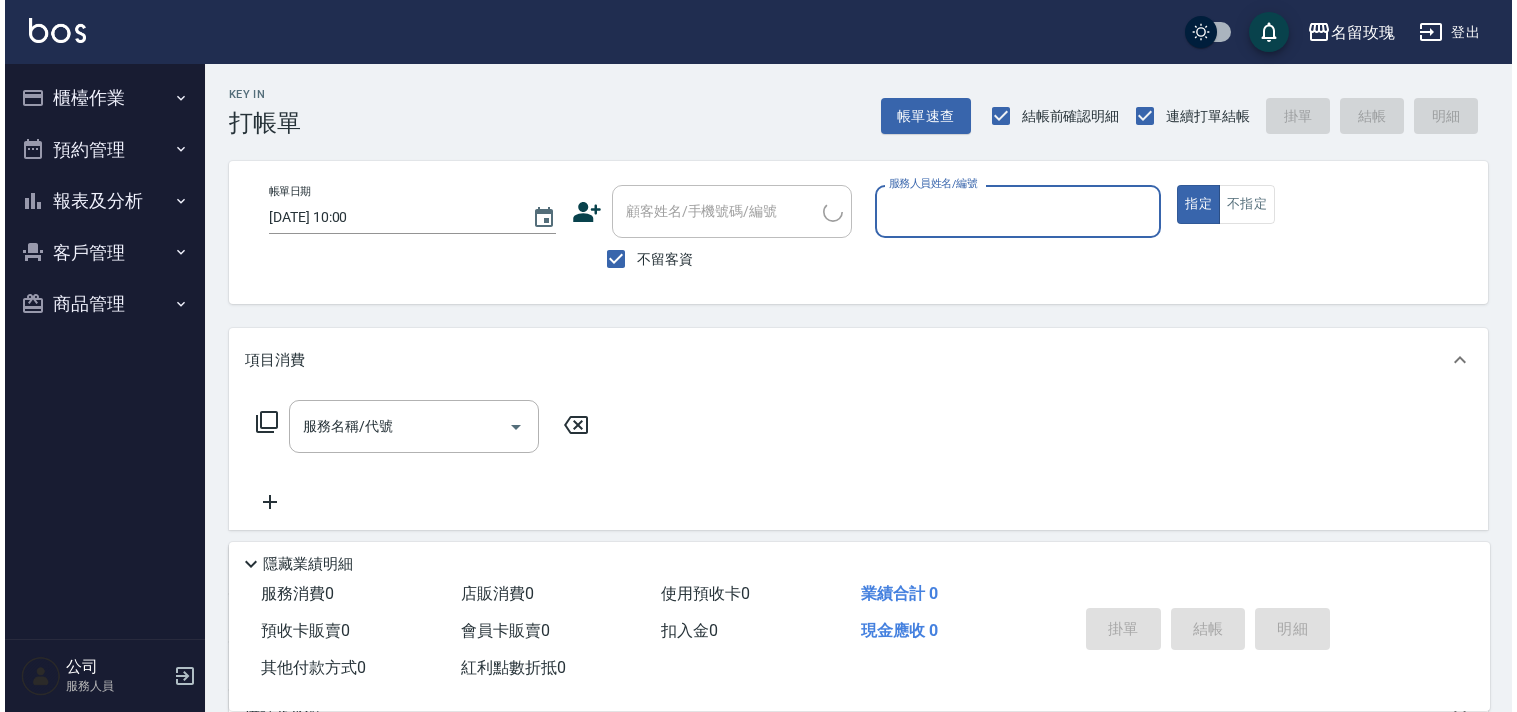 scroll, scrollTop: 0, scrollLeft: 0, axis: both 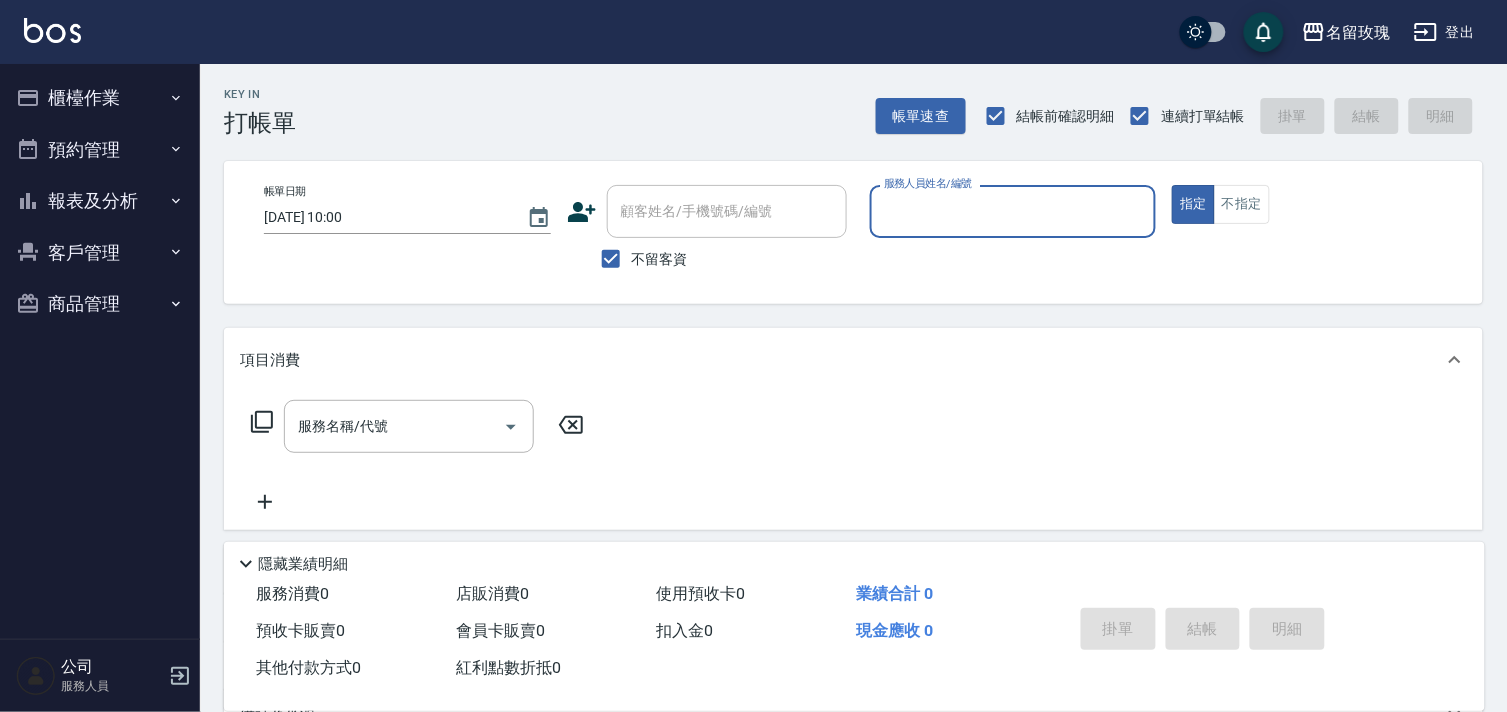 click on "登出" at bounding box center [1444, 32] 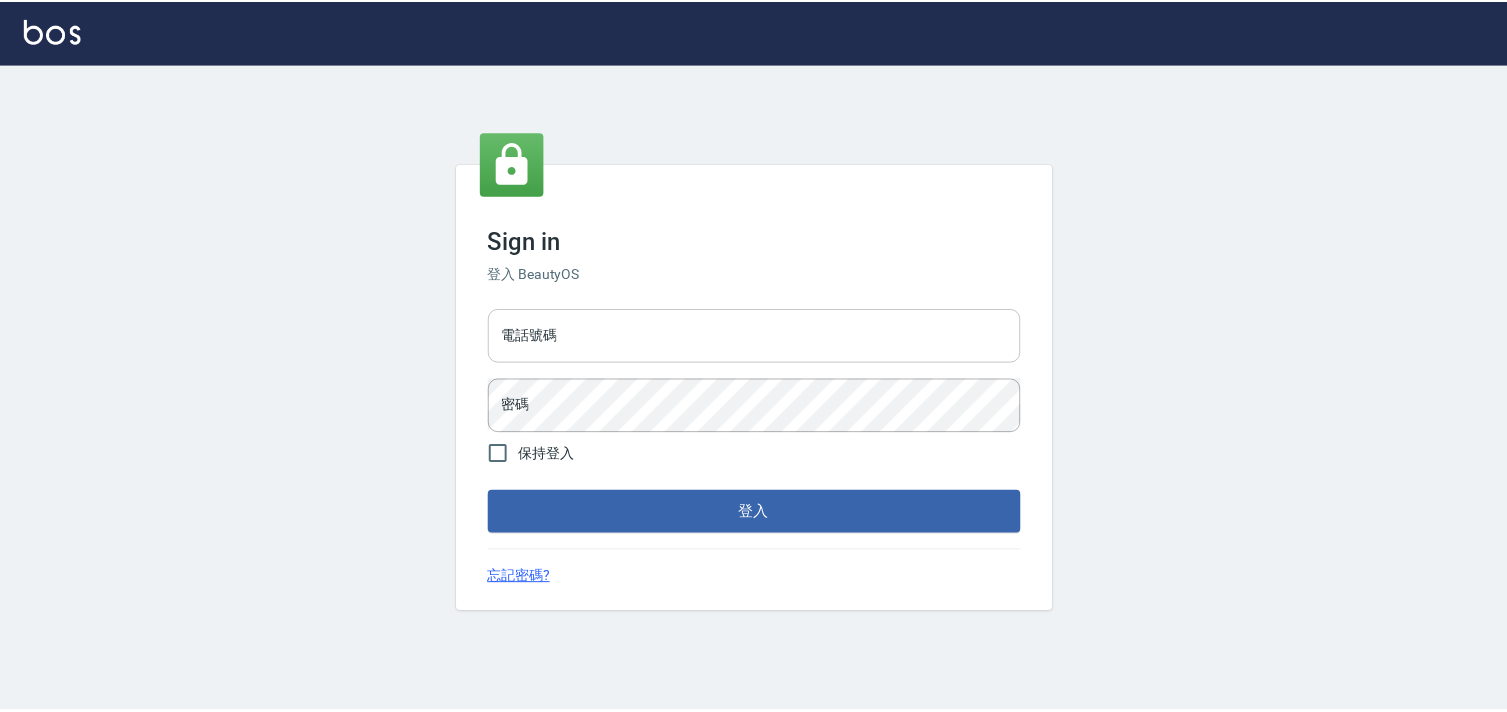 scroll, scrollTop: 0, scrollLeft: 0, axis: both 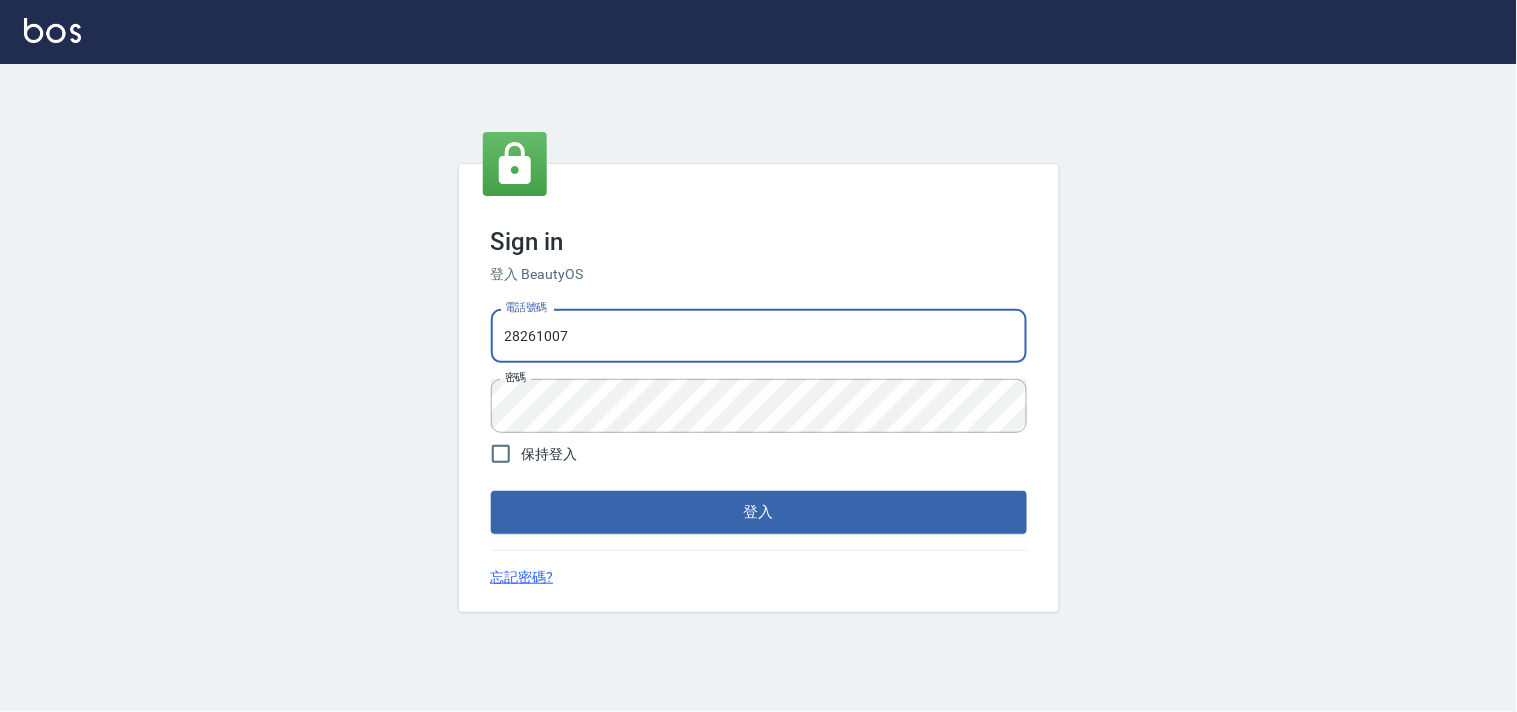 drag, startPoint x: 650, startPoint y: 311, endPoint x: 117, endPoint y: 254, distance: 536.0392 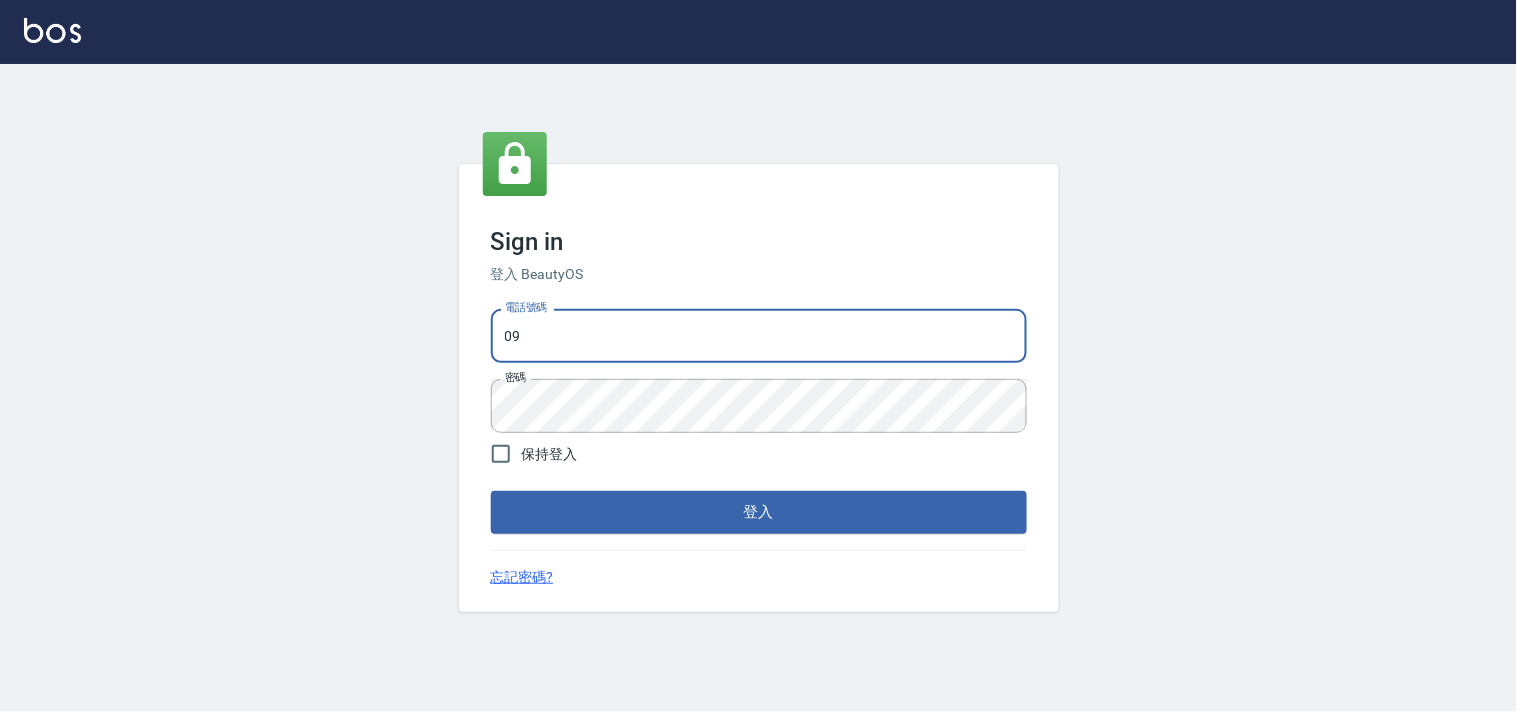 type on "0" 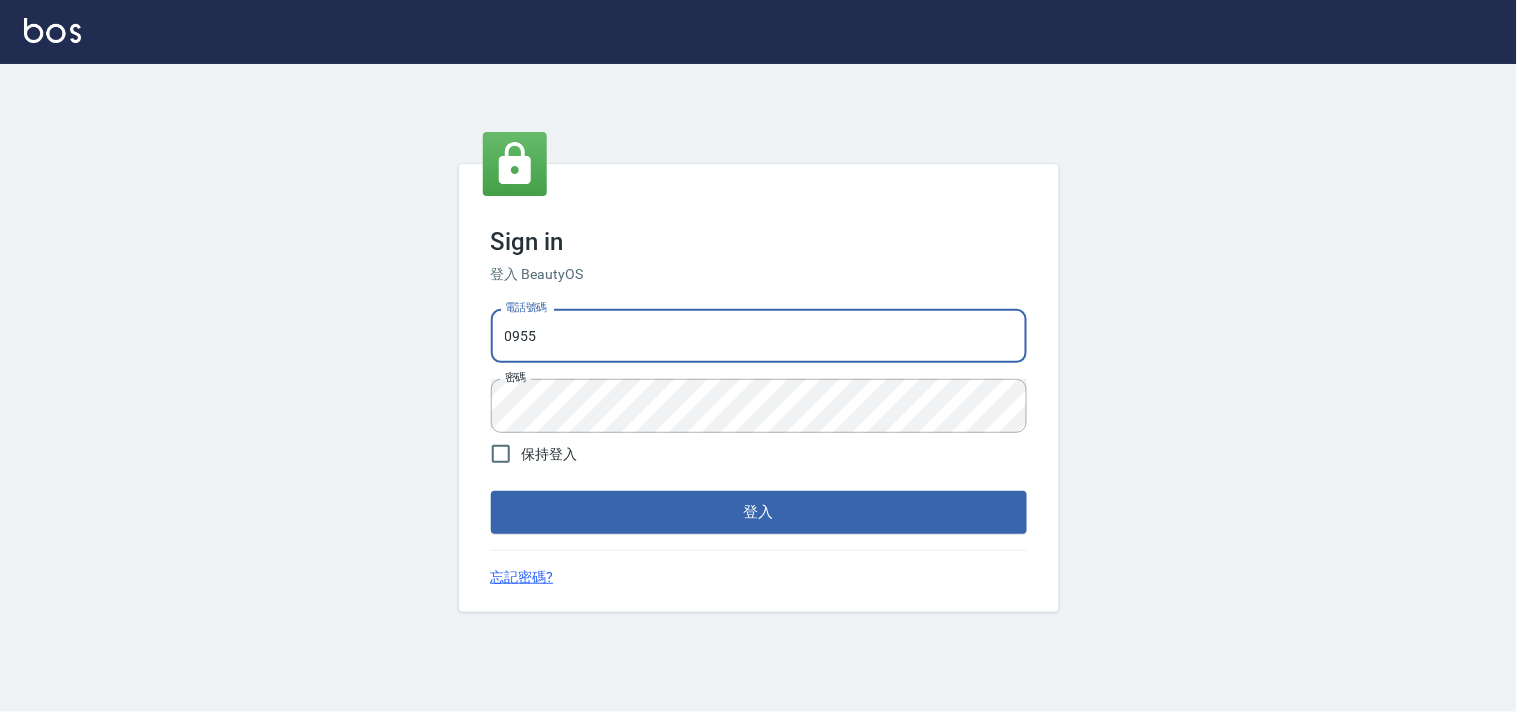 type on "0955582961" 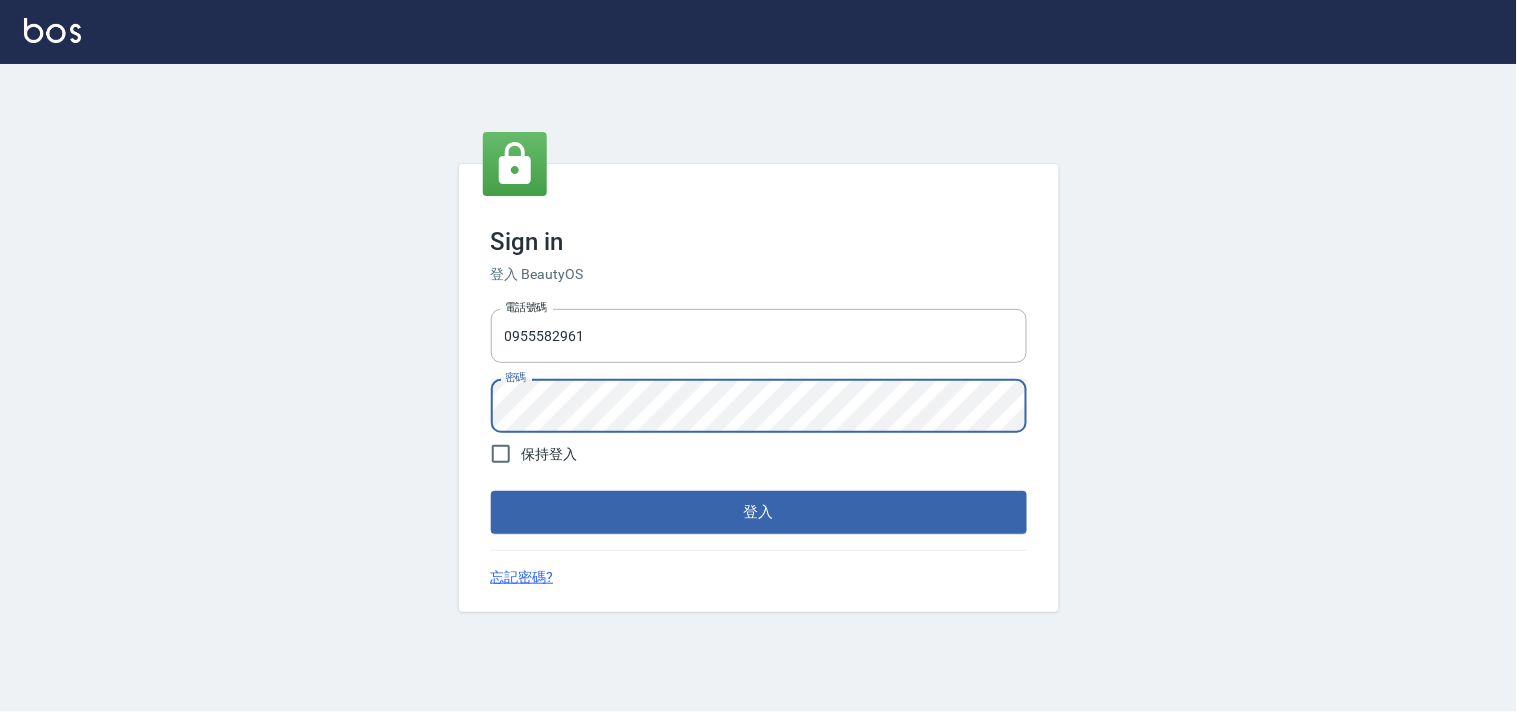 click on "Sign in 登入 BeautyOS 電話號碼 0955582961 電話號碼 密碼 密碼 保持登入 登入 忘記密碼?" at bounding box center (758, 388) 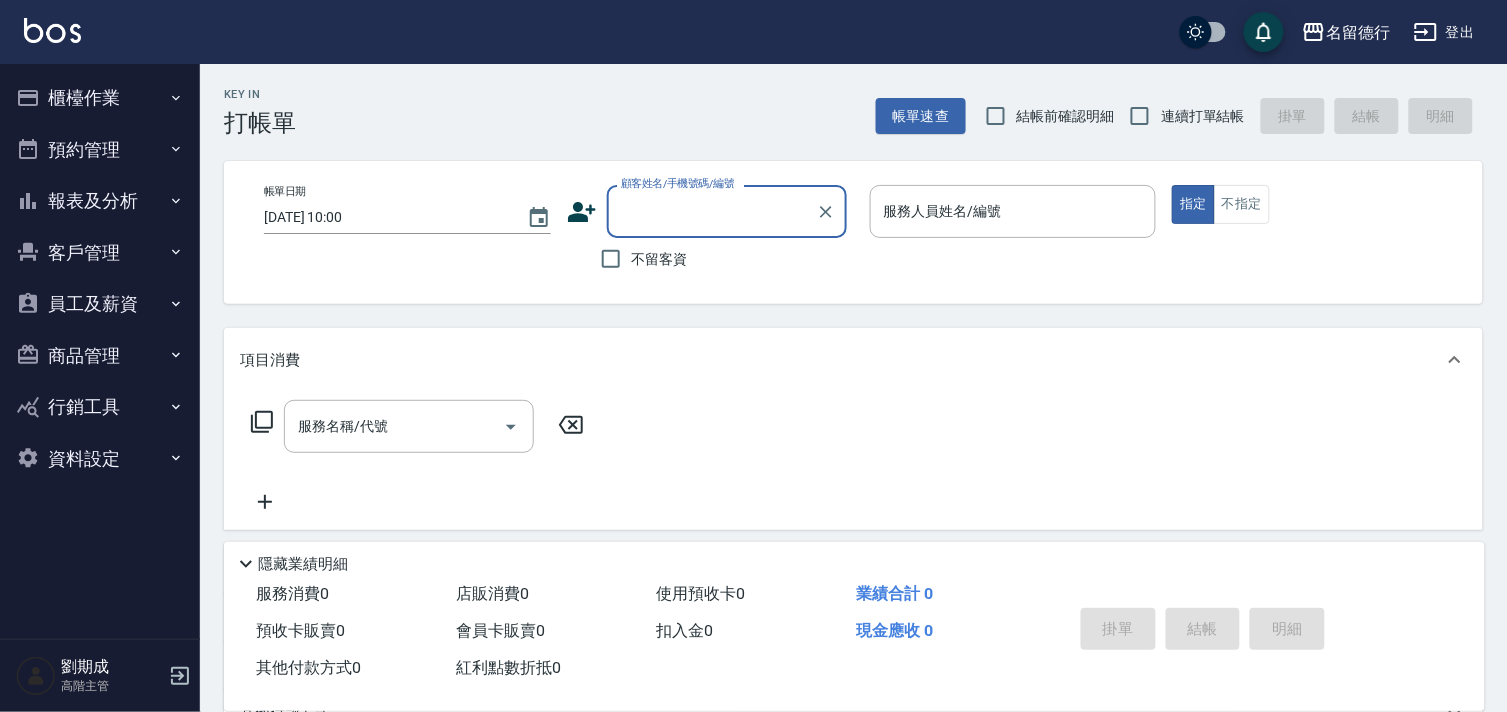 click on "Key In 打帳單 帳單速查 結帳前確認明細 連續打單結帳 掛單 結帳 明細" at bounding box center [841, 100] 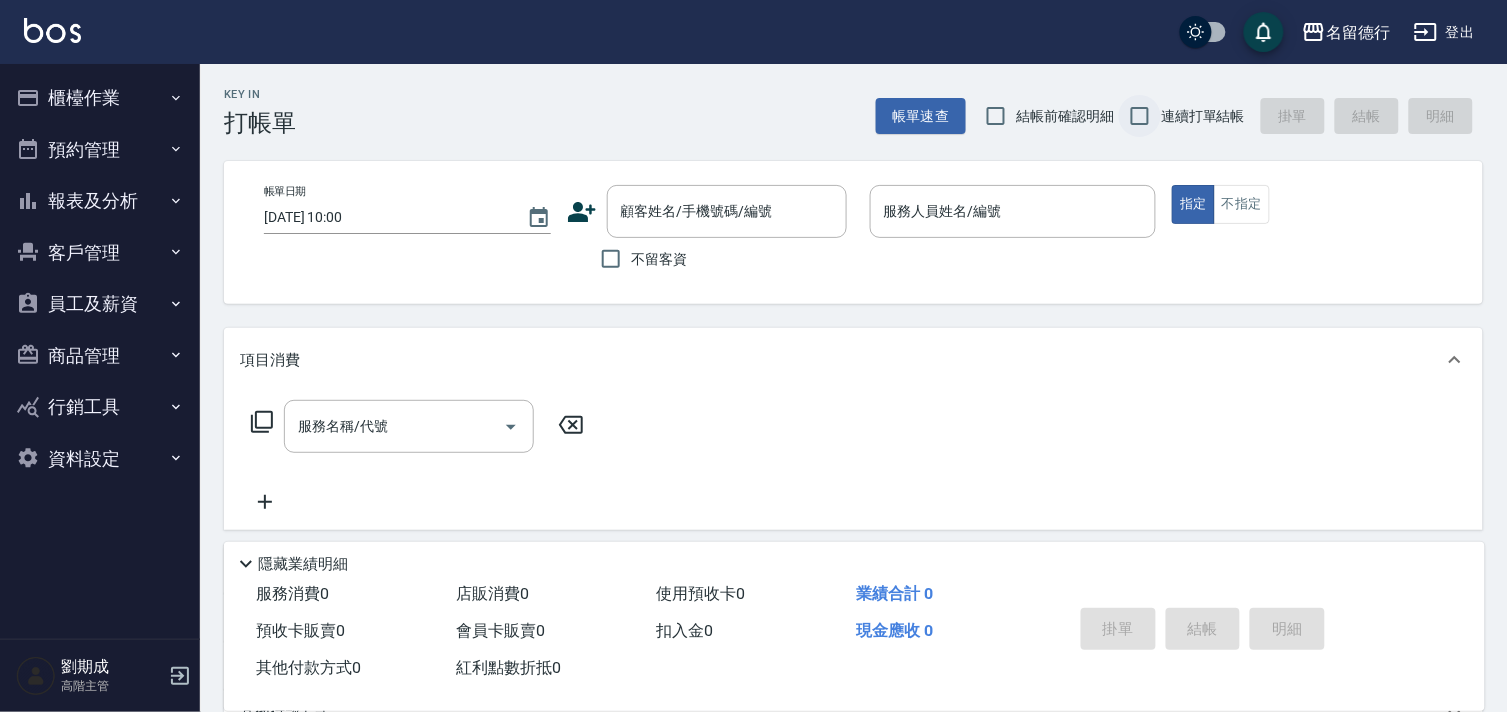 drag, startPoint x: 1012, startPoint y: 111, endPoint x: 1143, endPoint y: 101, distance: 131.38112 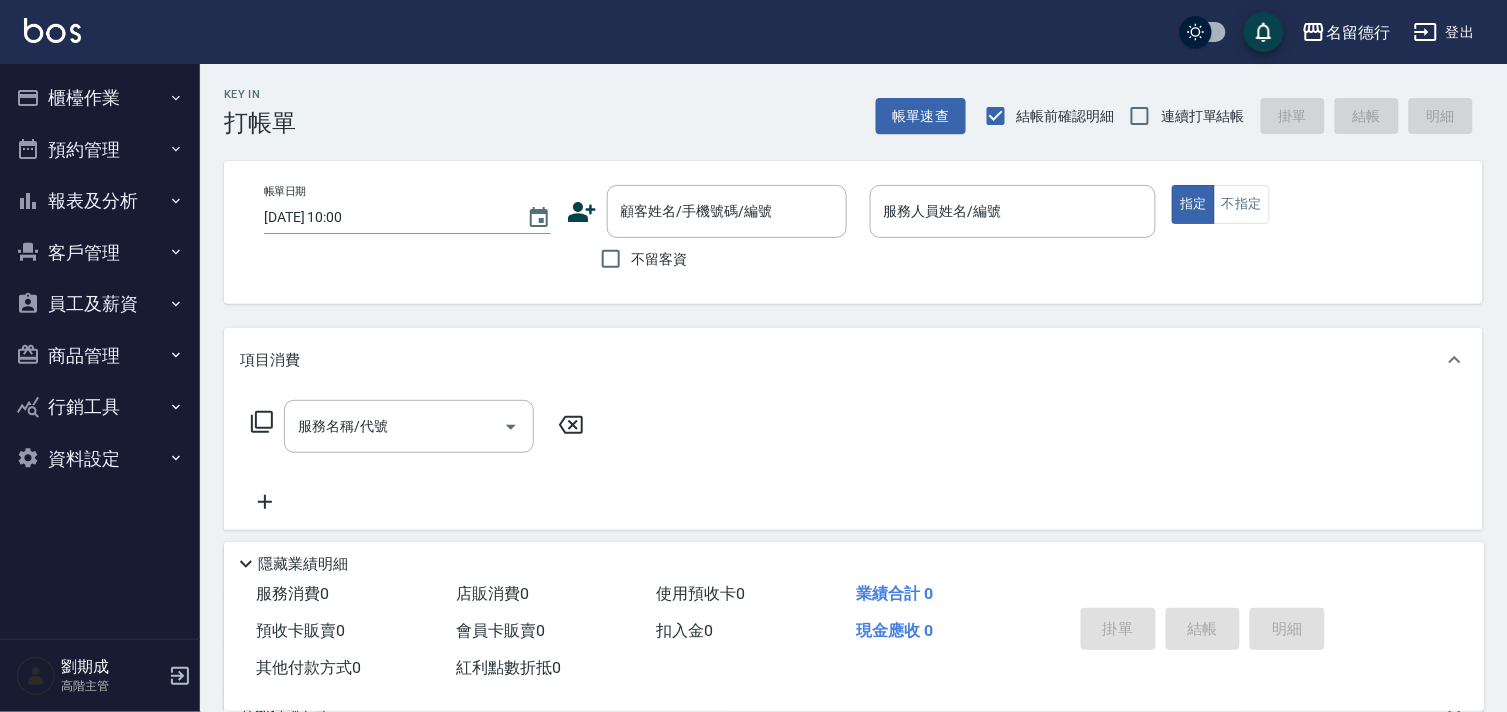 click on "連續打單結帳" at bounding box center (1203, 116) 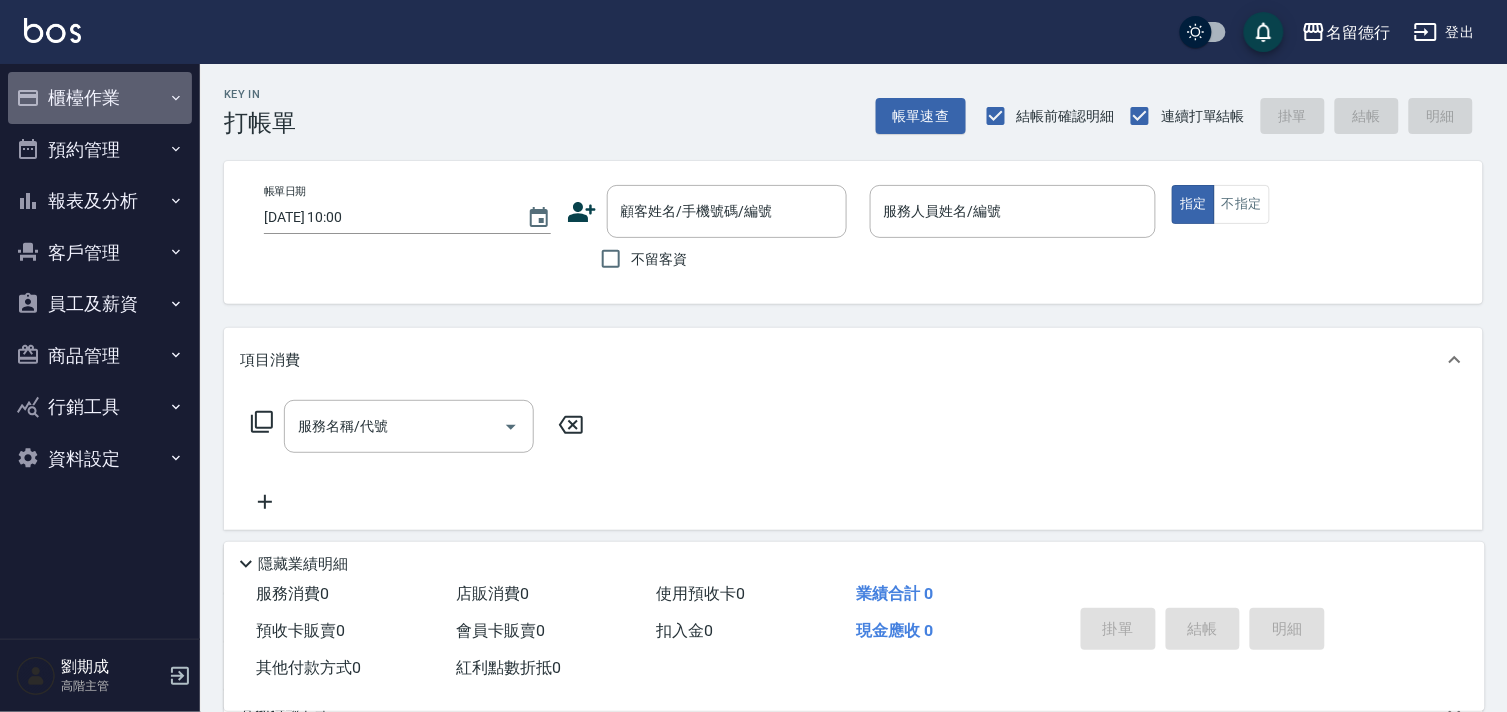click on "櫃檯作業" at bounding box center [100, 98] 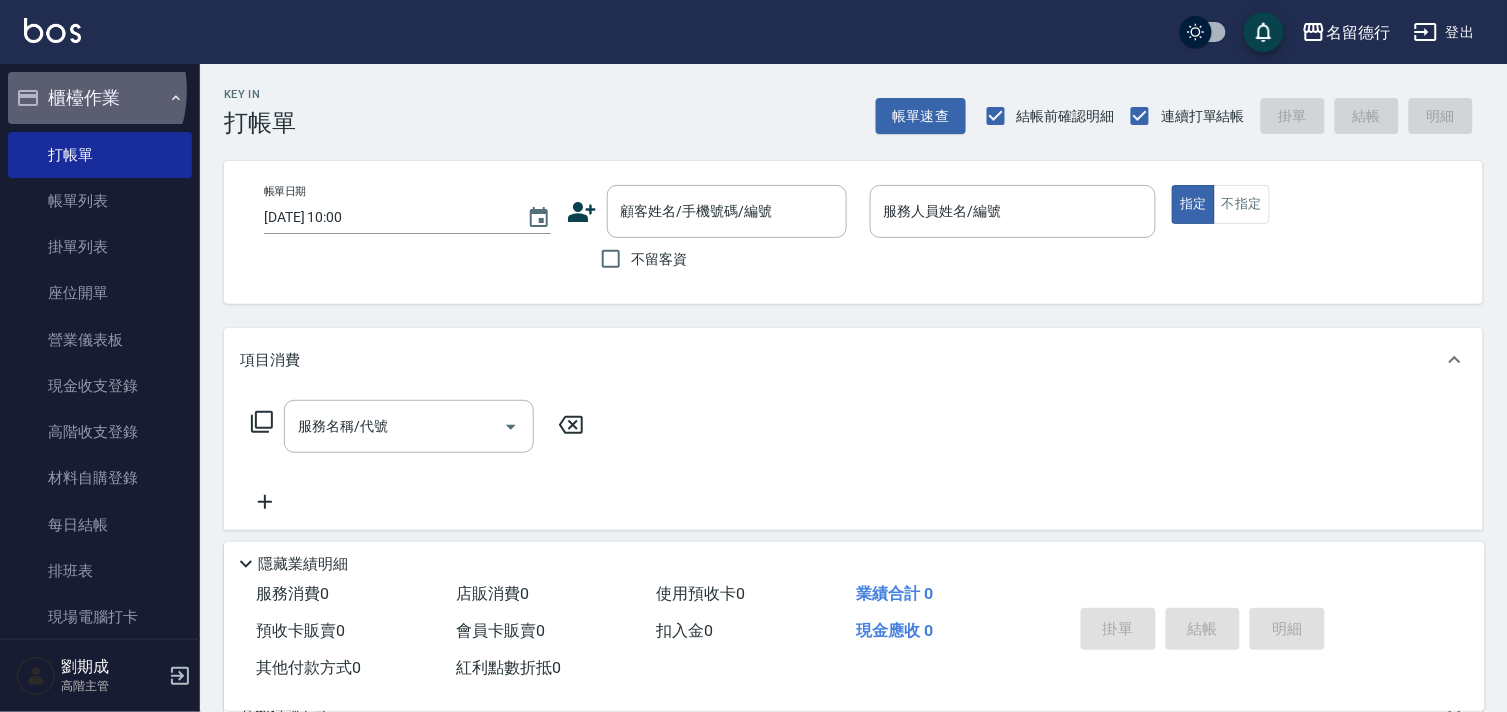 click on "櫃檯作業" at bounding box center (100, 98) 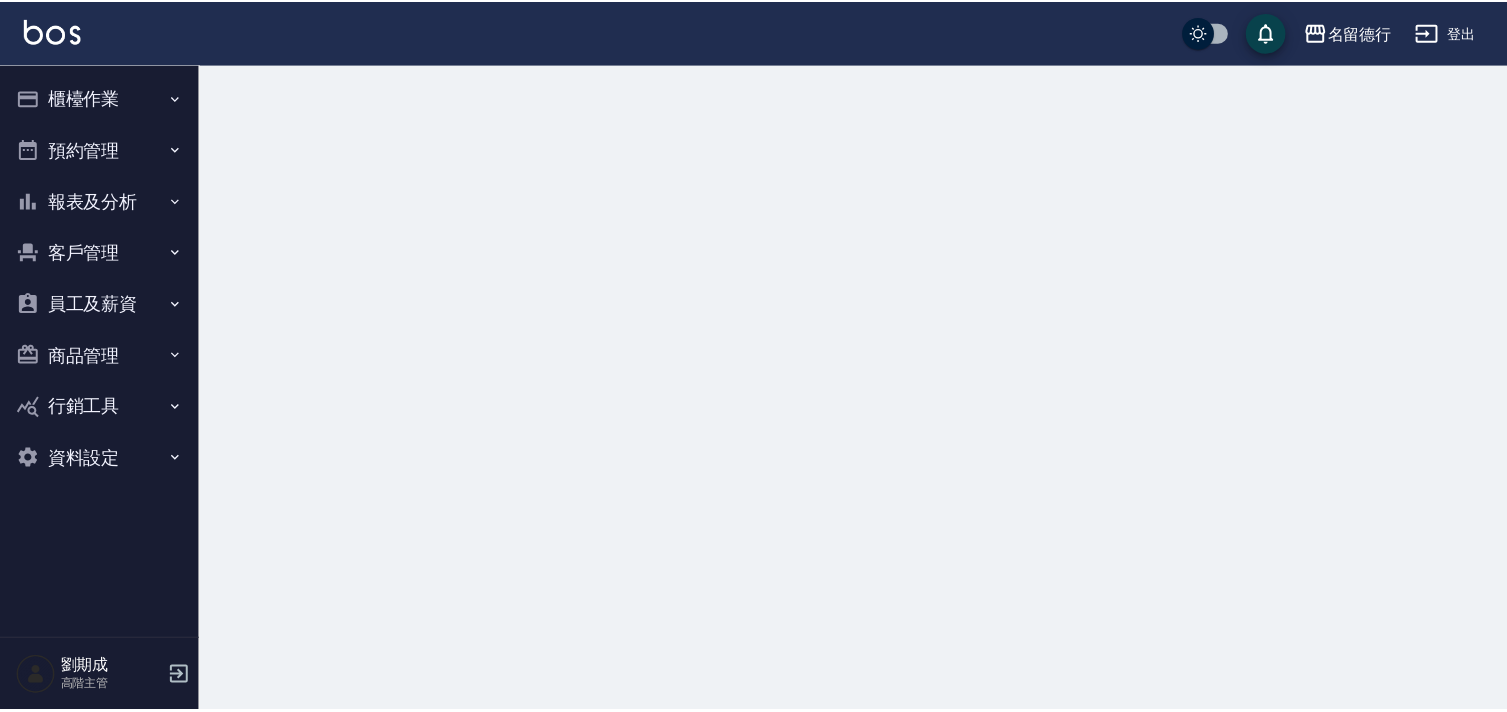 scroll, scrollTop: 0, scrollLeft: 0, axis: both 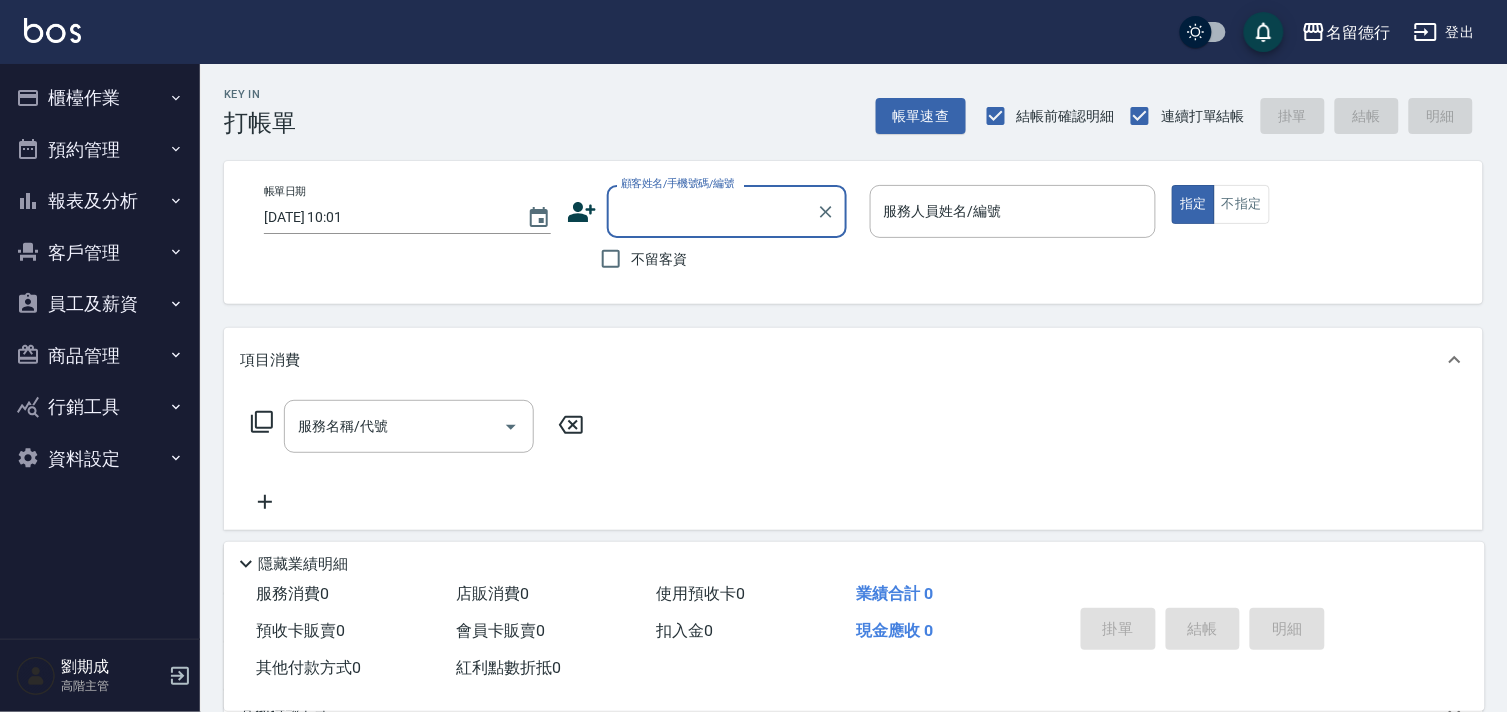 click on "櫃檯作業" at bounding box center [100, 98] 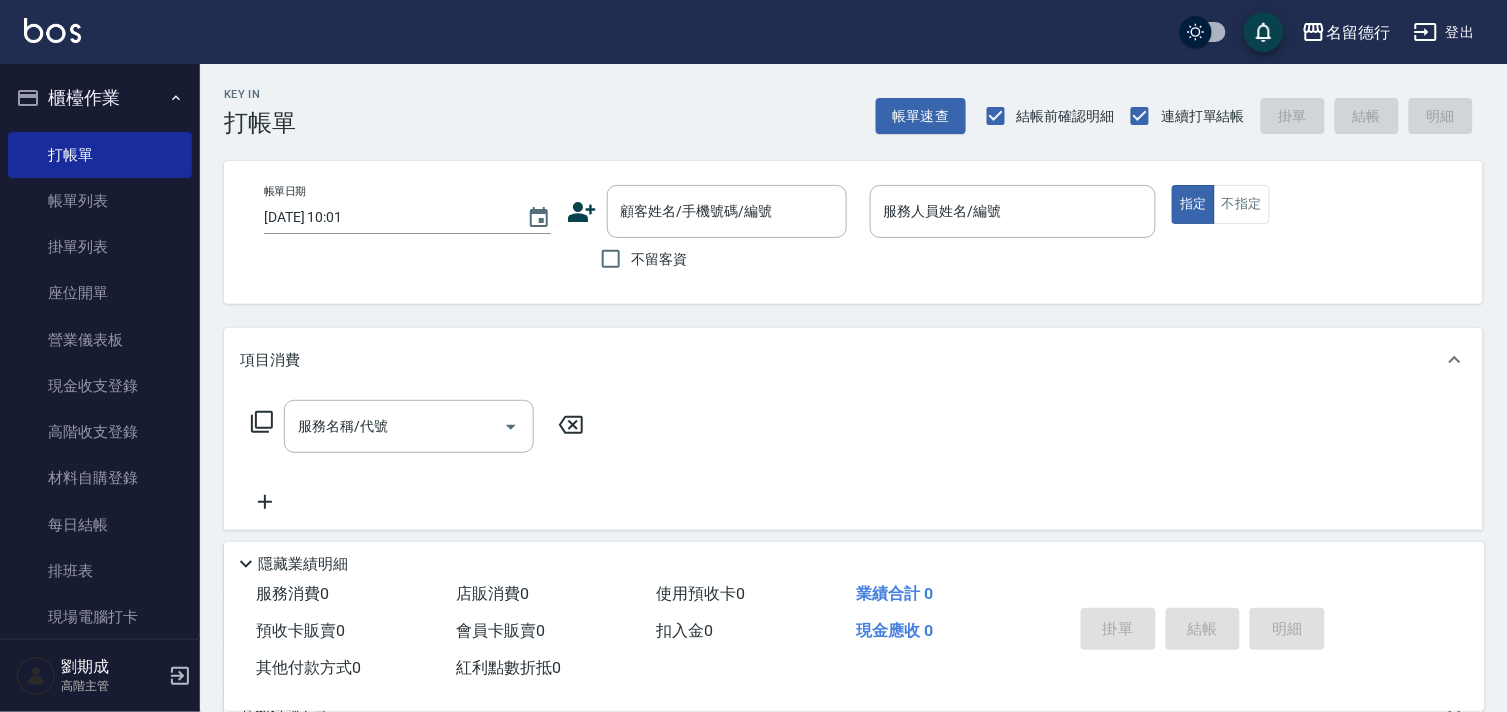 click on "櫃檯作業" at bounding box center (100, 98) 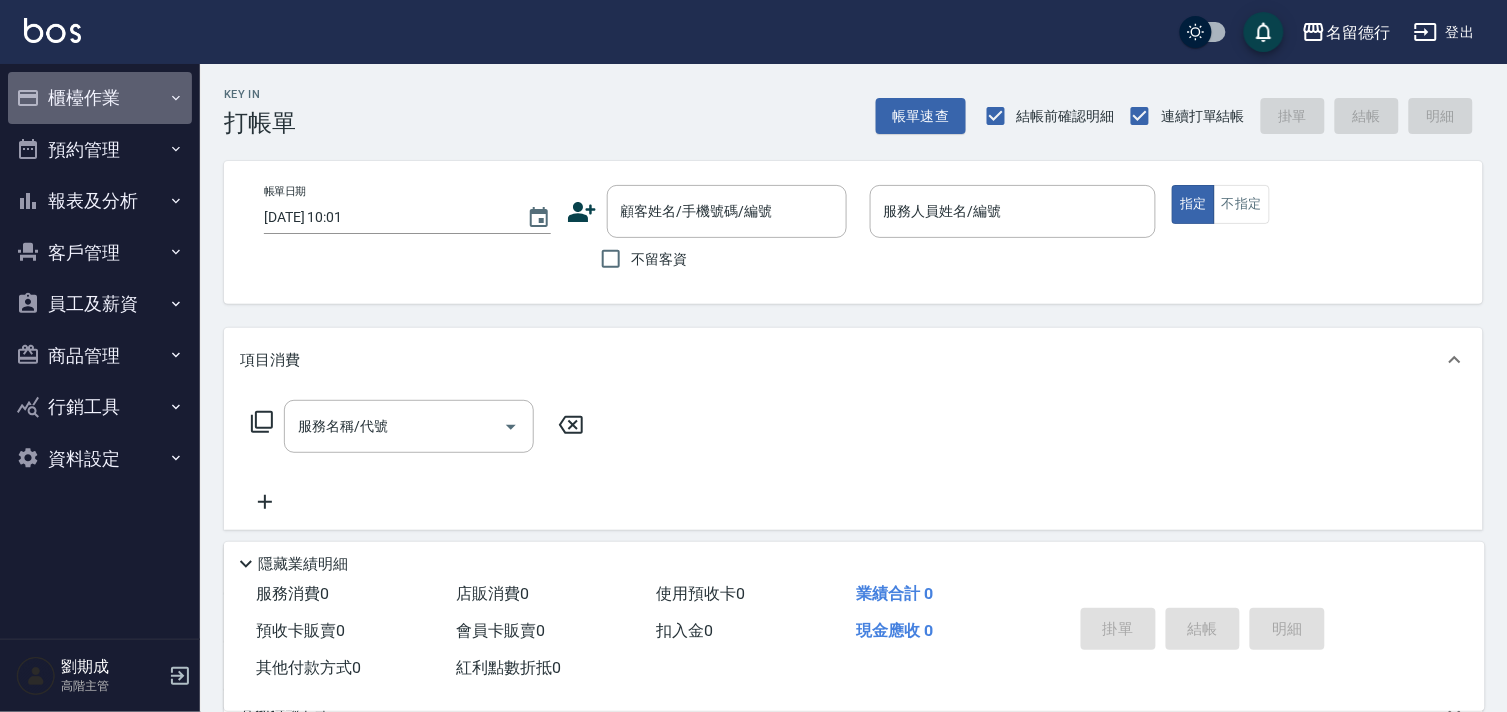 click on "櫃檯作業" at bounding box center [100, 98] 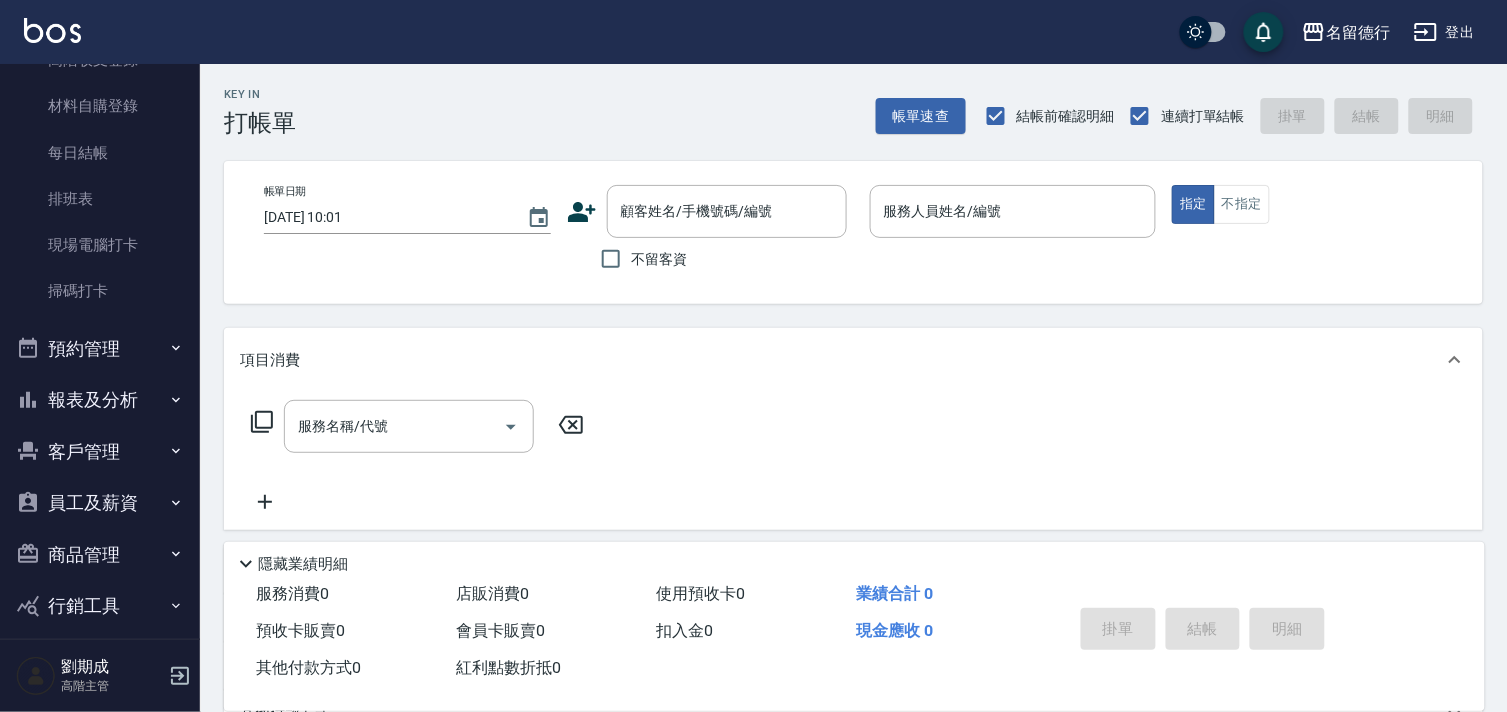 scroll, scrollTop: 438, scrollLeft: 0, axis: vertical 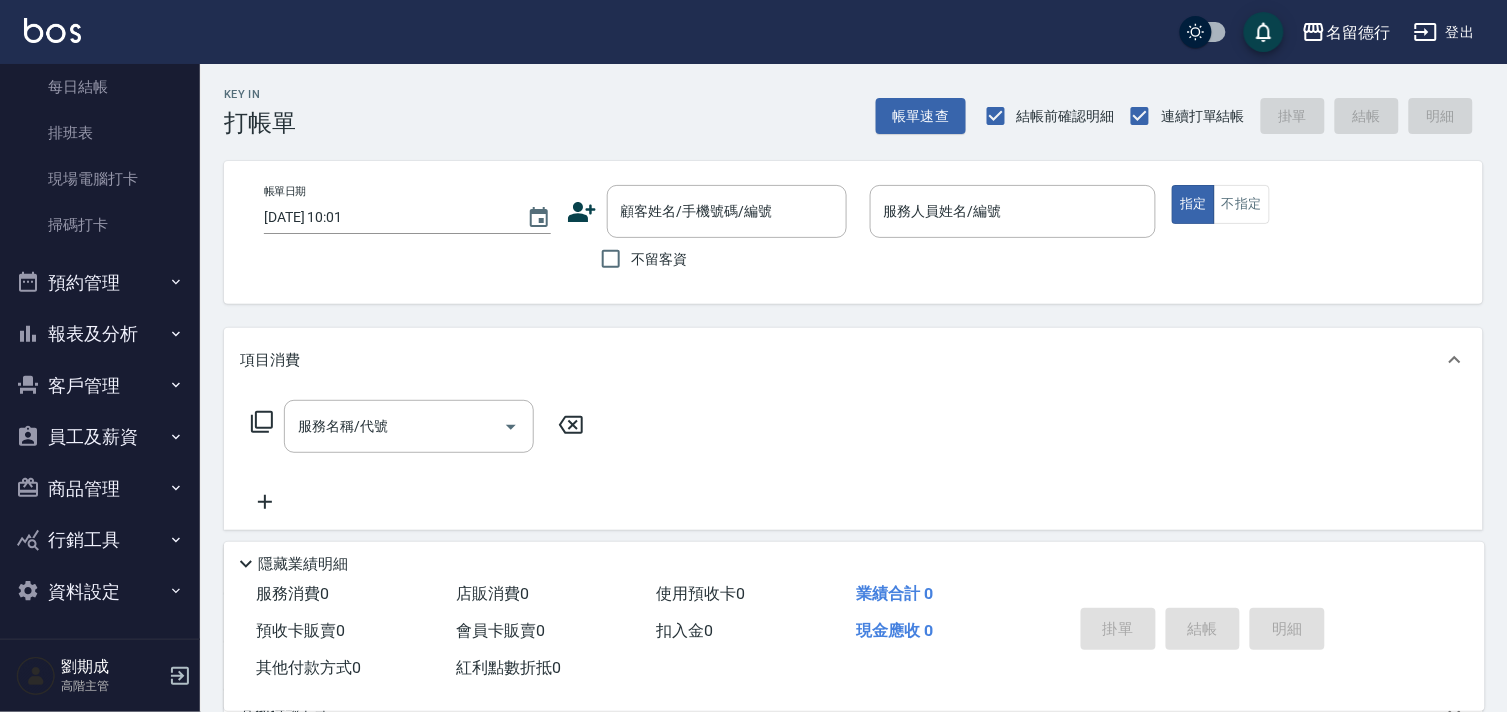 click on "商品管理" at bounding box center (100, 489) 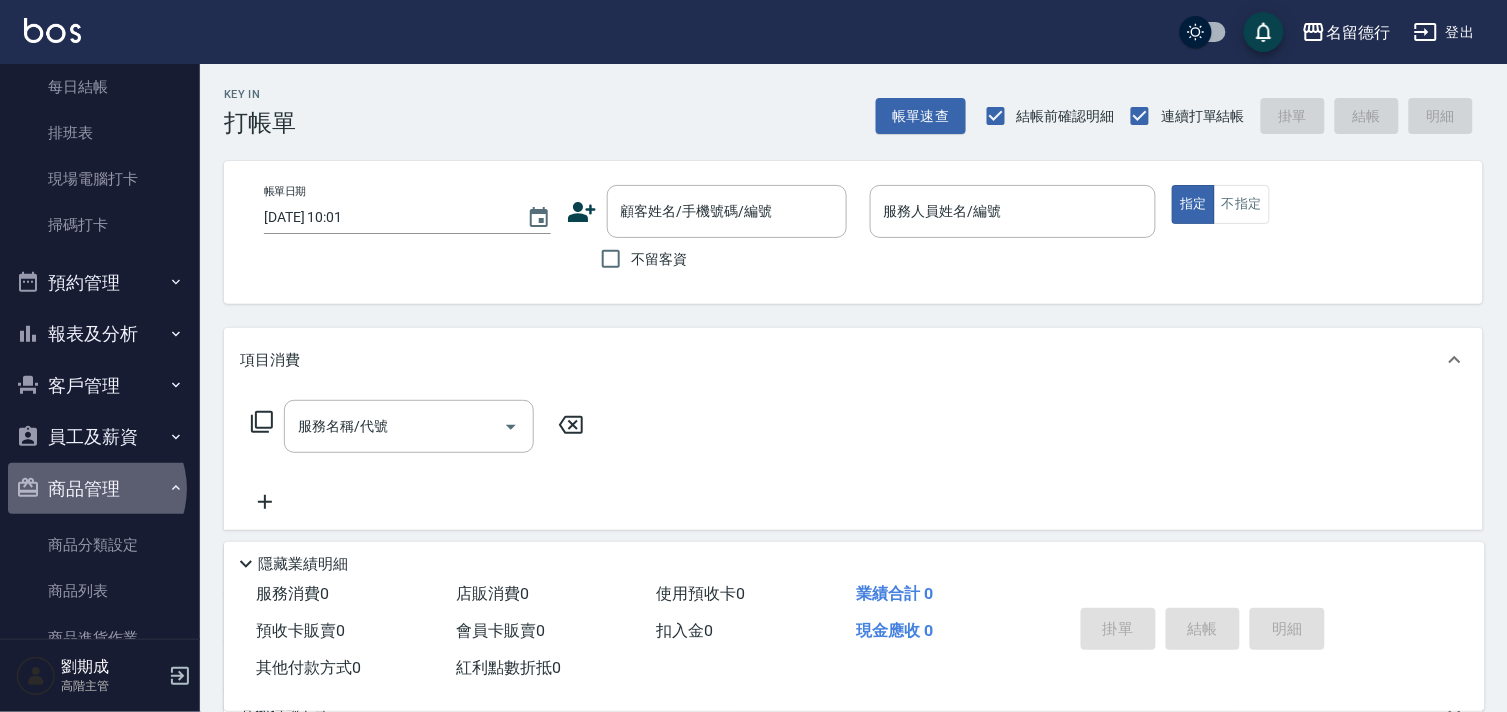 click on "商品管理" at bounding box center [100, 489] 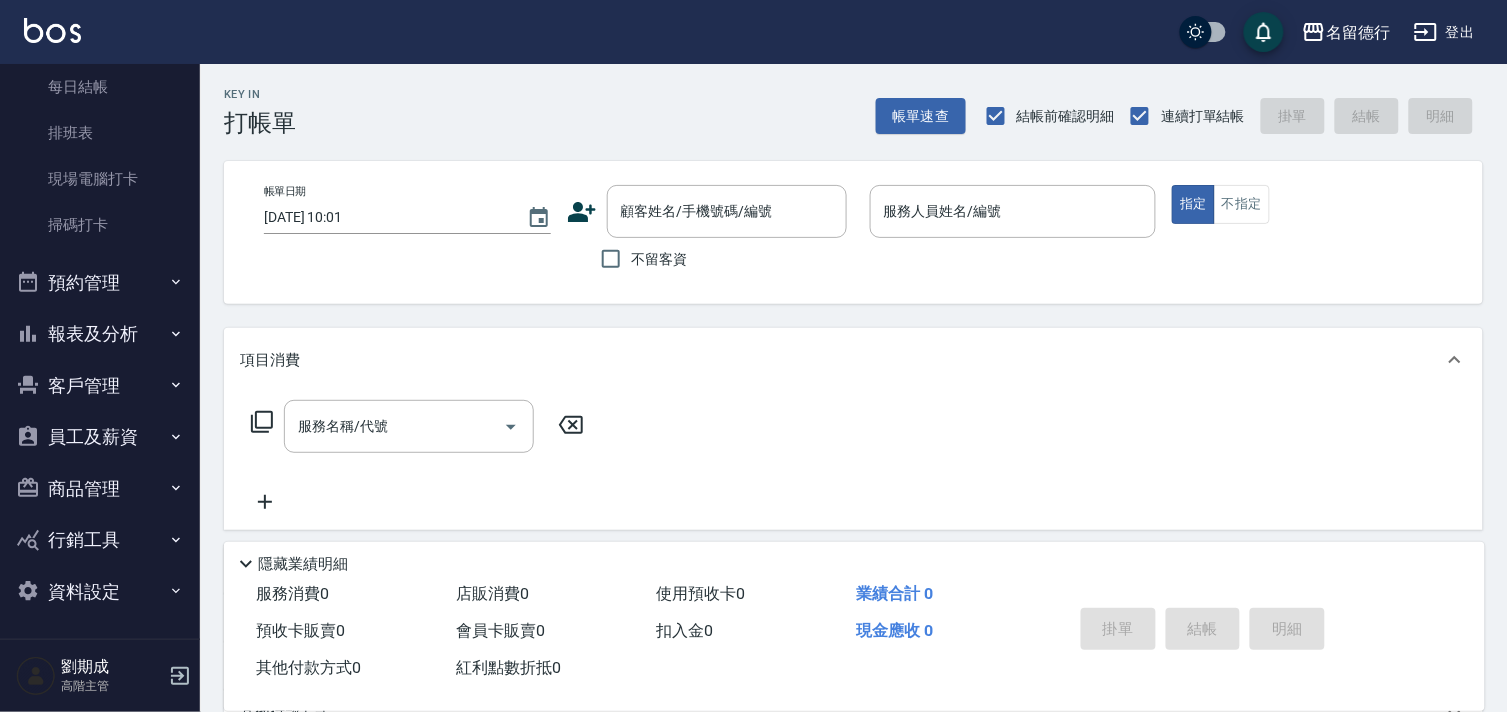 click on "客戶管理" at bounding box center [100, 386] 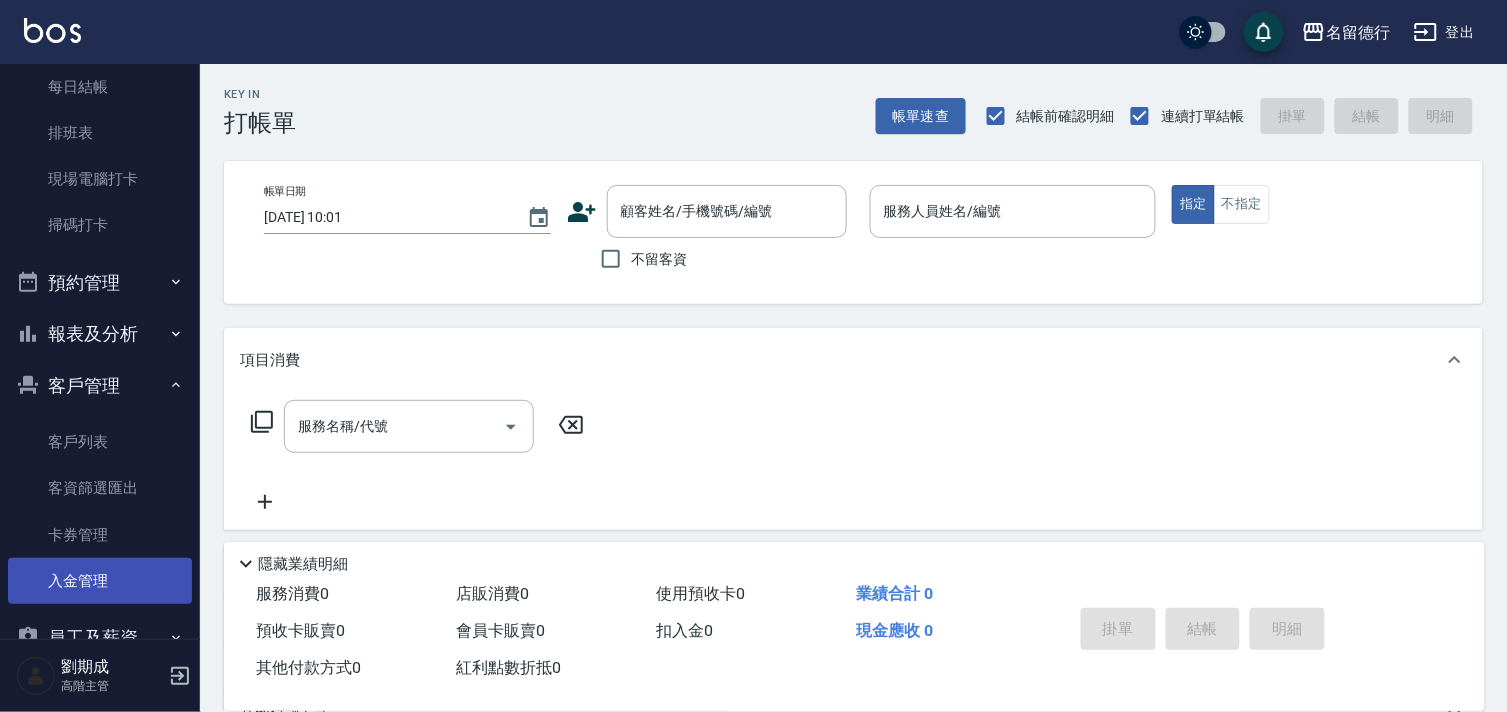 click on "入金管理" at bounding box center (100, 581) 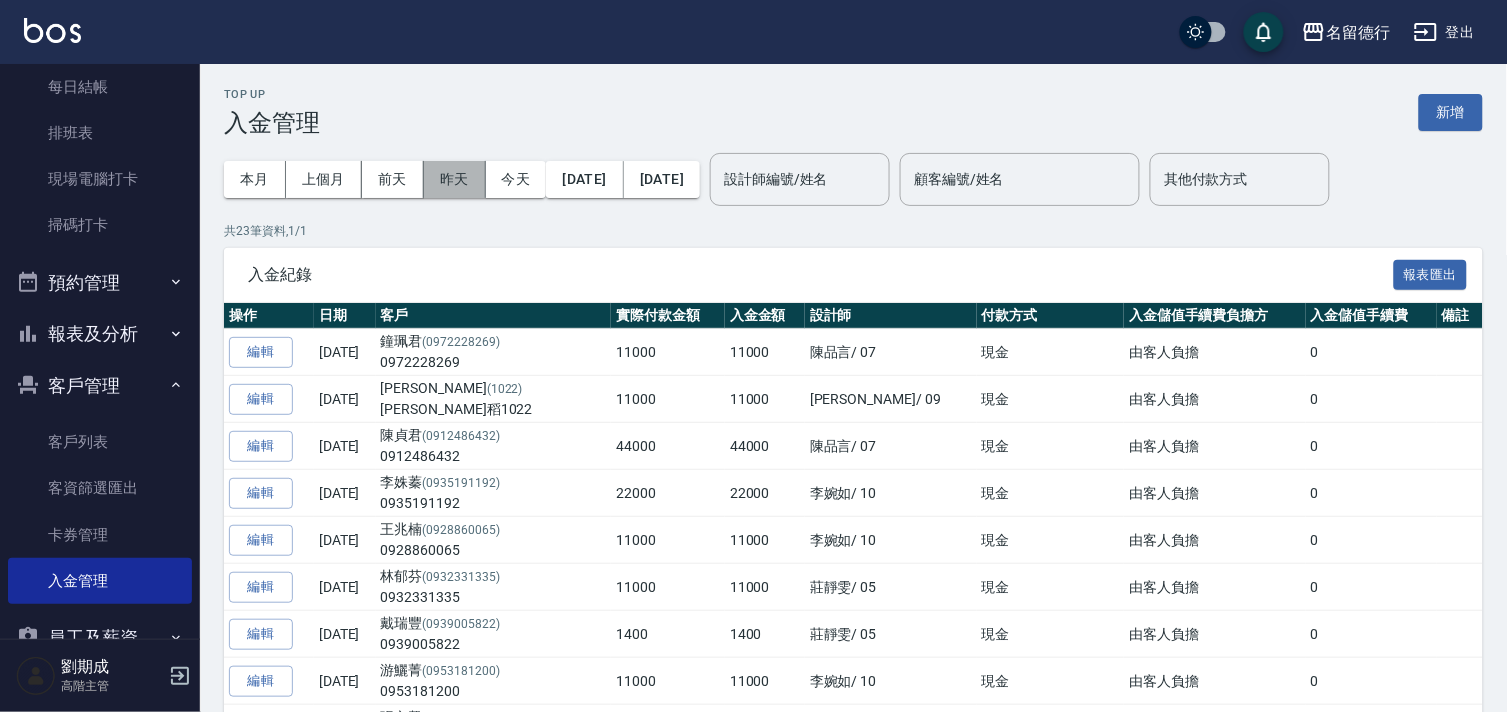 click on "昨天" at bounding box center [455, 179] 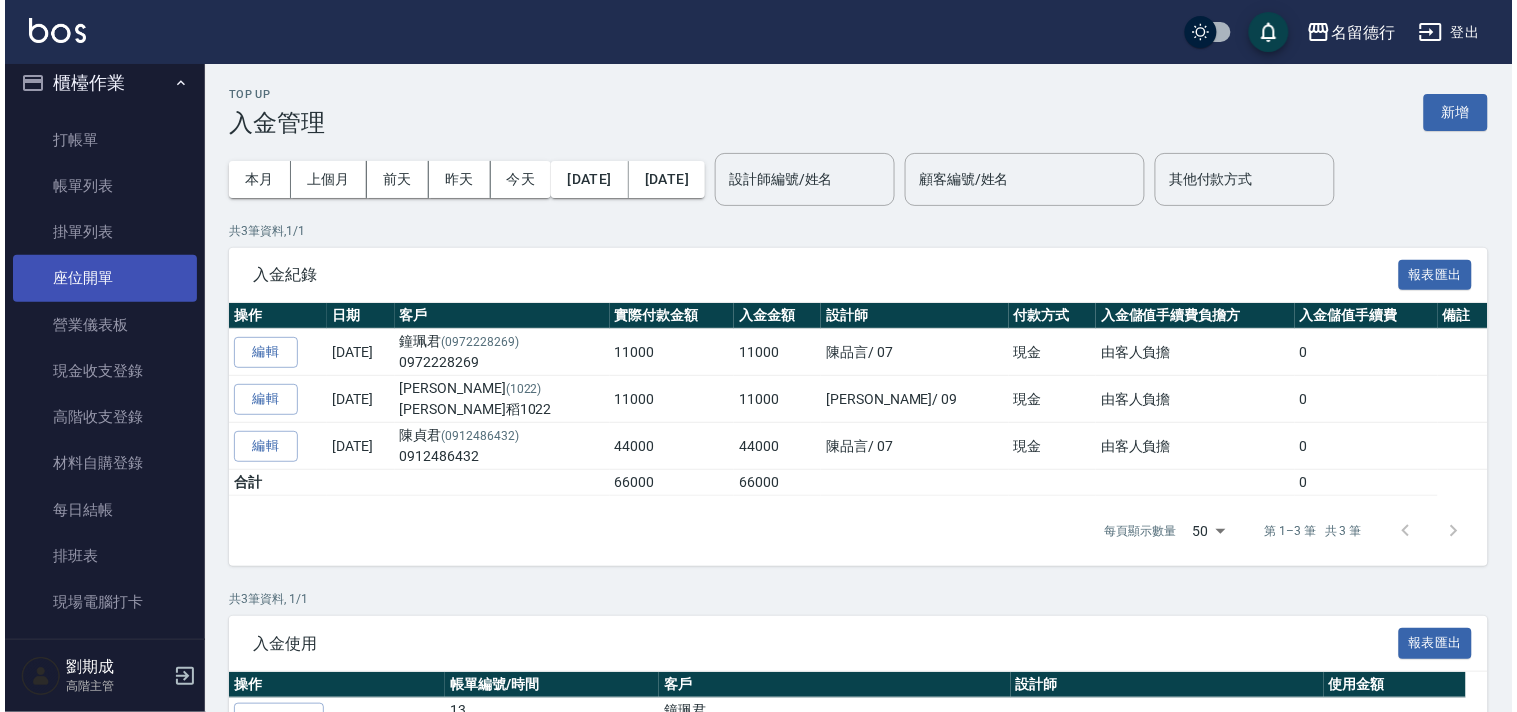 scroll, scrollTop: 0, scrollLeft: 0, axis: both 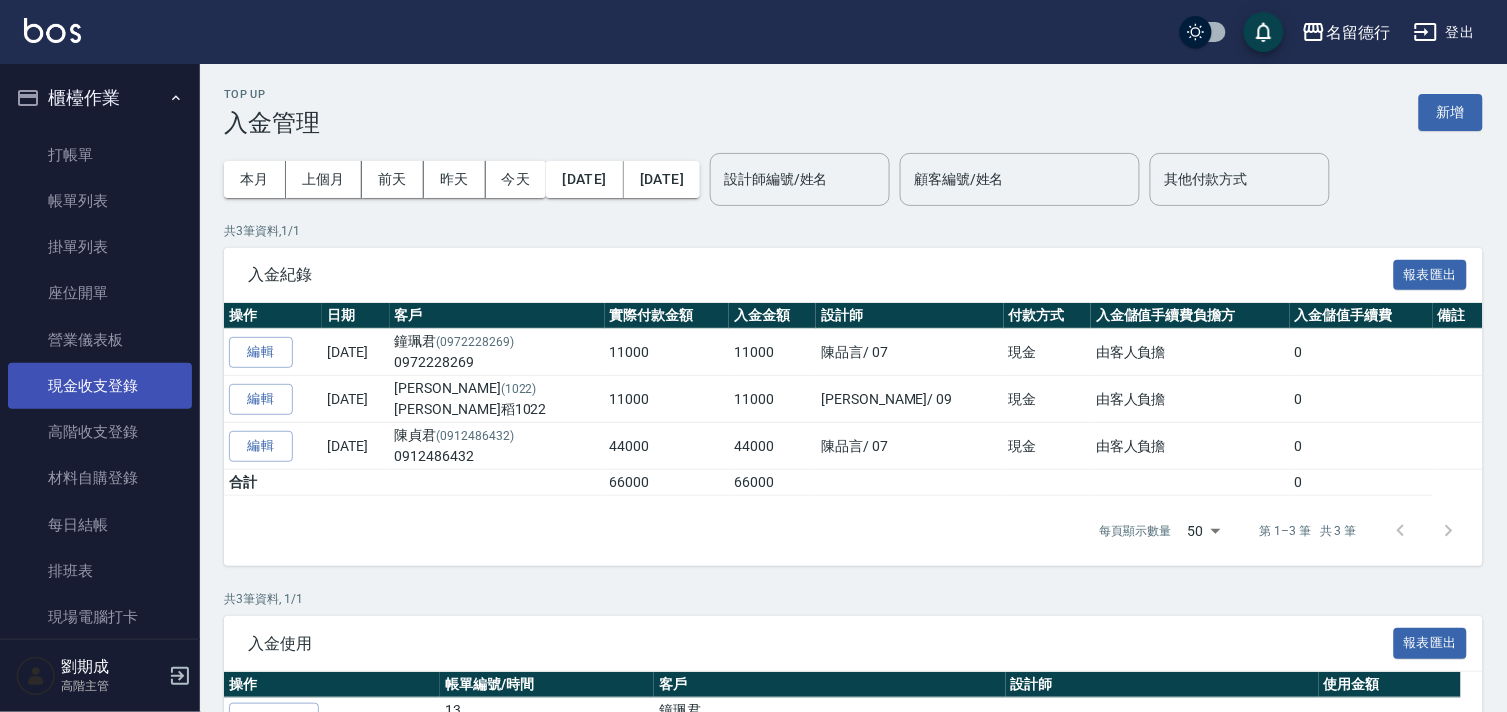 click on "現金收支登錄" at bounding box center [100, 386] 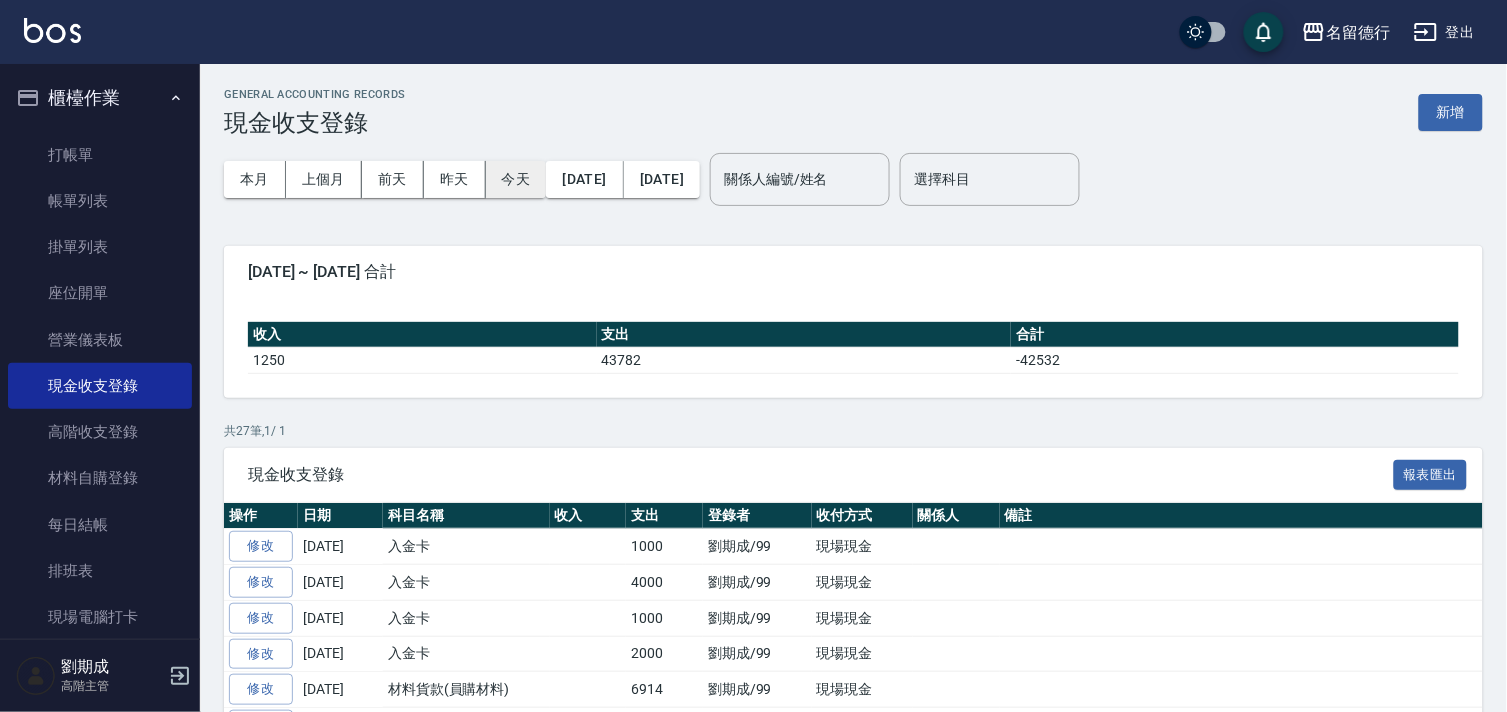 click on "今天" at bounding box center (516, 179) 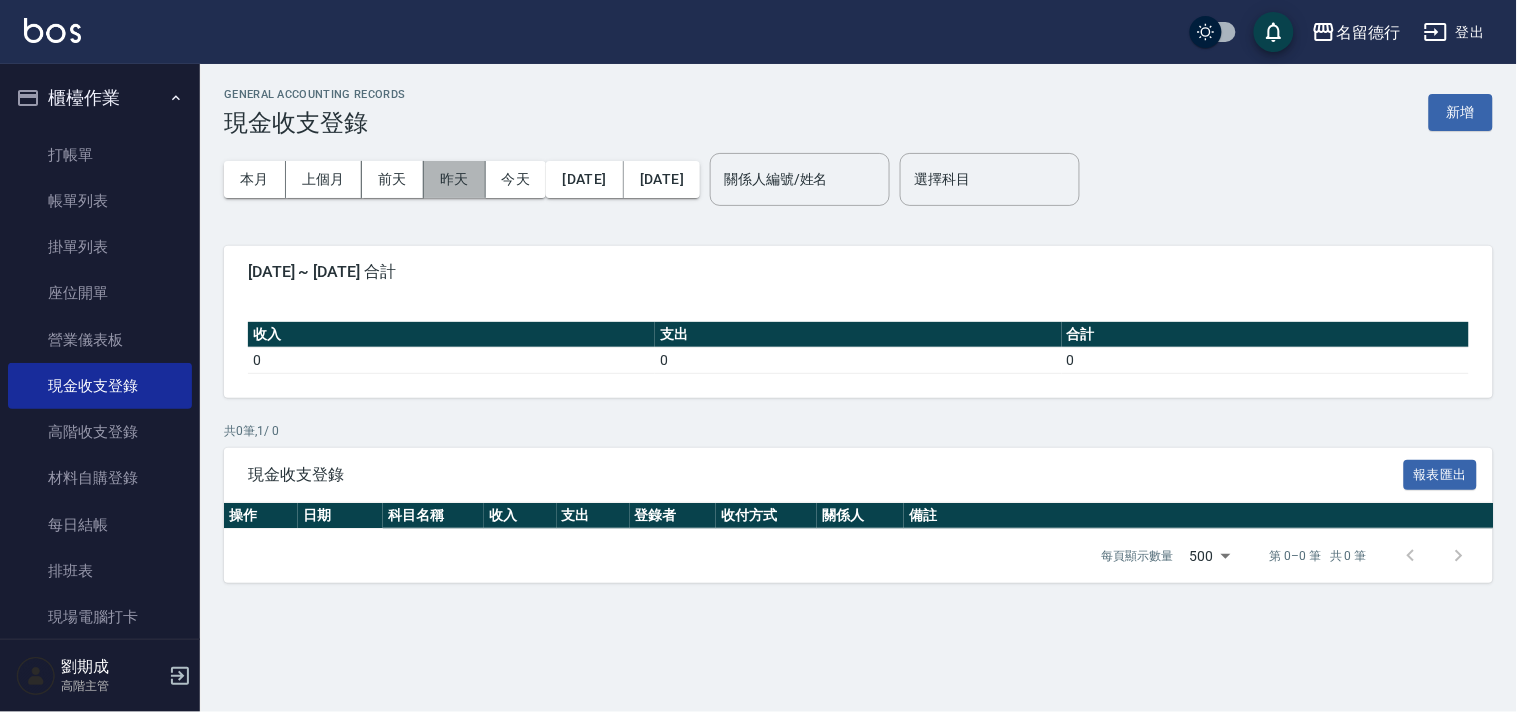 click on "昨天" at bounding box center (455, 179) 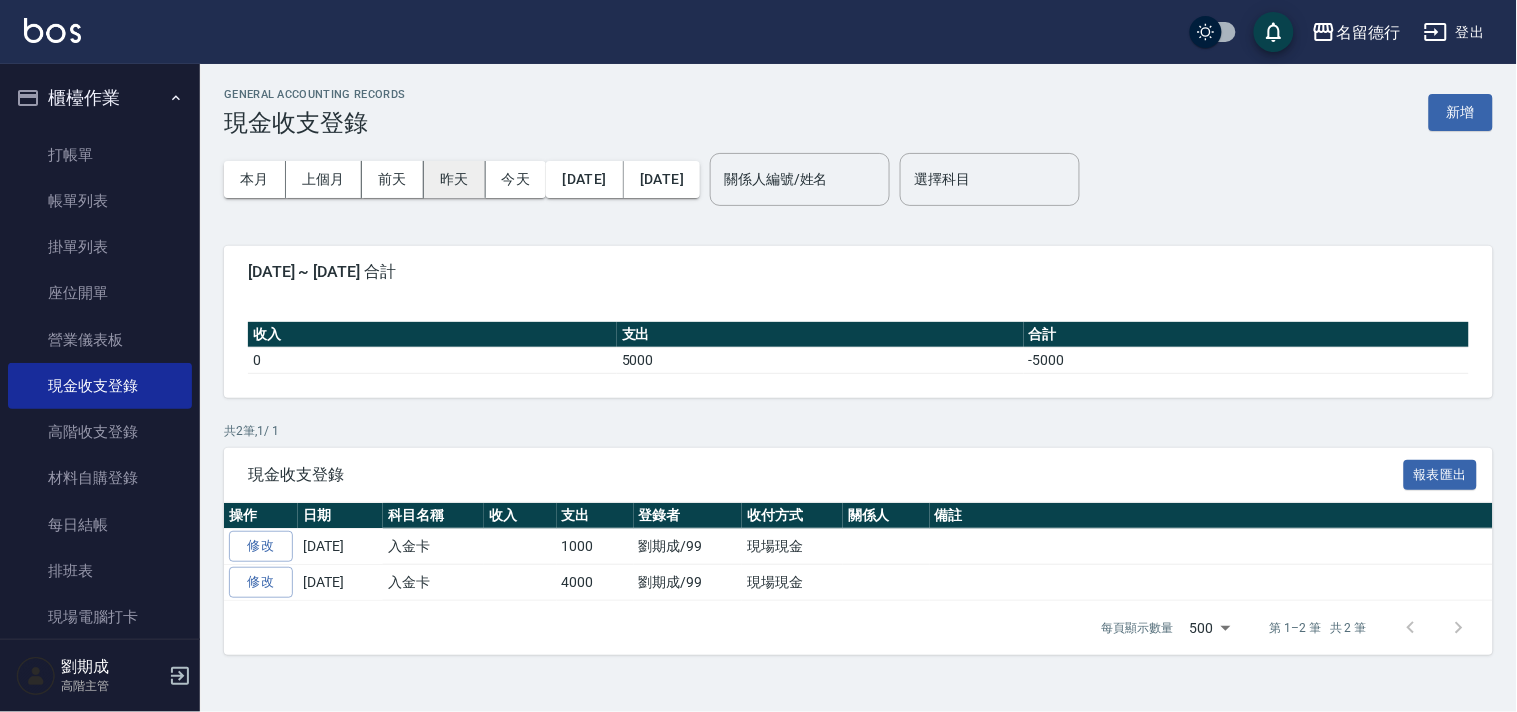 click on "昨天" at bounding box center [455, 179] 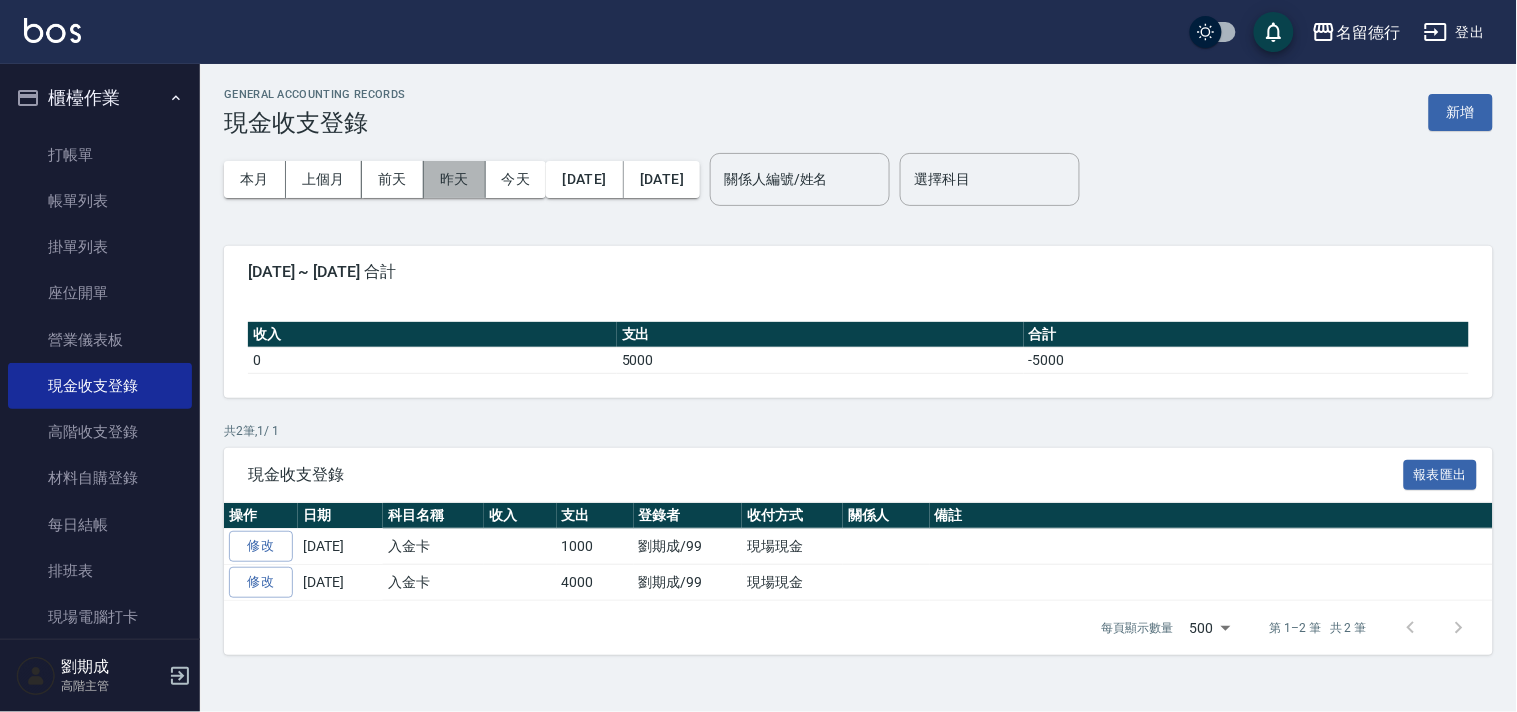 click on "昨天" at bounding box center [455, 179] 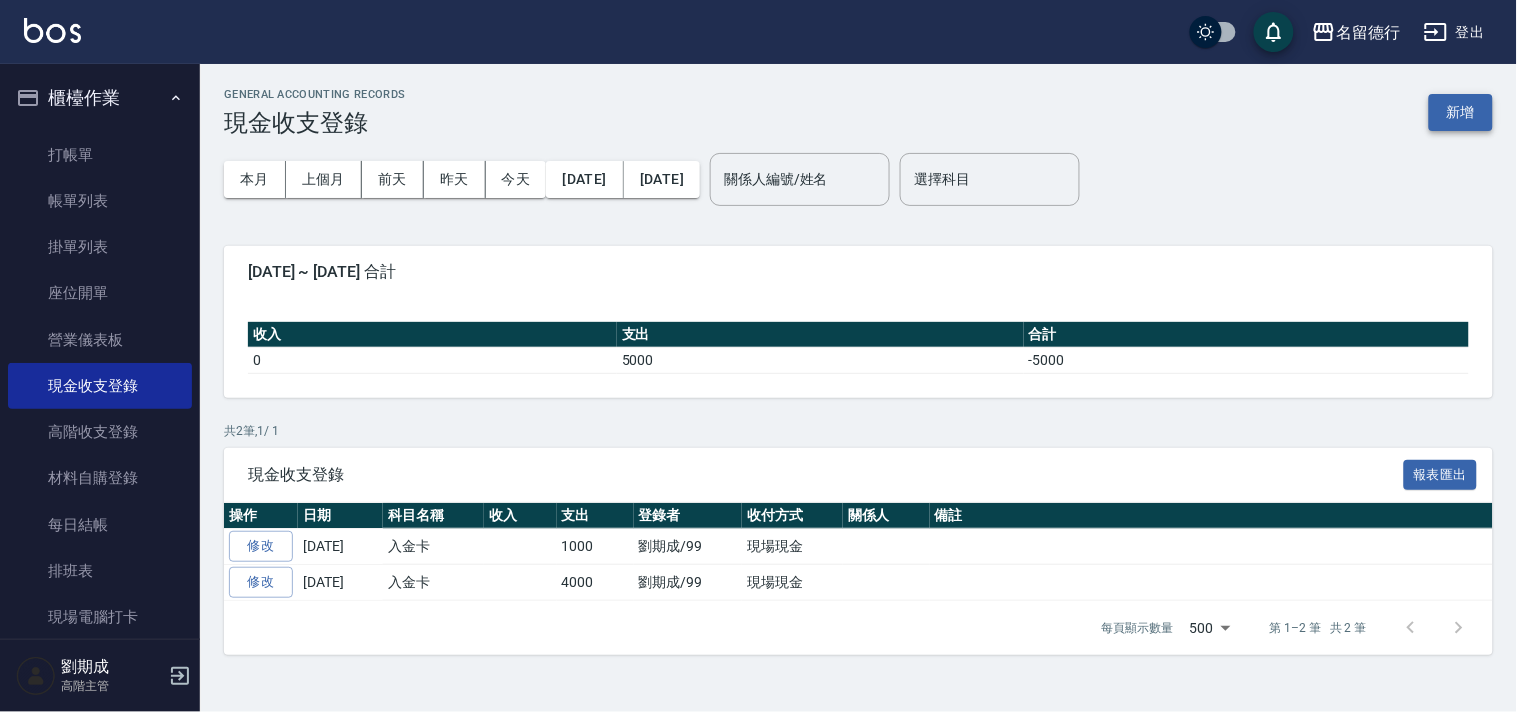 click on "新增" at bounding box center (1461, 112) 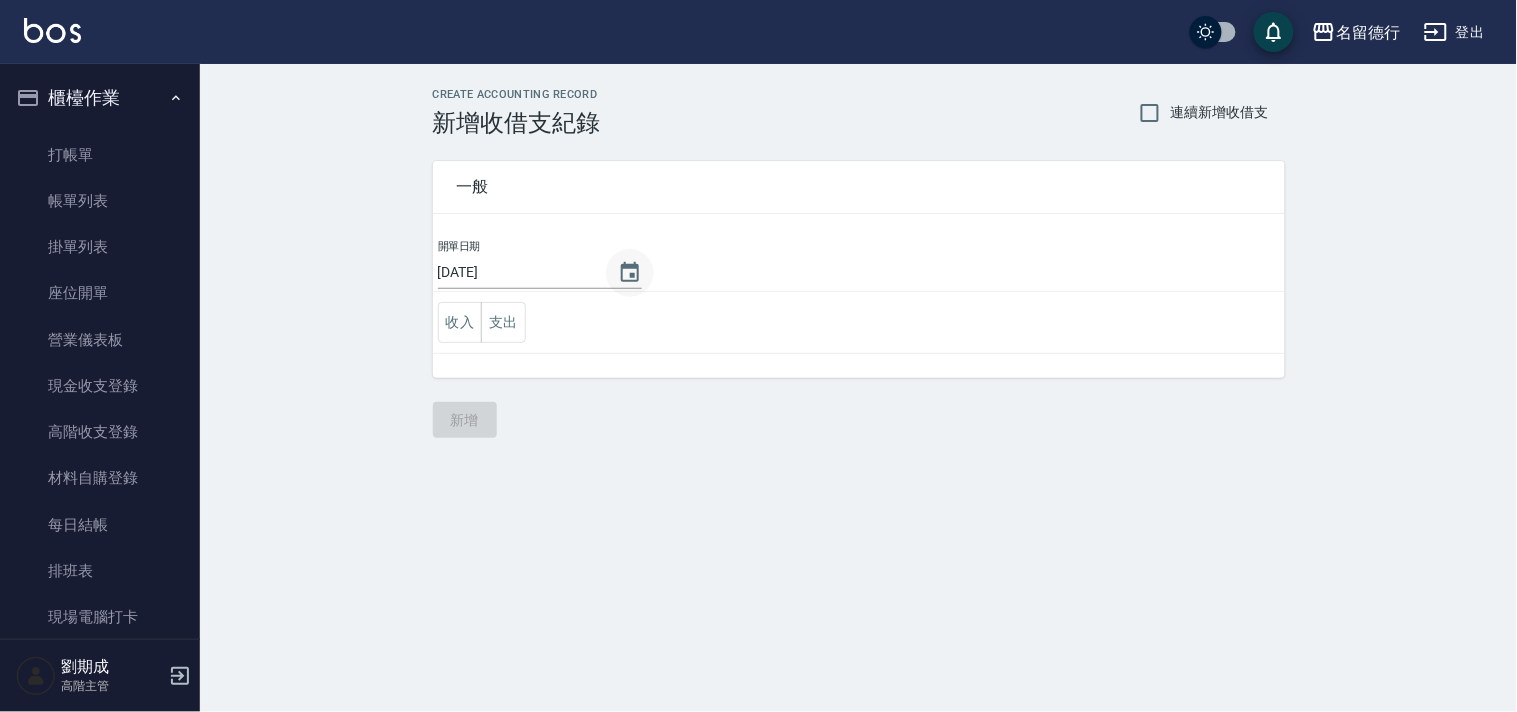 click 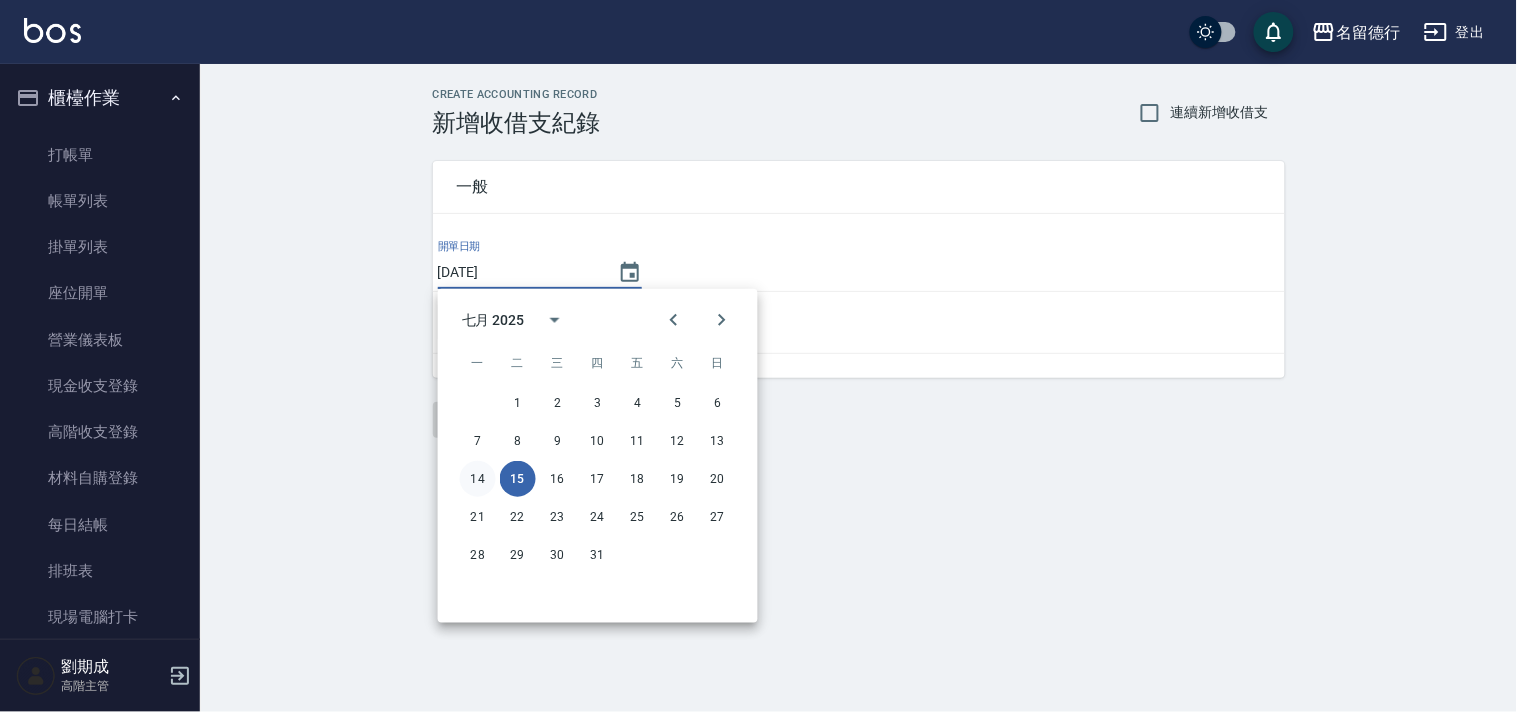 click on "14" at bounding box center [478, 479] 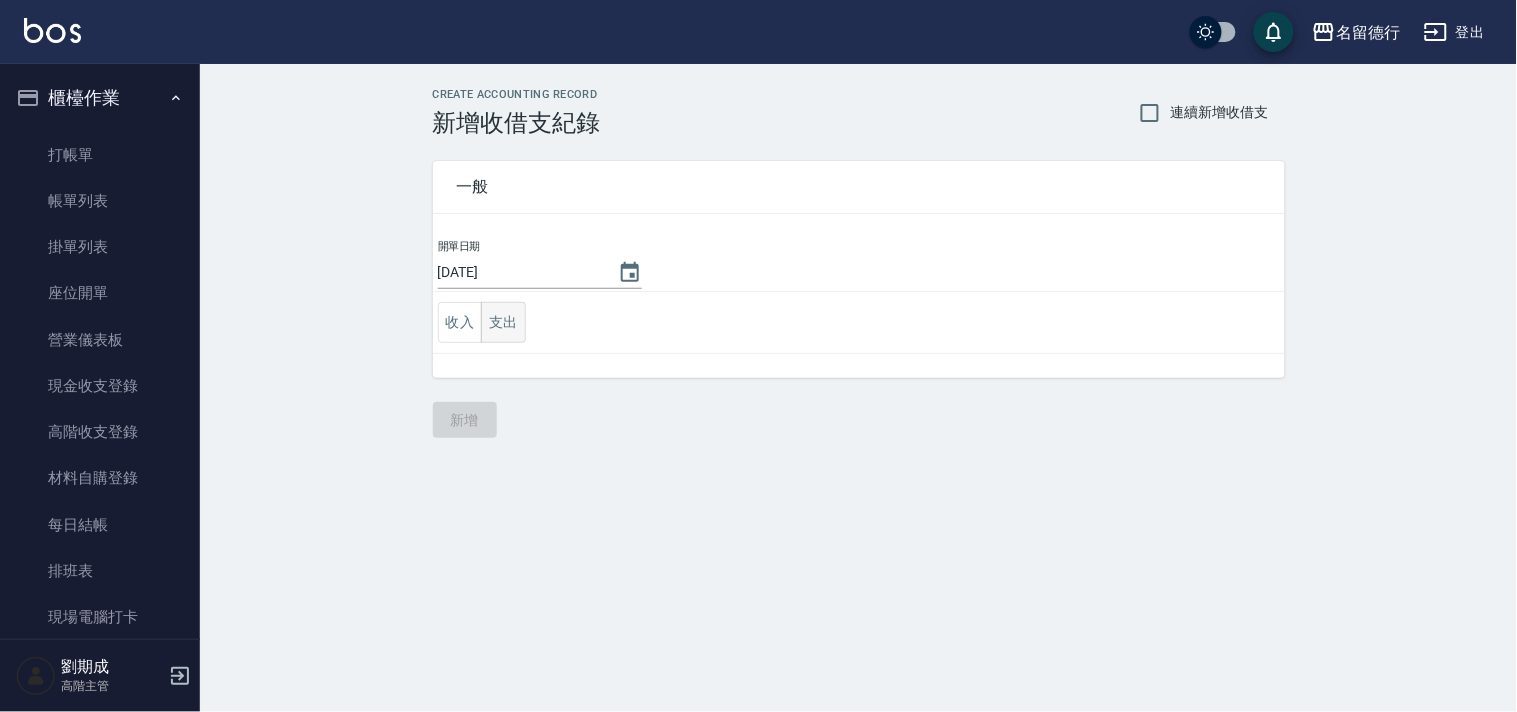 click on "支出" at bounding box center (503, 322) 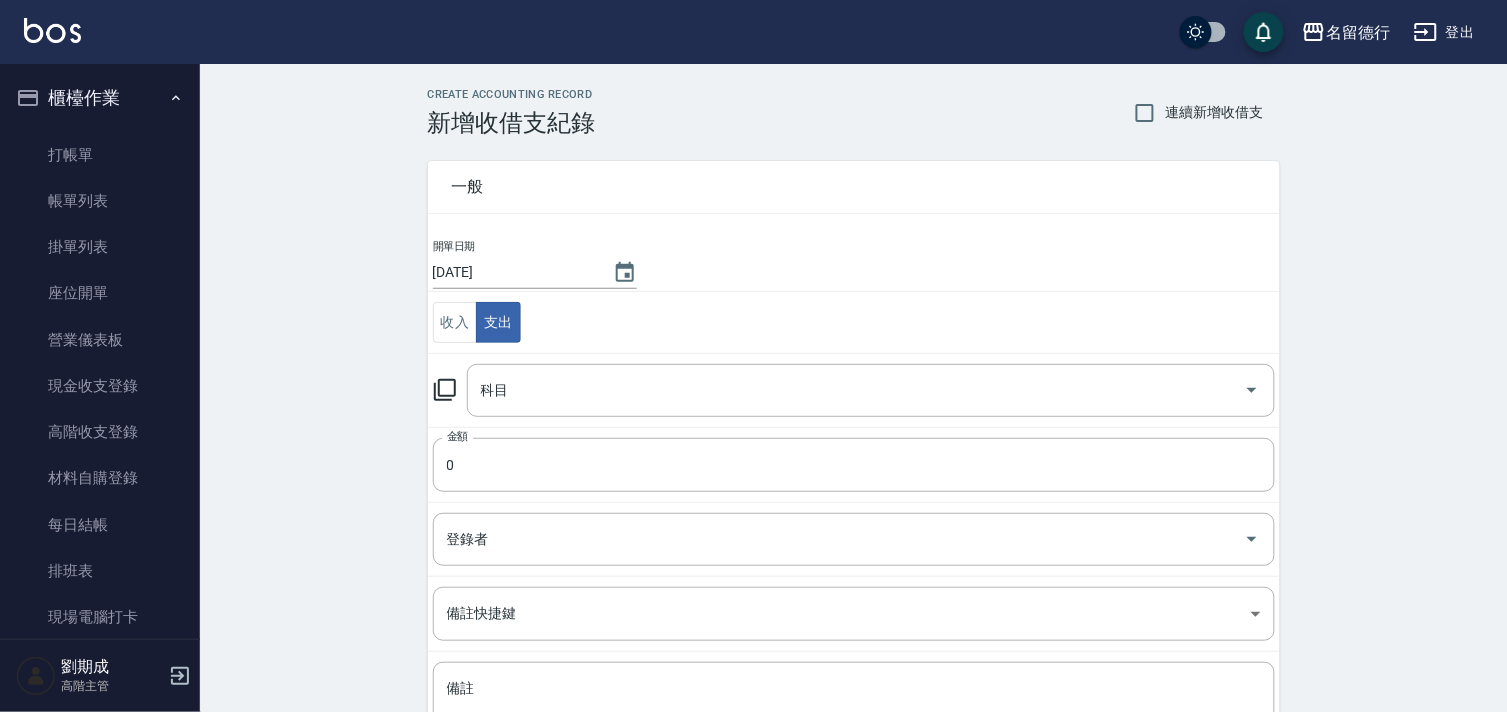 click on "科目 科目" at bounding box center [854, 390] 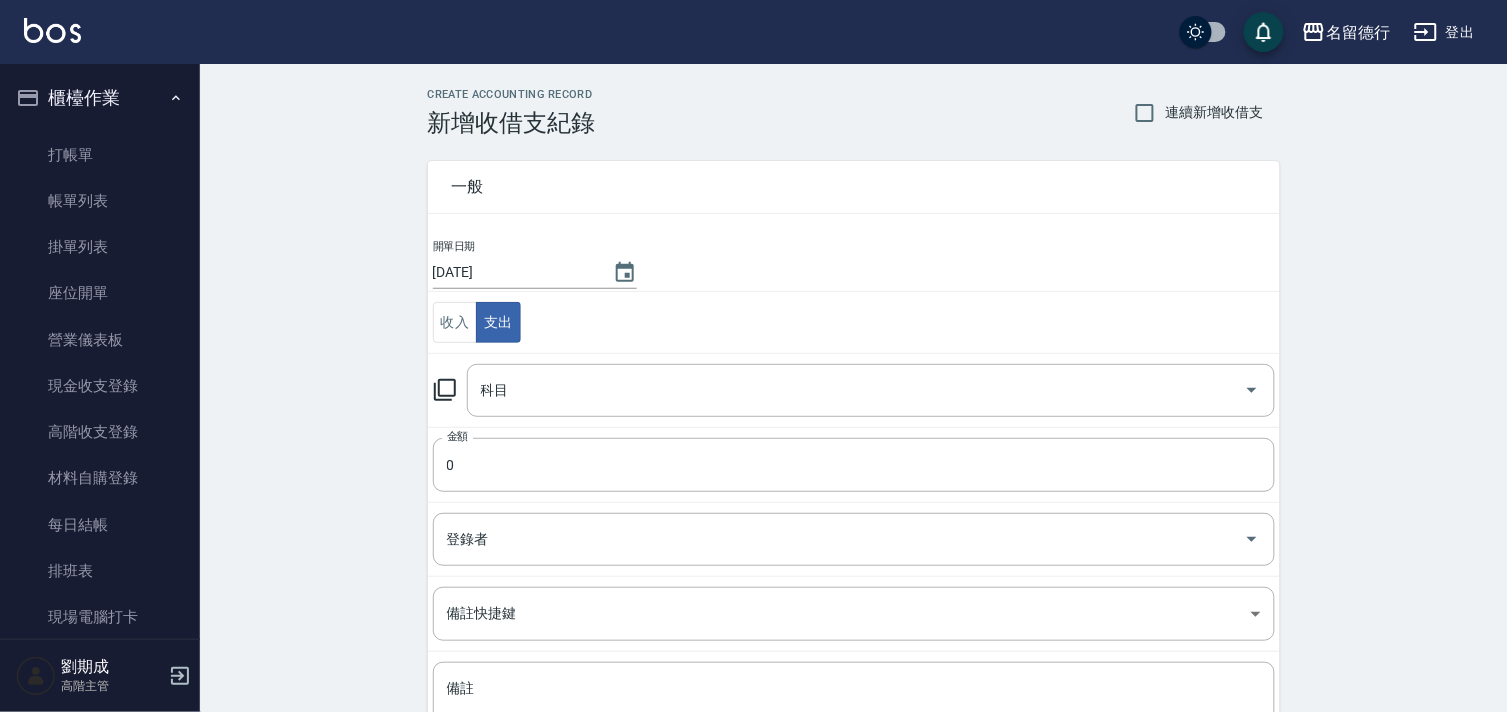 click 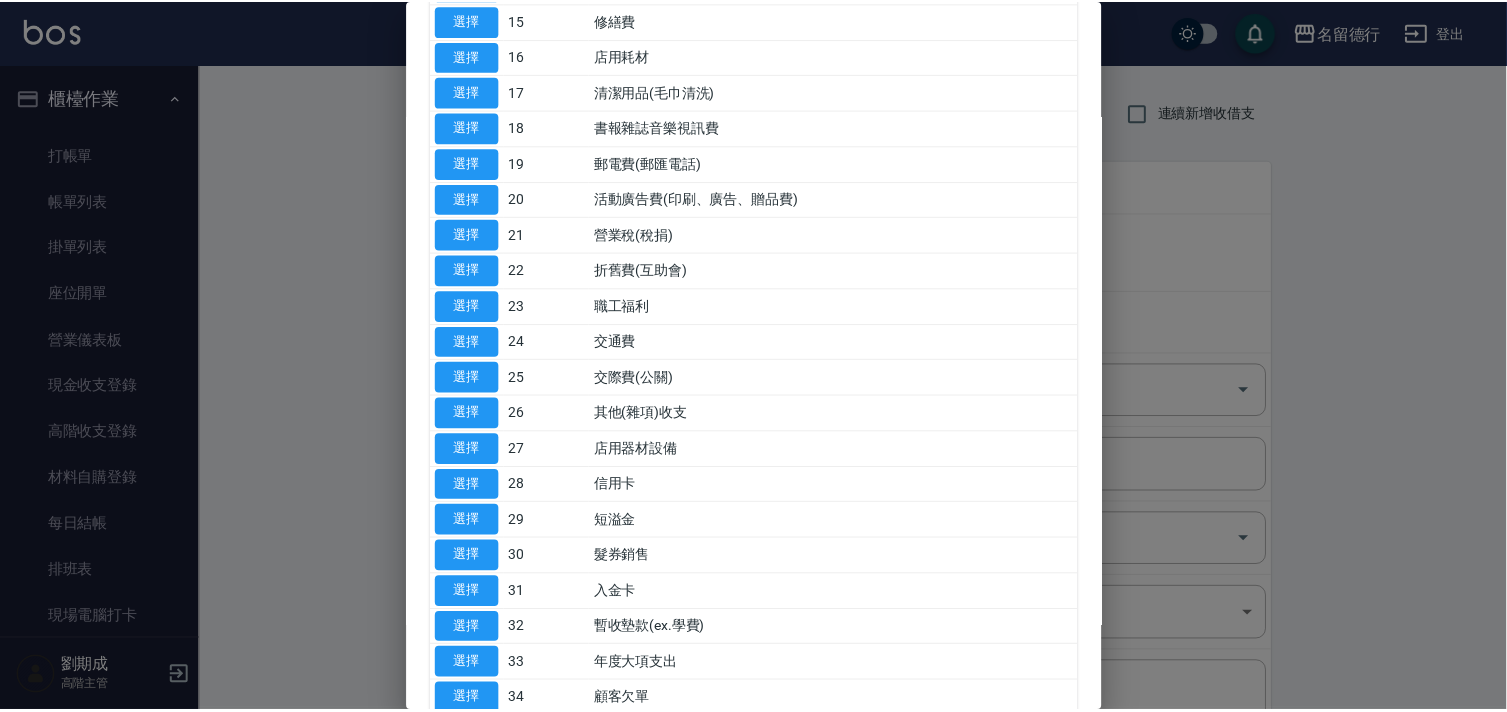 scroll, scrollTop: 861, scrollLeft: 0, axis: vertical 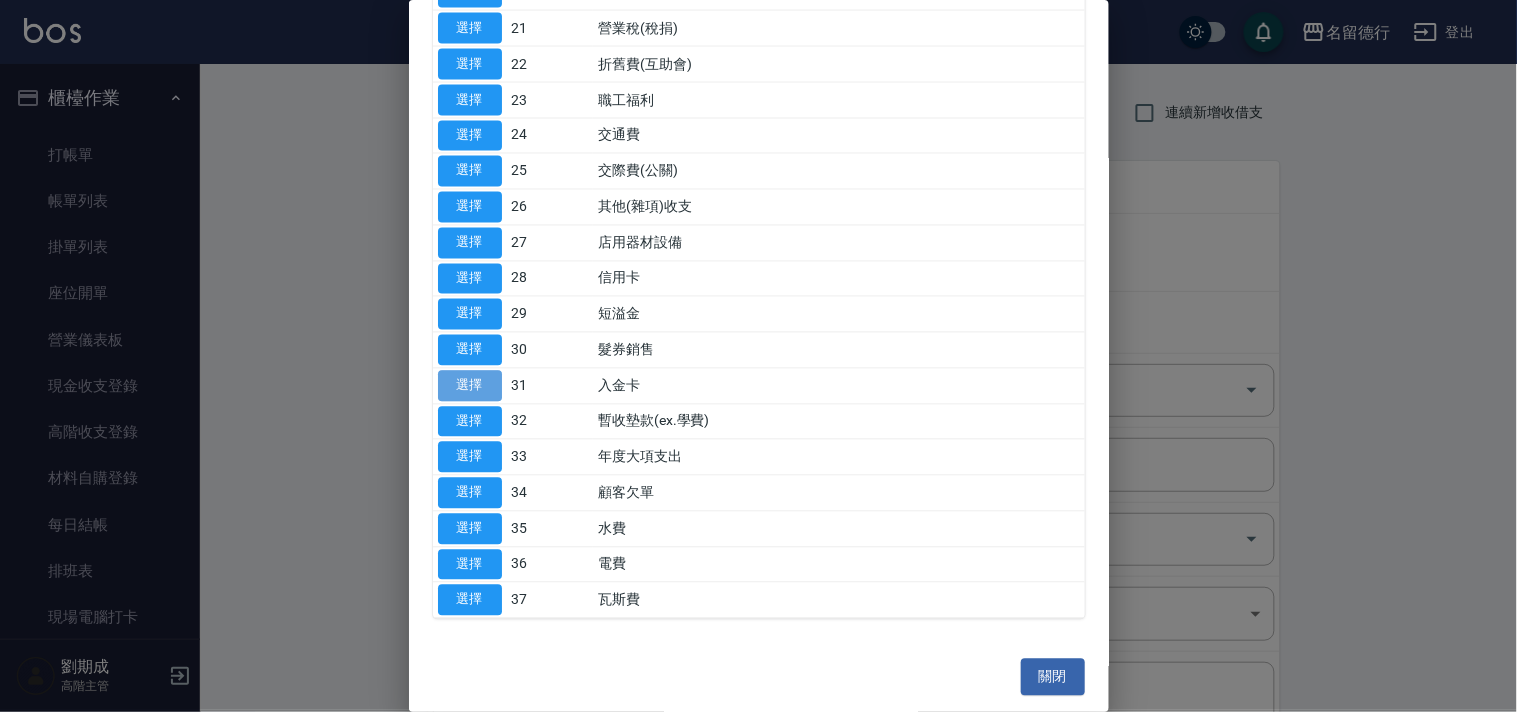 click on "選擇" at bounding box center [470, 386] 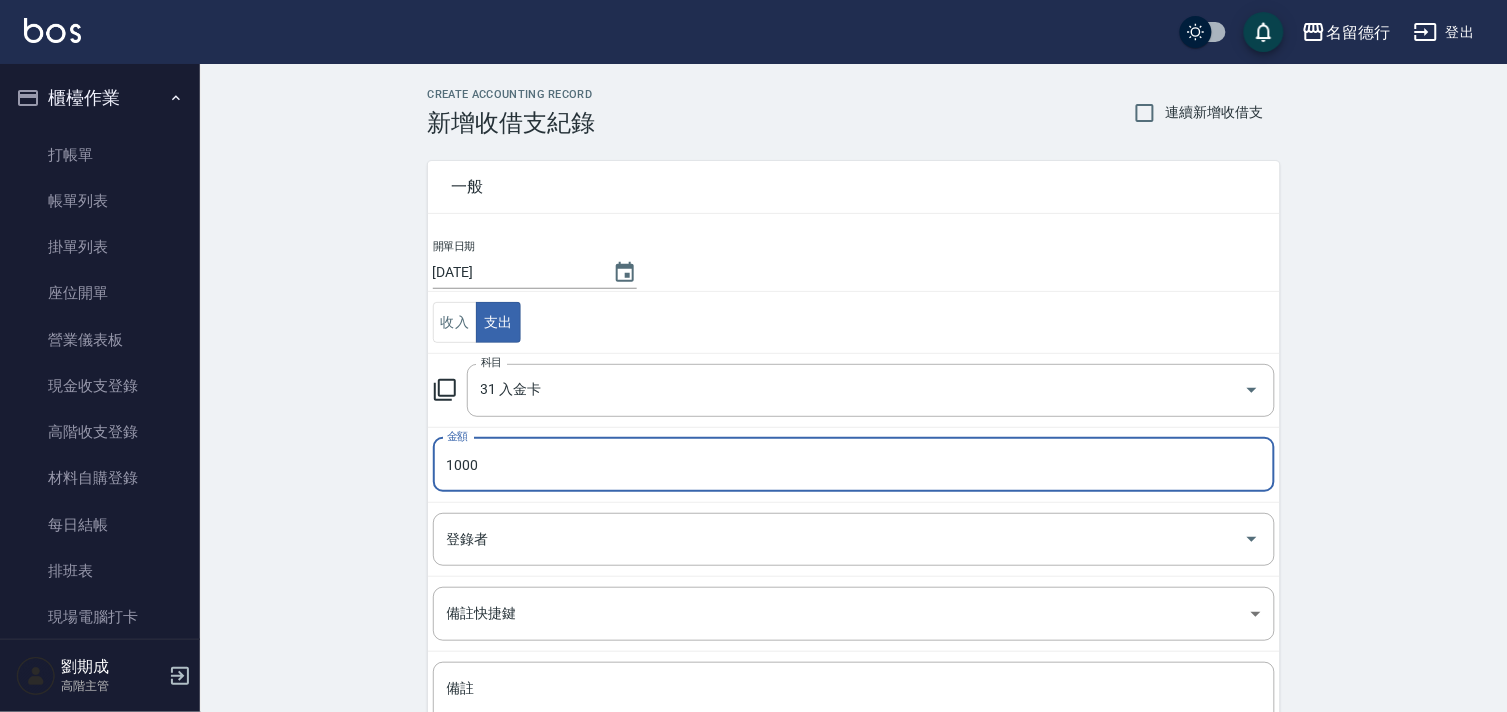 type on "1000" 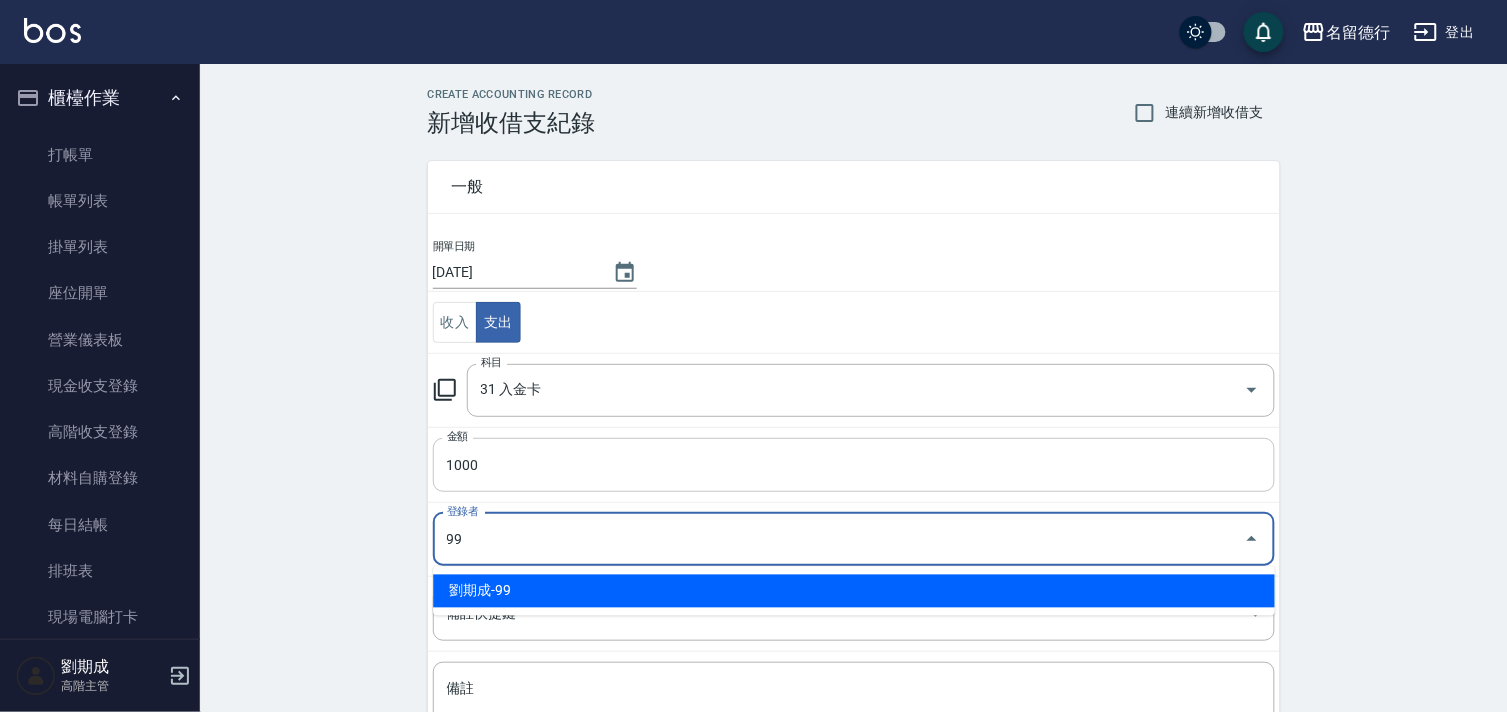 type on "劉期成-99" 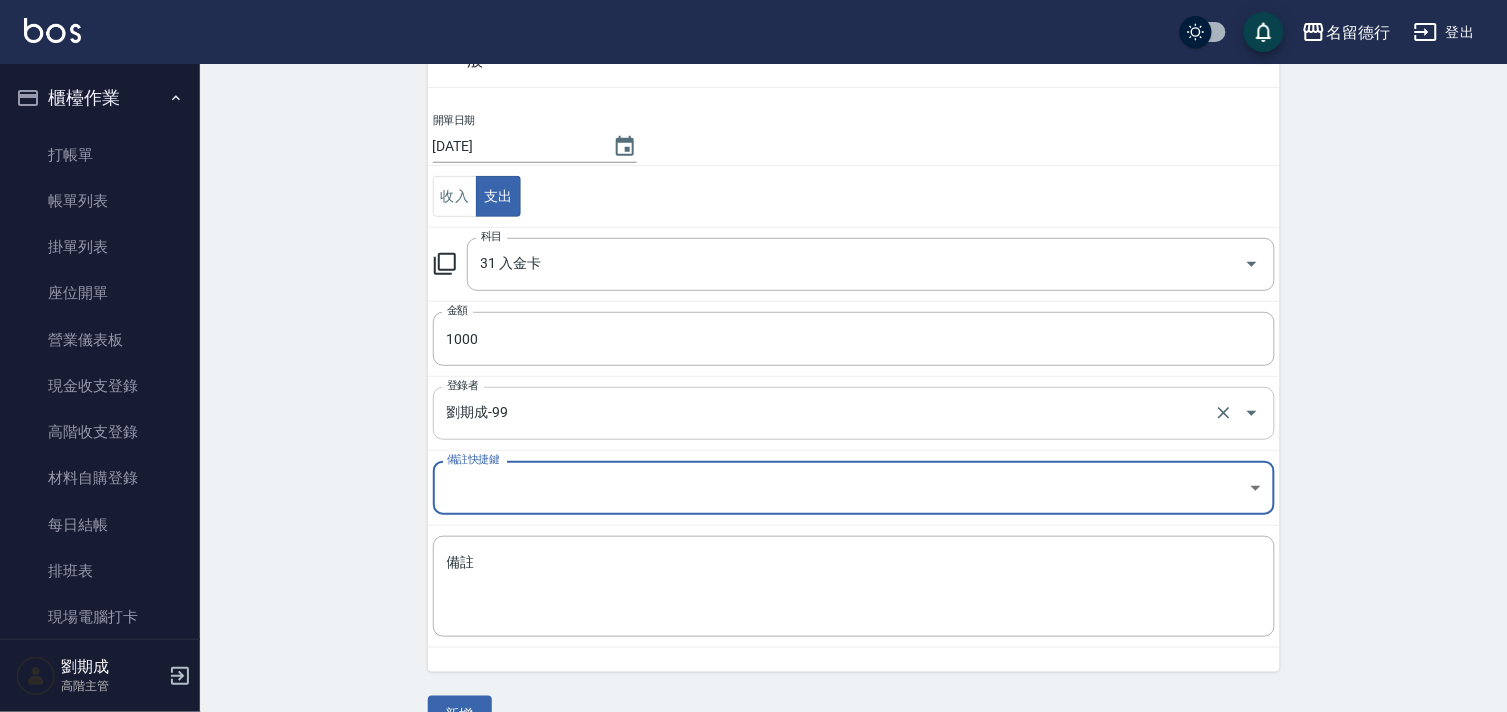 scroll, scrollTop: 171, scrollLeft: 0, axis: vertical 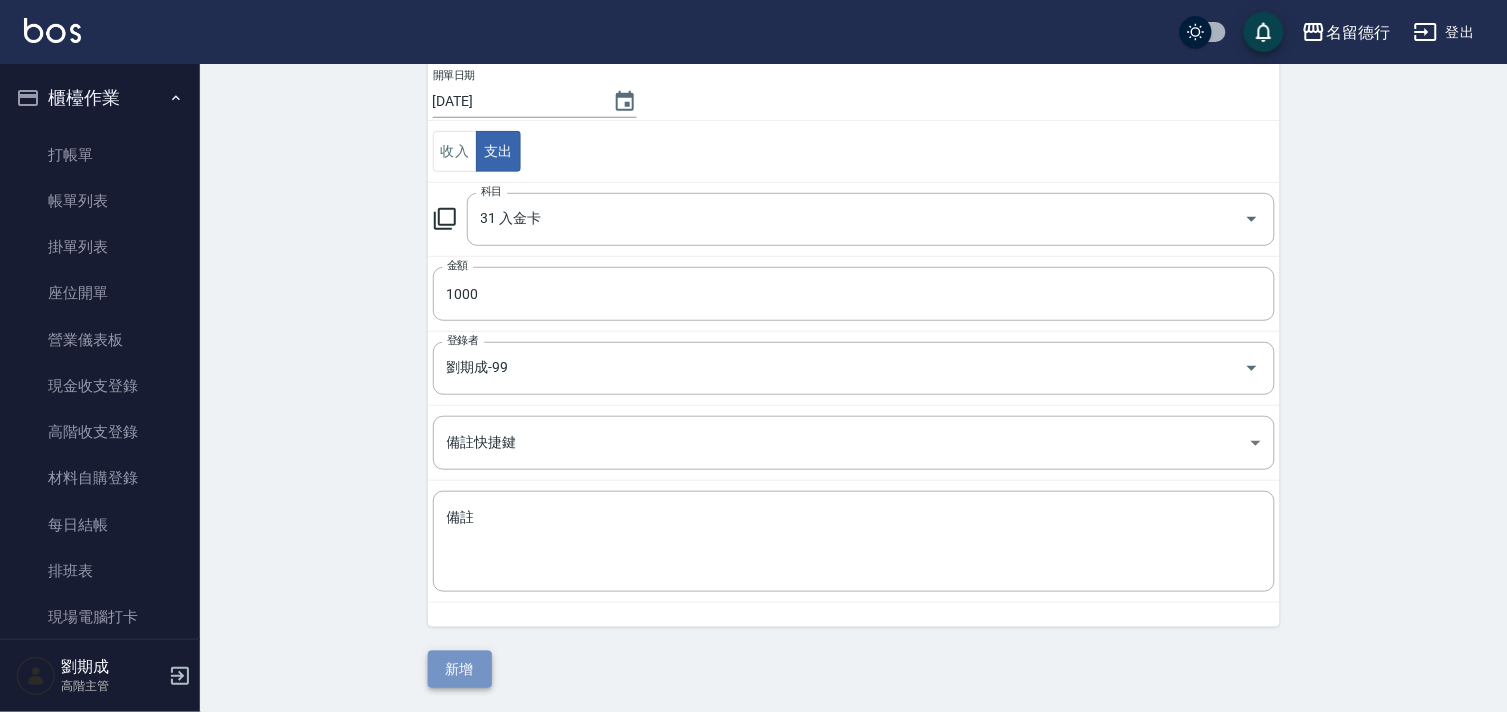 click on "新增" at bounding box center [460, 669] 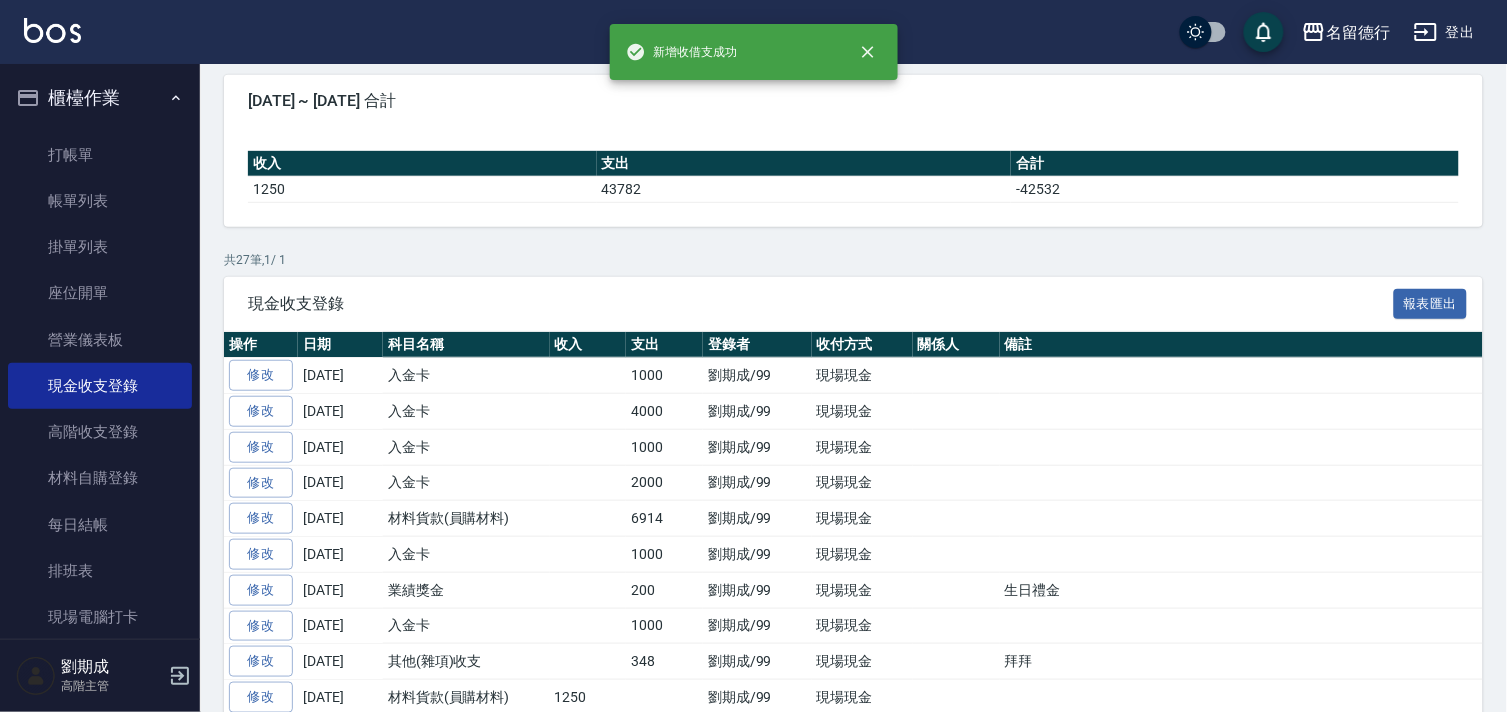 scroll, scrollTop: 0, scrollLeft: 0, axis: both 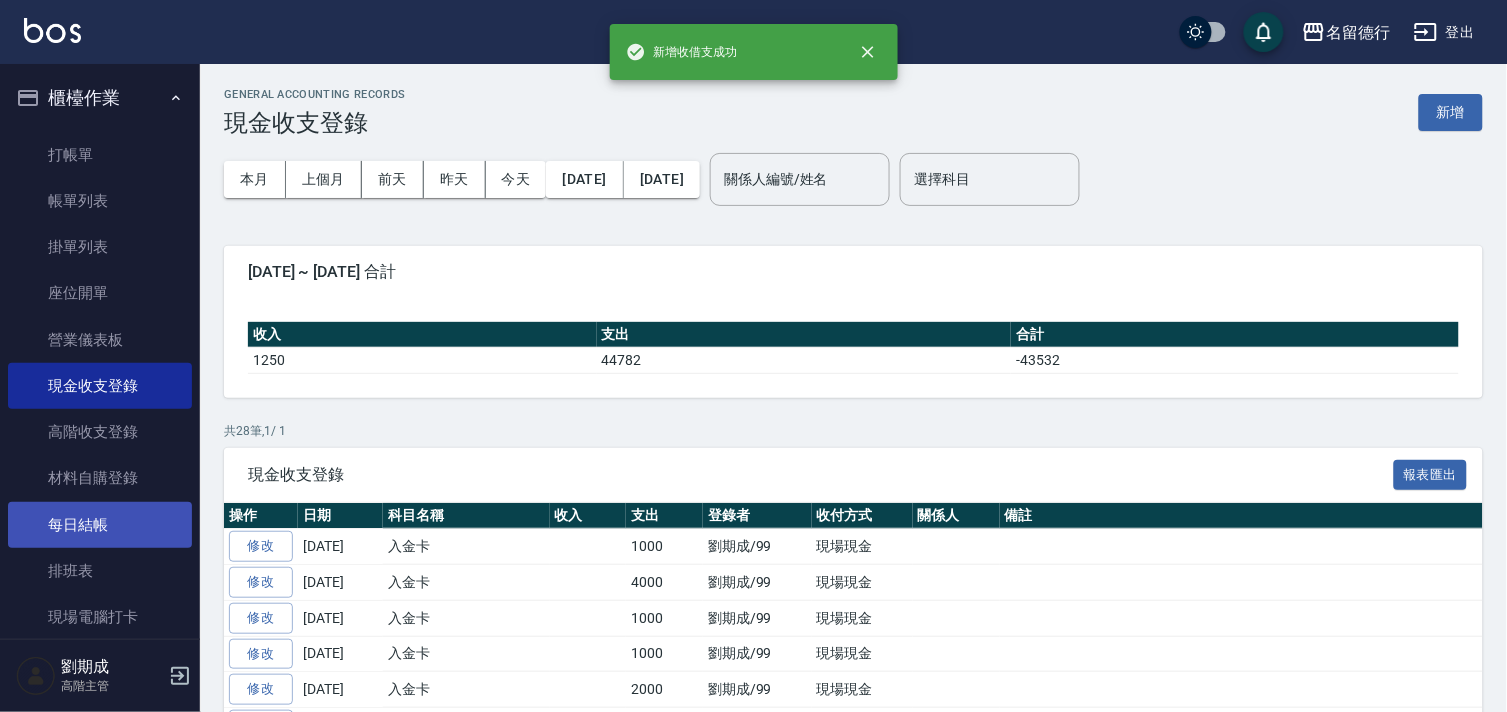 click on "每日結帳" at bounding box center [100, 525] 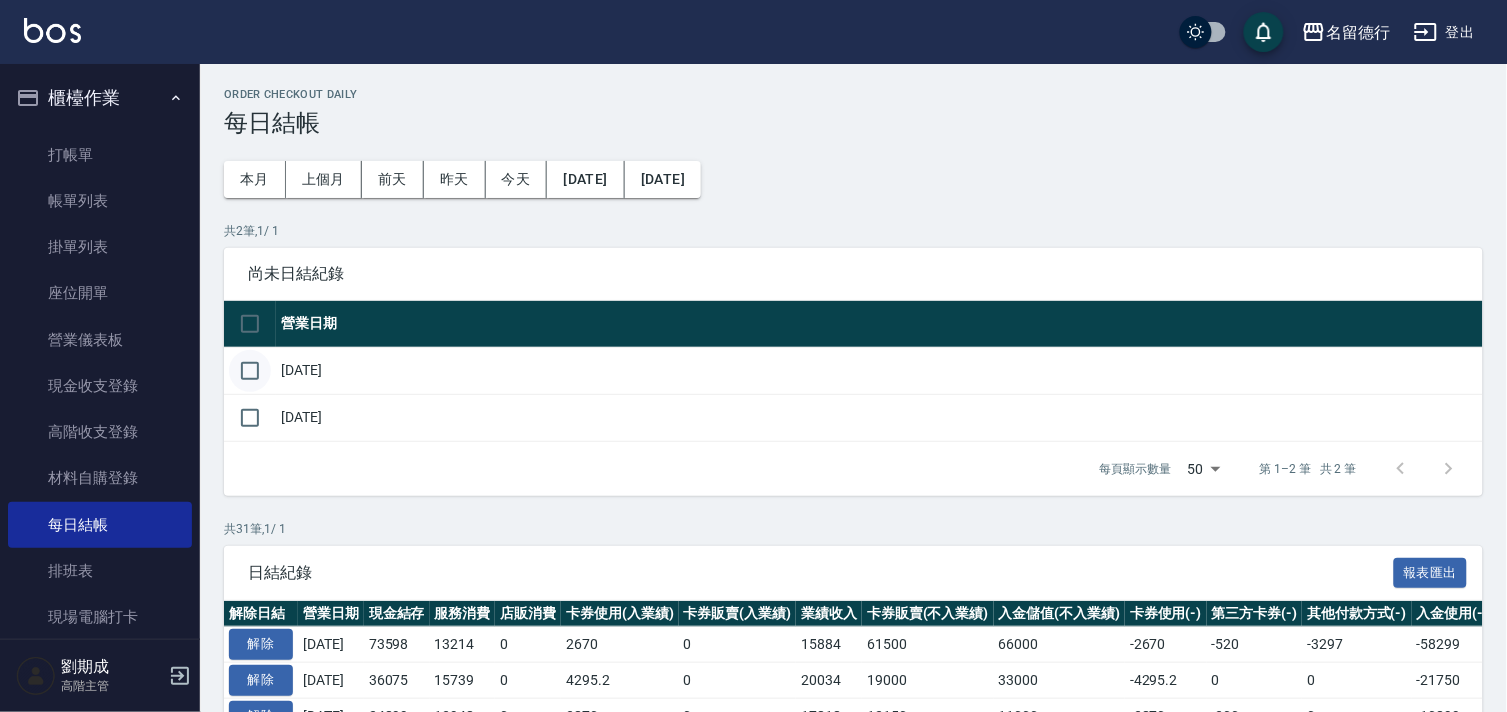 drag, startPoint x: 255, startPoint y: 380, endPoint x: 267, endPoint y: 375, distance: 13 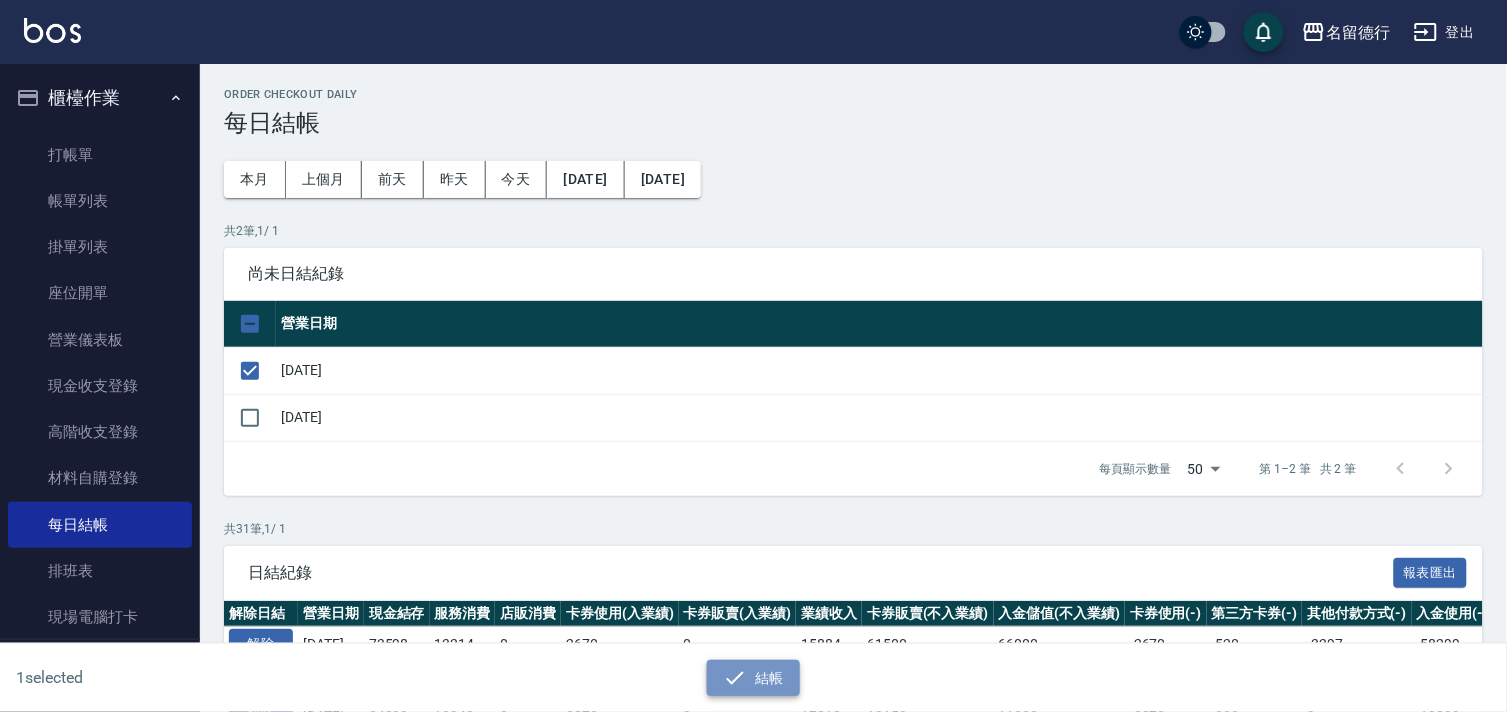 click on "結帳" at bounding box center [753, 678] 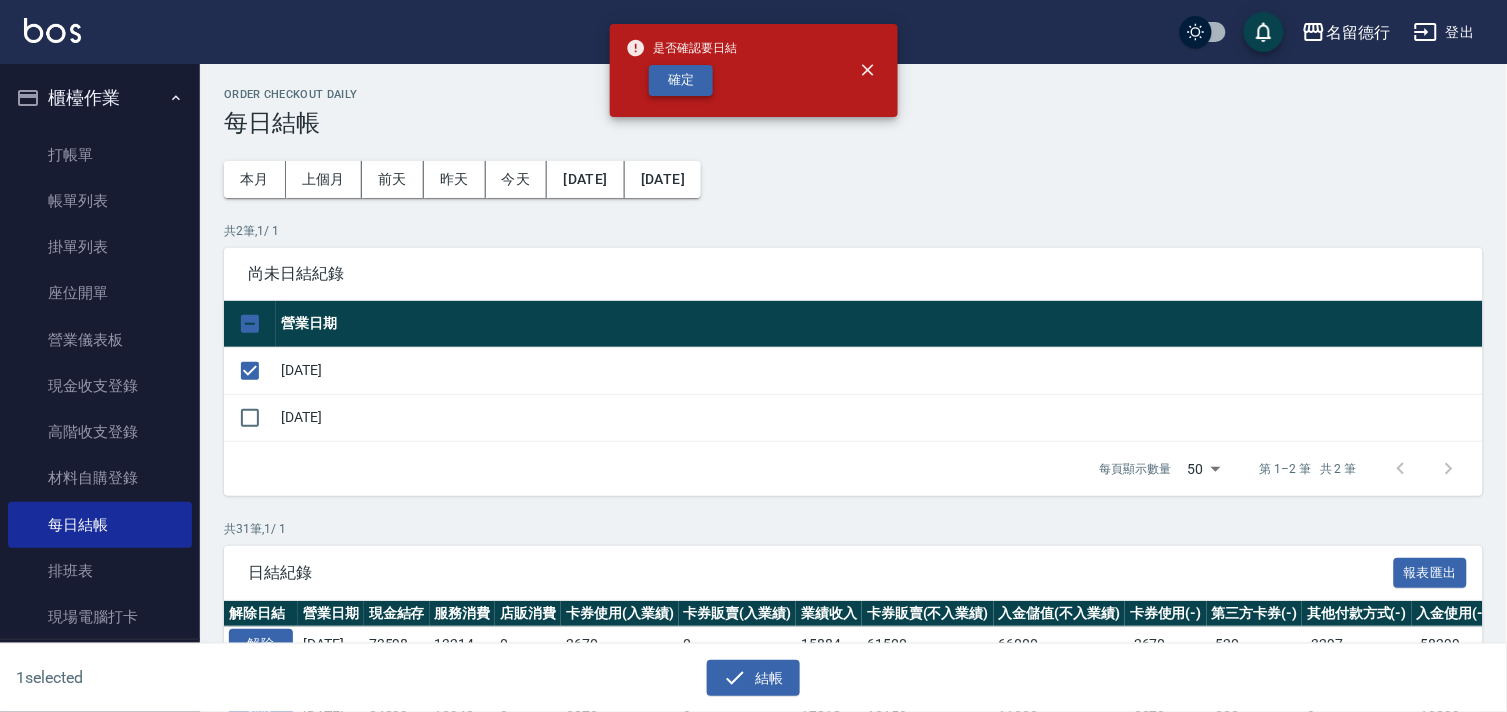 click on "確定" at bounding box center [681, 80] 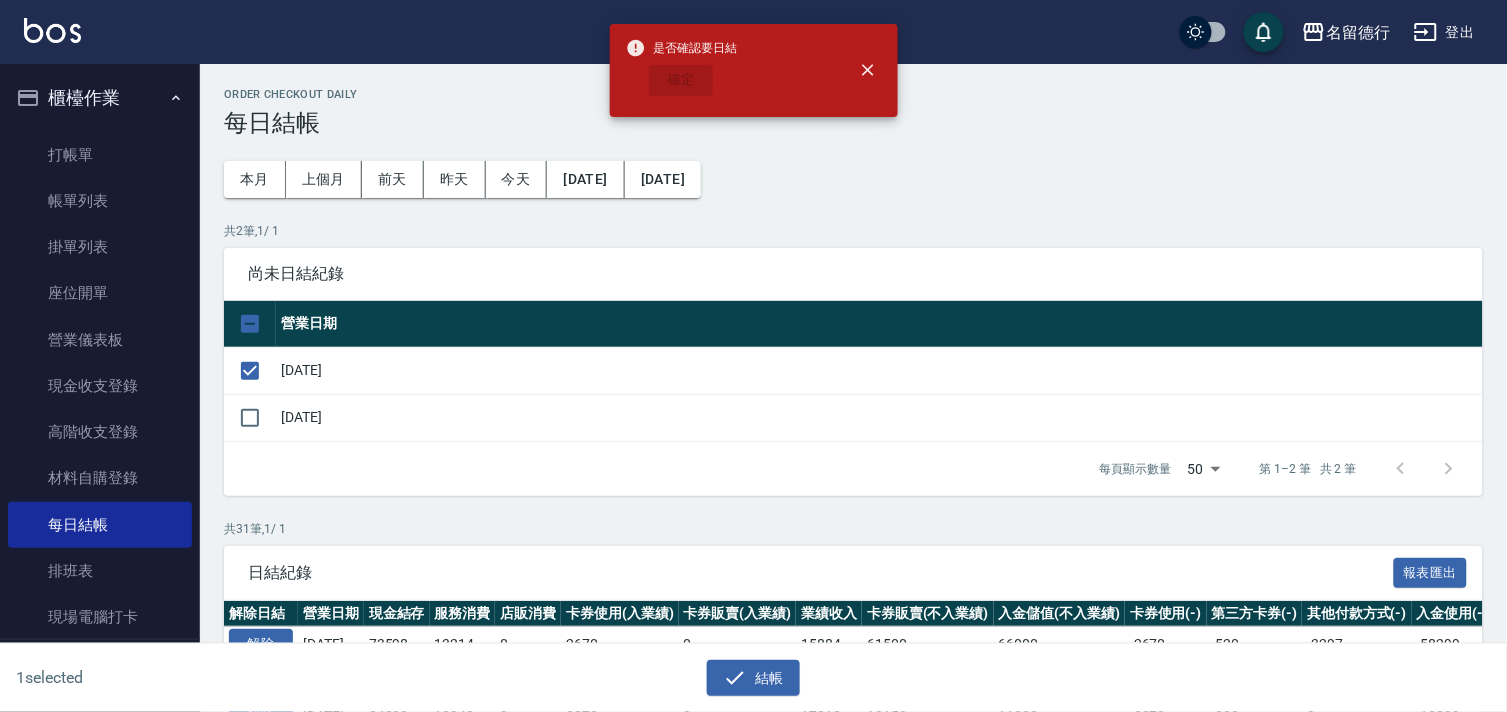 checkbox on "false" 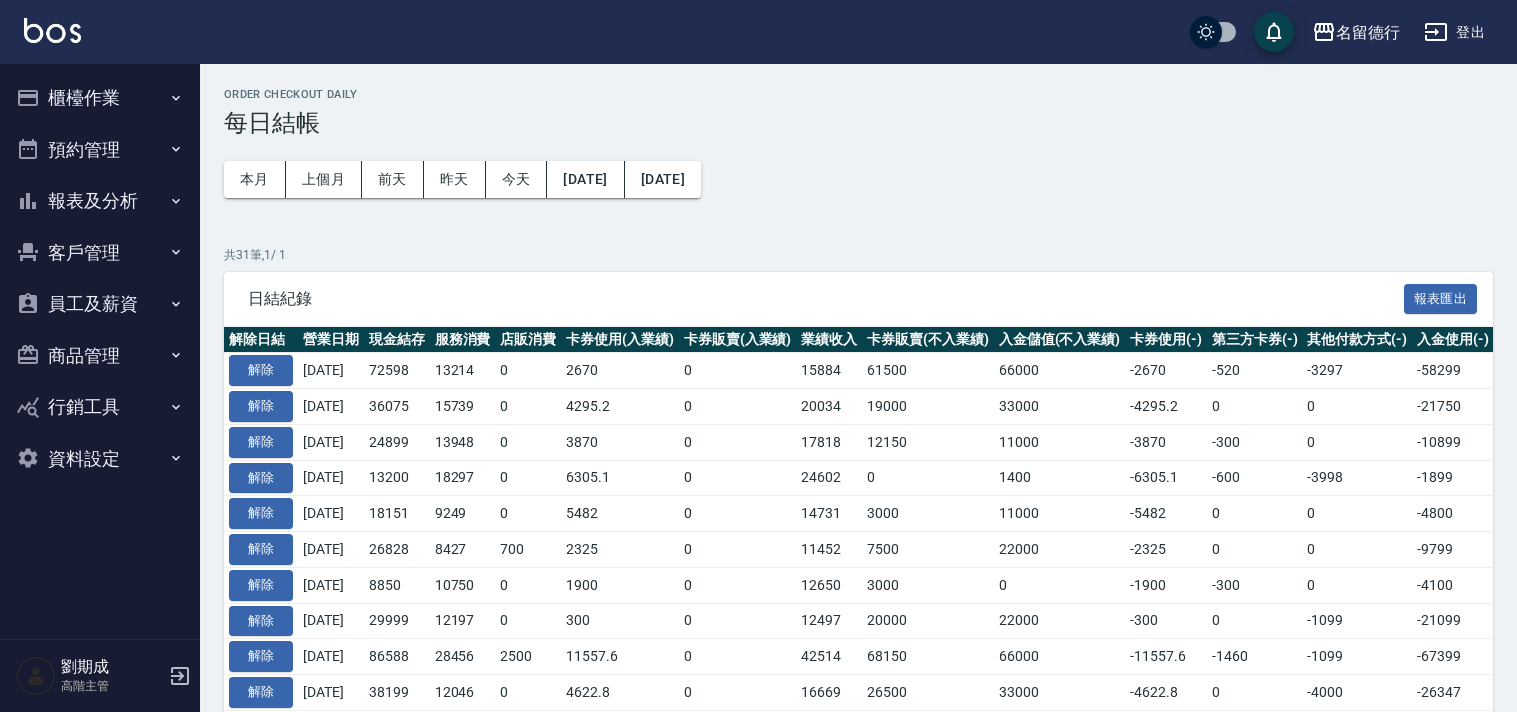 scroll, scrollTop: 0, scrollLeft: 0, axis: both 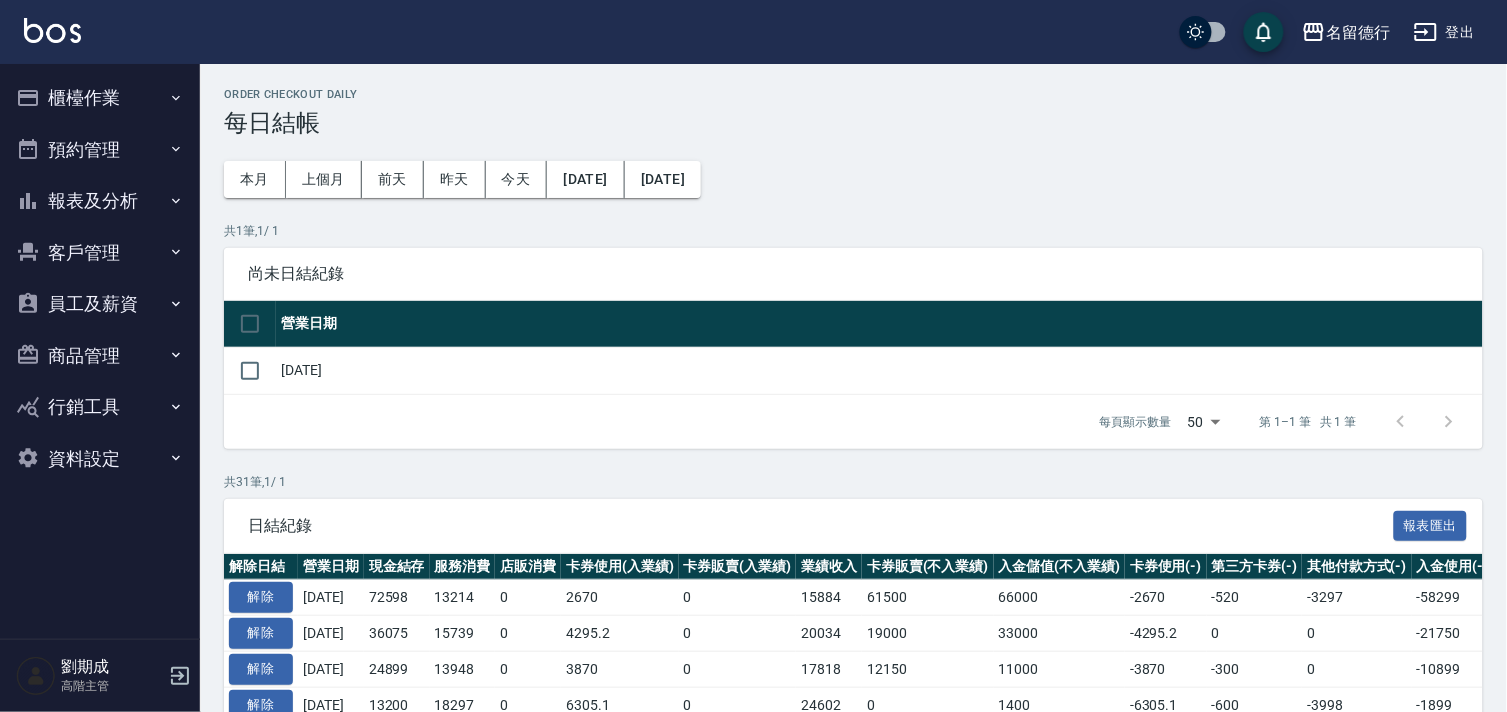 click on "櫃檯作業" at bounding box center [100, 98] 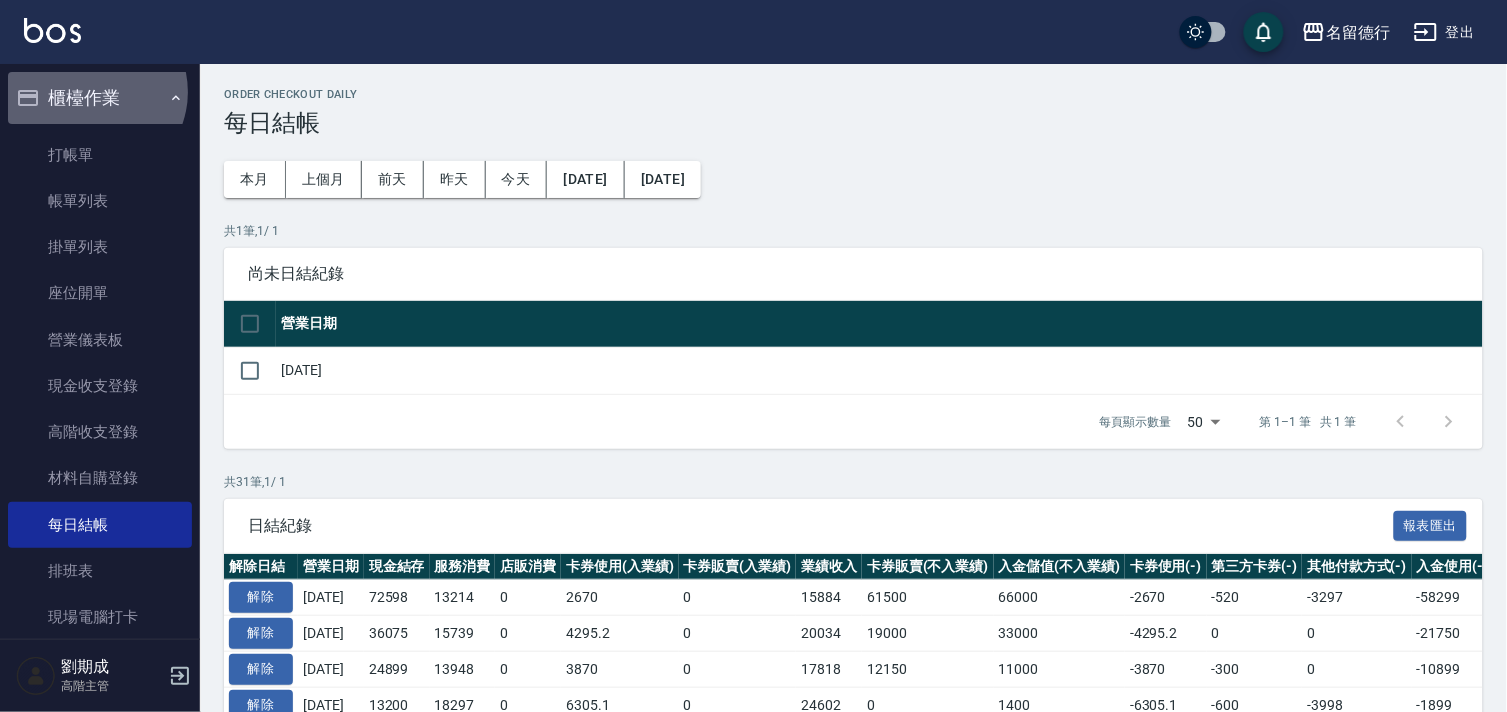 click on "櫃檯作業" at bounding box center (100, 98) 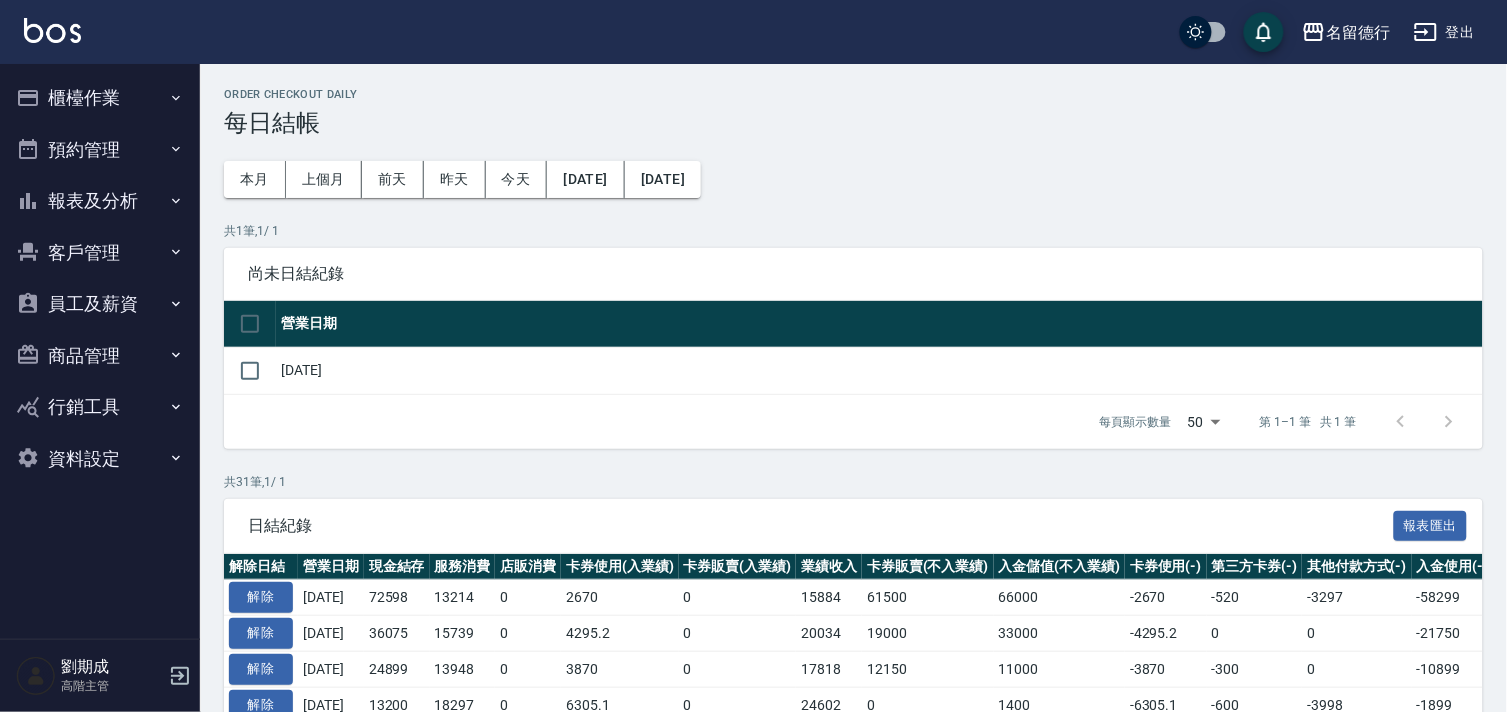 click on "客戶管理" at bounding box center (100, 253) 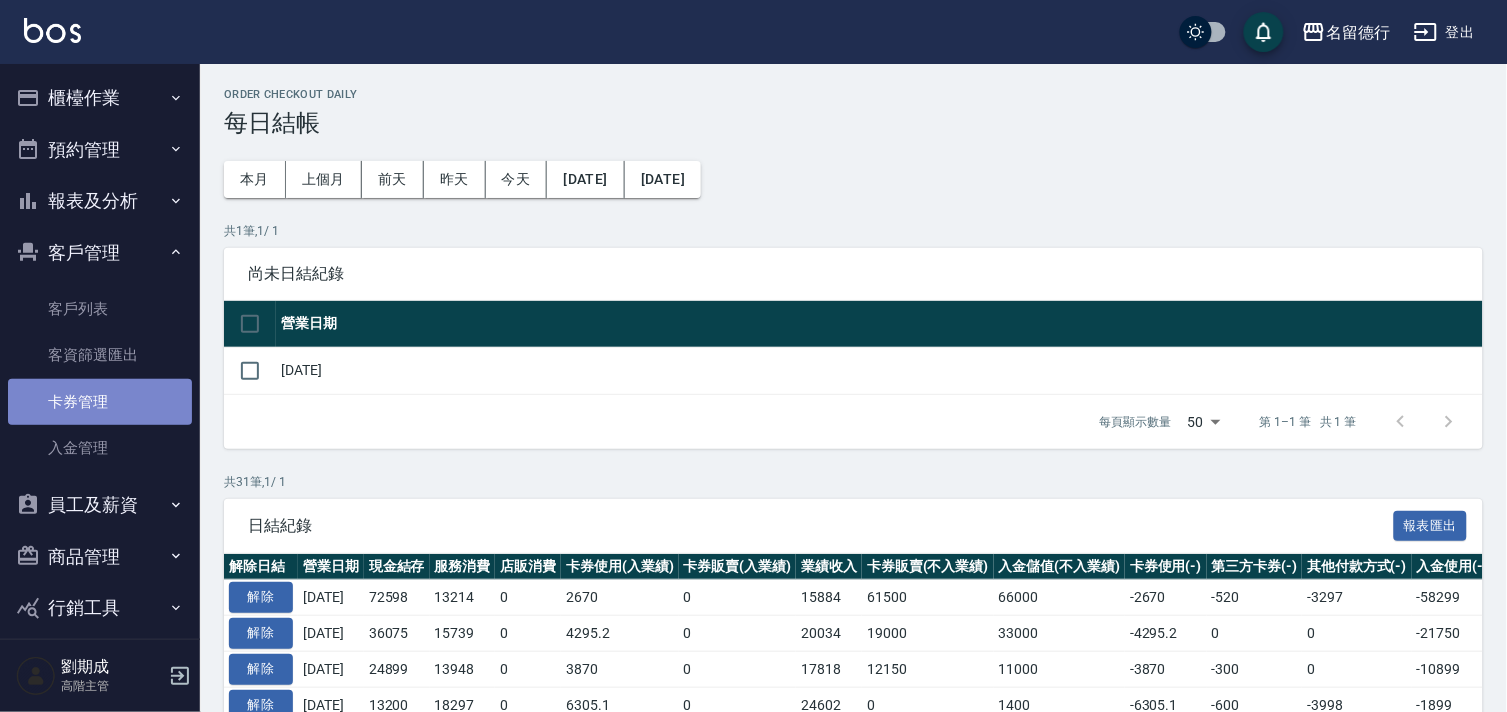 click on "卡券管理" at bounding box center [100, 402] 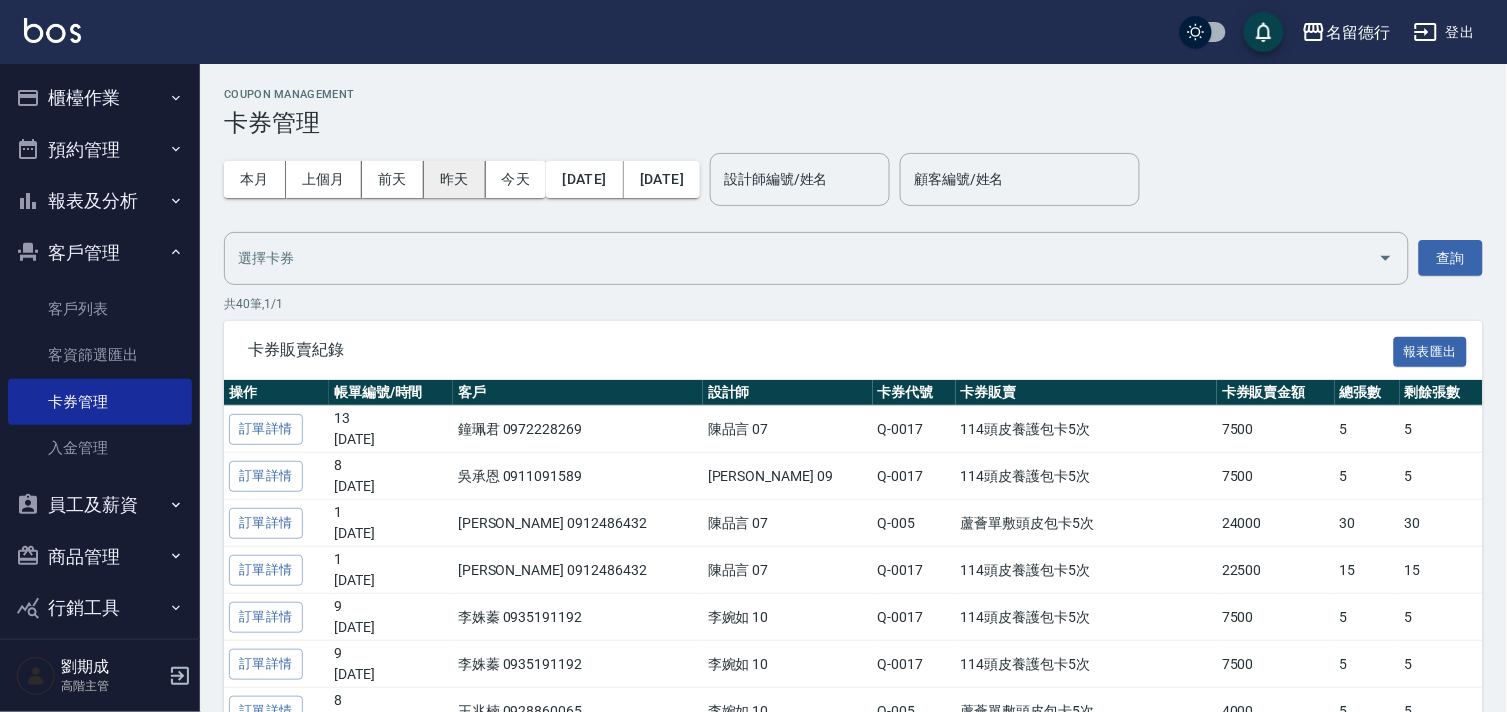 click on "昨天" at bounding box center (455, 179) 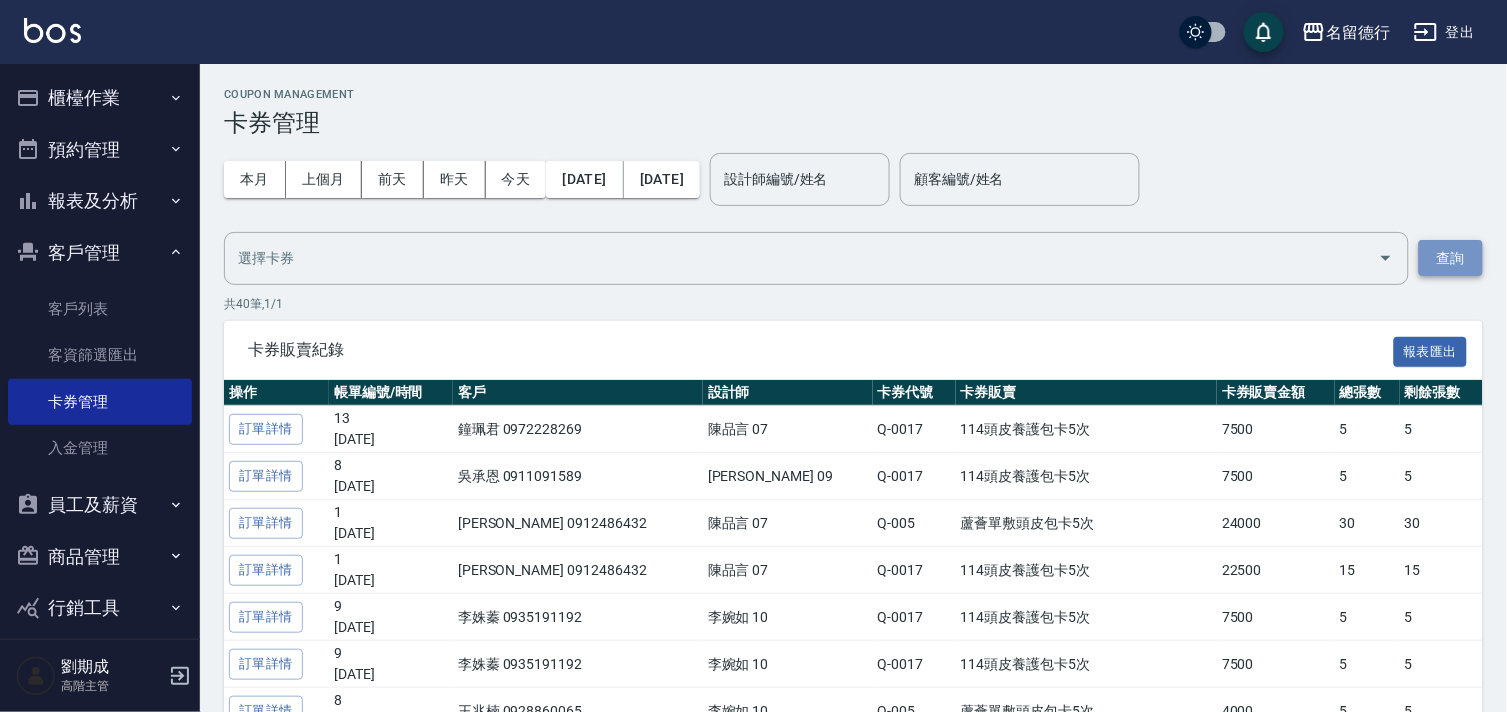 click on "查詢" at bounding box center [1451, 258] 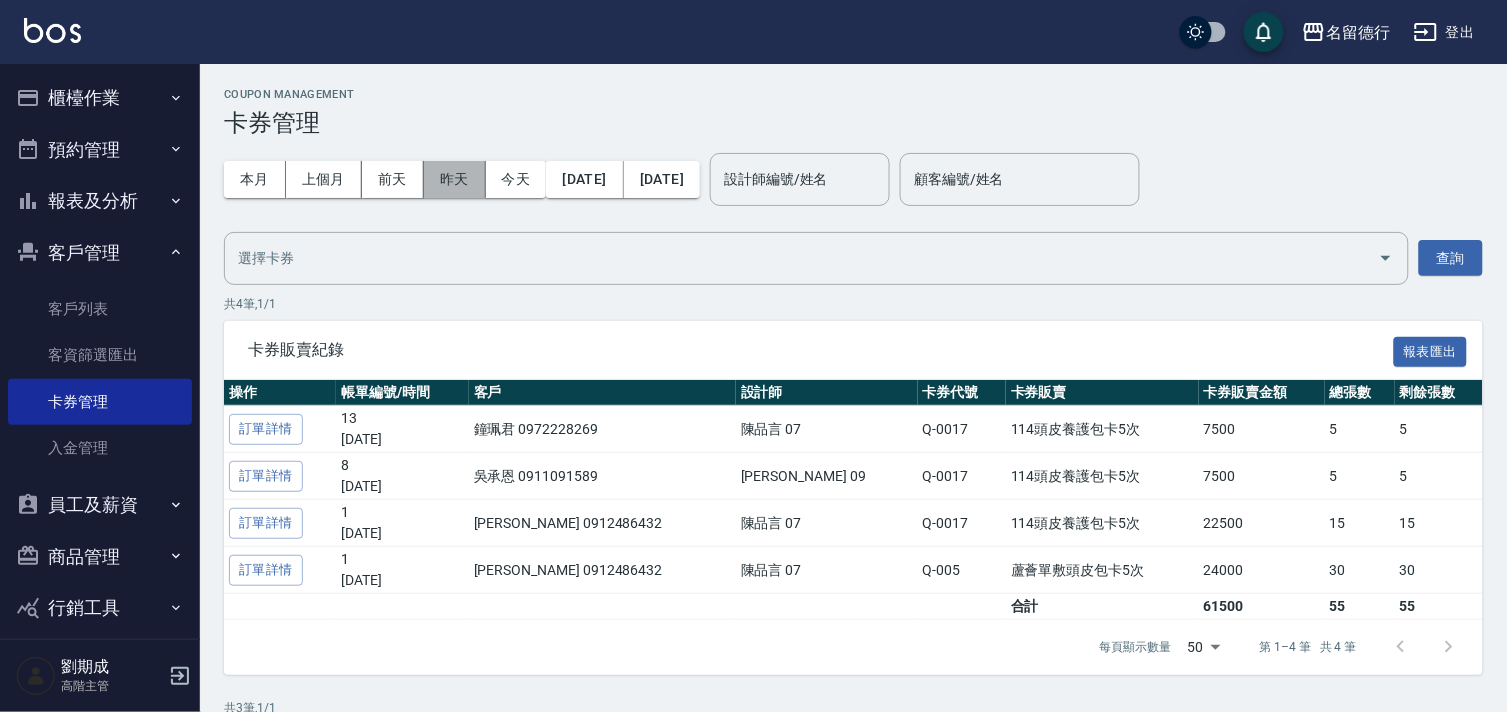 click on "昨天" at bounding box center (455, 179) 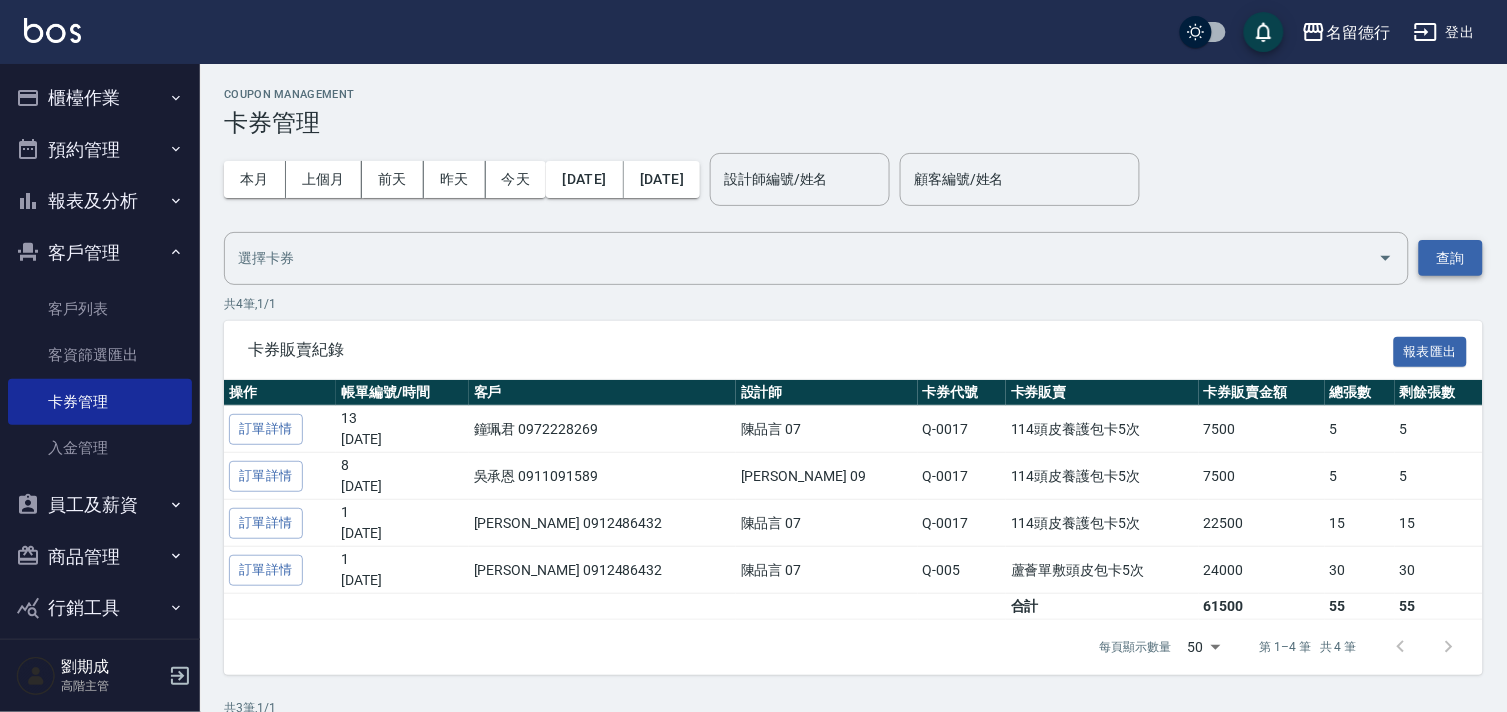 click on "查詢" at bounding box center (1451, 258) 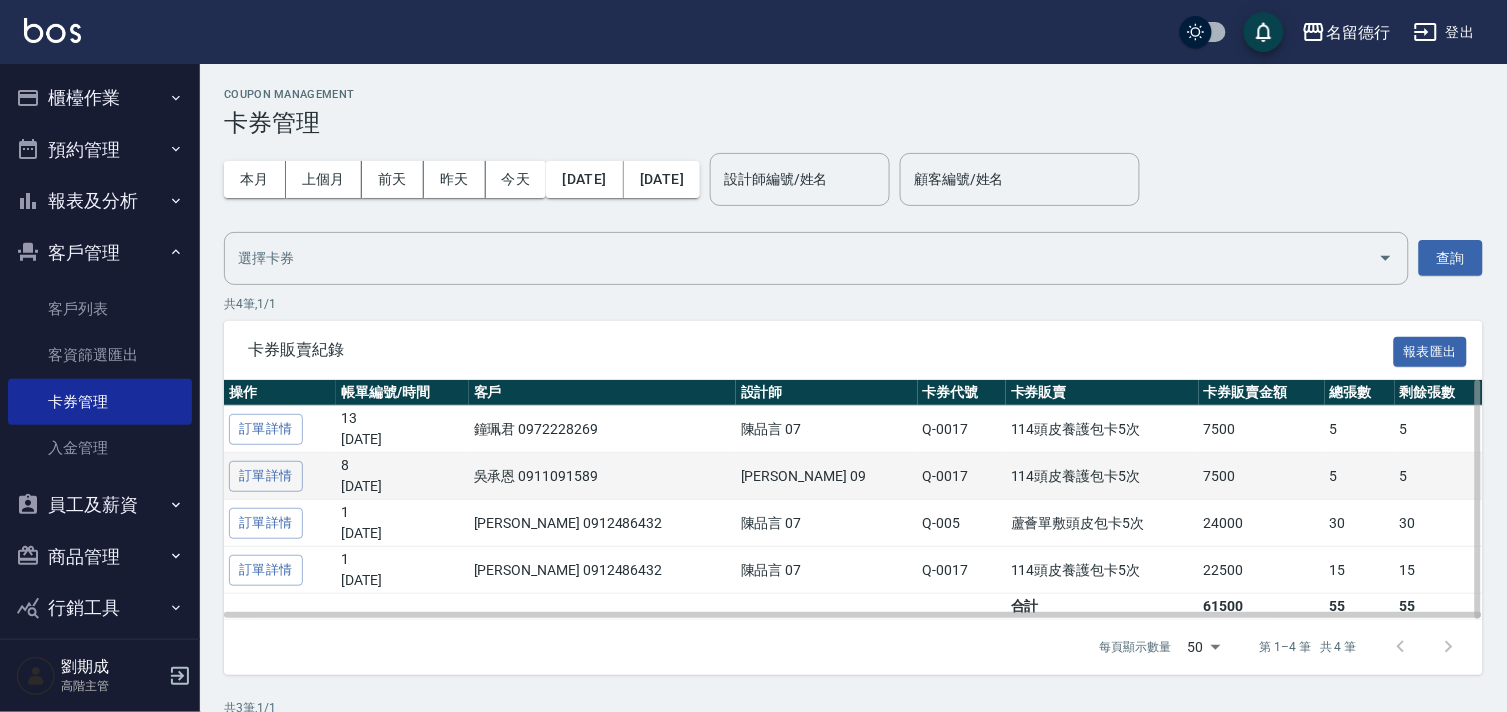 click on "7500" at bounding box center (1262, 476) 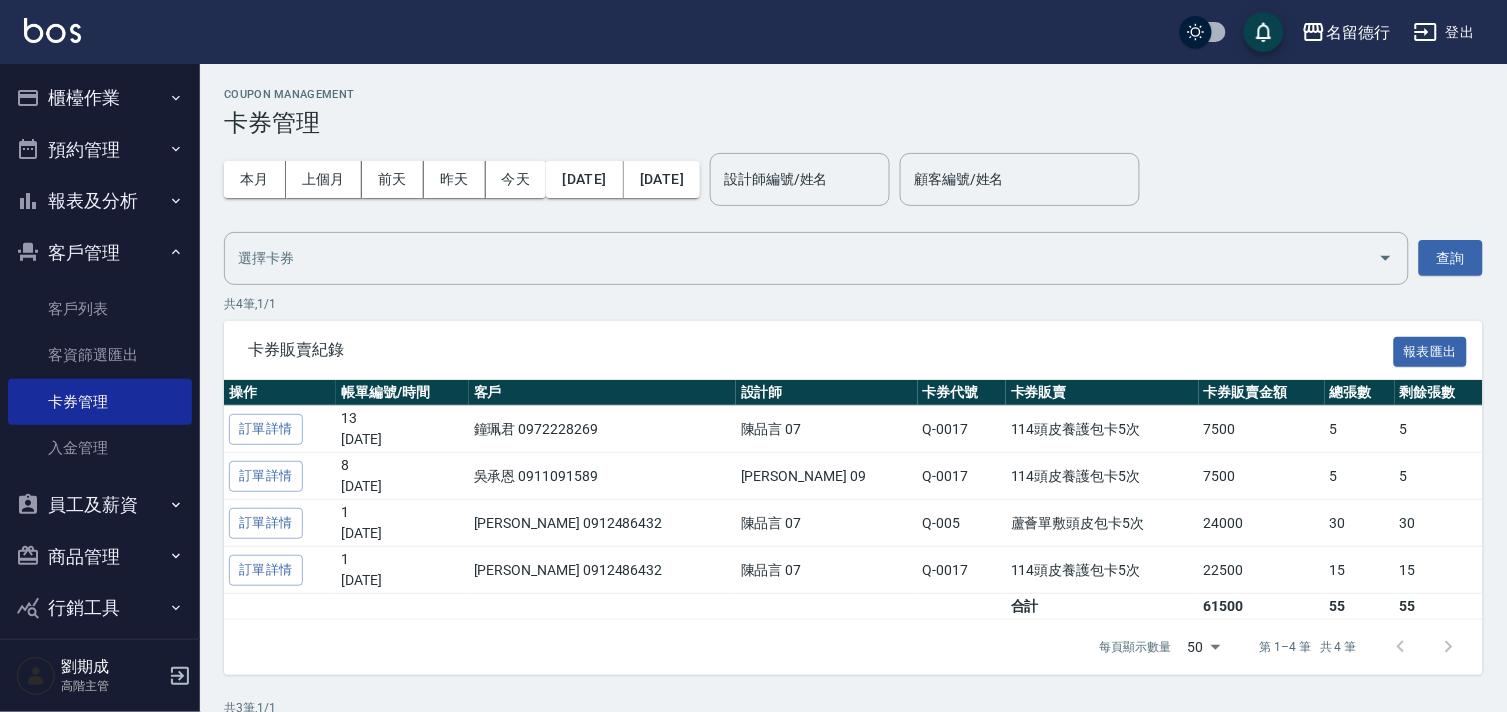 click on "登出" at bounding box center (1444, 32) 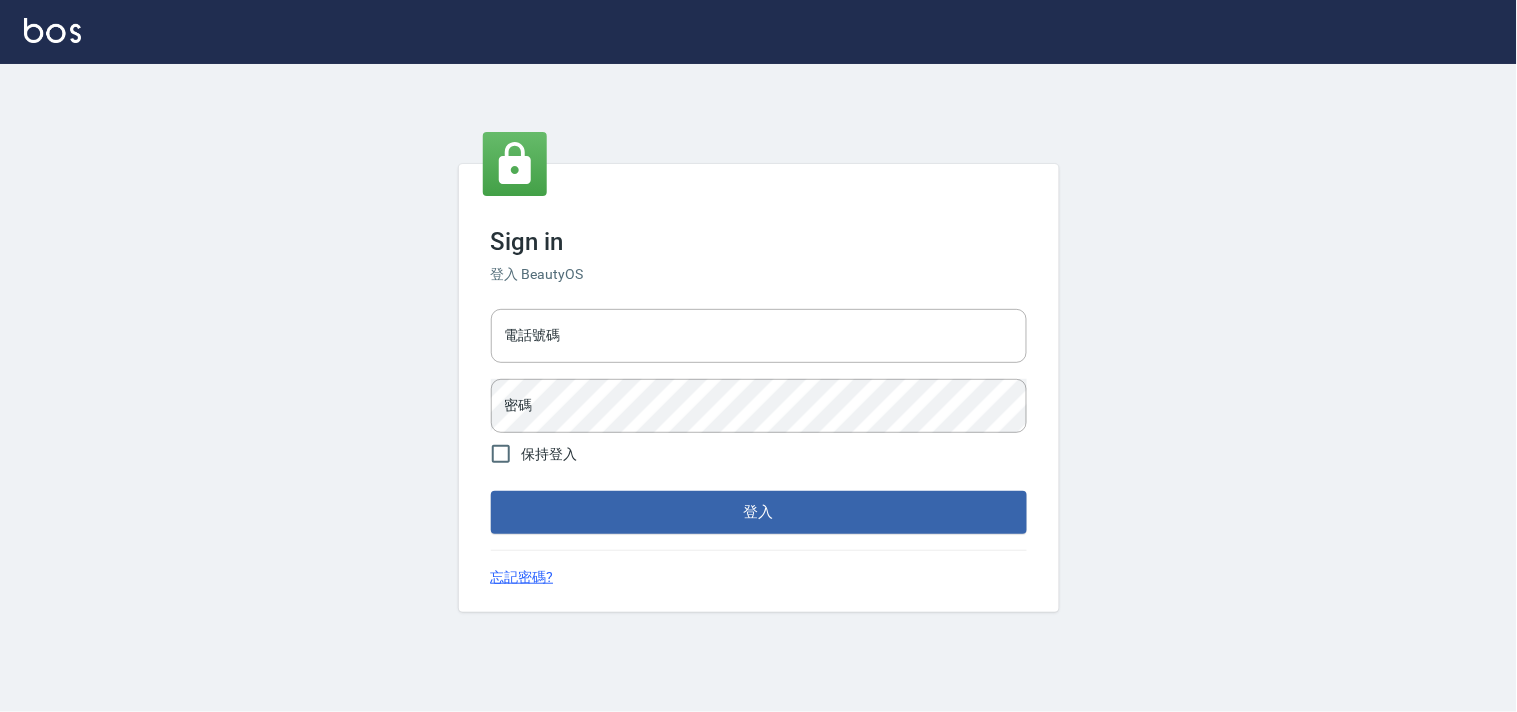 type on "28261007" 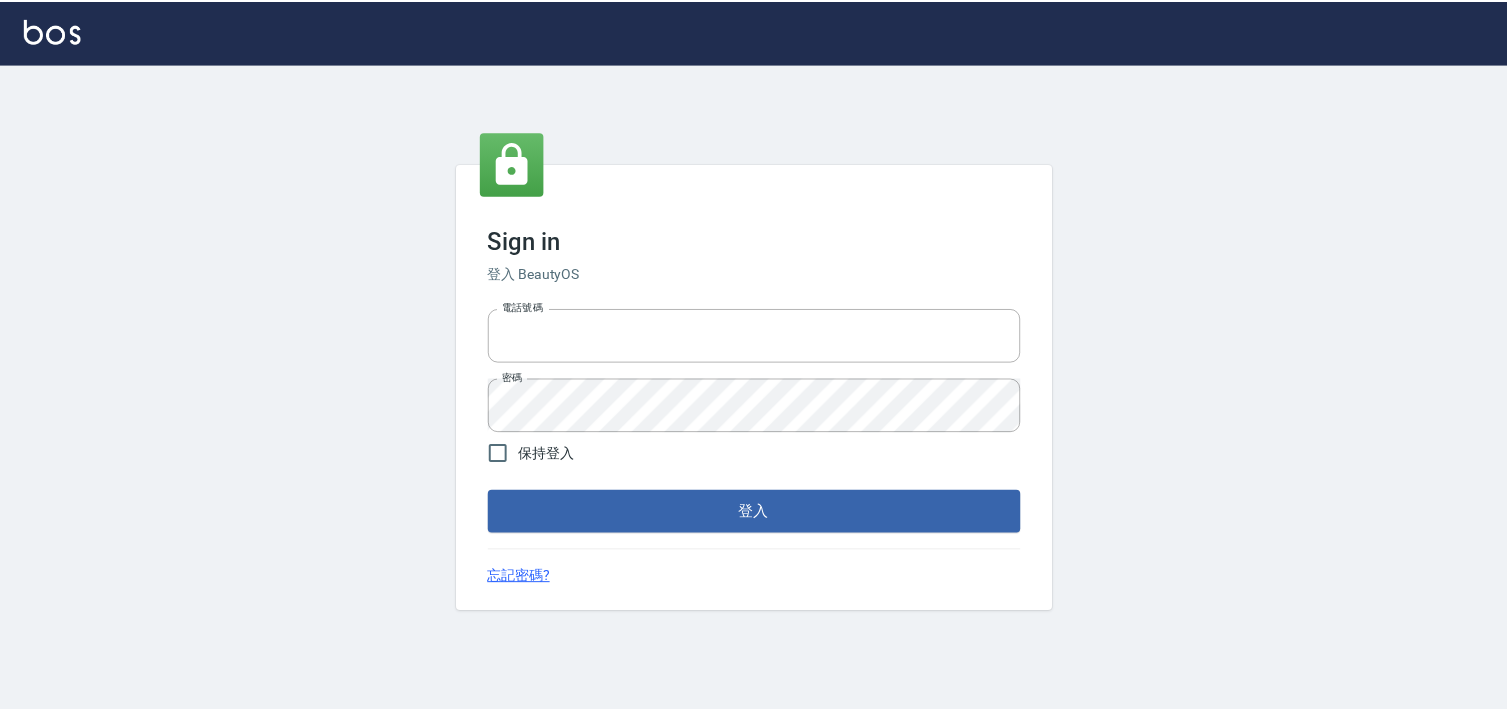 scroll, scrollTop: 0, scrollLeft: 0, axis: both 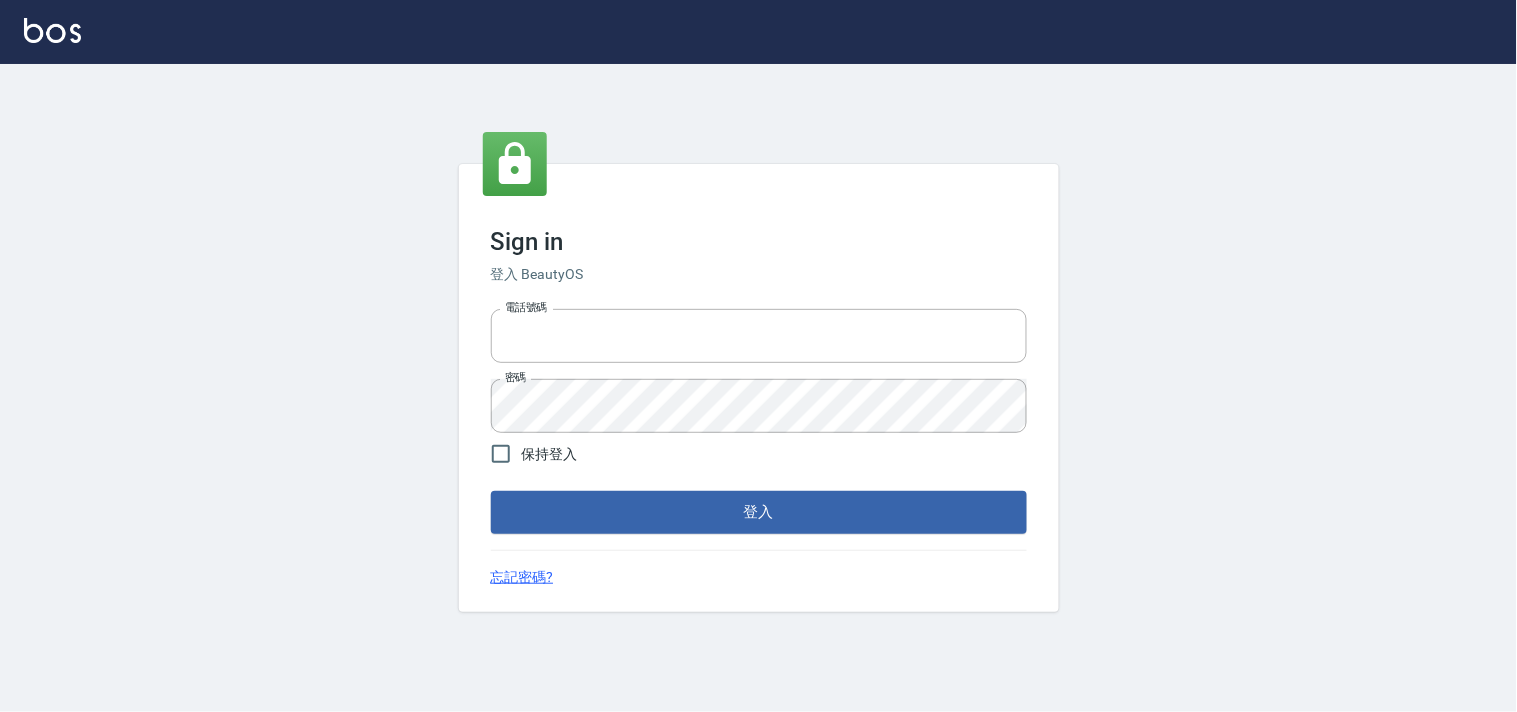 type on "28261007" 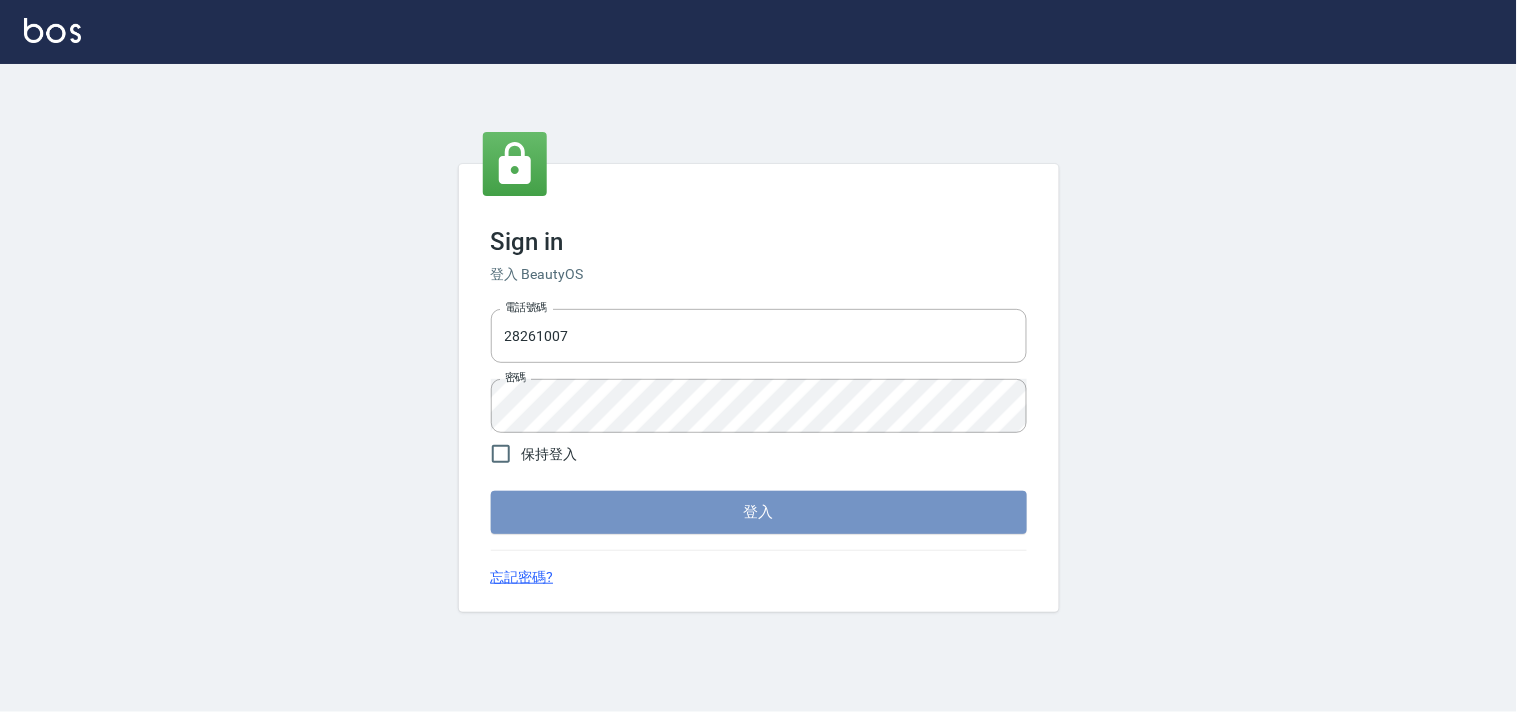 click on "登入" at bounding box center [759, 512] 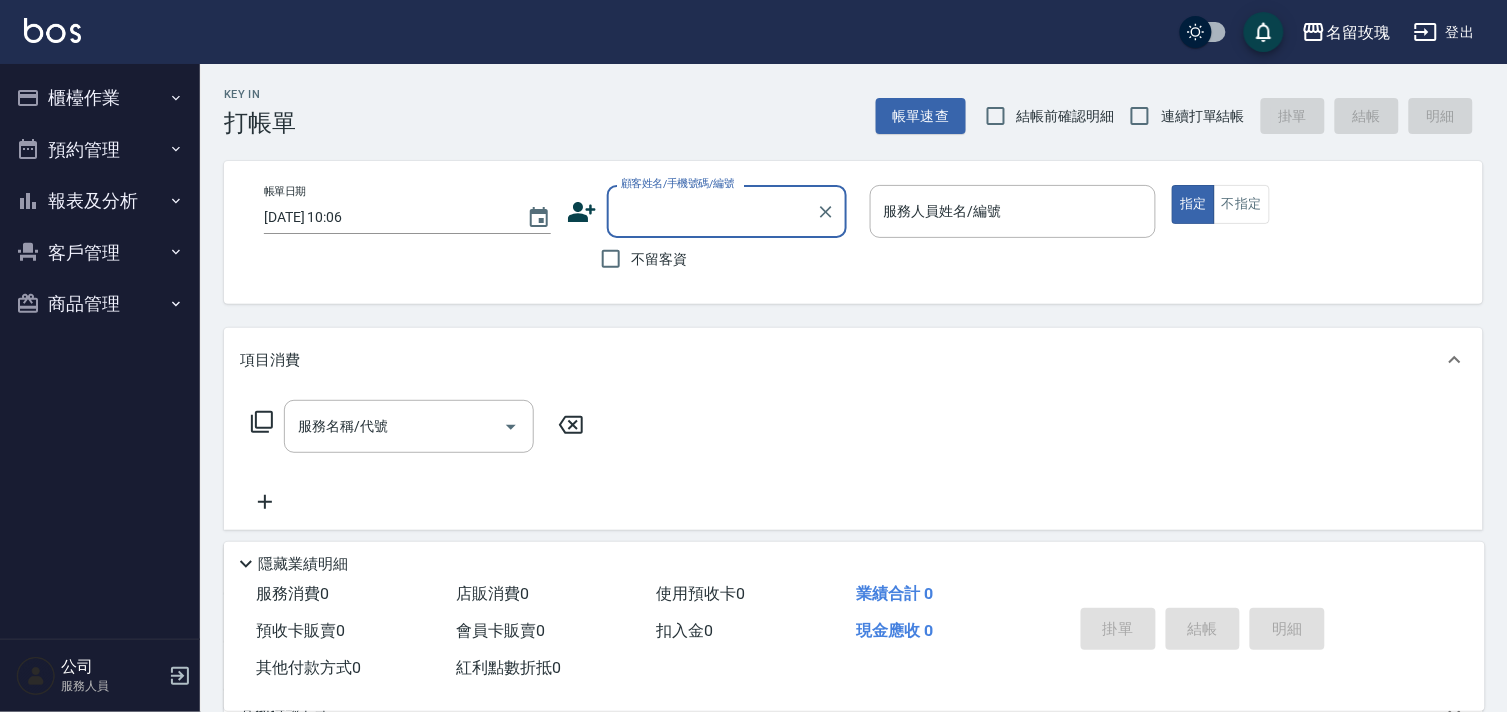 click on "結帳前確認明細" at bounding box center [996, 116] 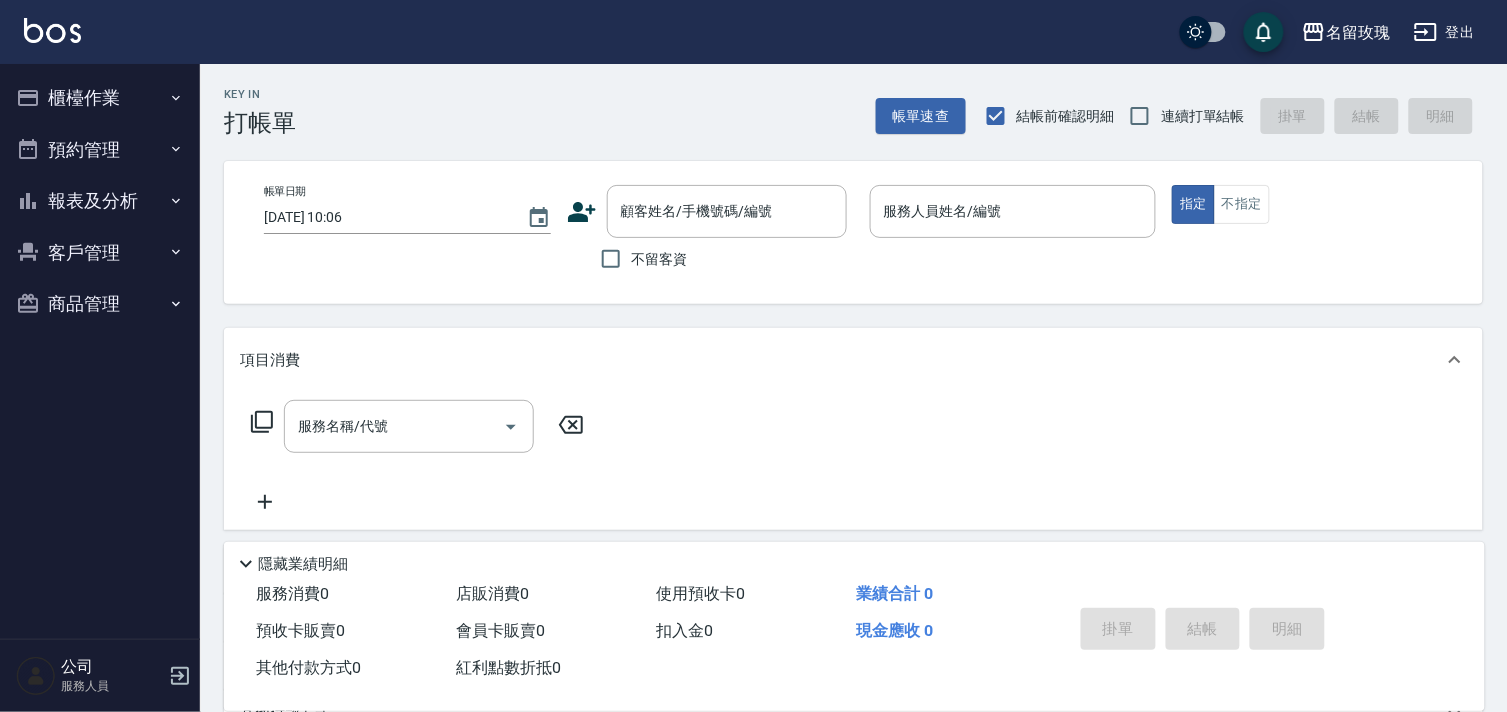 click on "連續打單結帳" at bounding box center [1203, 116] 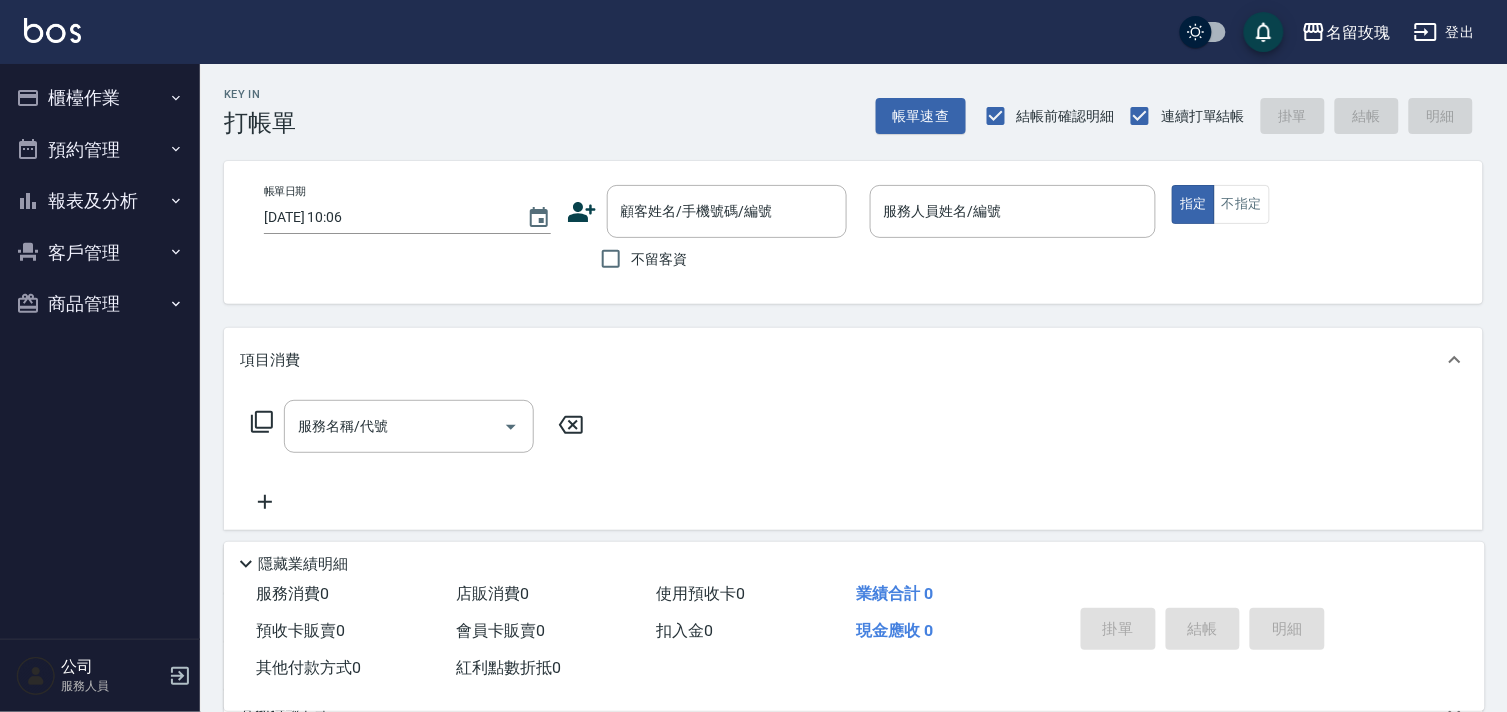 click on "不留客資" at bounding box center (660, 259) 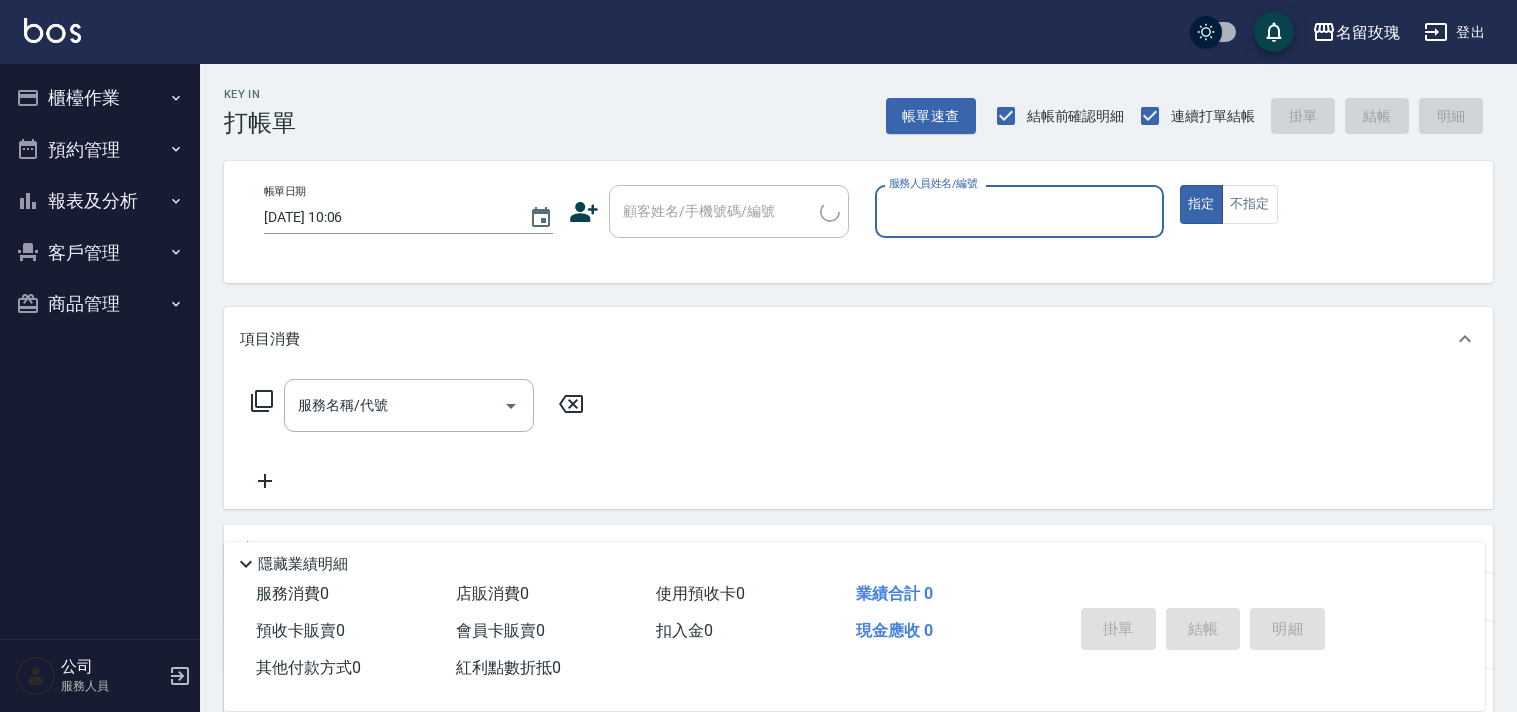 scroll, scrollTop: 0, scrollLeft: 0, axis: both 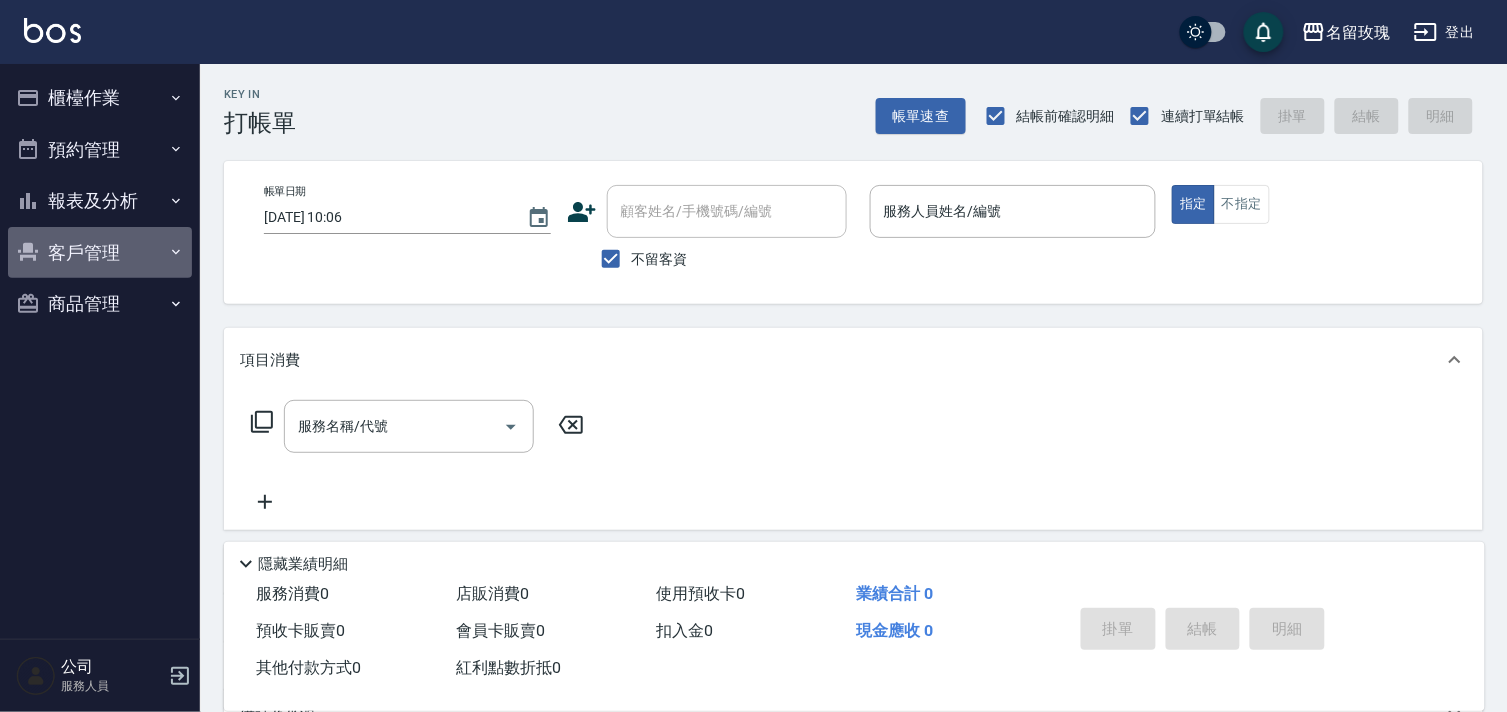 click on "客戶管理" at bounding box center [100, 253] 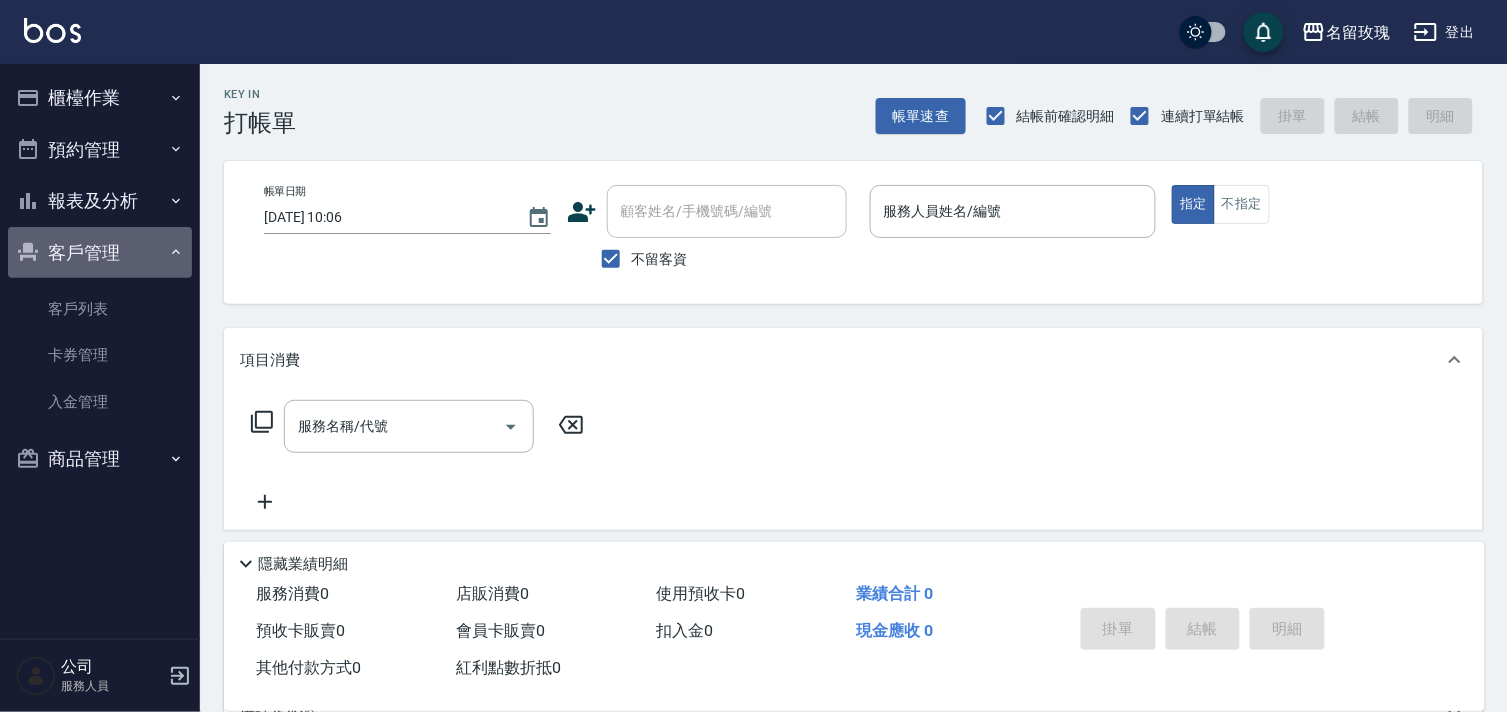 click on "客戶管理" at bounding box center [100, 253] 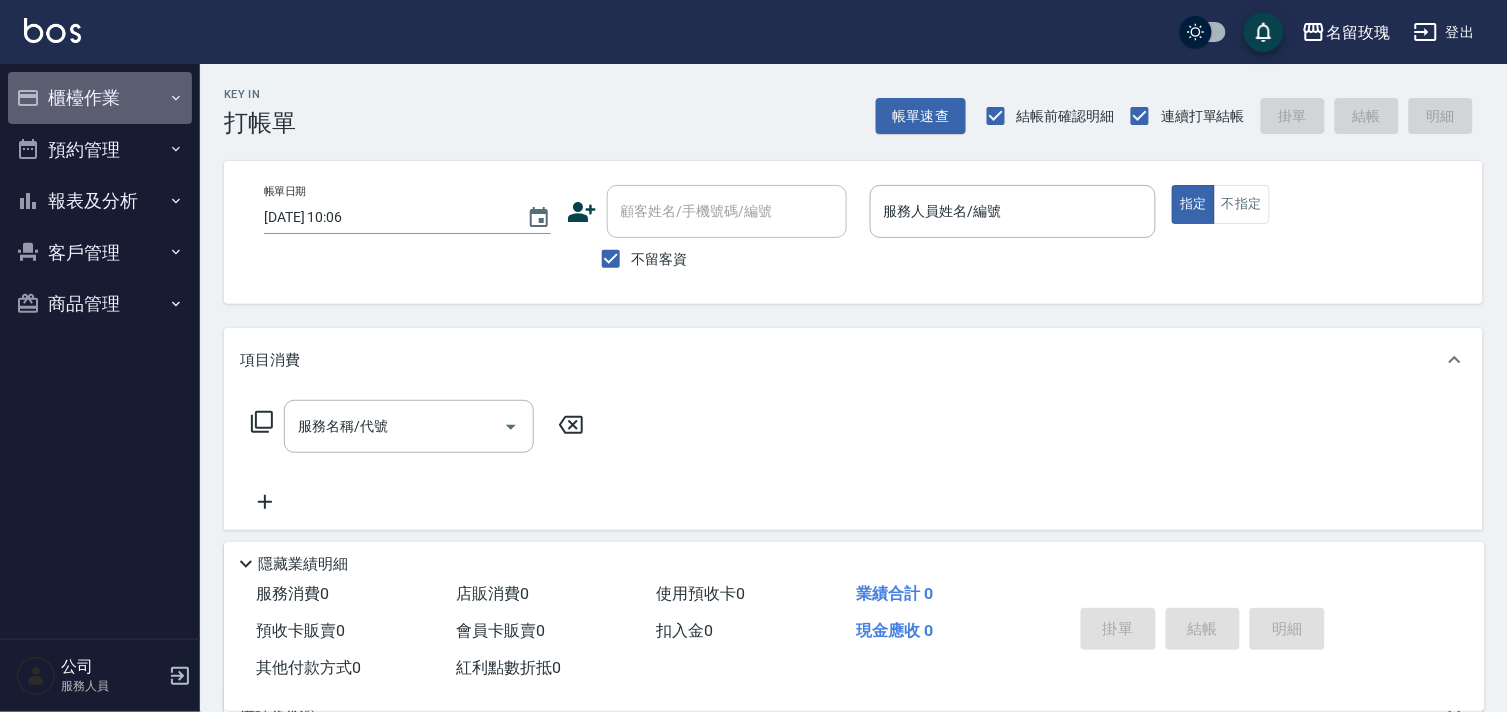 click on "櫃檯作業" at bounding box center [100, 98] 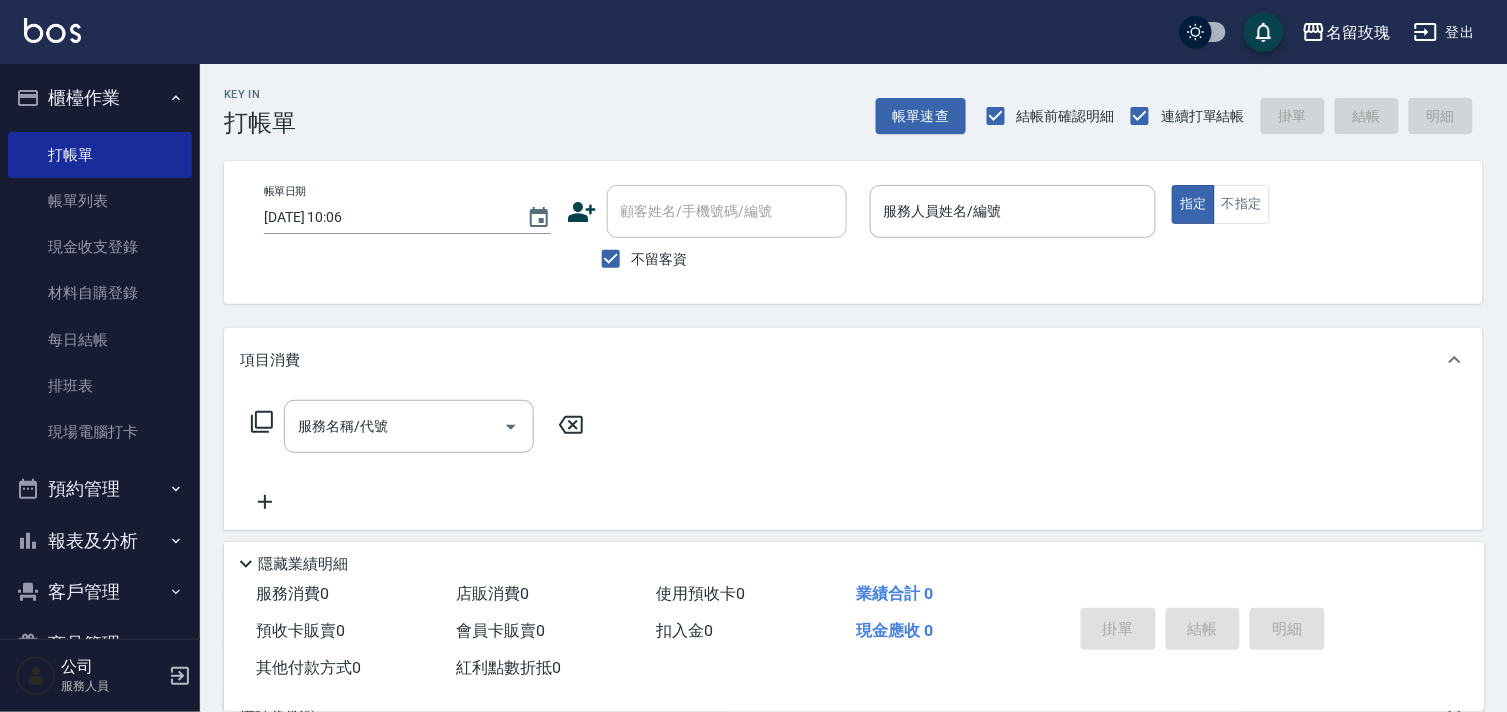 click on "櫃檯作業" at bounding box center [100, 98] 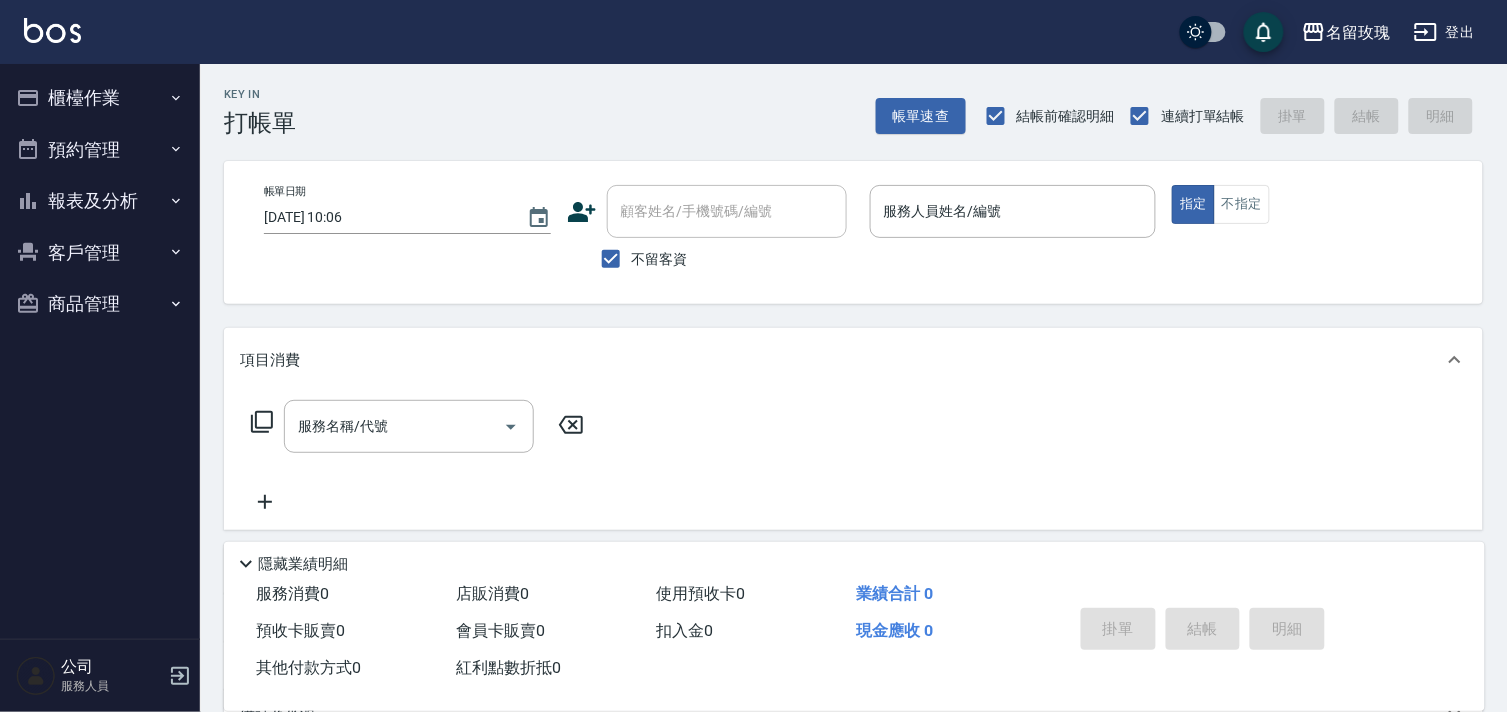 click on "預約管理" at bounding box center (100, 150) 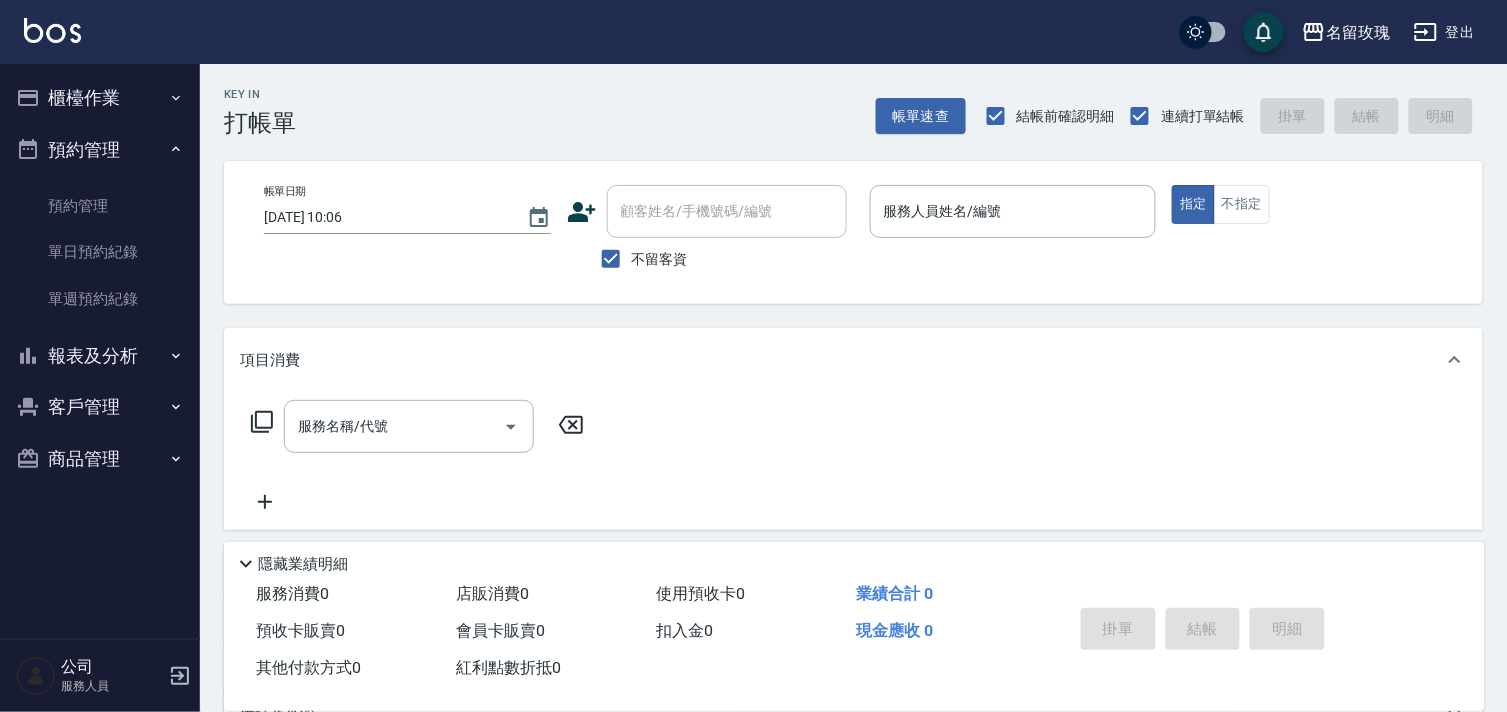 click on "預約管理" at bounding box center (100, 150) 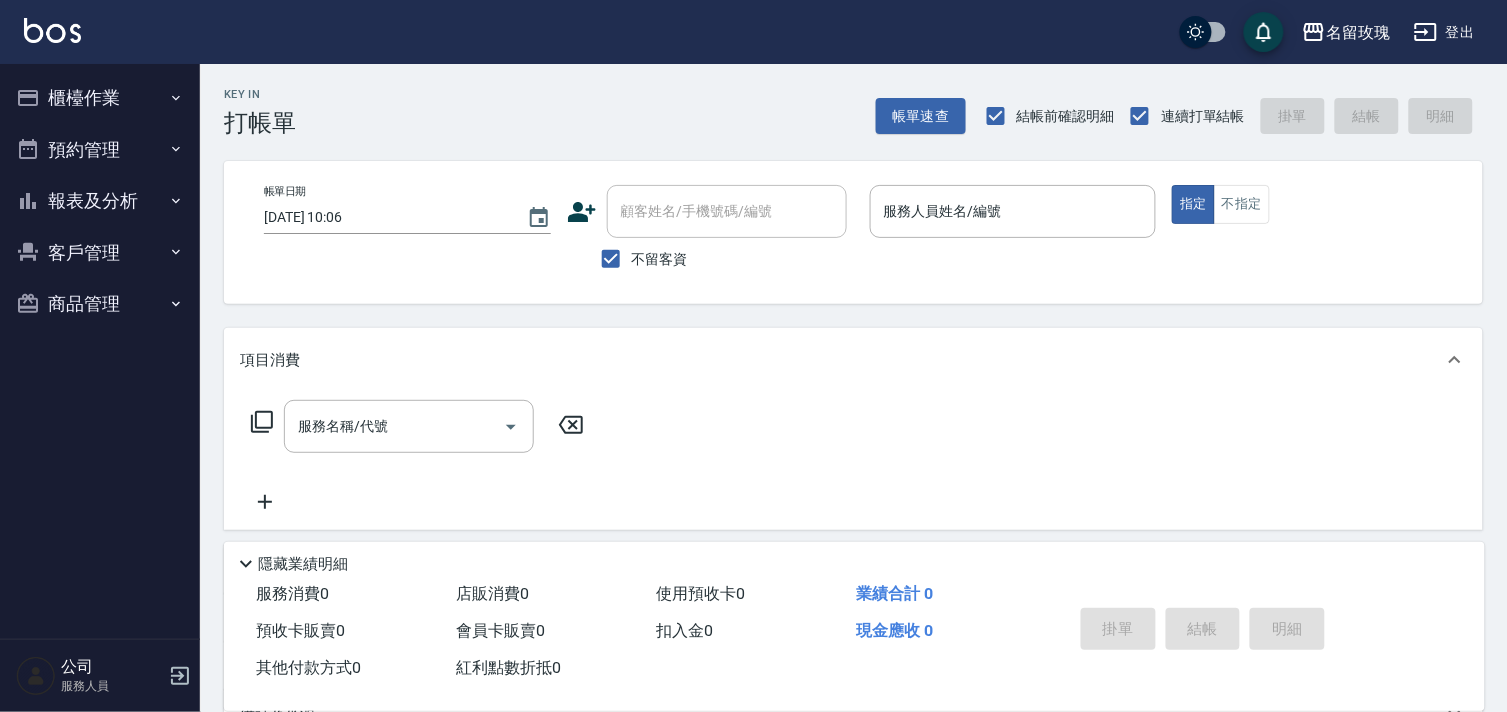 click on "報表及分析" at bounding box center (100, 201) 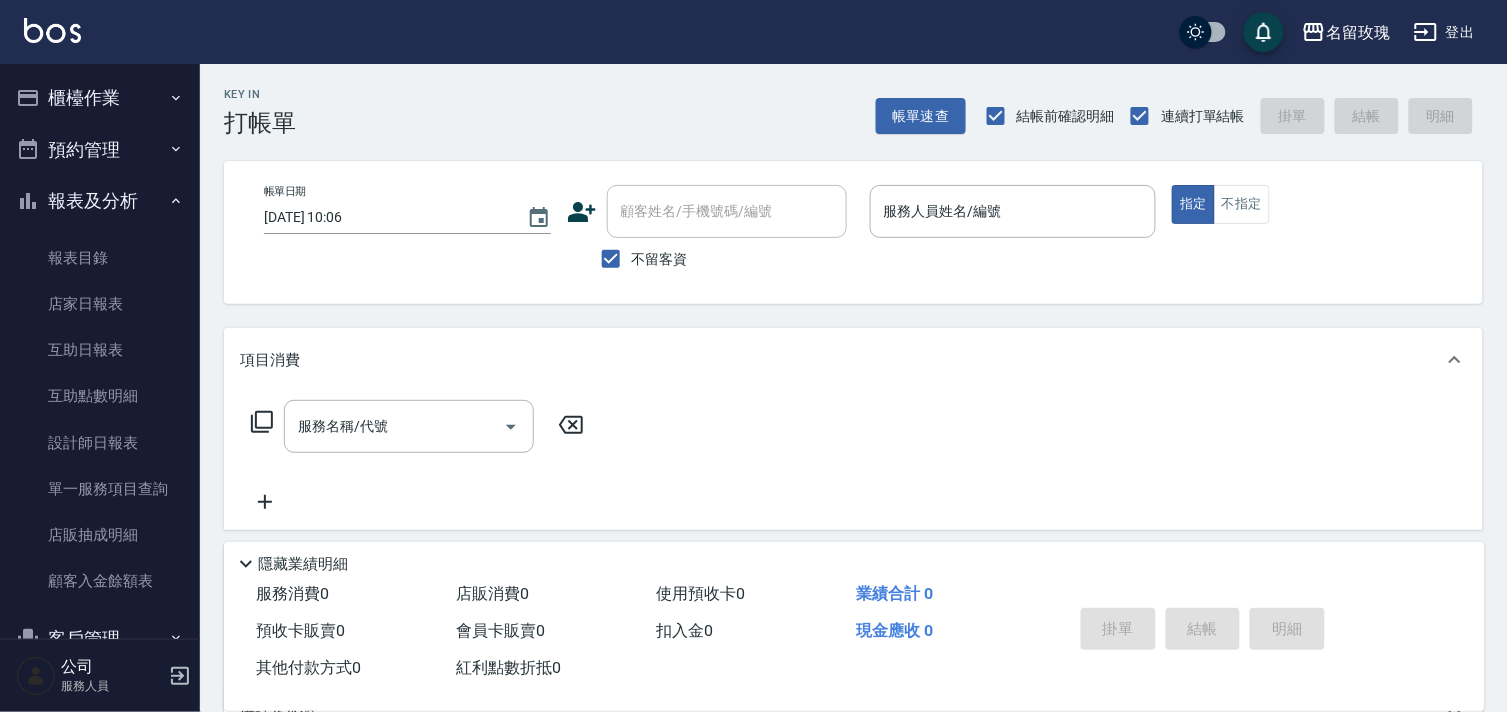 click on "報表及分析" at bounding box center (100, 201) 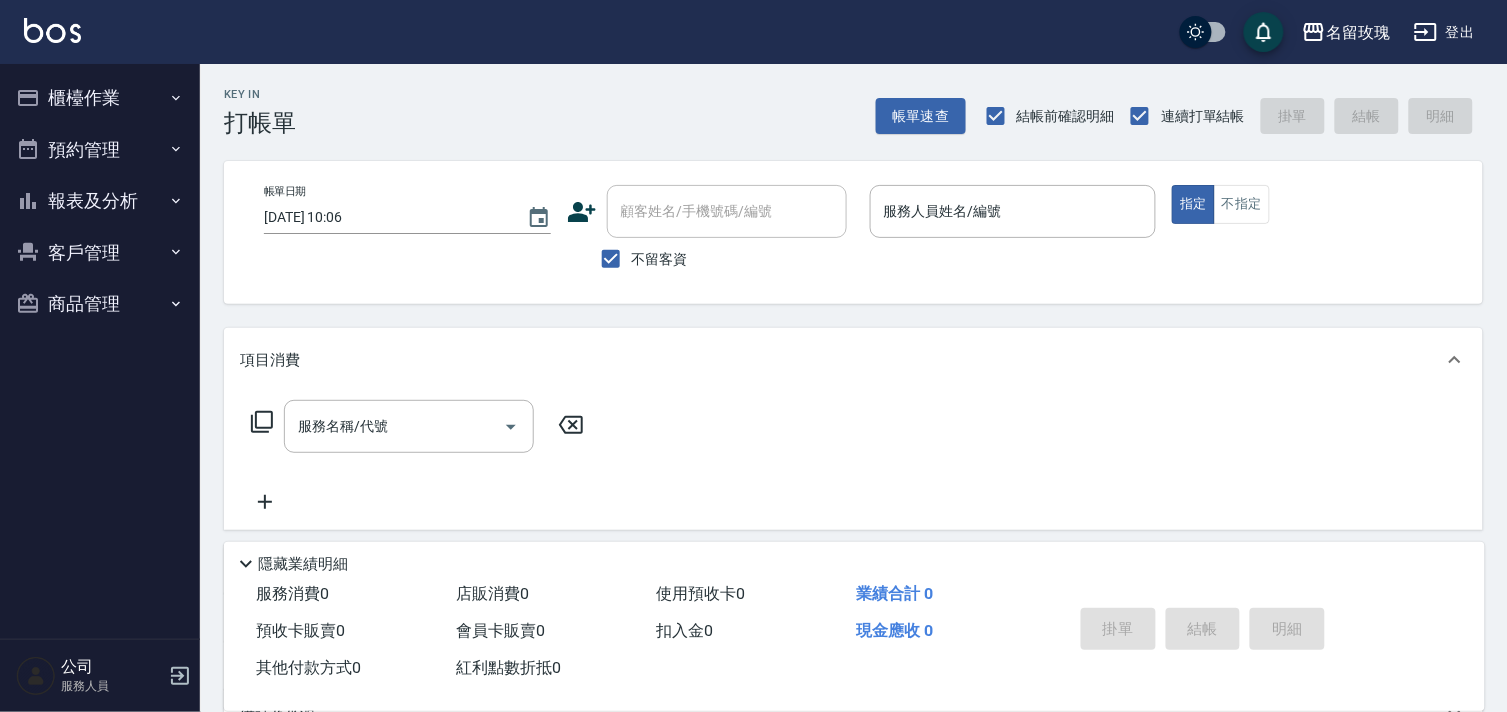 click on "客戶管理" at bounding box center (100, 253) 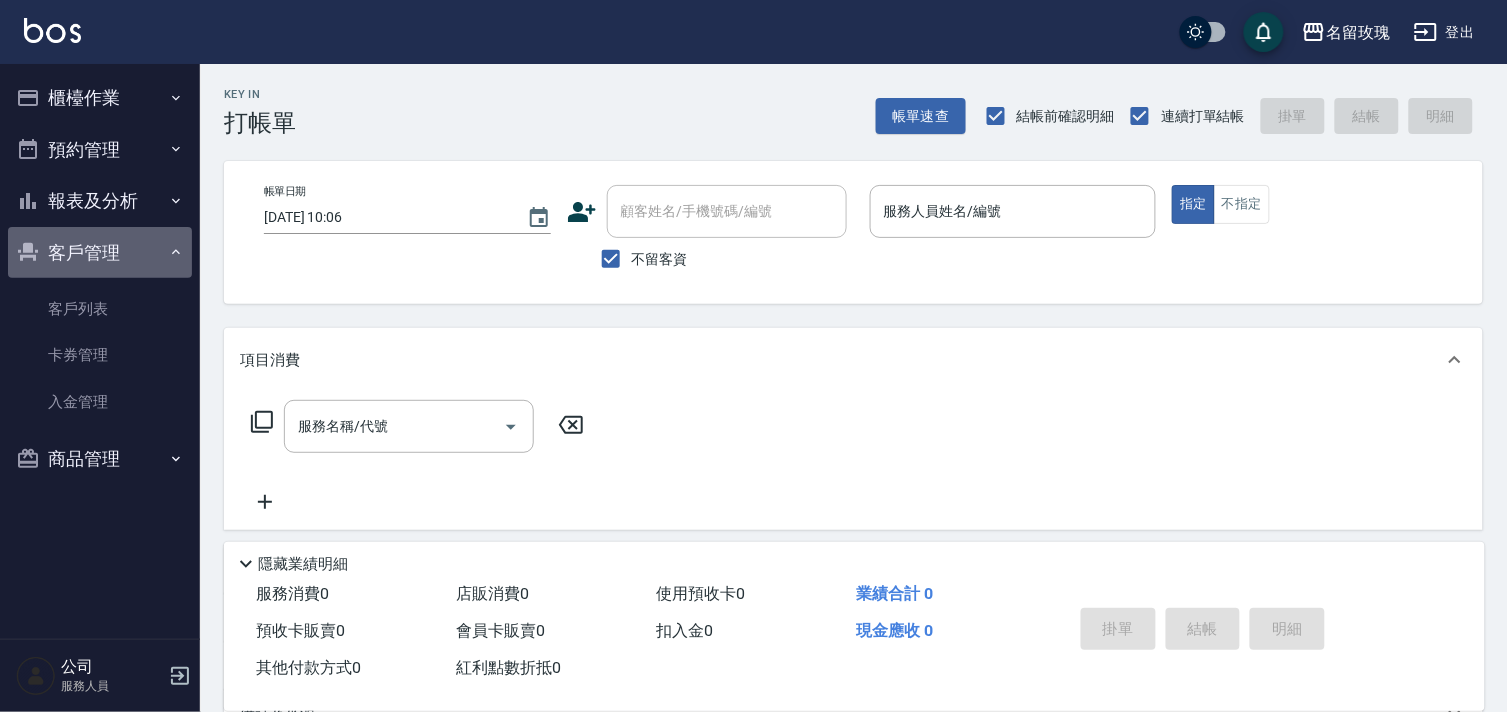 click on "客戶管理" at bounding box center (100, 253) 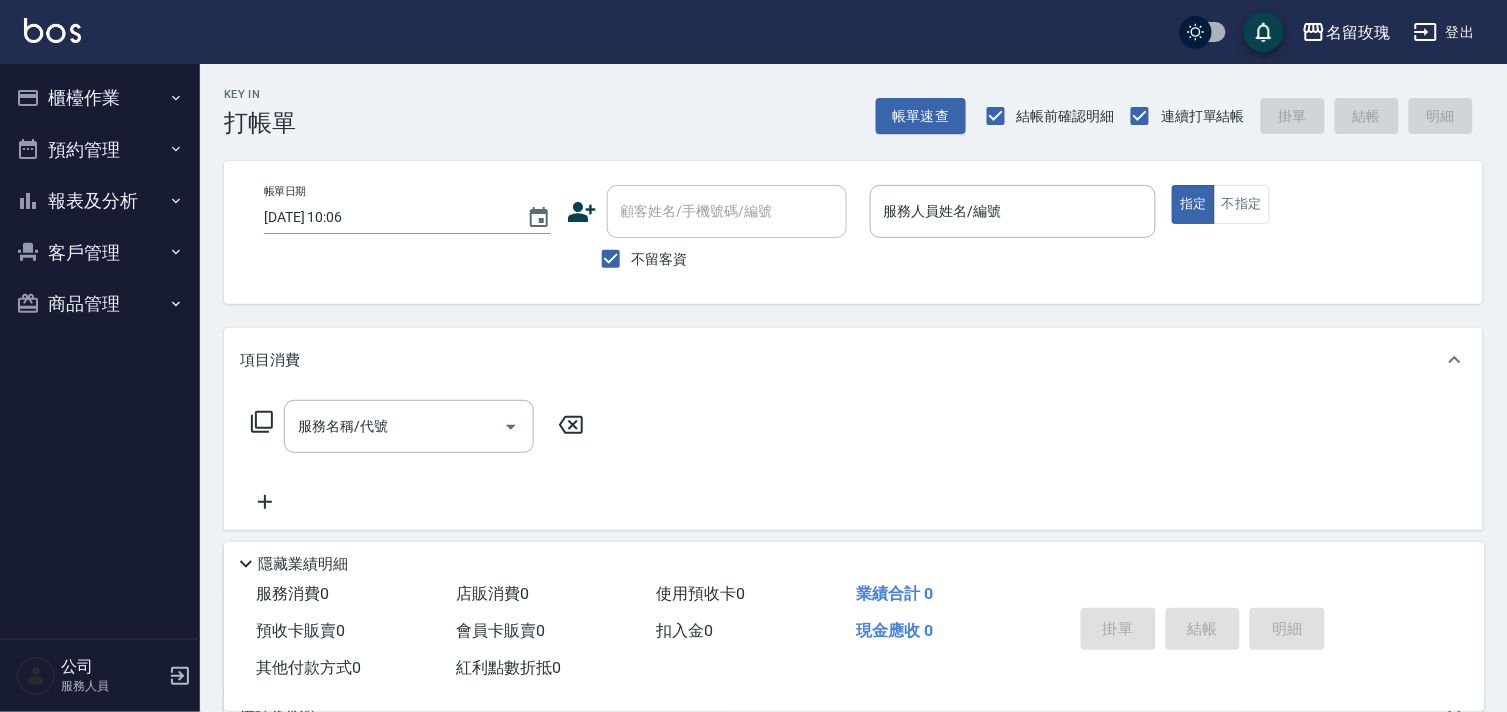 click on "商品管理" at bounding box center [100, 304] 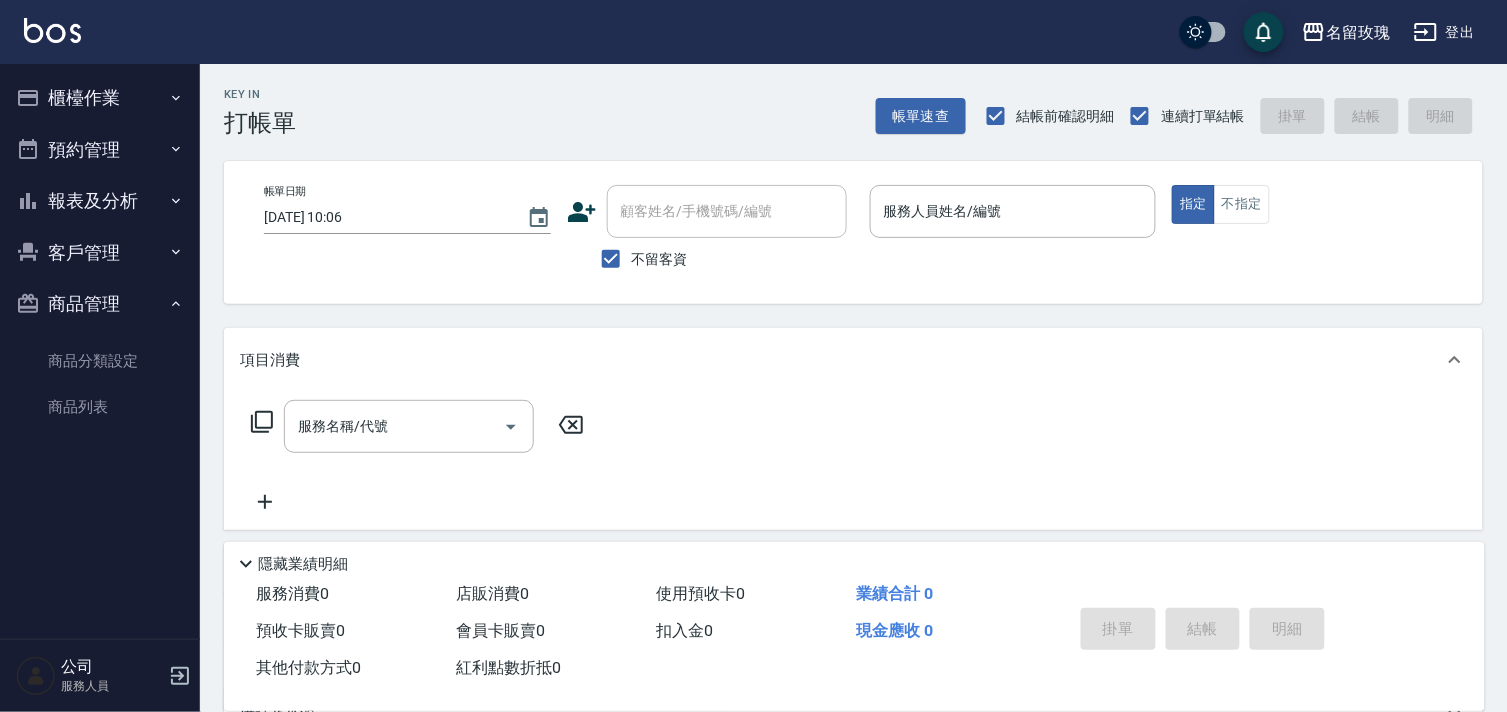 click on "商品管理" at bounding box center (100, 304) 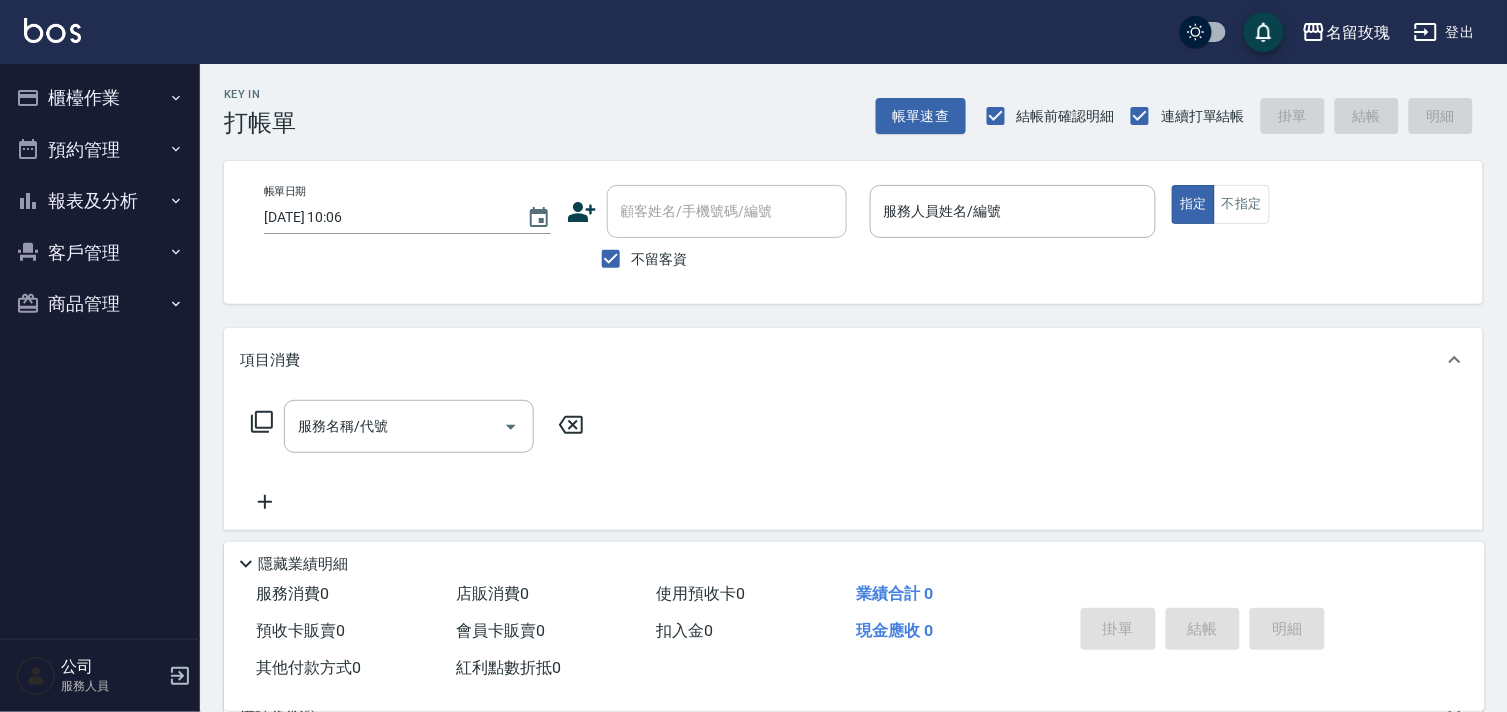 click on "櫃檯作業 打帳單 帳單列表 現金收支登錄 材料自購登錄 每日結帳 排班表 現場電腦打卡 預約管理 預約管理 單日預約紀錄 單週預約紀錄 報表及分析 報表目錄 店家日報表 互助日報表 互助點數明細 設計師日報表 單一服務項目查詢 店販抽成明細 顧客入金餘額表 客戶管理 客戶列表 卡券管理 入金管理 商品管理 商品分類設定 商品列表" at bounding box center [100, 351] 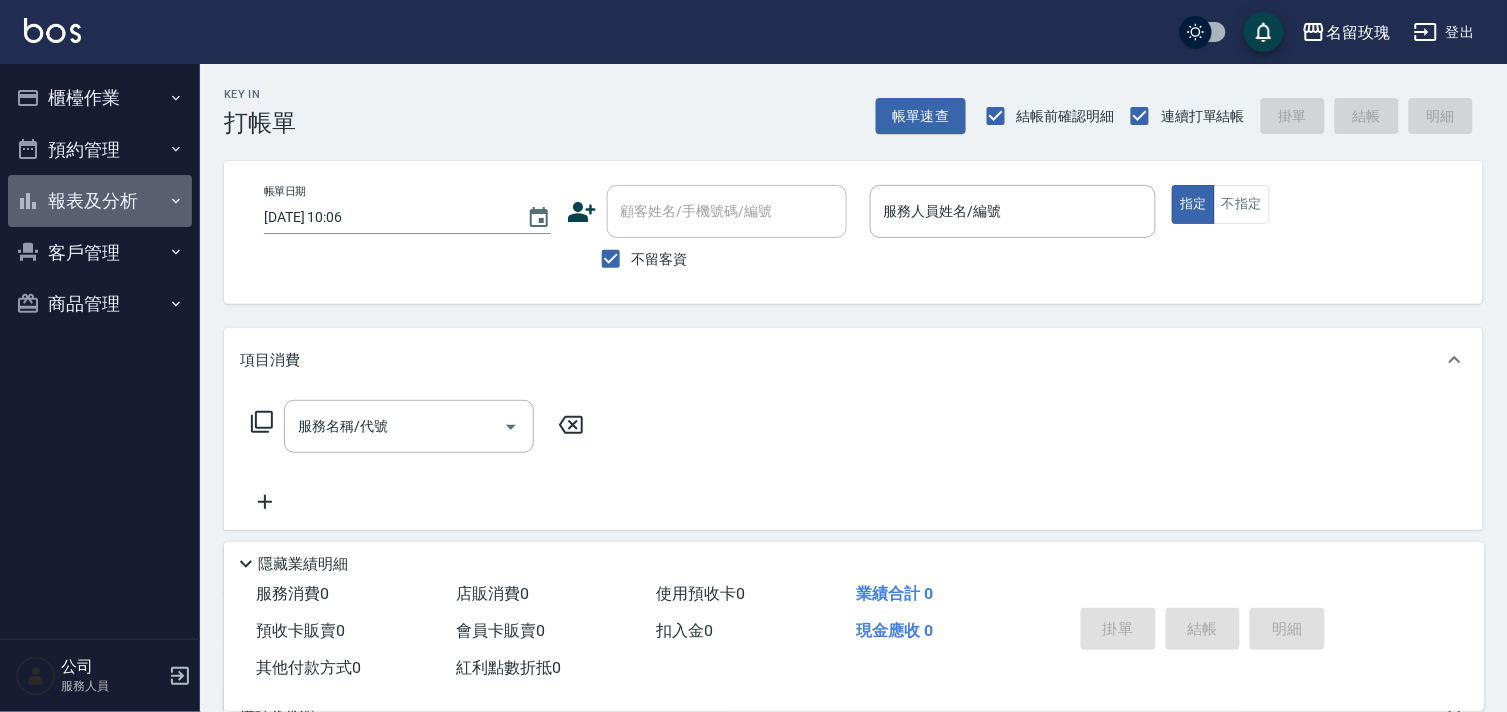 click on "報表及分析" at bounding box center [100, 201] 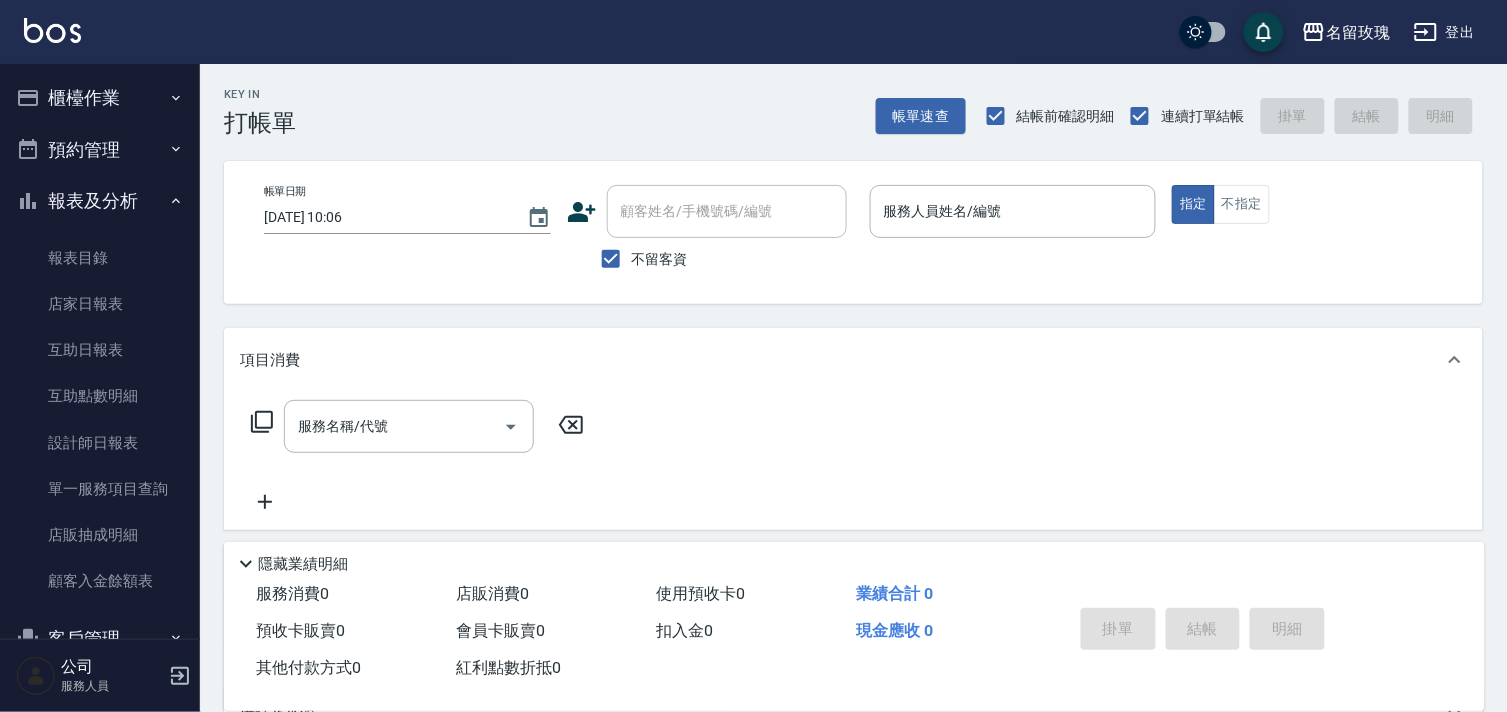 click on "報表及分析" at bounding box center (100, 201) 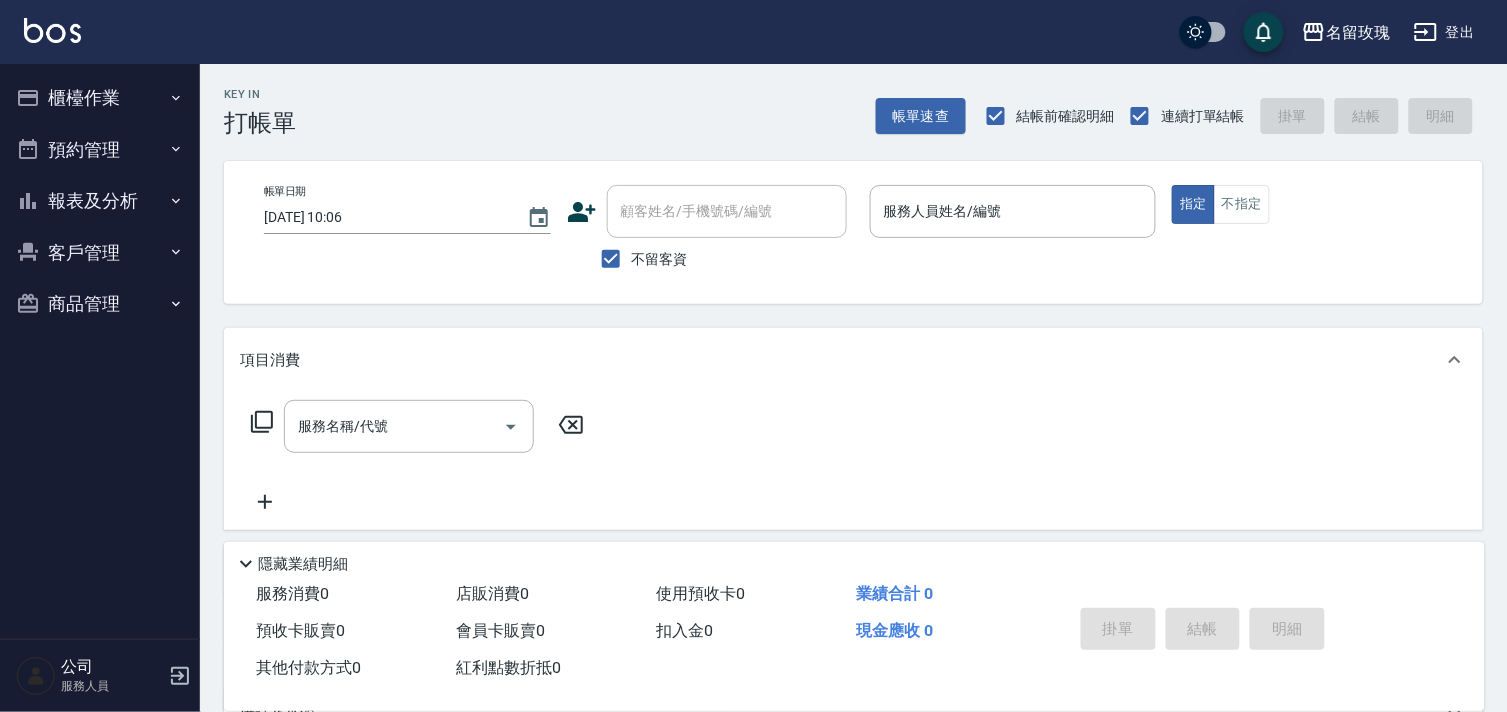 click on "櫃檯作業" at bounding box center (100, 98) 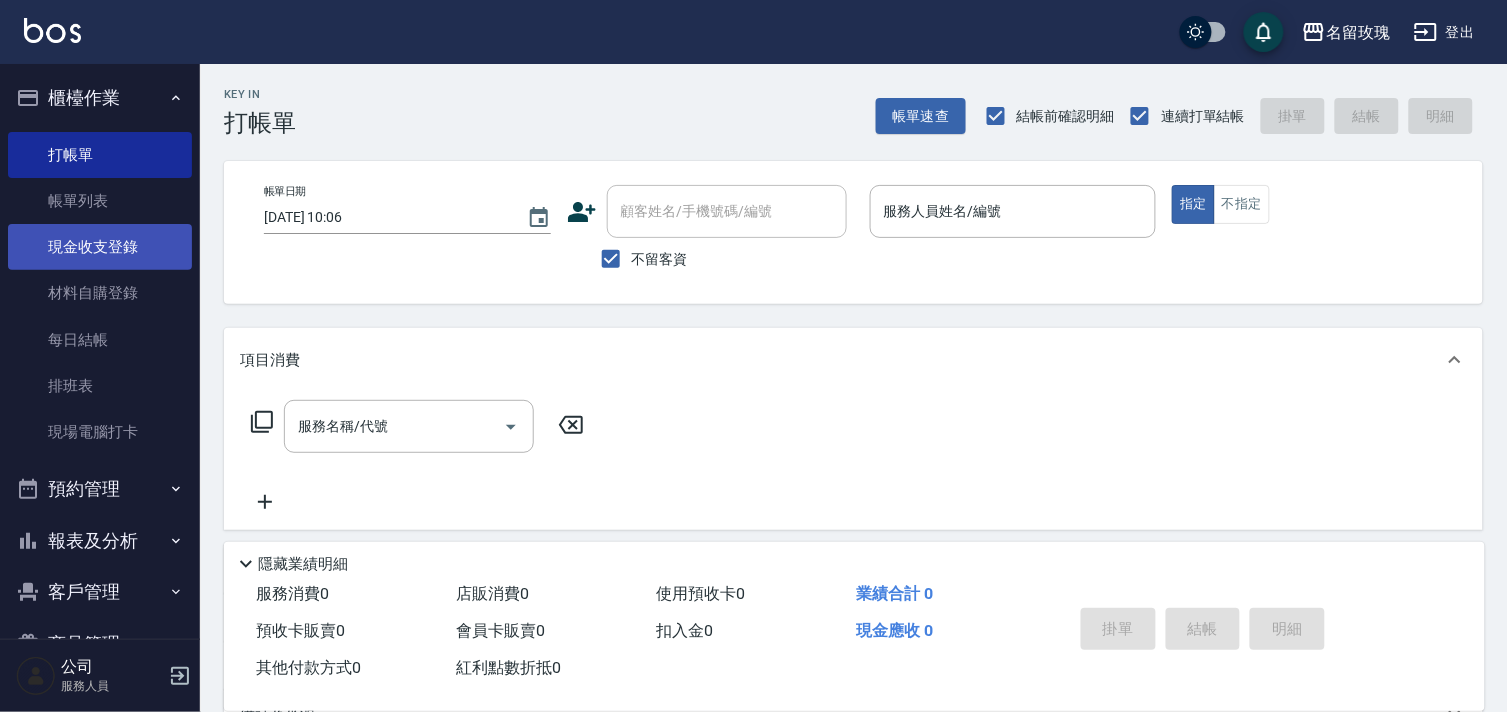 click on "現金收支登錄" at bounding box center [100, 247] 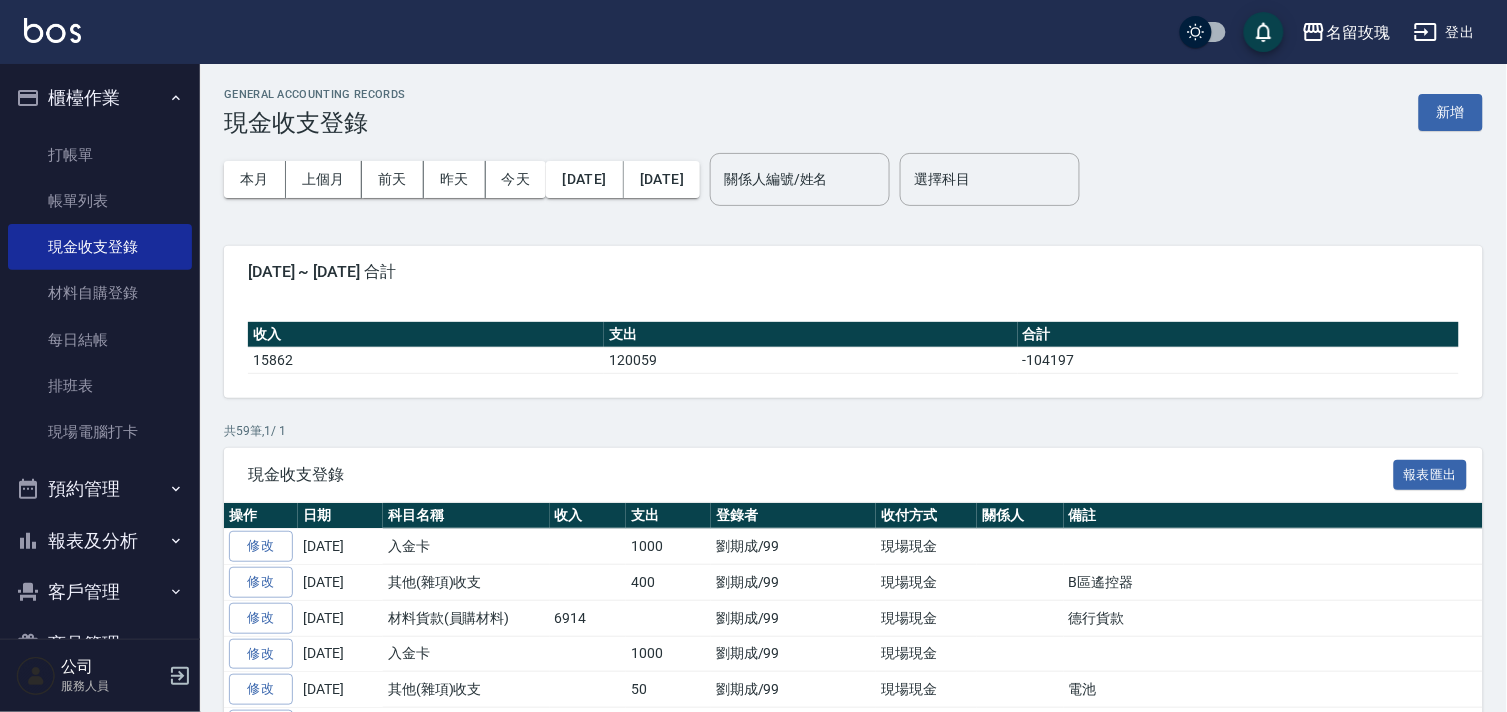 click on "GENERAL ACCOUNTING RECORDS 現金收支登錄 新增 本月 上個月 [DATE] [DATE] [DATE] [DATE] [DATE] 關係人編號/姓名 關係人編號/姓名 選擇科目 選擇科目 [DATE] ~ [DATE] 合計 收入 支出 合計 15862 120059 -104197 共  59  筆,  1  /   1 現金收支登錄 報表匯出 操作 日期 科目名稱 收入 支出 登錄者 收付方式 關係人 備註 修改 [DATE] 入金卡 1000 [PERSON_NAME]/99 現場現金 修改 [DATE] 其他(雜項)收支 400 [PERSON_NAME]/99 現場現金 B區遙控器 修改 [DATE] 材料貨款(員購材料) 6914 [PERSON_NAME]/99 現場現金 德行貨款 修改 [DATE] 入金卡 1000 [PERSON_NAME]/99 現場現金 修改 [DATE] 其他(雜項)收支 50 [PERSON_NAME]/99 現場現金 電池 修改 [DATE] 入金卡 1000 [PERSON_NAME]/99 現場現金 修改 [DATE] 入金卡 1000 [PERSON_NAME]/99 現場現金 修改 [DATE] 入金卡 1000 [PERSON_NAME]/99 現場現金 [PERSON_NAME] 修改 [DATE] 入金卡 2000 [PERSON_NAME]/99 現場現金 [PERSON_NAME] 修改" at bounding box center [853, 1390] 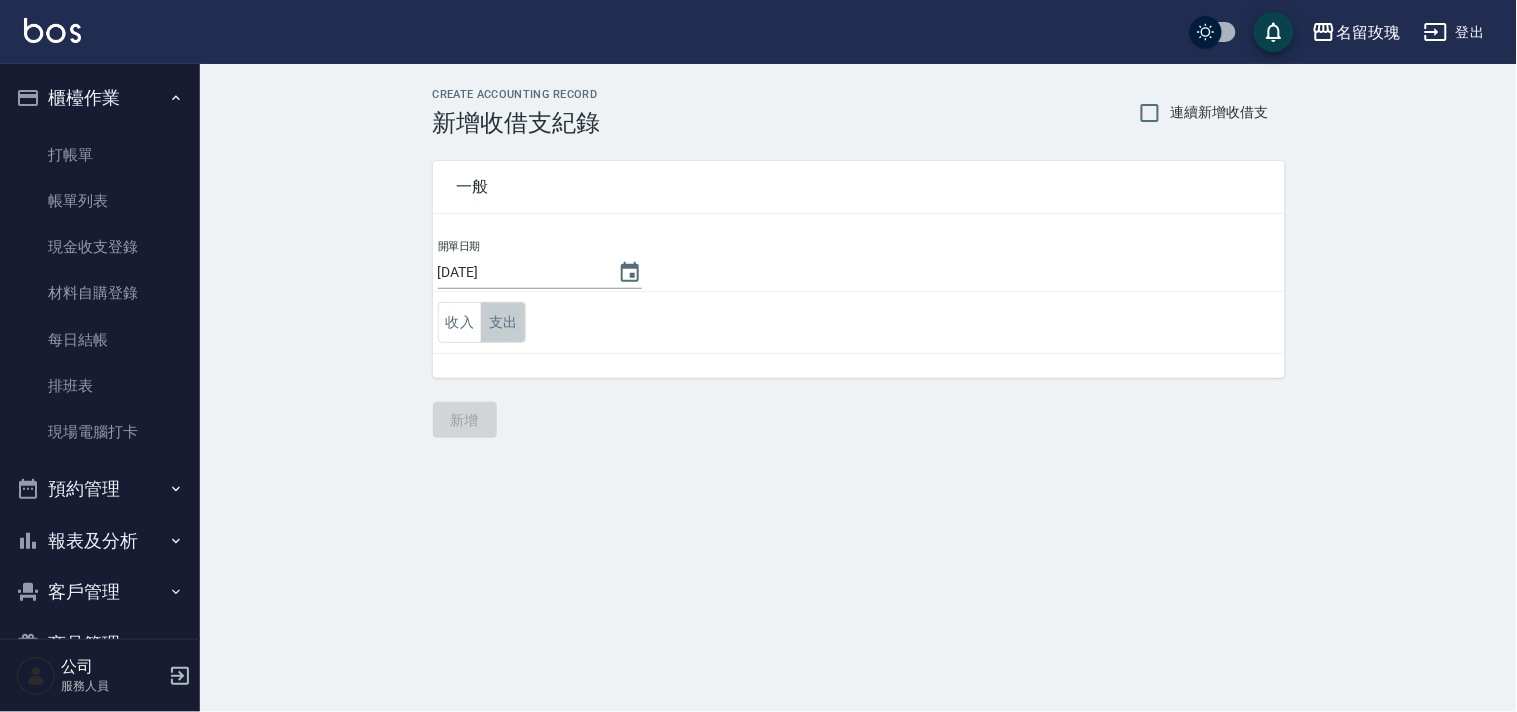 click on "支出" at bounding box center [503, 322] 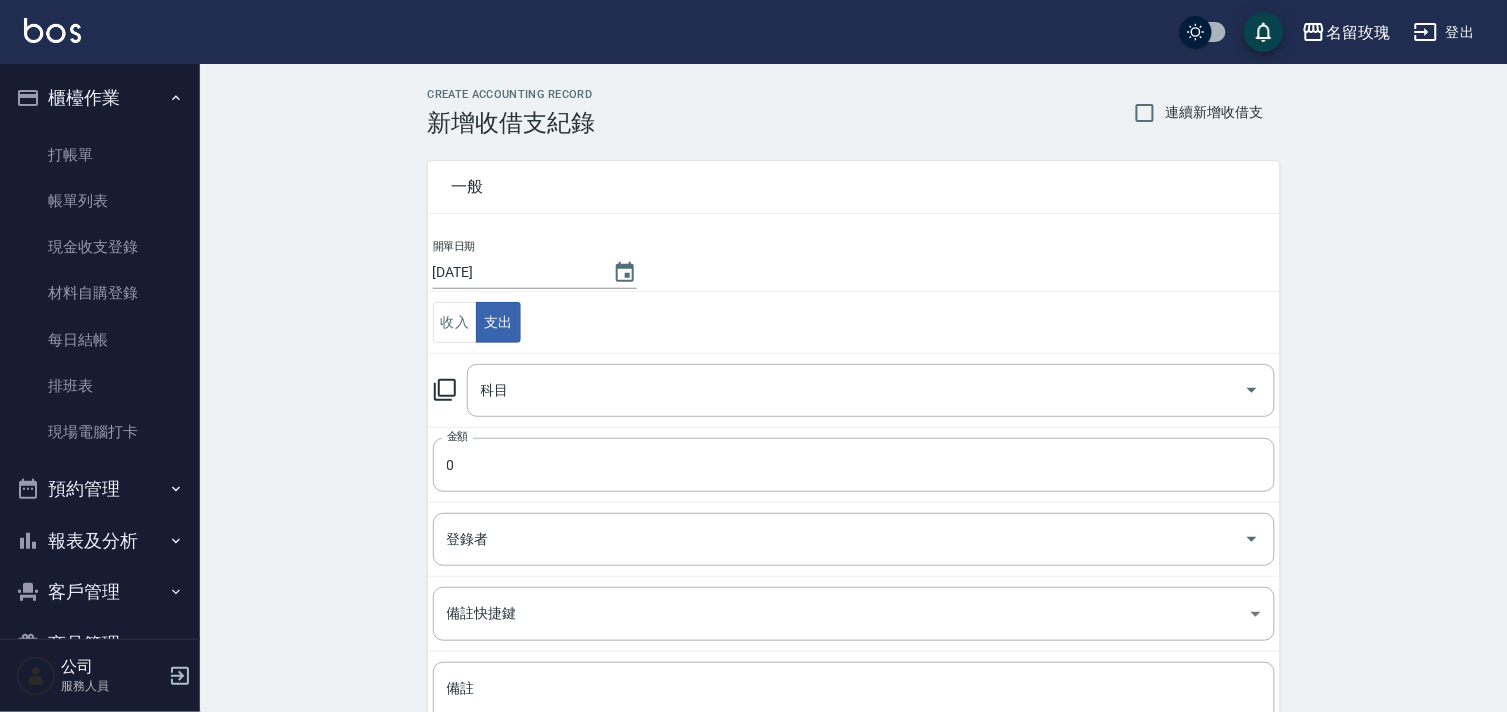 click 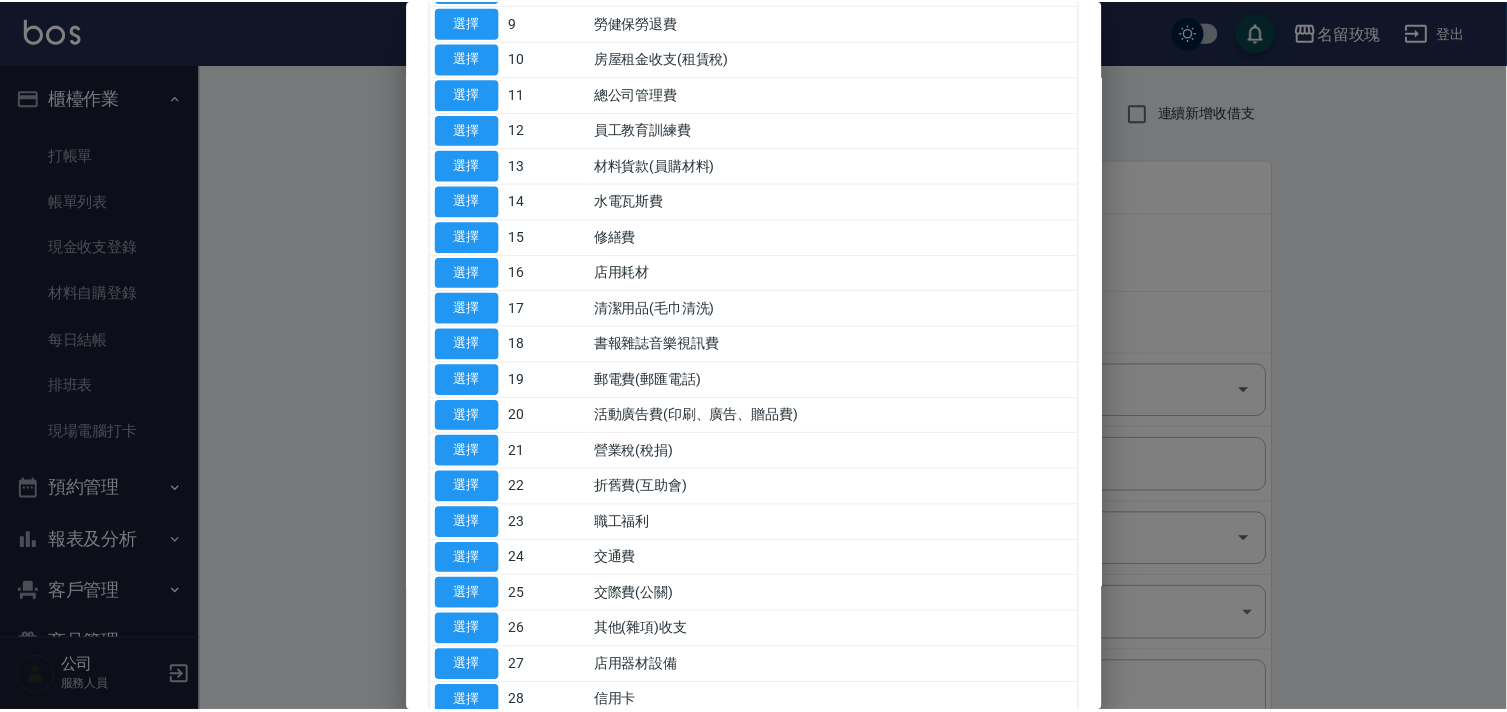 scroll, scrollTop: 444, scrollLeft: 0, axis: vertical 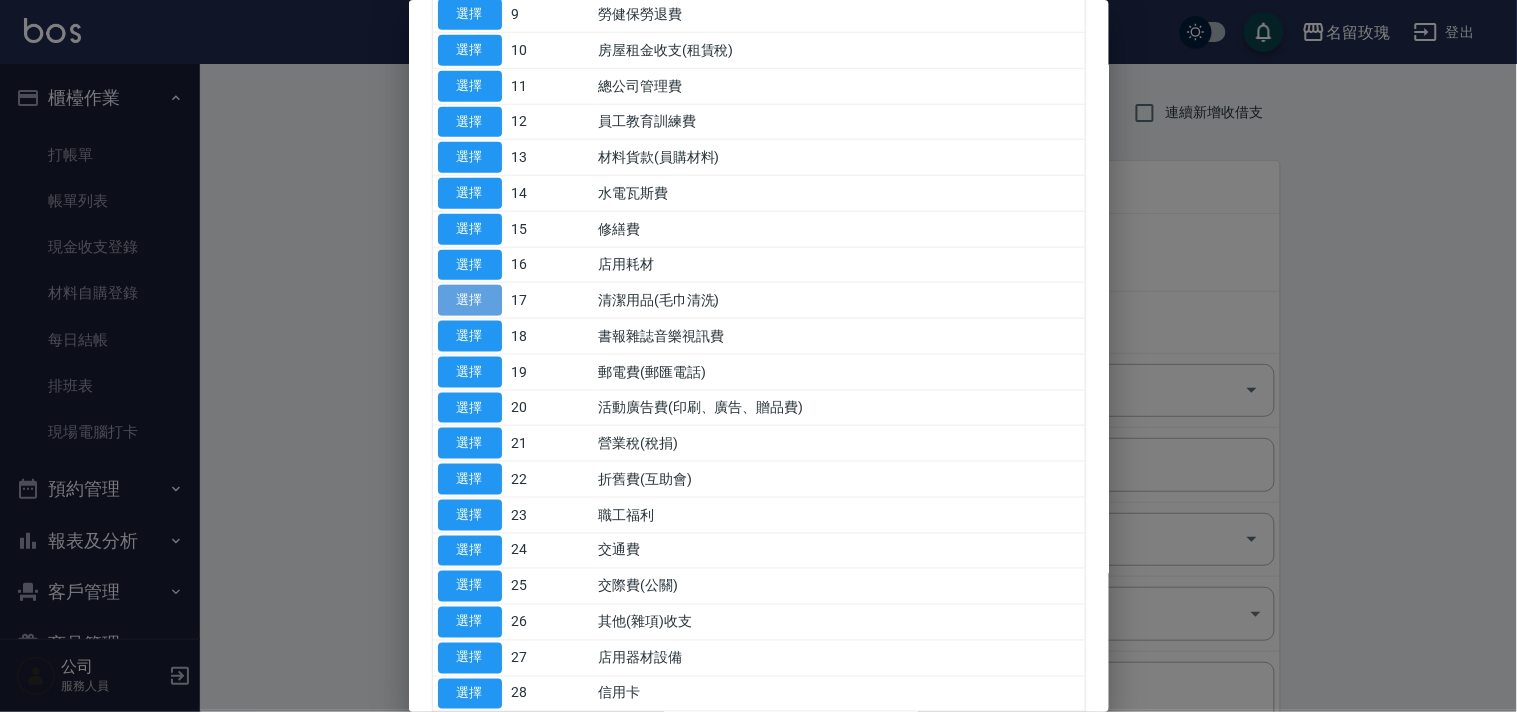 click on "選擇" at bounding box center (470, 300) 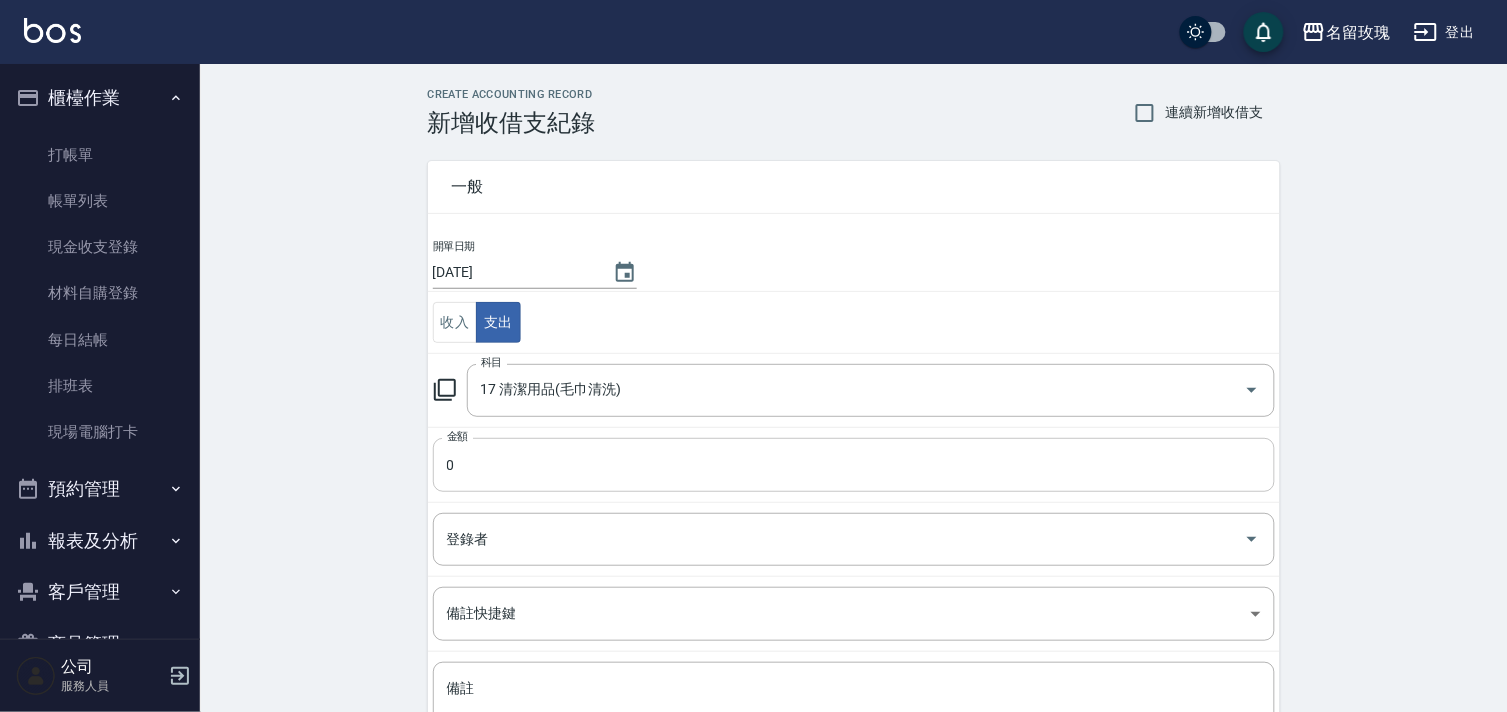 click on "0" at bounding box center (854, 465) 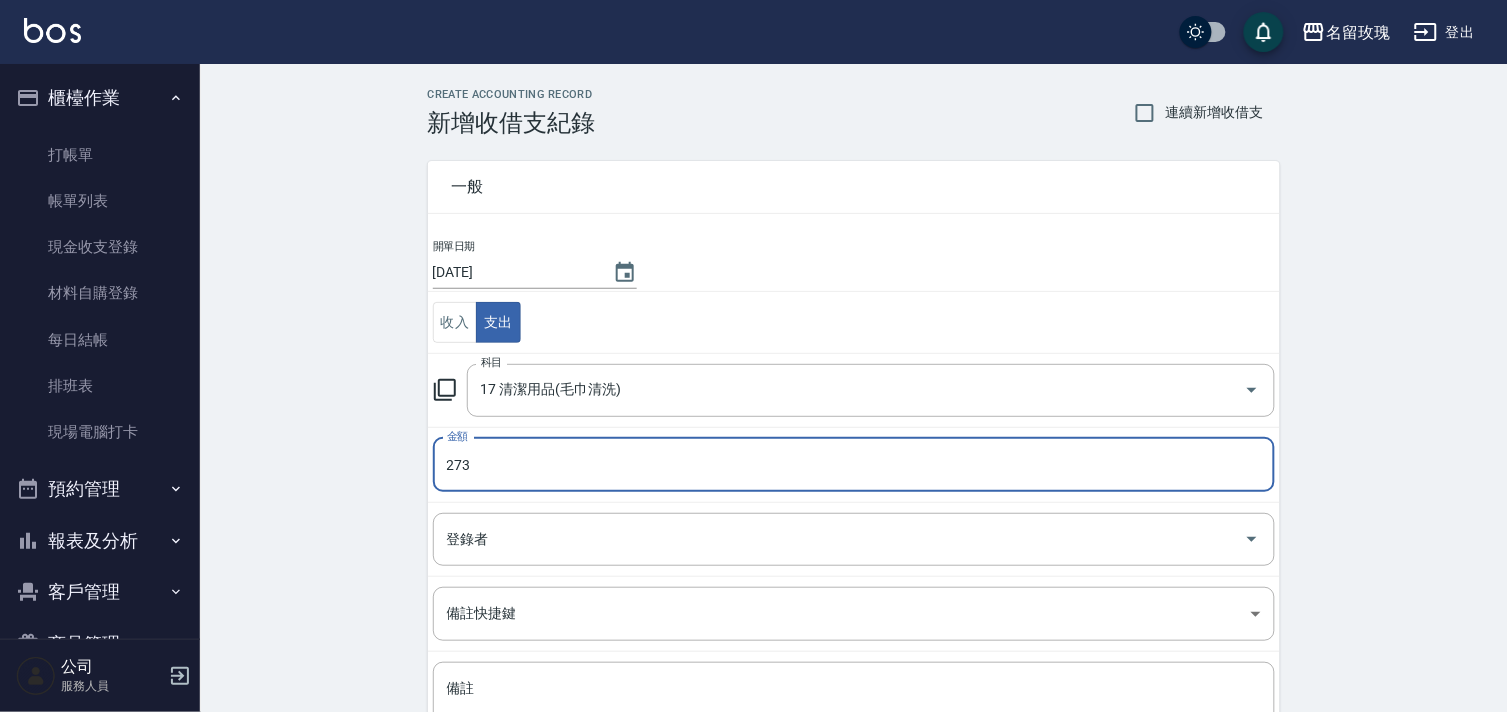 type on "273" 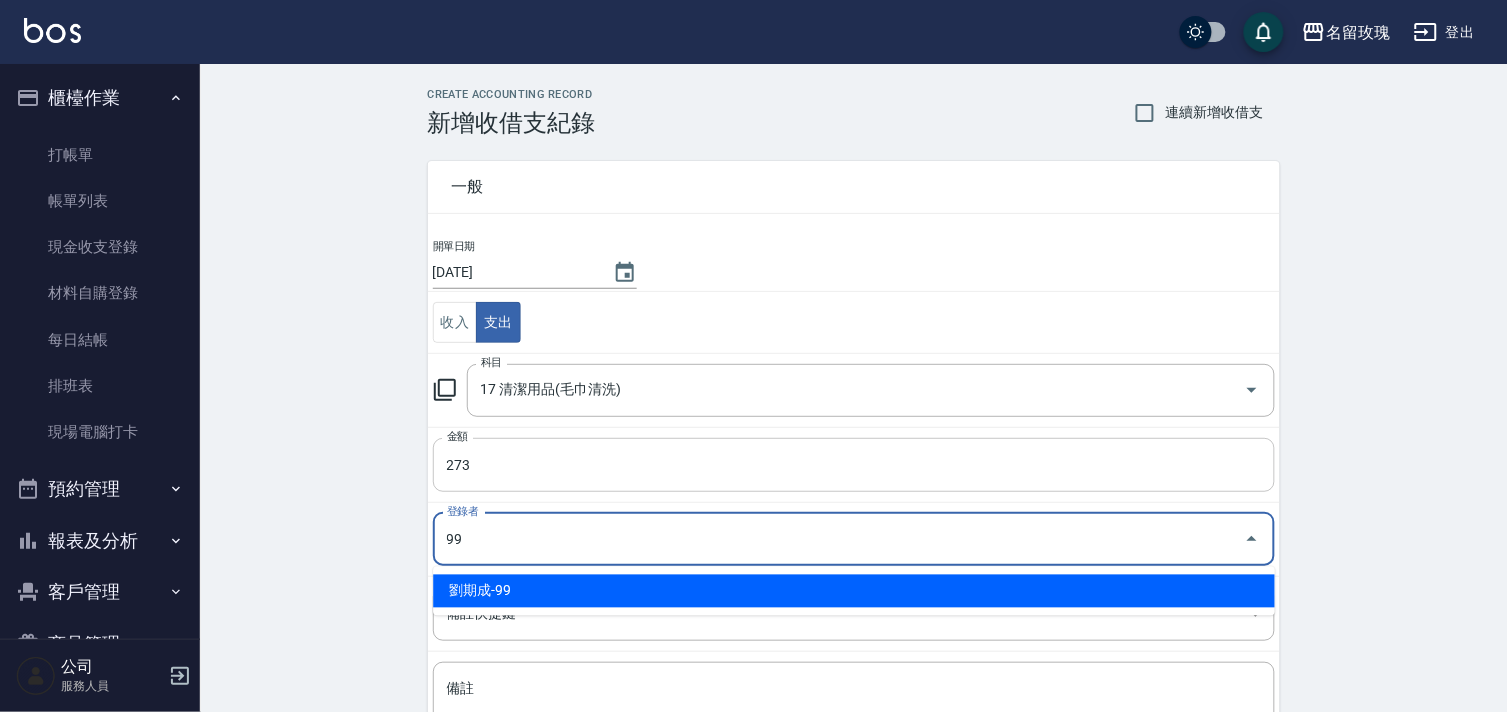 type on "劉期成-99" 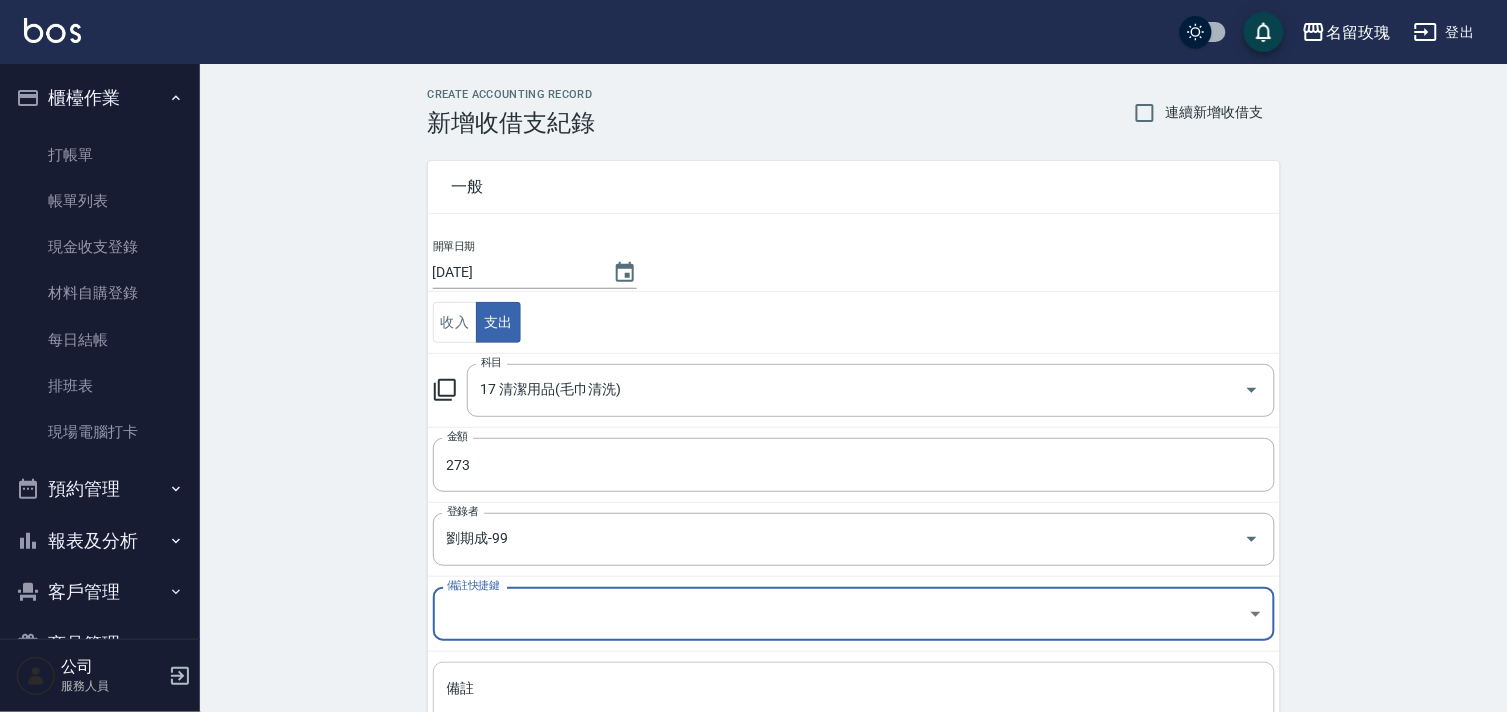 click on "x 備註" at bounding box center (854, 712) 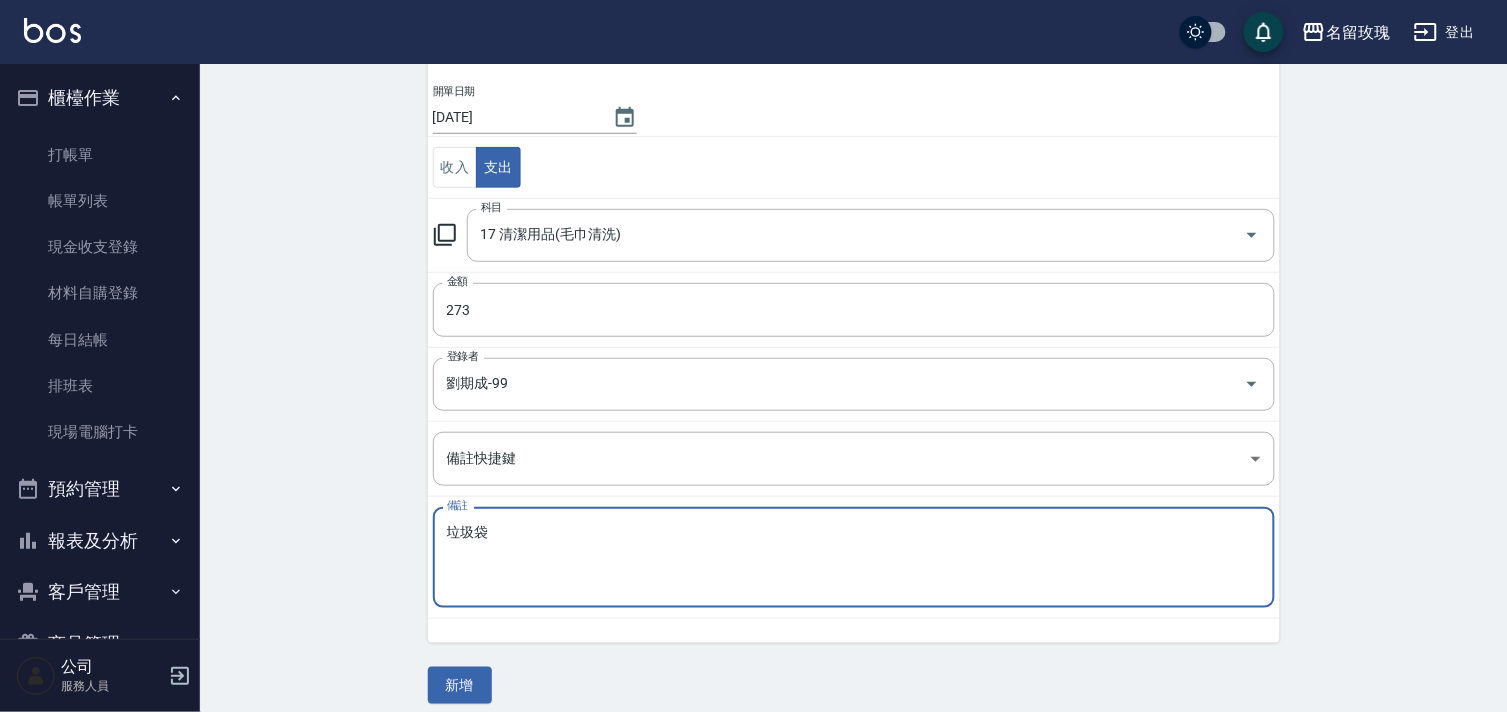 scroll, scrollTop: 171, scrollLeft: 0, axis: vertical 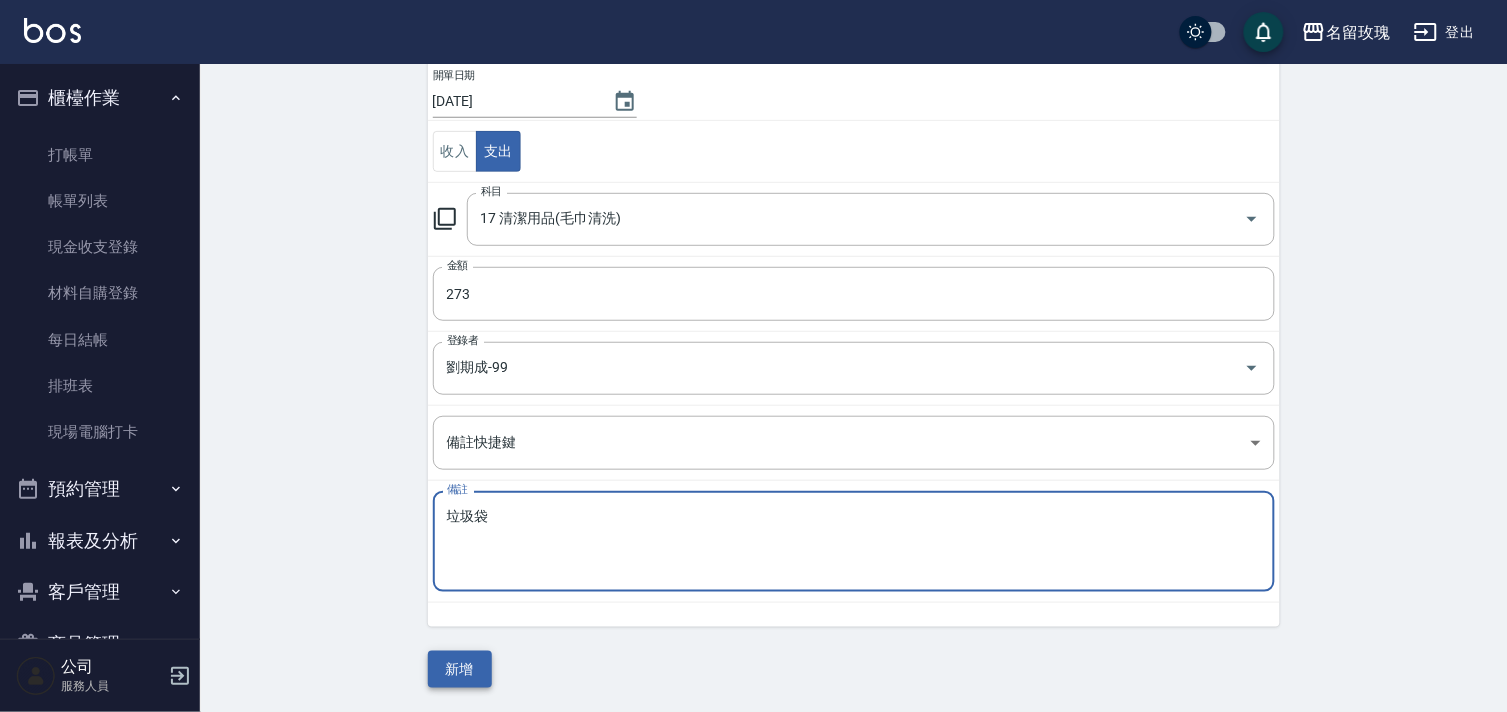 type on "垃圾袋" 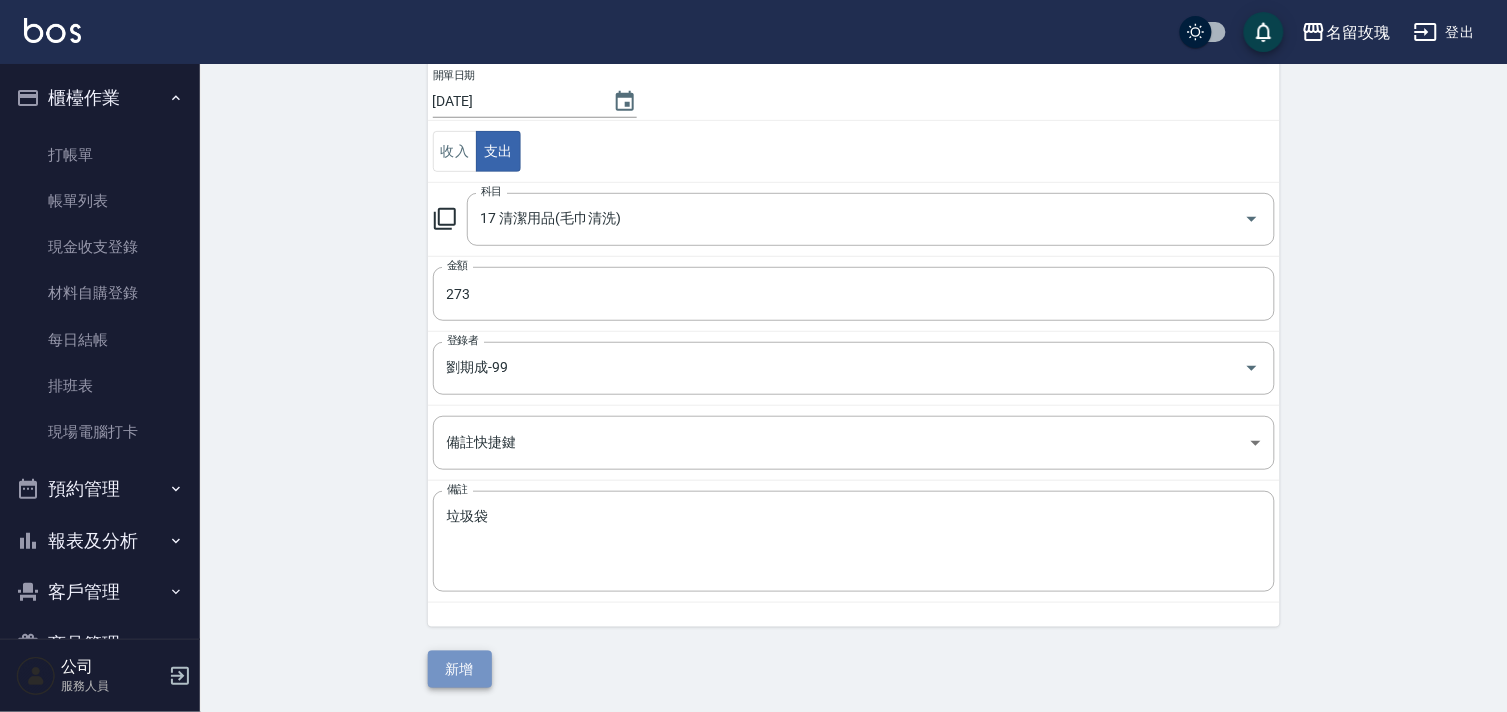 click on "新增" at bounding box center (460, 669) 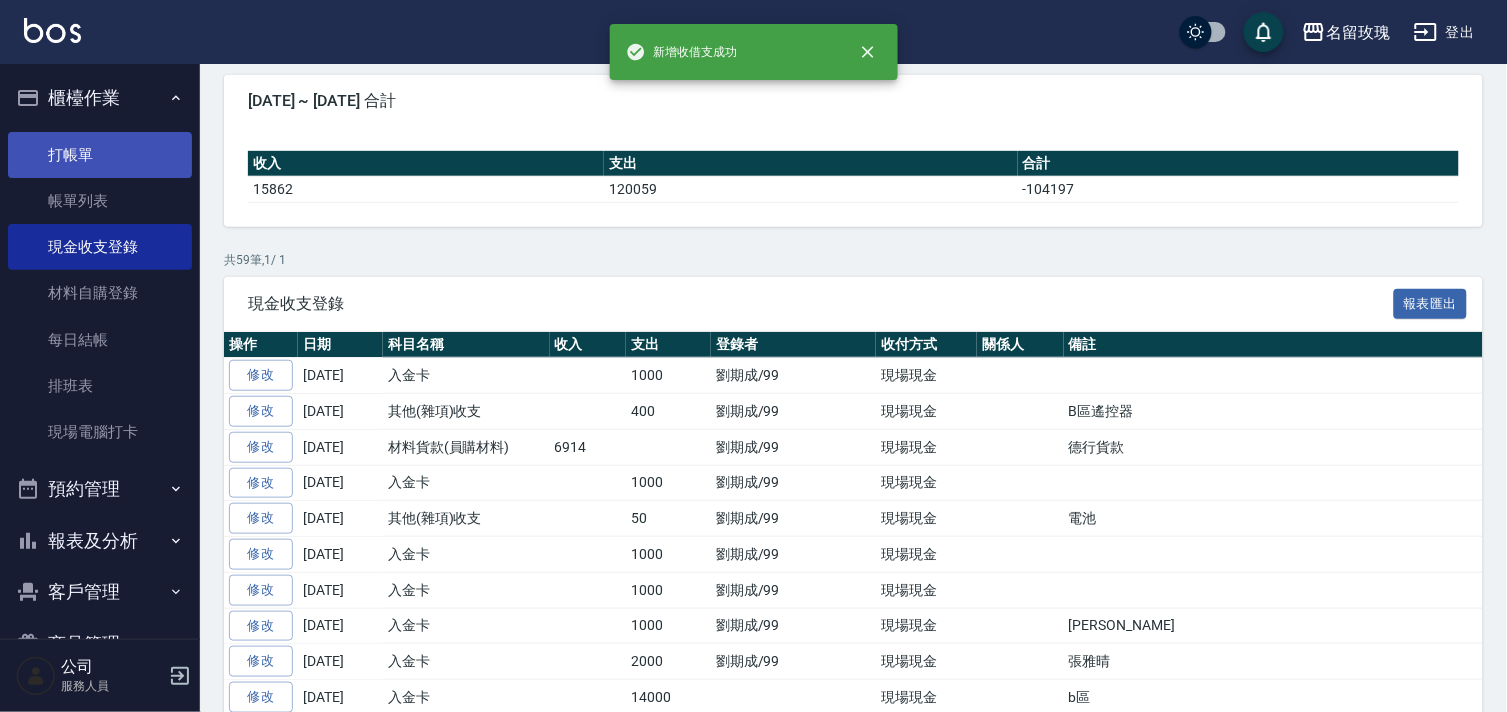 scroll, scrollTop: 0, scrollLeft: 0, axis: both 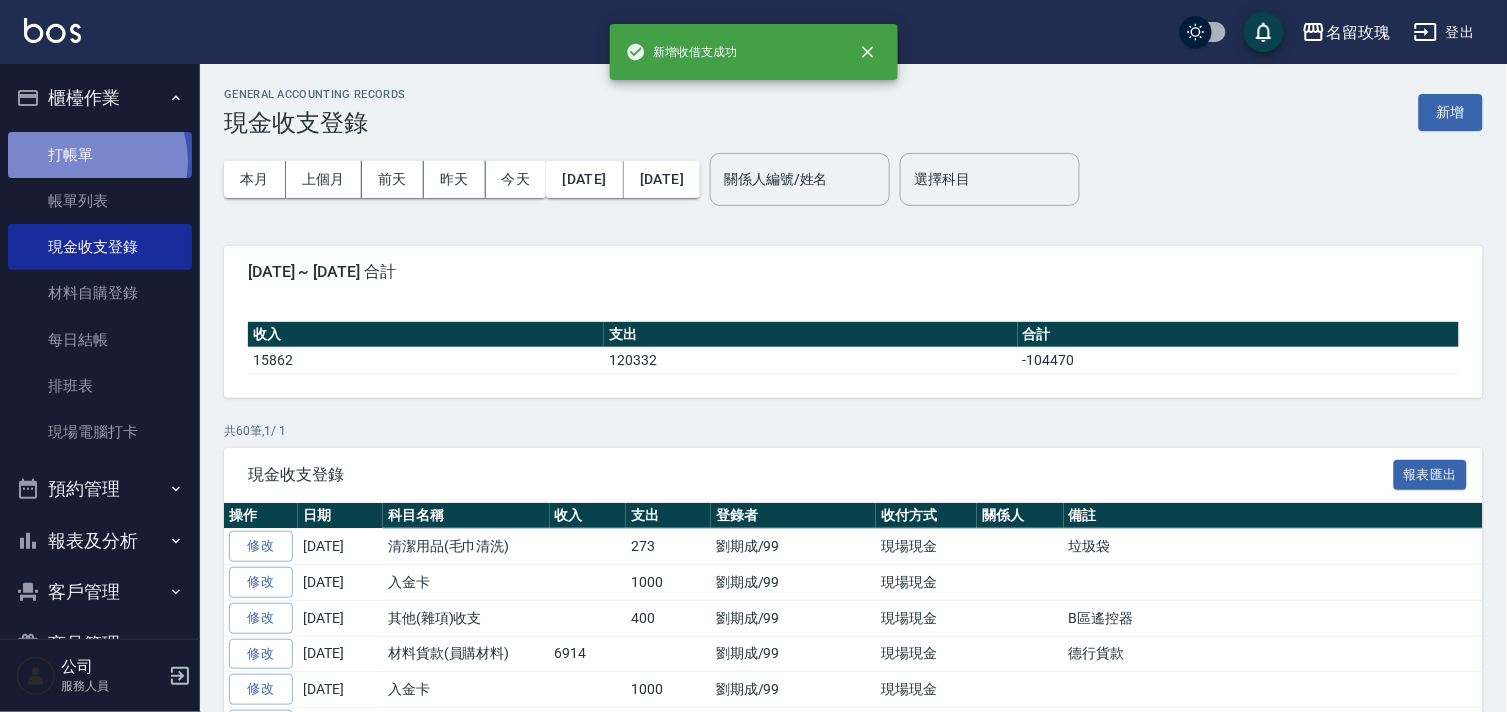 click on "打帳單" at bounding box center [100, 155] 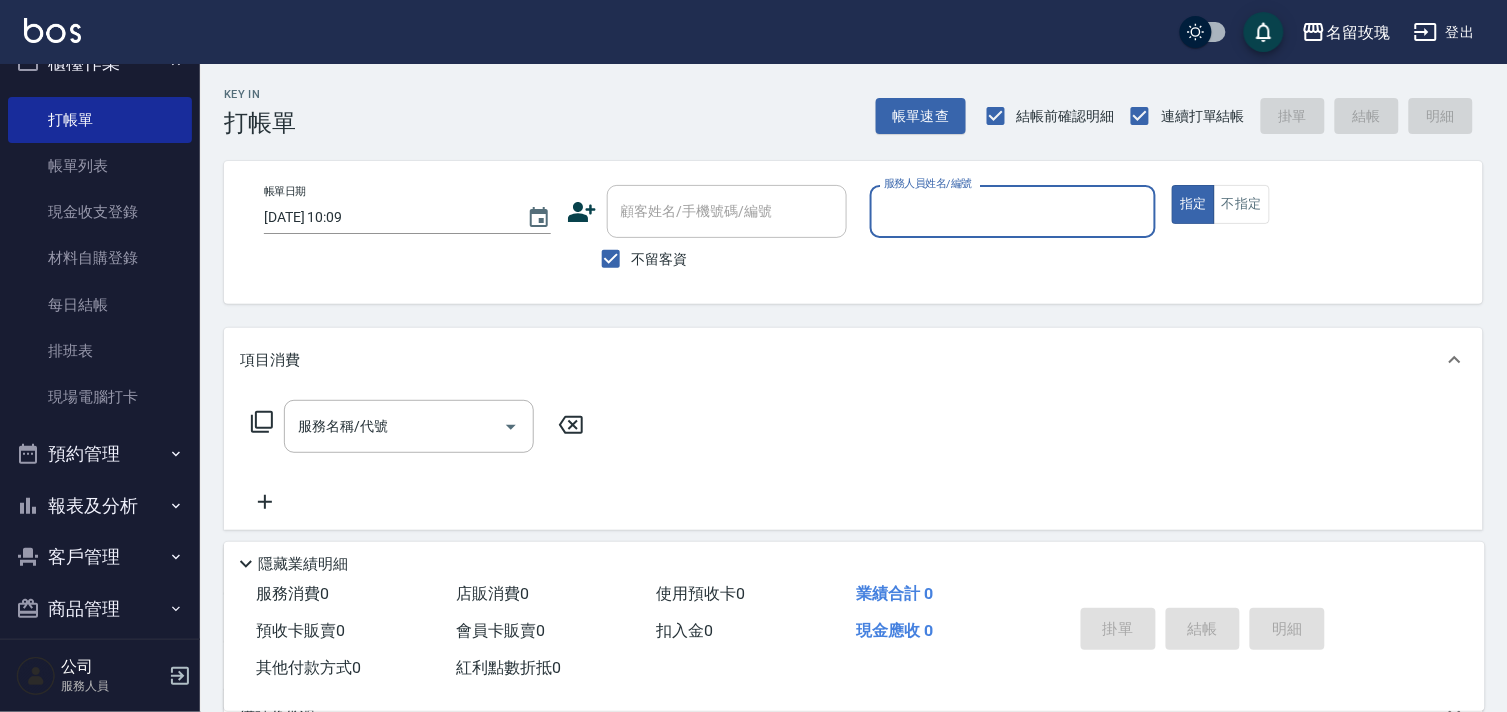 scroll, scrollTop: 53, scrollLeft: 0, axis: vertical 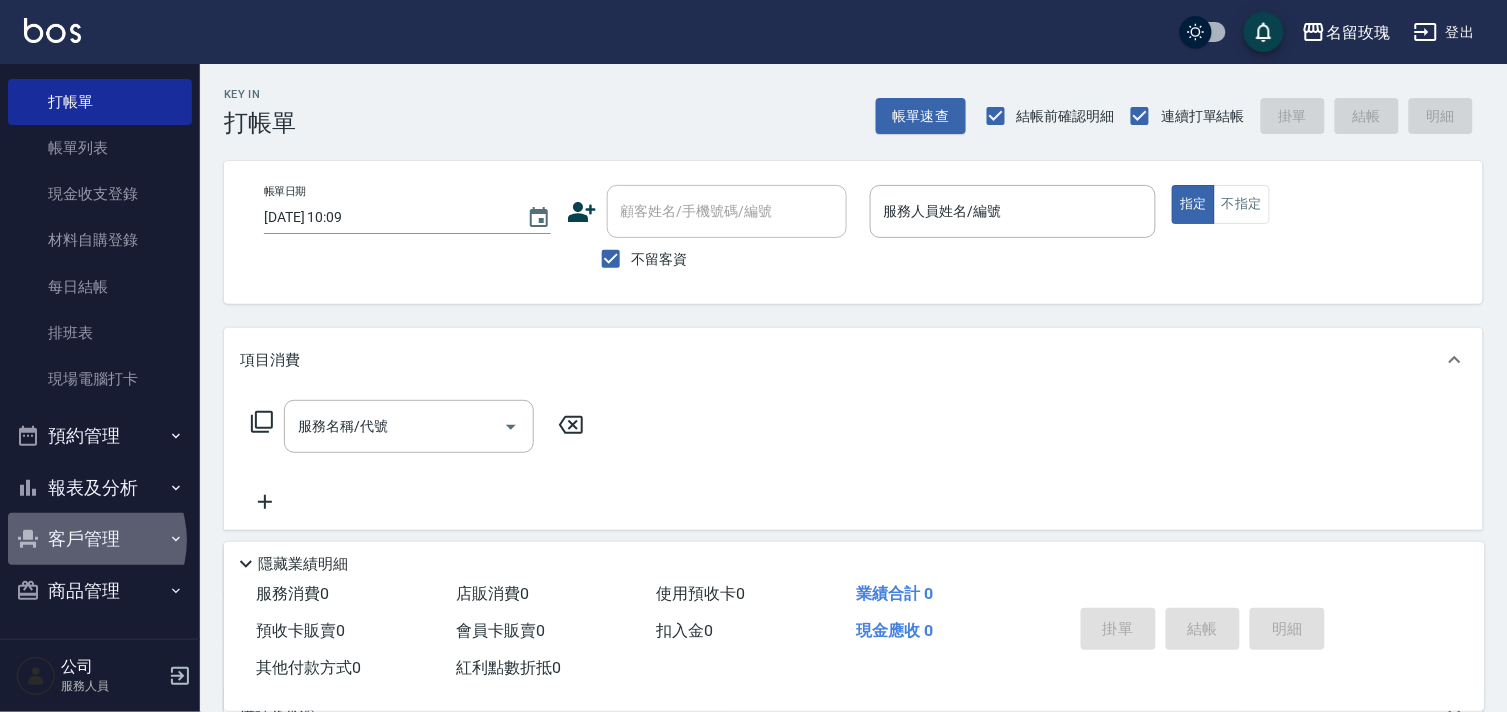 click on "客戶管理" at bounding box center [100, 539] 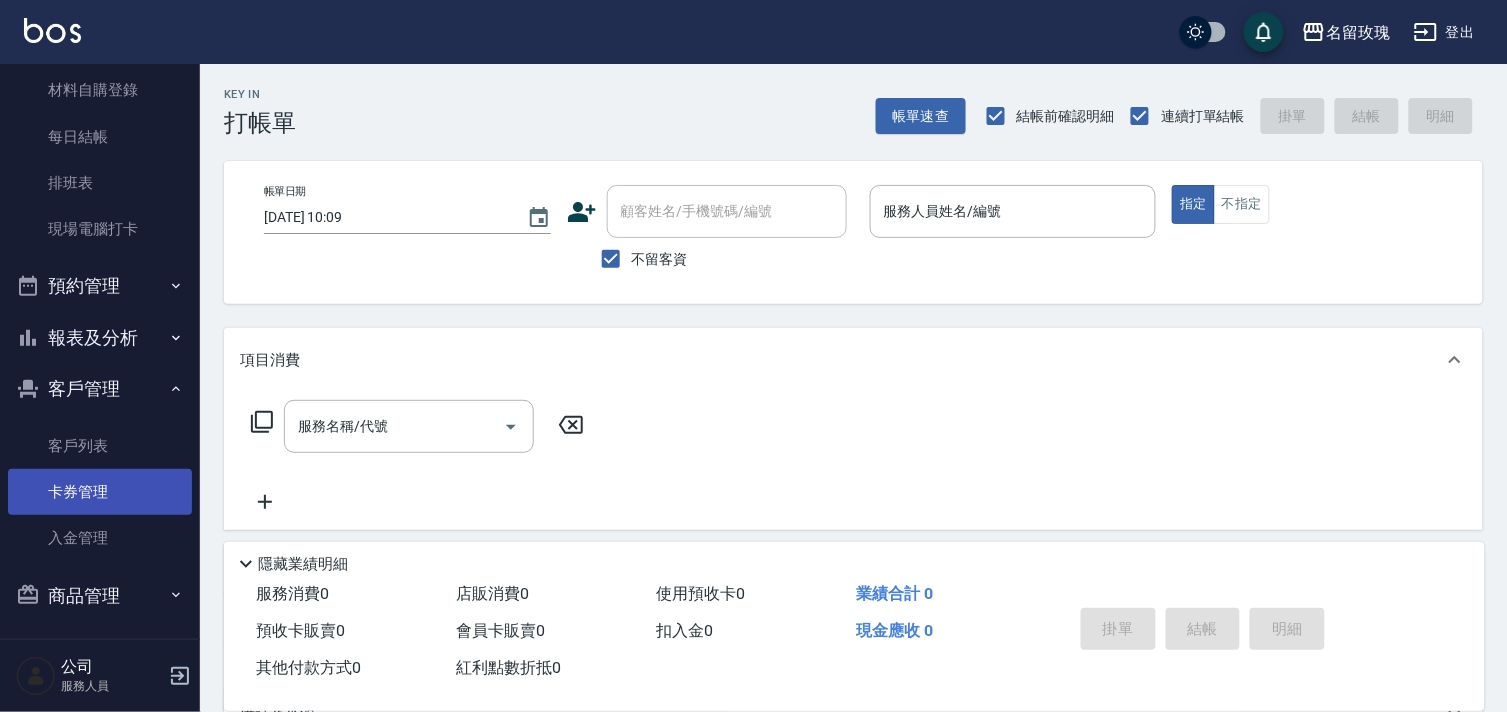 scroll, scrollTop: 207, scrollLeft: 0, axis: vertical 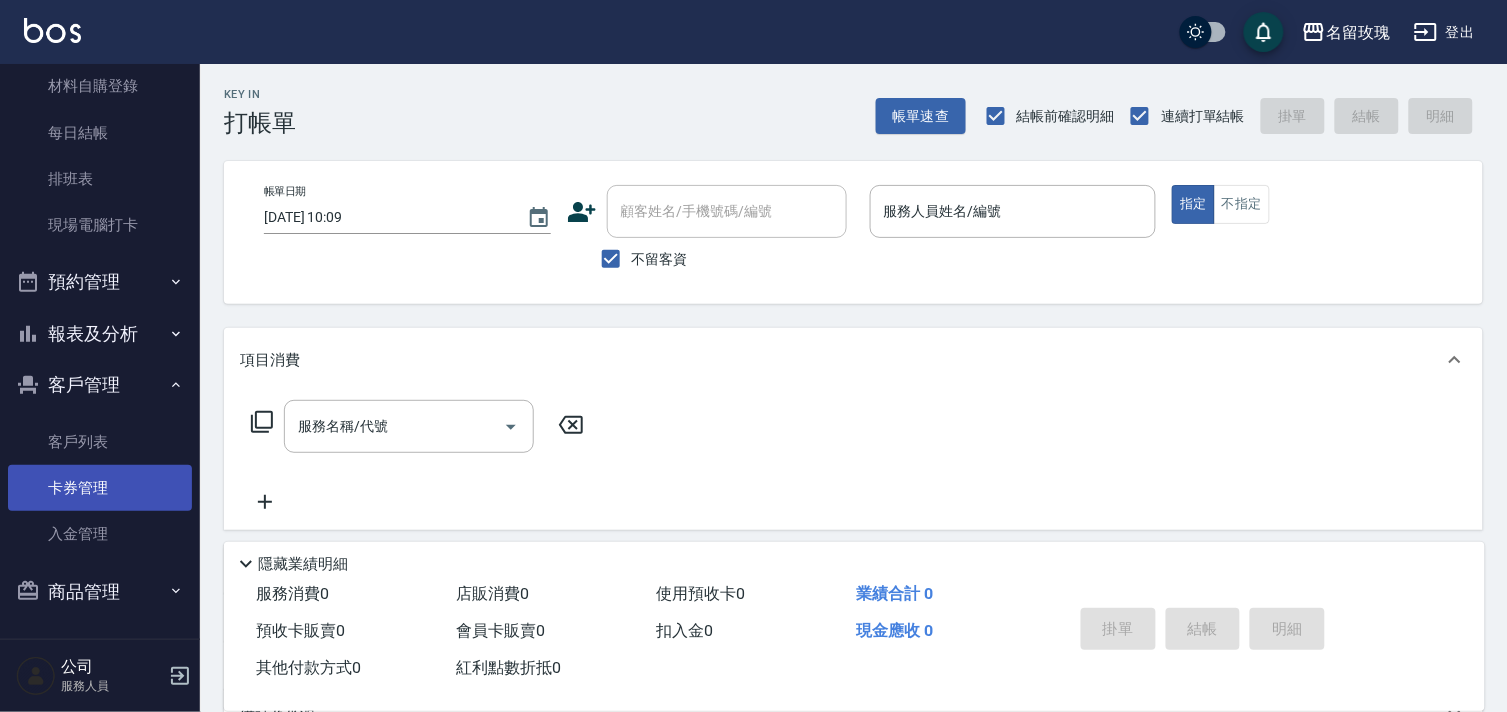 click on "卡券管理" at bounding box center (100, 488) 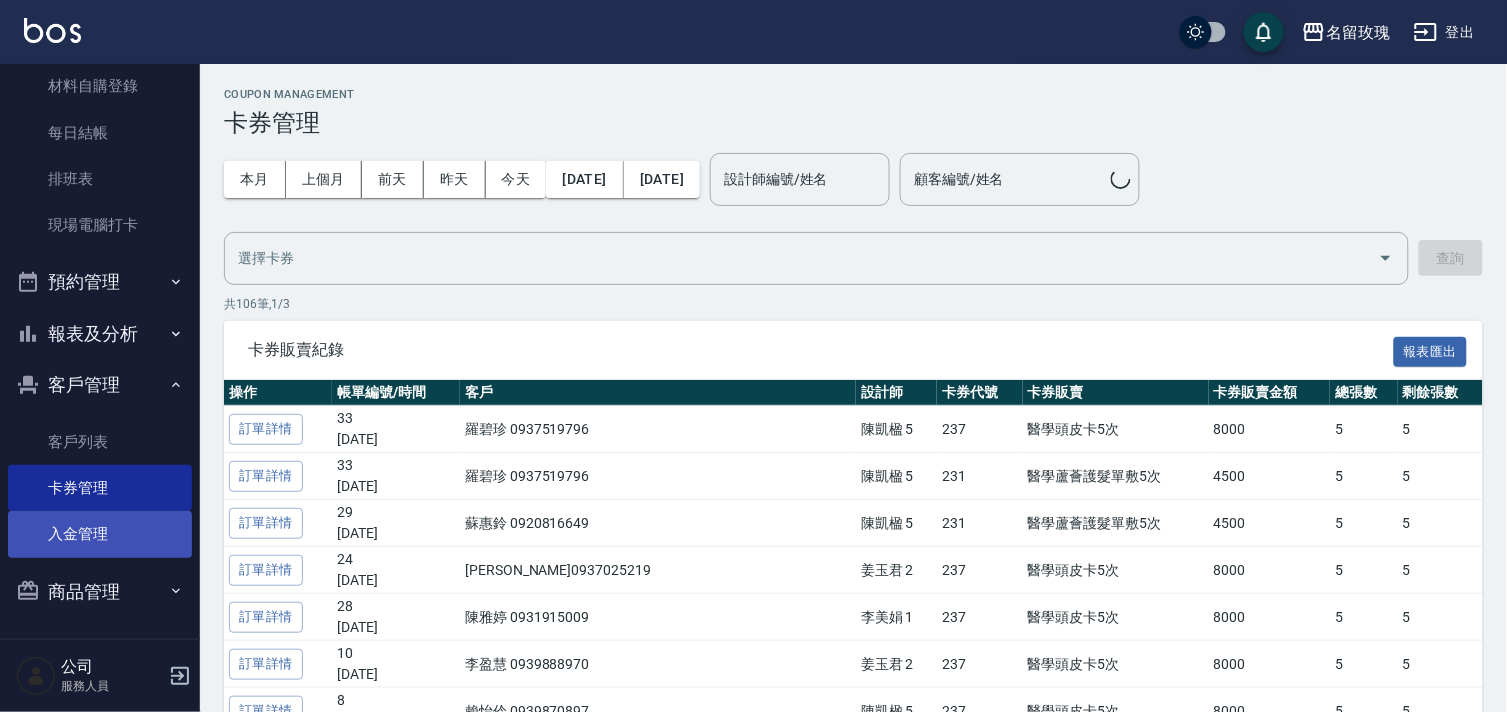click on "入金管理" at bounding box center [100, 534] 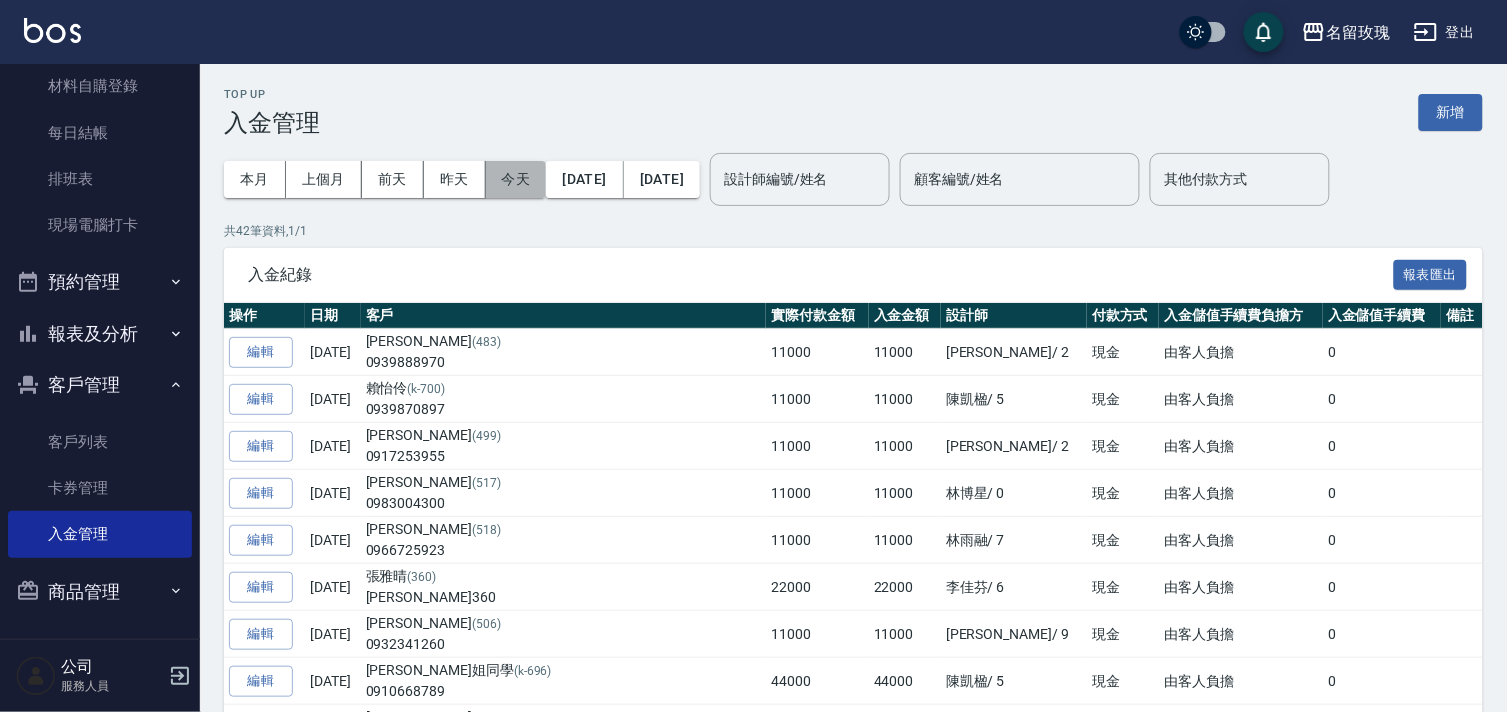 click on "今天" at bounding box center [516, 179] 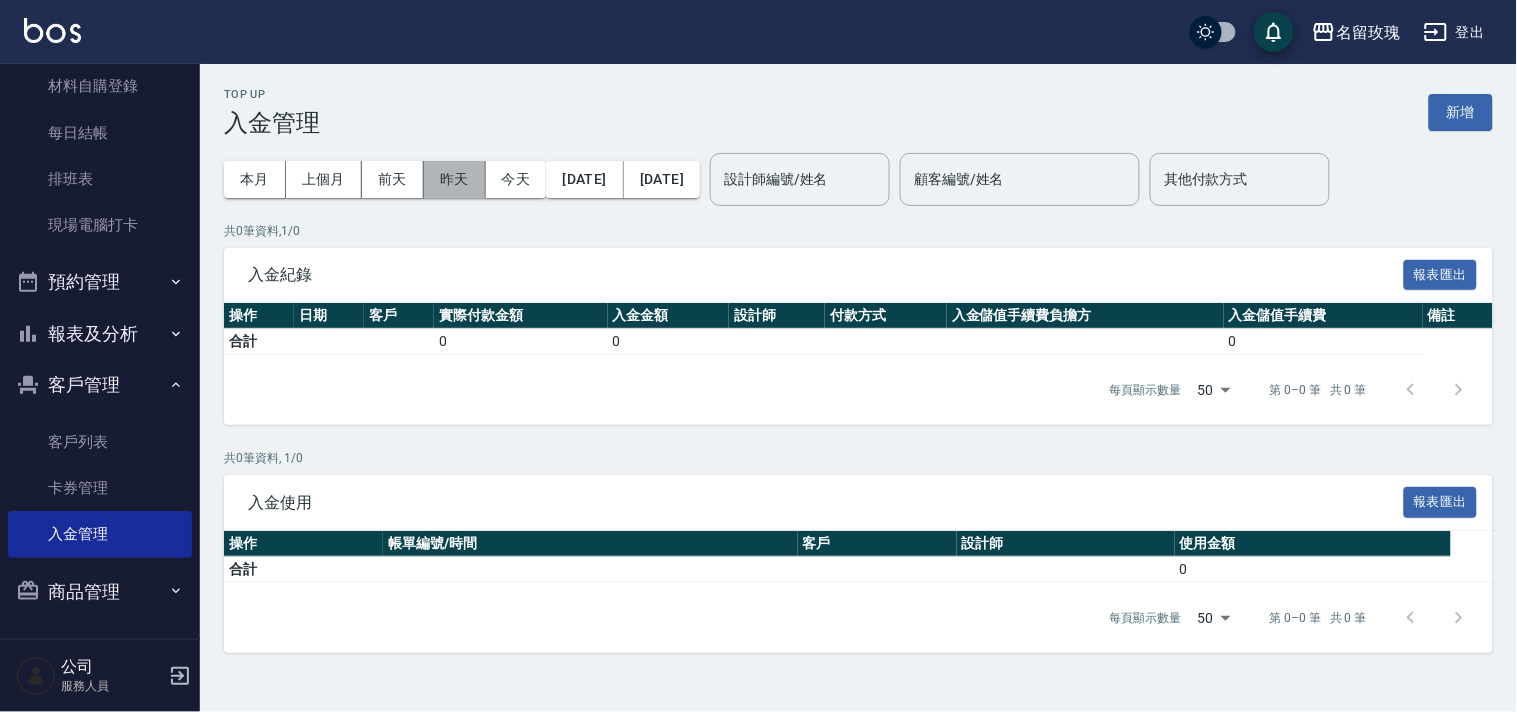 click on "昨天" at bounding box center [455, 179] 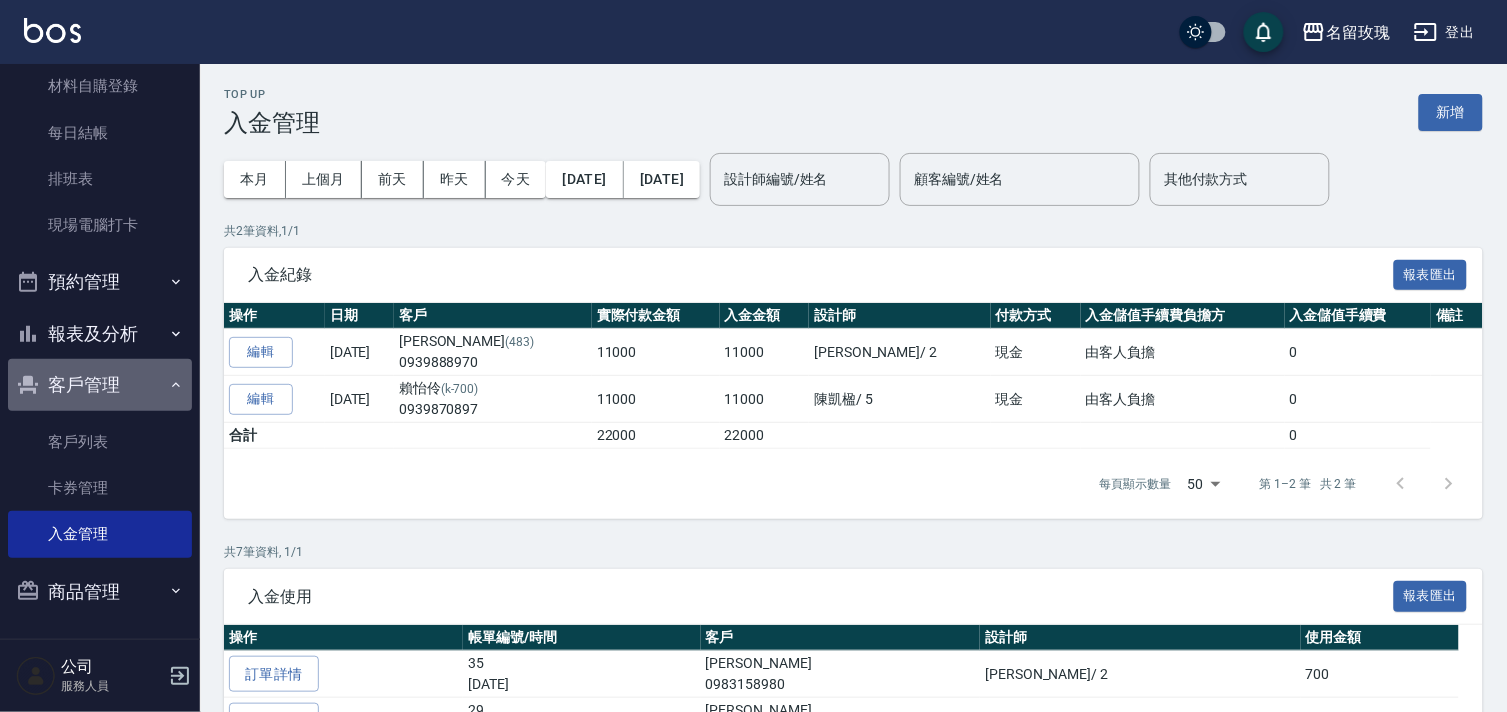 drag, startPoint x: 126, startPoint y: 378, endPoint x: 95, endPoint y: 368, distance: 32.572994 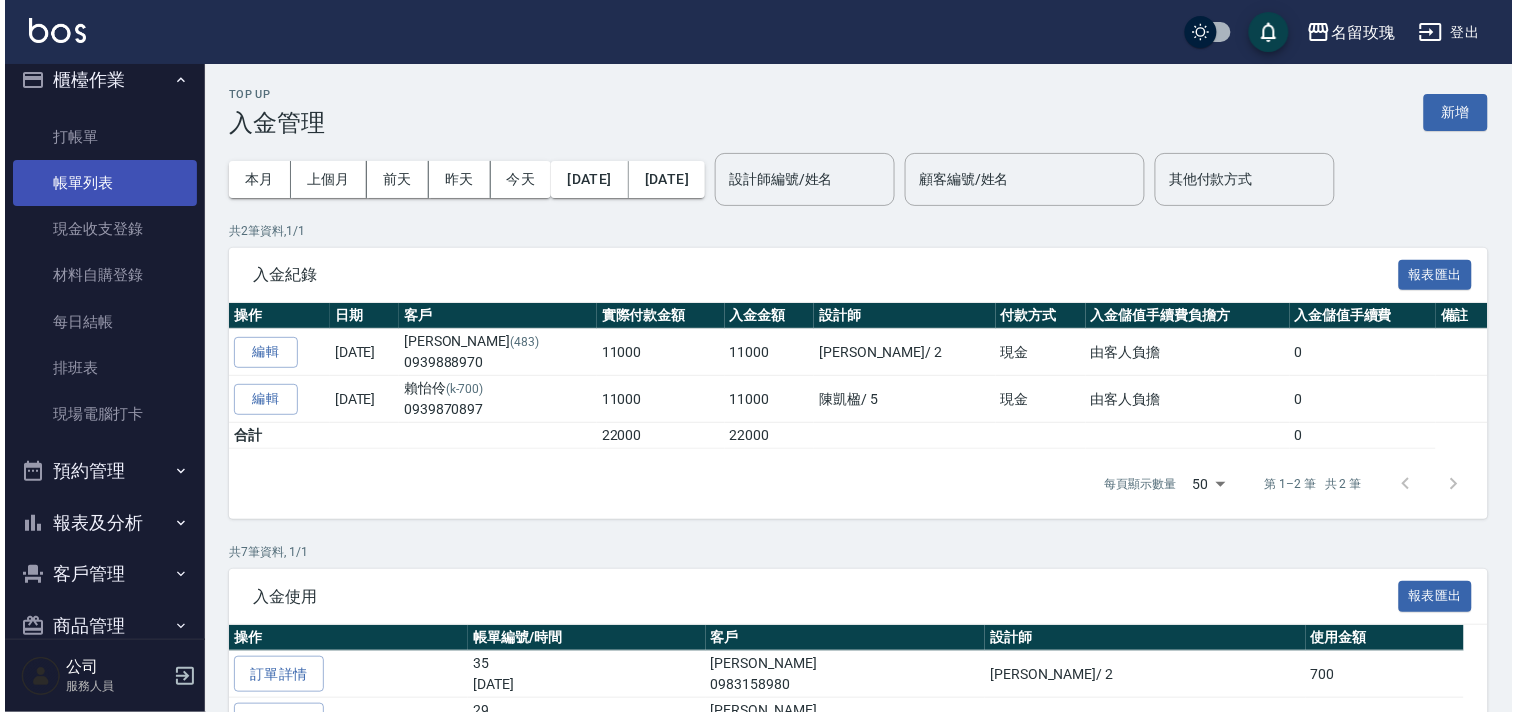 scroll, scrollTop: 0, scrollLeft: 0, axis: both 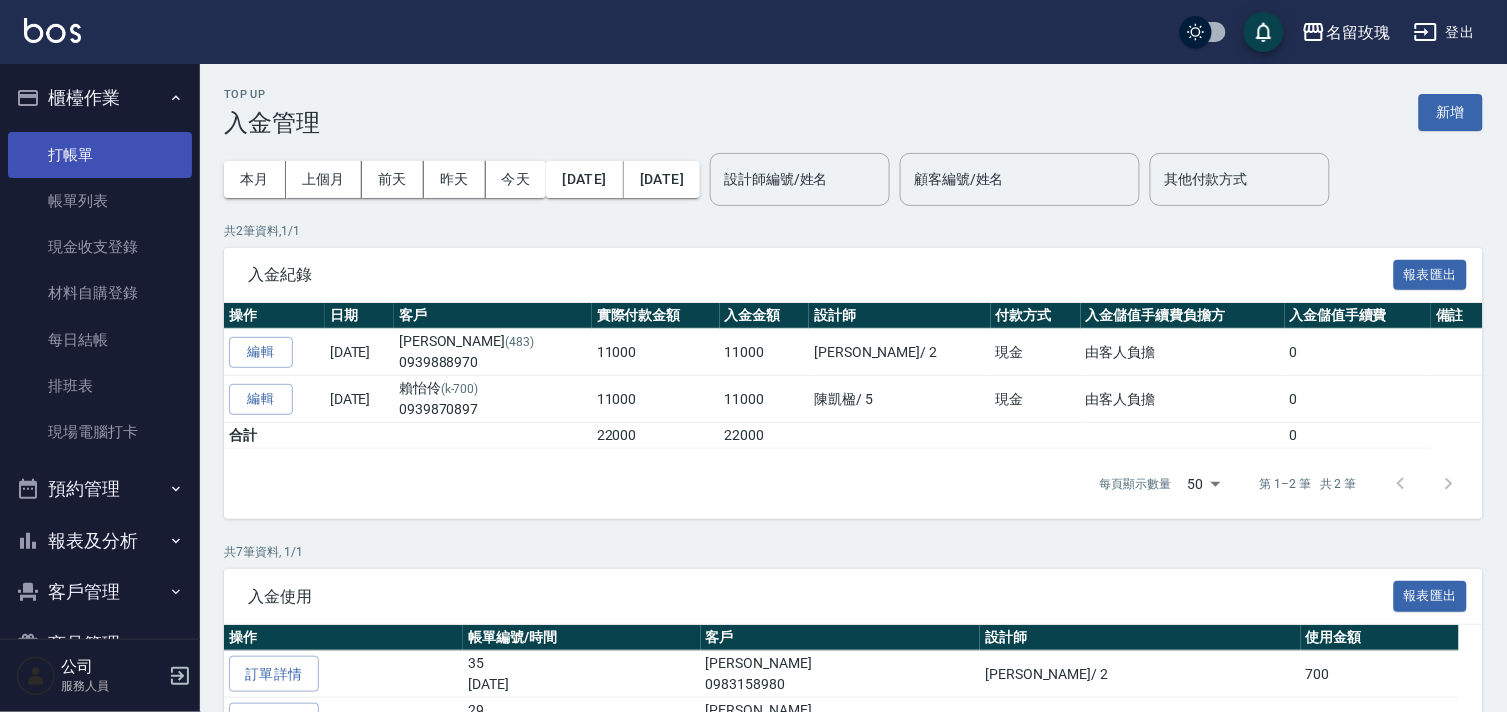 click on "打帳單" at bounding box center (100, 155) 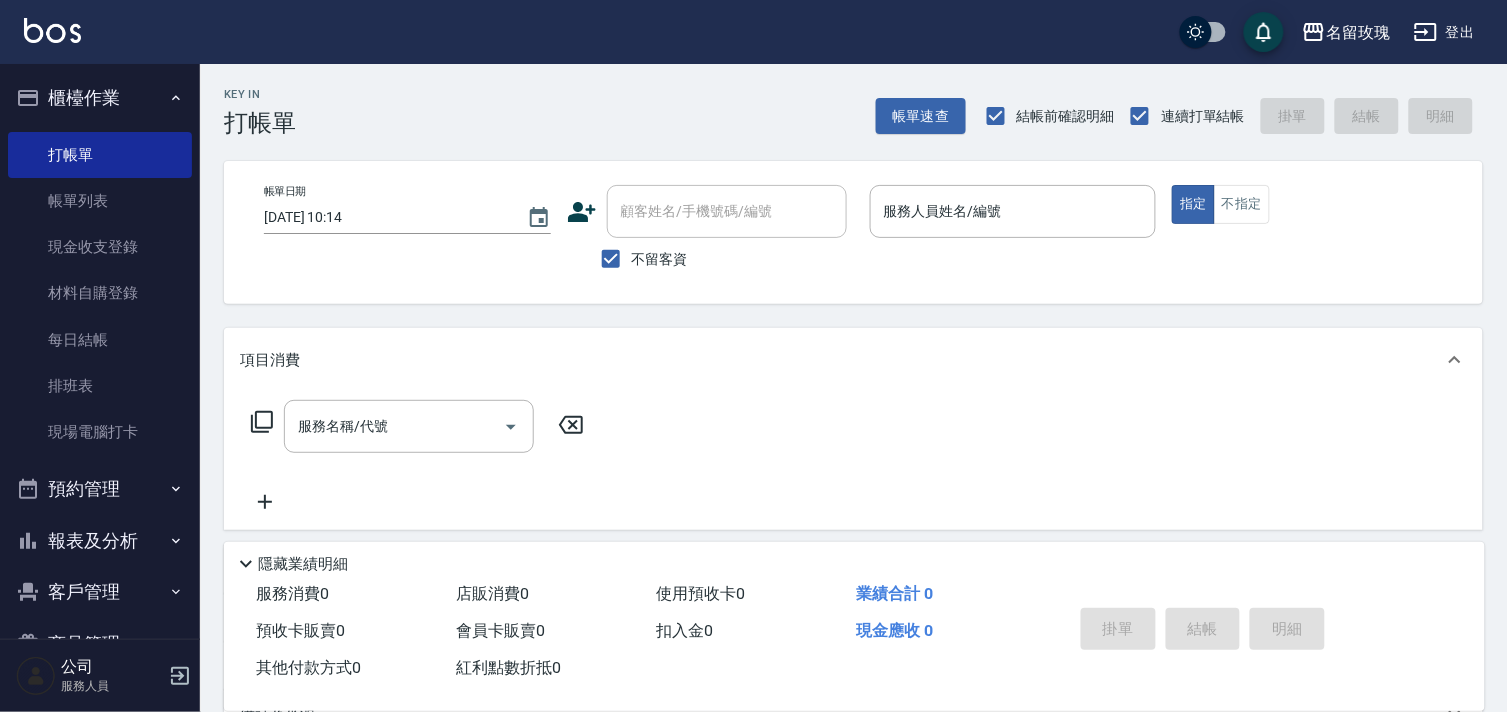 click on "名留玫瑰 登出" at bounding box center (753, 32) 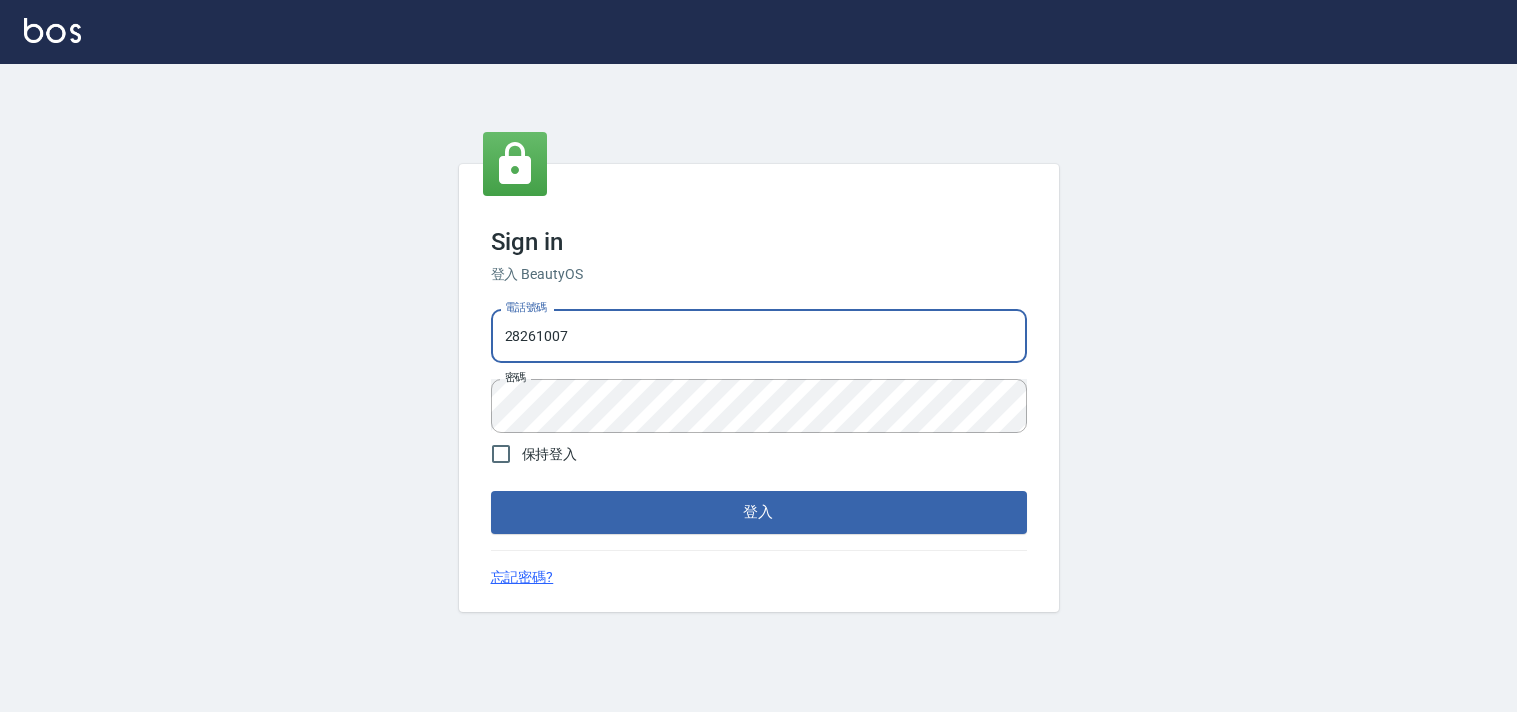 scroll, scrollTop: 0, scrollLeft: 0, axis: both 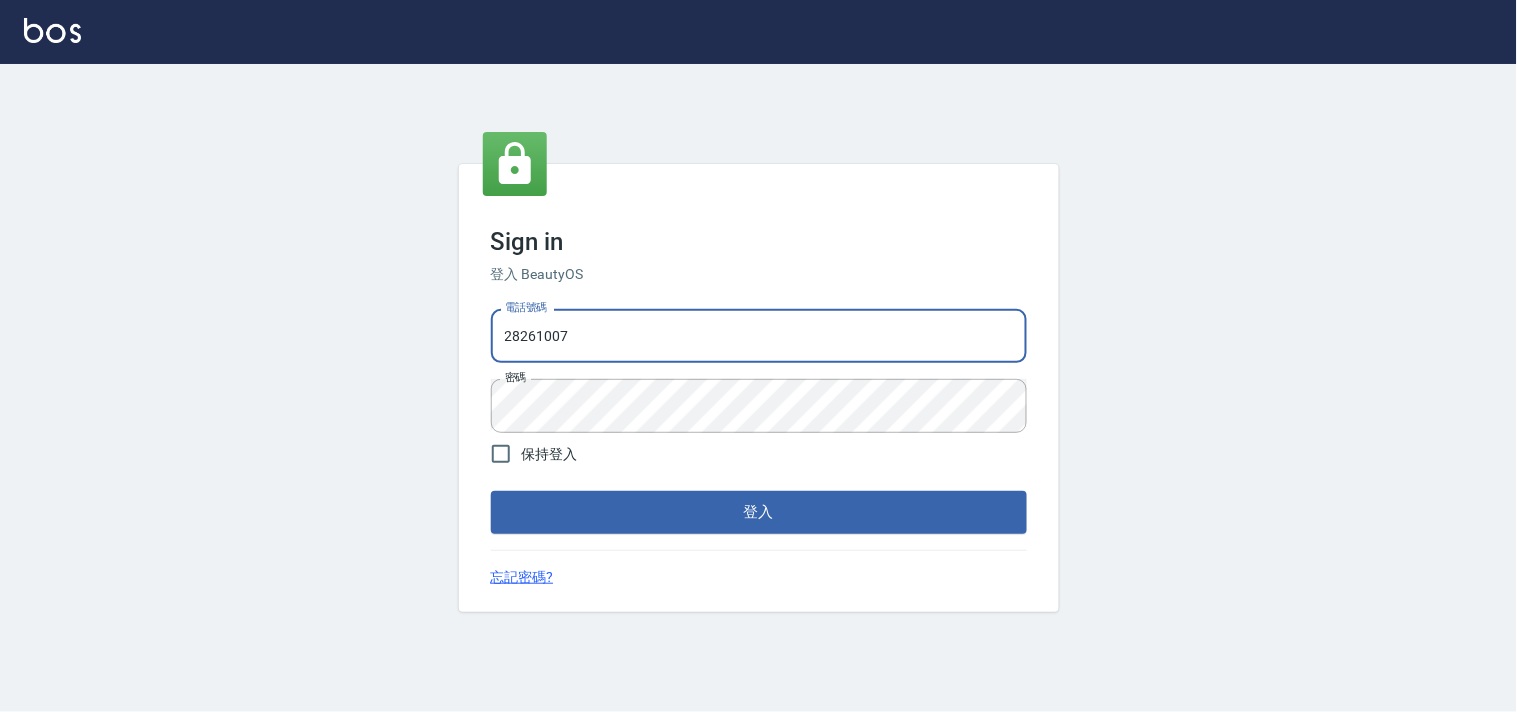 click on "Sign in 登入 BeautyOS 電話號碼 [PHONE_NUMBER] 電話號碼 密碼 密碼 保持登入 登入 忘記密碼?" at bounding box center (758, 388) 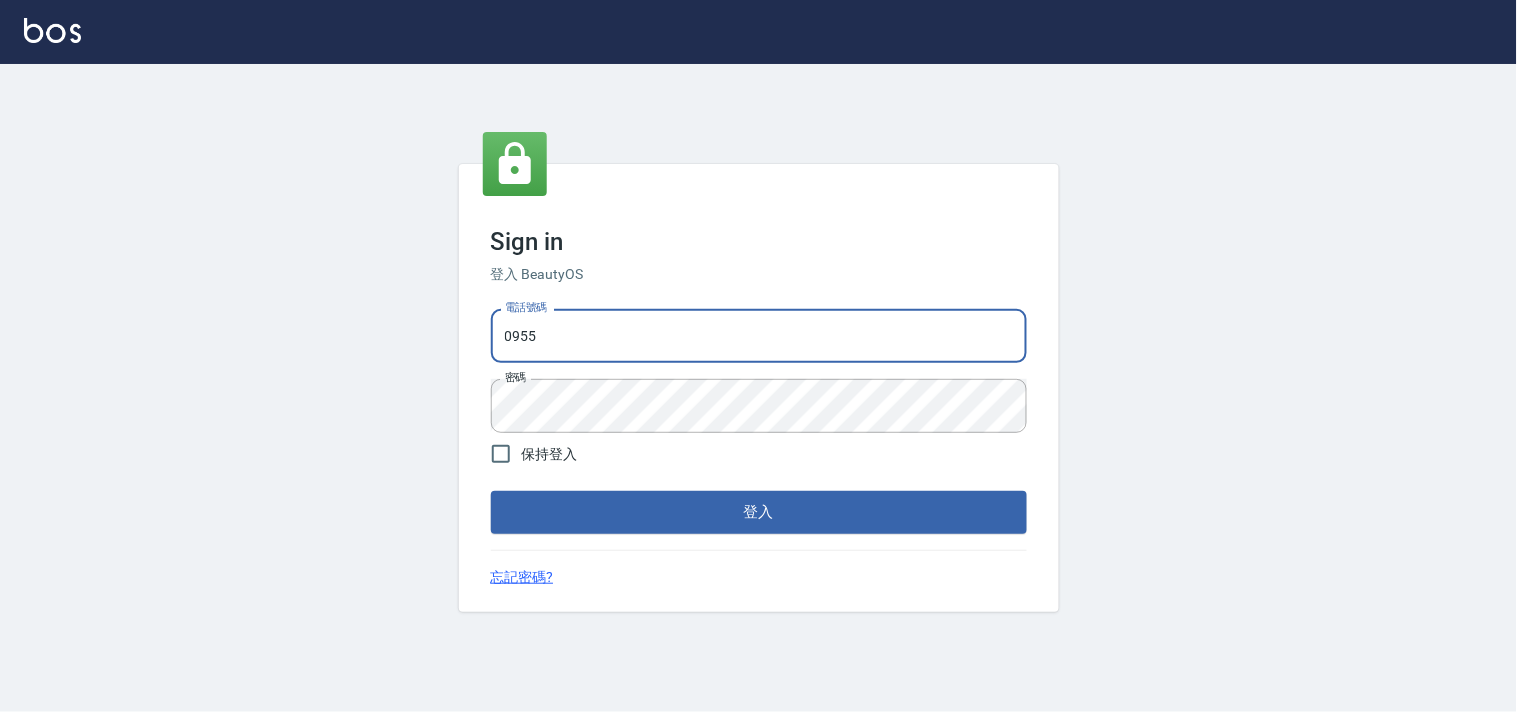 type on "0955582961" 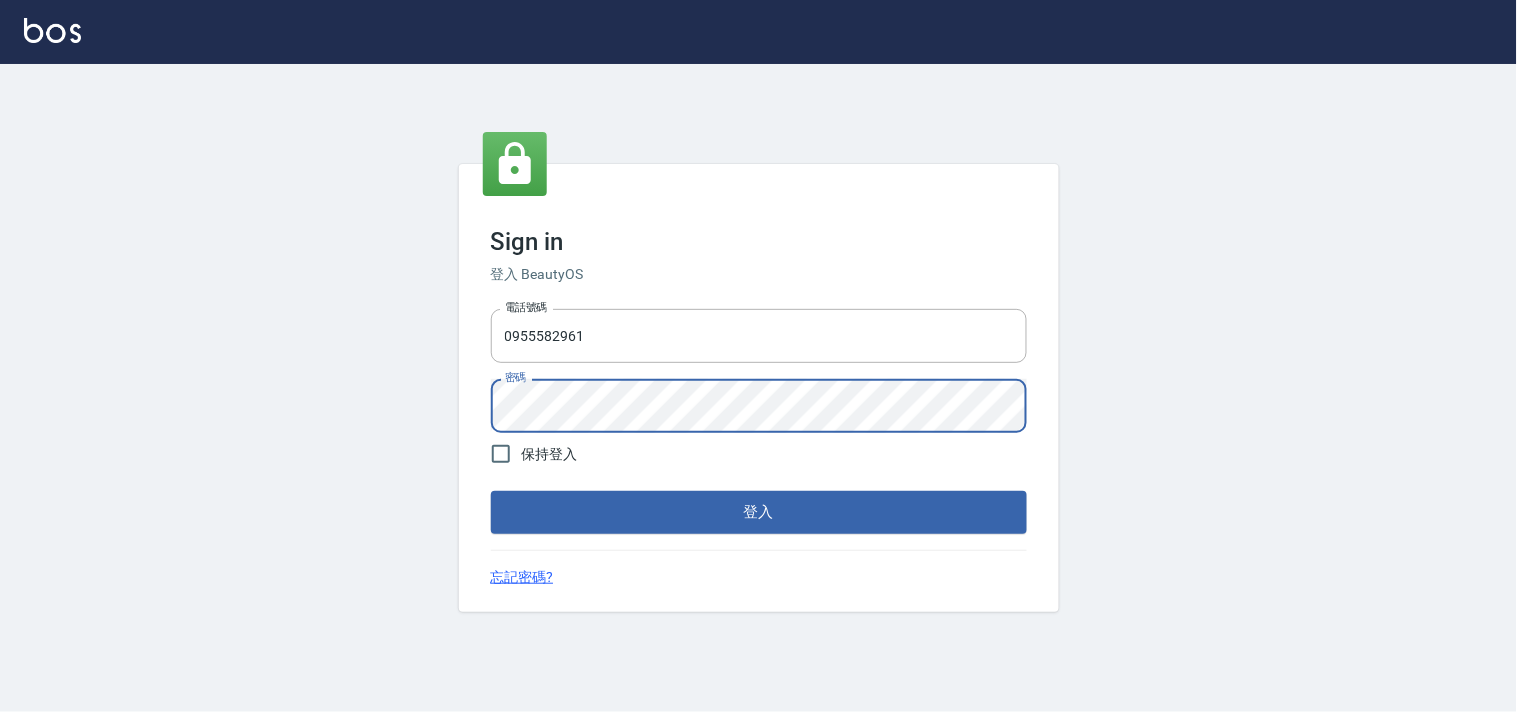 click on "Sign in 登入 BeautyOS 電話號碼 [PHONE_NUMBER] 電話號碼 密碼 密碼 保持登入 登入 忘記密碼?" at bounding box center [758, 388] 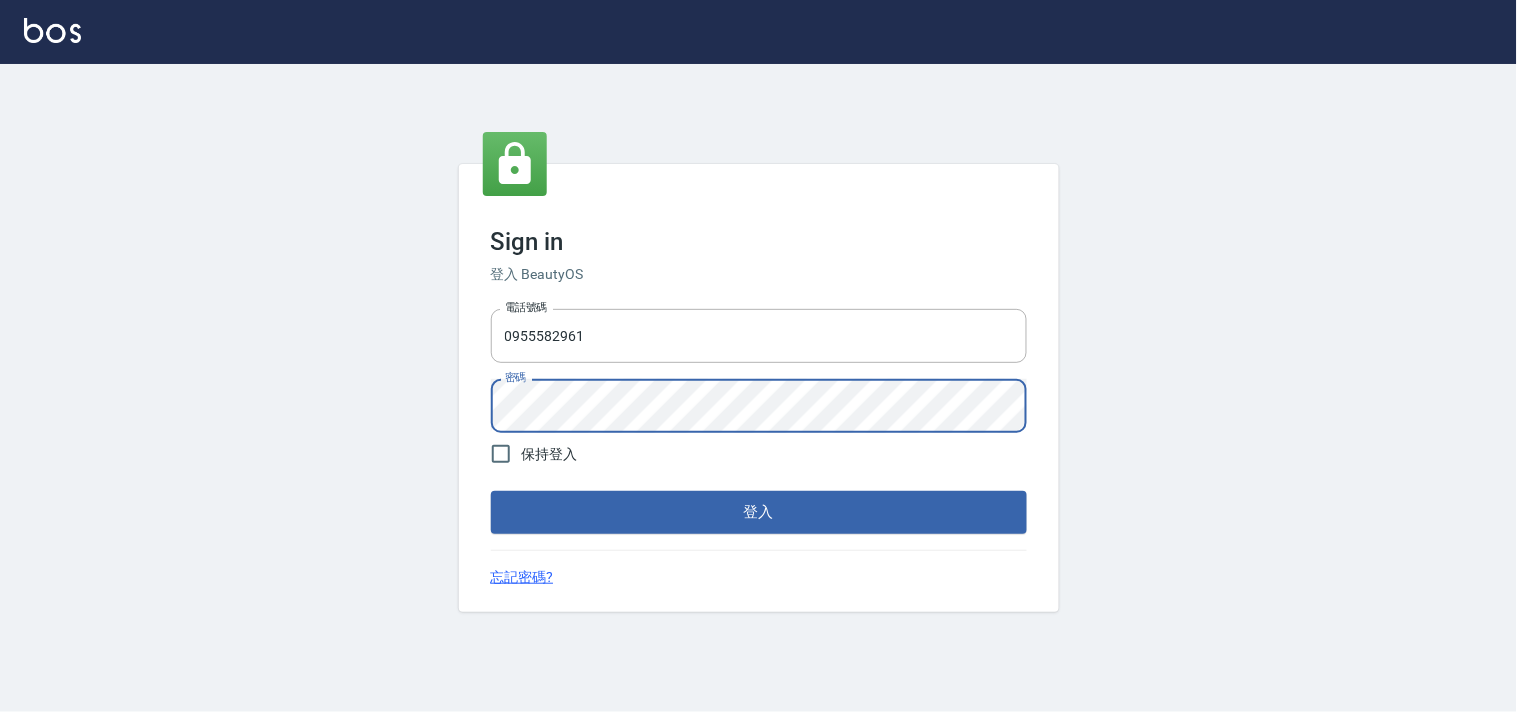 click on "登入" at bounding box center (759, 512) 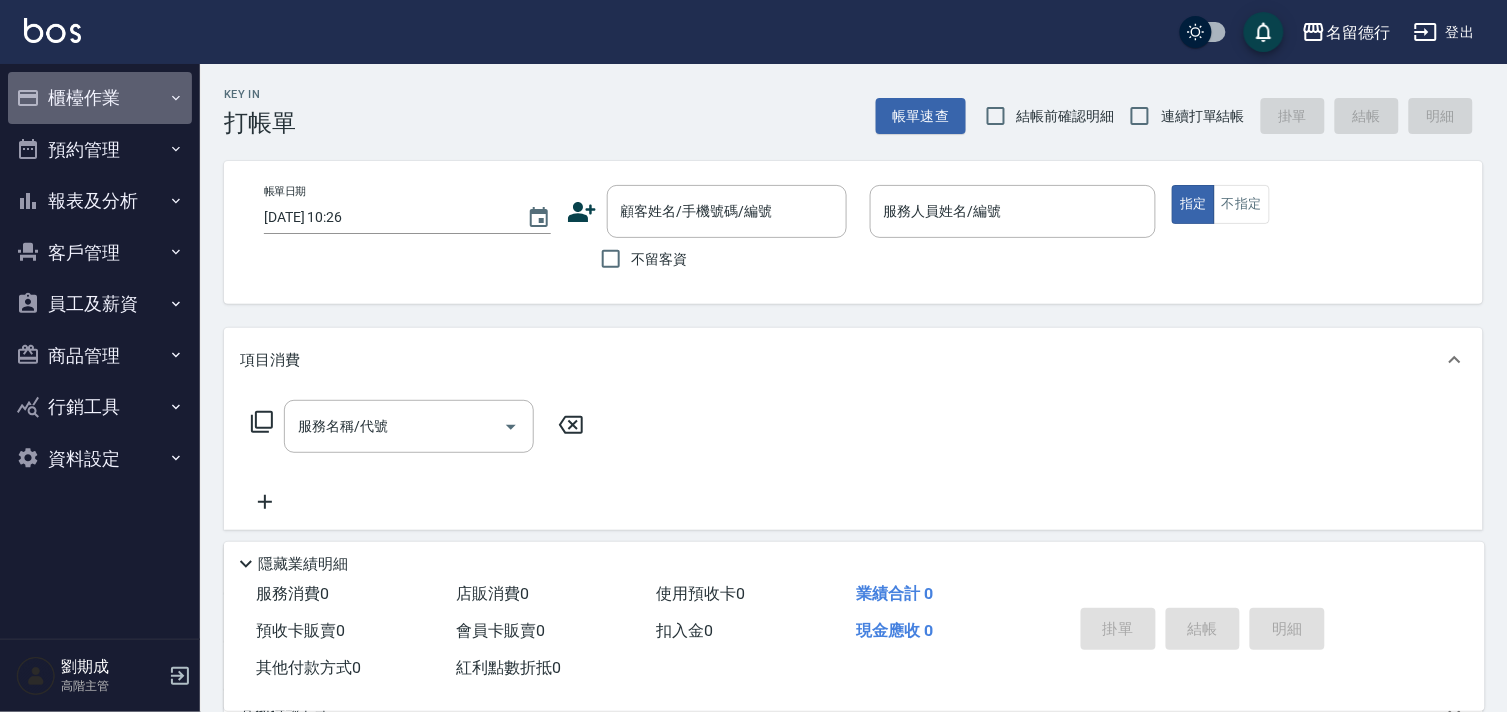 click on "櫃檯作業" at bounding box center [100, 98] 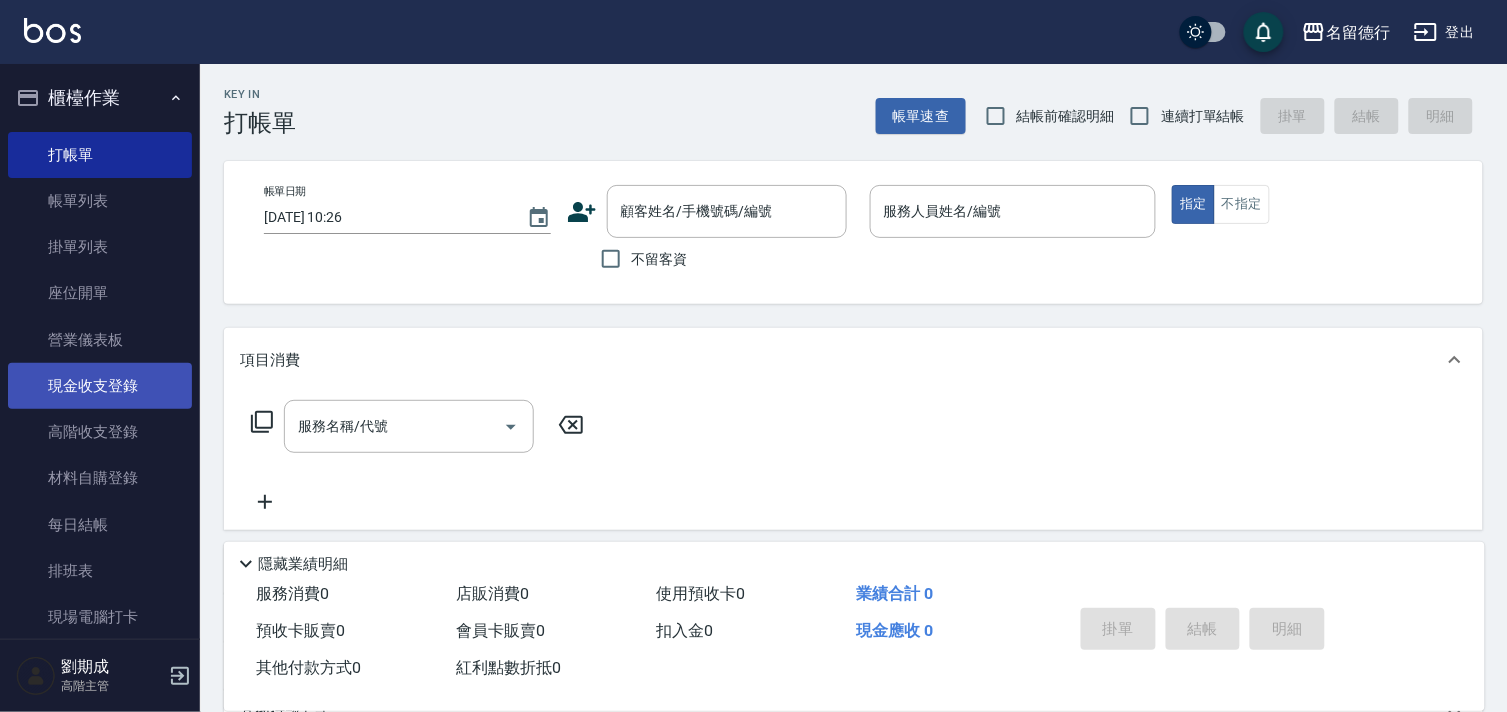 click on "現金收支登錄" at bounding box center [100, 386] 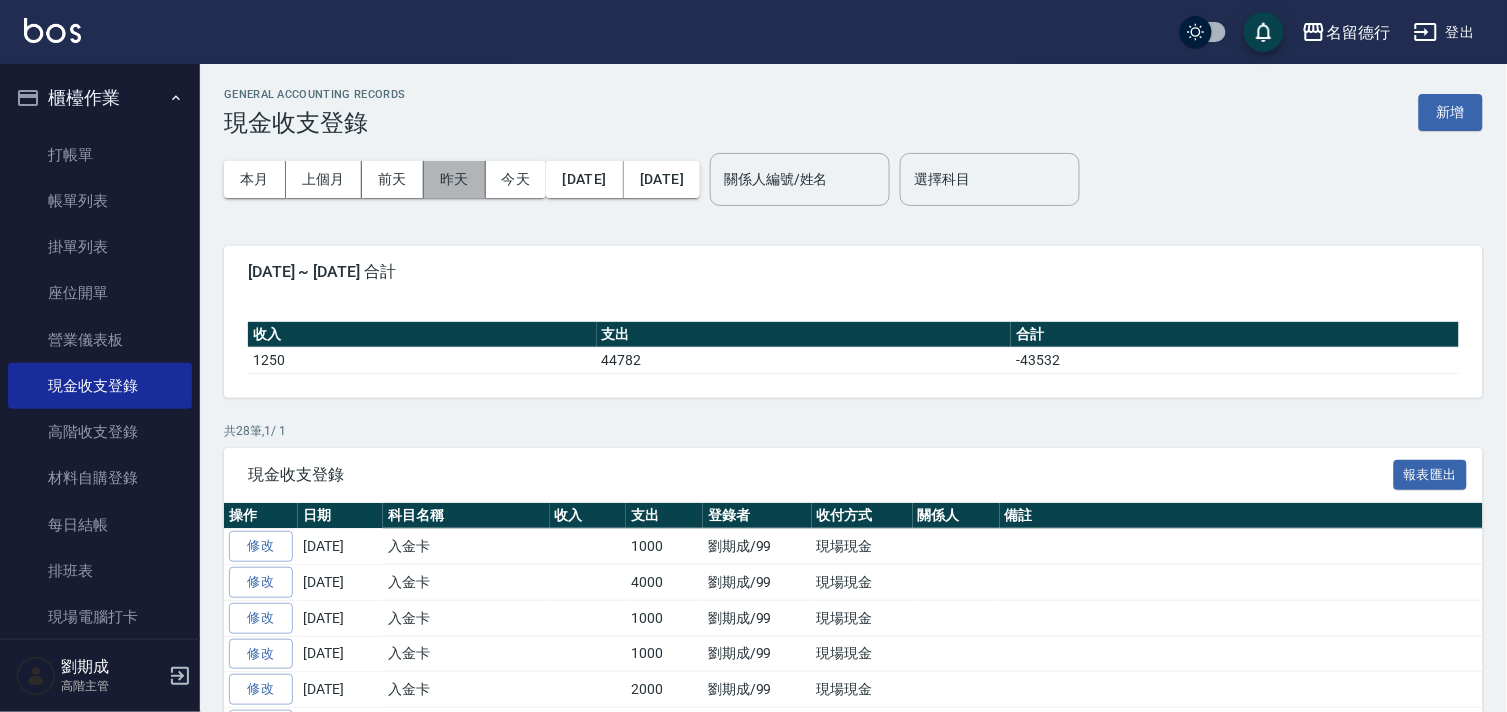 click on "昨天" at bounding box center (455, 179) 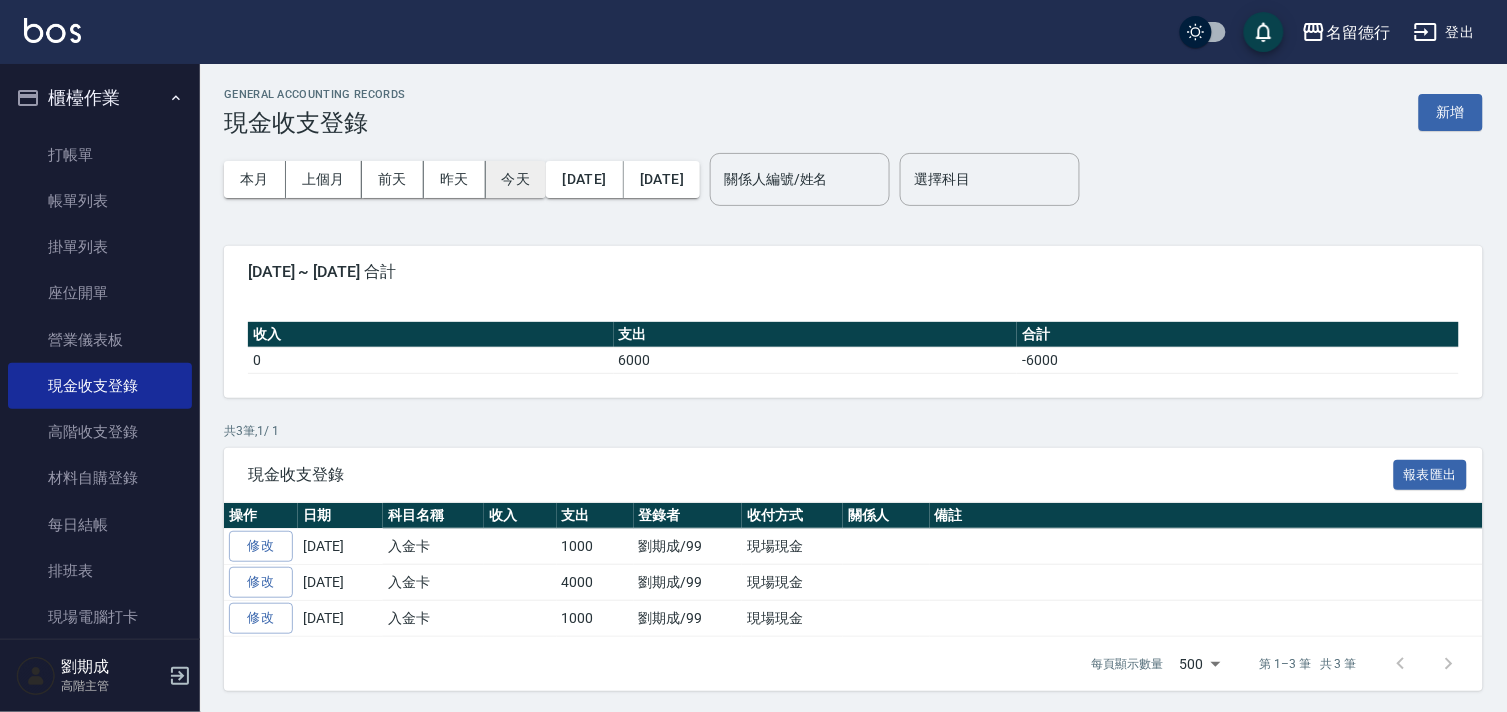 click on "今天" at bounding box center (516, 179) 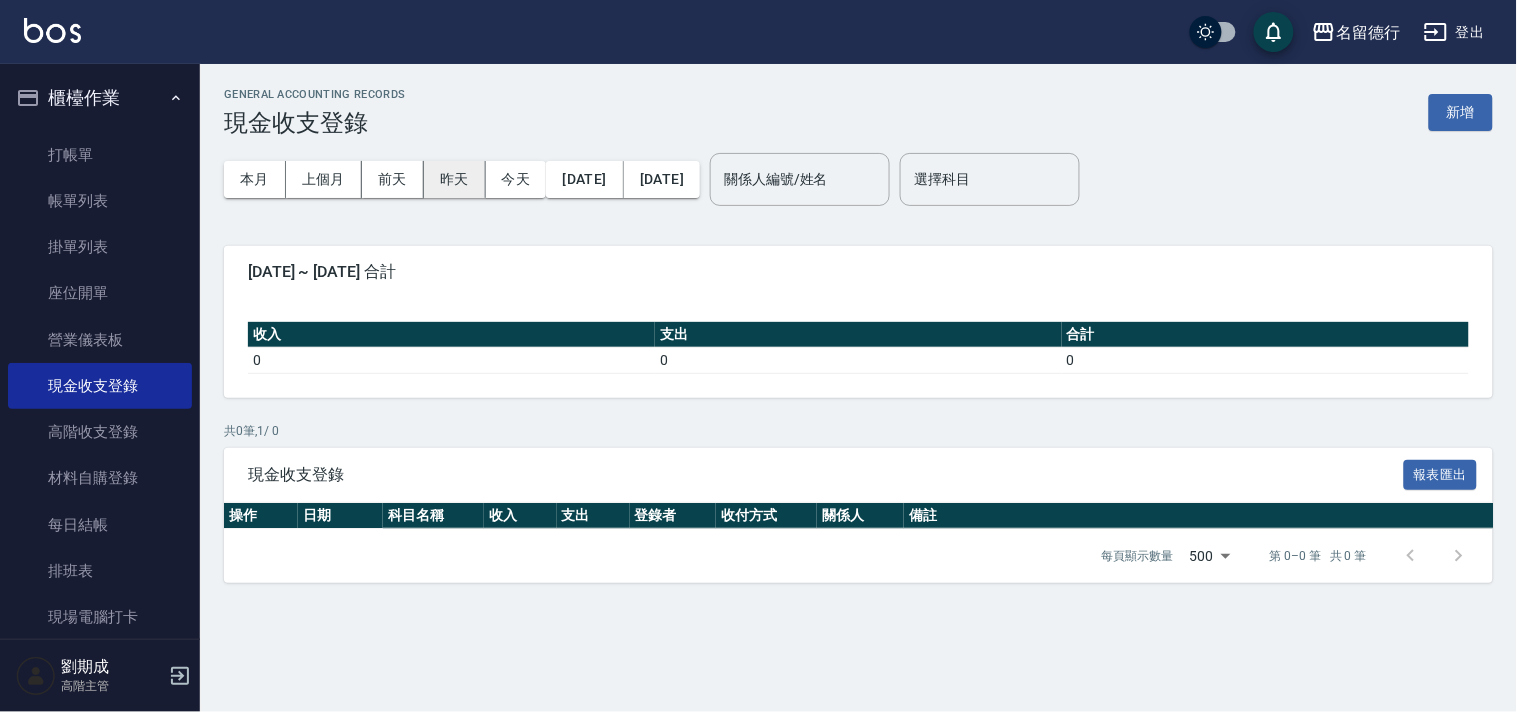 click on "昨天" at bounding box center [455, 179] 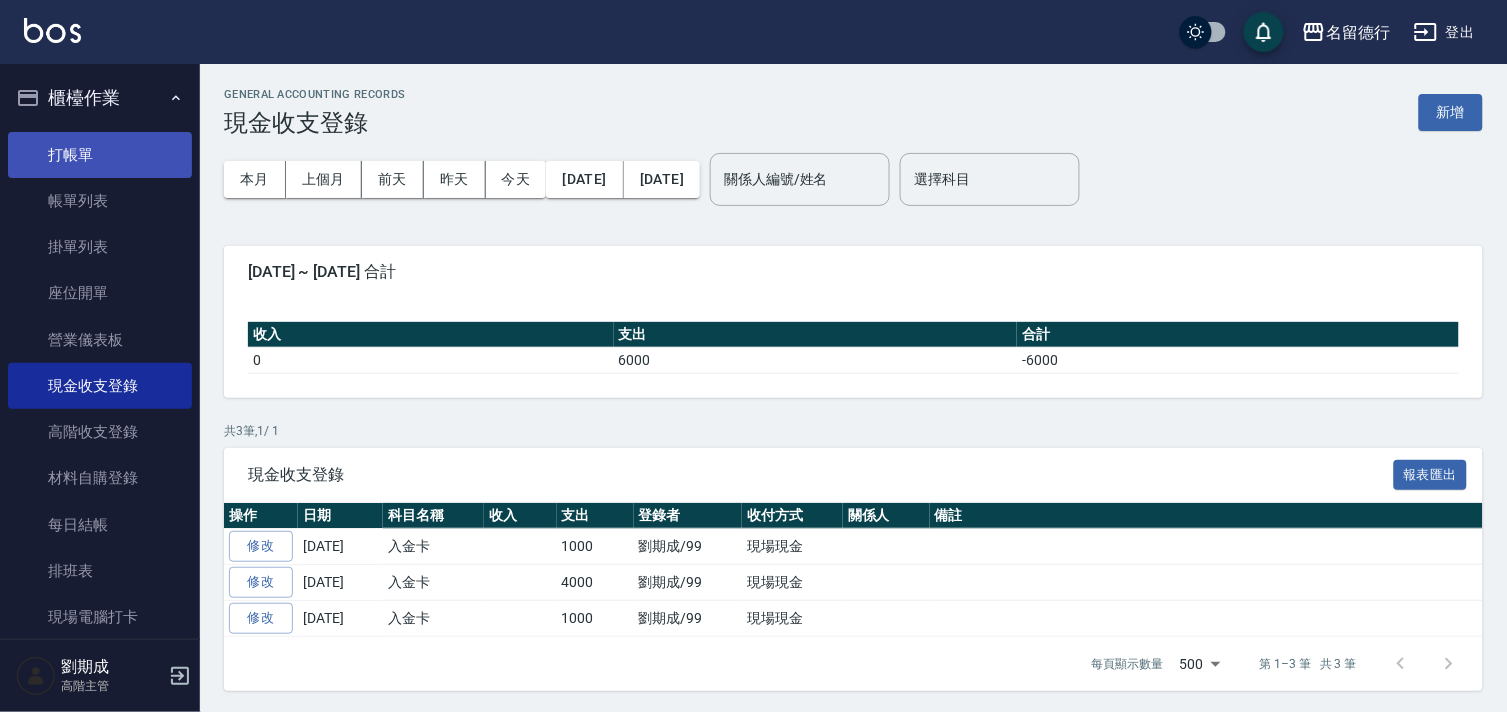 click on "打帳單" at bounding box center [100, 155] 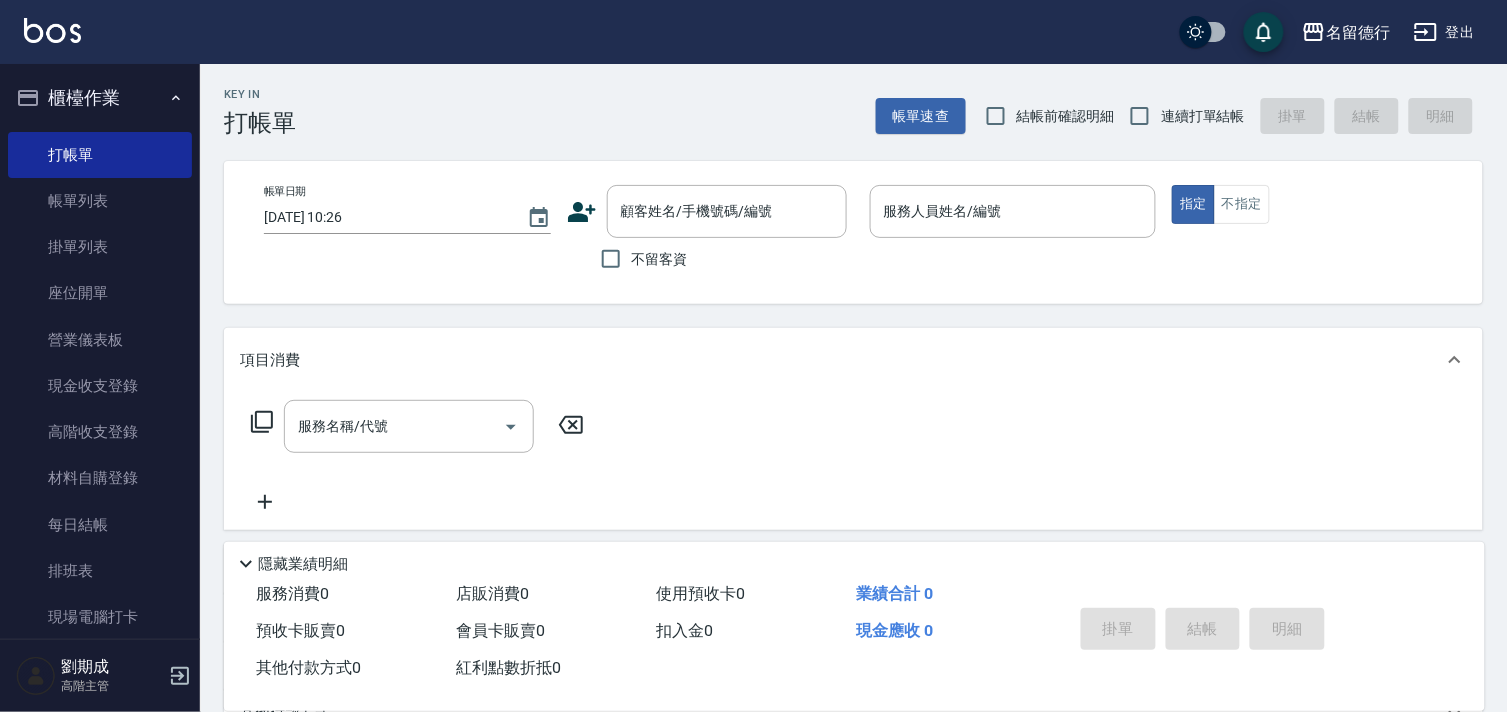 click on "名留德行 登出" at bounding box center (753, 32) 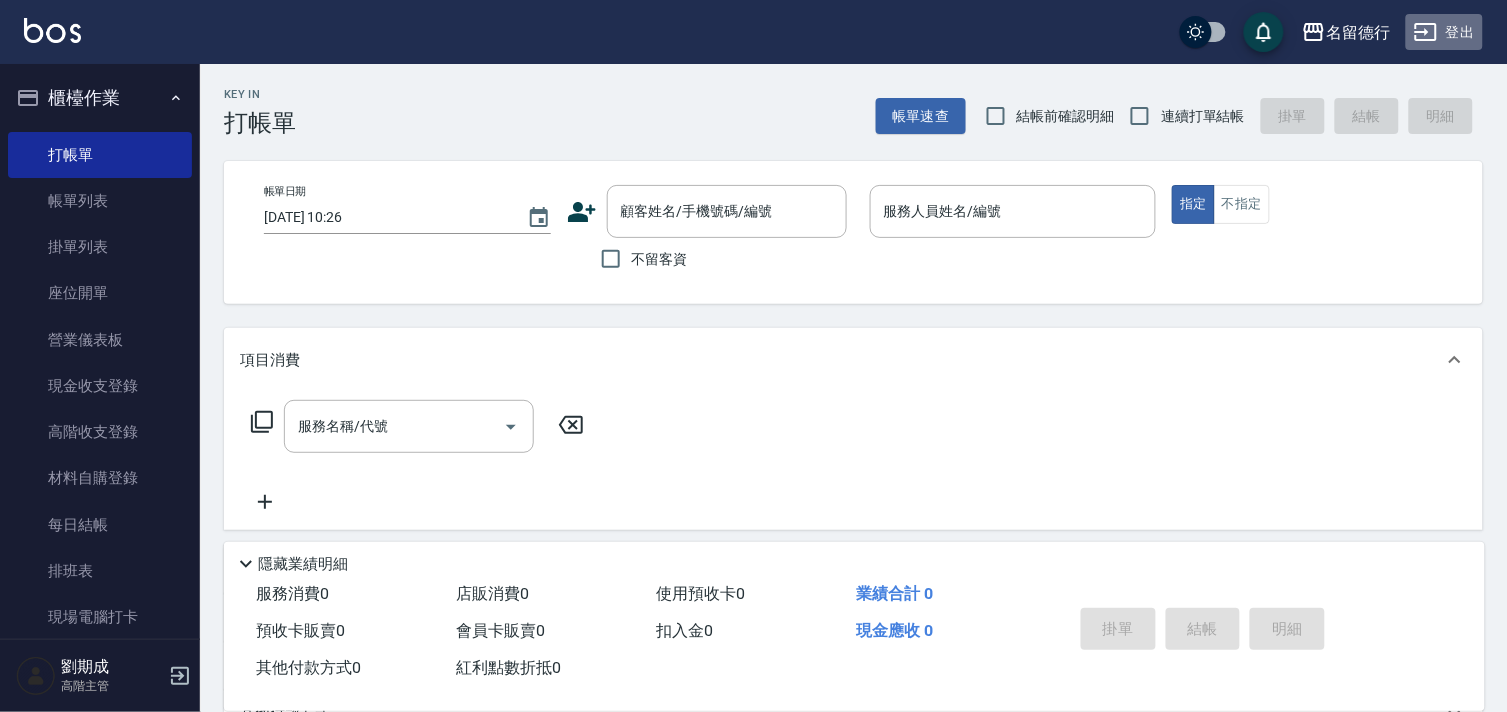 click 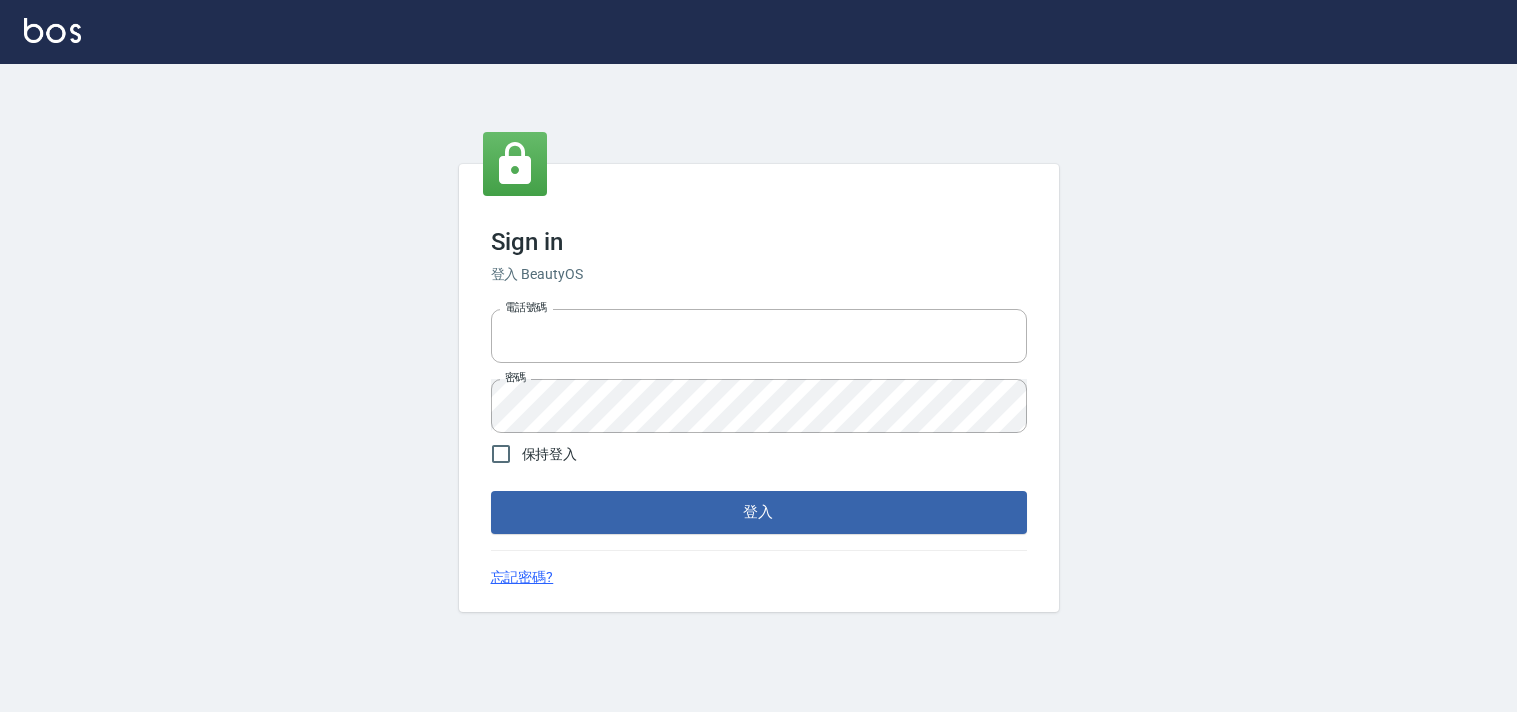 scroll, scrollTop: 0, scrollLeft: 0, axis: both 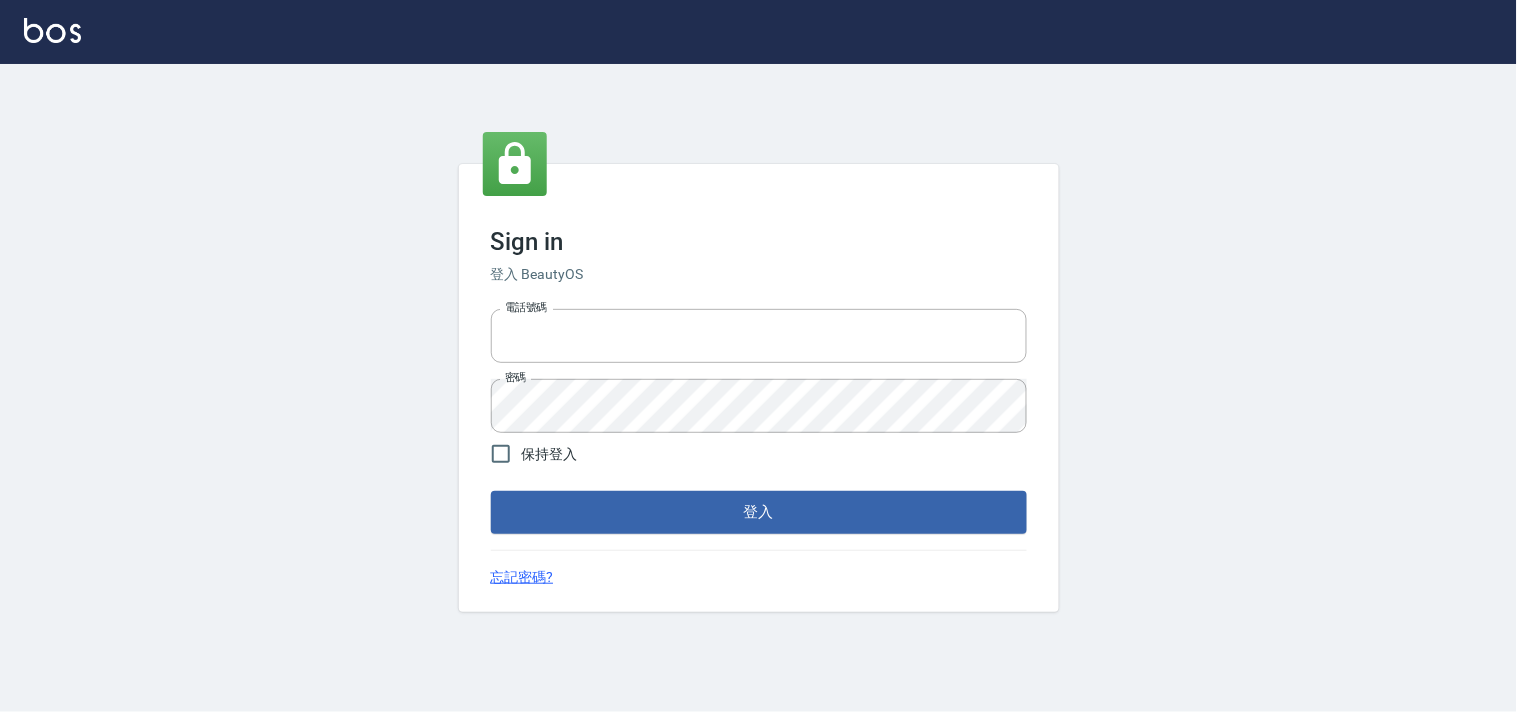 type on "28261007" 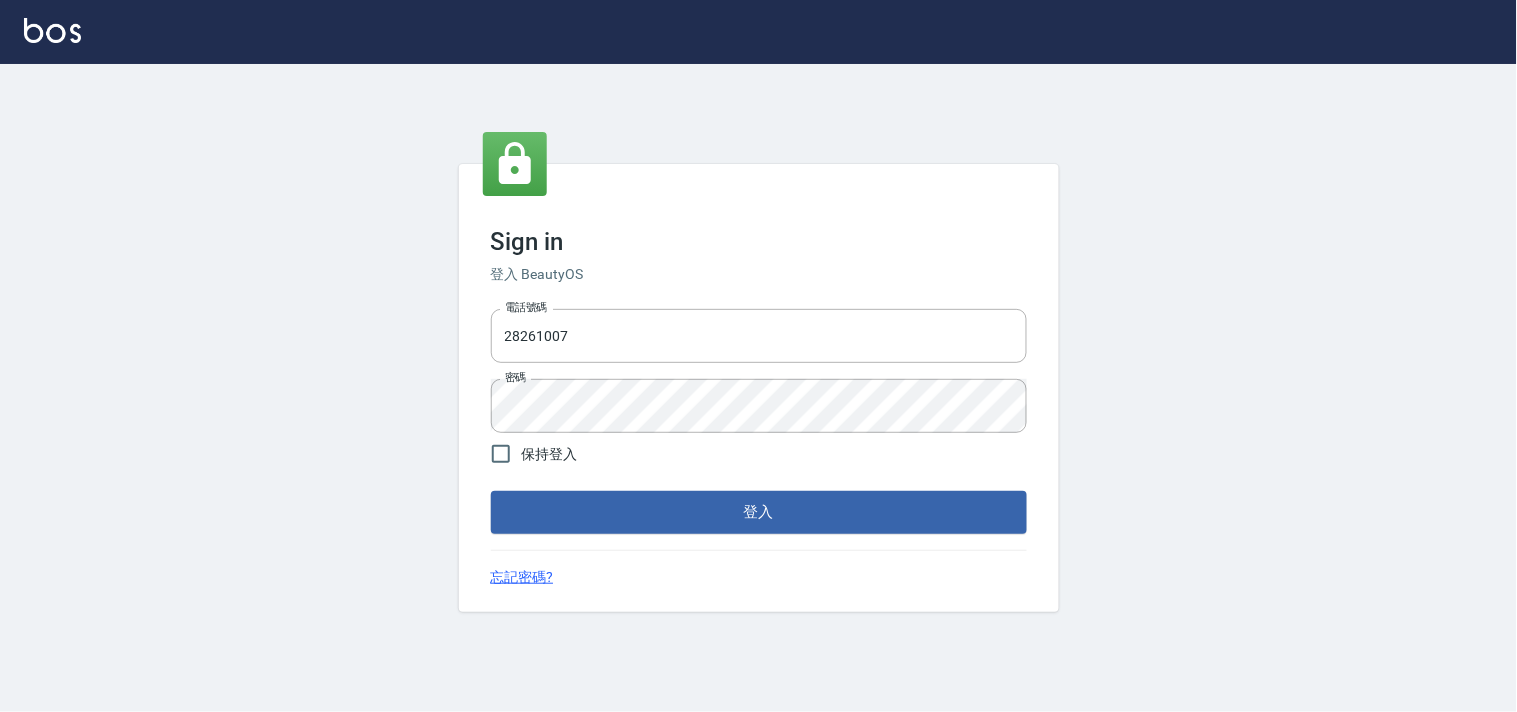 click on "電話號碼 [PHONE_NUMBER] 電話號碼 密碼 密碼 保持登入 登入" at bounding box center (759, 417) 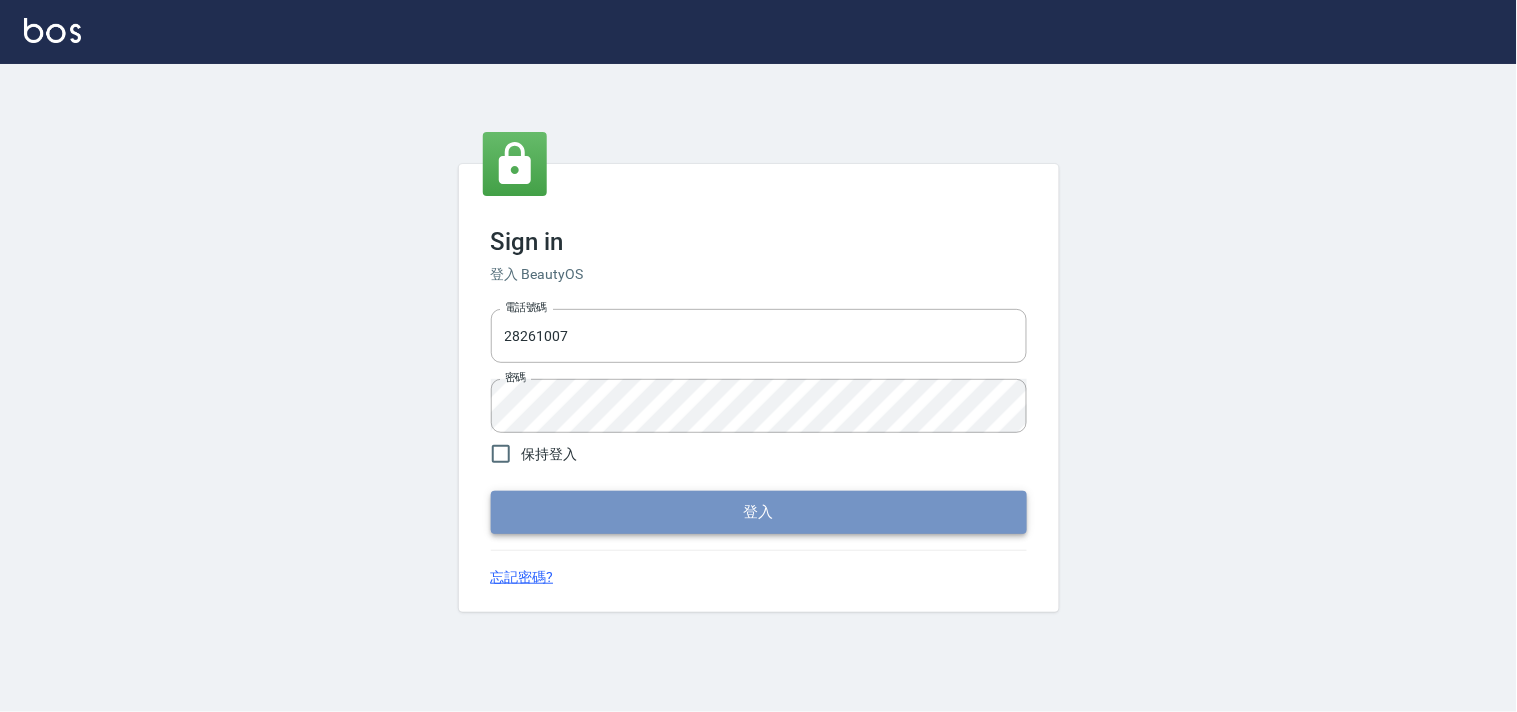 click on "登入" at bounding box center (759, 512) 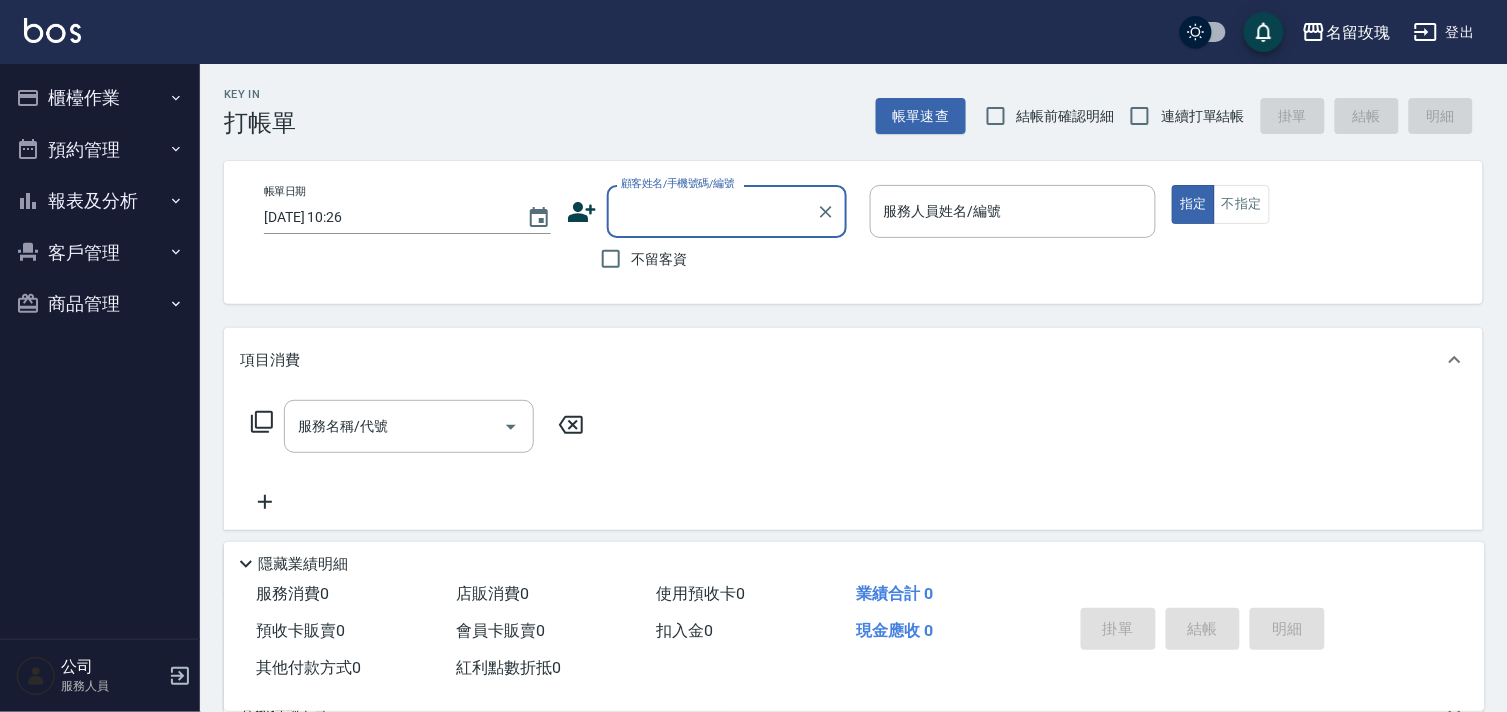 drag, startPoint x: 1065, startPoint y: 115, endPoint x: 1081, endPoint y: 112, distance: 16.27882 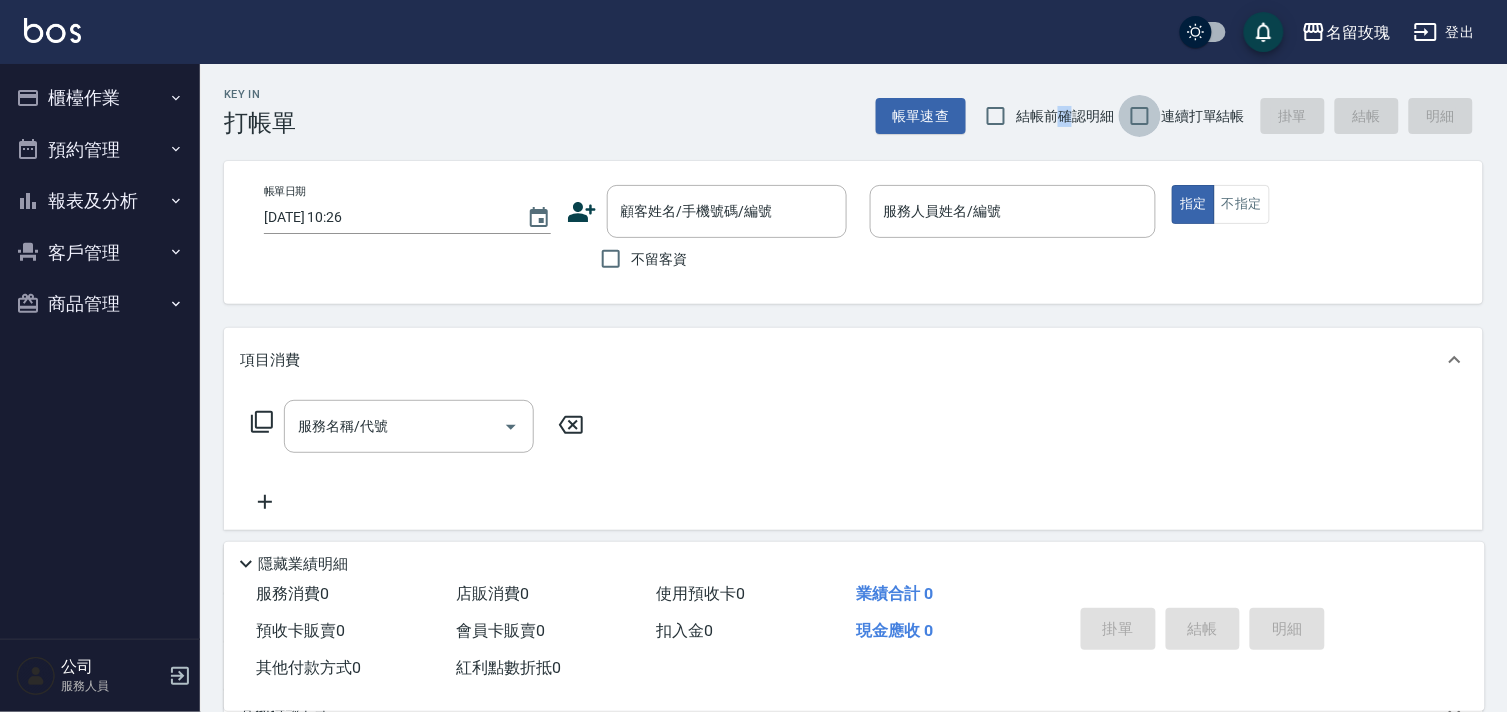 click on "連續打單結帳" at bounding box center (1140, 116) 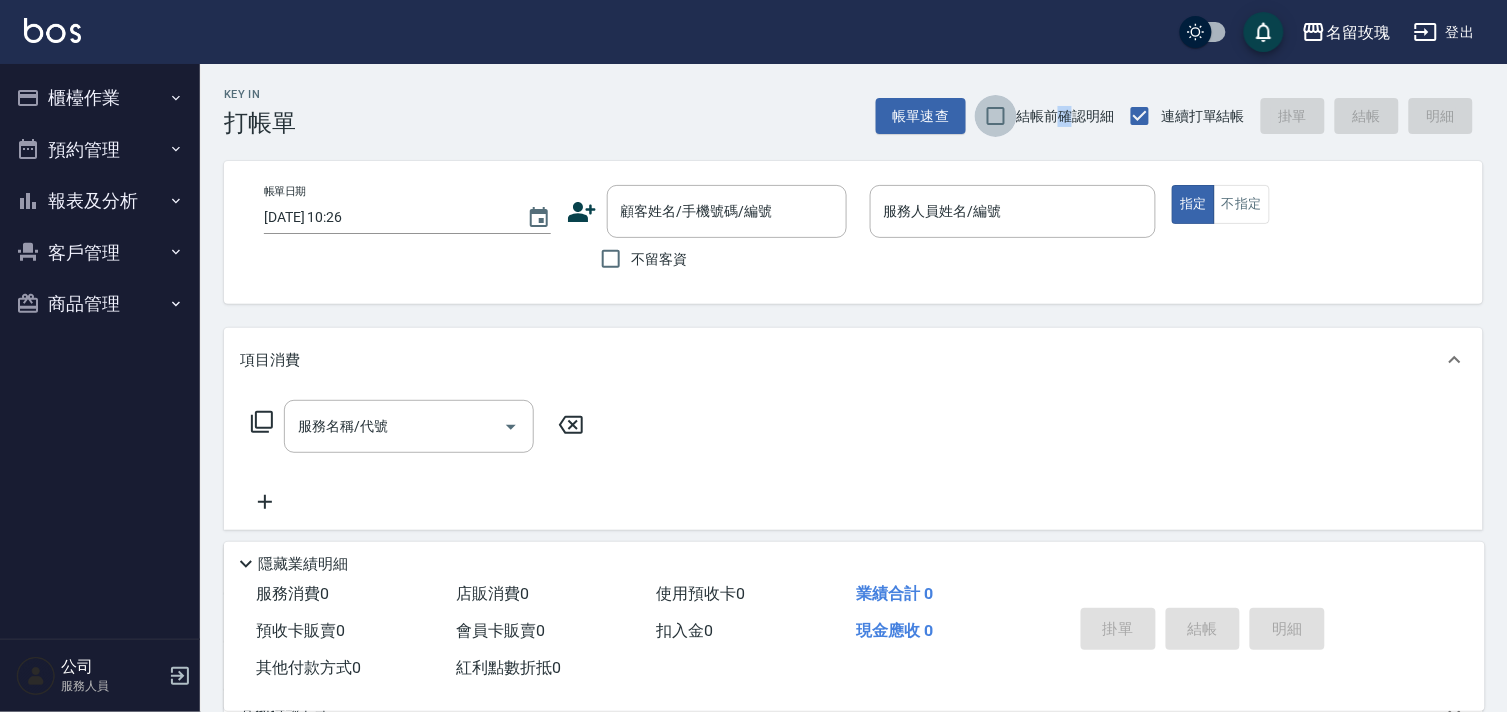 click on "結帳前確認明細" at bounding box center [996, 116] 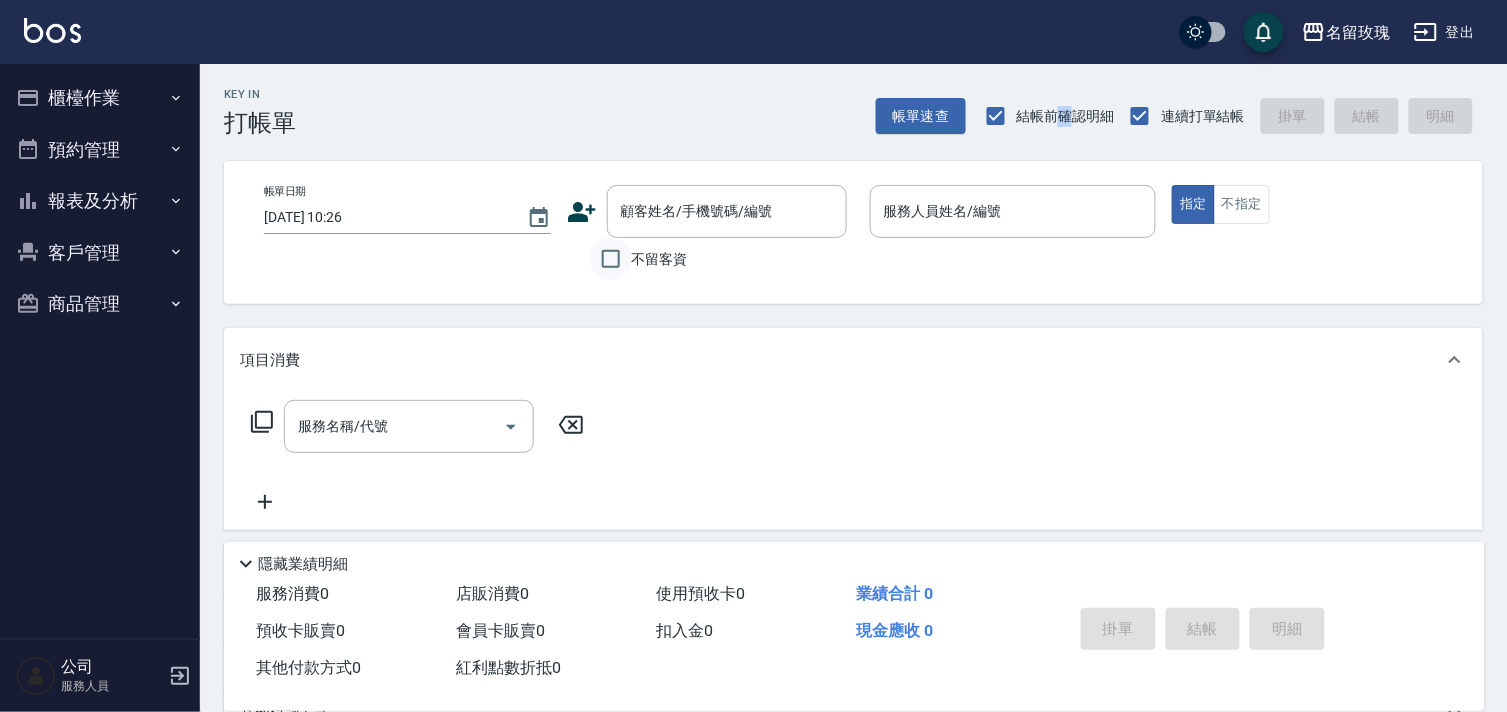 click on "不留客資" at bounding box center [611, 259] 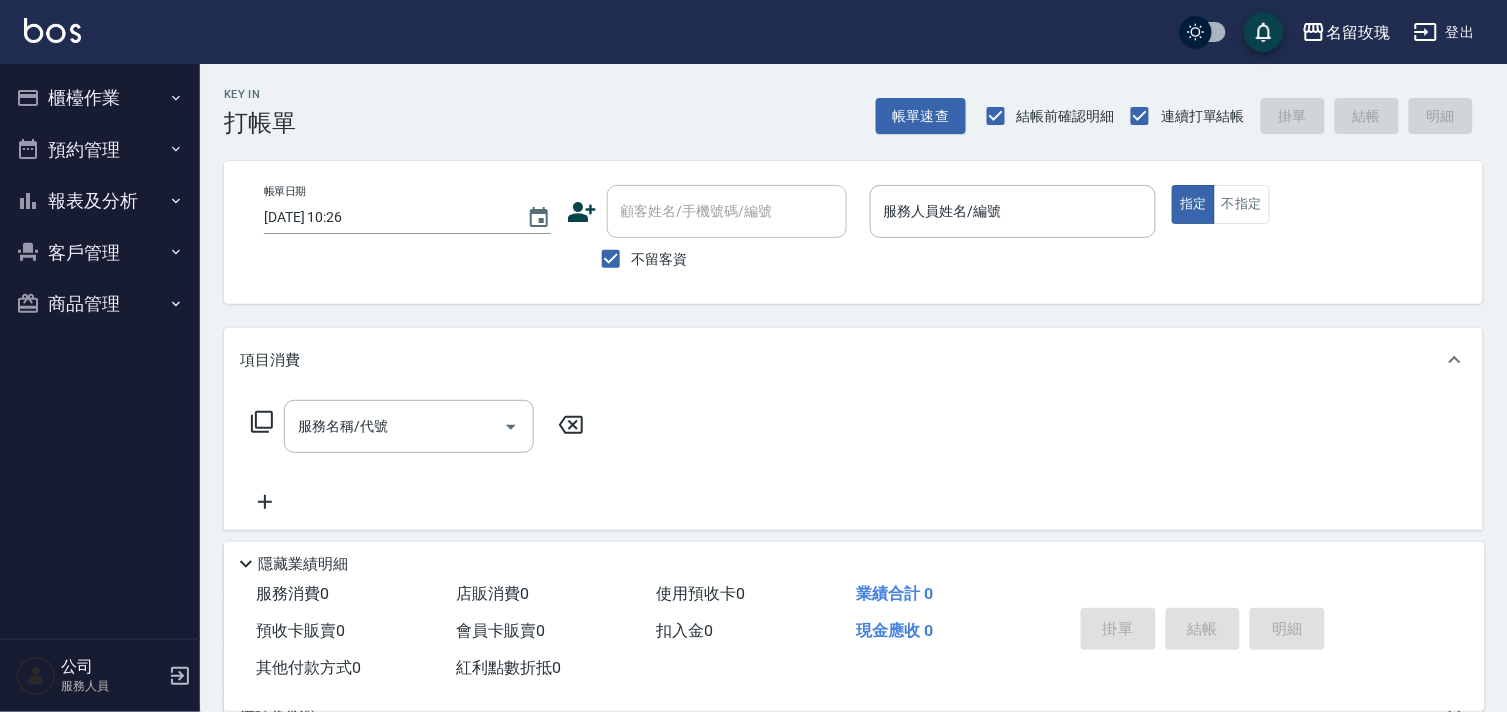 click on "Key In 打帳單 帳單速查 結帳前確認明細 連續打單結帳 掛單 結帳 明細" at bounding box center (841, 100) 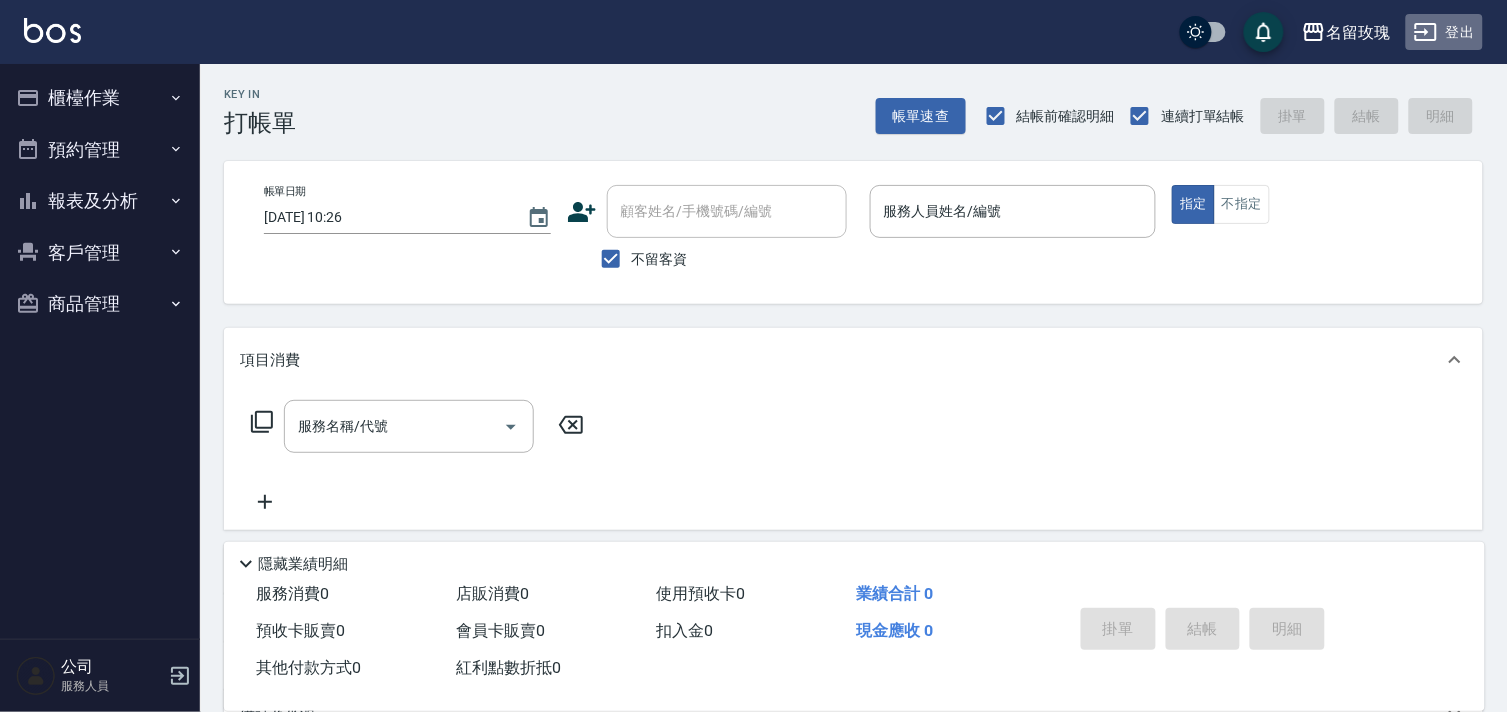 click on "登出" at bounding box center [1444, 32] 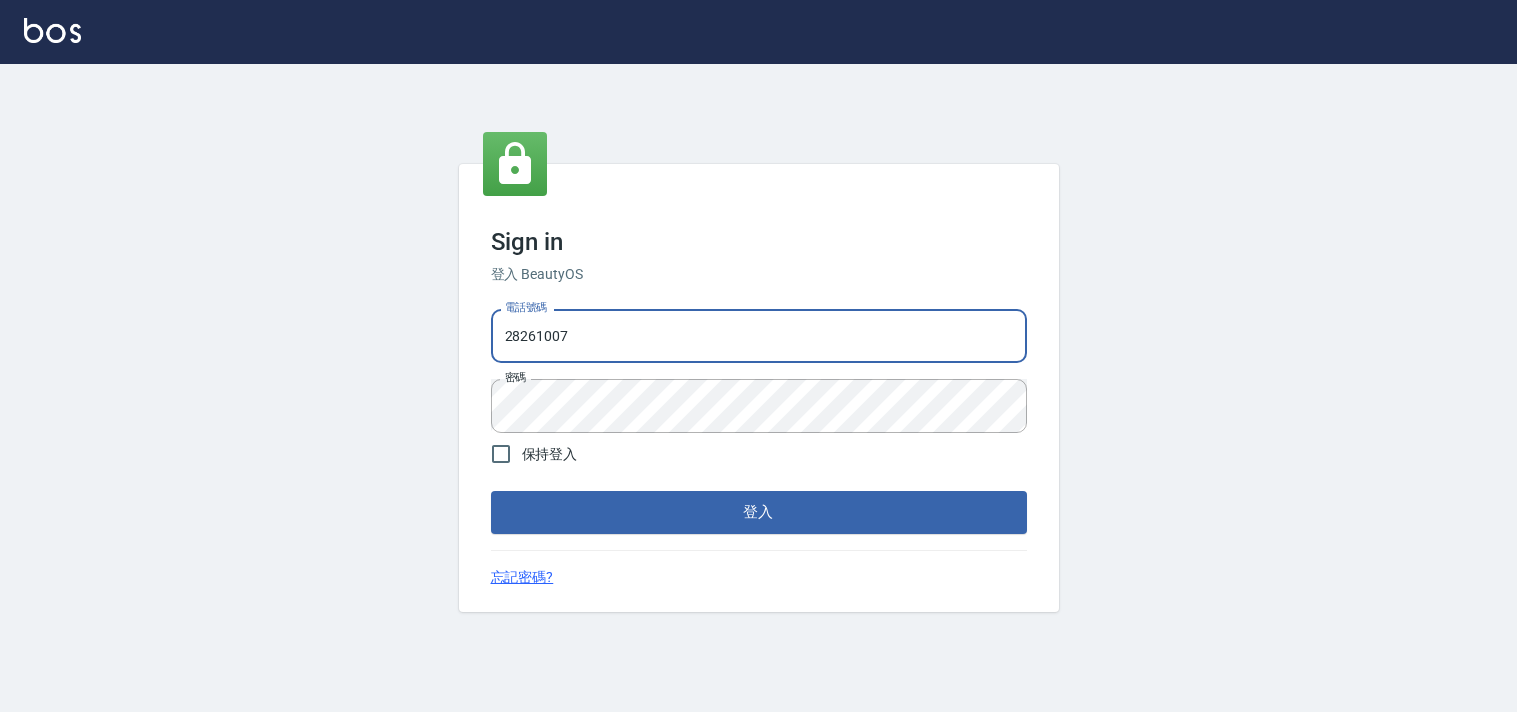 scroll, scrollTop: 0, scrollLeft: 0, axis: both 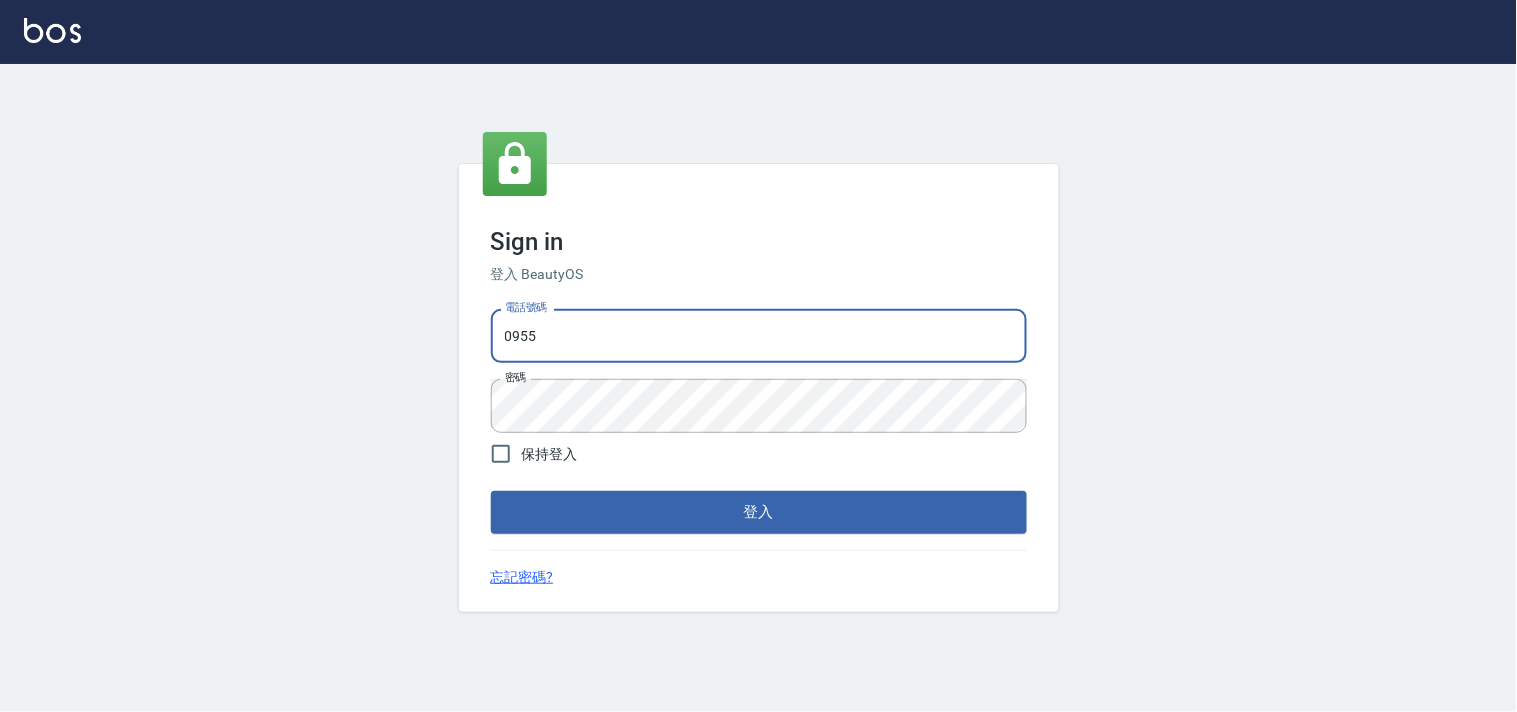 type on "0955582961" 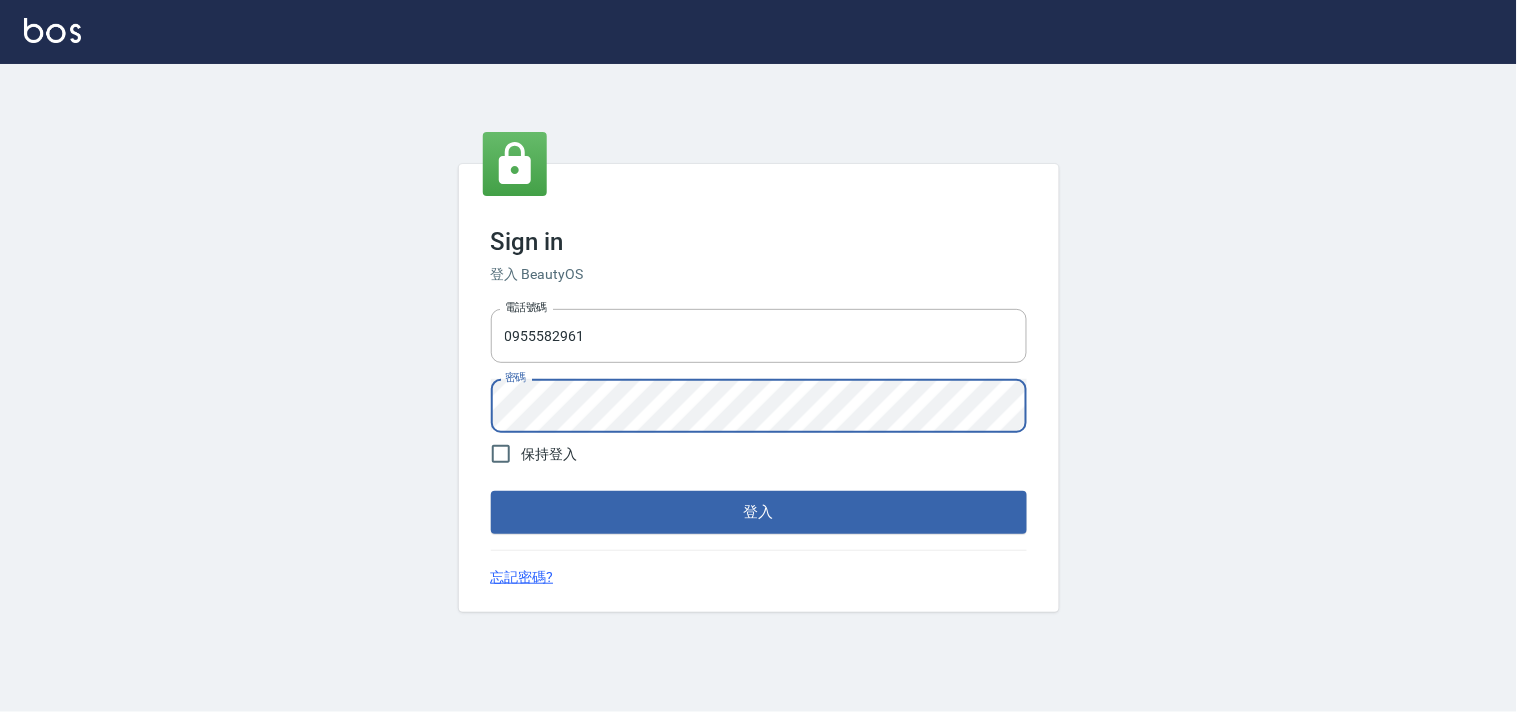 click on "Sign in 登入 BeautyOS 電話號碼 [PHONE_NUMBER] 電話號碼 密碼 密碼 保持登入 登入 忘記密碼?" at bounding box center (758, 388) 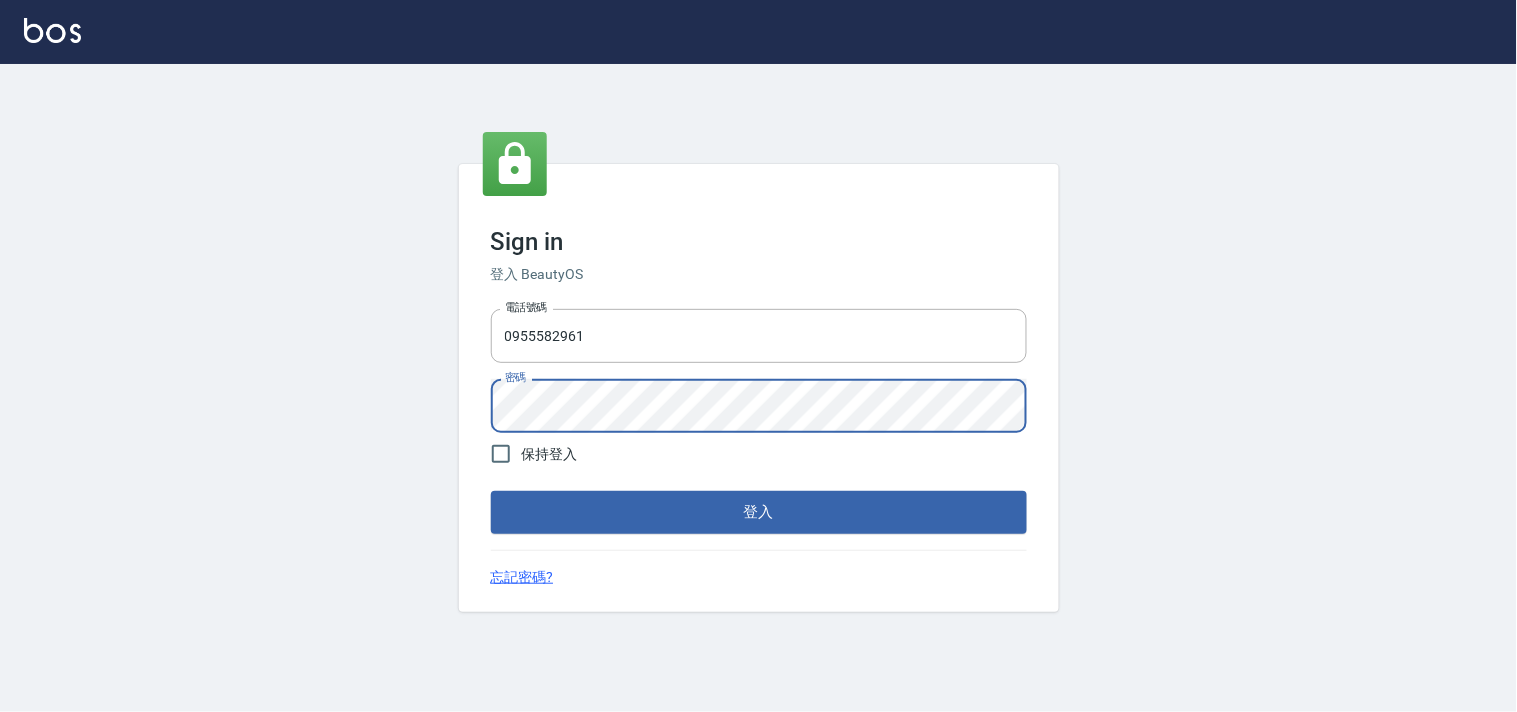 click on "登入" at bounding box center (759, 512) 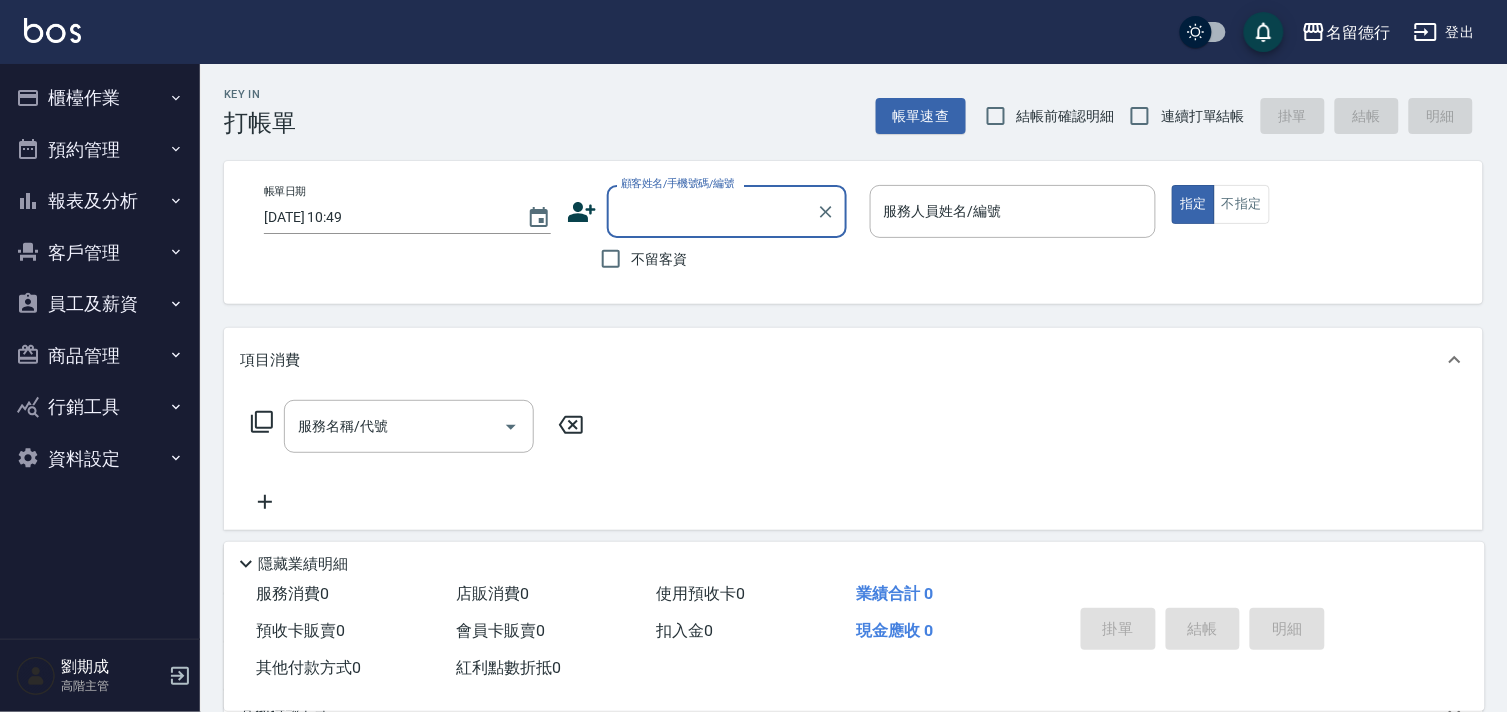 click on "櫃檯作業" at bounding box center (100, 98) 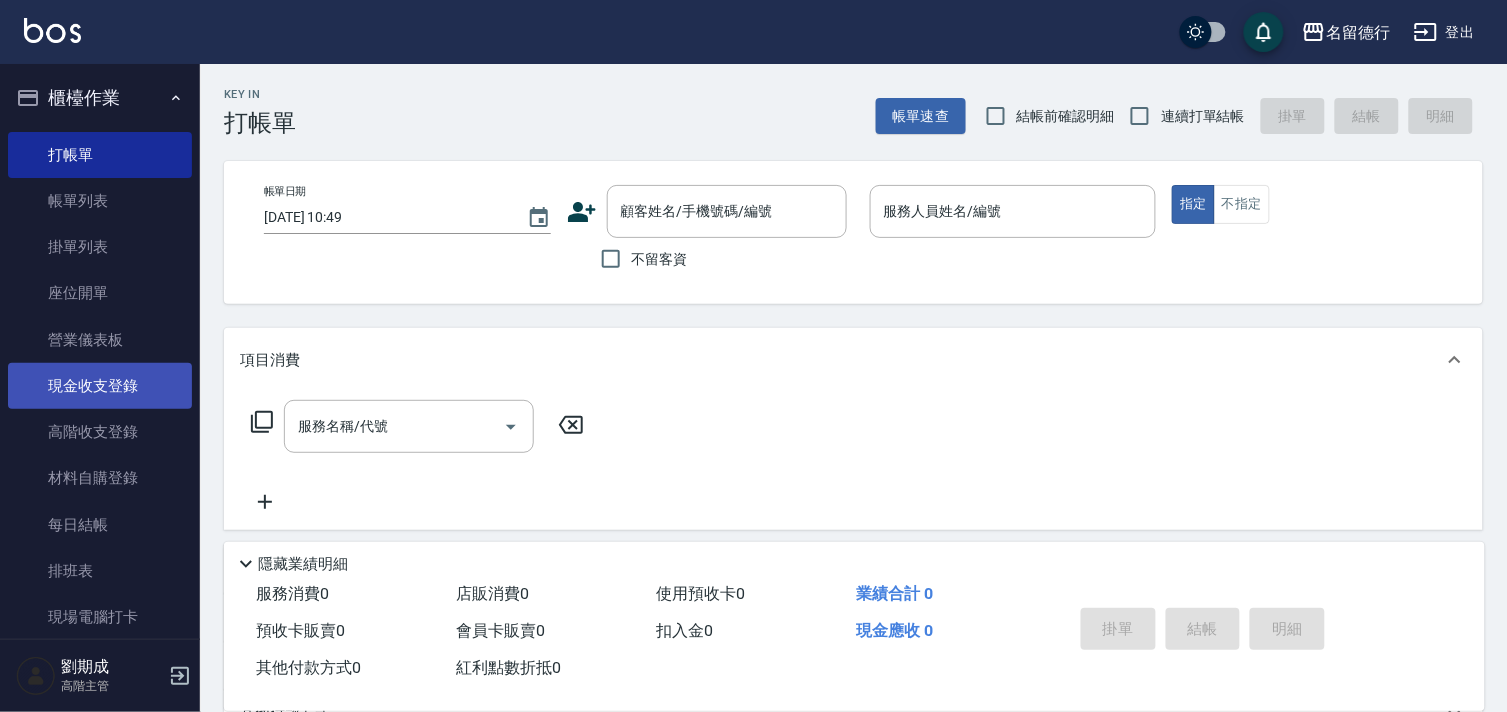 click on "現金收支登錄" at bounding box center (100, 386) 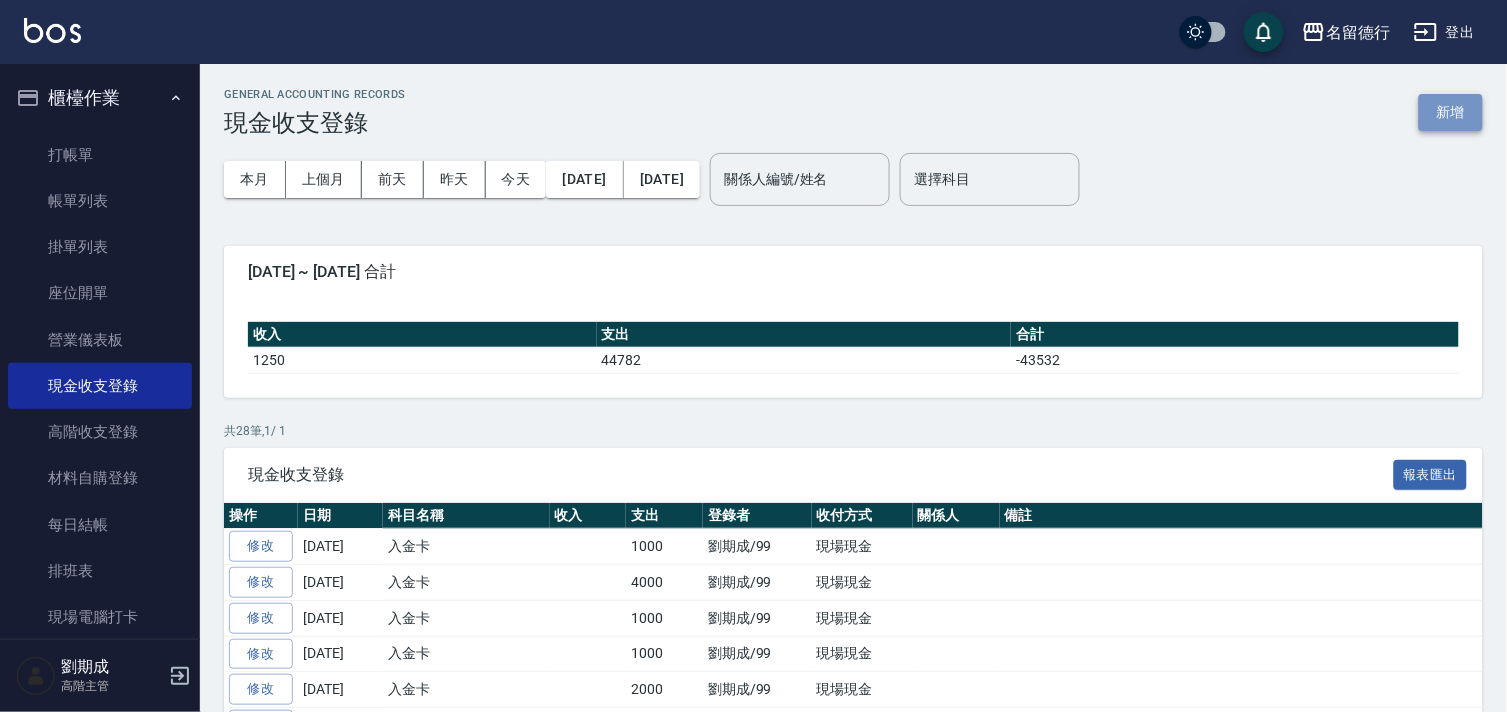 click on "新增" at bounding box center [1451, 112] 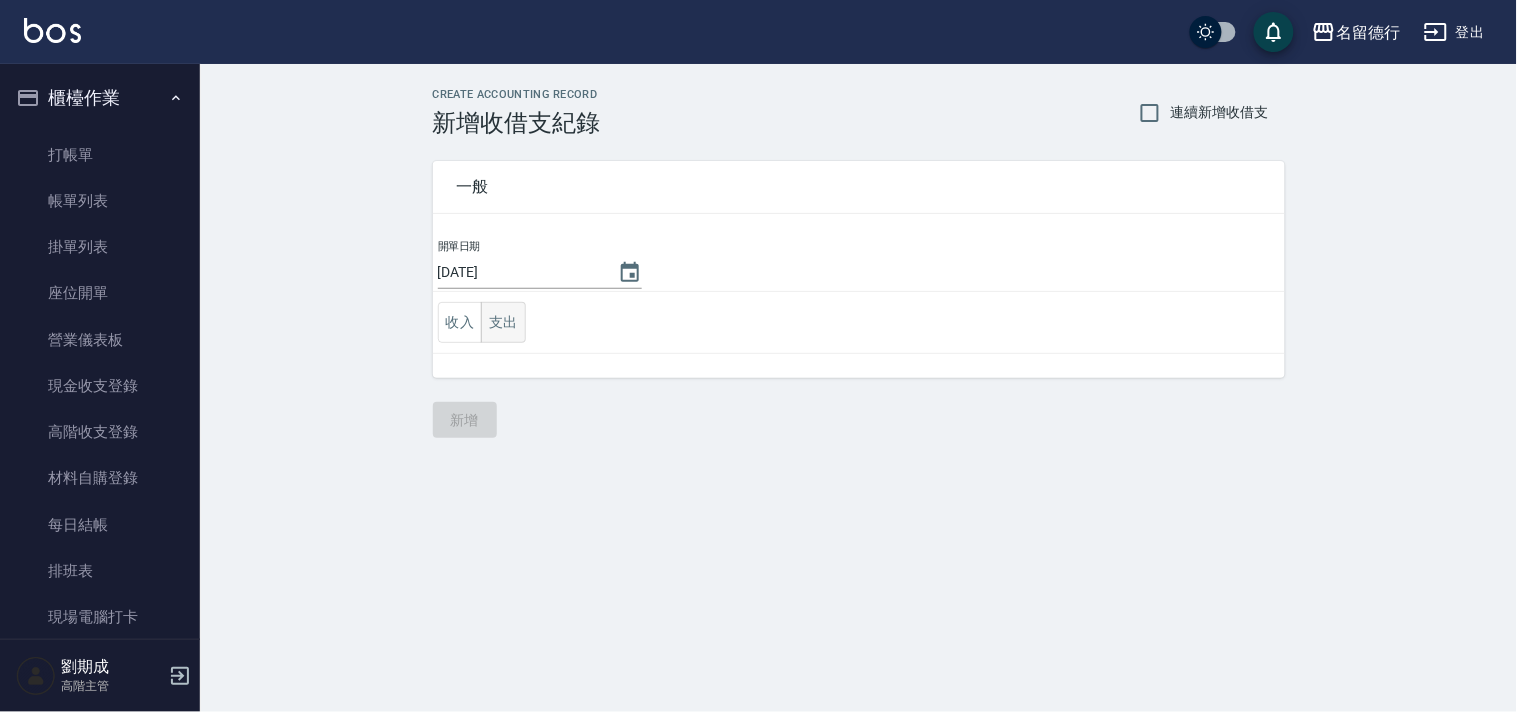 click on "支出" at bounding box center (503, 322) 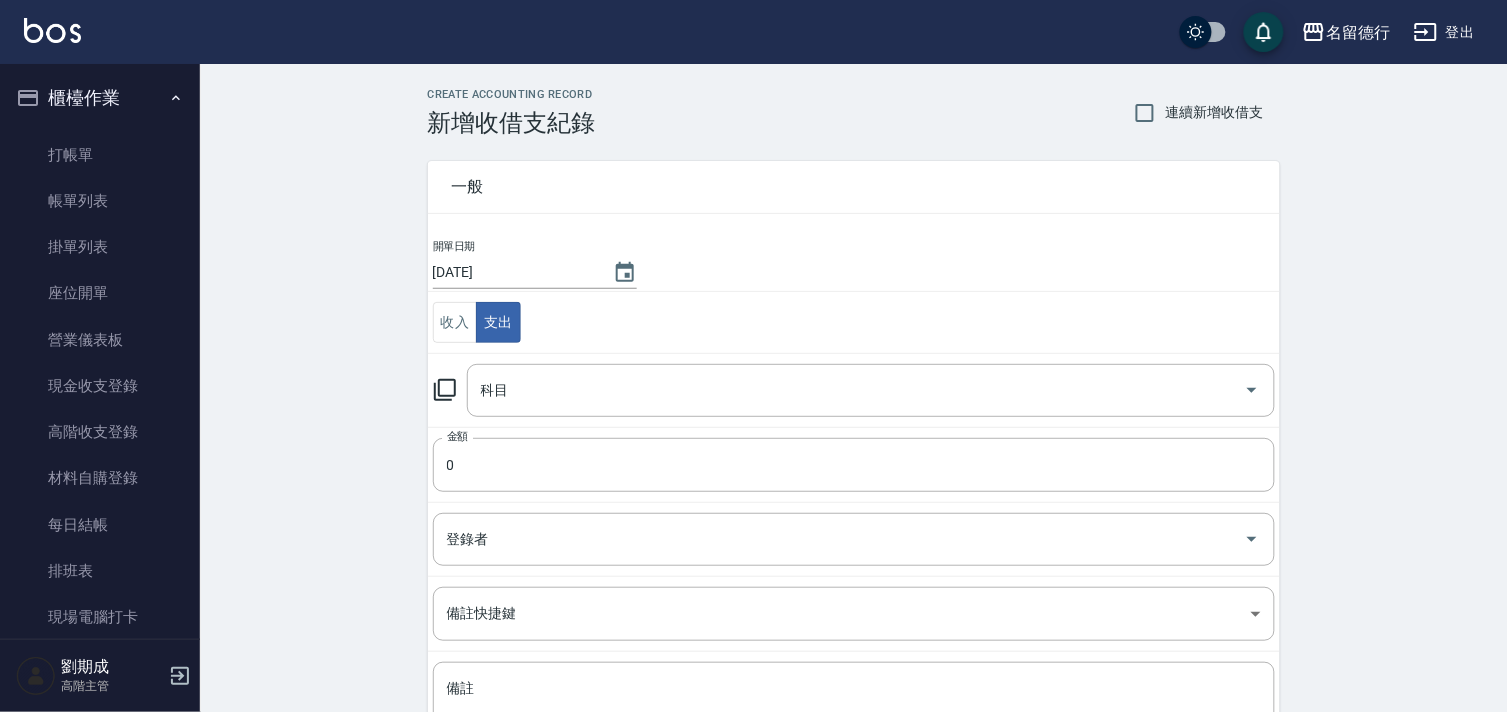 click 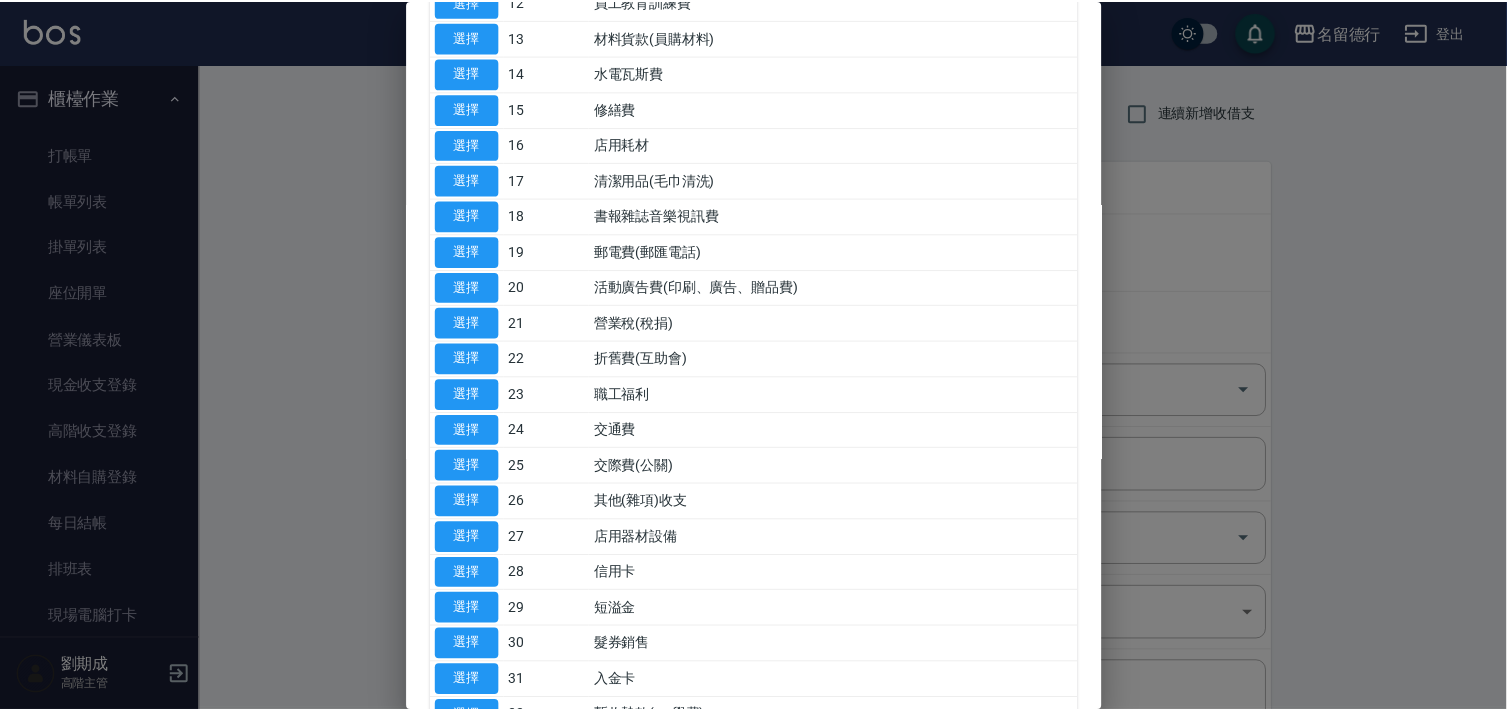 scroll, scrollTop: 666, scrollLeft: 0, axis: vertical 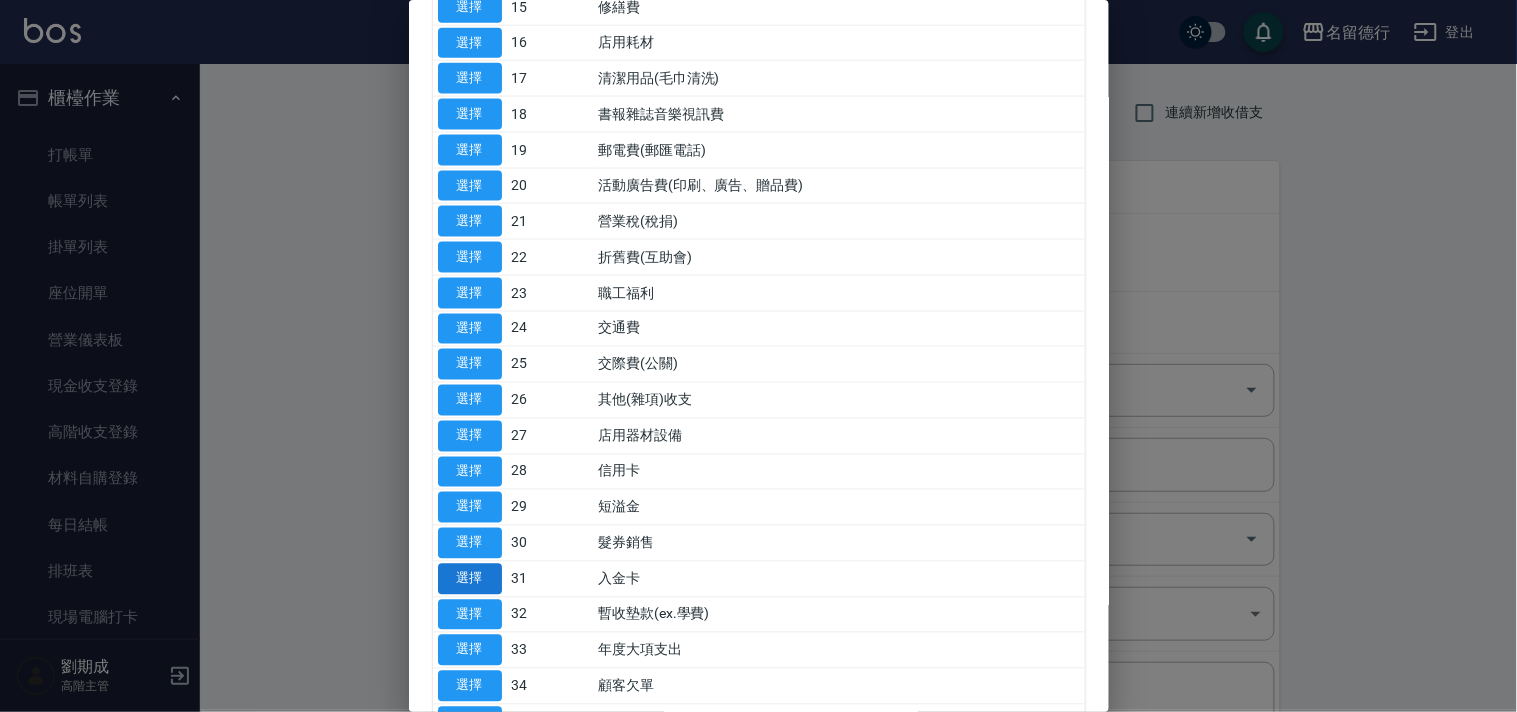 click on "選擇" at bounding box center [470, 579] 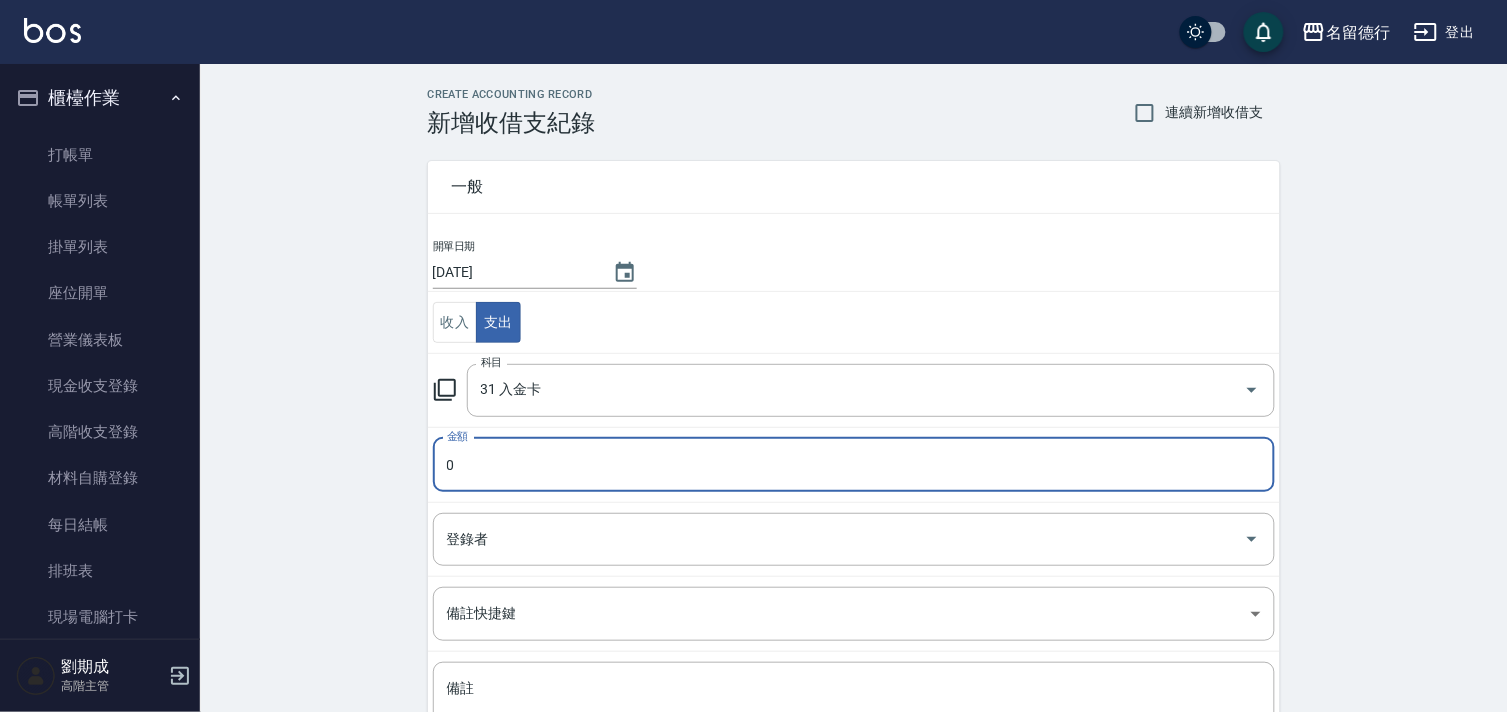 click on "0" at bounding box center [854, 465] 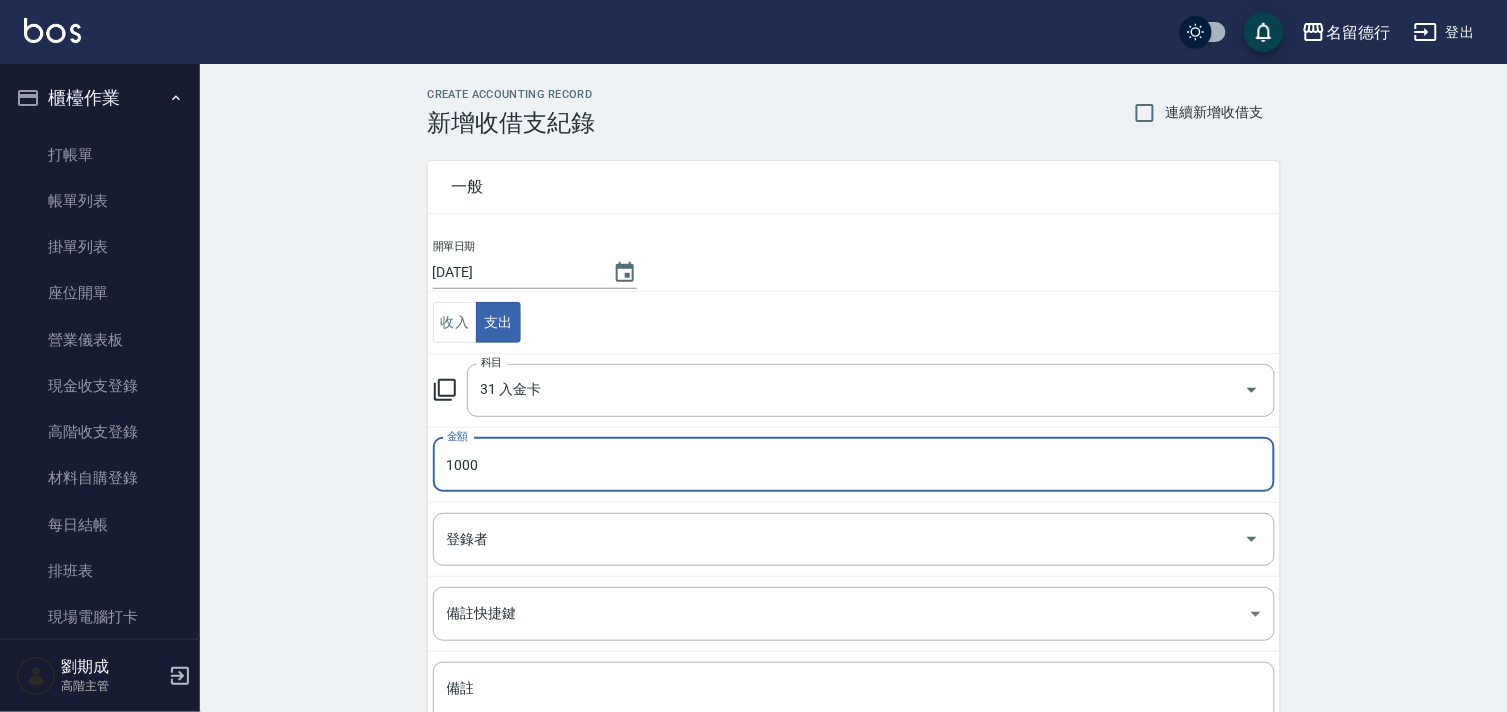 type on "1000" 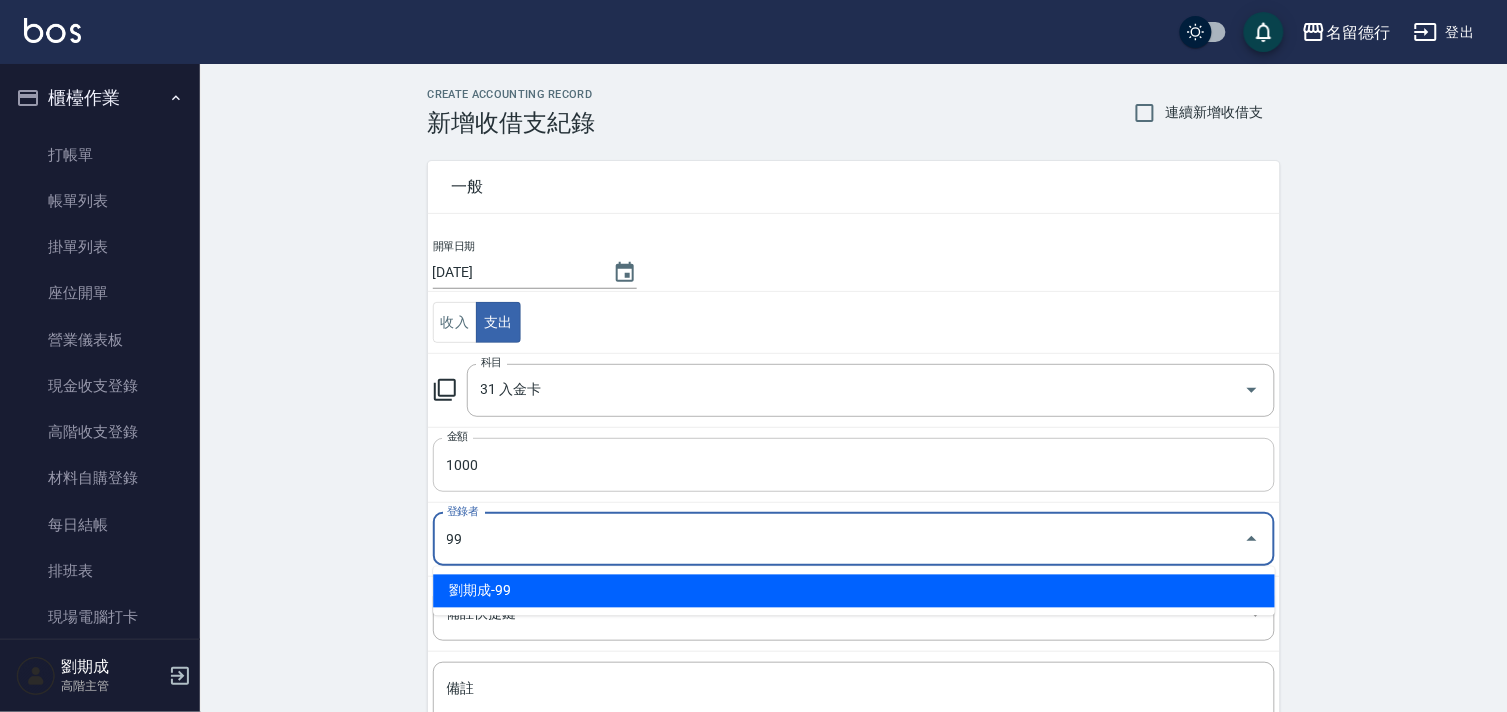 type on "劉期成-99" 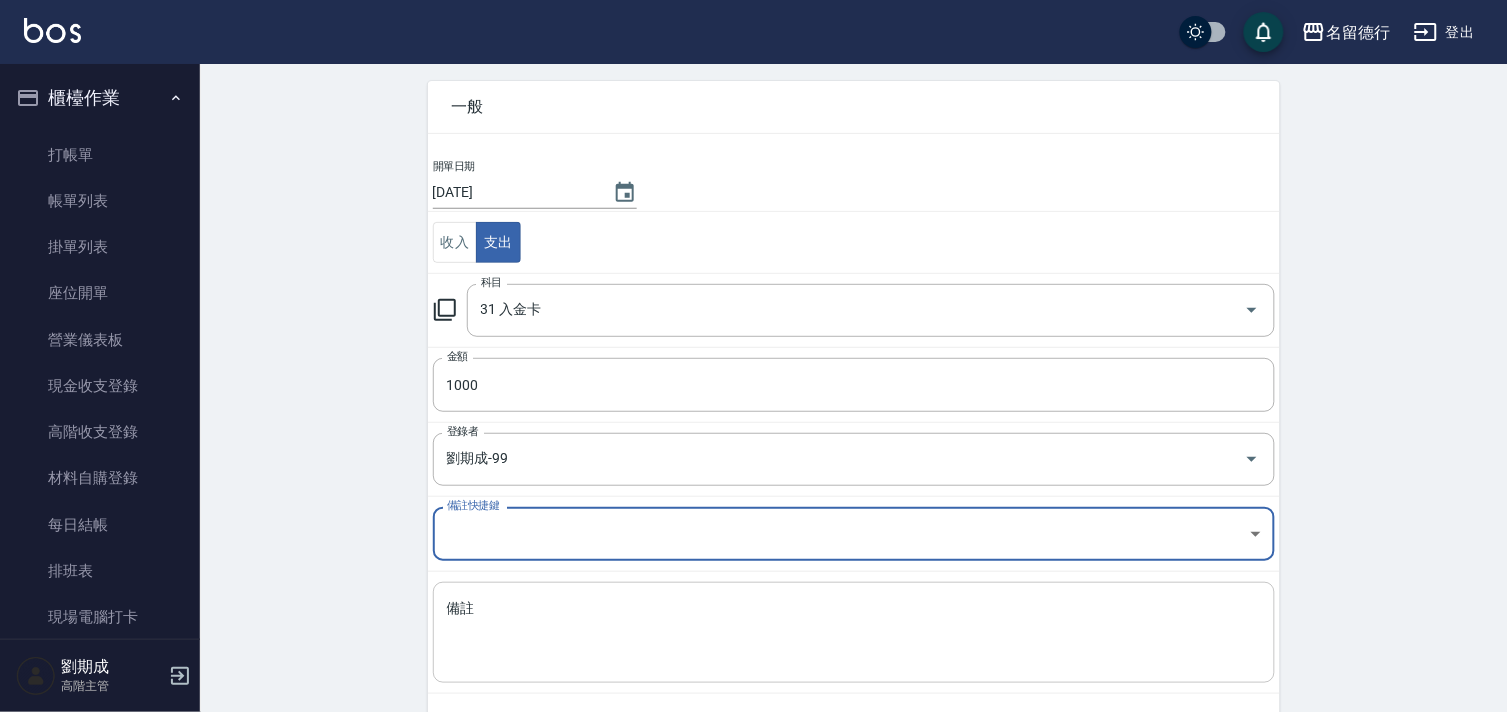 scroll, scrollTop: 171, scrollLeft: 0, axis: vertical 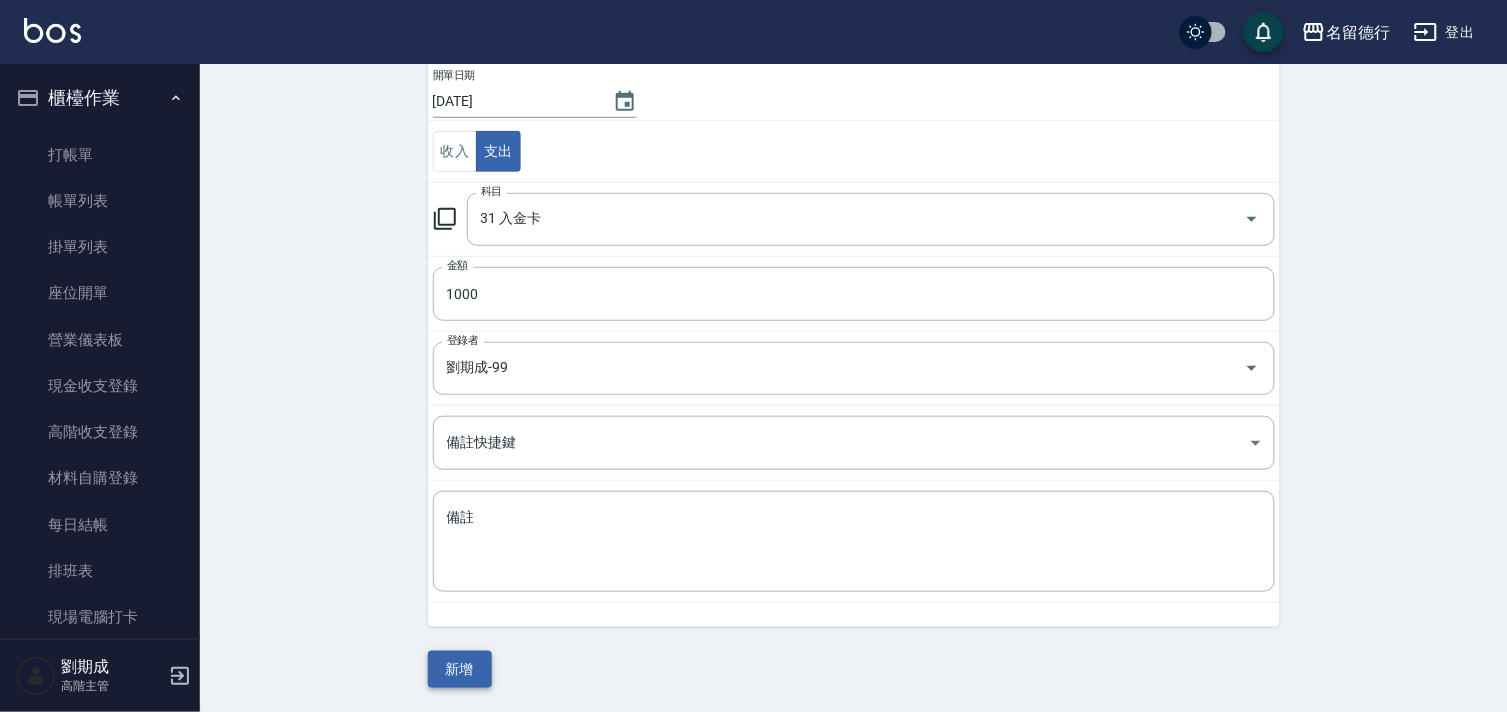 click on "新增" at bounding box center [460, 669] 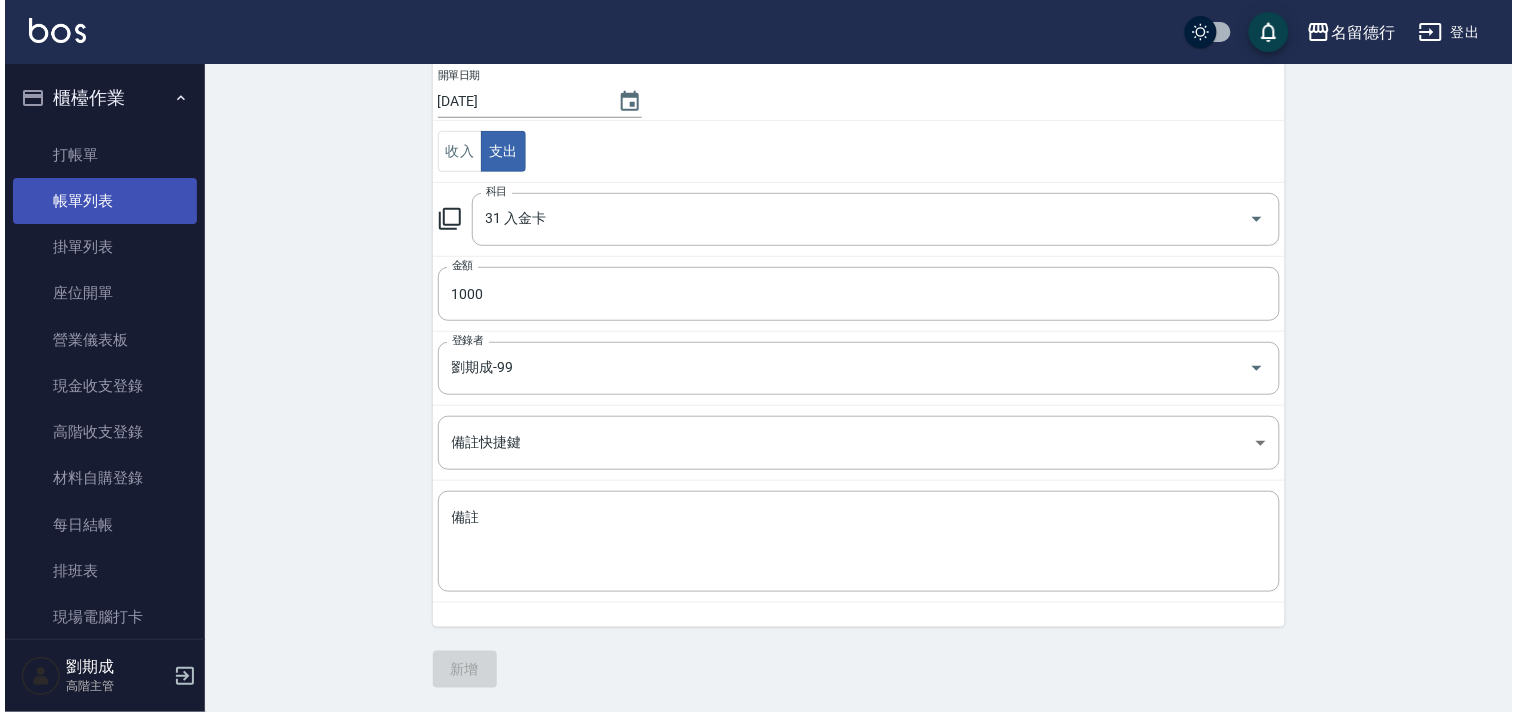 scroll, scrollTop: 0, scrollLeft: 0, axis: both 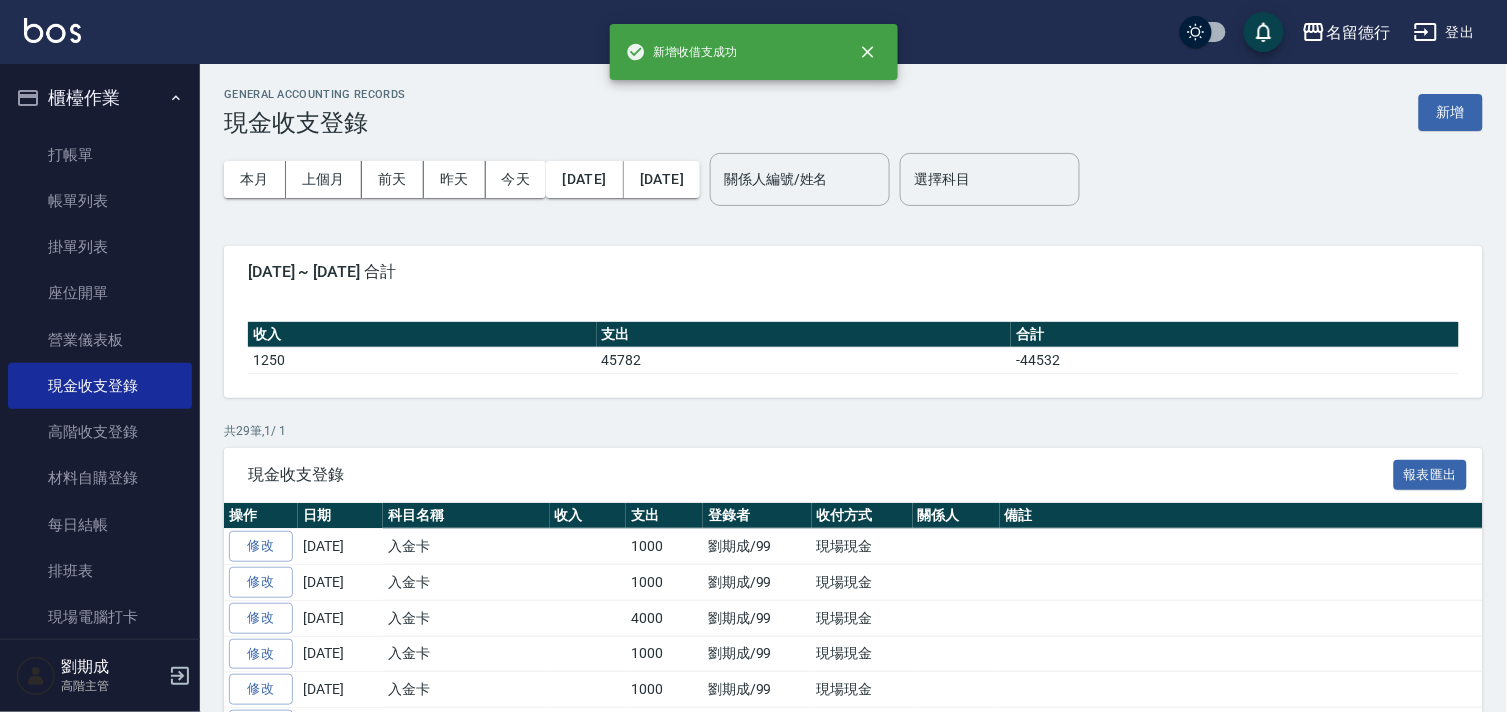 click on "登出" at bounding box center [1444, 32] 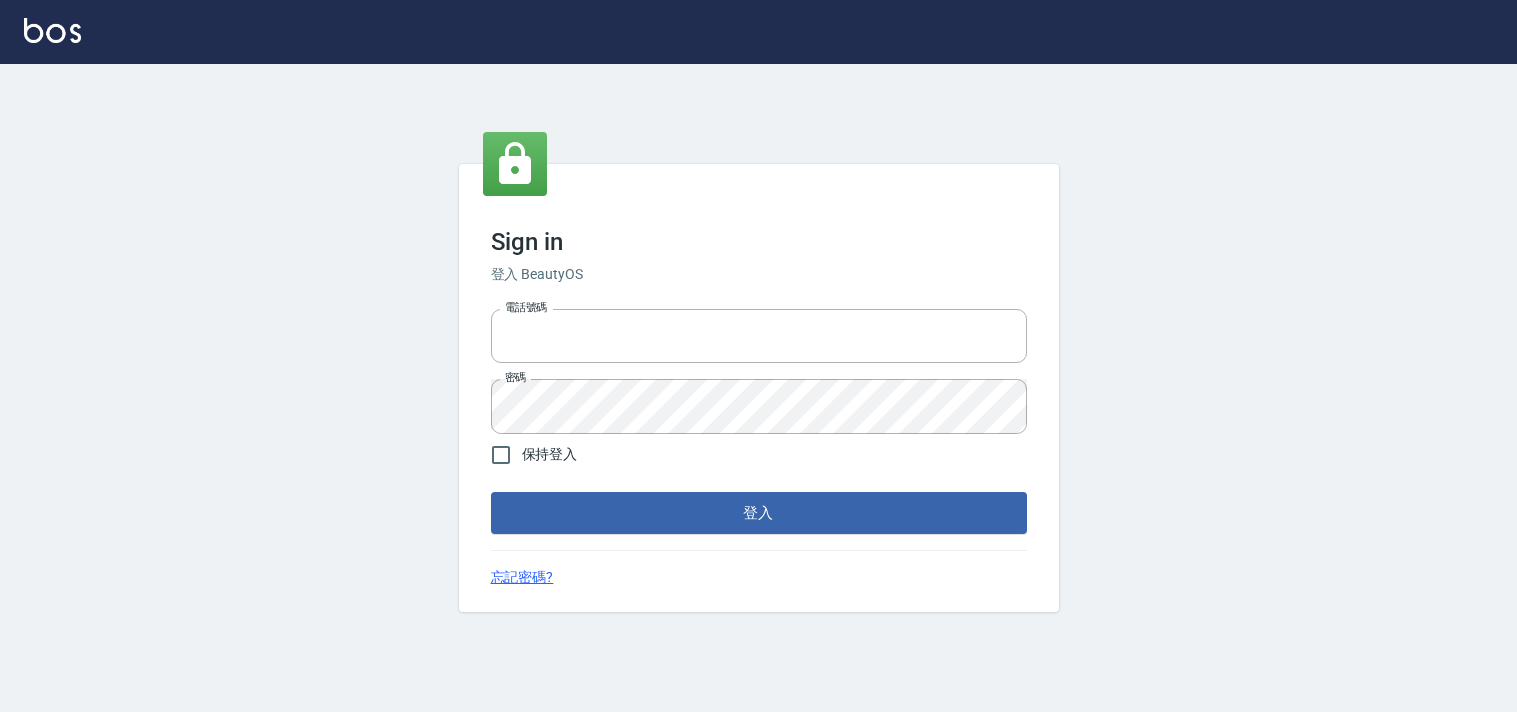 type on "28261007" 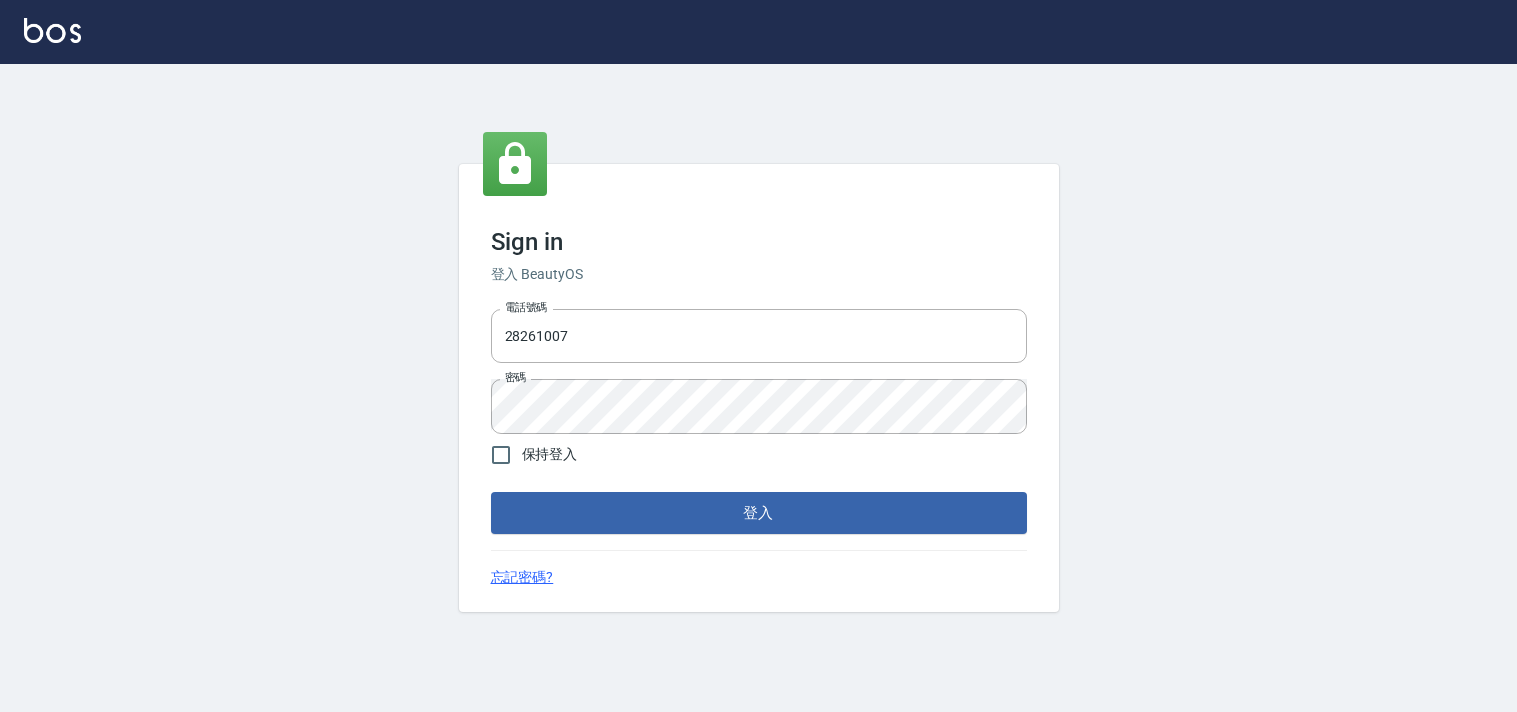scroll, scrollTop: 0, scrollLeft: 0, axis: both 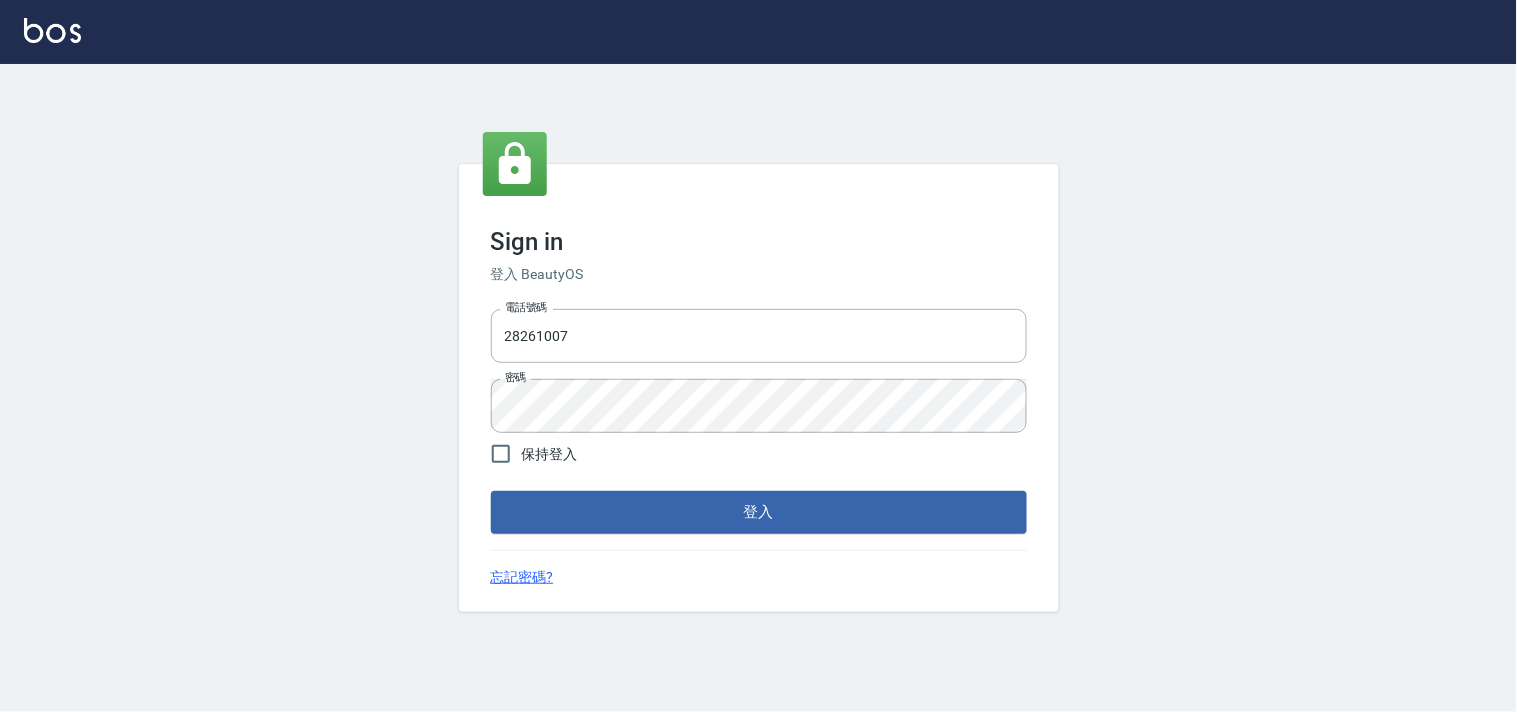 click on "登入" at bounding box center (759, 512) 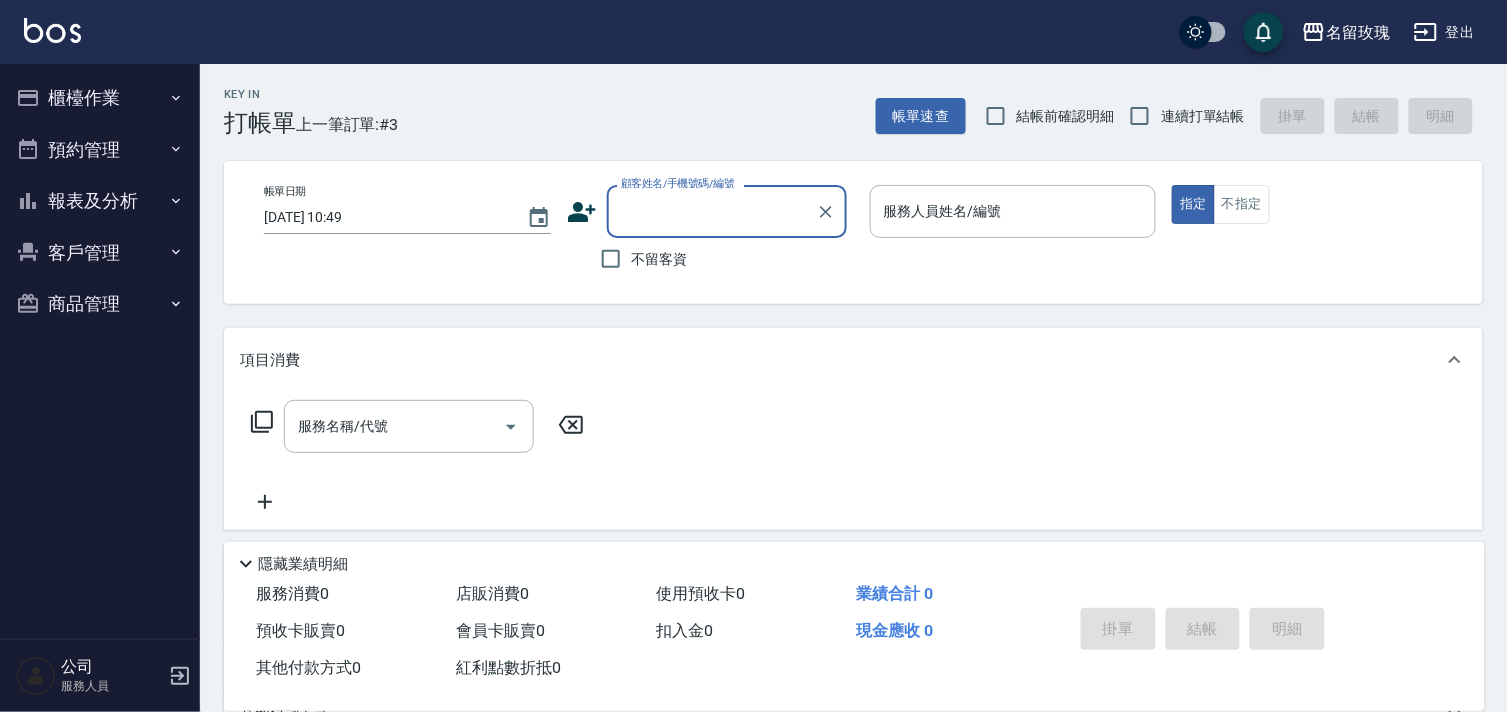 click on "結帳前確認明細" at bounding box center [1066, 116] 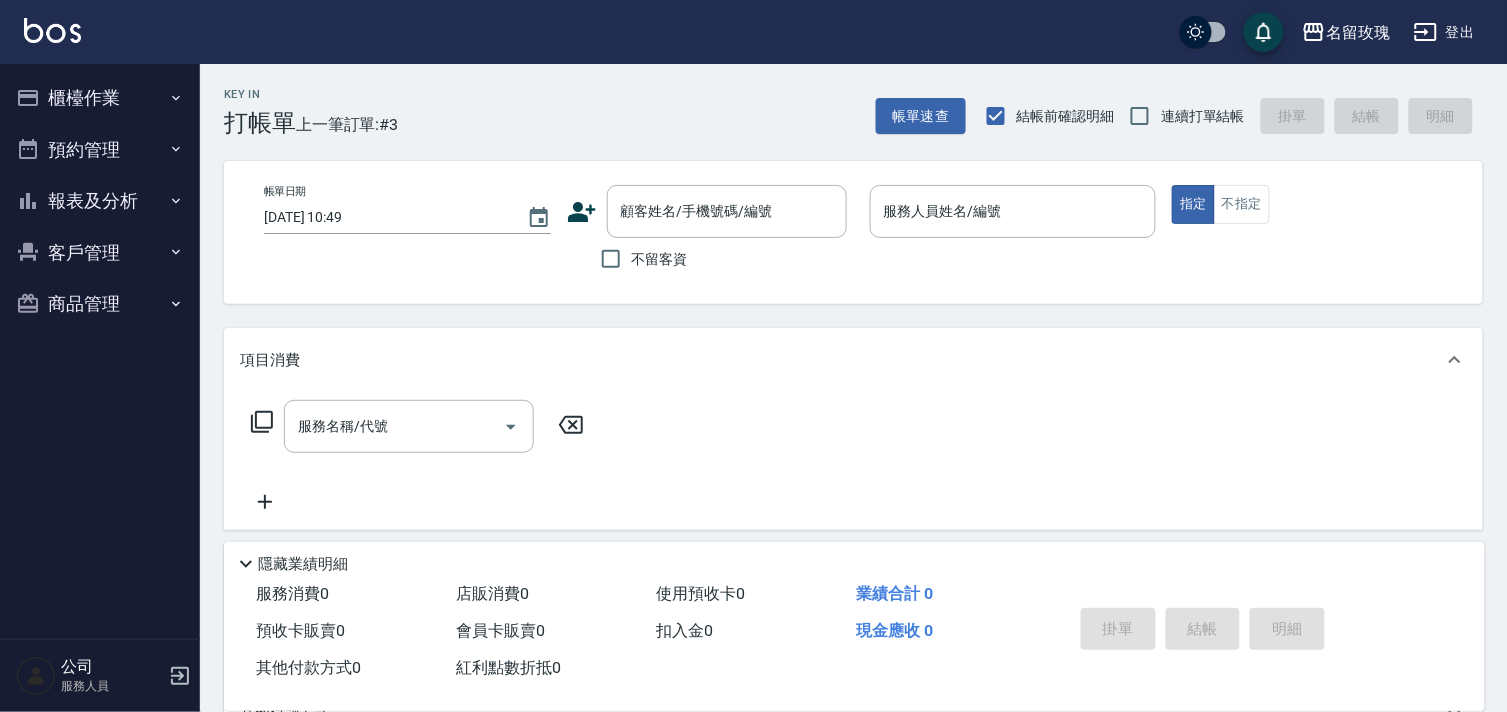drag, startPoint x: 1185, startPoint y: 111, endPoint x: 978, endPoint y: 273, distance: 262.85547 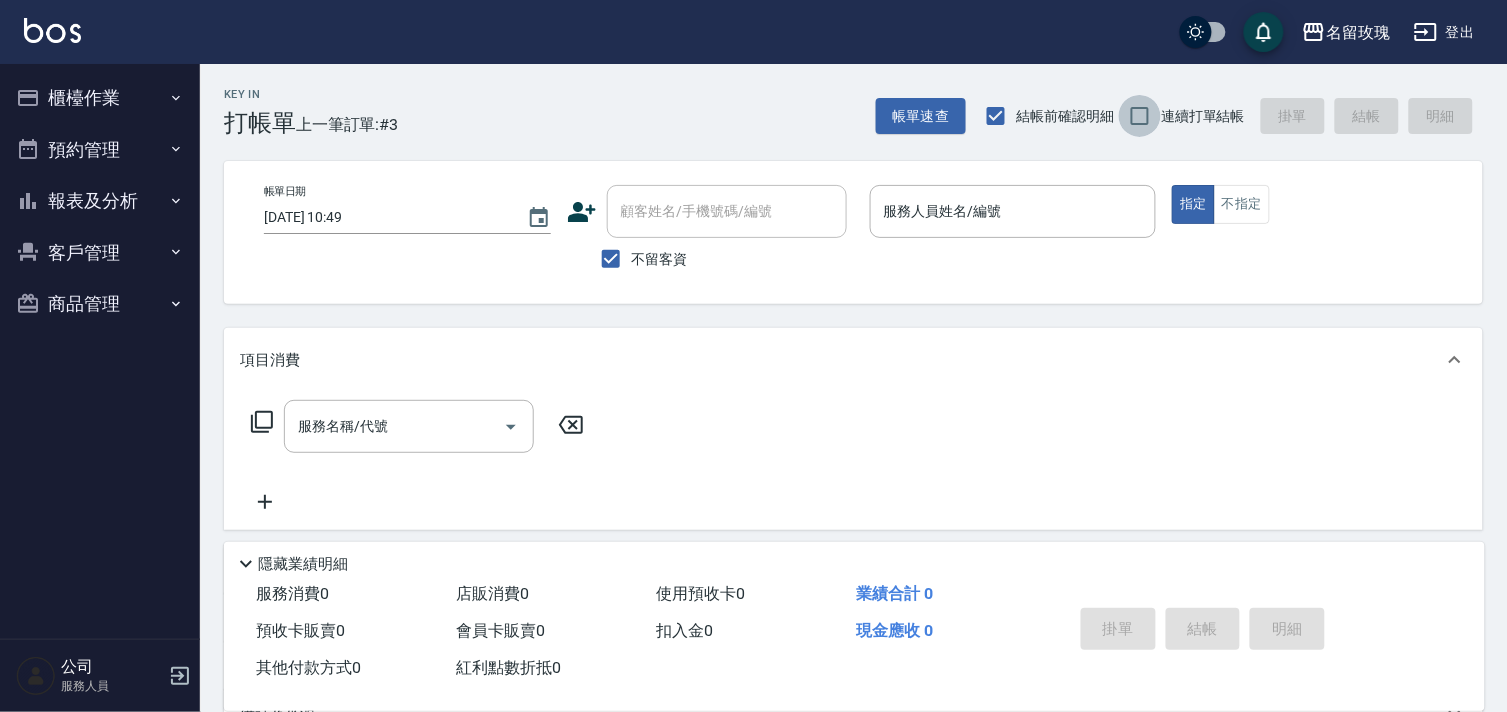click on "連續打單結帳" at bounding box center [1140, 116] 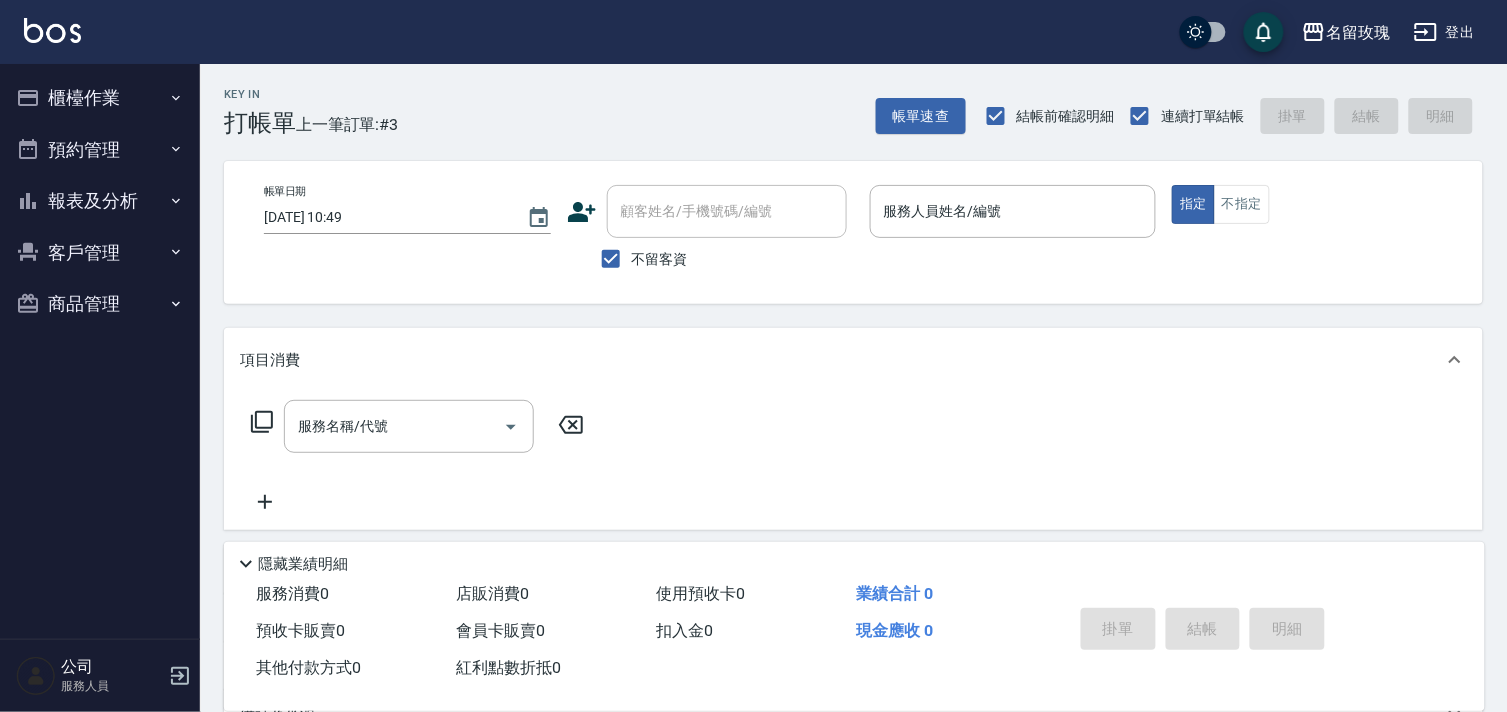 click on "登出" at bounding box center (1444, 32) 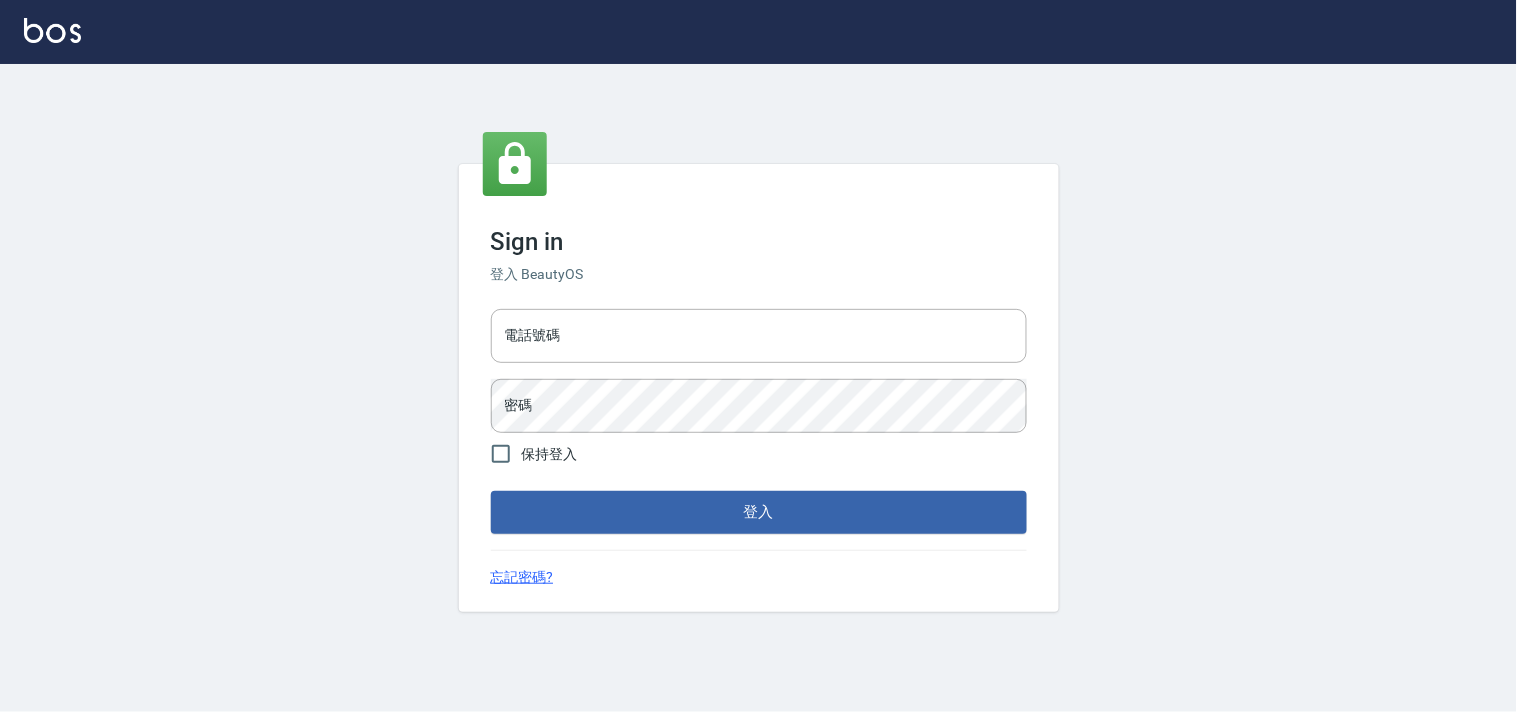 type on "28261007" 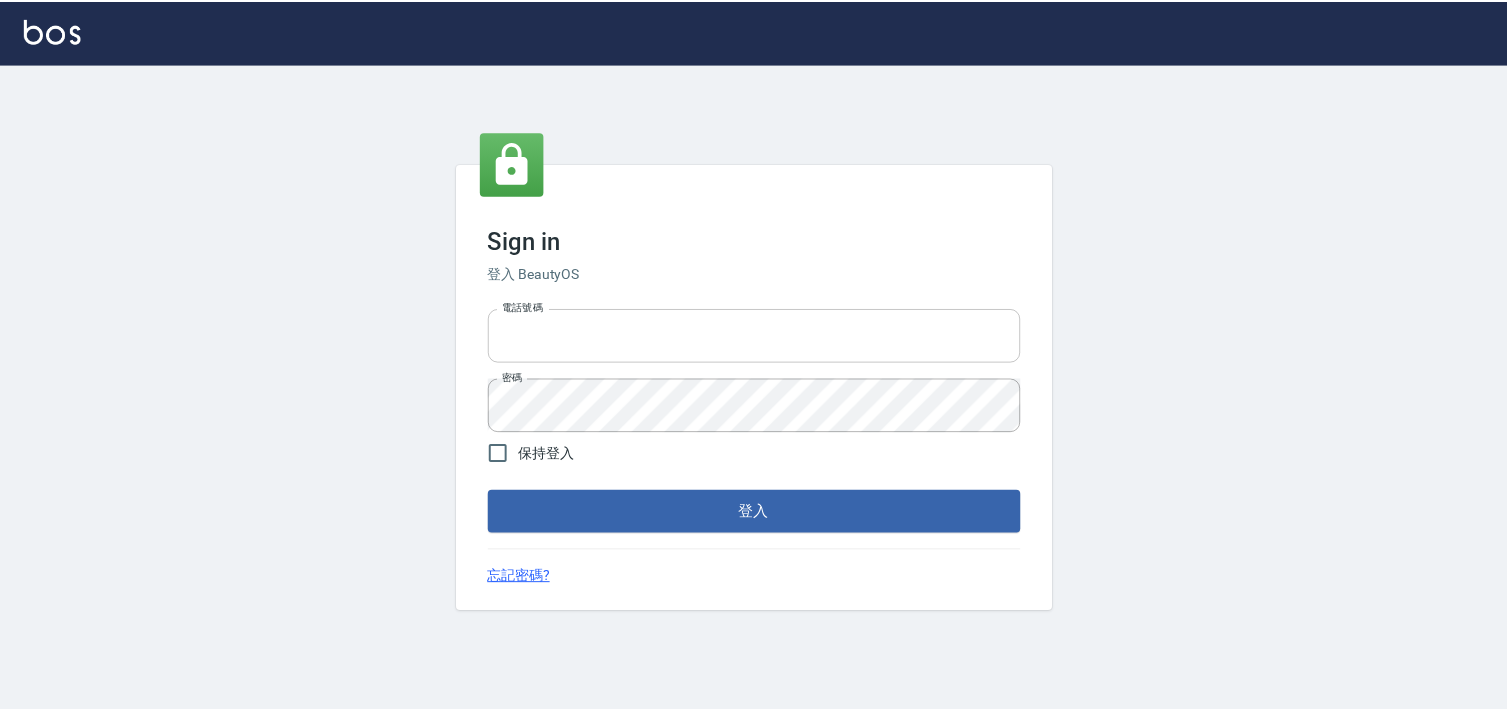 scroll, scrollTop: 0, scrollLeft: 0, axis: both 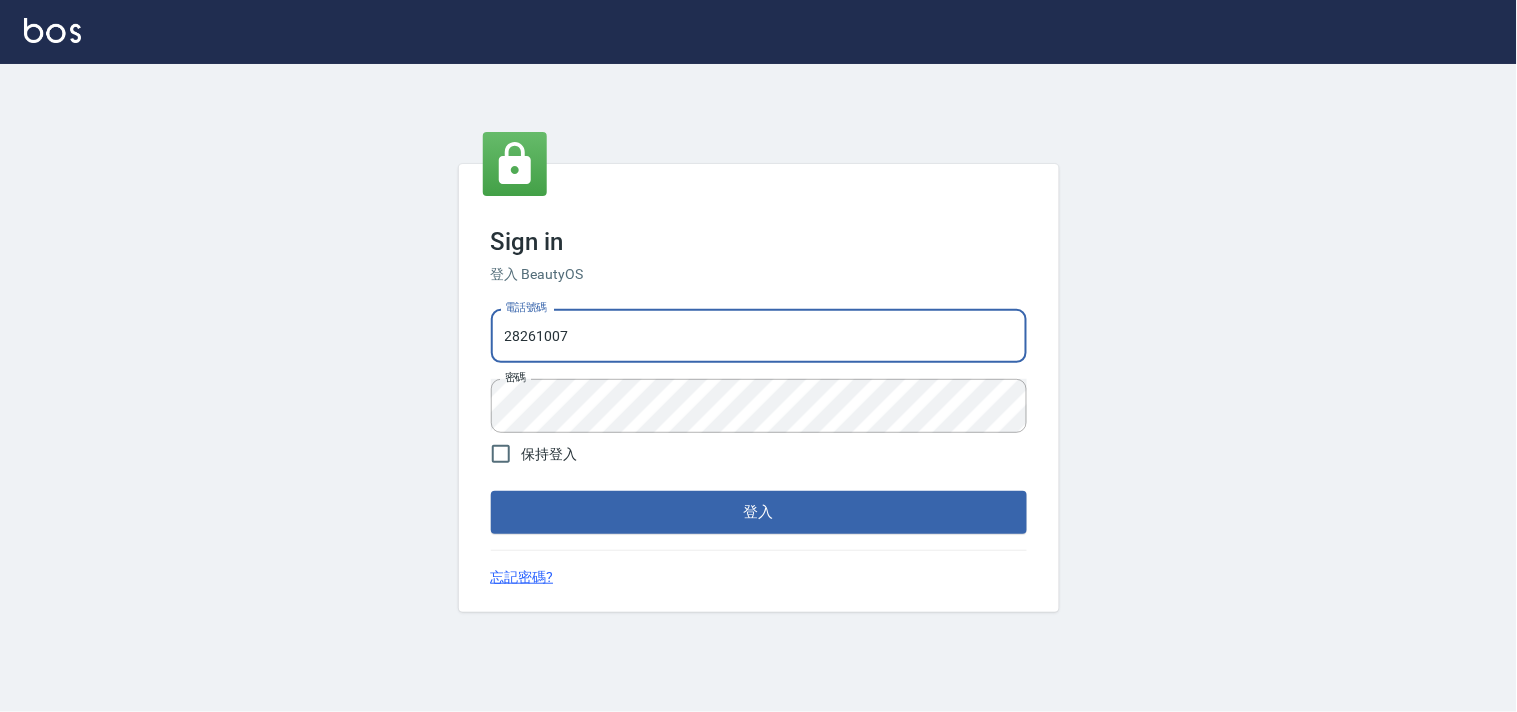 drag, startPoint x: 655, startPoint y: 343, endPoint x: 0, endPoint y: 243, distance: 662.5896 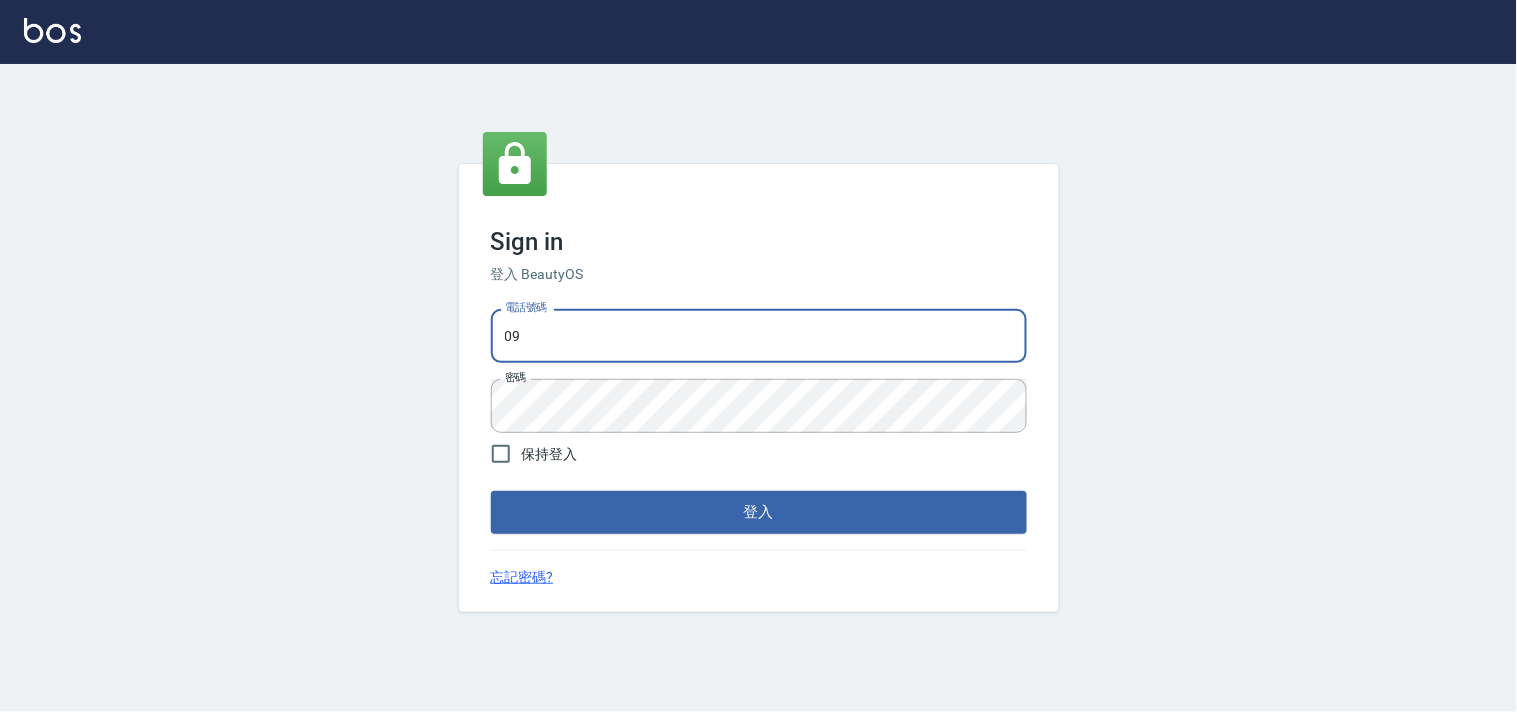 type on "0" 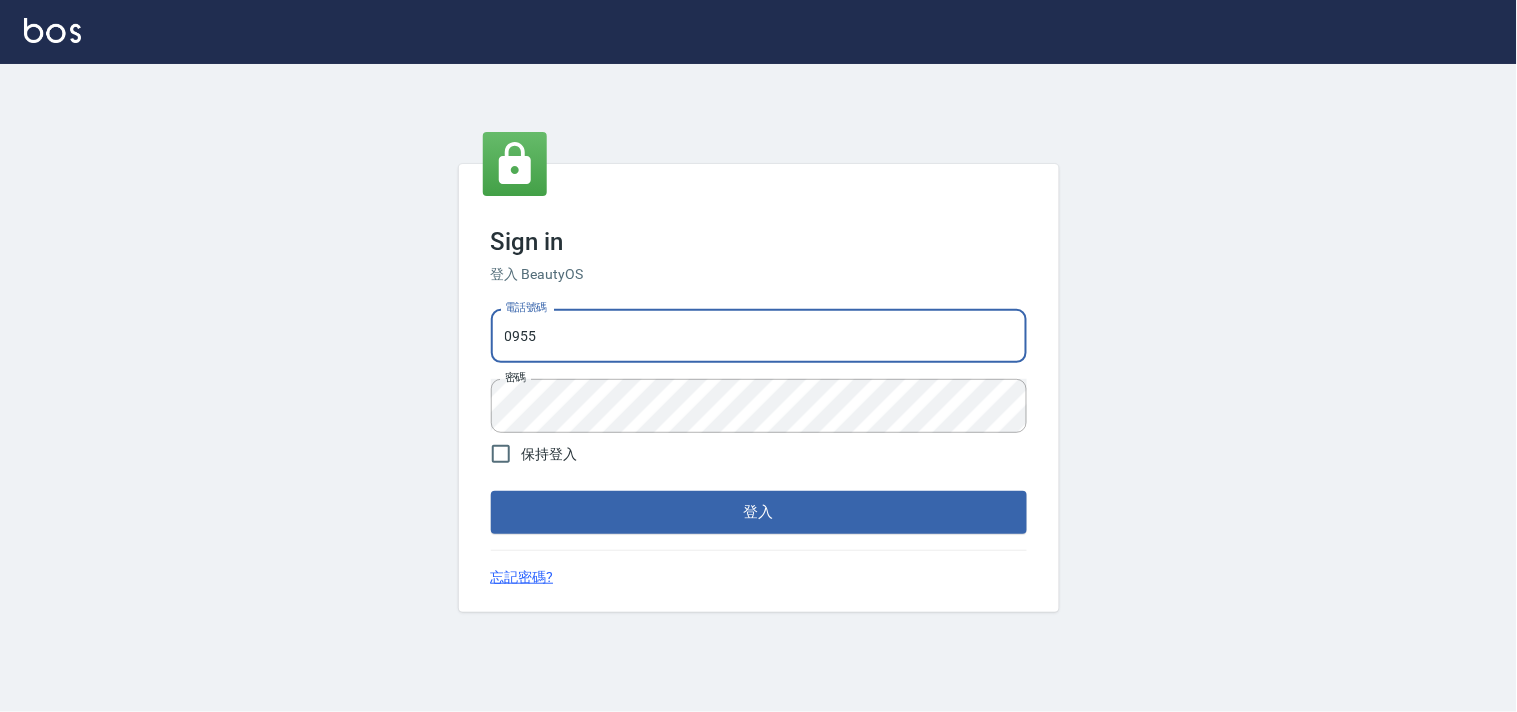 type on "0955582961" 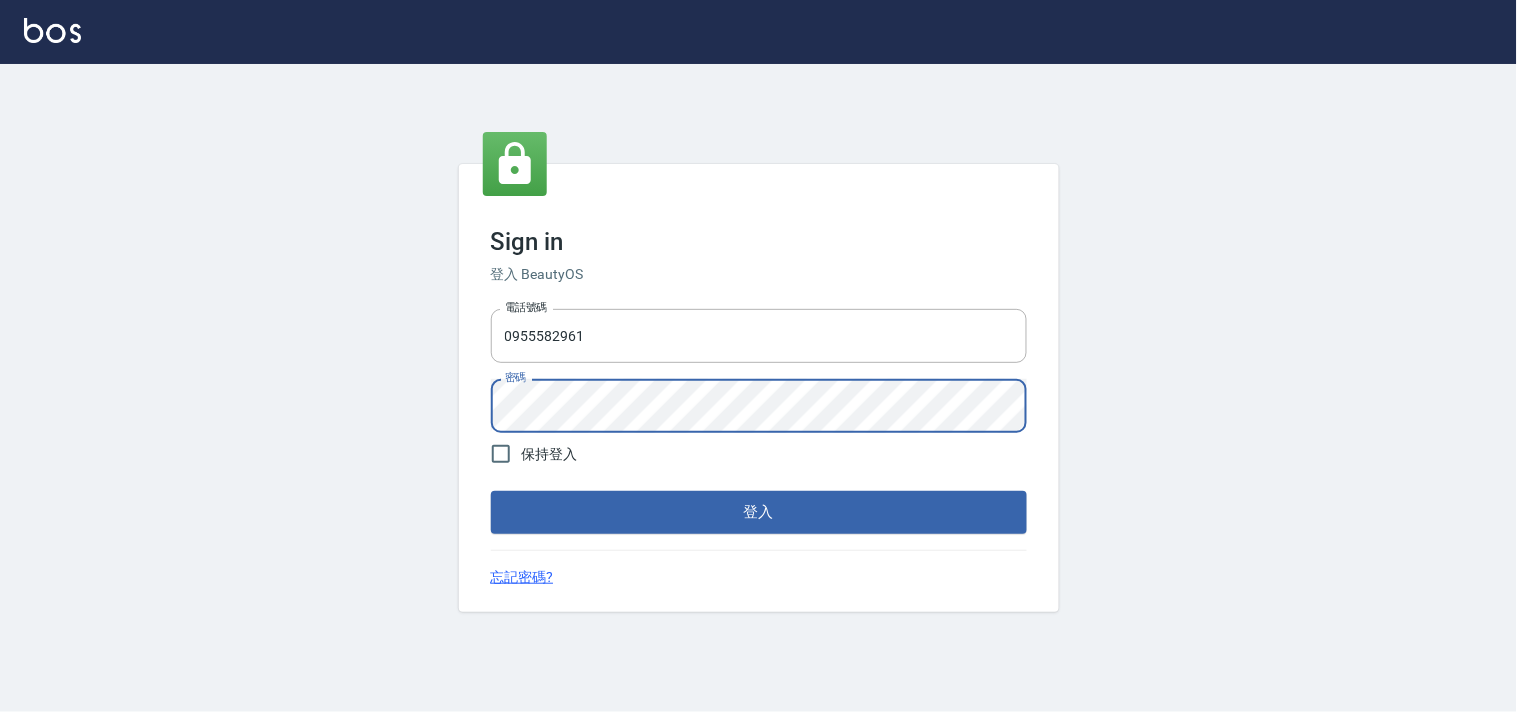 click on "Sign in 登入 BeautyOS 電話號碼 [PHONE_NUMBER] 電話號碼 密碼 密碼 保持登入 登入 忘記密碼?" at bounding box center [758, 388] 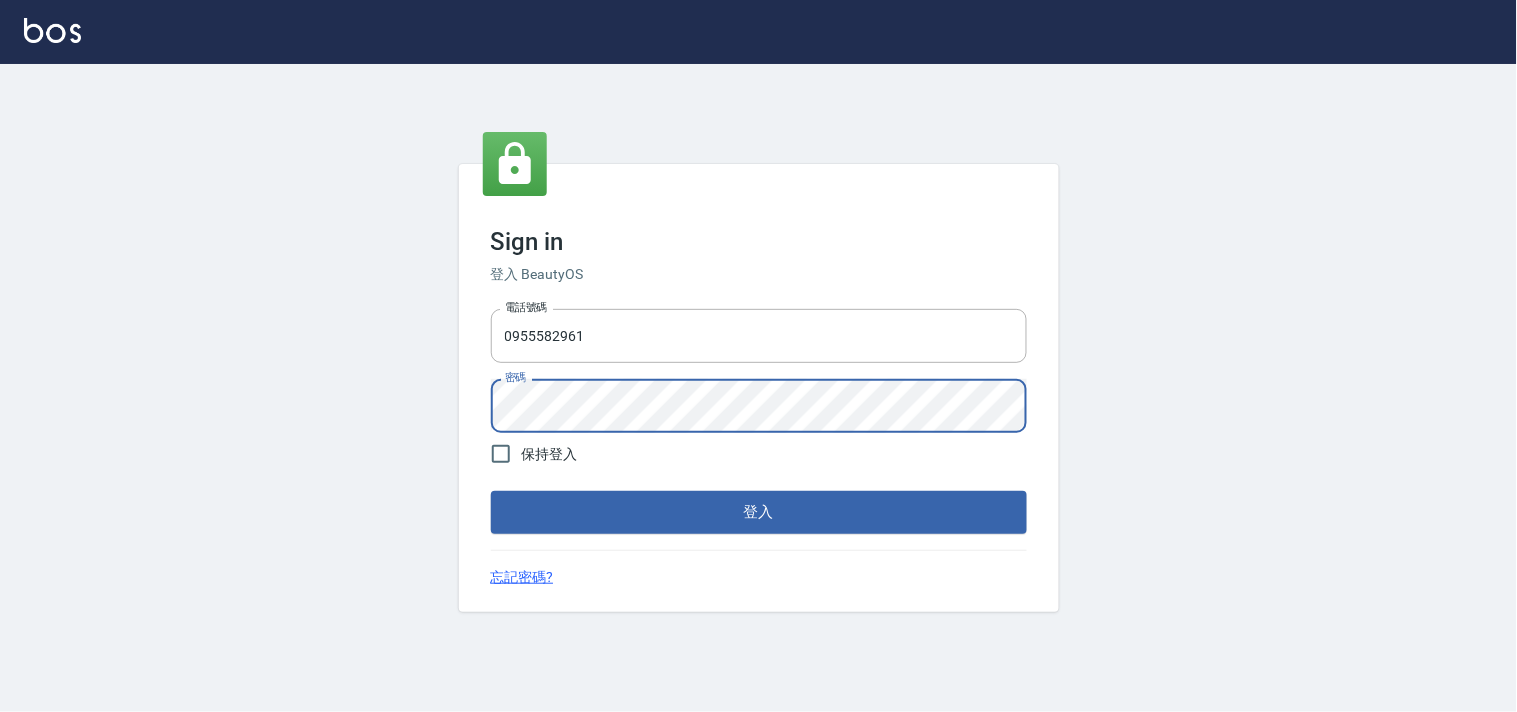 click on "登入" at bounding box center [759, 512] 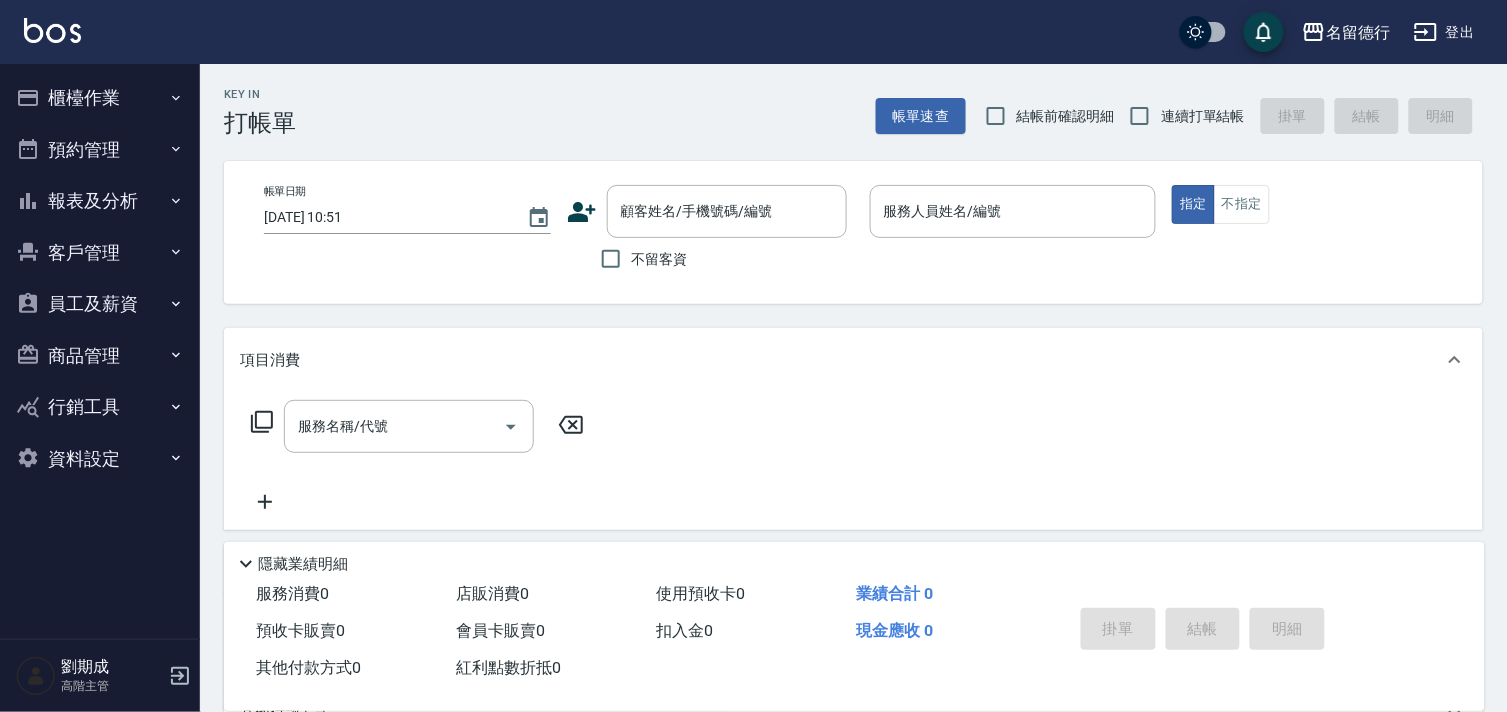 click on "結帳前確認明細" at bounding box center [1045, 116] 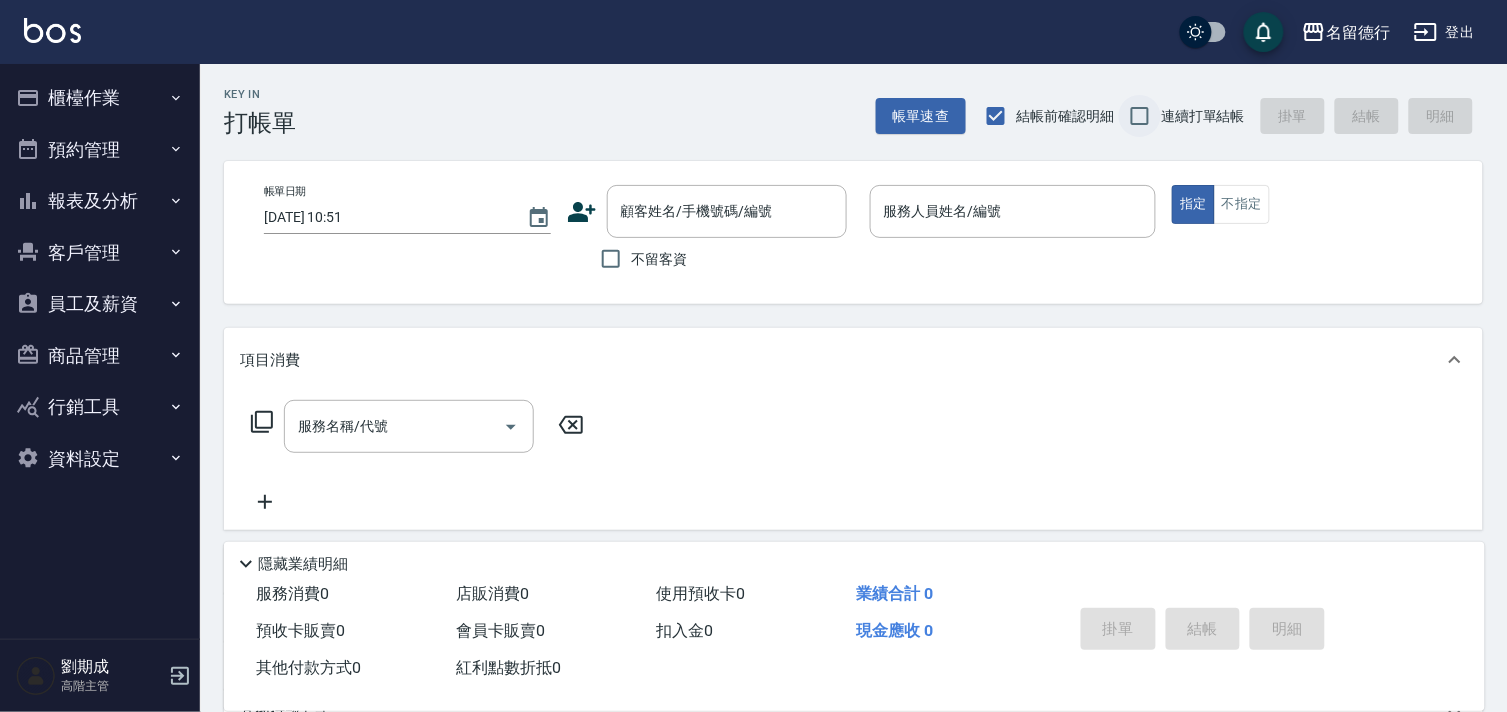 click on "連續打單結帳" at bounding box center (1140, 116) 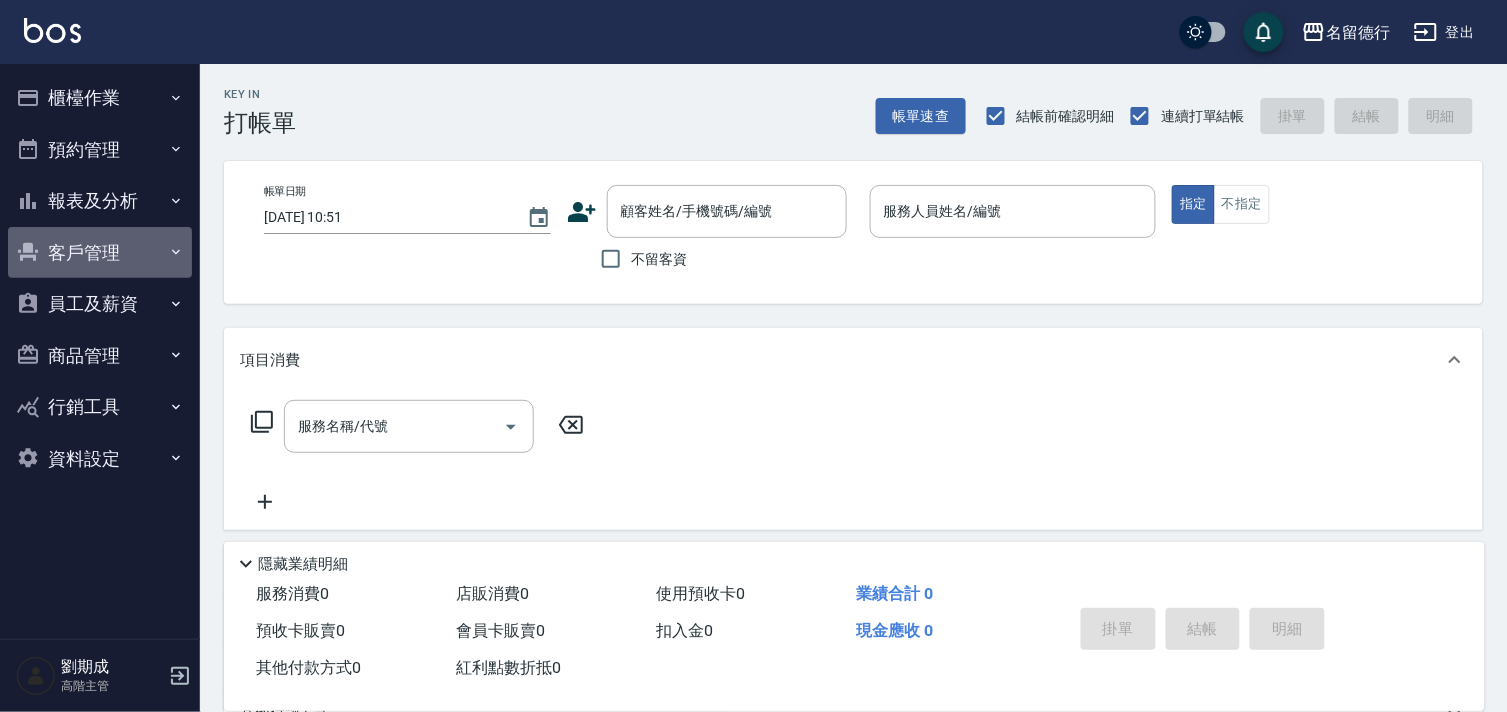click on "客戶管理" at bounding box center (100, 253) 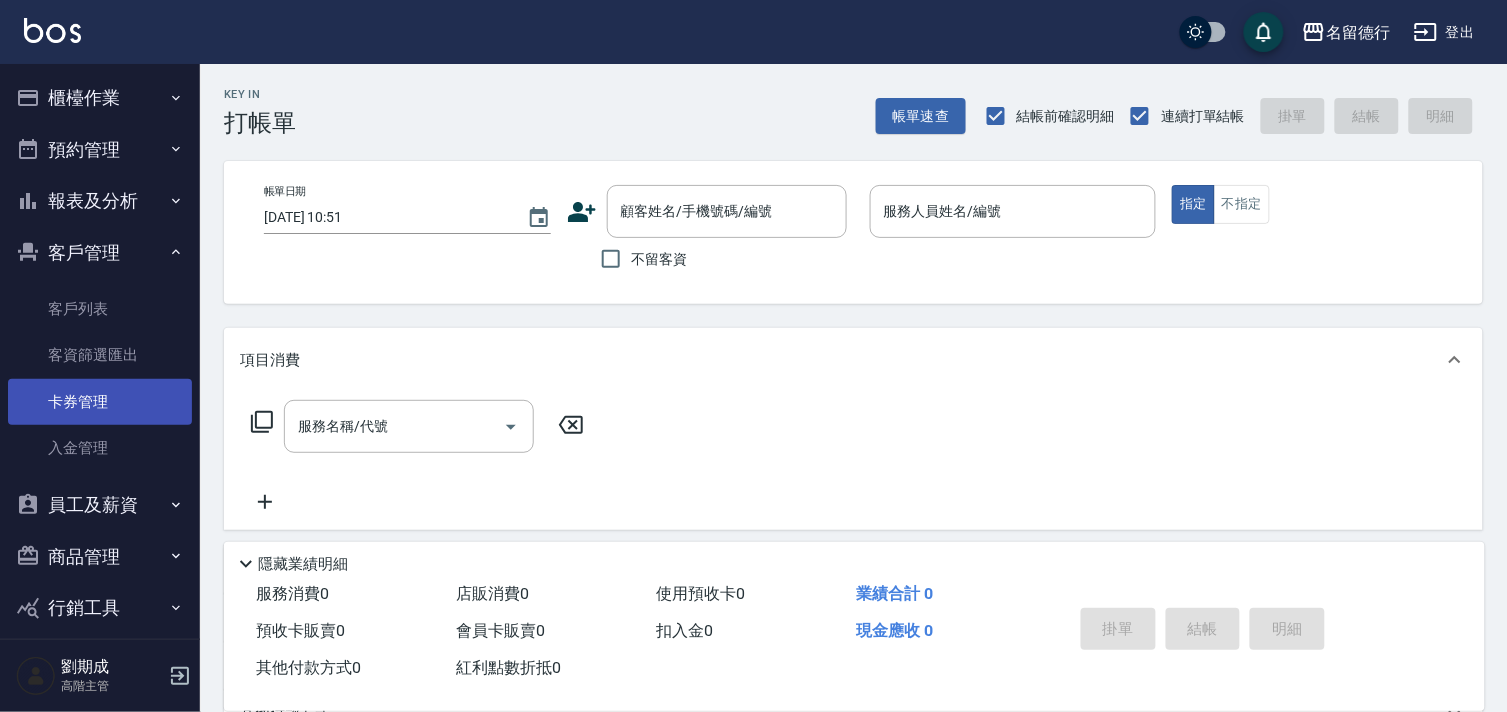 click on "卡券管理" at bounding box center [100, 402] 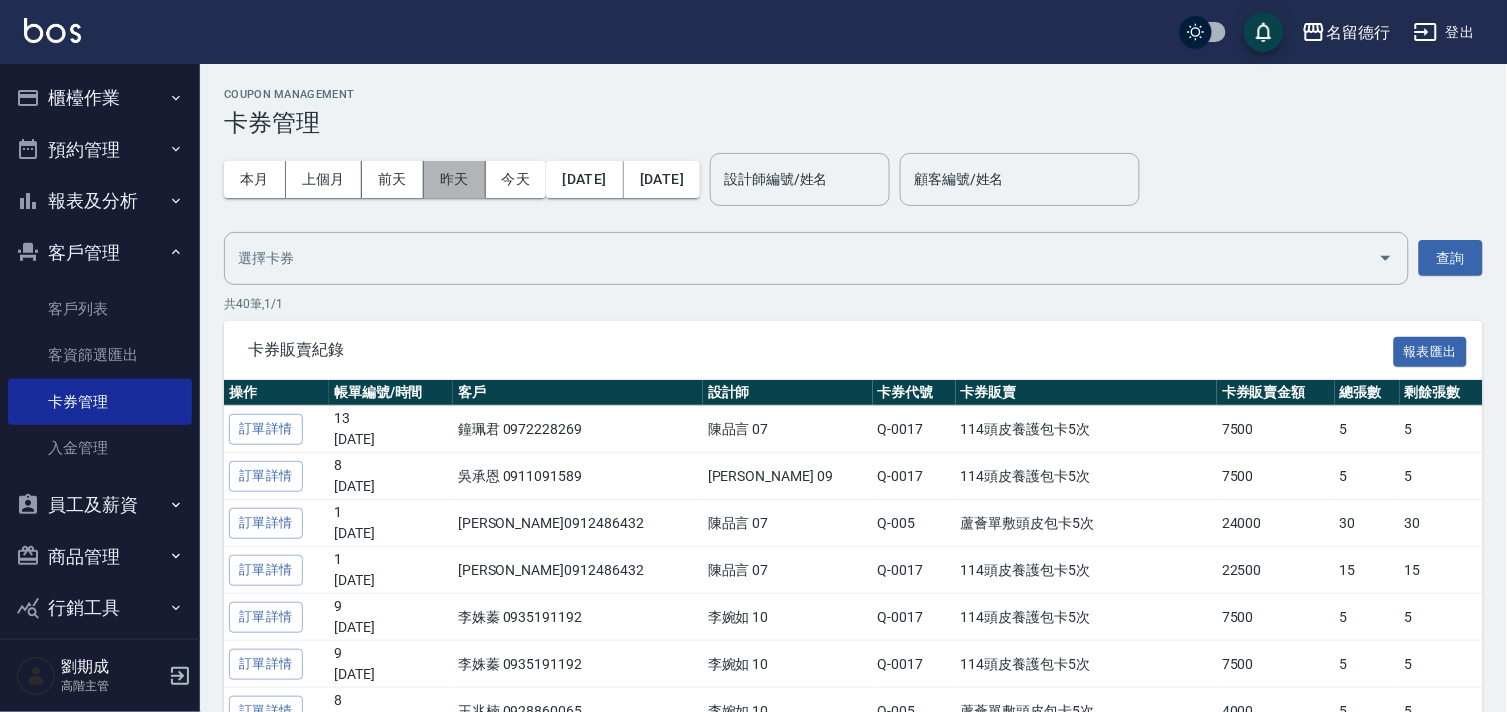 click on "昨天" at bounding box center [455, 179] 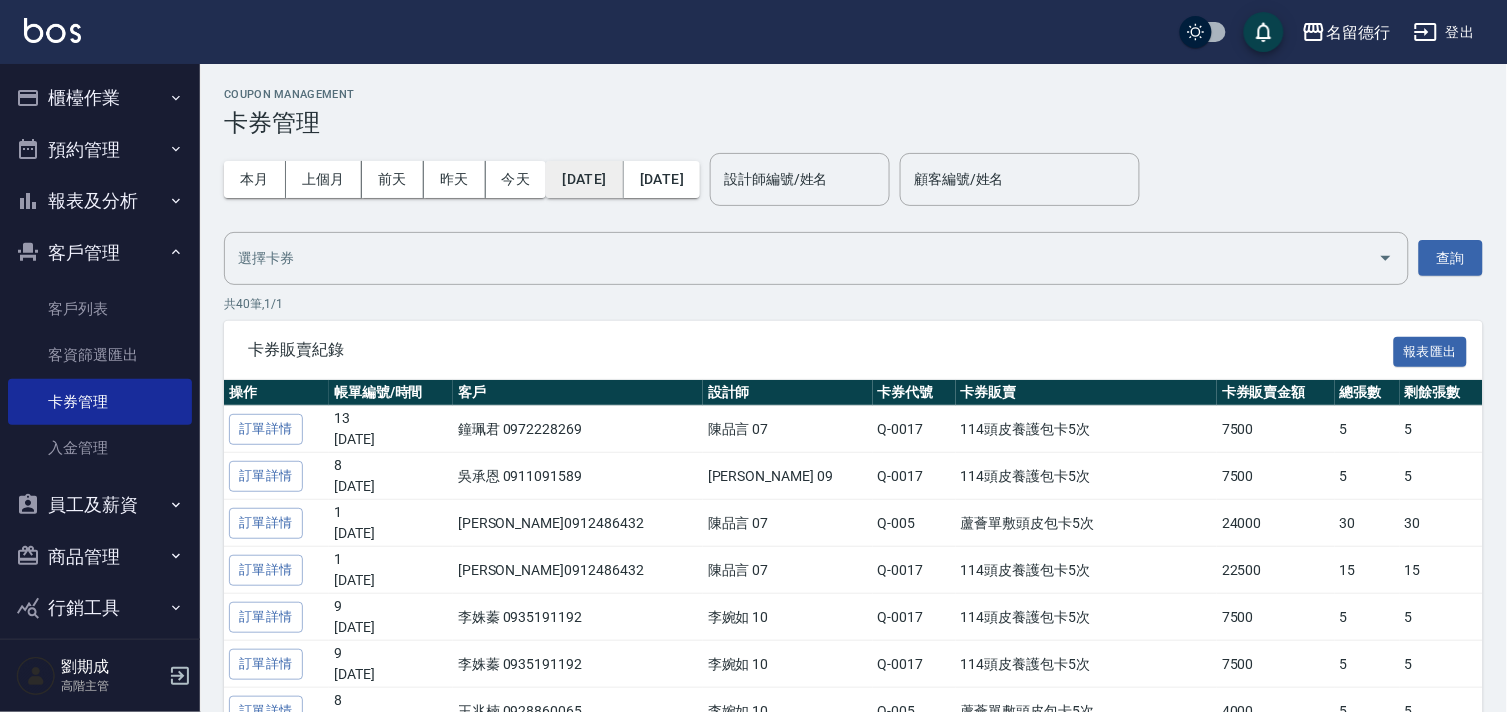 click on "[DATE]" at bounding box center [584, 179] 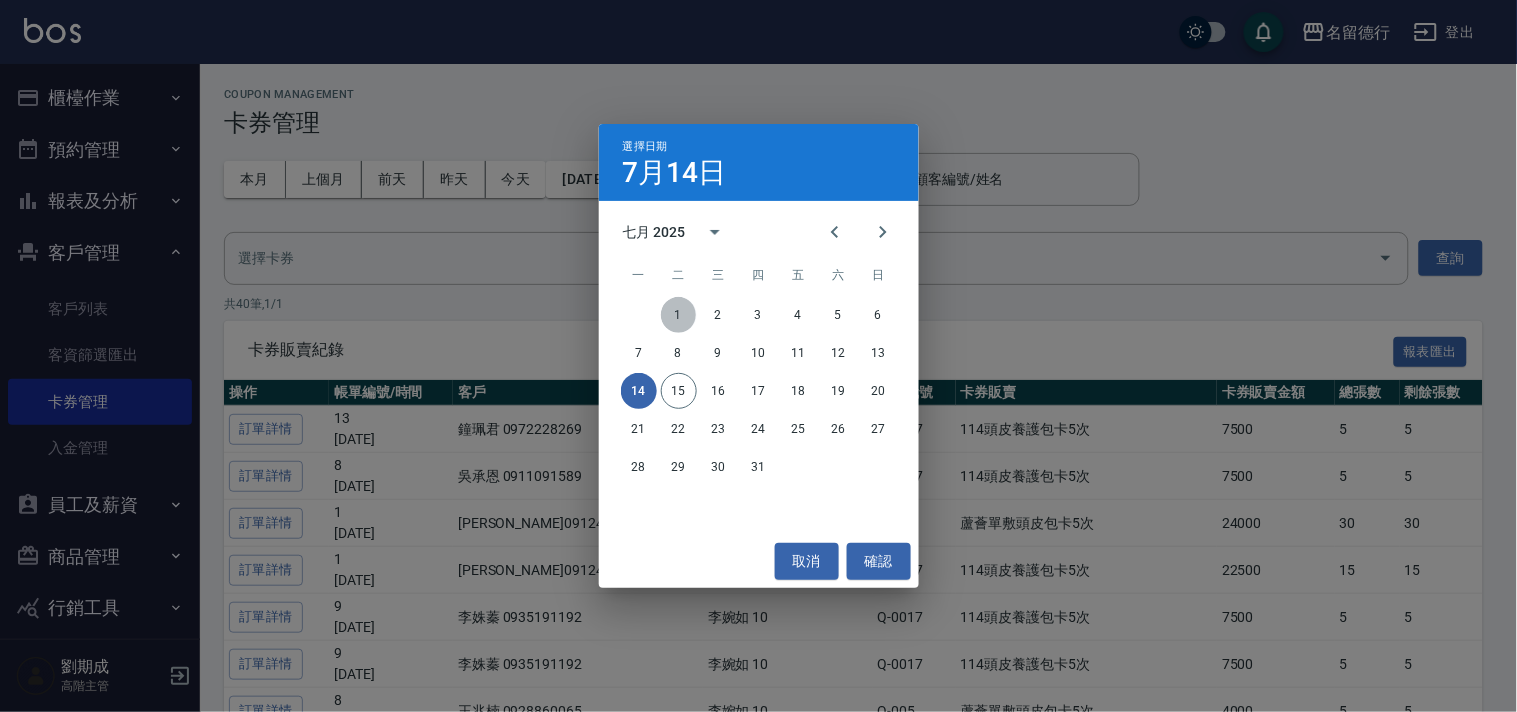 click on "1" at bounding box center [679, 315] 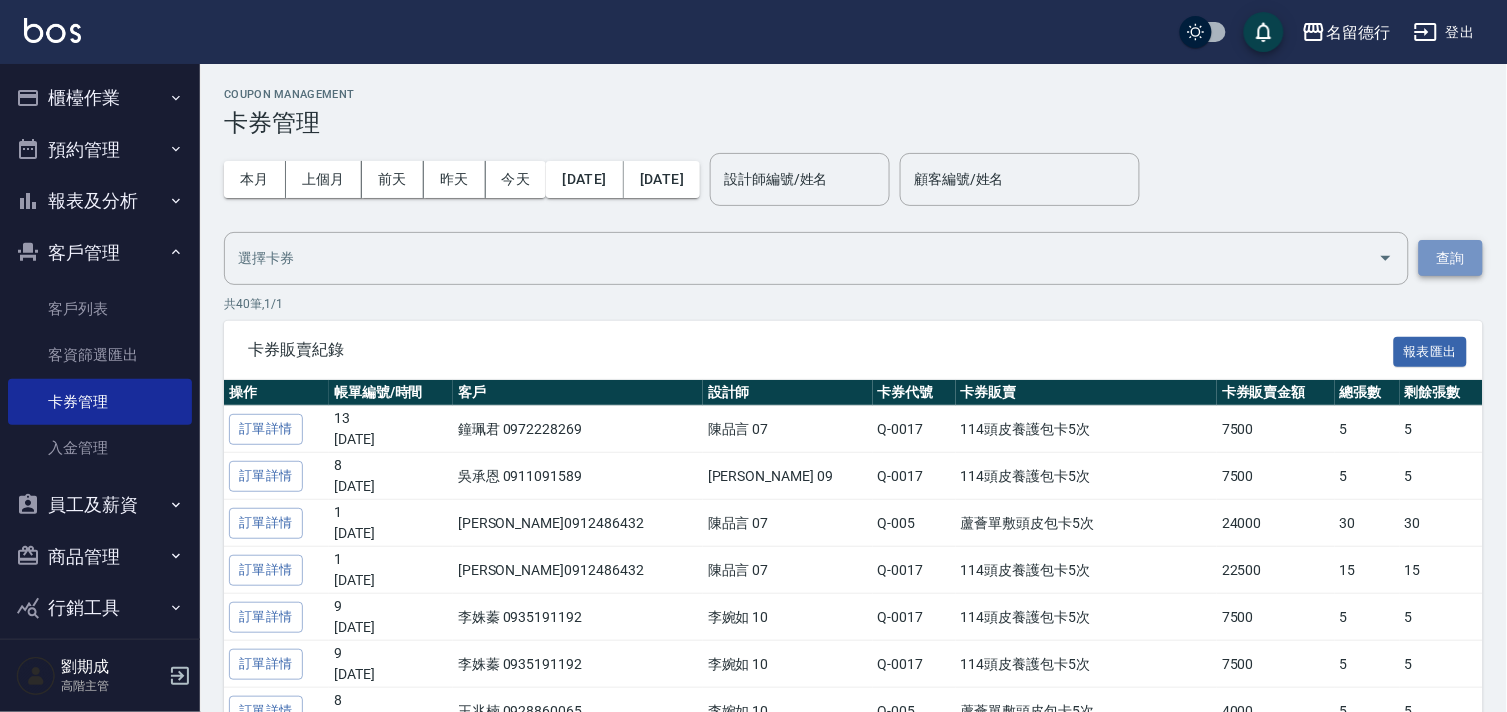 drag, startPoint x: 1456, startPoint y: 254, endPoint x: 1421, endPoint y: 246, distance: 35.902645 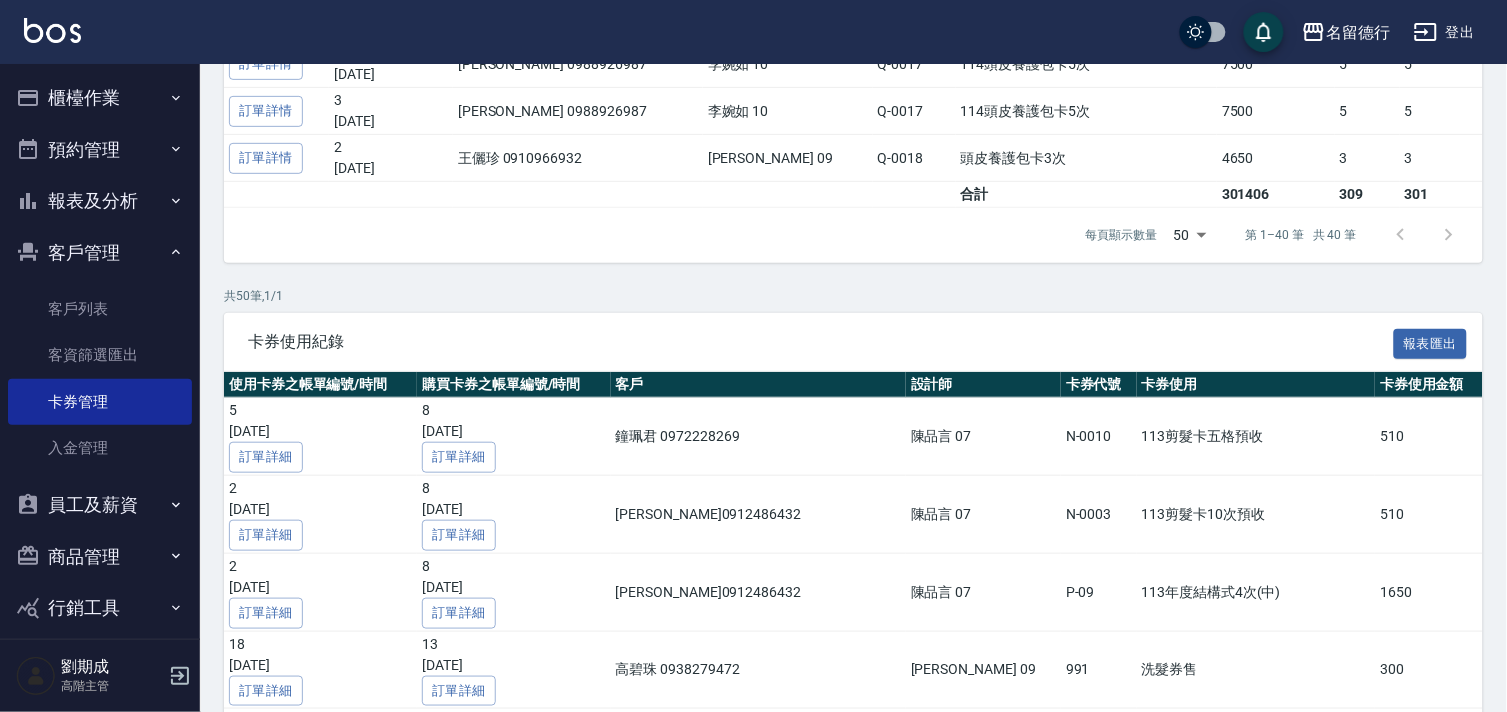 scroll, scrollTop: 2082, scrollLeft: 0, axis: vertical 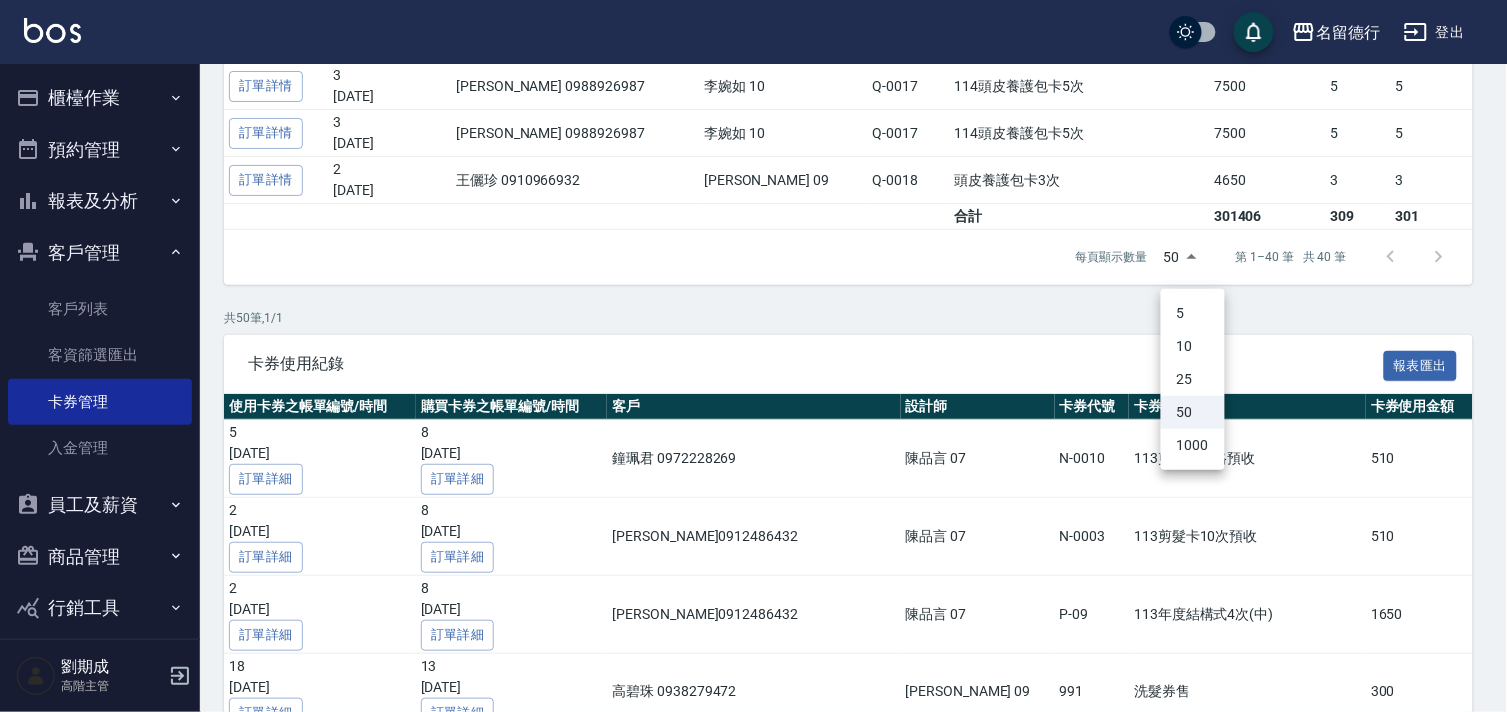 click on "名留德行 登出 櫃檯作業 打帳單 帳單列表 掛單列表 座位開單 營業儀表板 現金收支登錄 高階收支登錄 材料自購登錄 每日結帳 排班表 現場電腦打卡 掃碼打卡 預約管理 預約管理 單日預約紀錄 單週預約紀錄 報表及分析 報表目錄 消費分析儀表板 店家區間累計表 店家日報表 店家排行榜 互助日報表 互助月報表 互助排行榜 互助點數明細 互助業績報表 全店業績分析表 每日業績分析表 營業統計分析表 營業項目月分析表 設計師業績表 設計師日報表 設計師業績分析表 設計師業績月報表 設計師抽成報表 設計師排行榜 商品銷售排行榜 商品消耗明細 商品進銷貨報表 商品庫存表 商品庫存盤點表 會員卡銷售報表 服務扣項明細表 單一服務項目查詢 店販抽成明細 店販分類抽成明細 顧客入金餘額表 顧客卡券餘額表 每日非現金明細 每日收支明細 收支分類明細表 收支匯款表 40" at bounding box center [753, 1165] 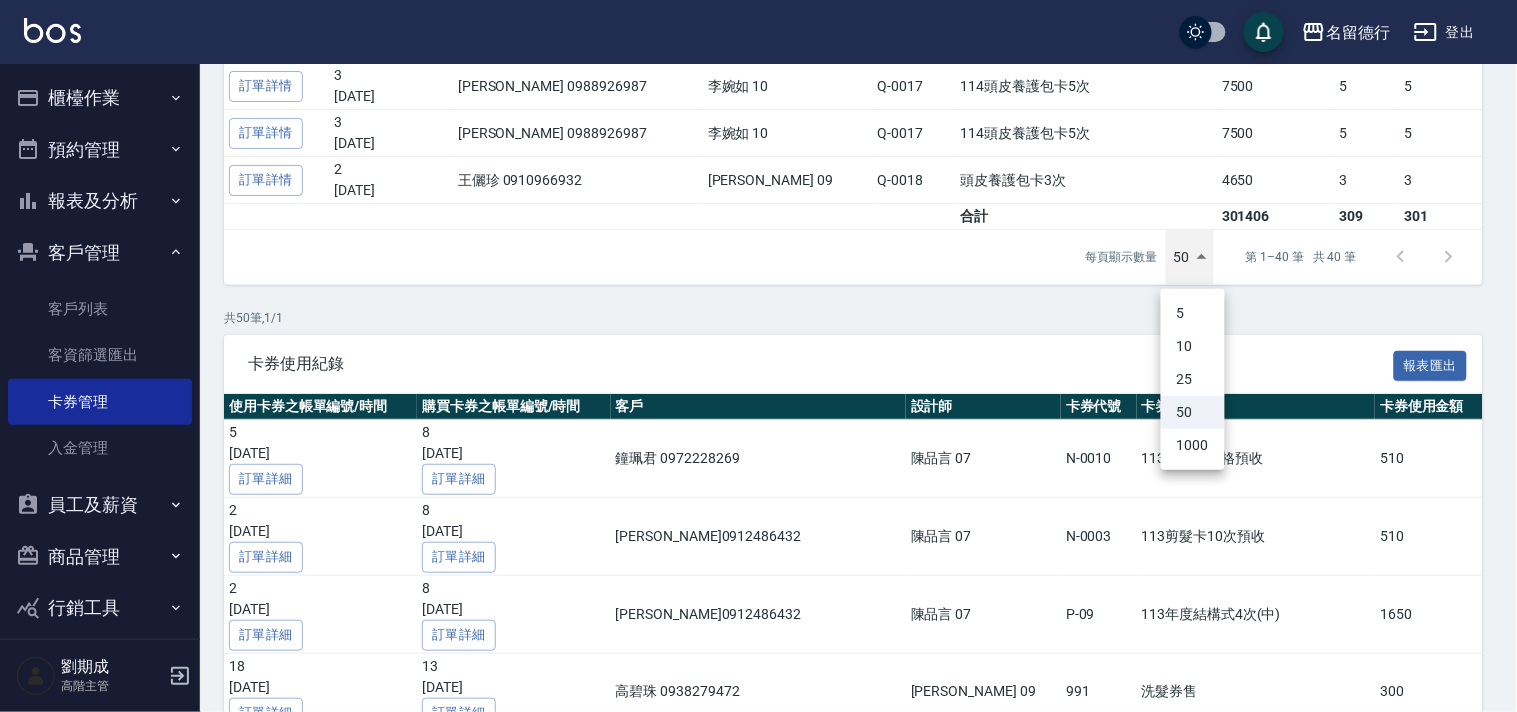 type on "1000" 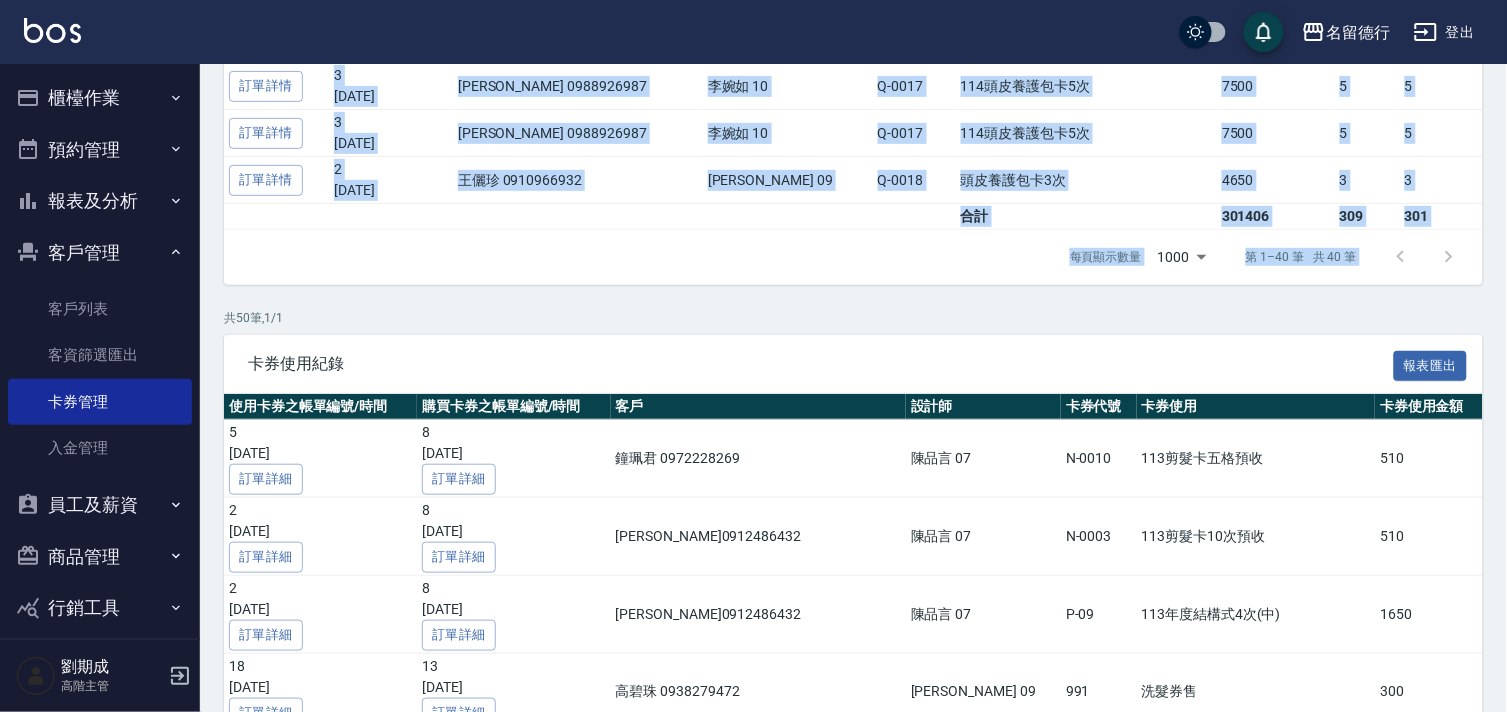 drag, startPoint x: 1505, startPoint y: 270, endPoint x: 1516, endPoint y: 193, distance: 77.781746 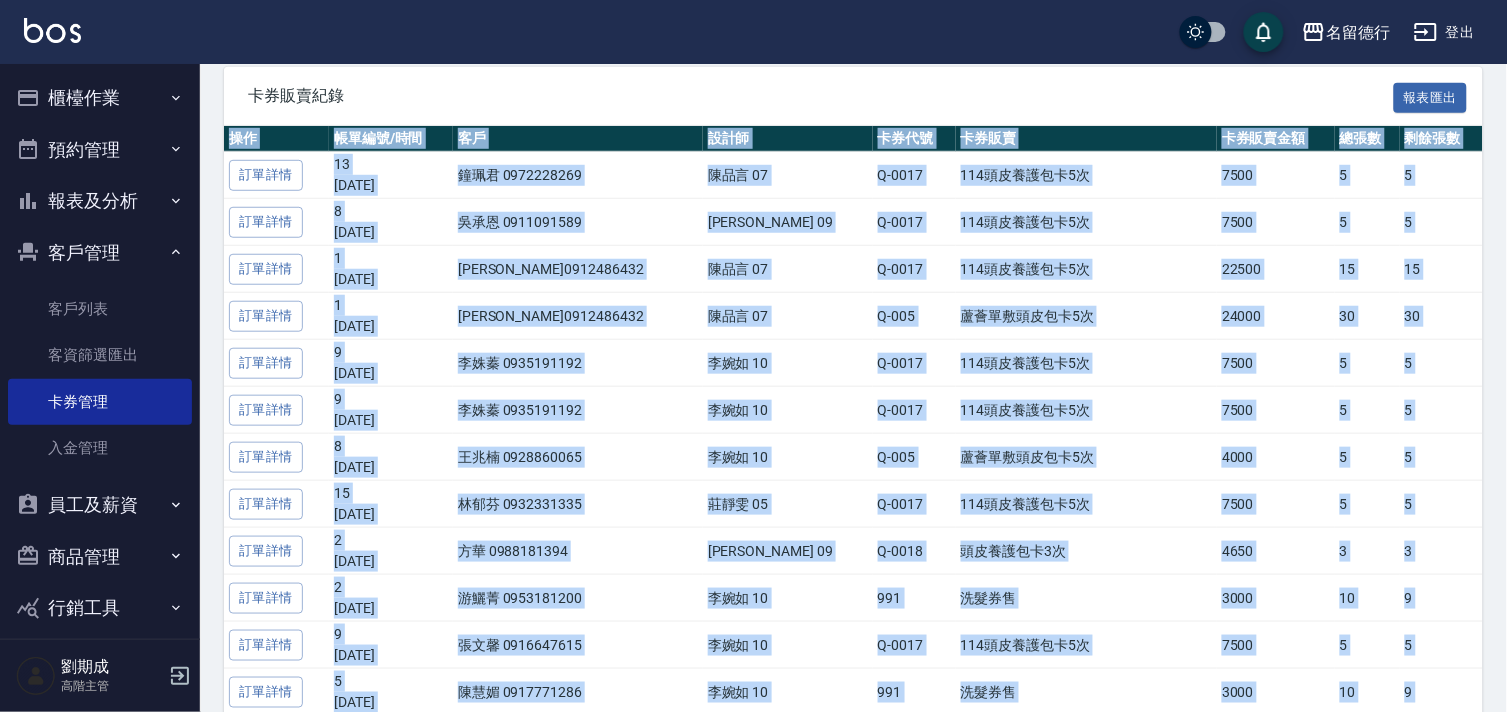 scroll, scrollTop: 223, scrollLeft: 0, axis: vertical 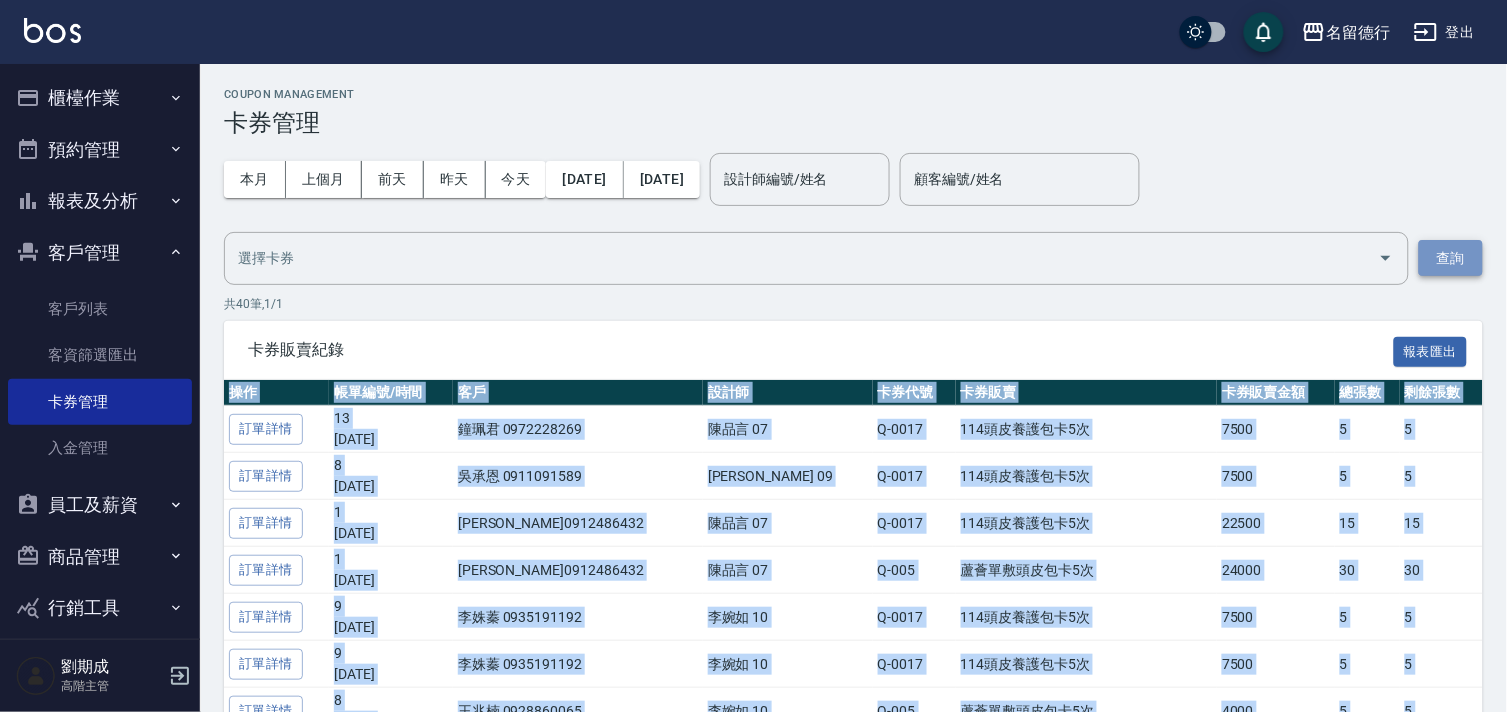 click on "查詢" at bounding box center (1451, 258) 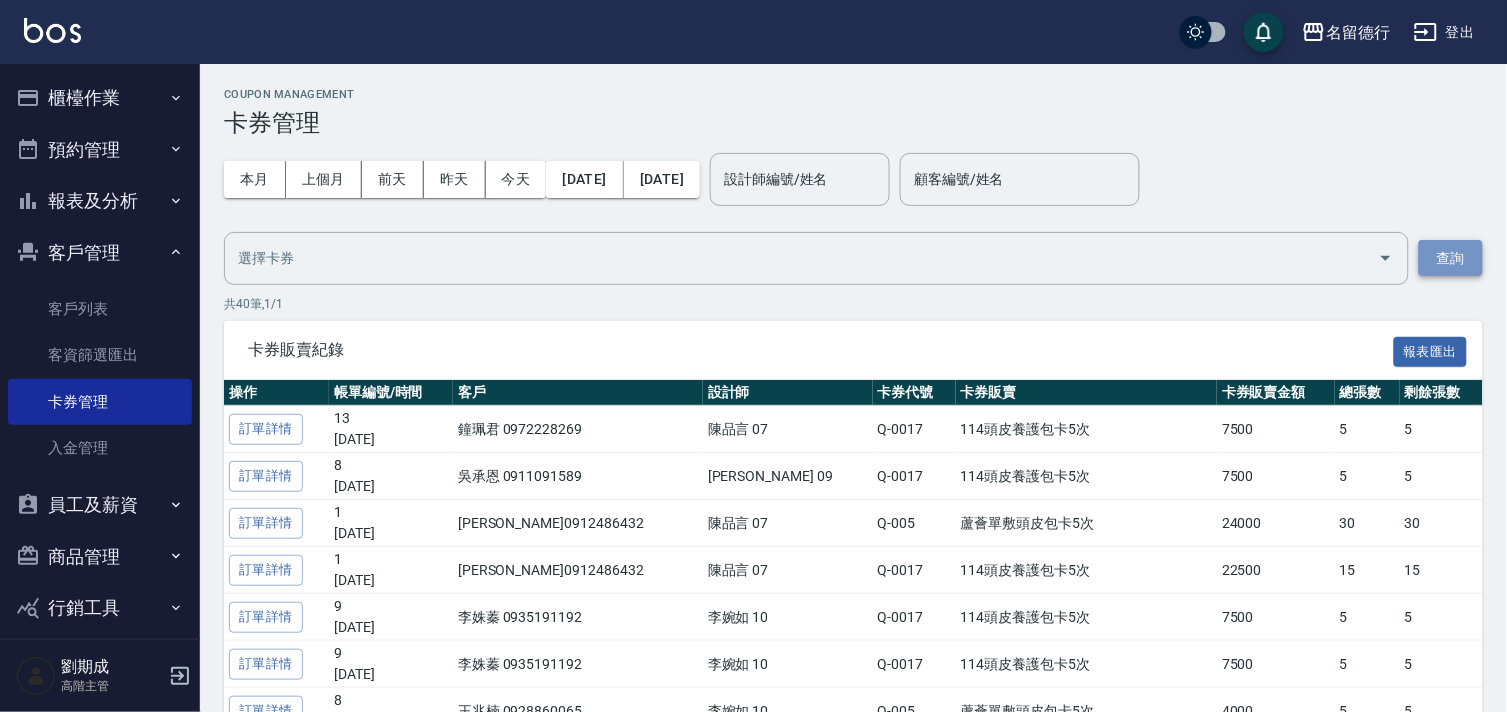 click on "查詢" at bounding box center (1451, 258) 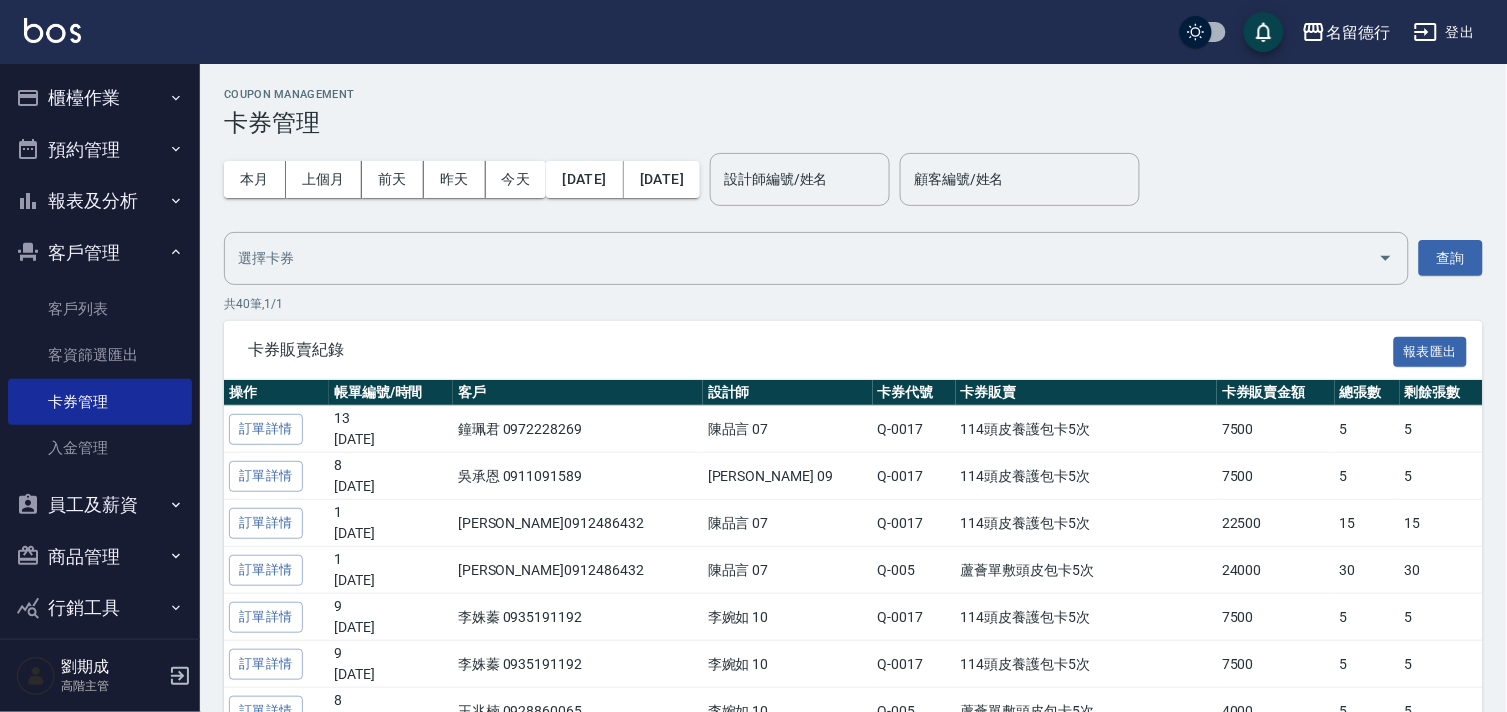 click on "卡券販賣紀錄" at bounding box center [821, 350] 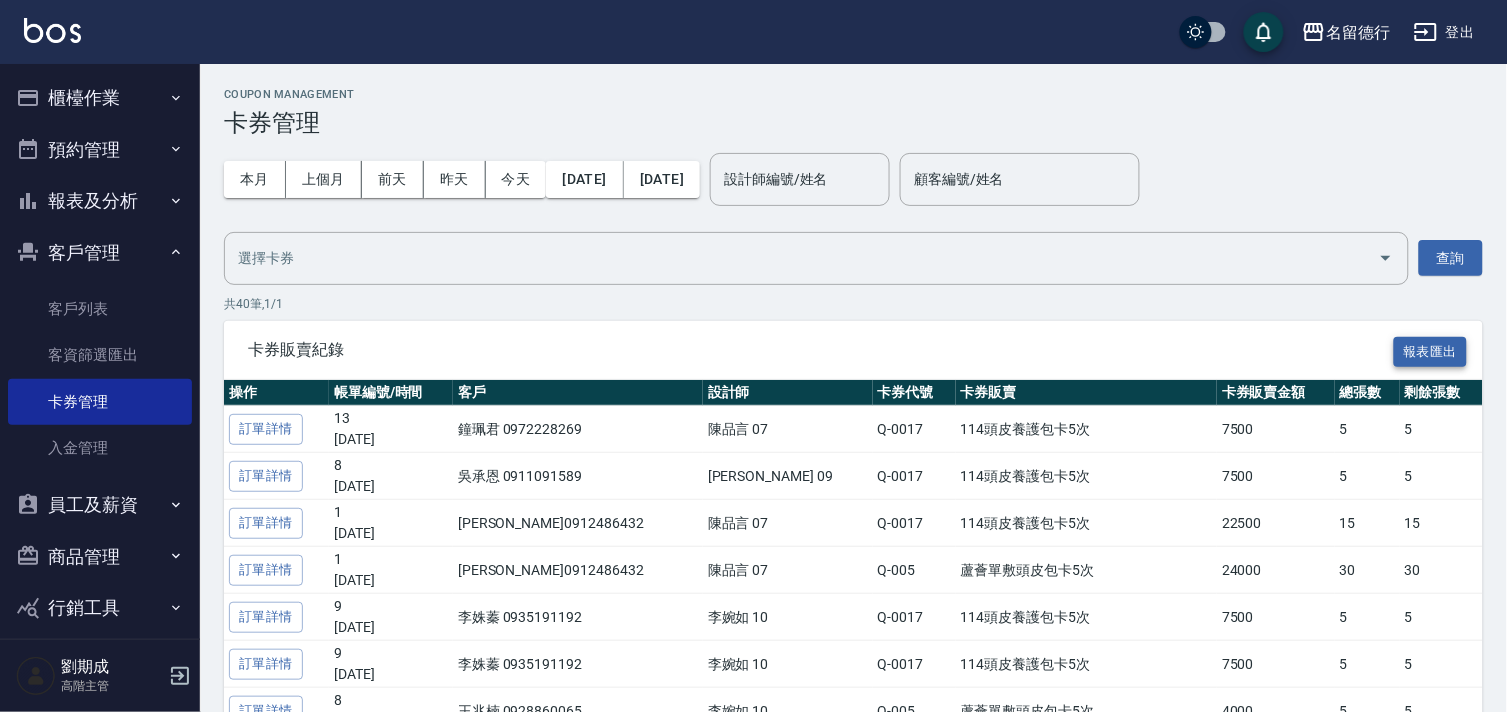 click on "報表匯出" at bounding box center (1431, 352) 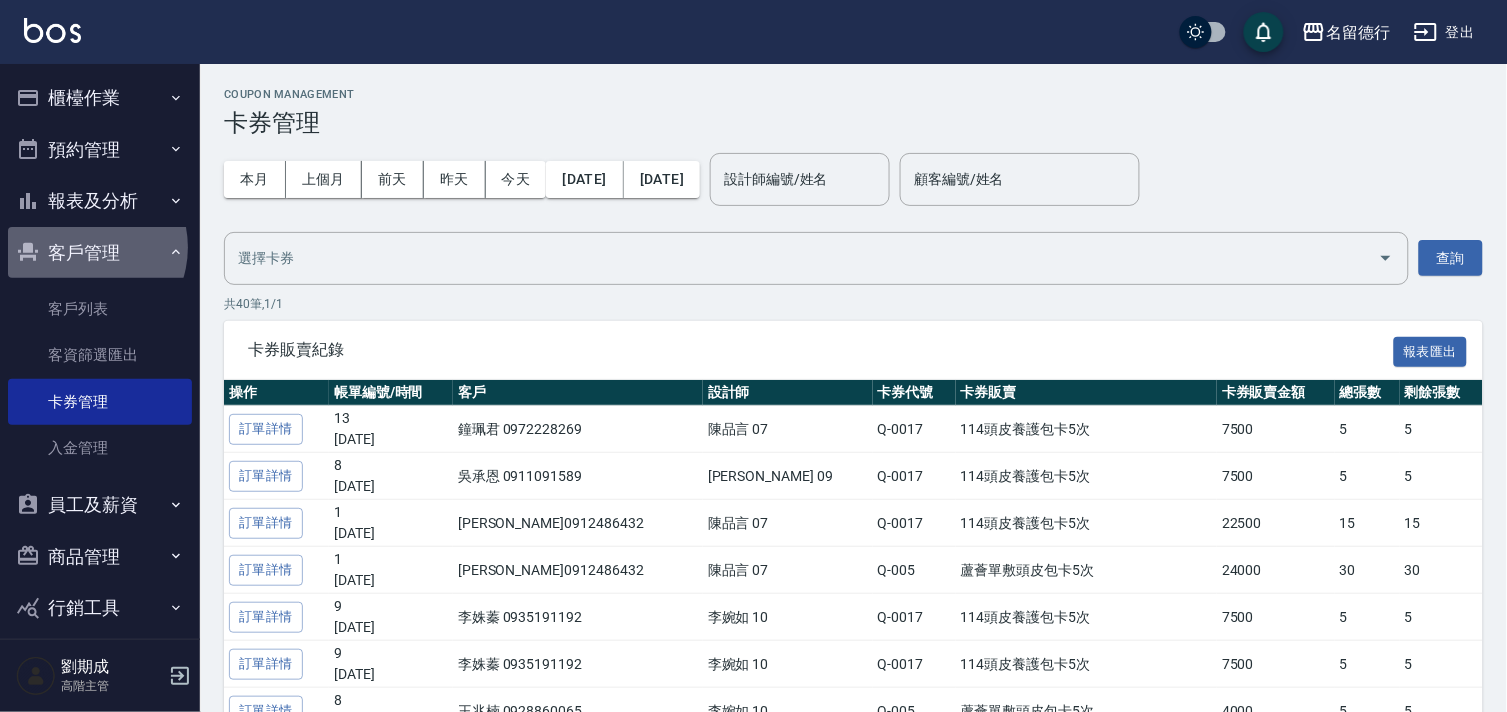 click on "客戶管理" at bounding box center (100, 253) 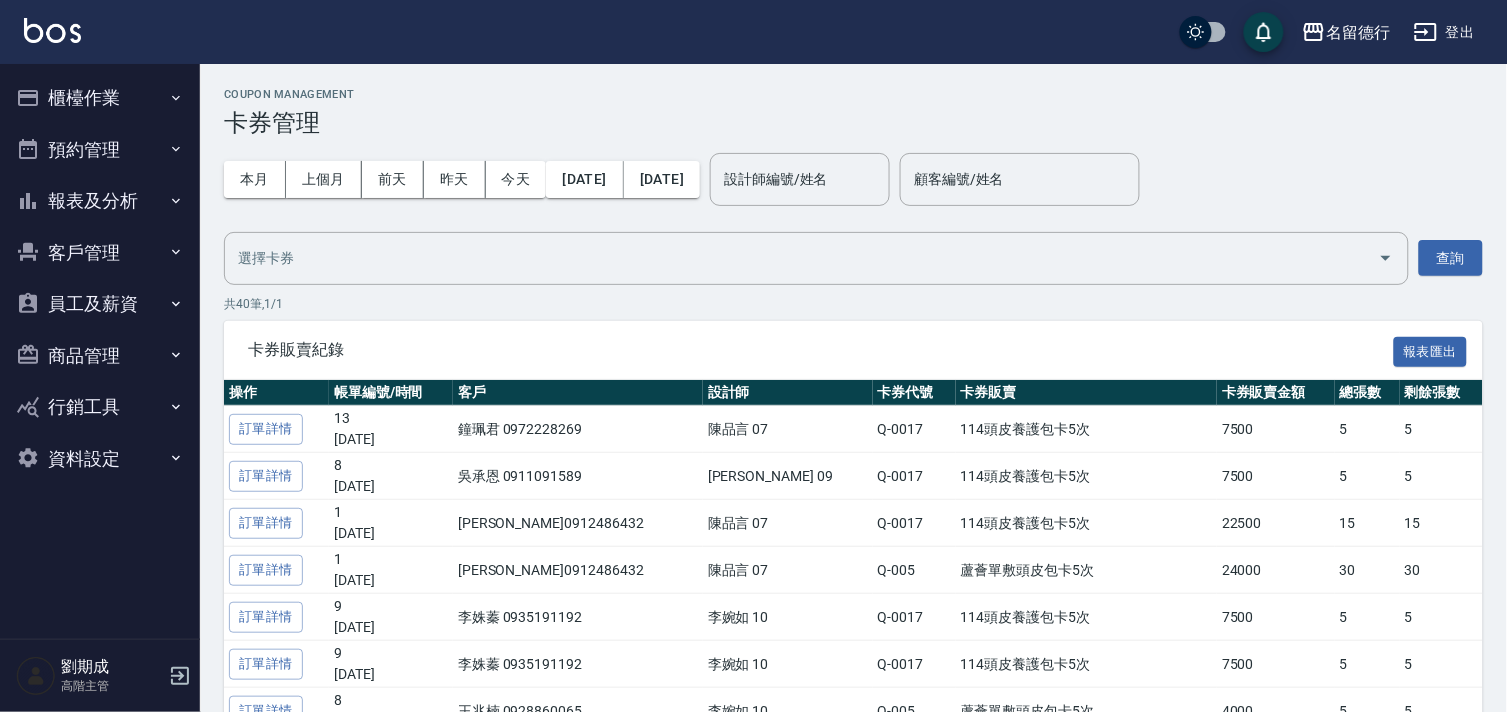 click on "櫃檯作業" at bounding box center [100, 98] 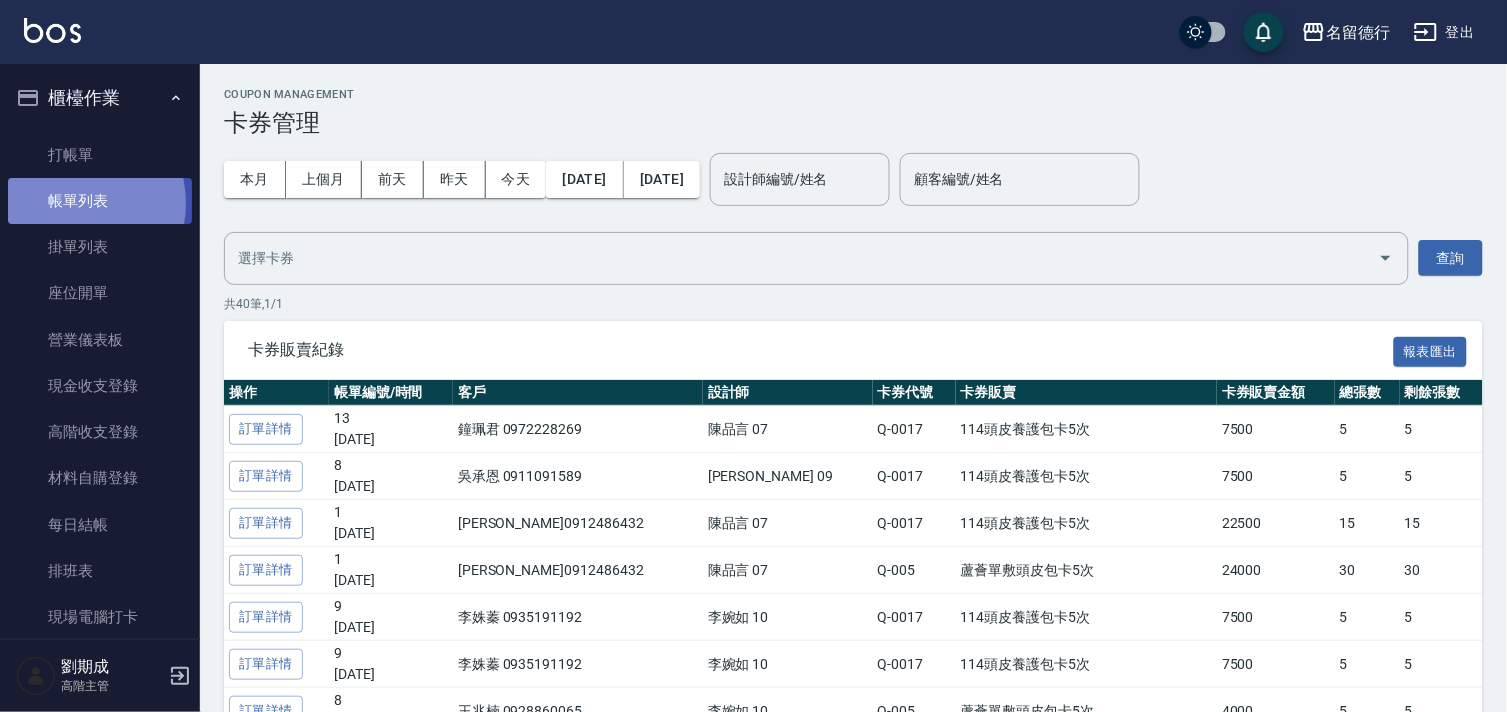 click on "帳單列表" at bounding box center [100, 201] 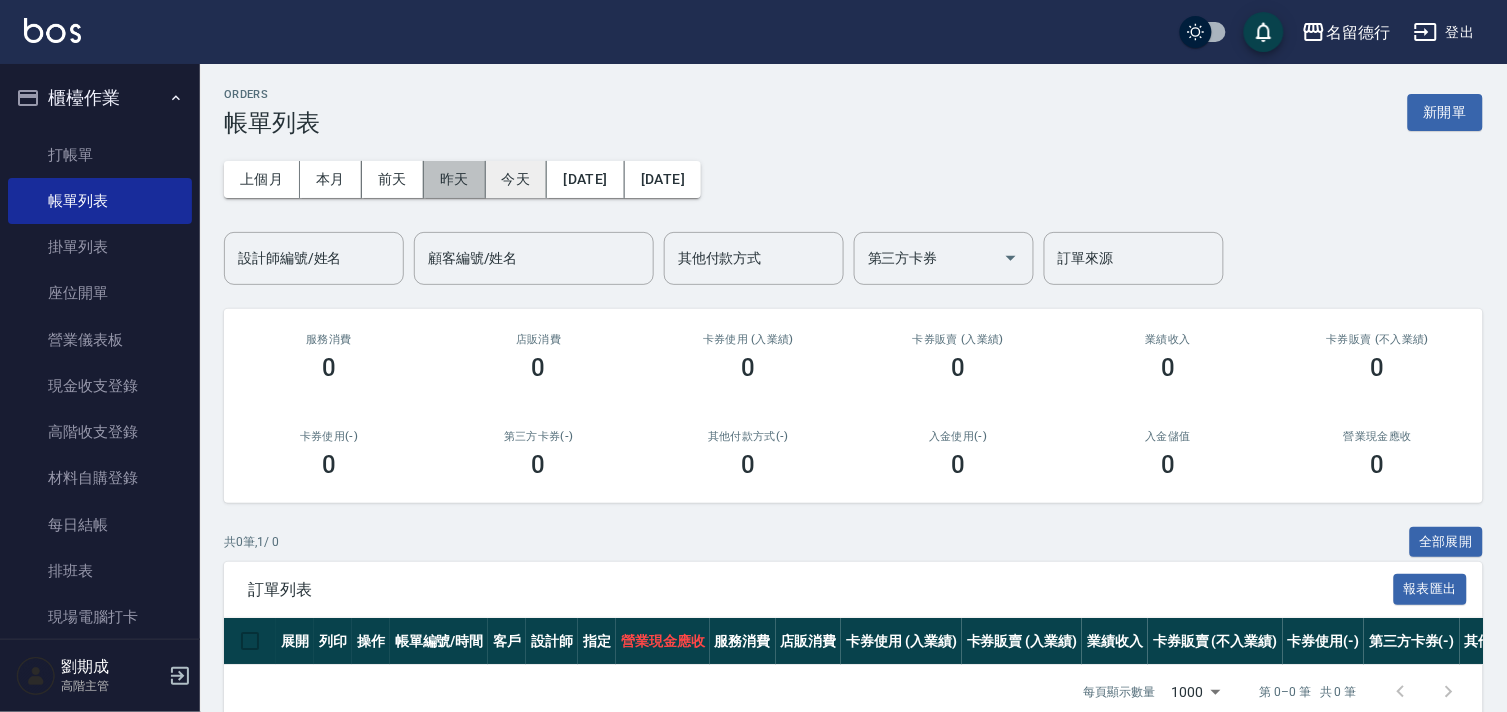 drag, startPoint x: 440, startPoint y: 172, endPoint x: 542, endPoint y: 173, distance: 102.0049 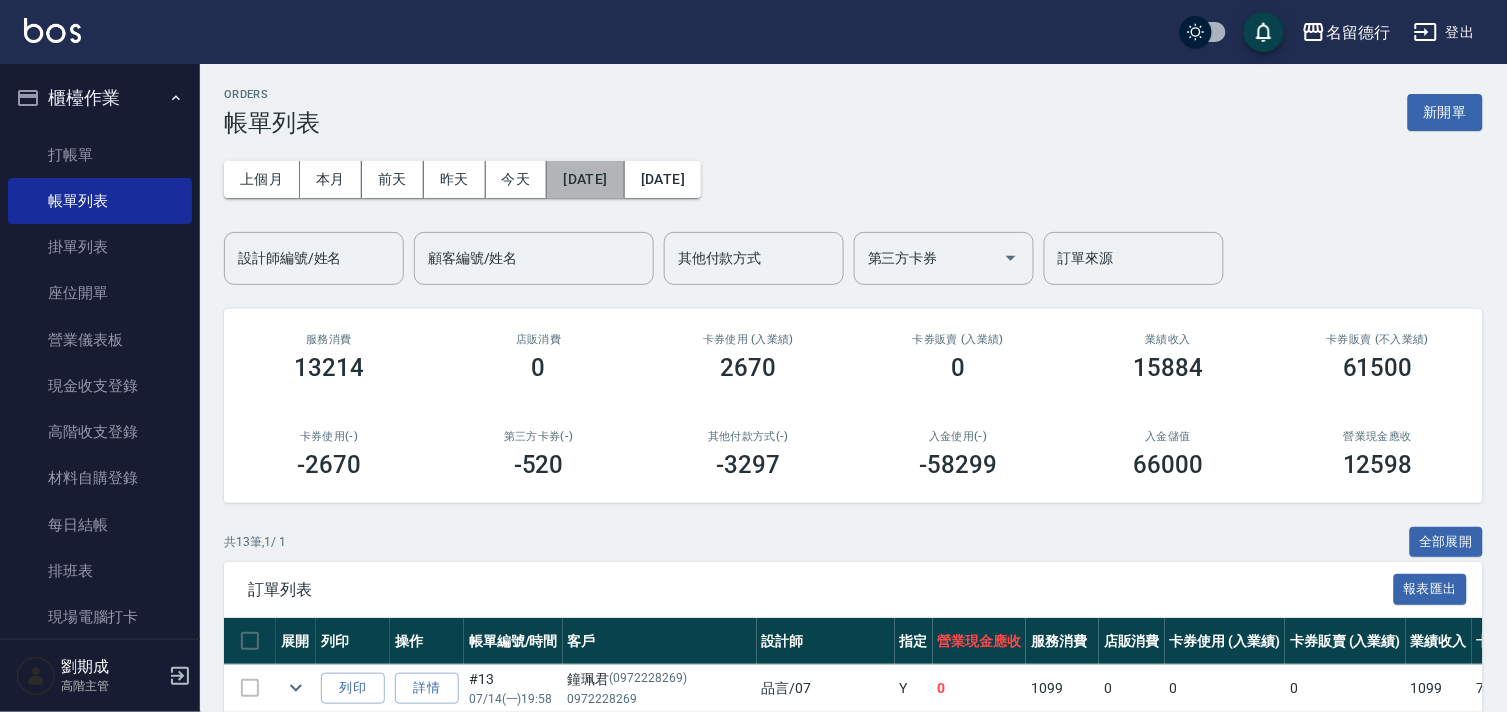 click on "2025/07/14" at bounding box center [585, 179] 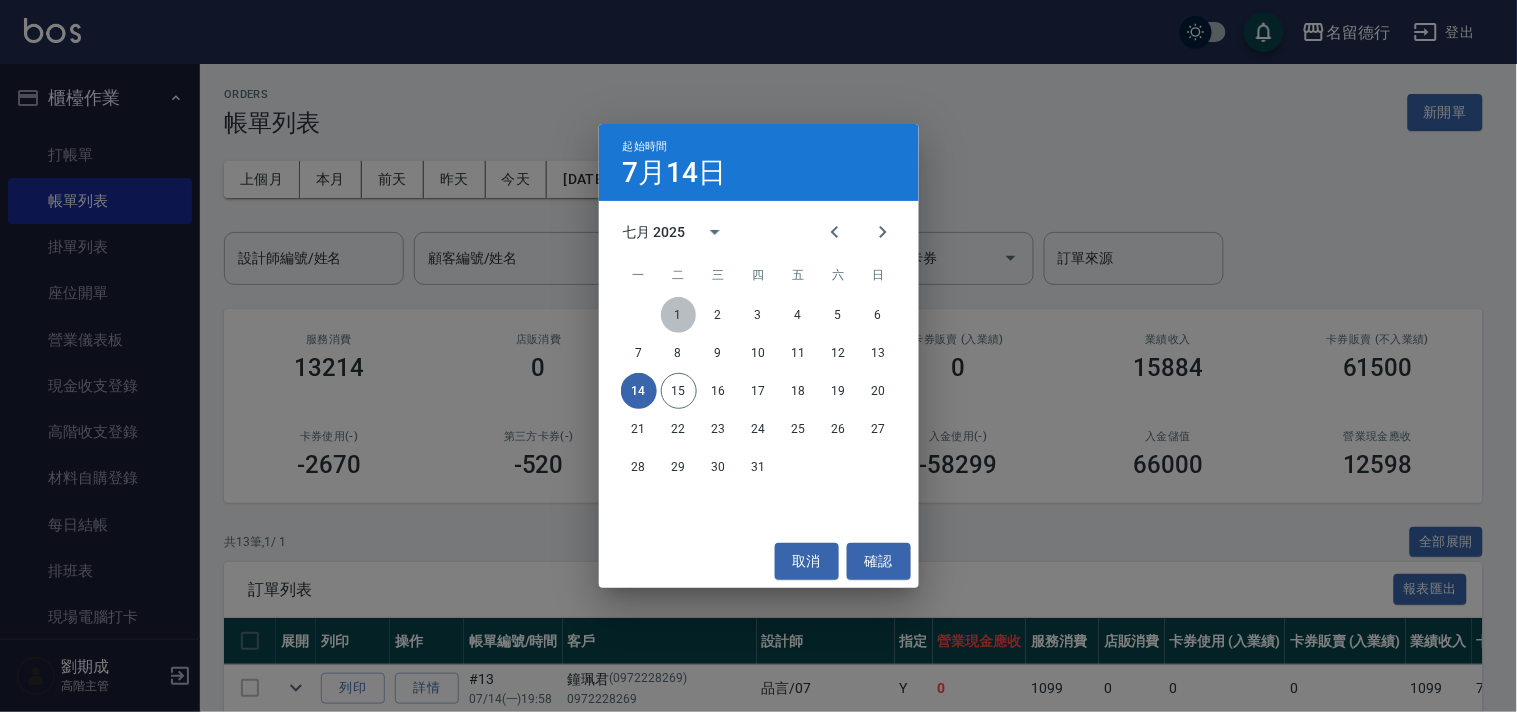 click on "1" at bounding box center [679, 315] 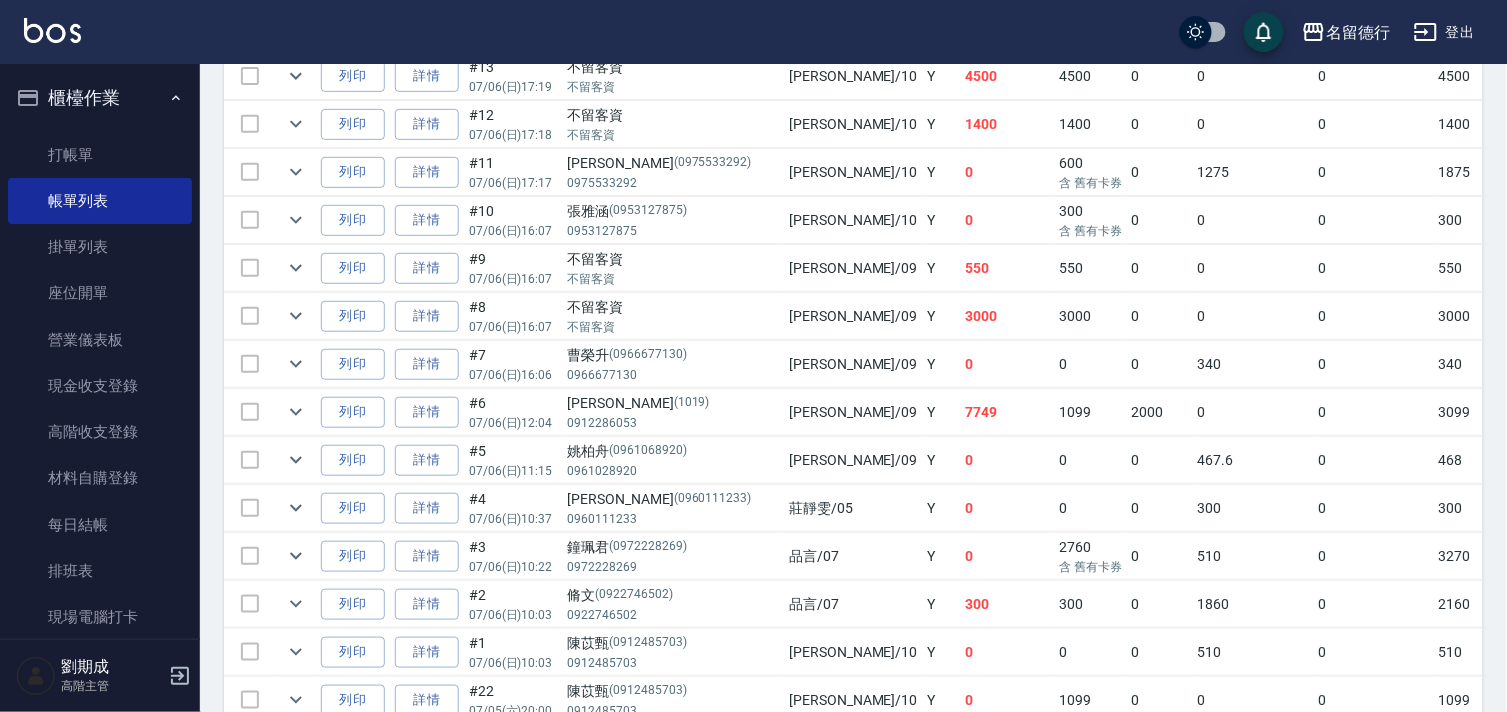 scroll, scrollTop: 8000, scrollLeft: 0, axis: vertical 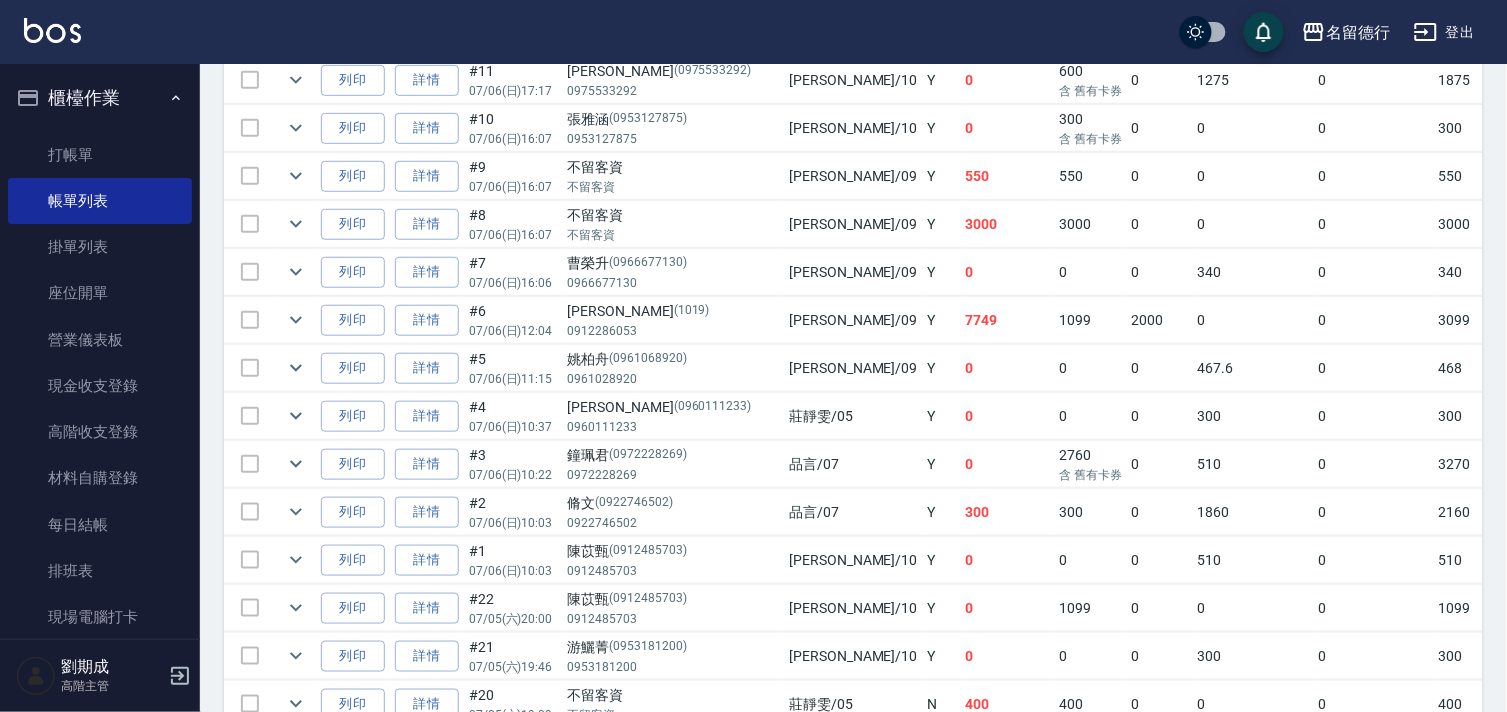 click at bounding box center [296, 320] 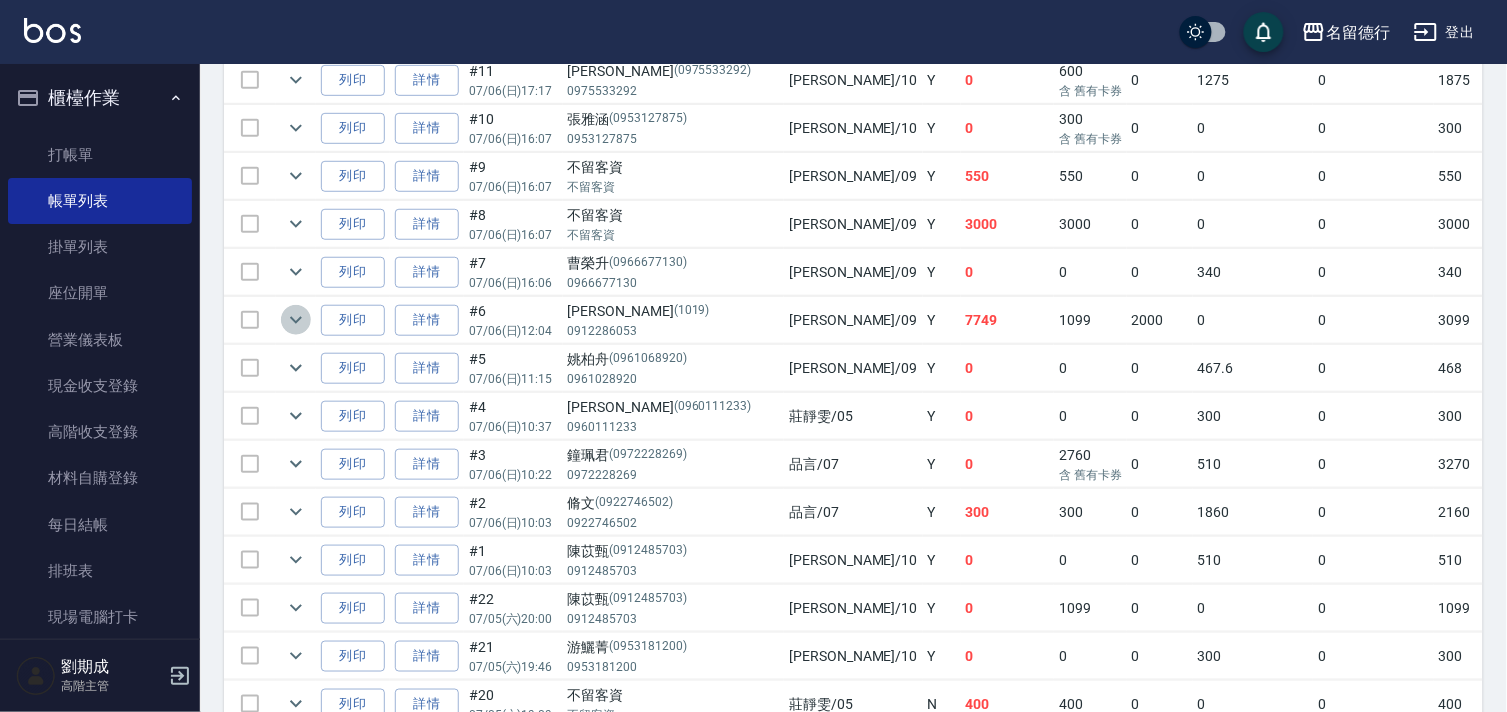 click 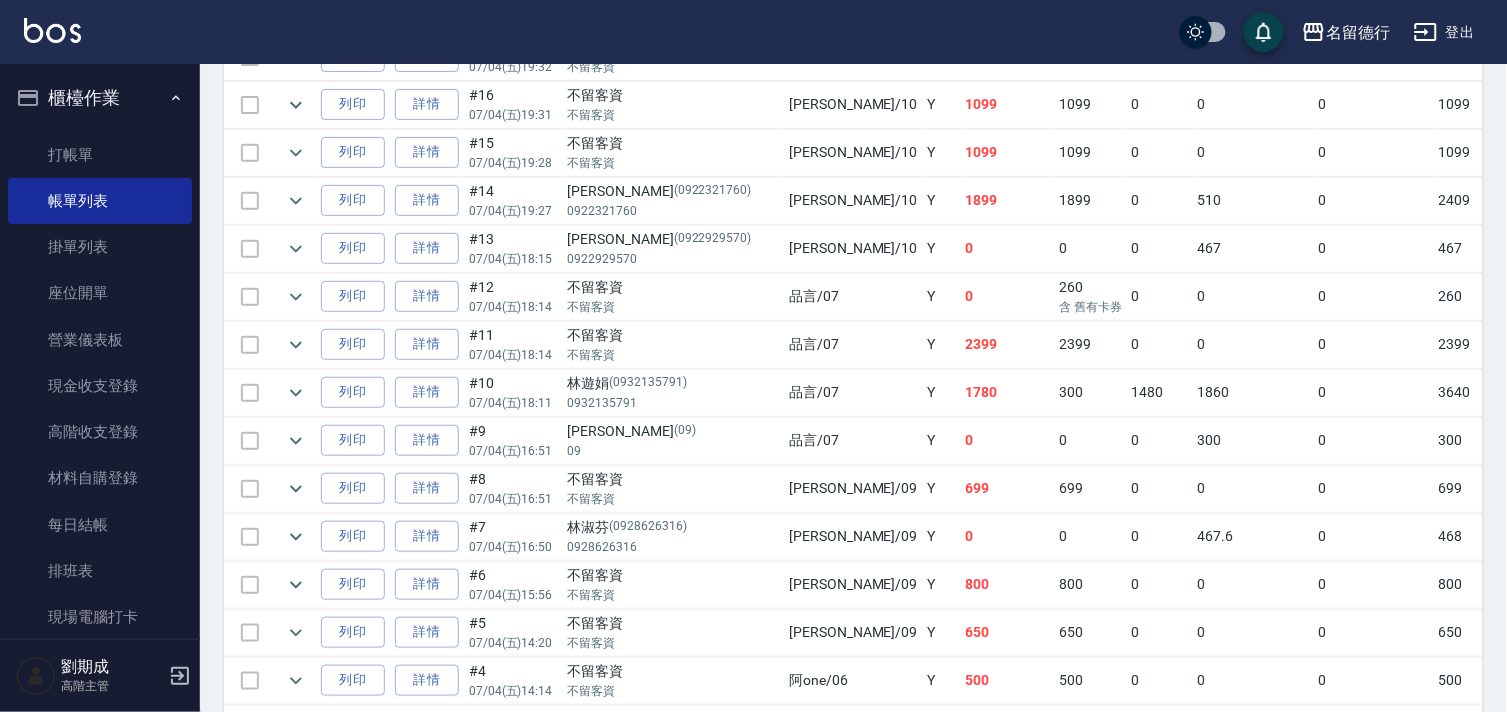 scroll, scrollTop: 9888, scrollLeft: 0, axis: vertical 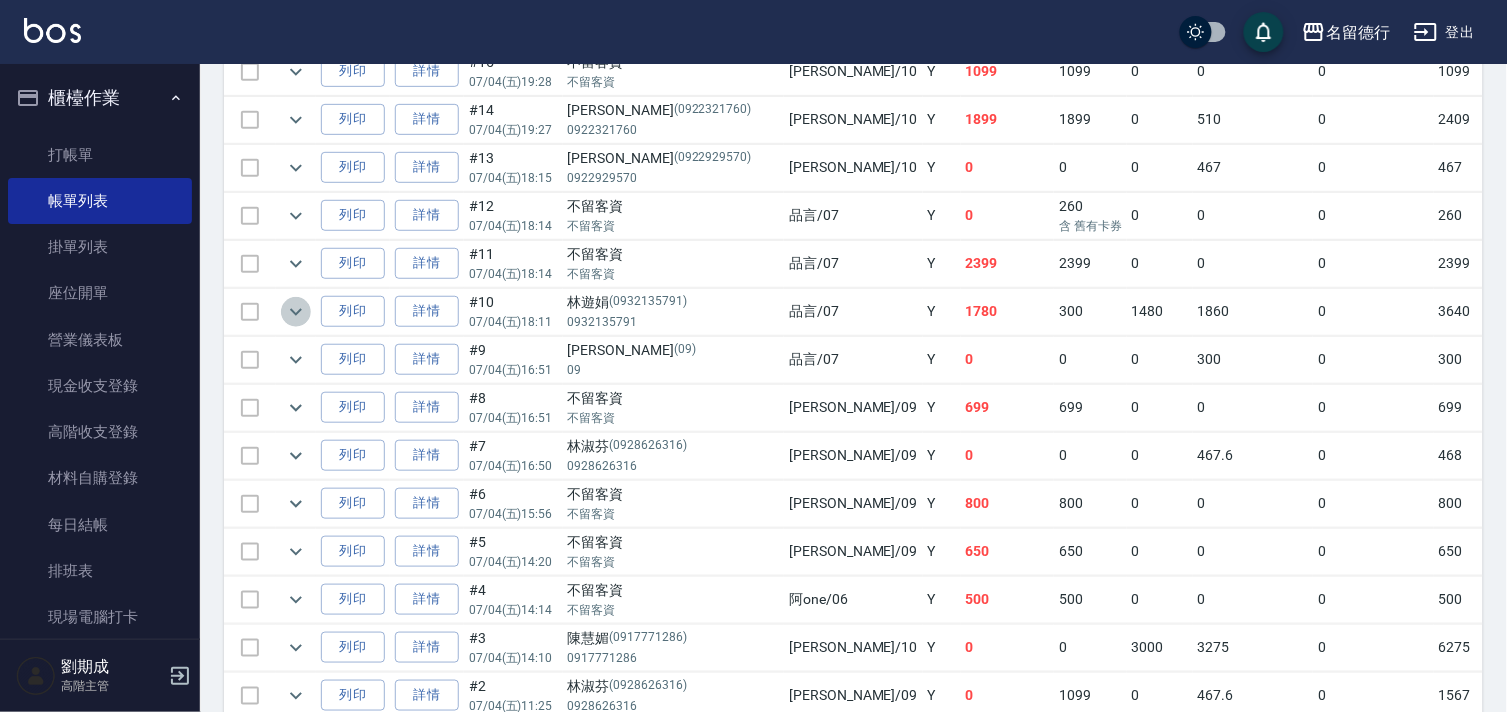 click 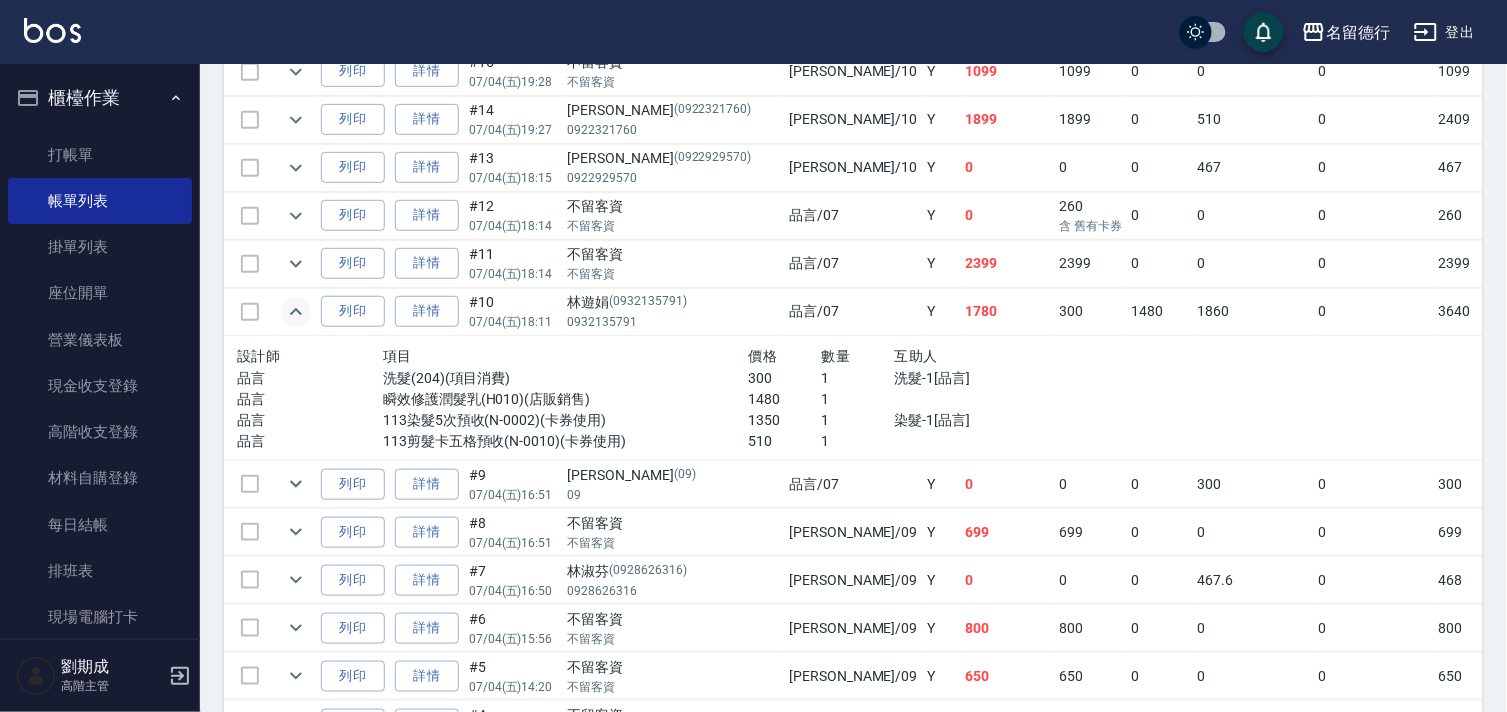 click on "ORDERS 帳單列表 新開單 上個月 本月 前天 昨天 今天 2025/07/01 2025/07/14 設計師編號/姓名 設計師編號/姓名 顧客編號/姓名 顧客編號/姓名 其他付款方式 其他付款方式 第三方卡券 第三方卡券 訂單來源 訂單來源 服務消費 183374 店販消費 9280 卡券使用 (入業績) 59894.9 卡券販賣 (入業績) 0 業績收入 252548.9 卡券販賣 (不入業績) 301450 卡券使用(-) -59894.9 第三方卡券(-) -3740 其他付款方式(-) -13493 入金使用(-) -316440 入金儲值 356400 營業現金應收 160431 共  248  筆,  1  /   1 全部展開 訂單列表 報表匯出 展開 列印 操作 帳單編號/時間 客戶 設計師 指定 營業現金應收 服務消費 店販消費 卡券使用 (入業績) 卡券販賣 (入業績) 業績收入 卡券販賣 (不入業績) 卡券使用(-) 第三方卡券(-) 其他付款方式(-) 入金使用(-) 備註 訂單來源 列印 詳情 #13 07/14 (一) 19:58 鐘珮君 (0972228269) 0972228269 品言 /07 Y 0 1099" at bounding box center [853, -3419] 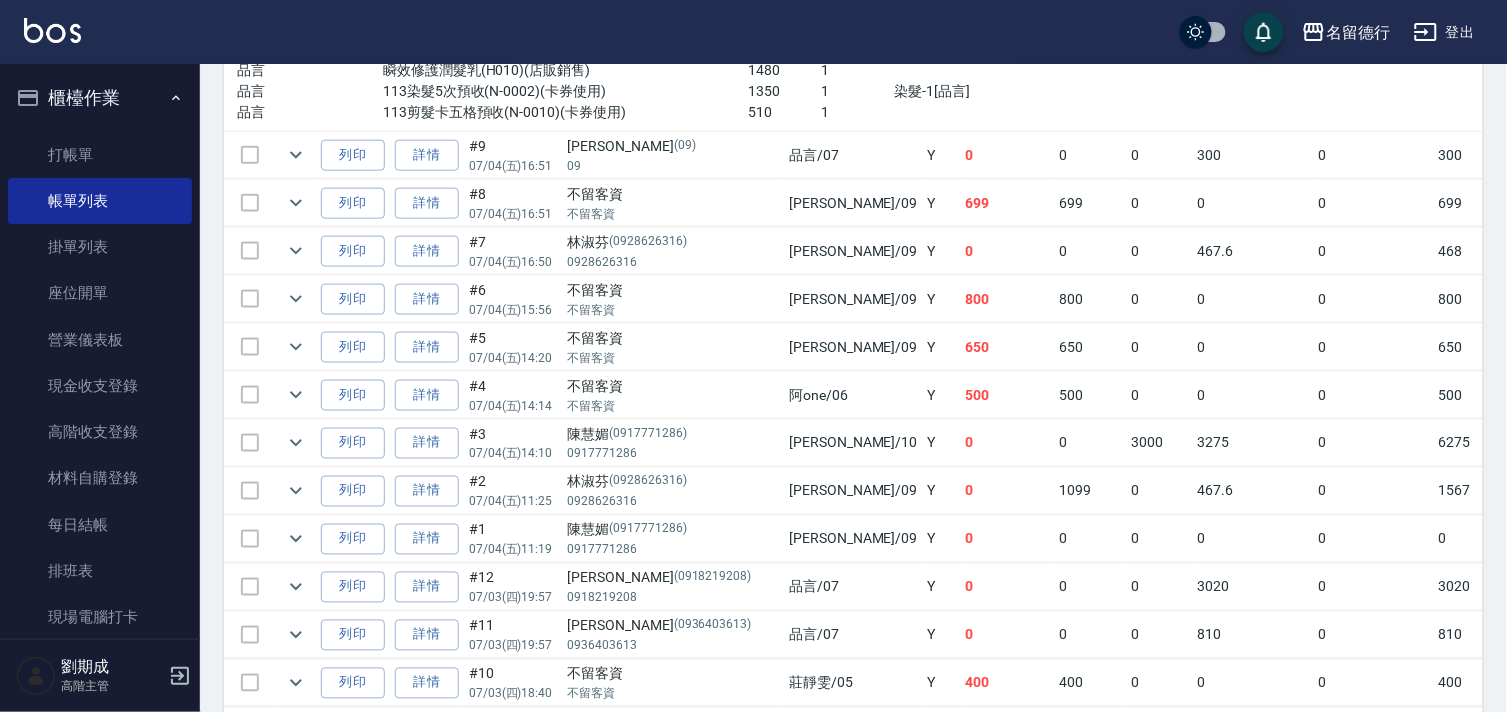 scroll, scrollTop: 10333, scrollLeft: 0, axis: vertical 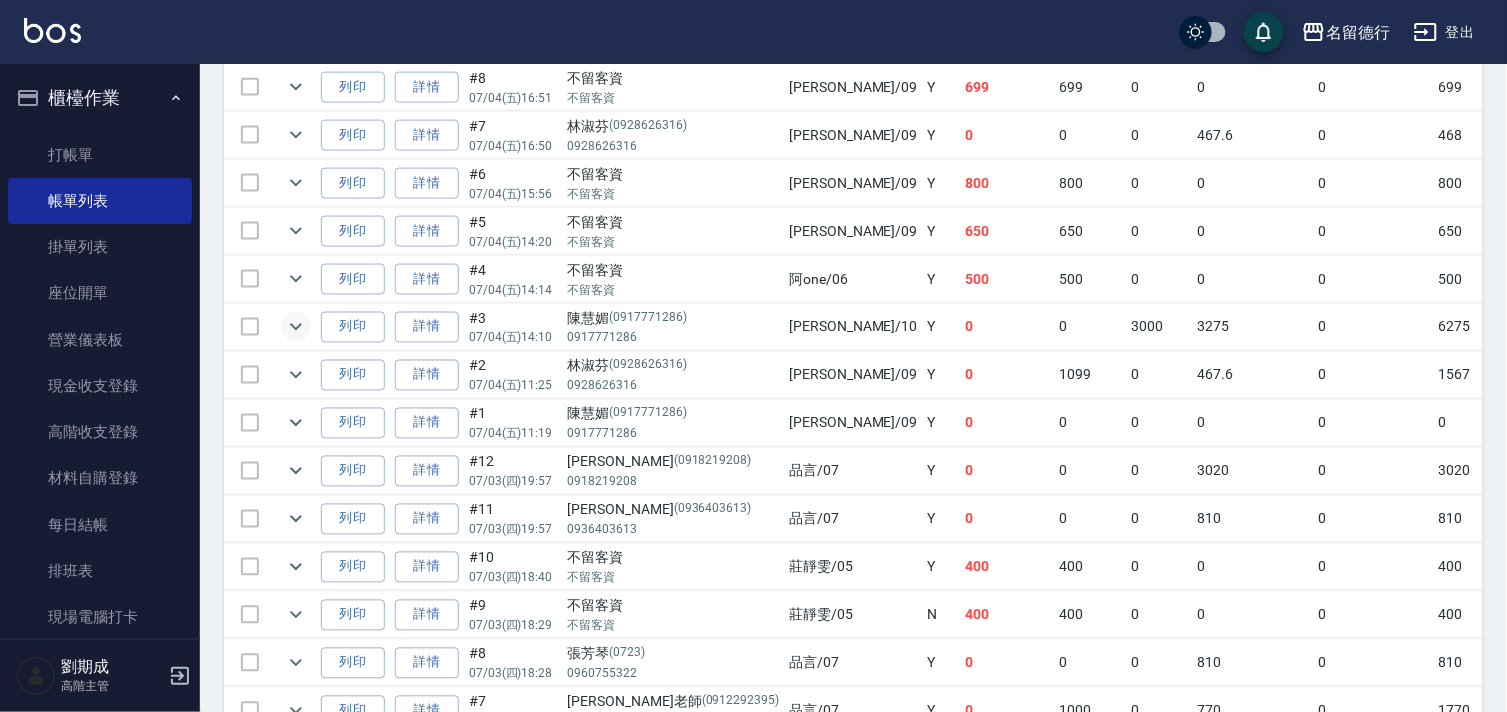 click 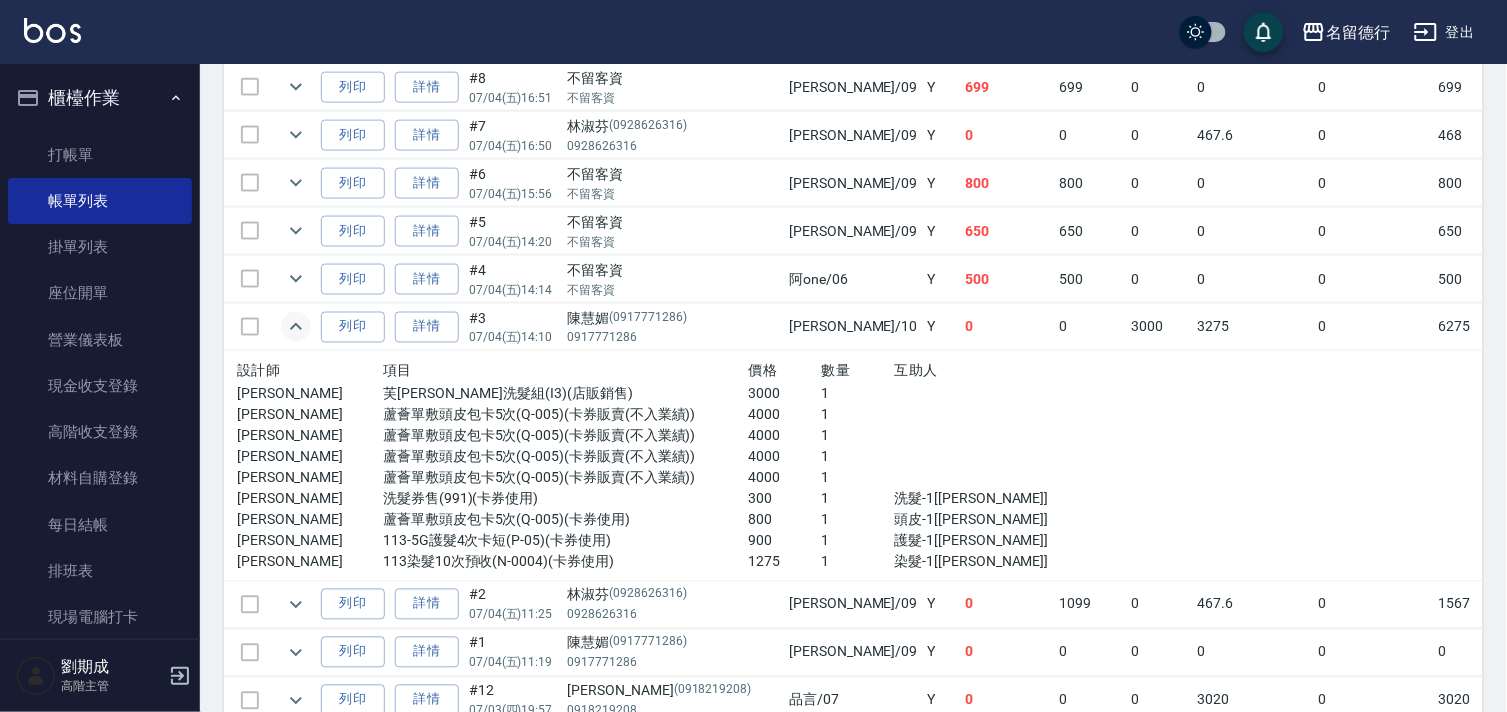 click on "蘆薈單敷頭皮包卡5次(Q-005)(卡券販賣(不入業績))" at bounding box center [565, 436] 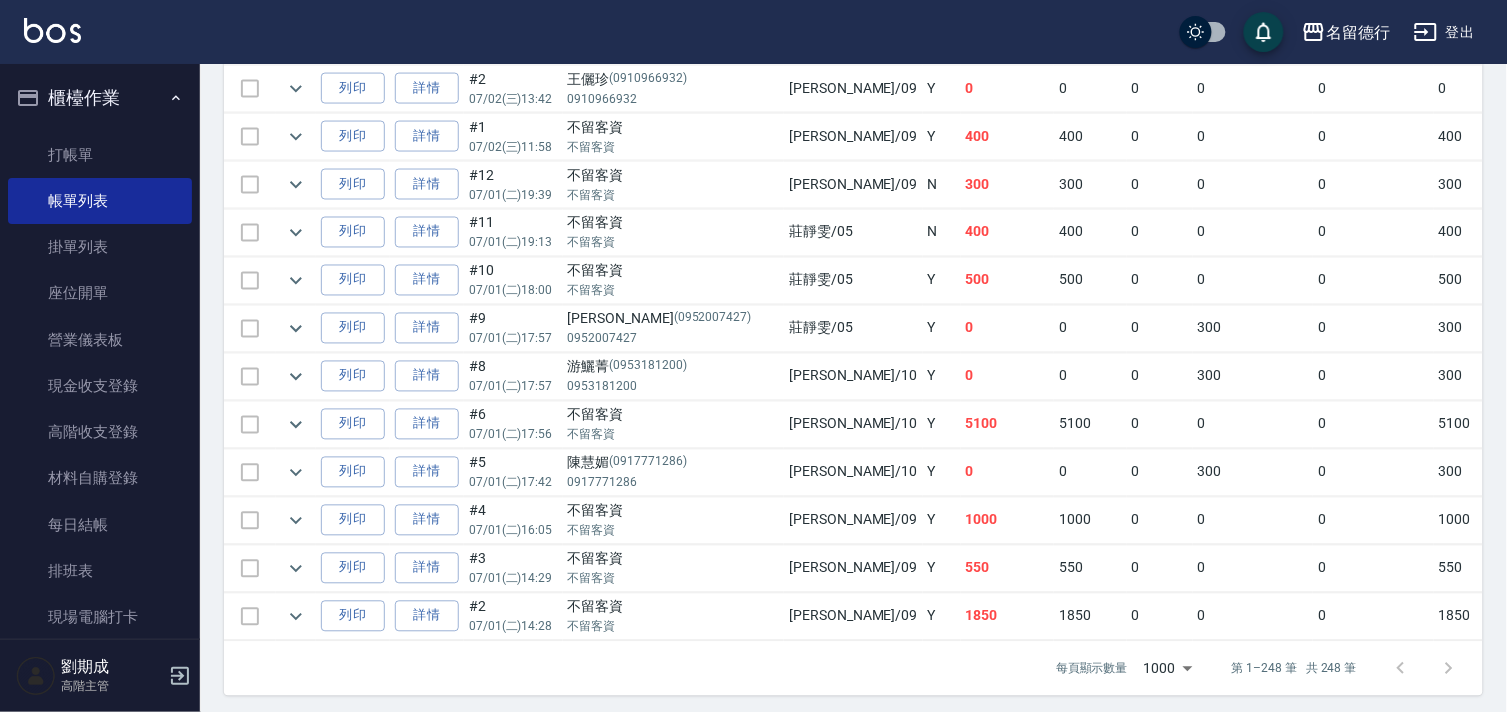 scroll, scrollTop: 12346, scrollLeft: 0, axis: vertical 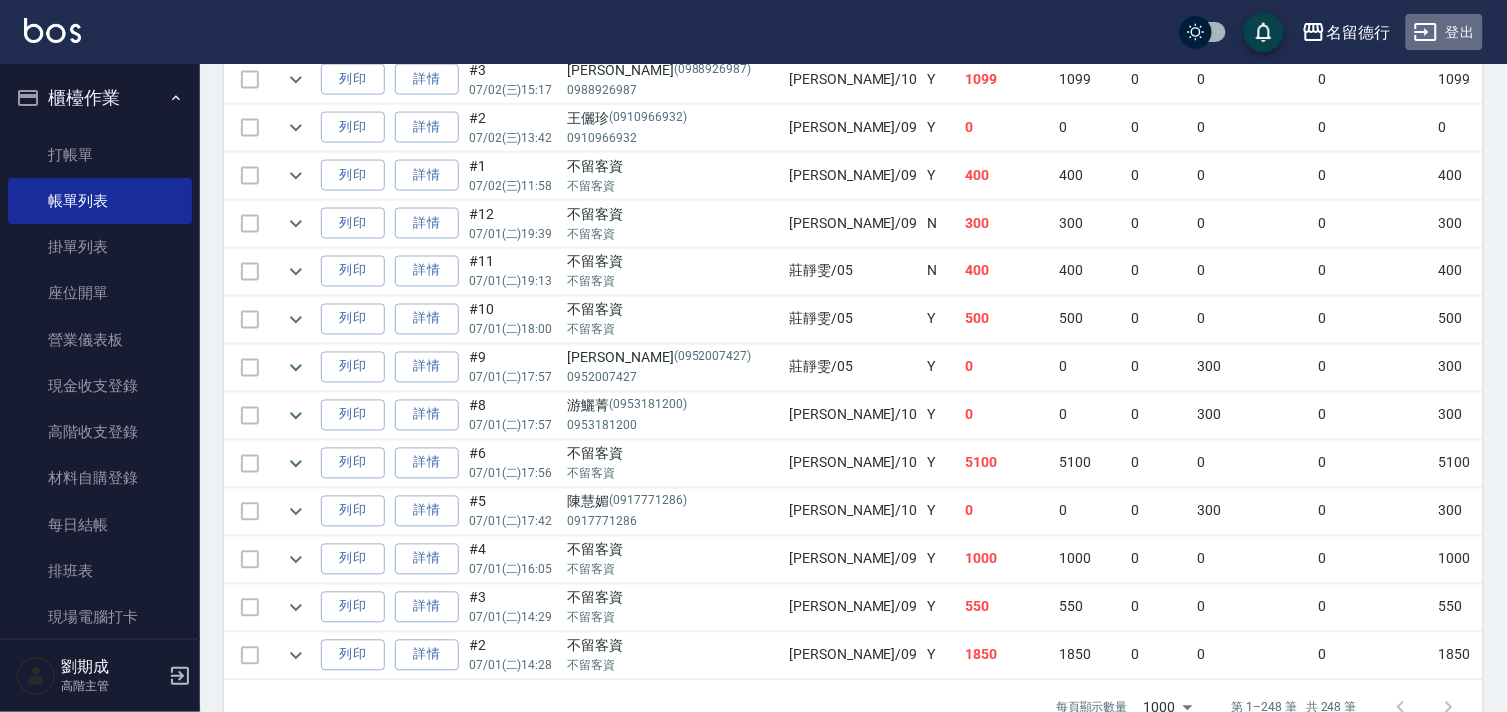 click on "登出" at bounding box center (1444, 32) 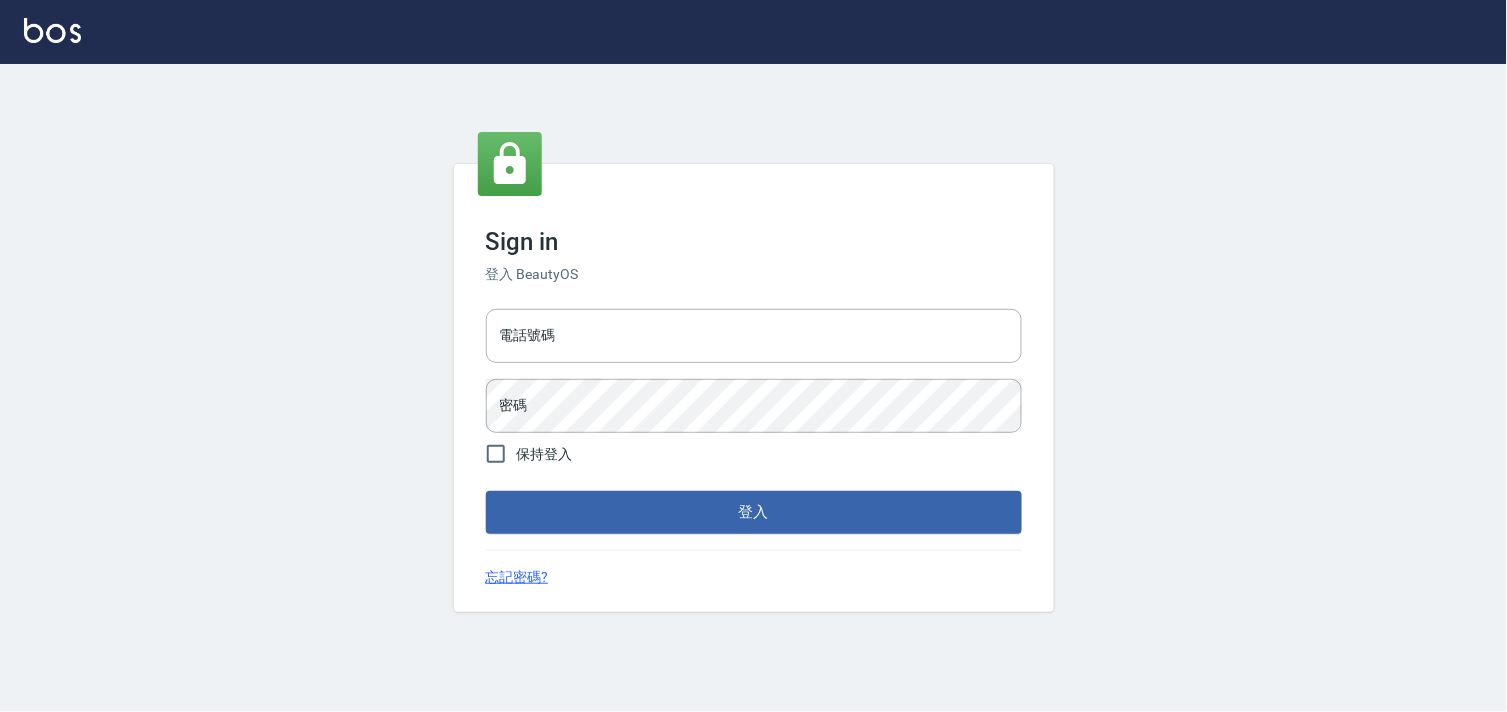 type on "28261007" 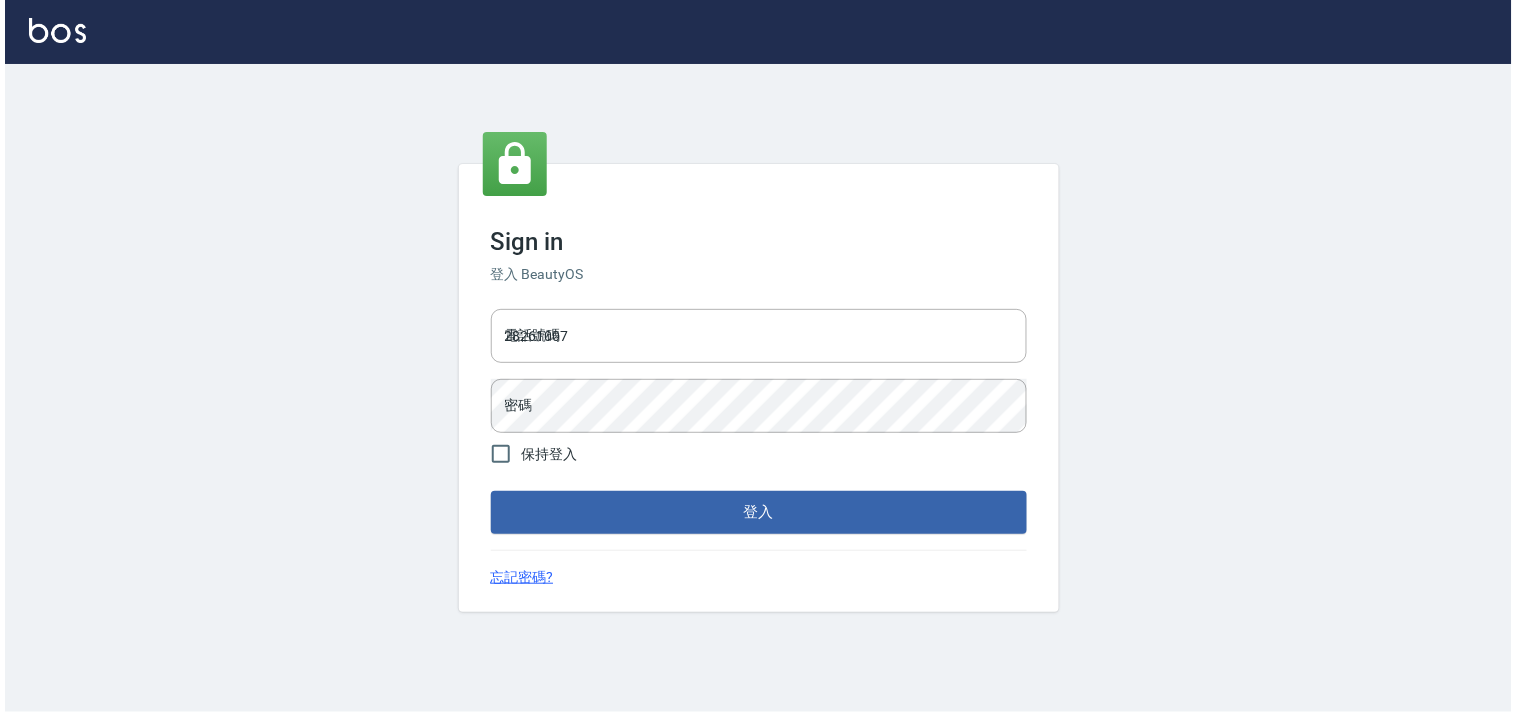 scroll, scrollTop: 0, scrollLeft: 0, axis: both 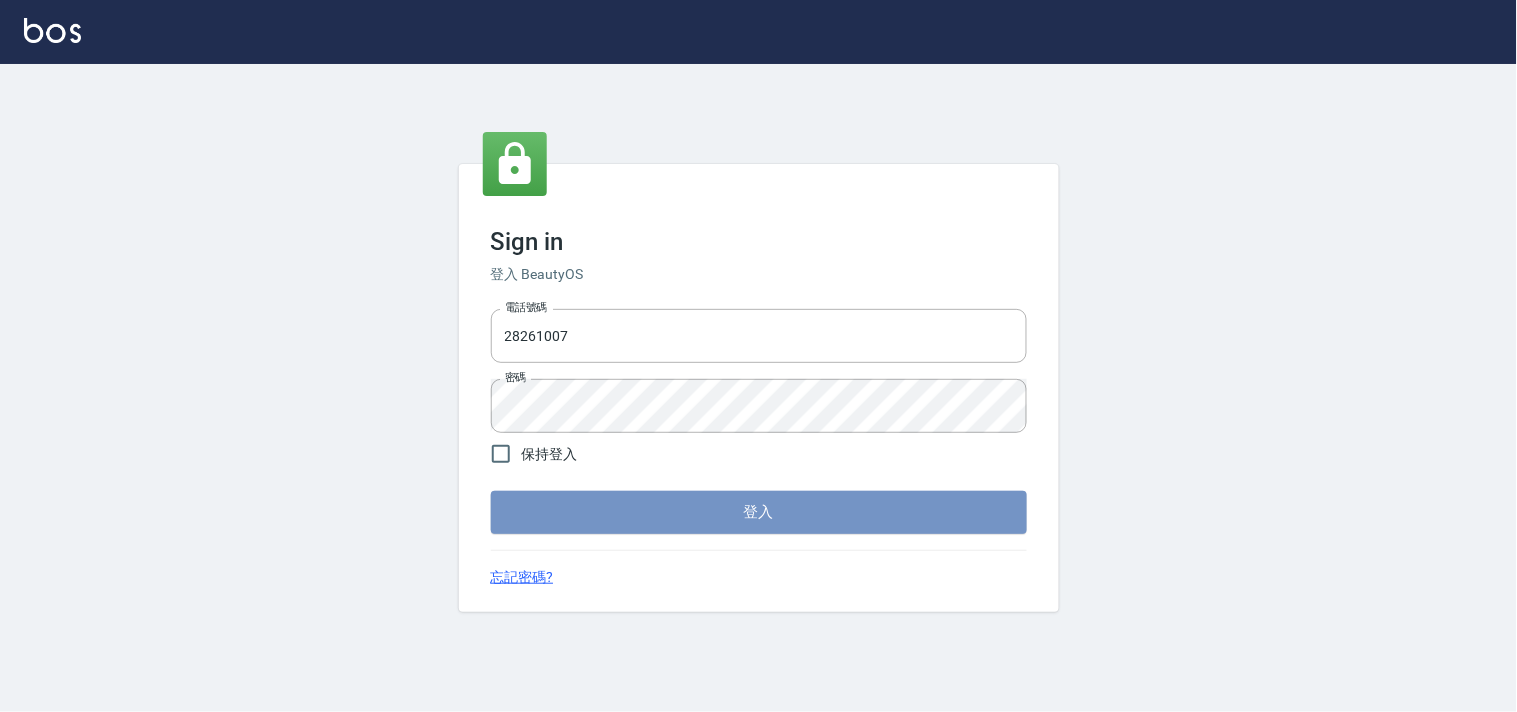 click on "登入" at bounding box center (759, 512) 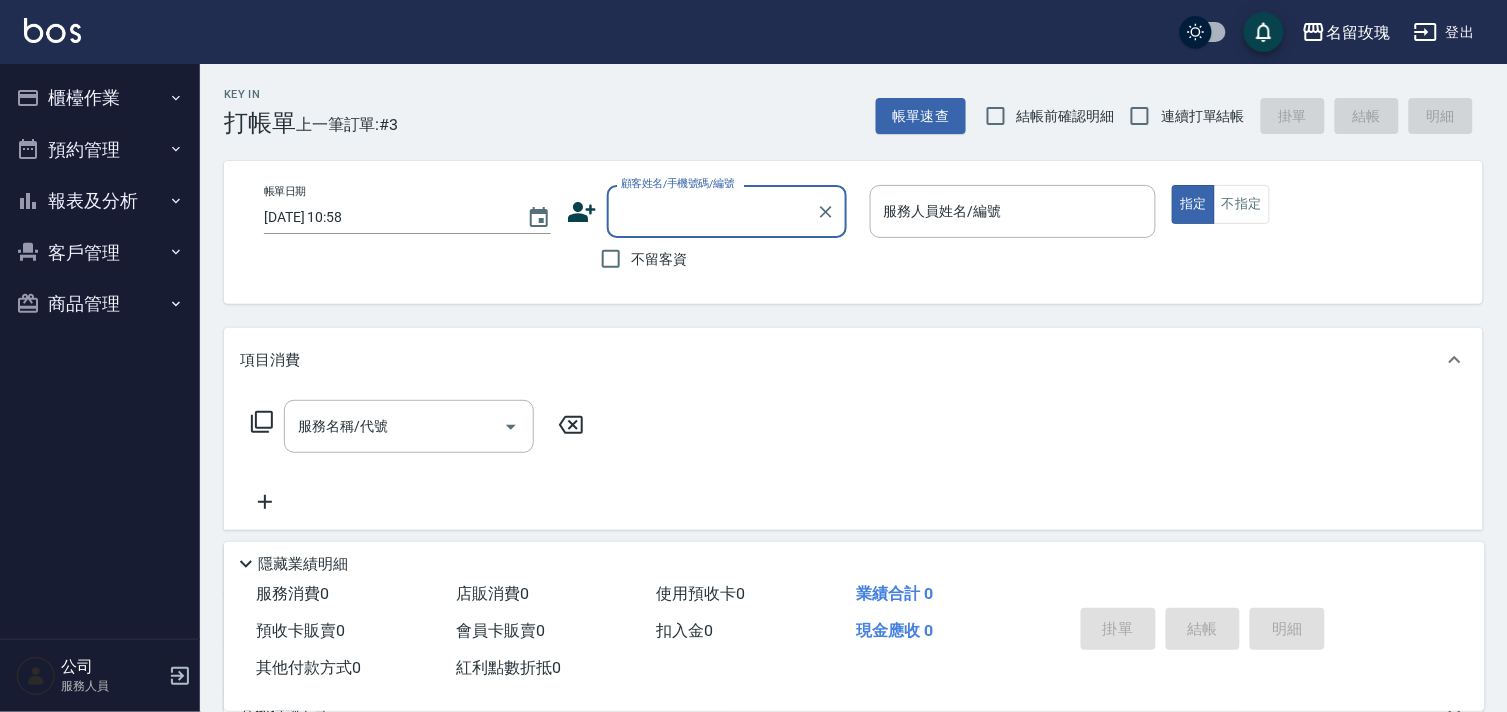 click on "結帳前確認明細" at bounding box center [1045, 116] 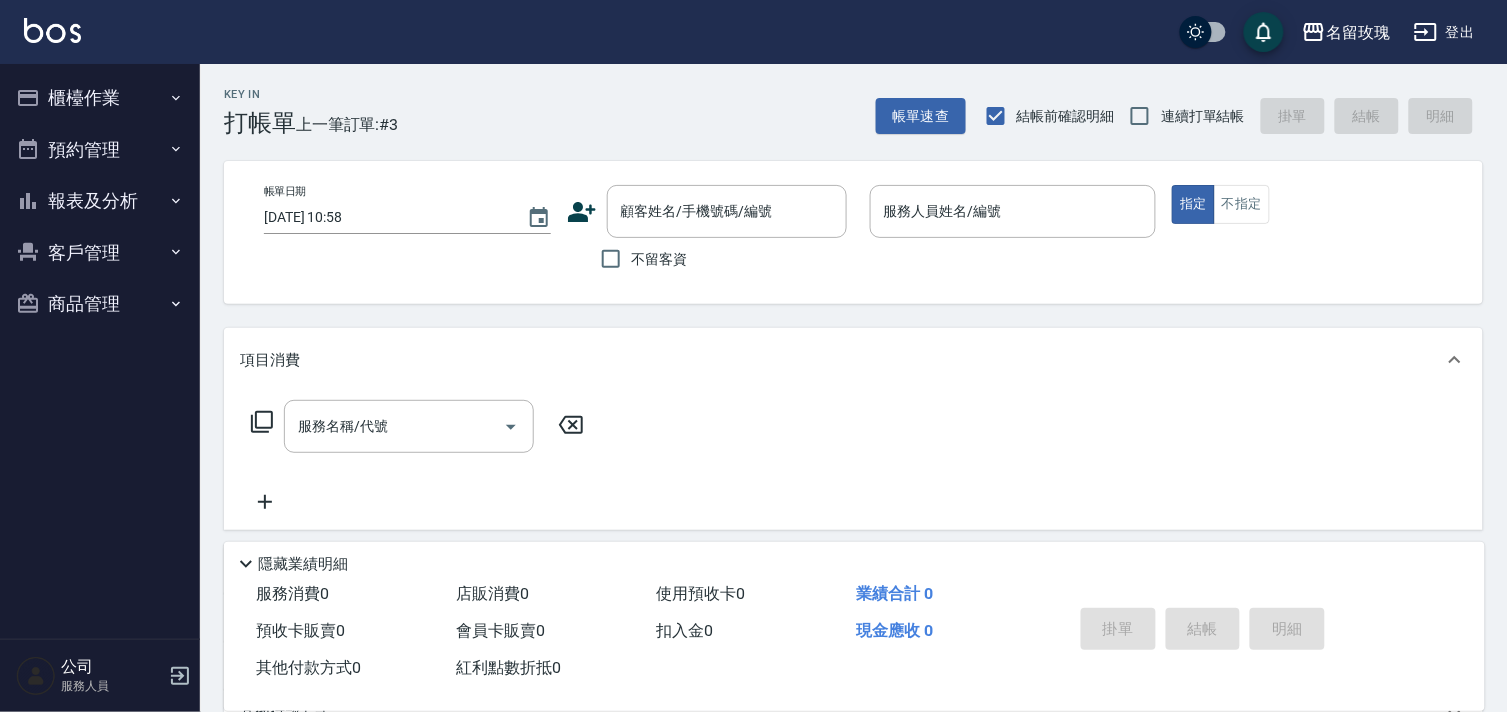 click on "連續打單結帳" at bounding box center [1182, 116] 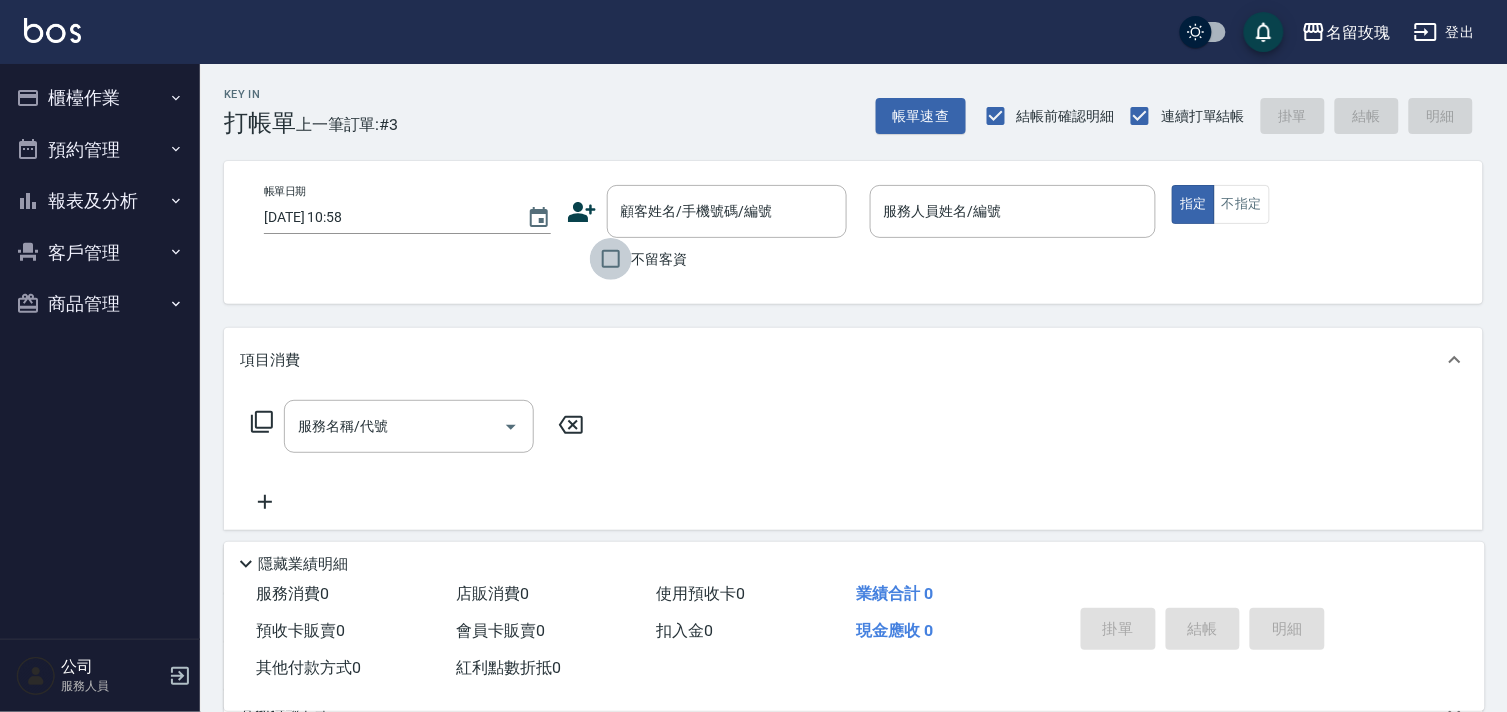 drag, startPoint x: 618, startPoint y: 255, endPoint x: 592, endPoint y: 241, distance: 29.529646 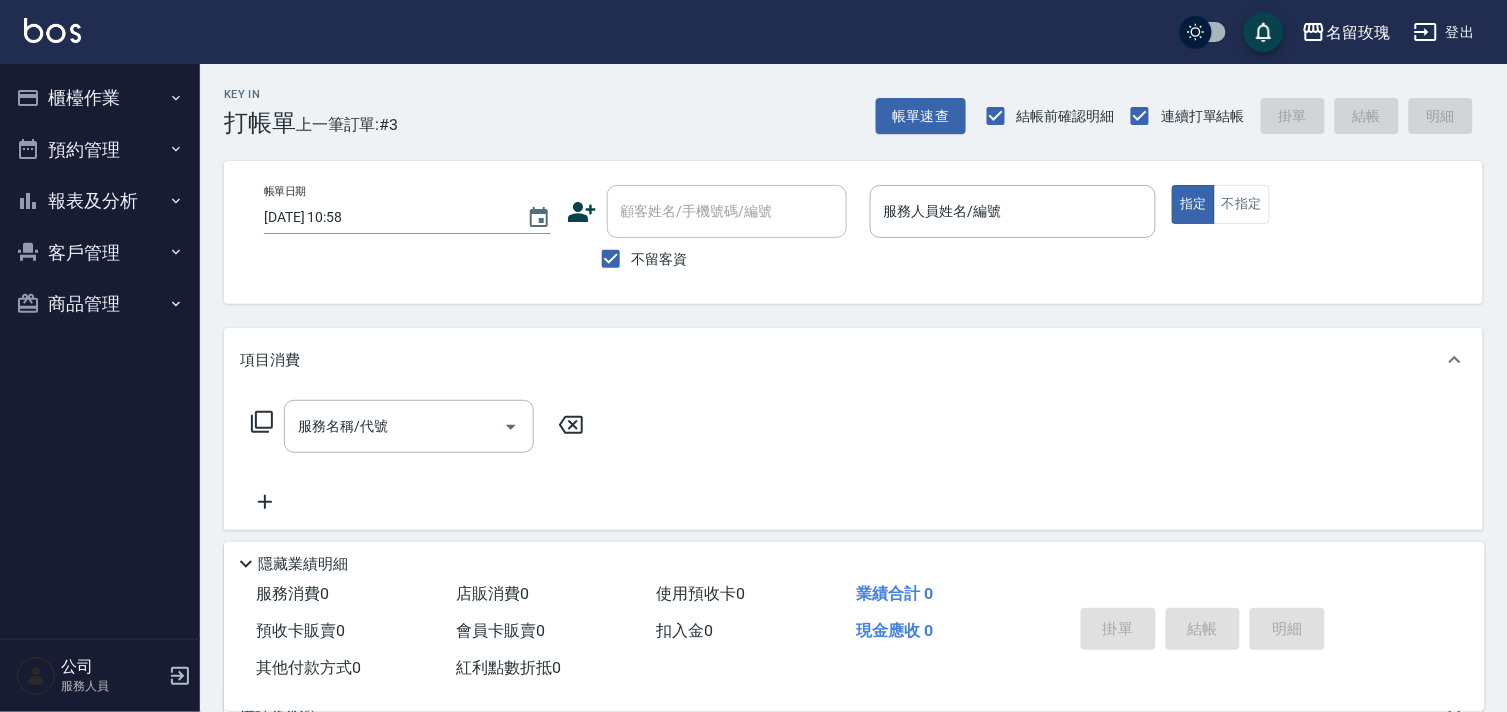 click on "Key In 打帳單 上一筆訂單:#3 帳單速查 結帳前確認明細 連續打單結帳 掛單 結帳 明細 帳單日期 2025/07/15 10:58 顧客姓名/手機號碼/編號 顧客姓名/手機號碼/編號 不留客資 服務人員姓名/編號 服務人員姓名/編號 指定 不指定 項目消費 服務名稱/代號 服務名稱/代號 店販銷售 服務人員姓名/編號 服務人員姓名/編號 商品代號/名稱 商品代號/名稱 預收卡販賣 卡券名稱/代號 卡券名稱/代號 其他付款方式 其他付款方式 其他付款方式 備註及來源 備註 備註 訂單來源 ​ 訂單來源 隱藏業績明細 服務消費  0 店販消費  0 使用預收卡  0 業績合計   0 預收卡販賣  0 會員卡販賣  0 扣入金  0 現金應收   0 其他付款方式  0 紅利點數折抵  0 掛單 結帳 明細" at bounding box center (853, 496) 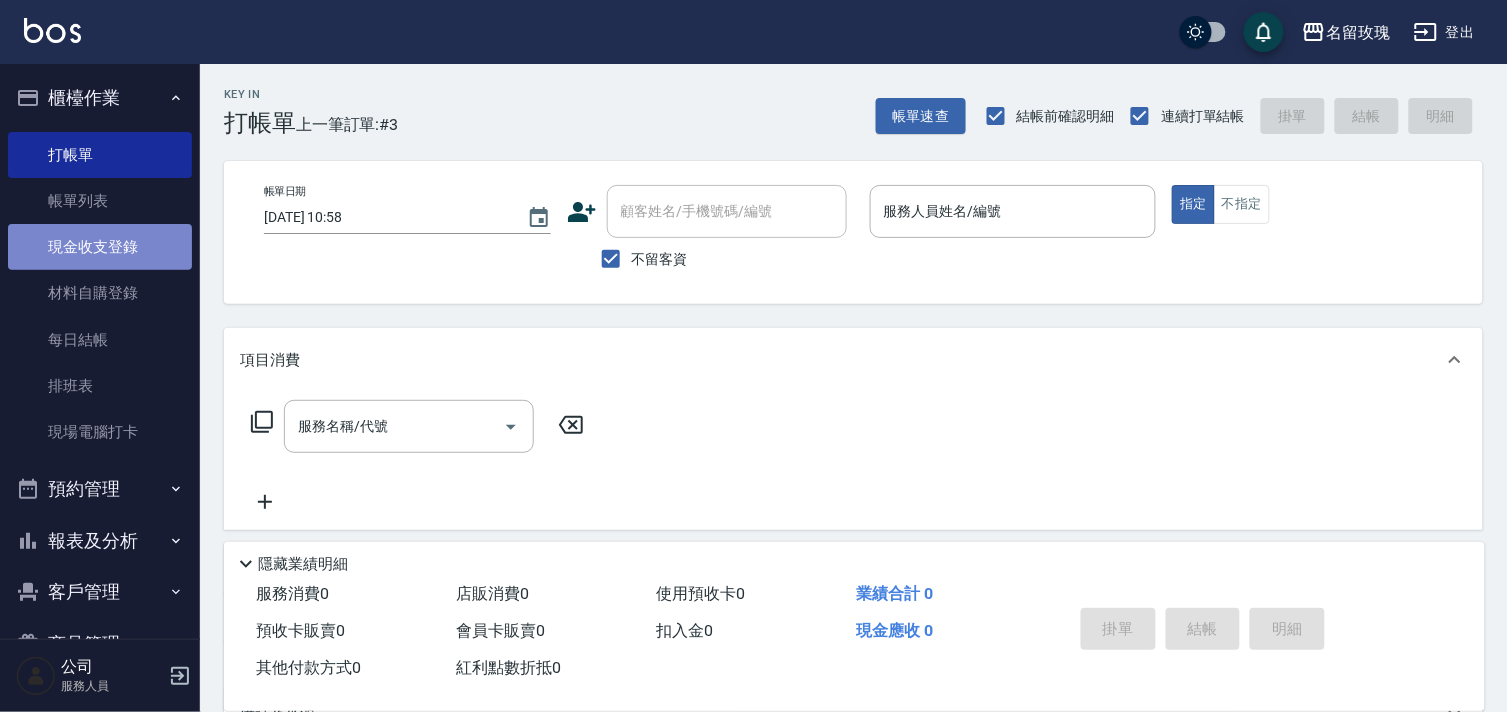 click on "現金收支登錄" at bounding box center [100, 247] 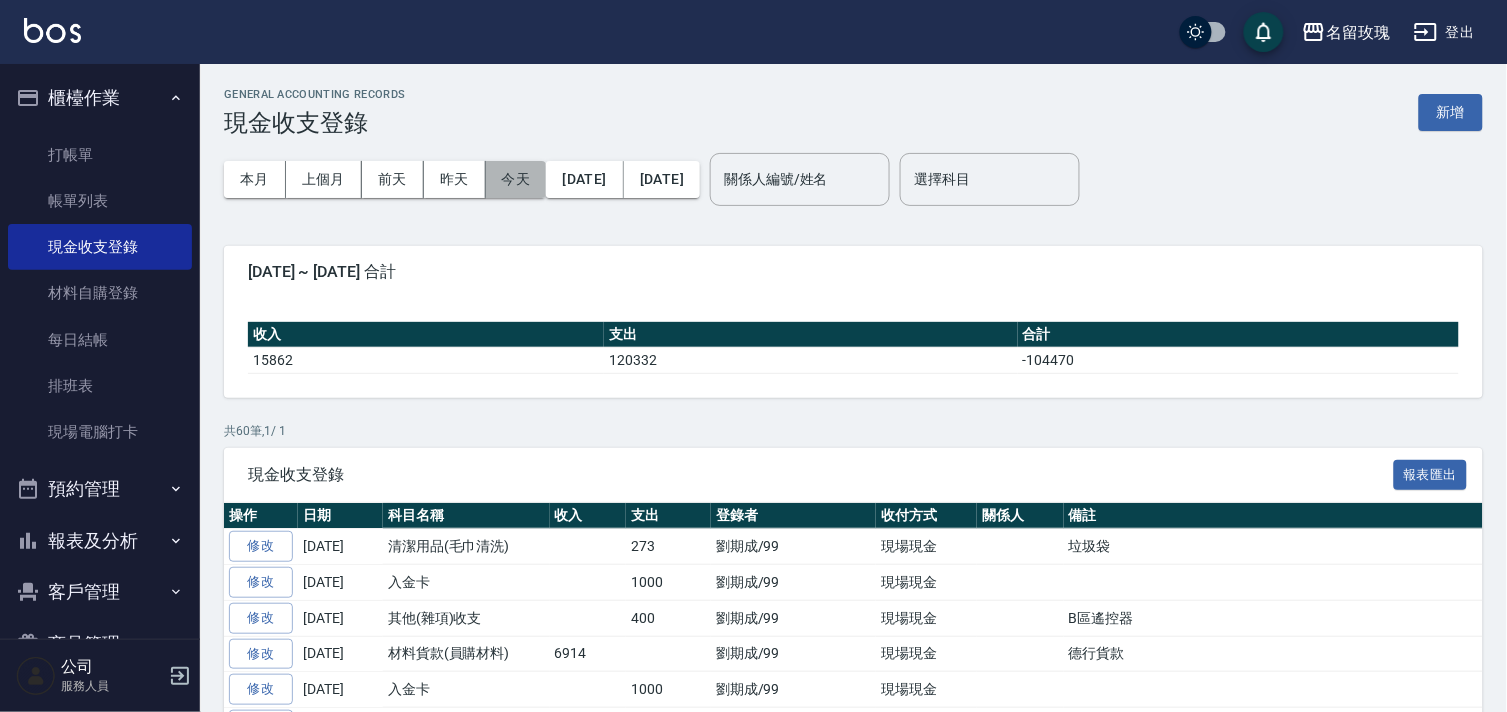 click on "今天" at bounding box center [516, 179] 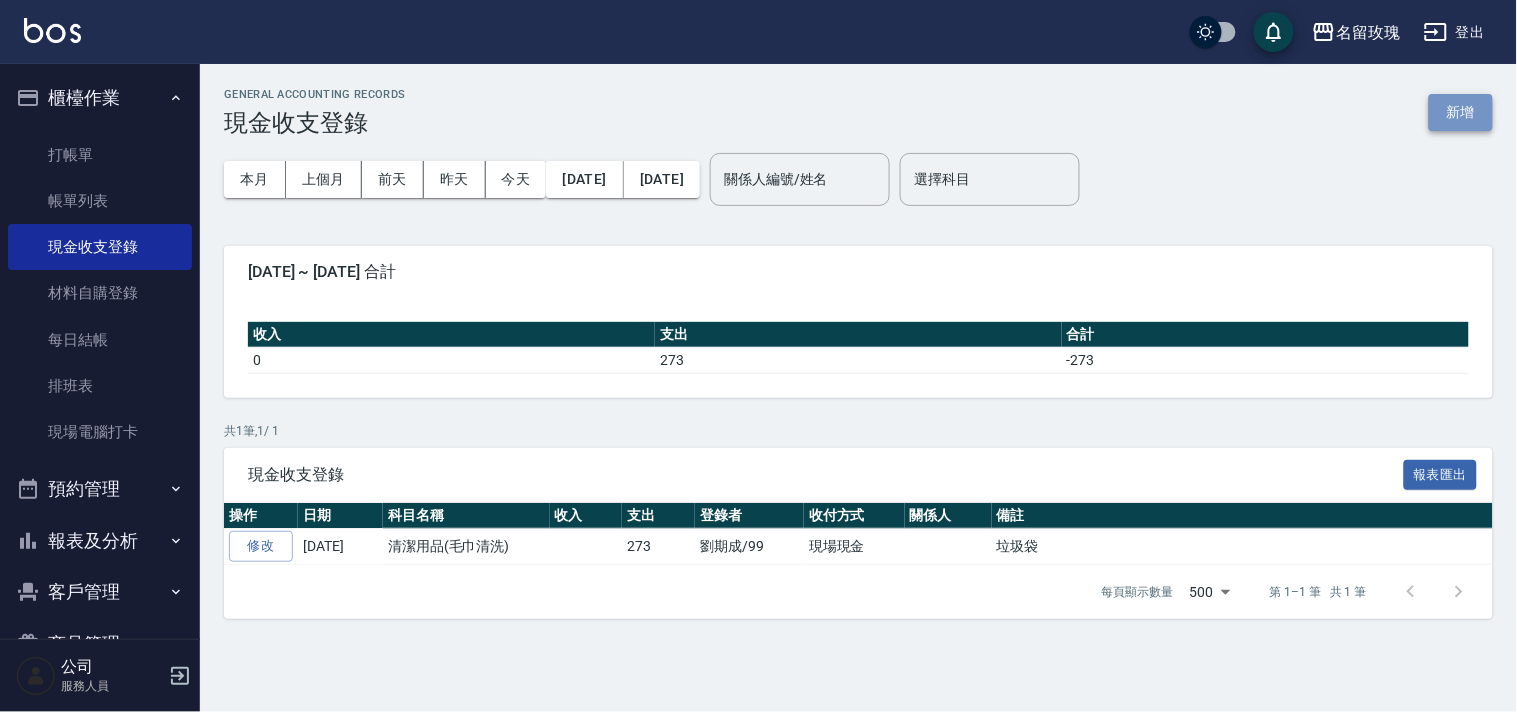 click on "新增" at bounding box center [1461, 112] 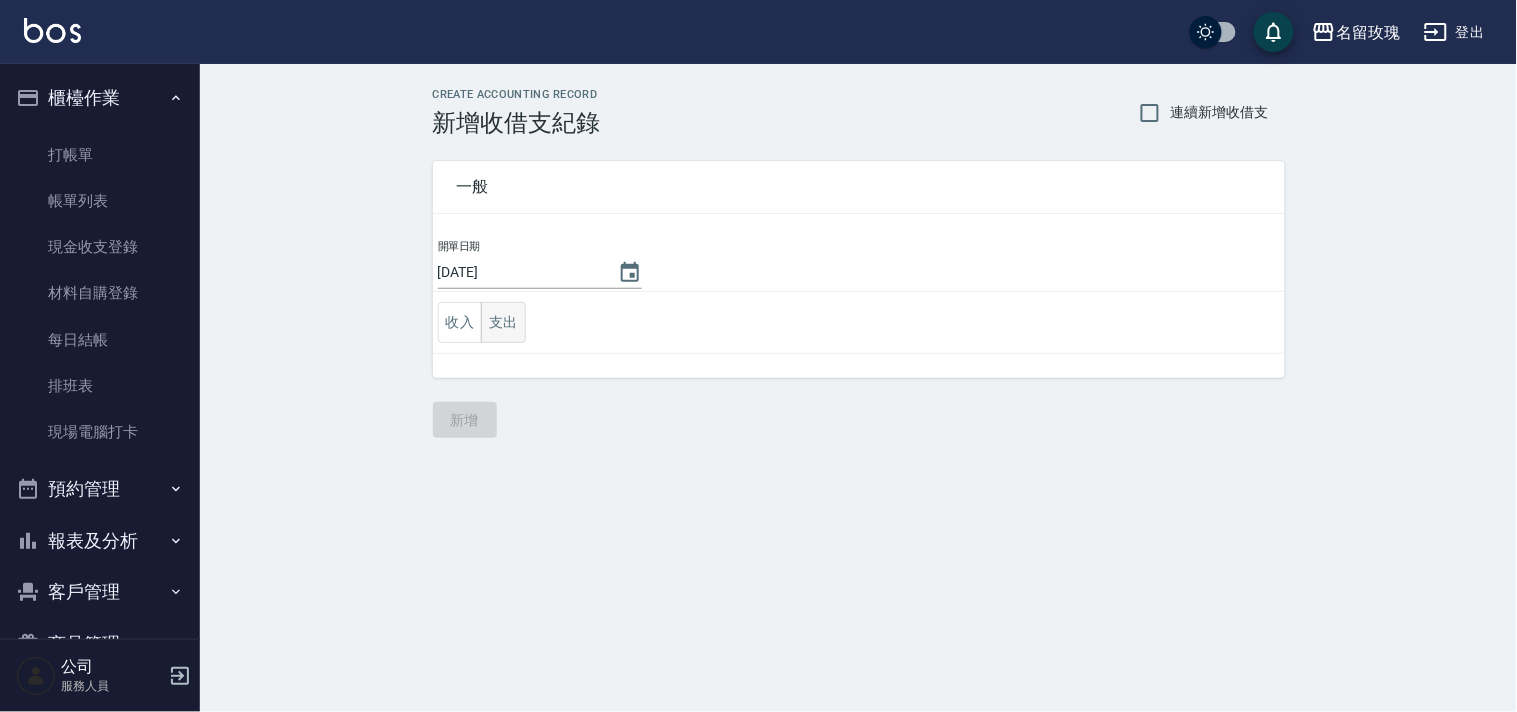 click on "支出" at bounding box center (503, 322) 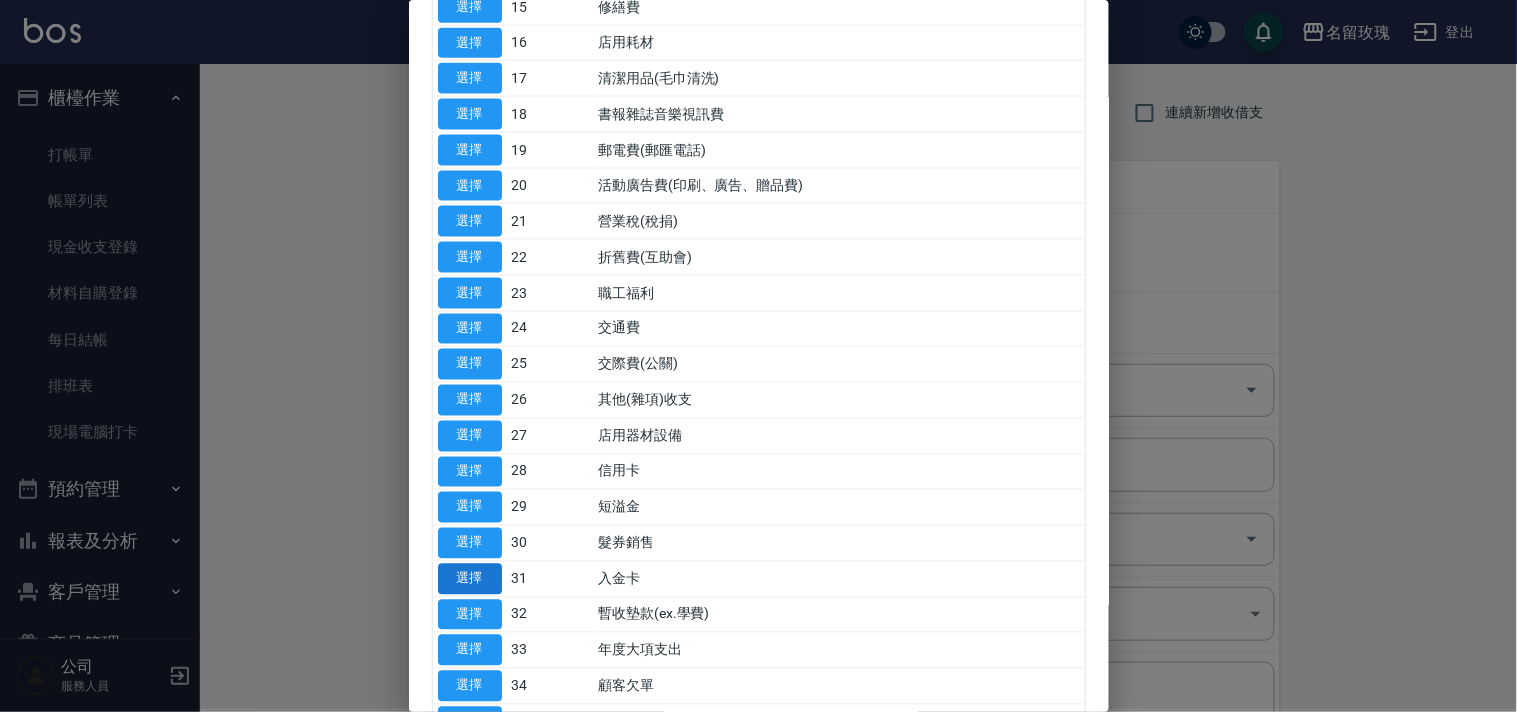click on "選擇" at bounding box center [470, 579] 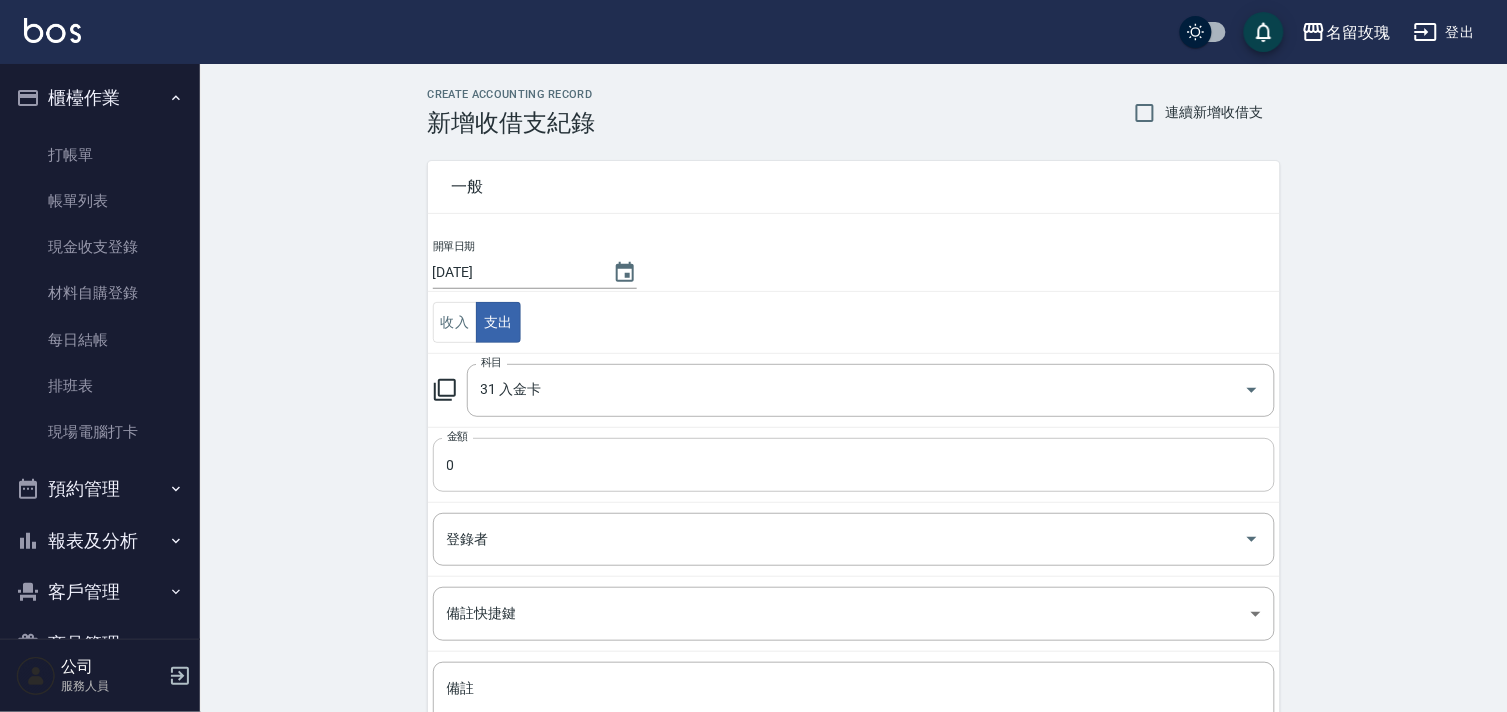 click on "0" at bounding box center (854, 465) 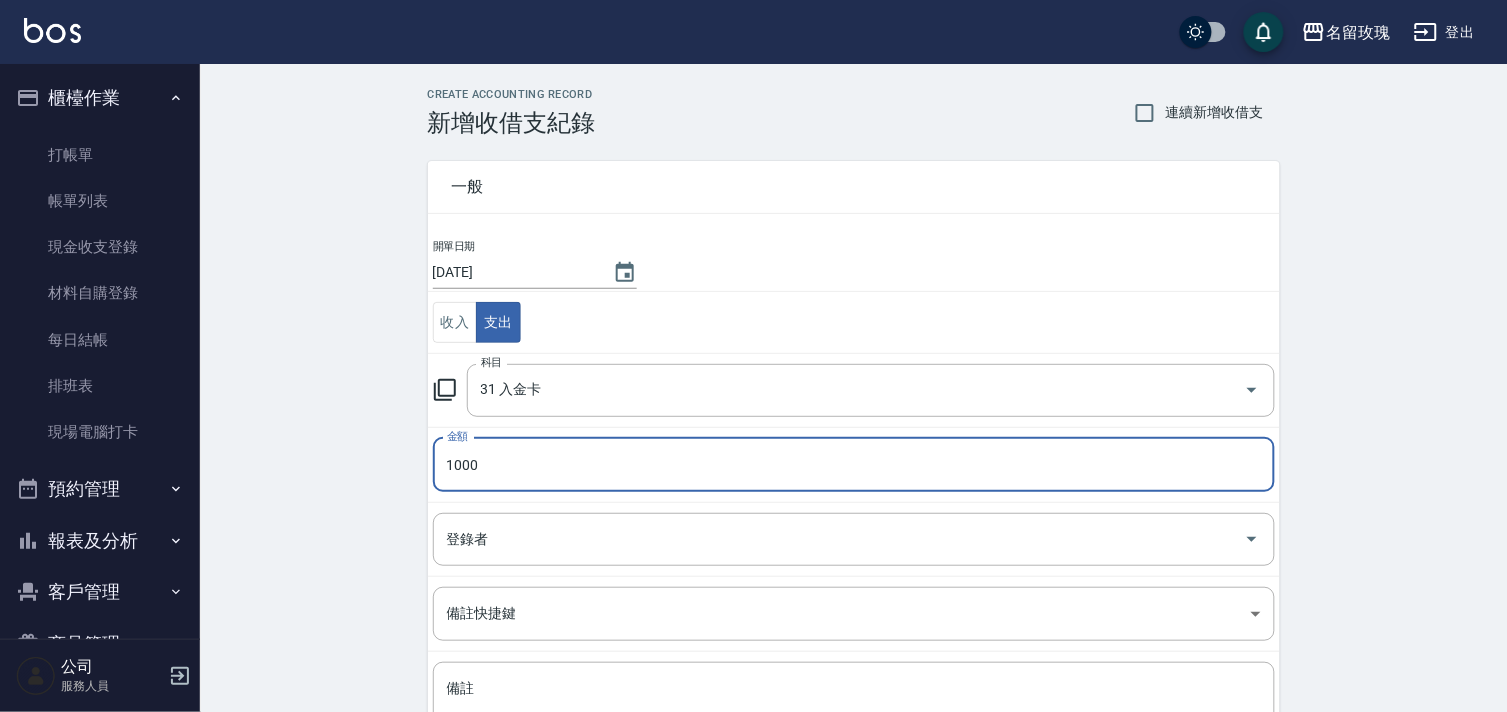 type on "1000" 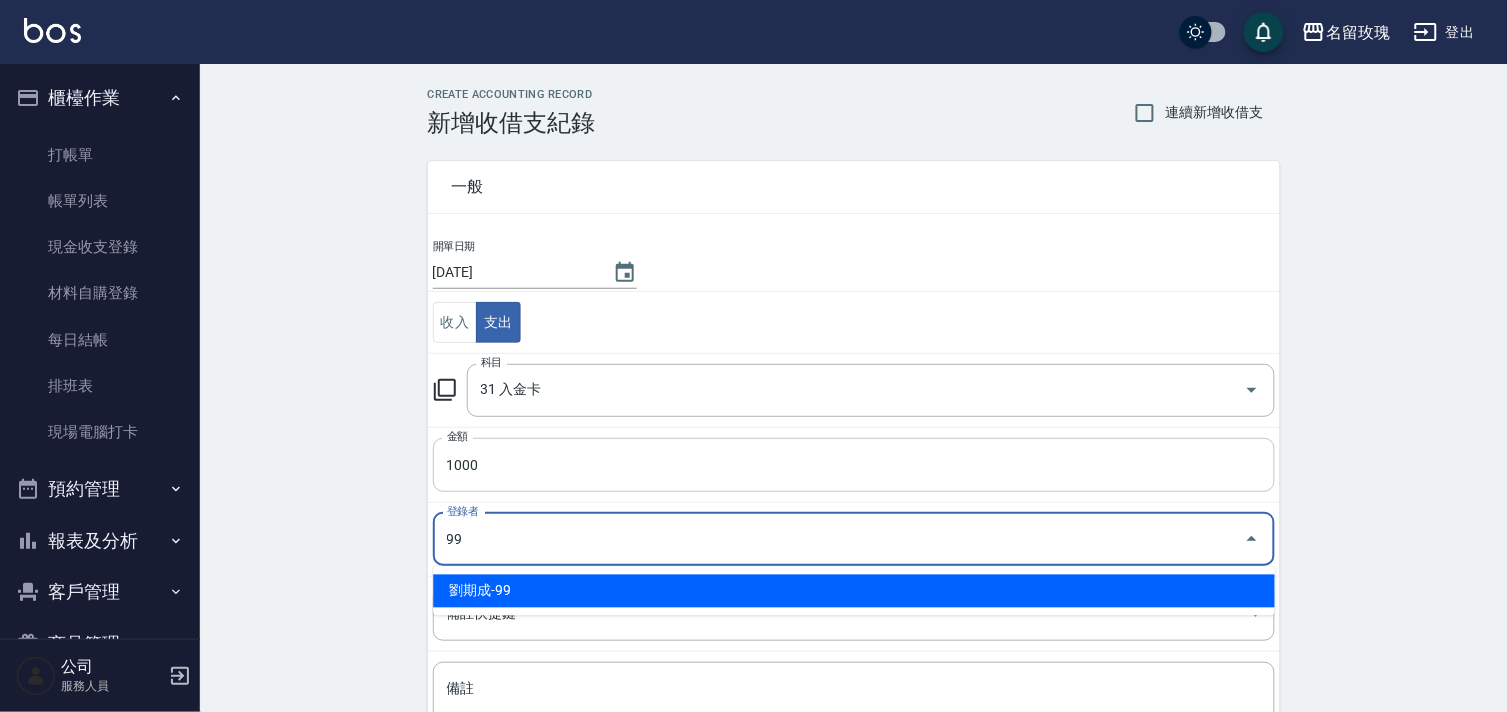type on "劉期成-99" 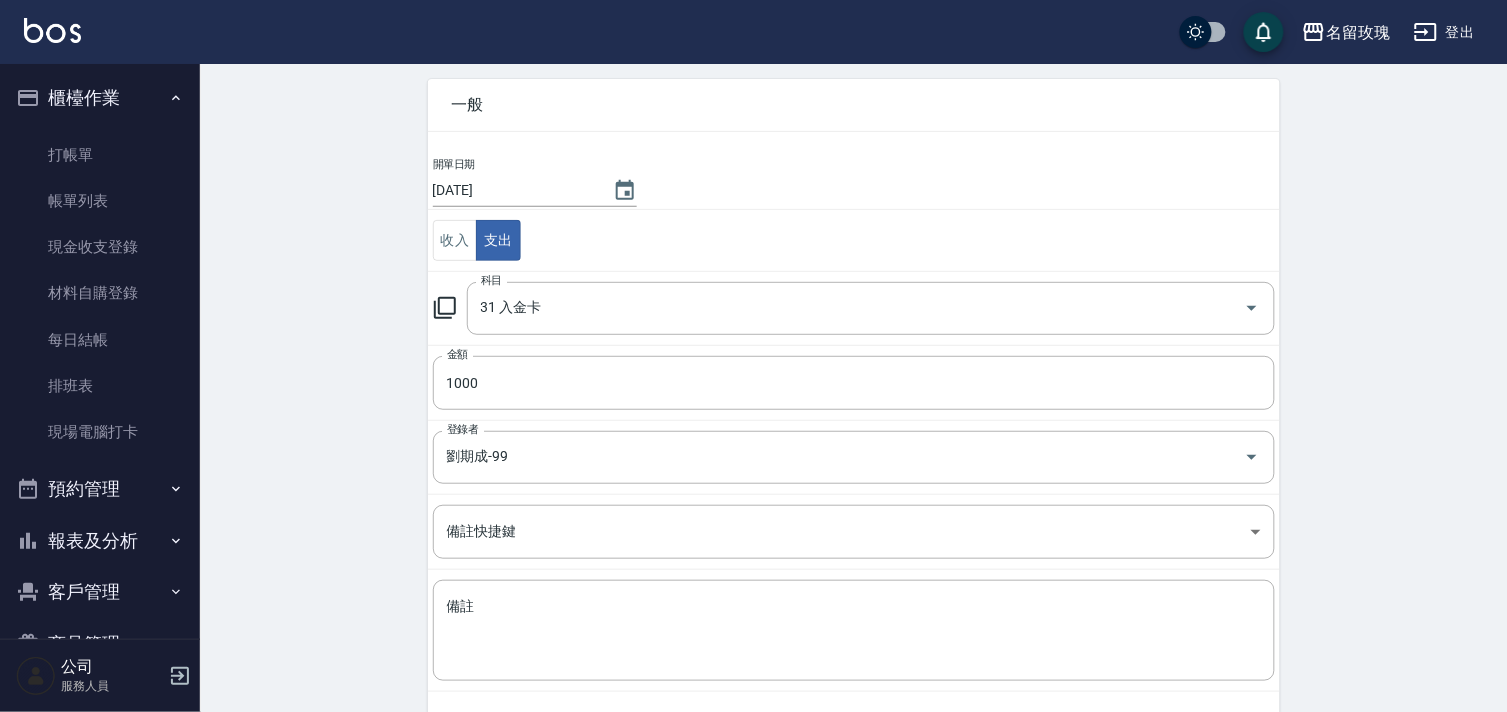 scroll, scrollTop: 171, scrollLeft: 0, axis: vertical 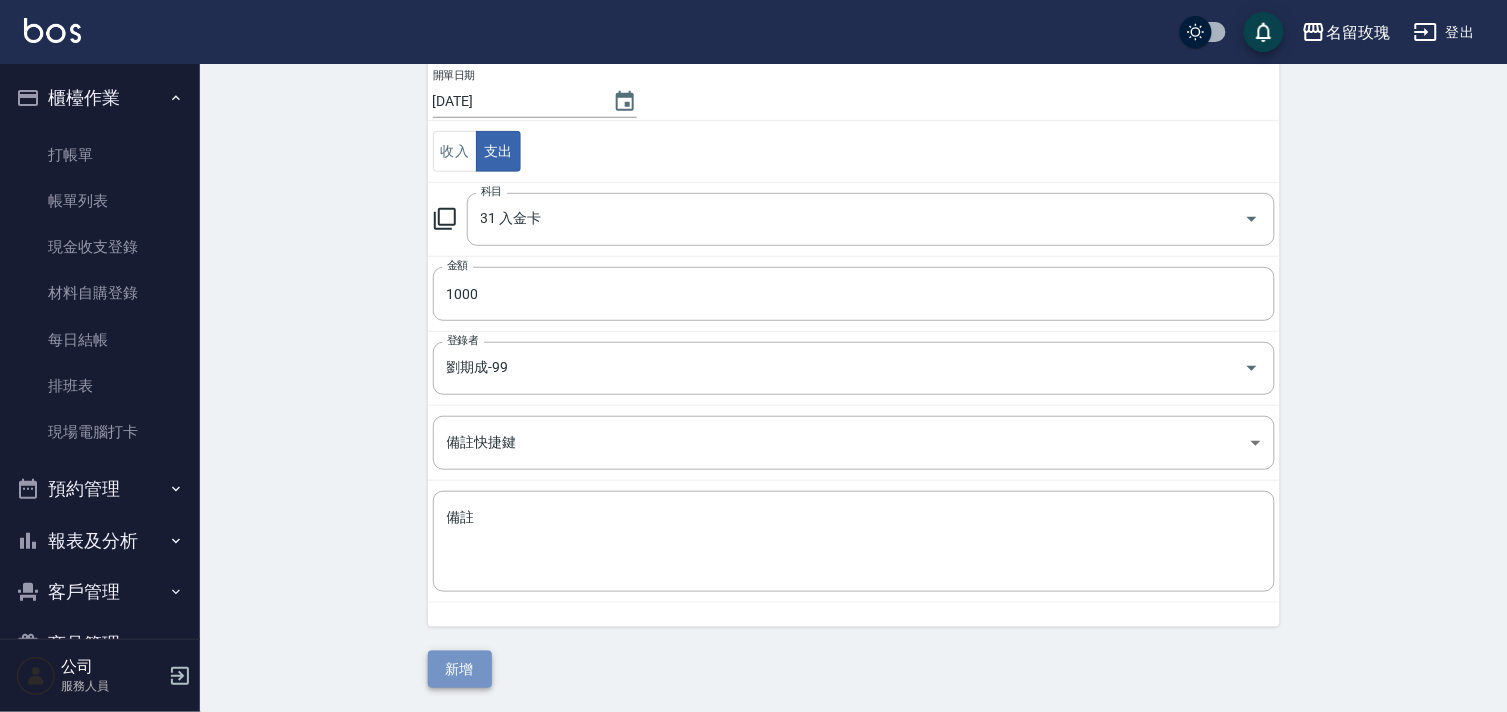click on "新增" at bounding box center (460, 669) 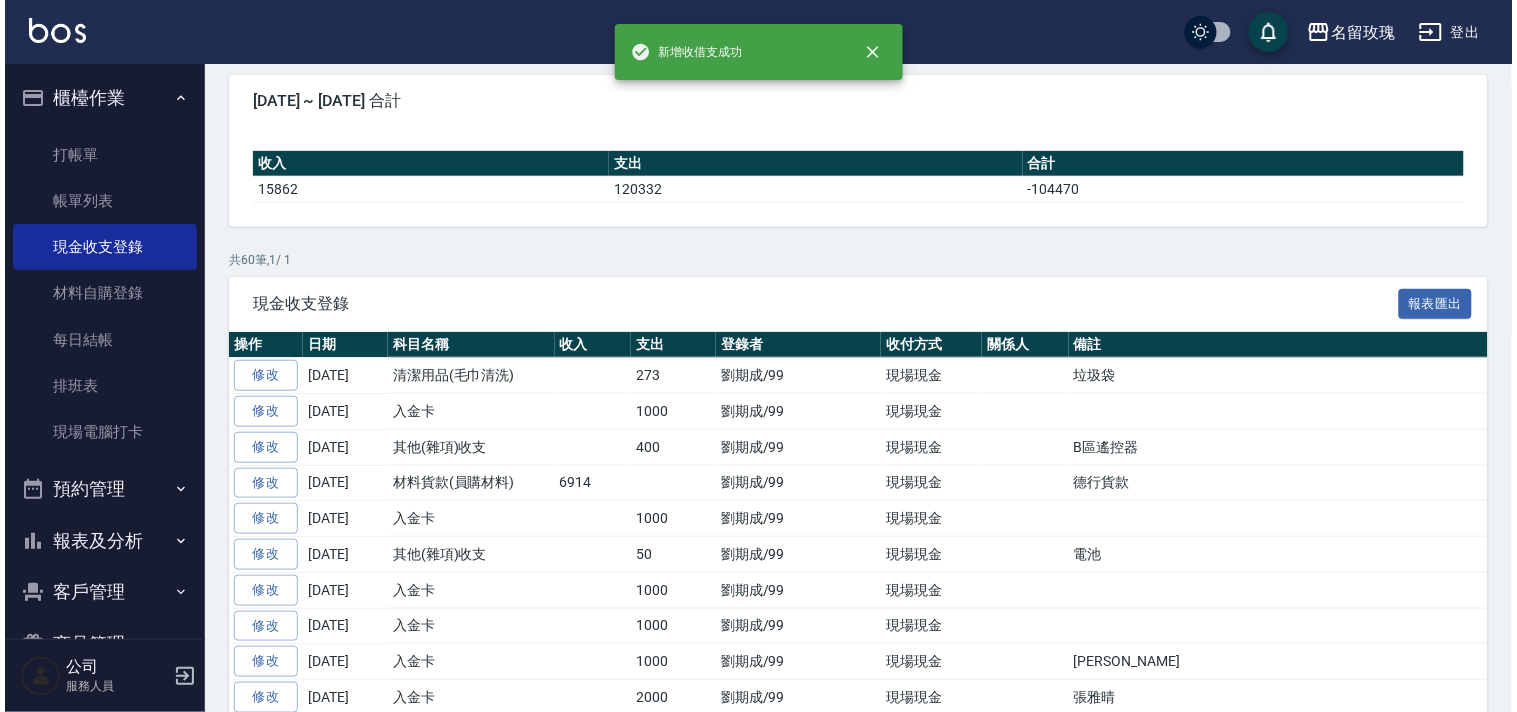 scroll, scrollTop: 0, scrollLeft: 0, axis: both 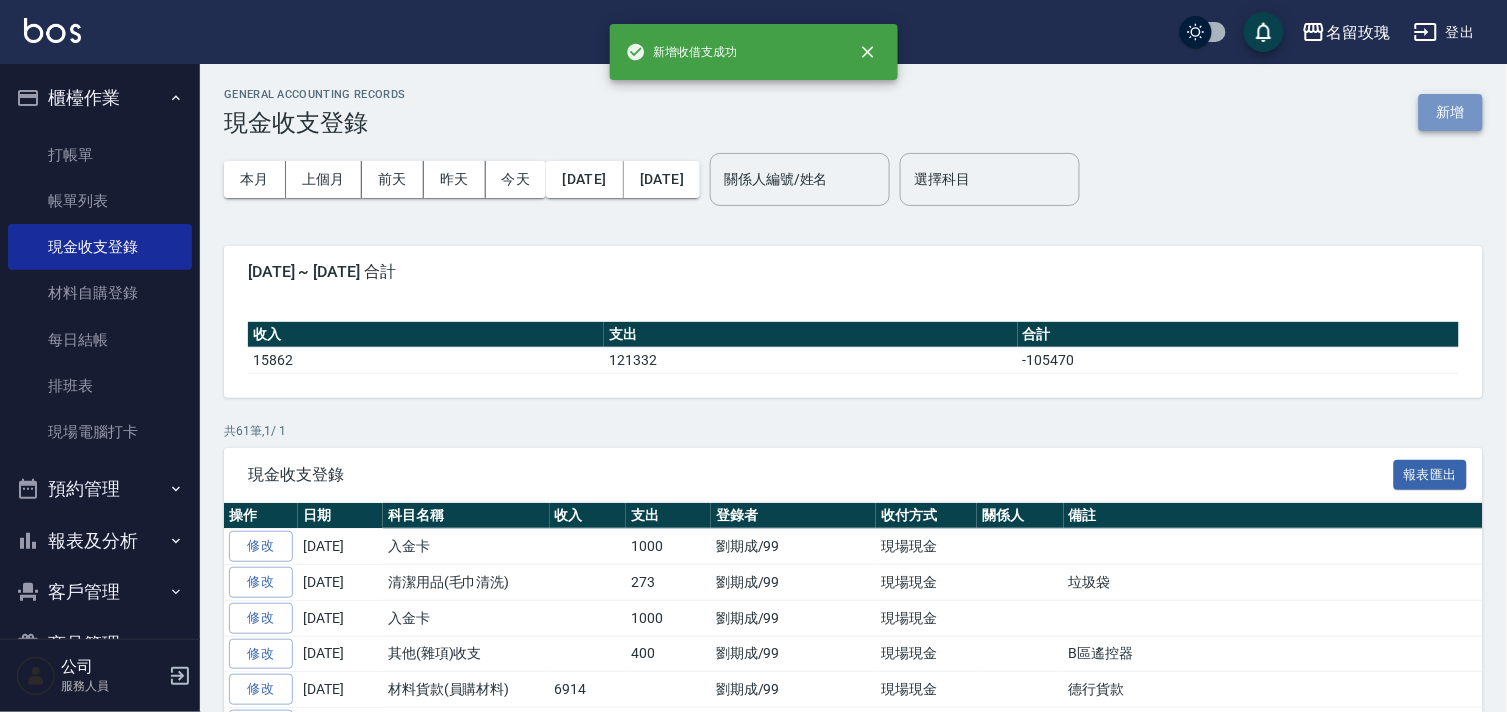 click on "新增" at bounding box center (1451, 112) 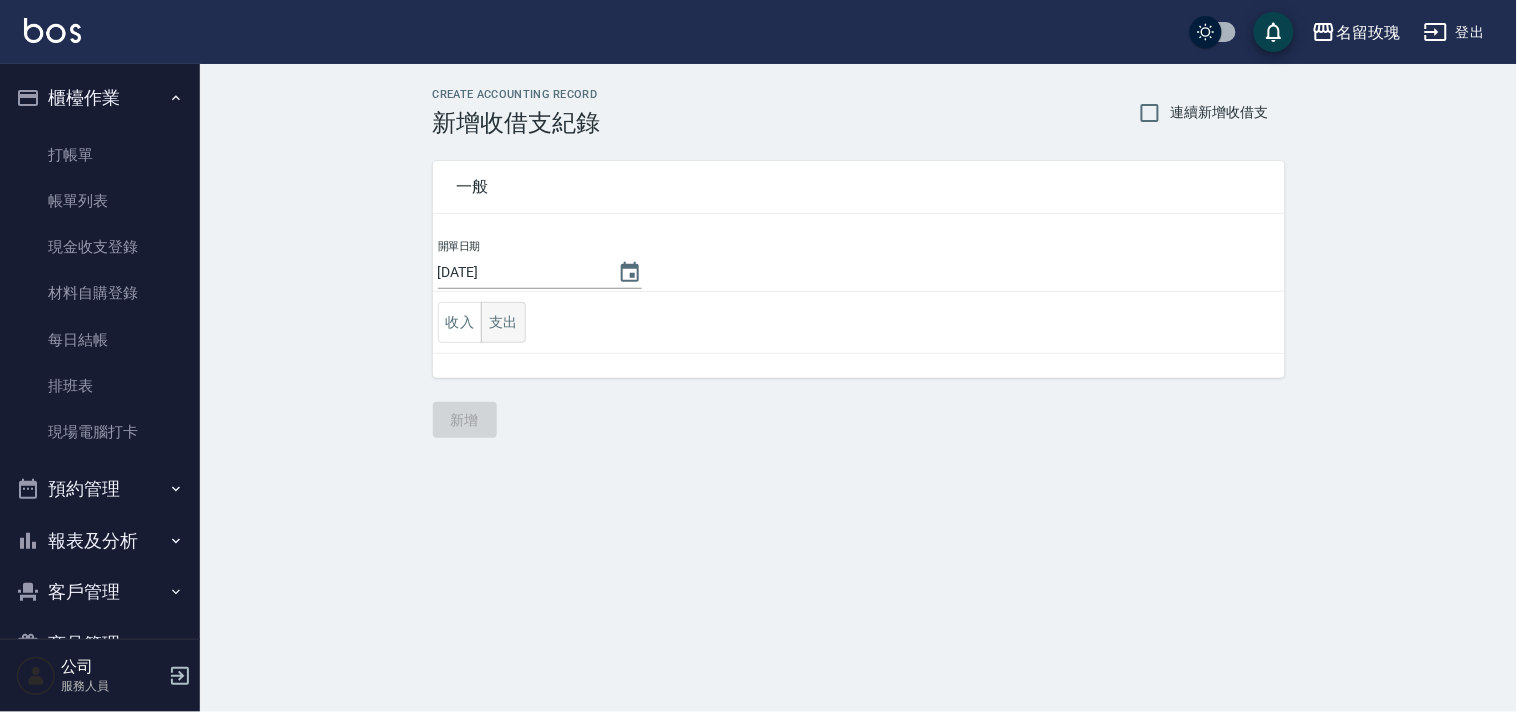 click on "支出" at bounding box center (503, 322) 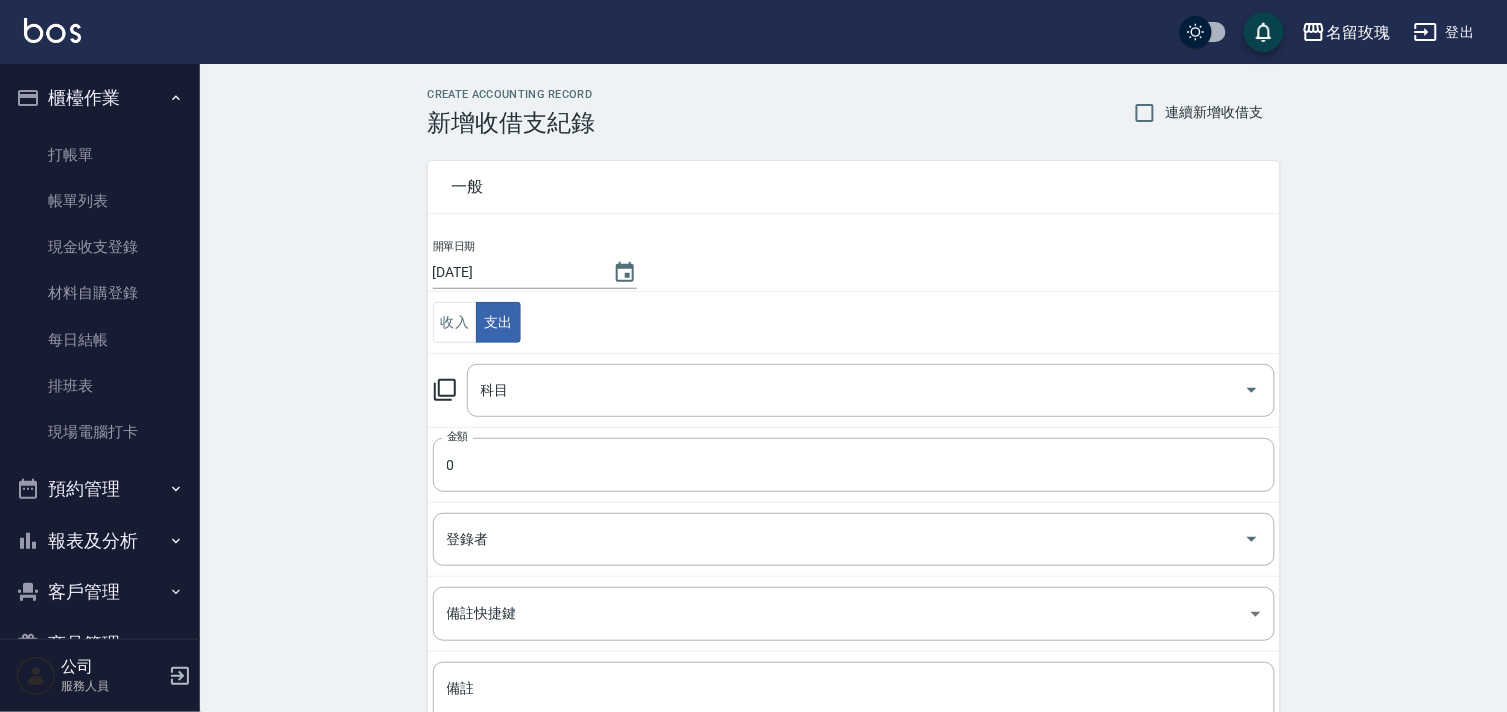 click 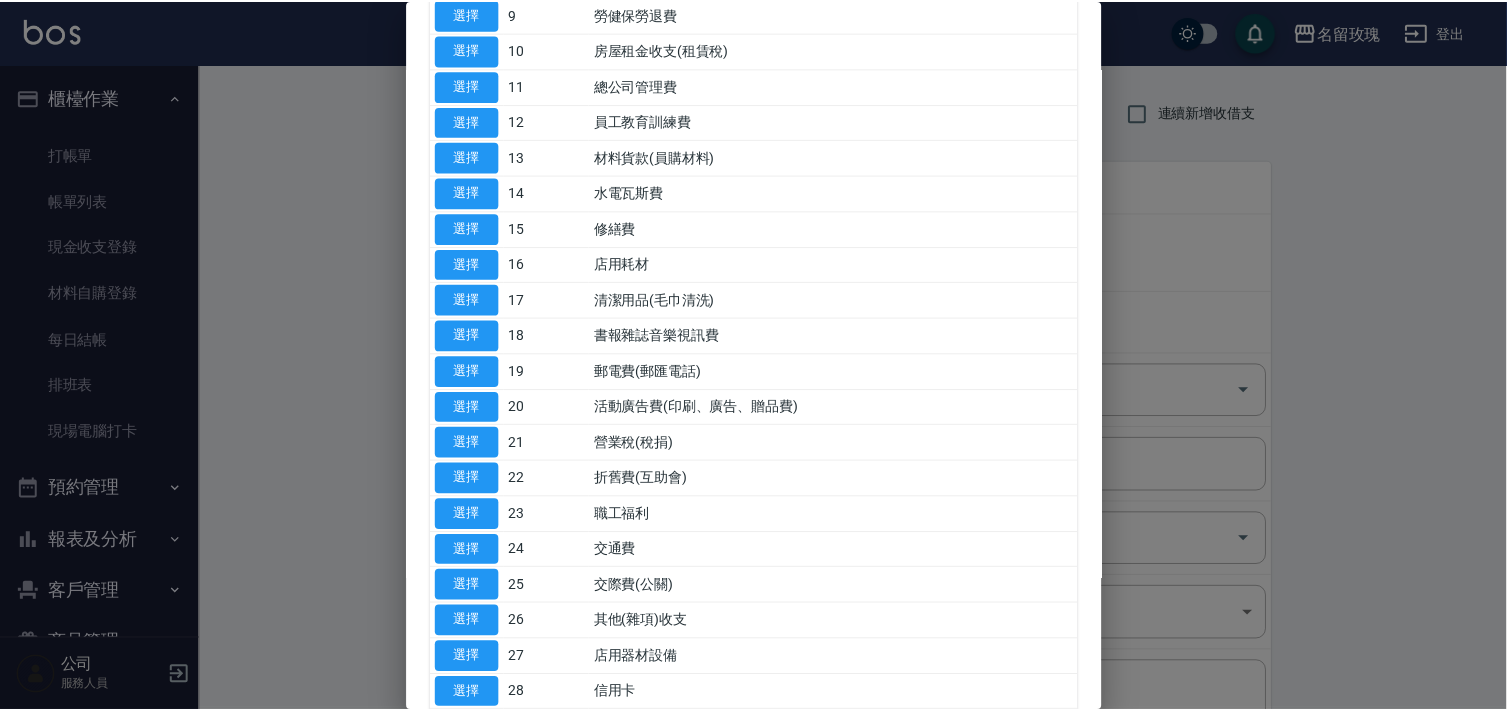 scroll, scrollTop: 555, scrollLeft: 0, axis: vertical 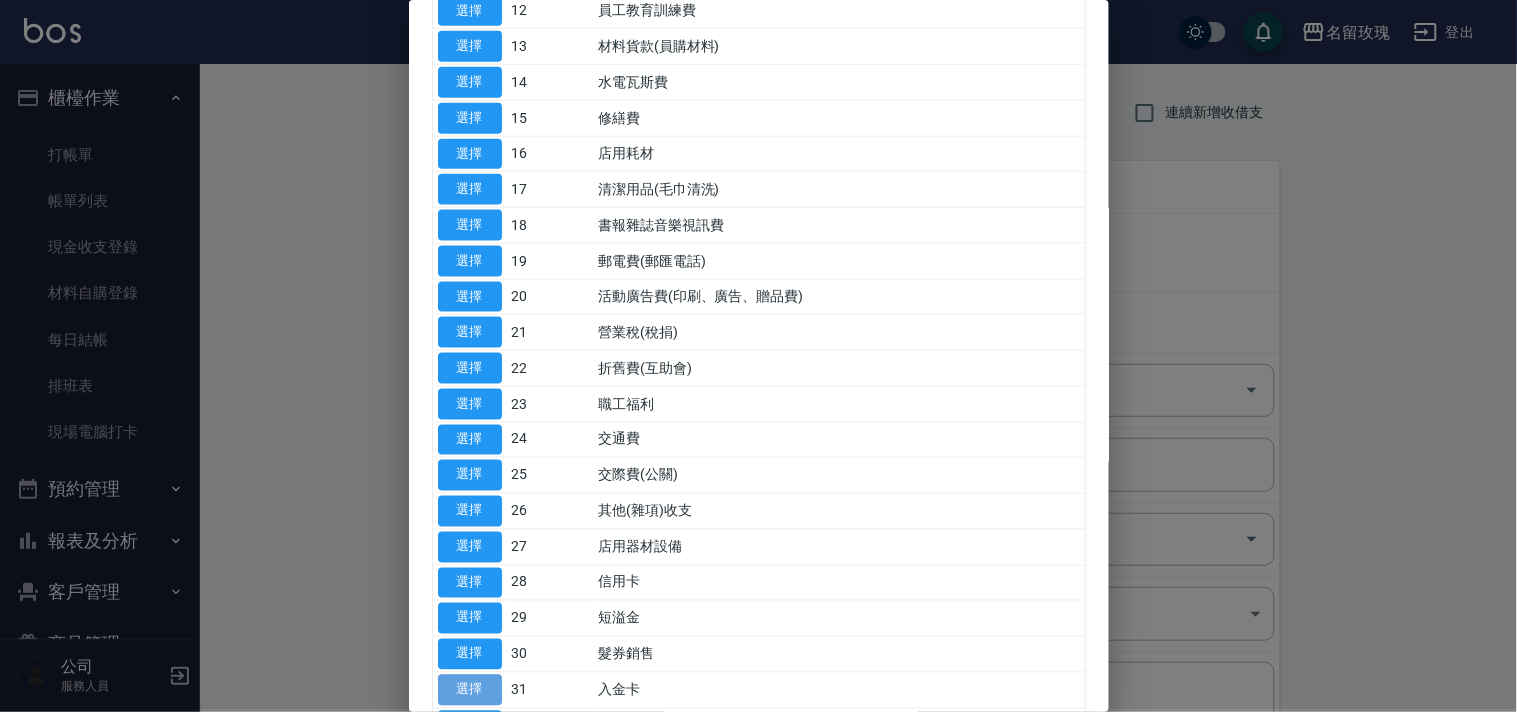 click on "選擇" at bounding box center (470, 690) 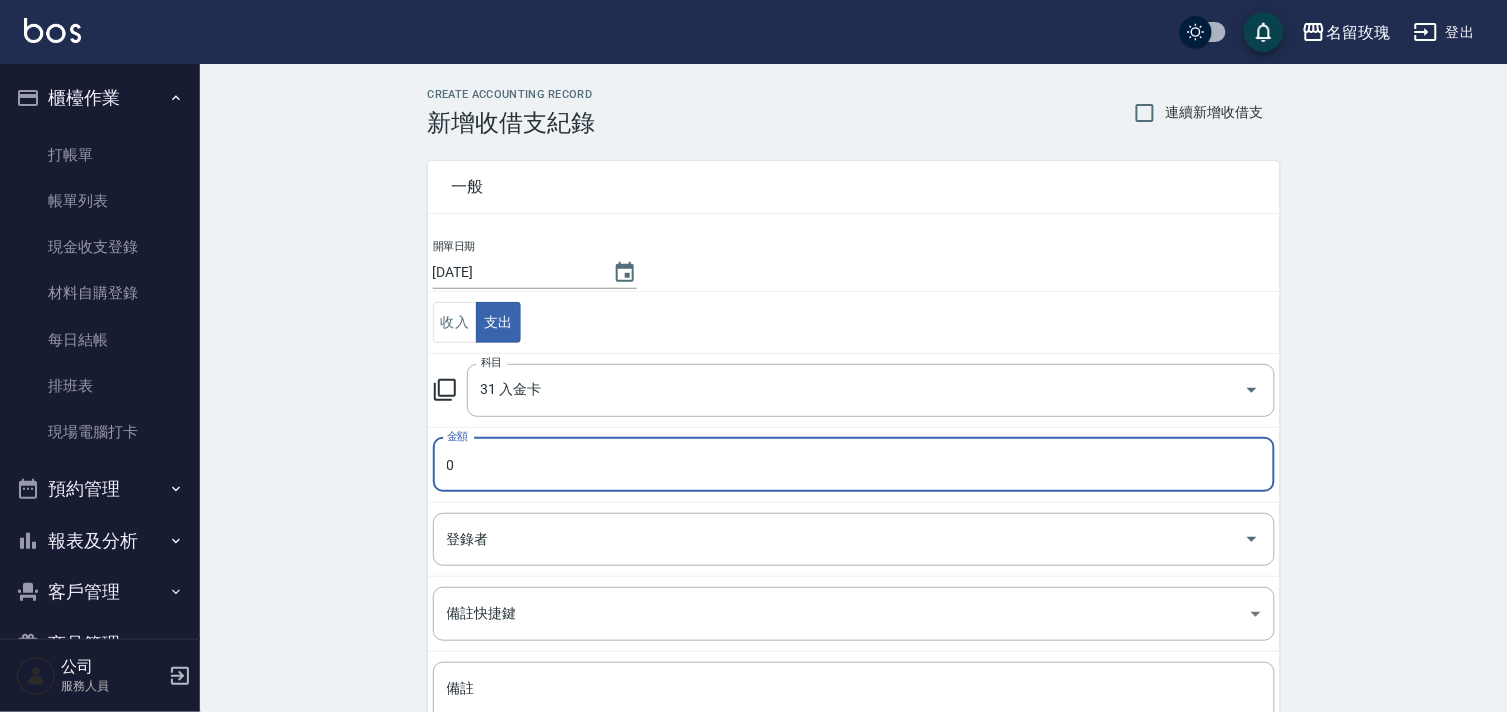 click on "0" at bounding box center (854, 465) 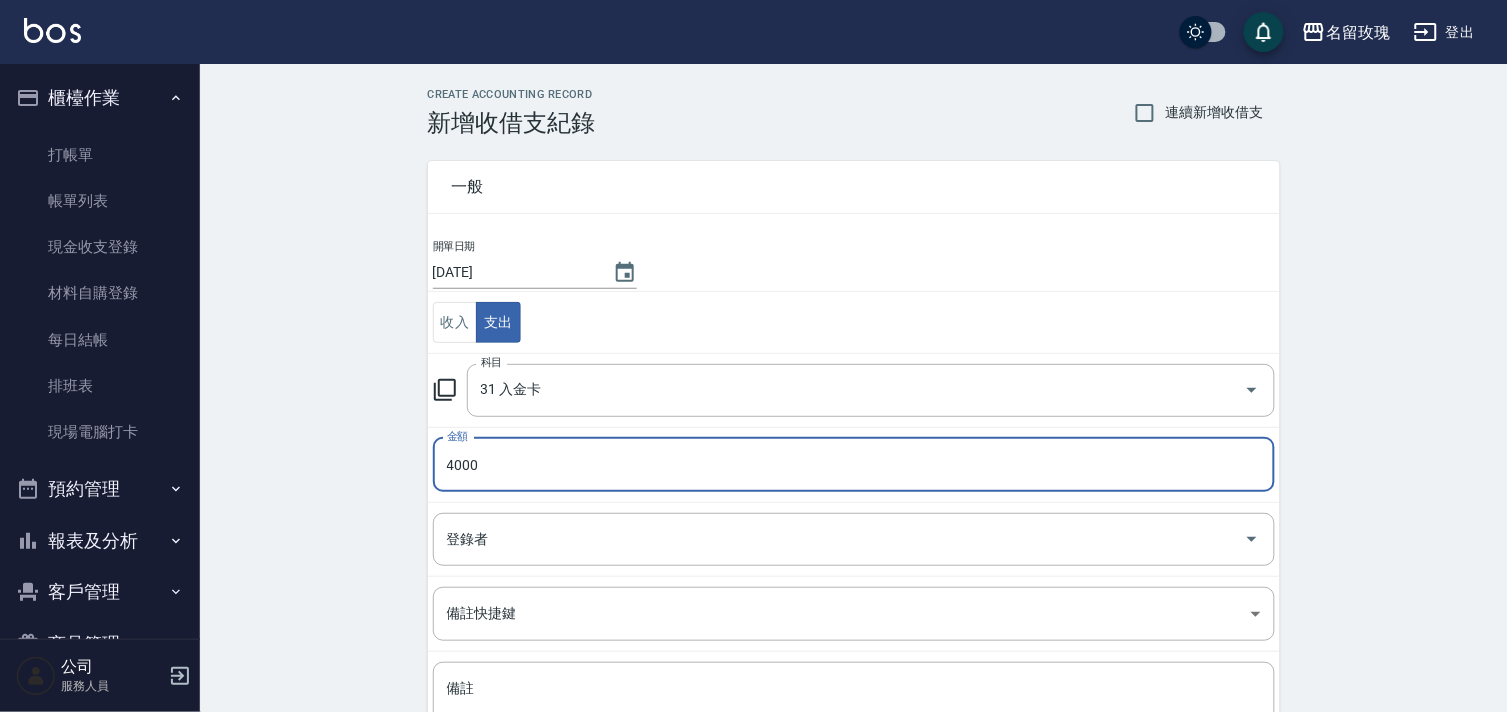type on "4000" 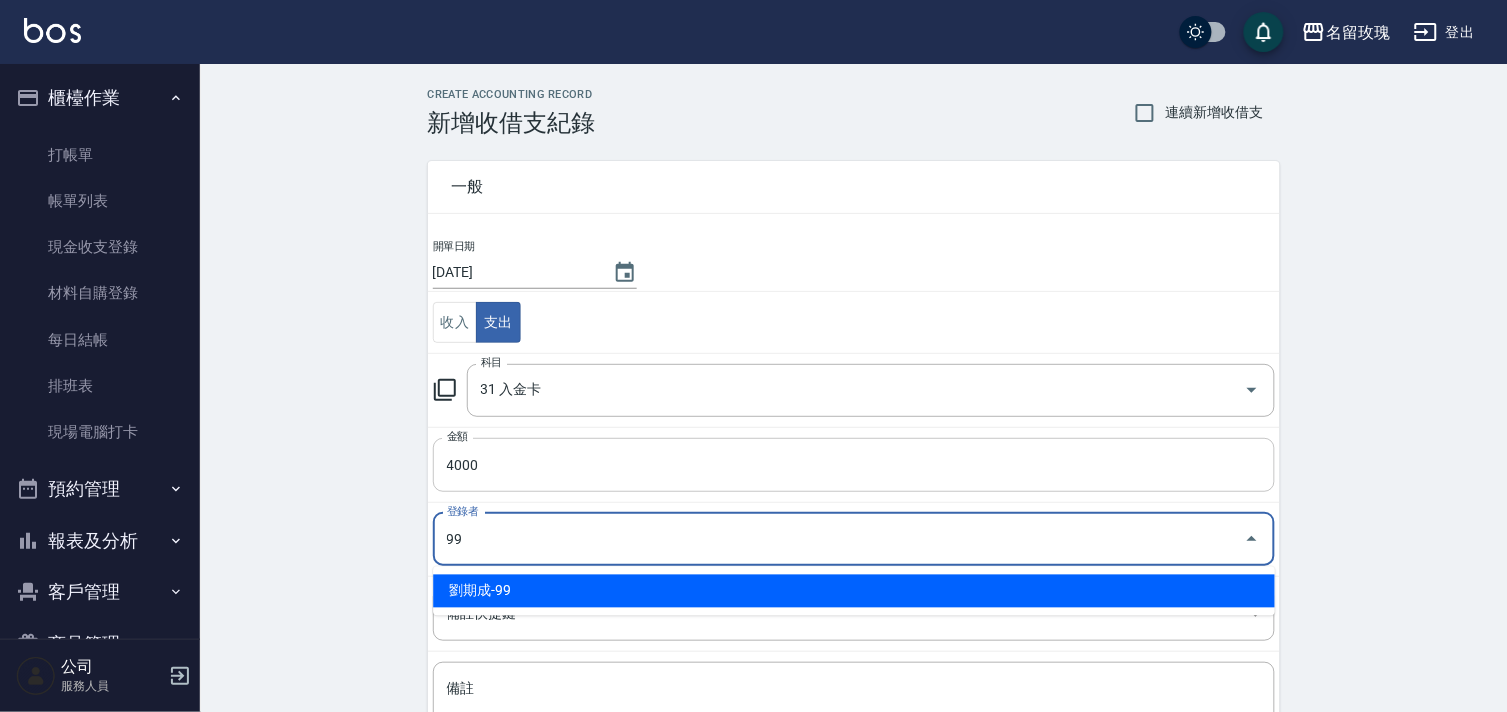 type on "劉期成-99" 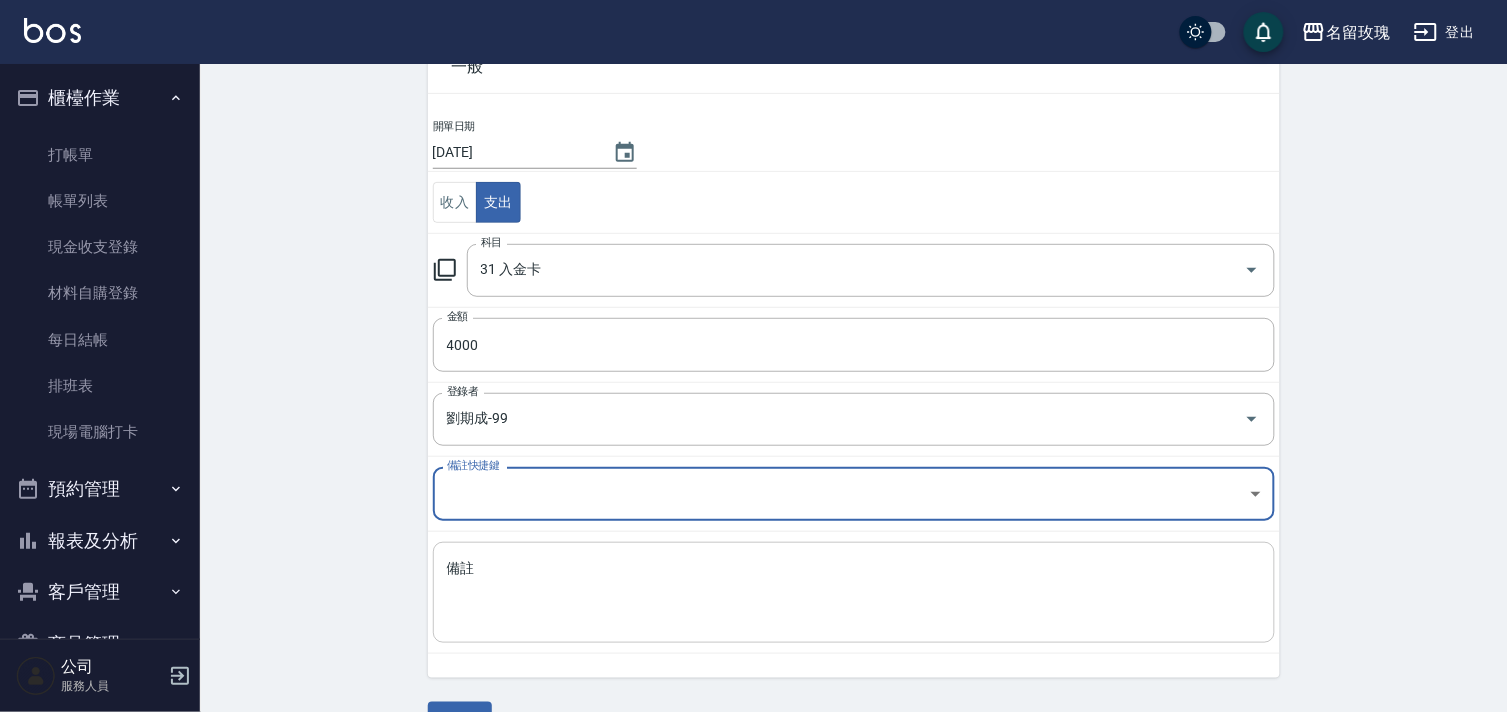 scroll, scrollTop: 171, scrollLeft: 0, axis: vertical 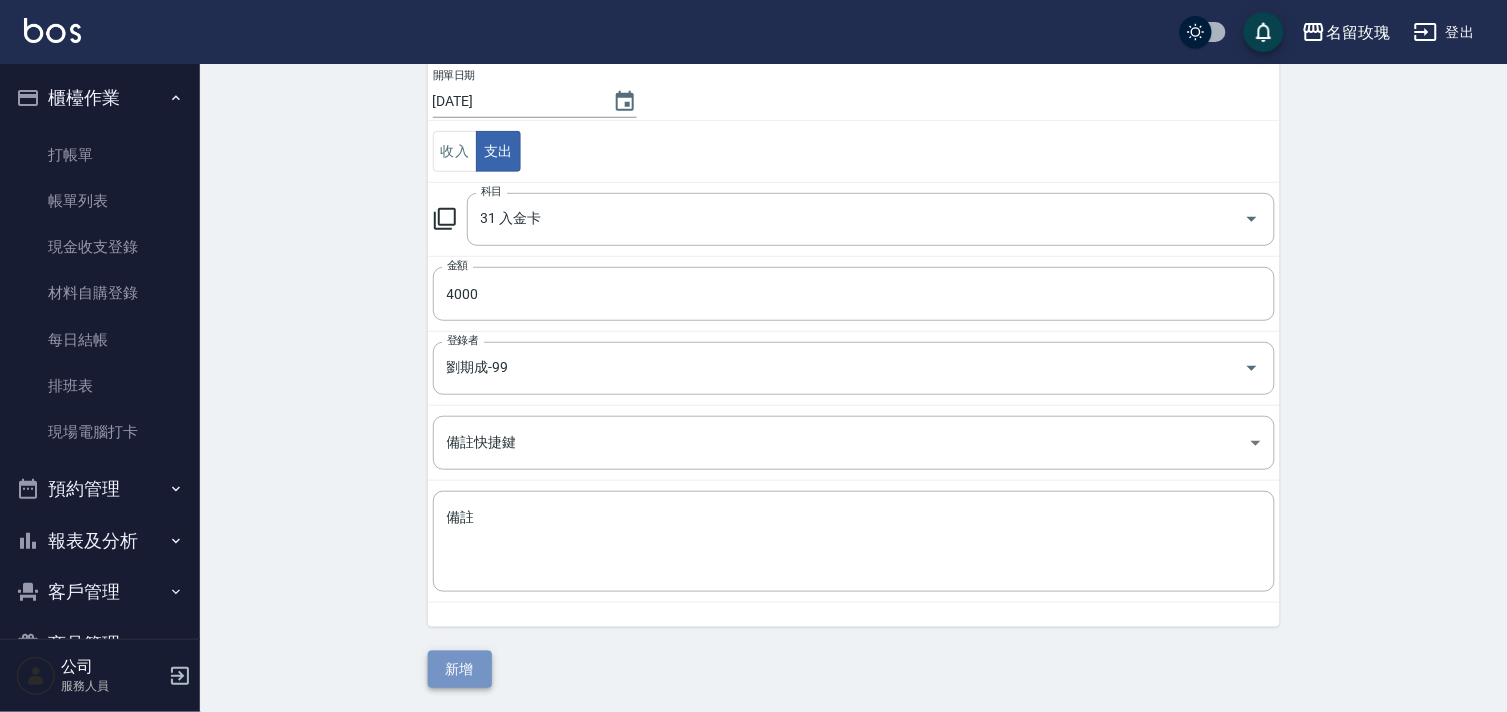 click on "新增" at bounding box center (460, 669) 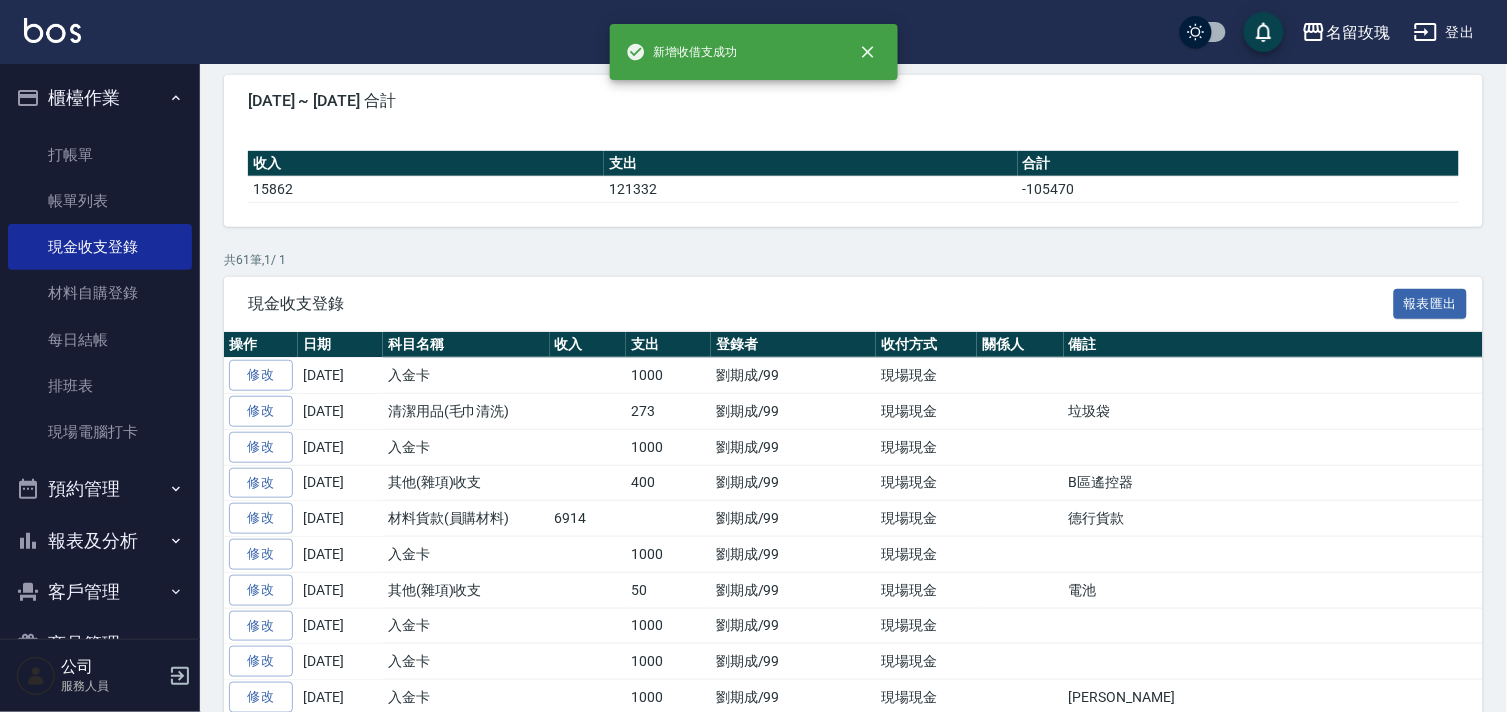 scroll, scrollTop: 0, scrollLeft: 0, axis: both 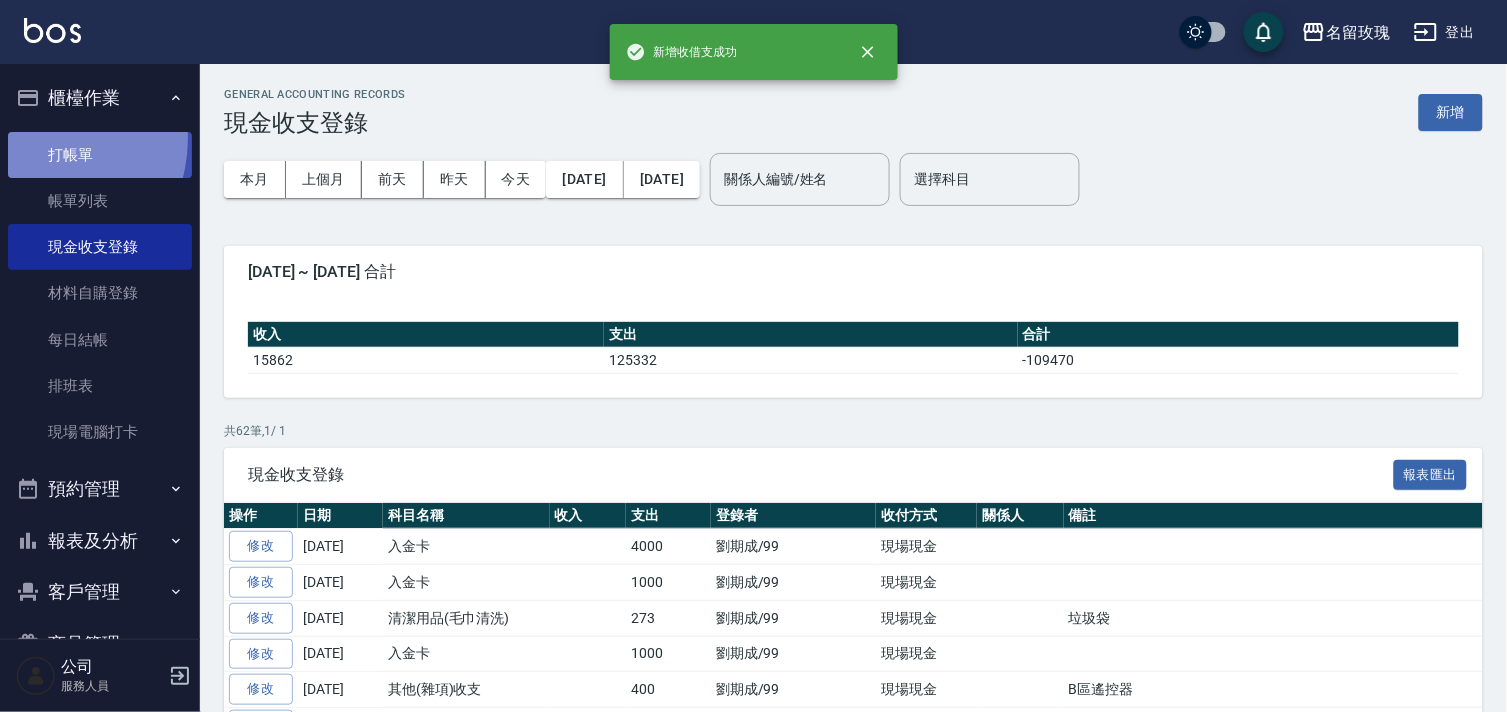click on "打帳單" at bounding box center [100, 155] 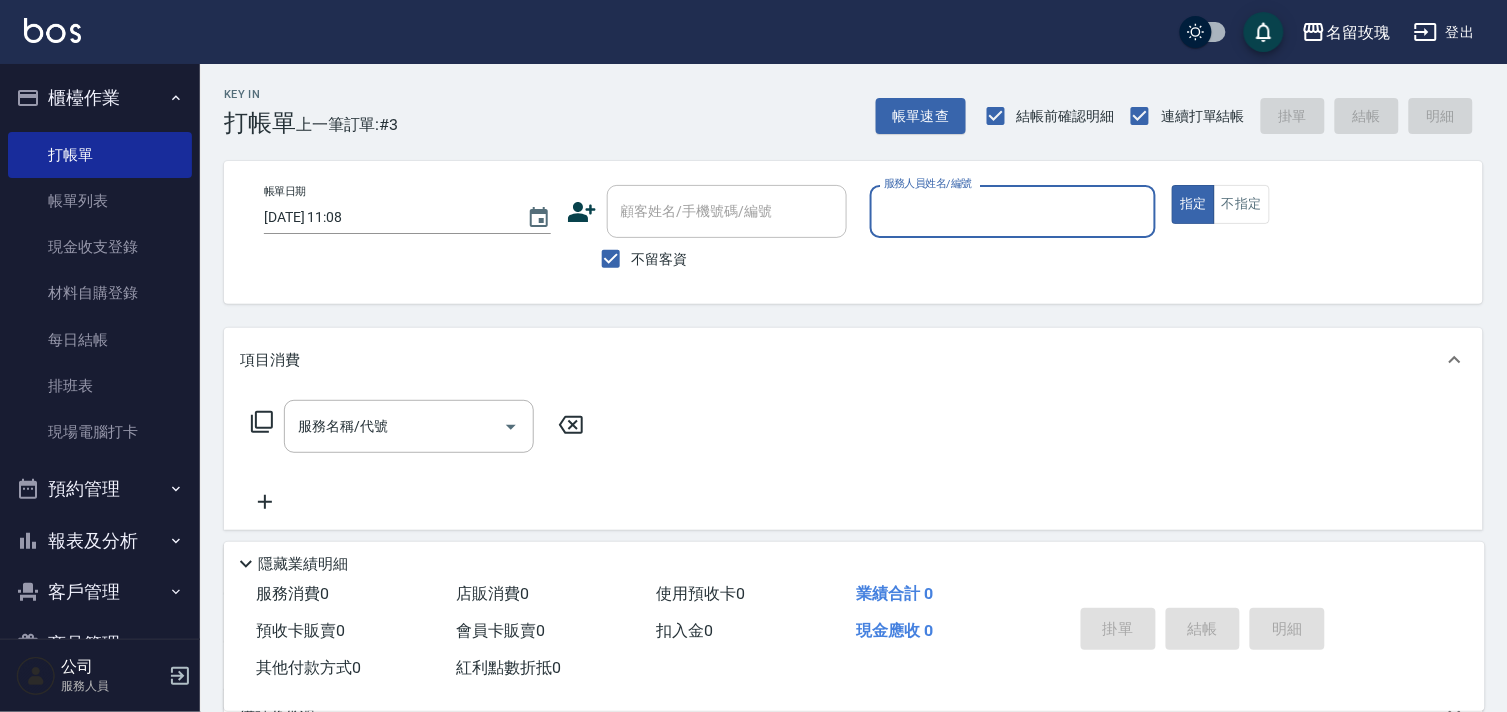 click on "Key In 打帳單 上一筆訂單:#3 帳單速查 結帳前確認明細 連續打單結帳 掛單 結帳 明細" at bounding box center (841, 100) 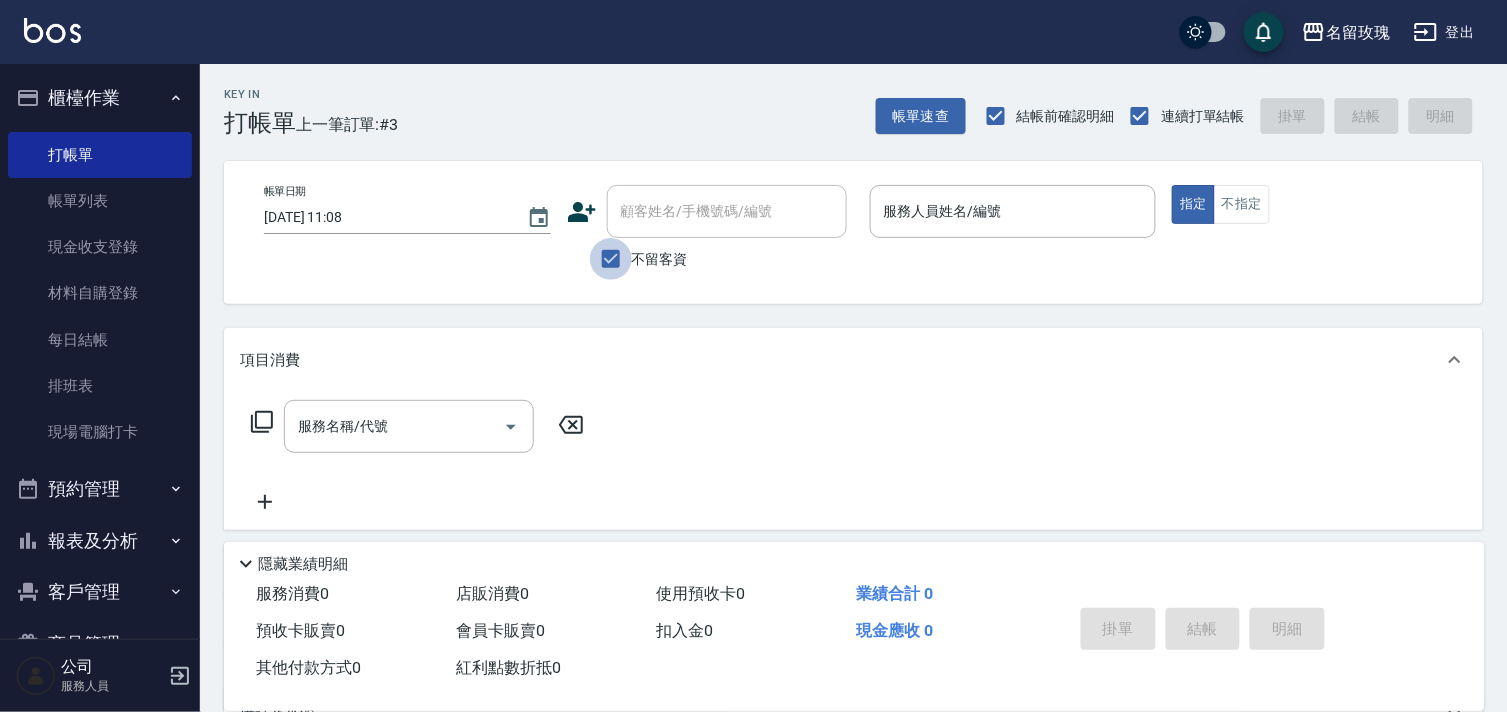 drag, startPoint x: 610, startPoint y: 257, endPoint x: 628, endPoint y: 211, distance: 49.396355 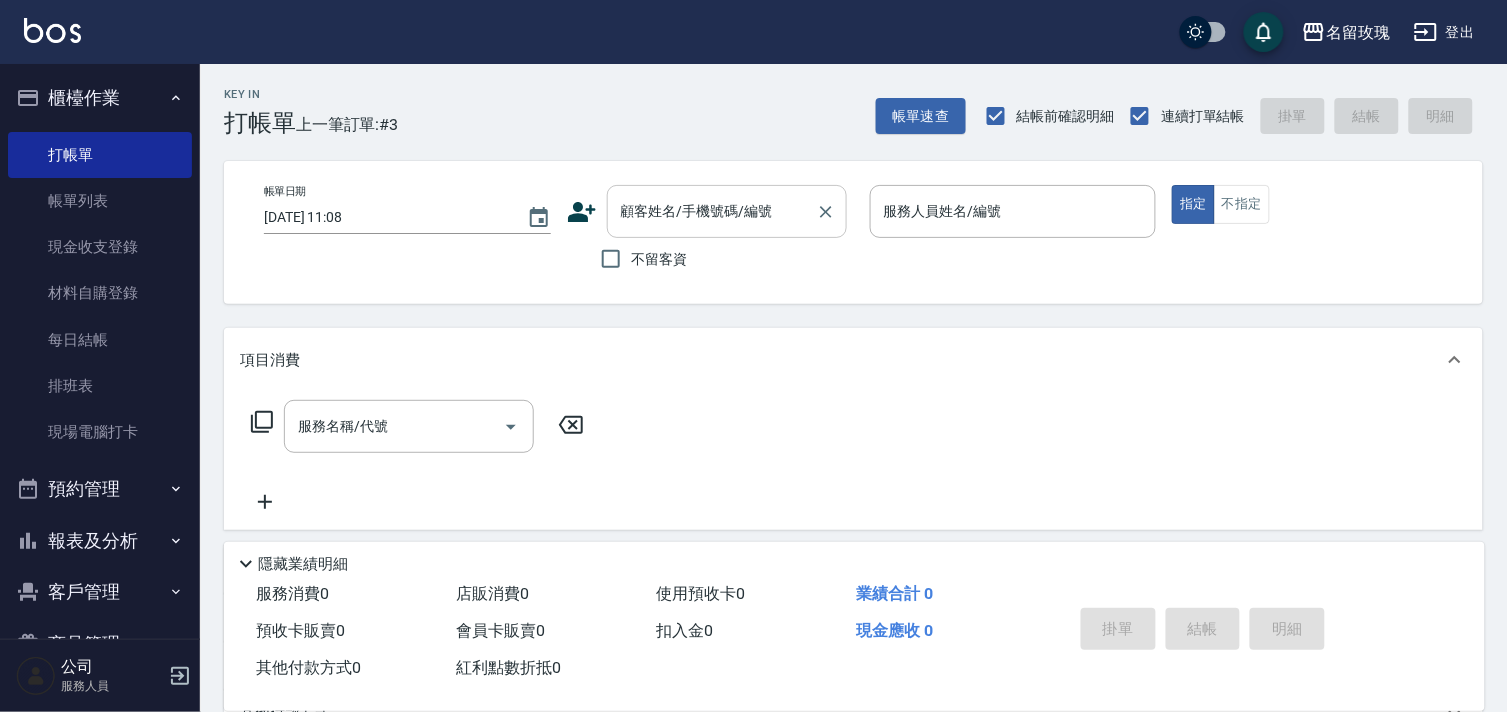click on "顧客姓名/手機號碼/編號 顧客姓名/手機號碼/編號" at bounding box center [727, 211] 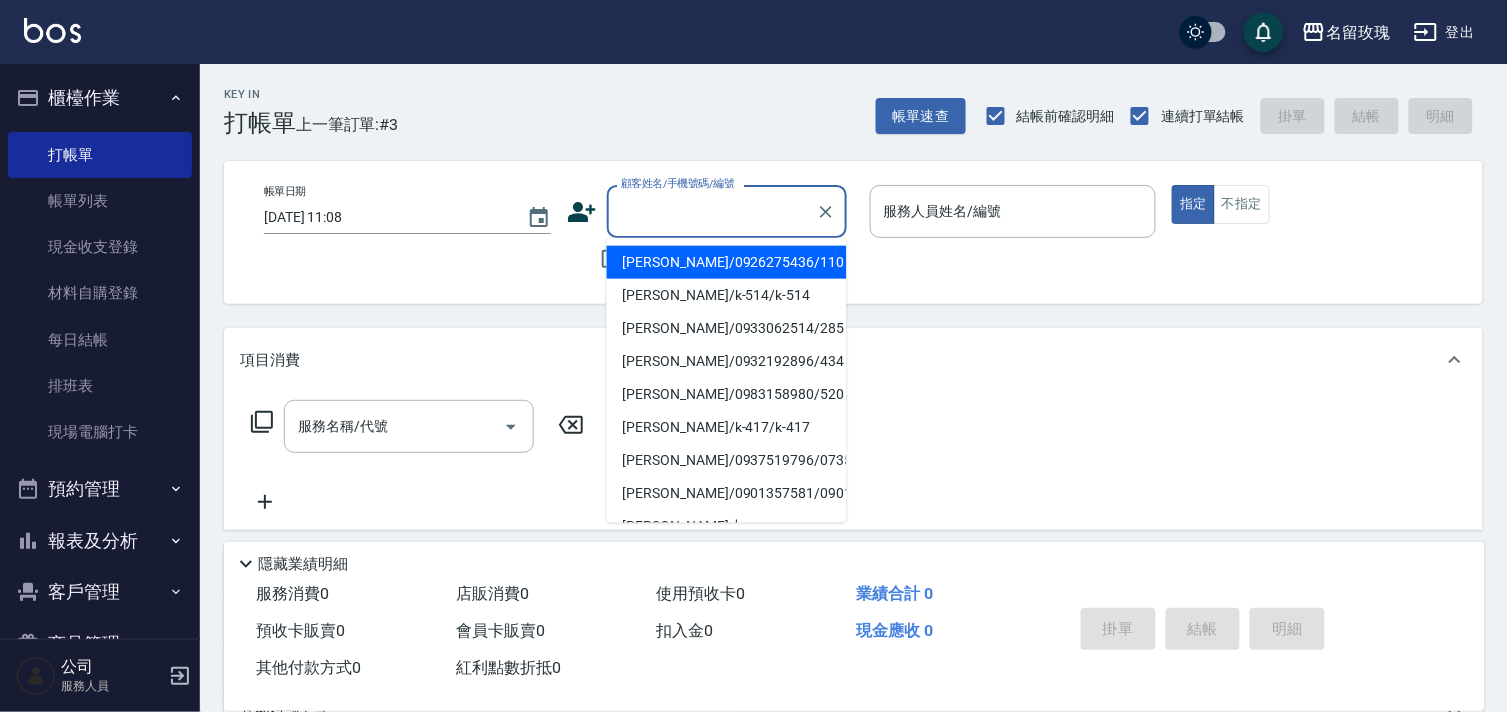 type on "ㄔ" 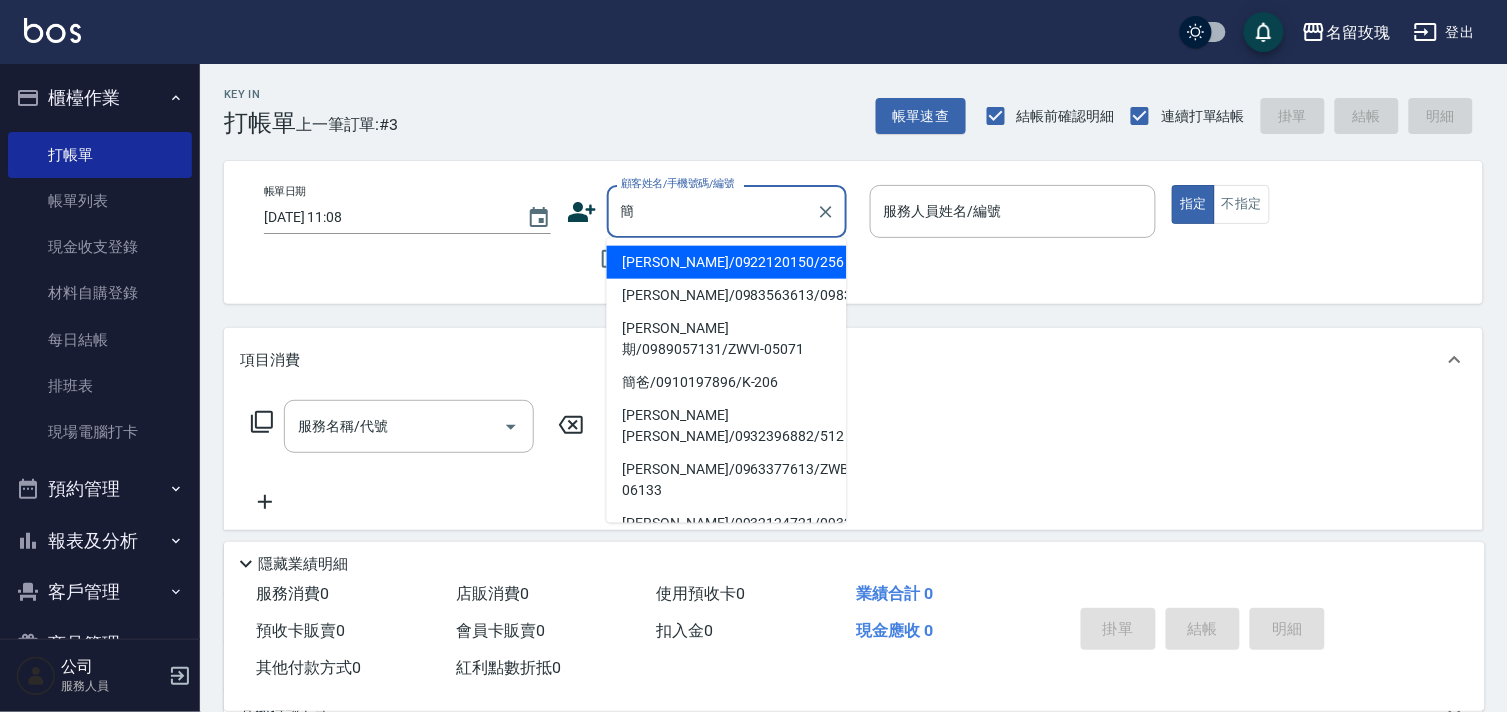 click on "簡美心/0922120150/256" at bounding box center (727, 262) 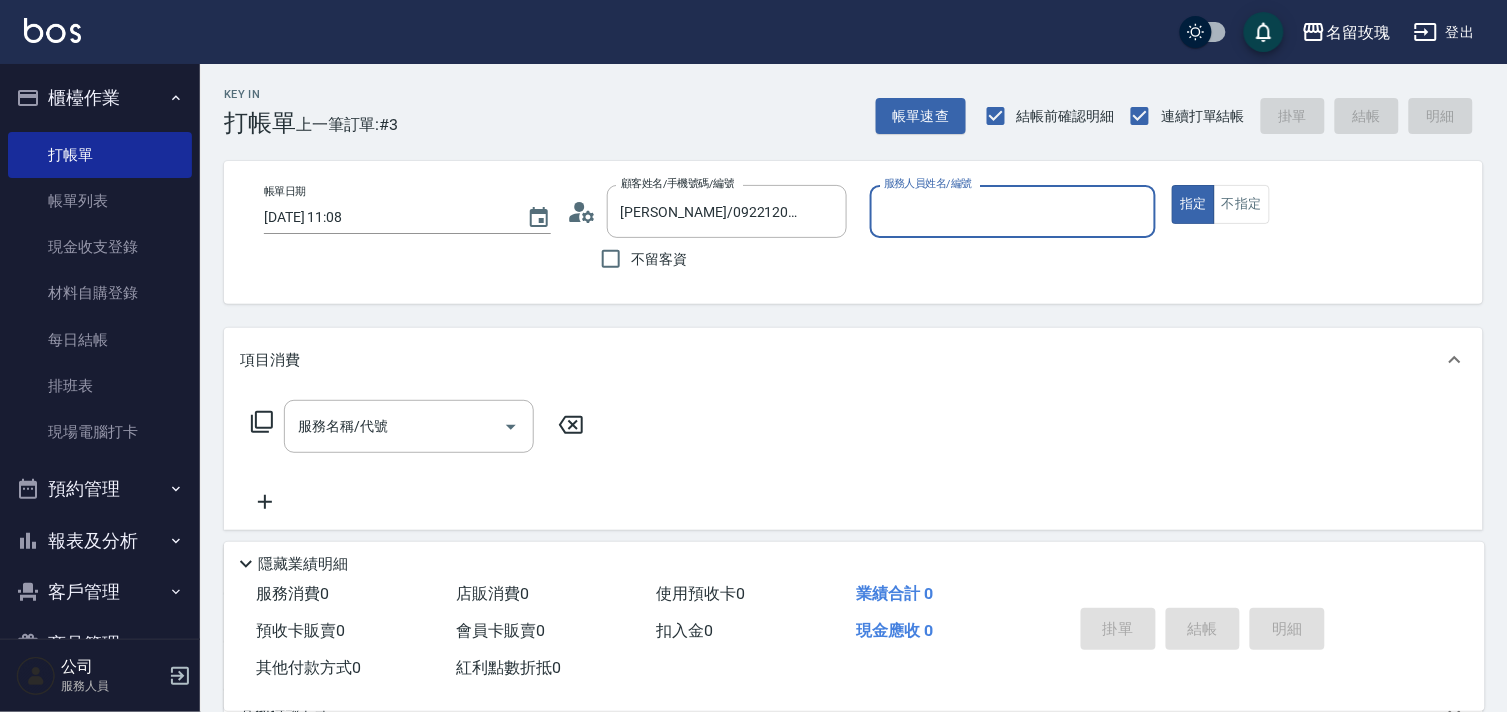 type on "詹老師-9" 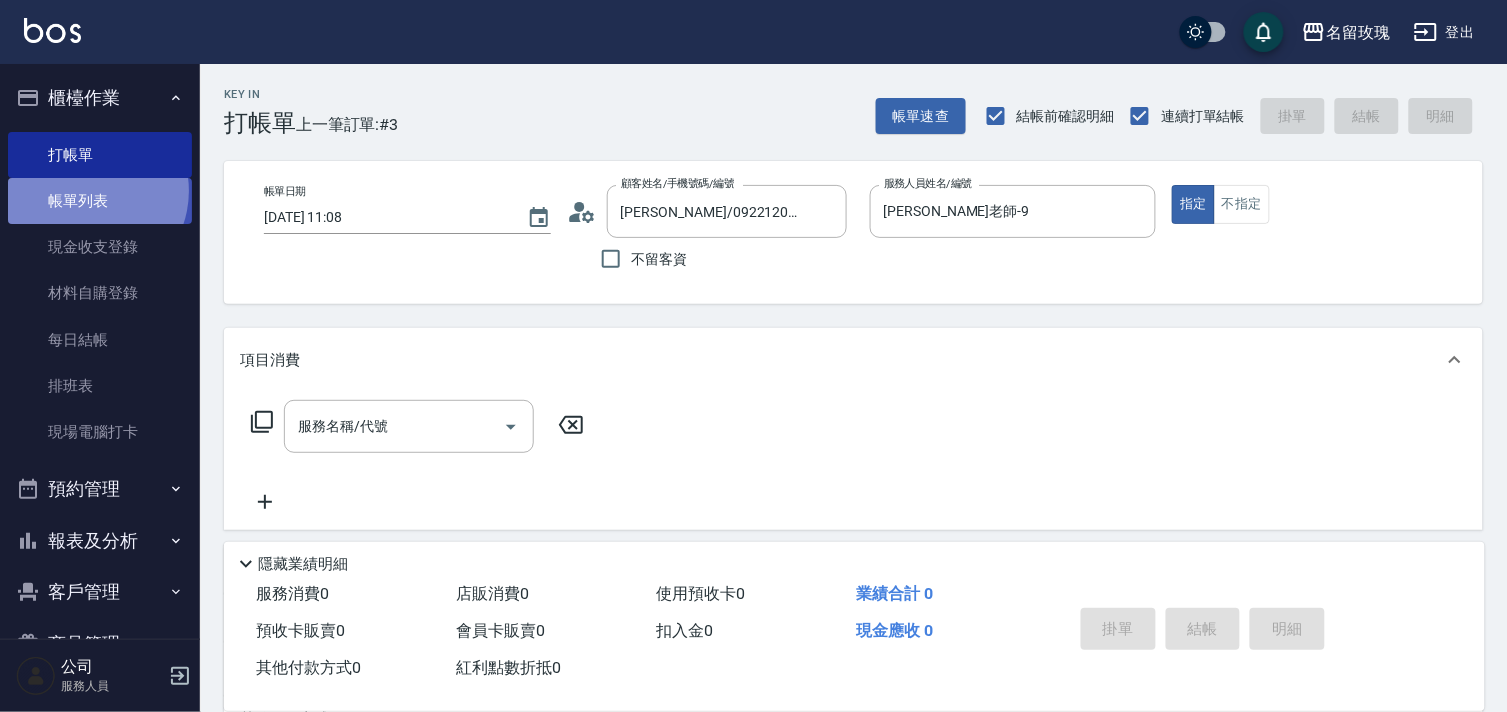 click on "帳單列表" at bounding box center (100, 201) 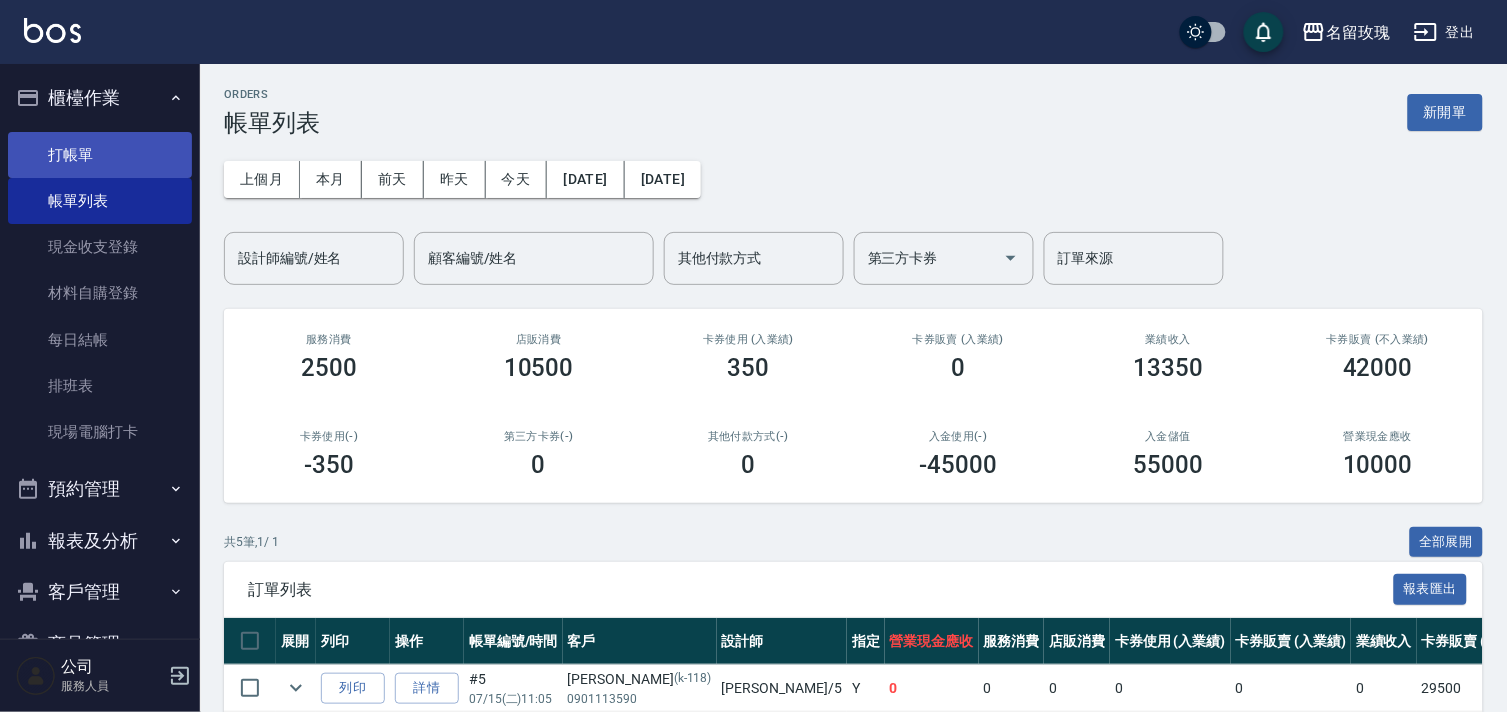 click on "打帳單" at bounding box center (100, 155) 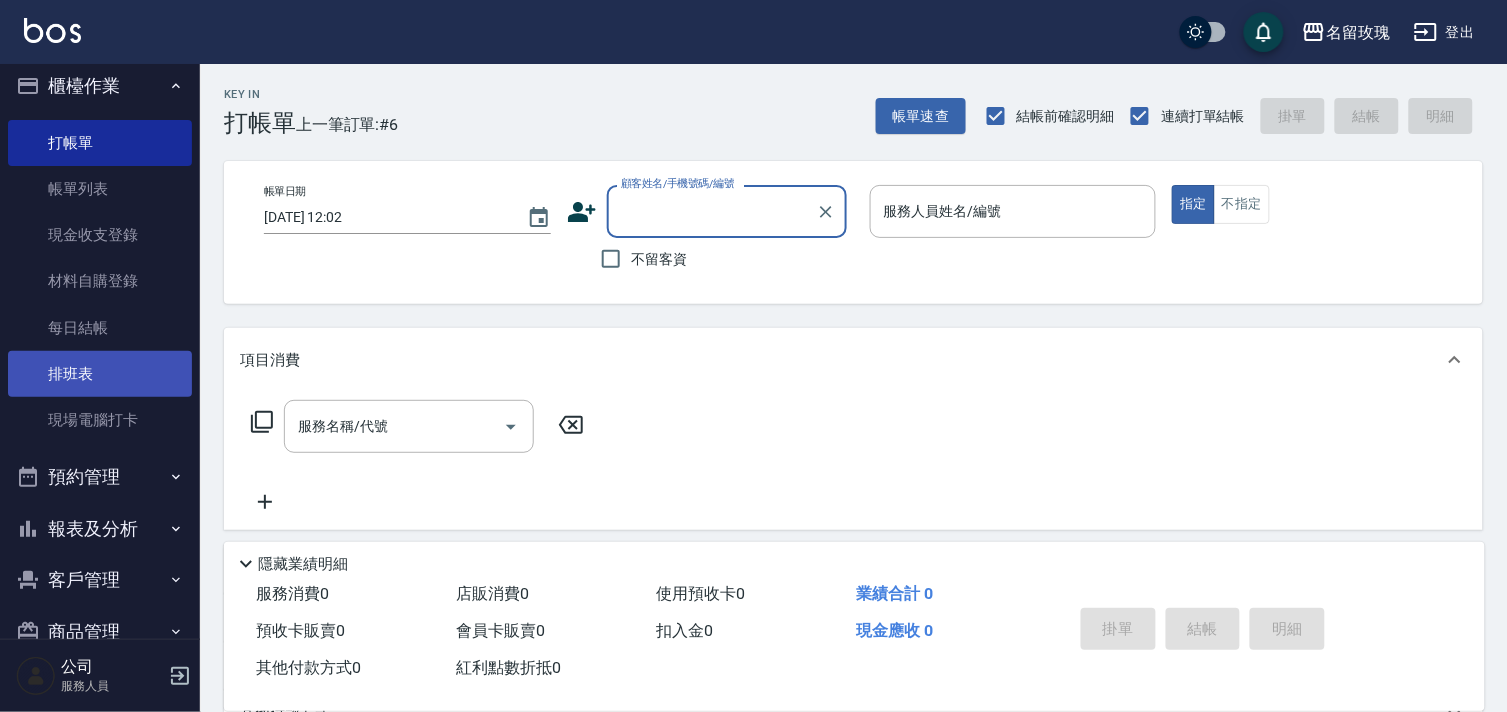 scroll, scrollTop: 0, scrollLeft: 0, axis: both 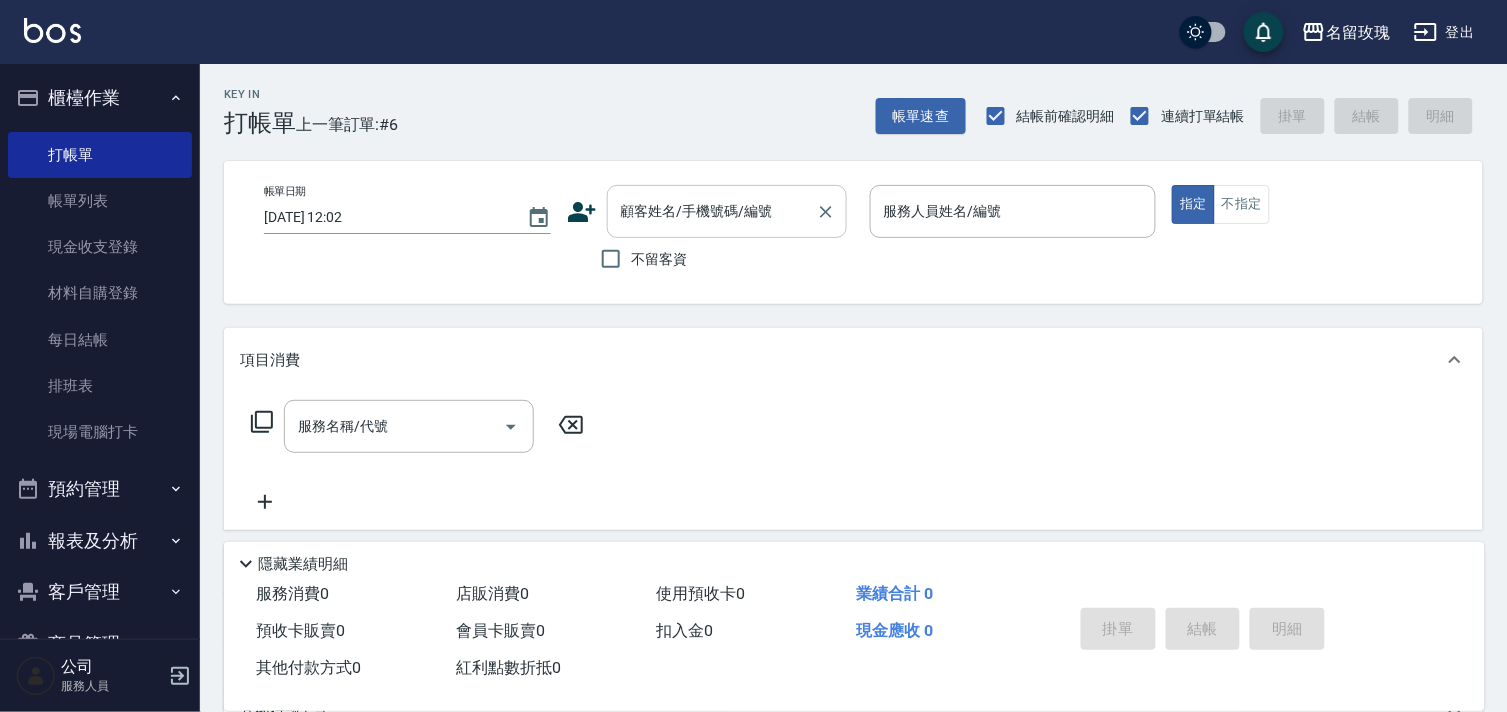 drag, startPoint x: 654, startPoint y: 273, endPoint x: 614, endPoint y: 231, distance: 58 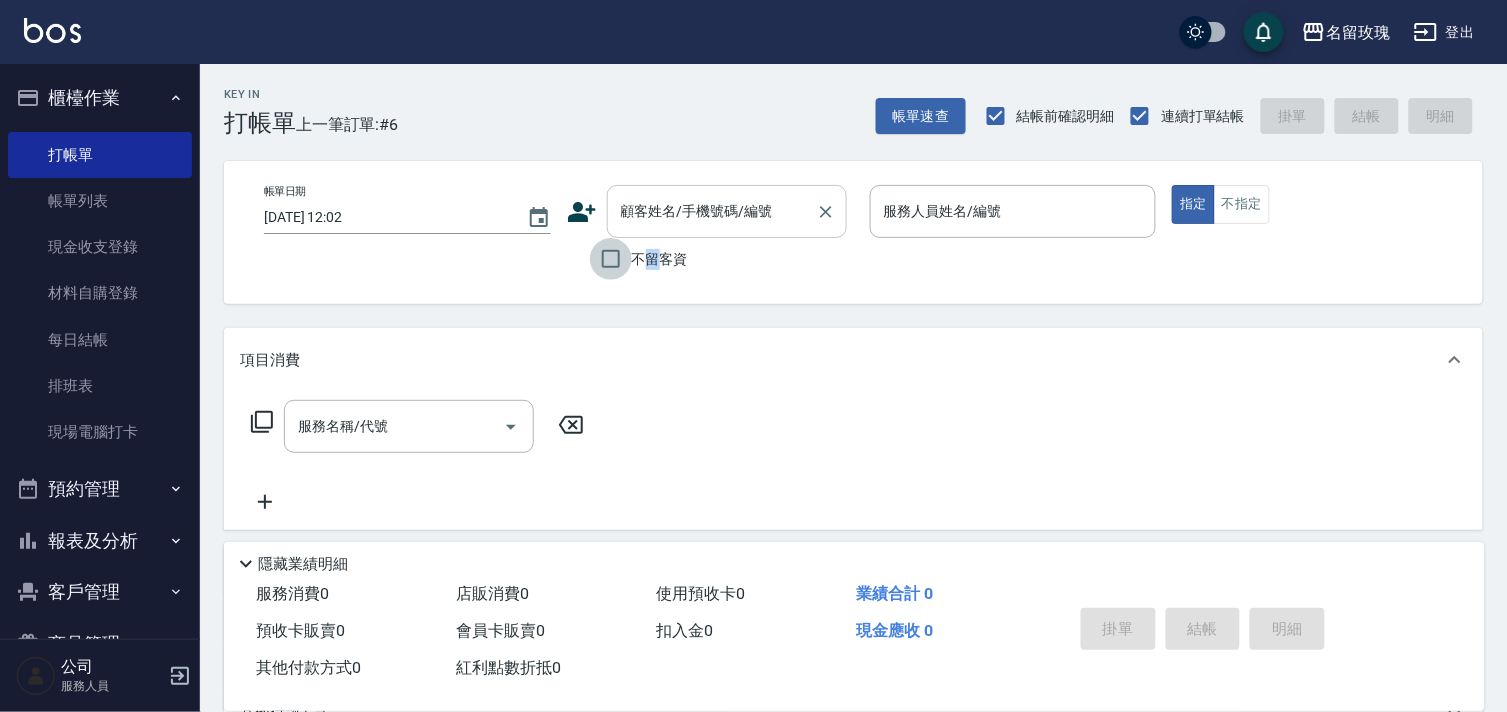 drag, startPoint x: 615, startPoint y: 254, endPoint x: 608, endPoint y: 202, distance: 52.46904 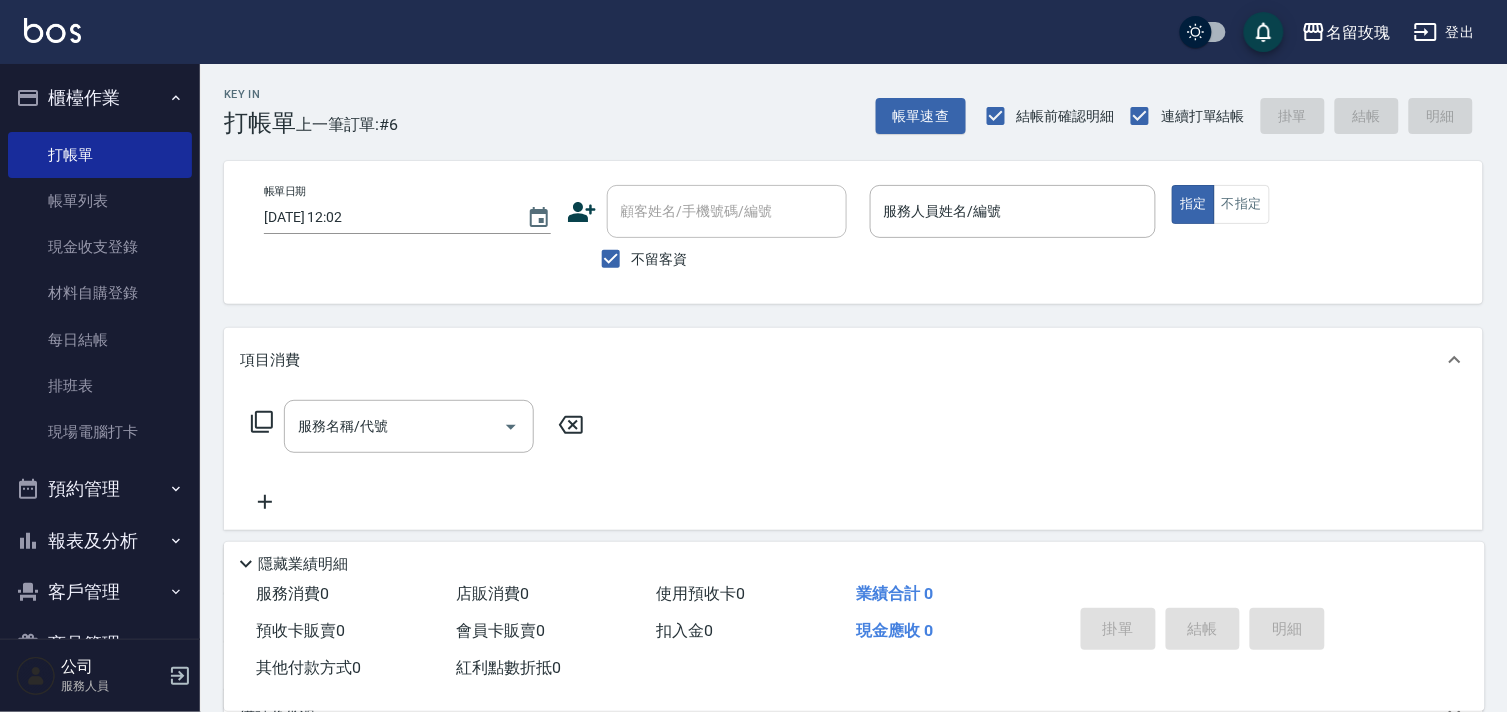 drag, startPoint x: 625, startPoint y: 110, endPoint x: 641, endPoint y: 92, distance: 24.083189 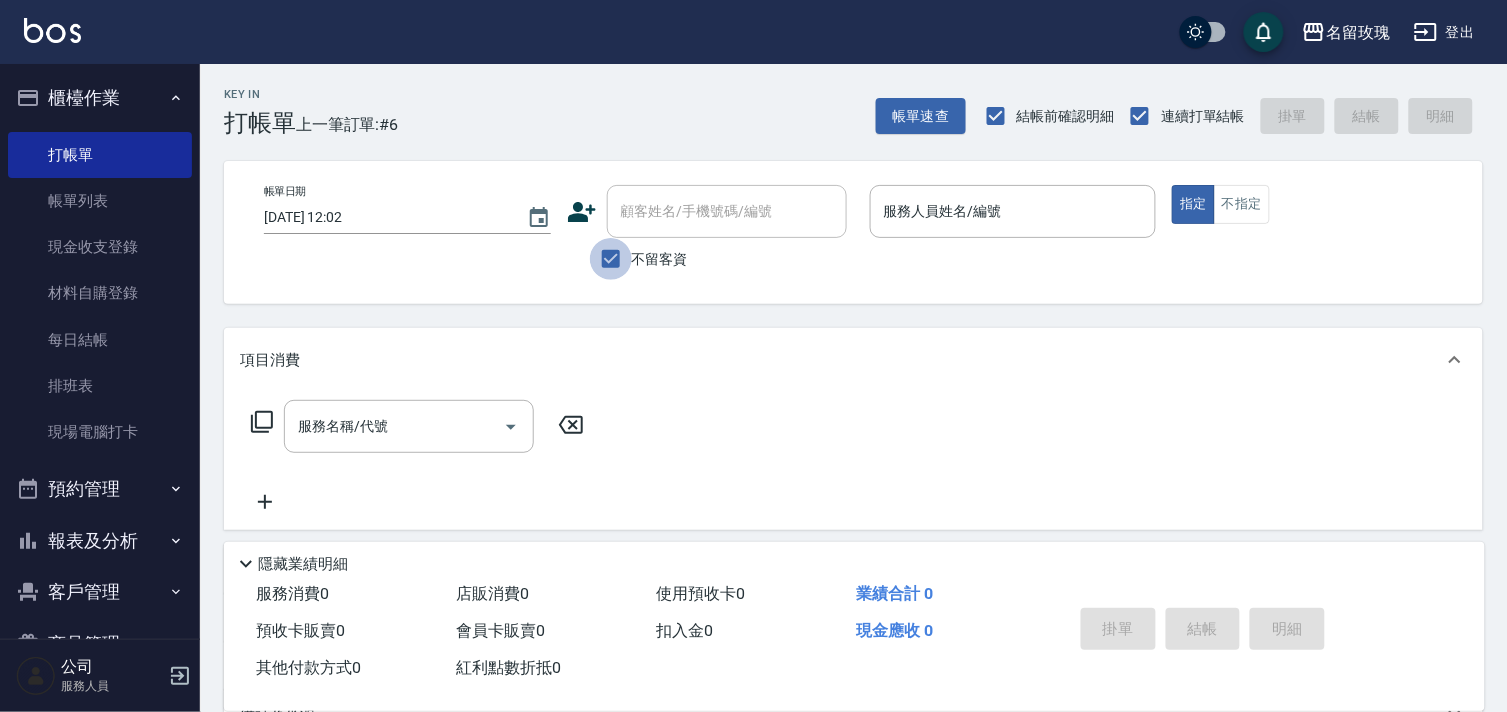 click on "不留客資" at bounding box center [611, 259] 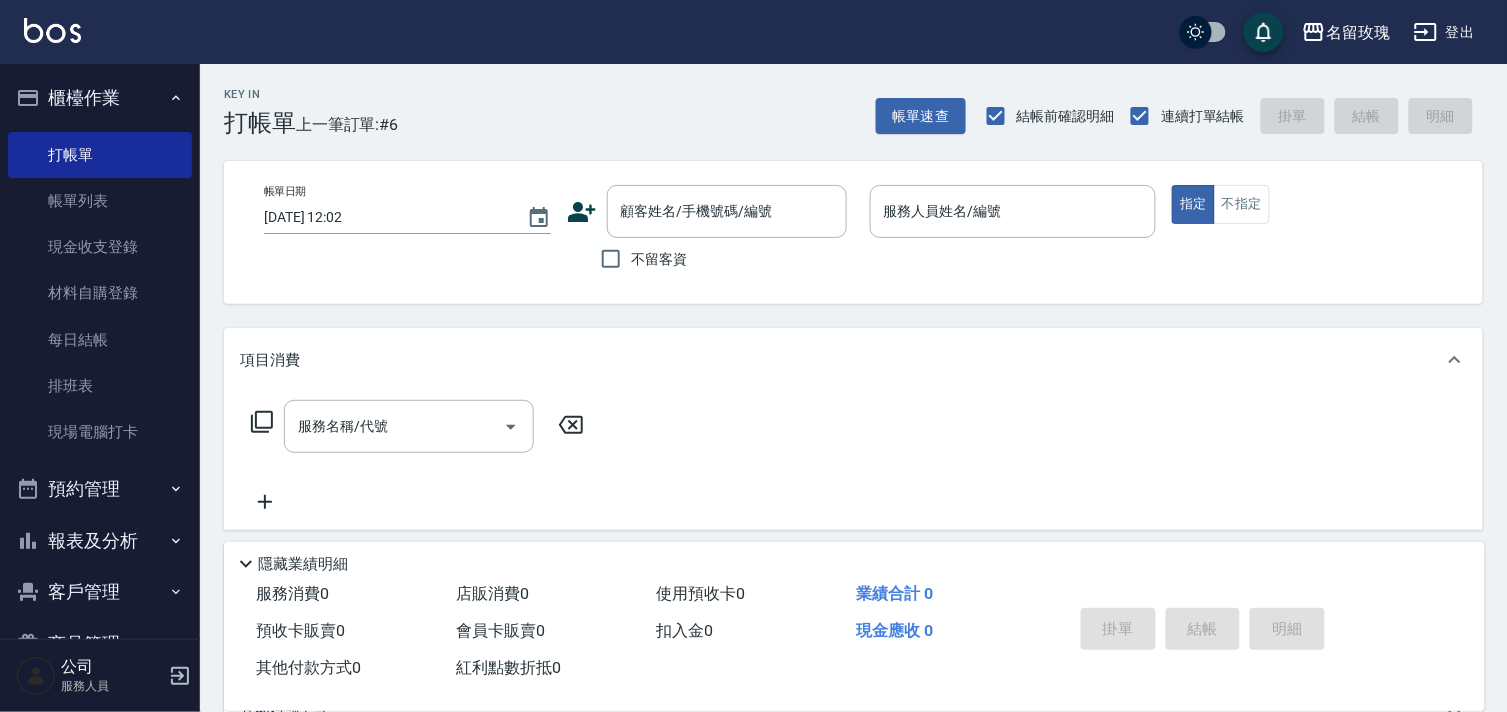 click 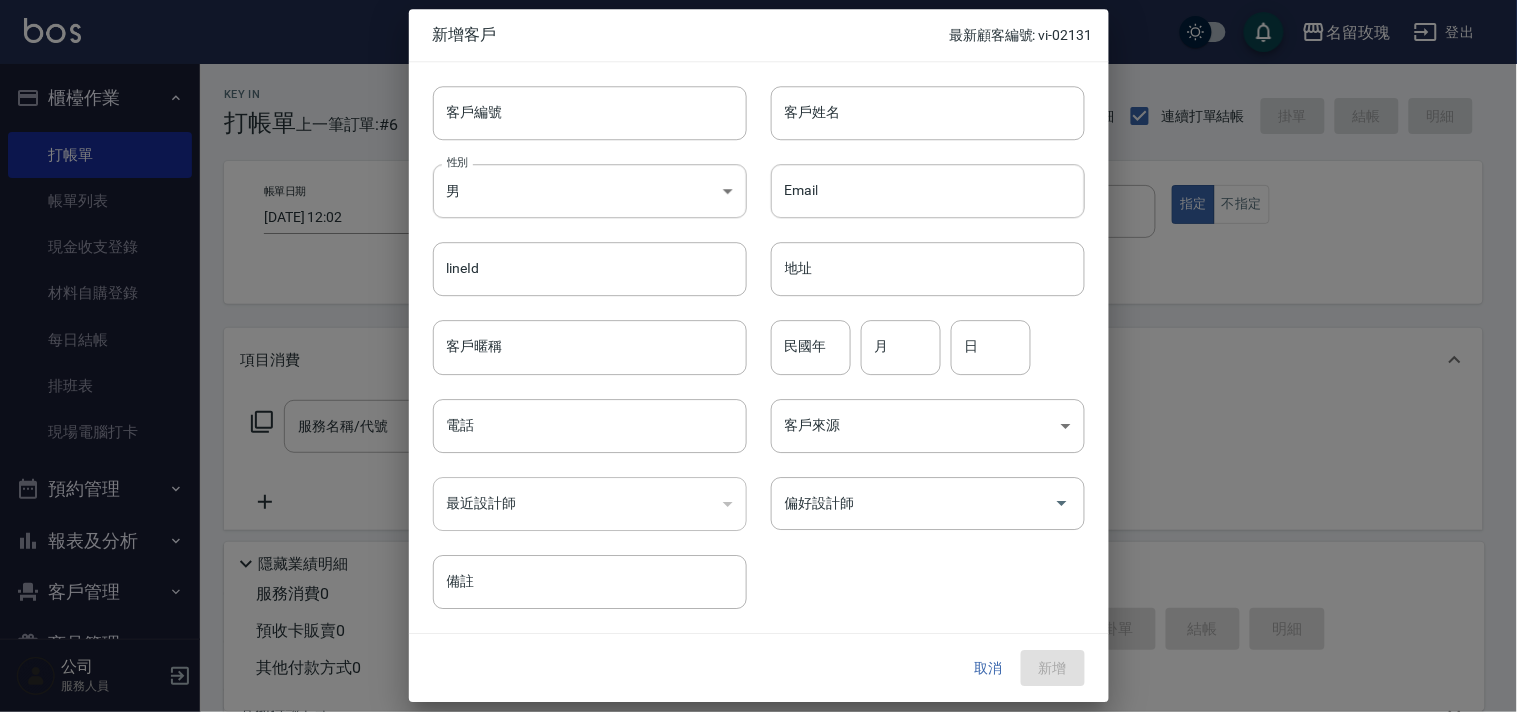 drag, startPoint x: 980, startPoint y: 695, endPoint x: 984, endPoint y: 677, distance: 18.439089 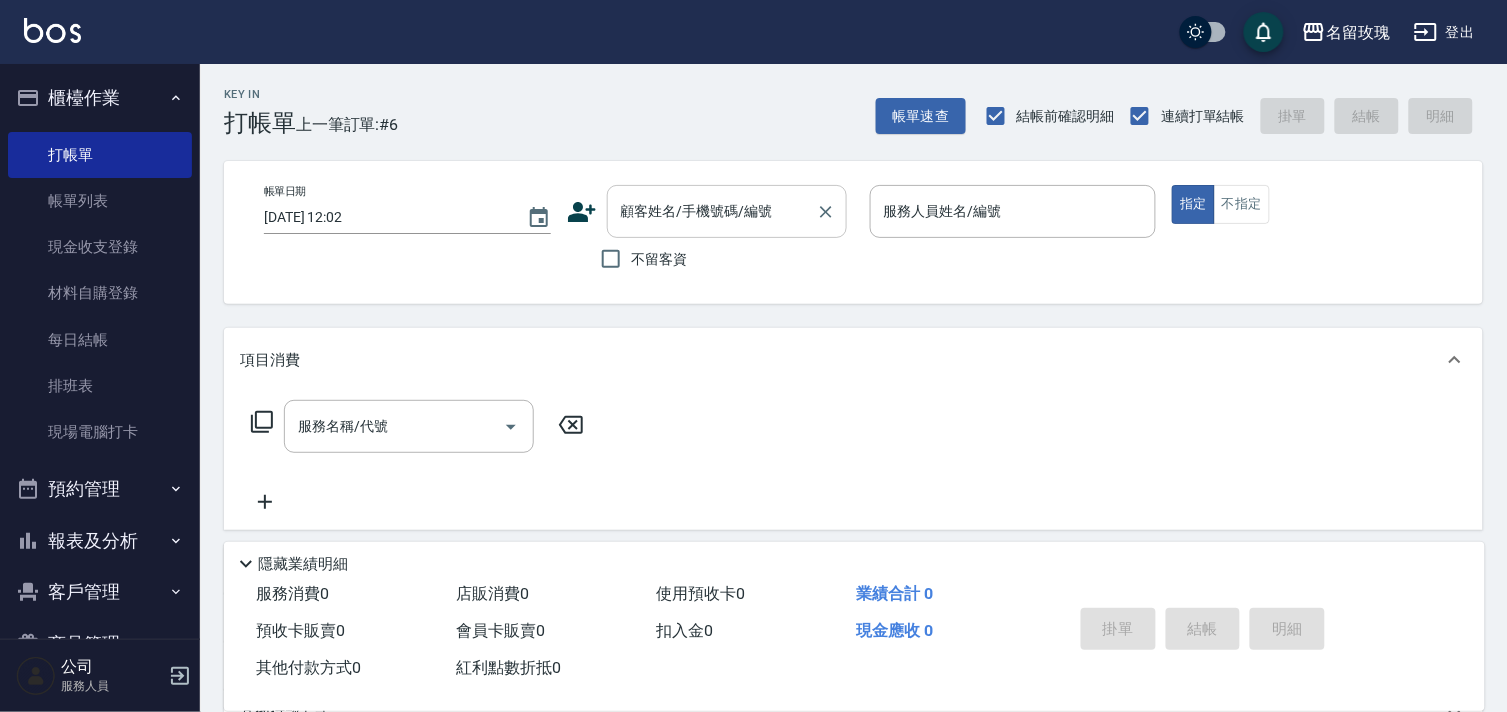 click on "顧客姓名/手機號碼/編號" at bounding box center [727, 211] 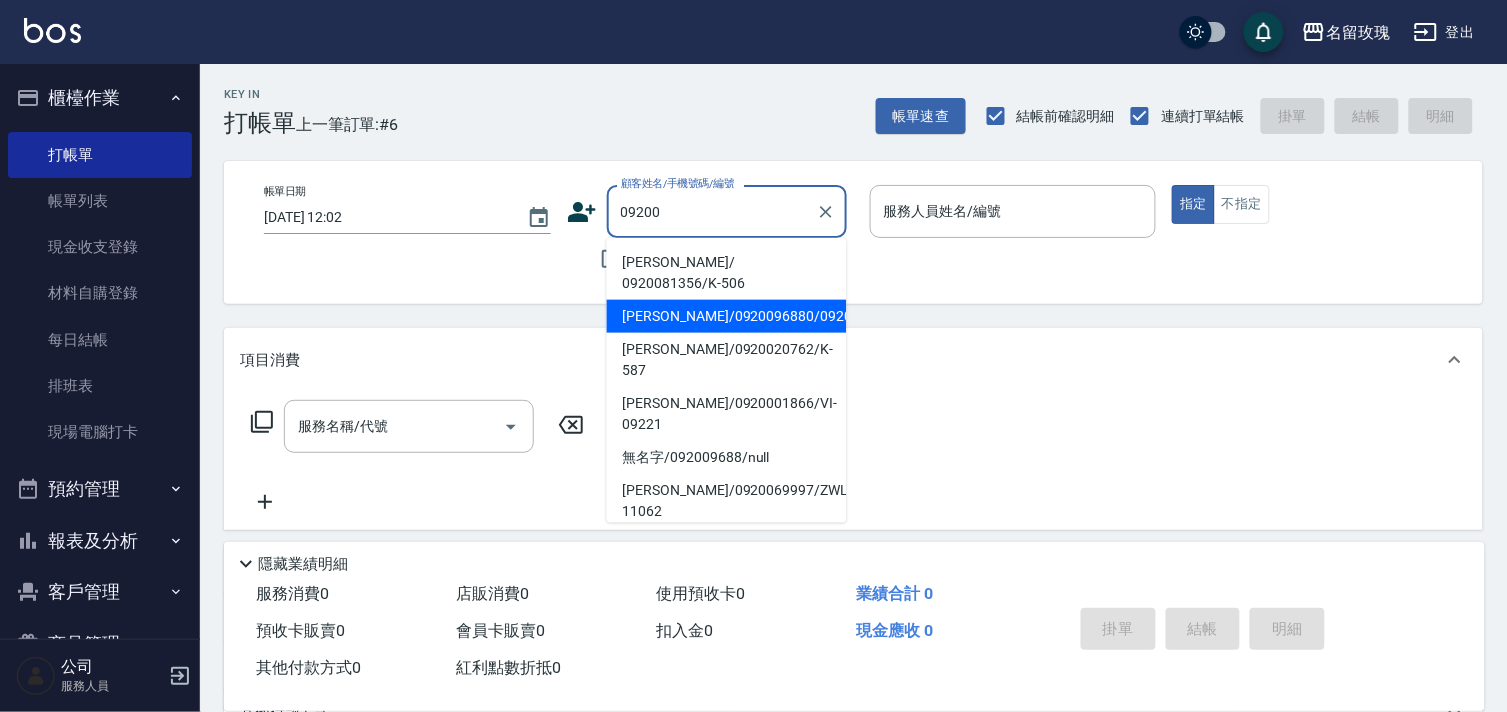 click on "陳怡如/0920096880/0920096880" at bounding box center [727, 316] 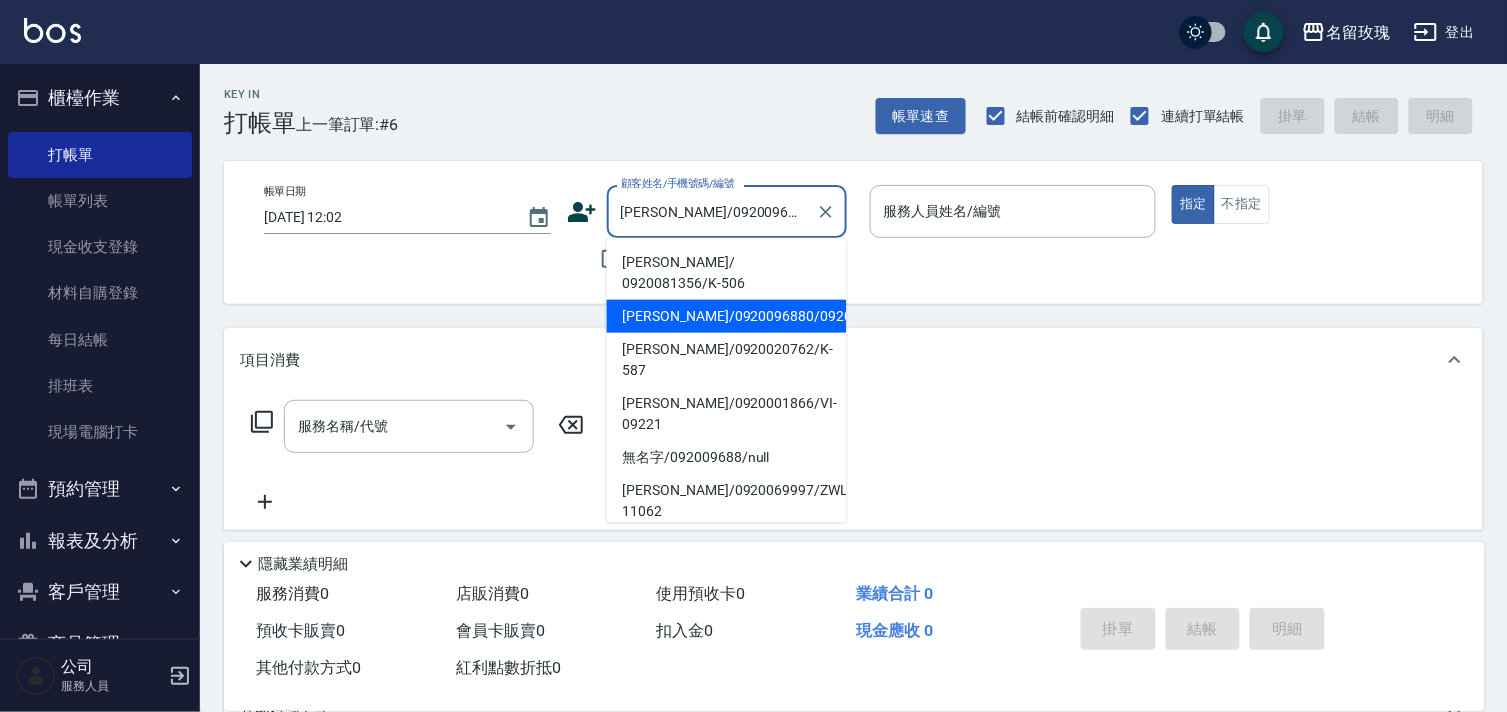 type on "ALICE-6" 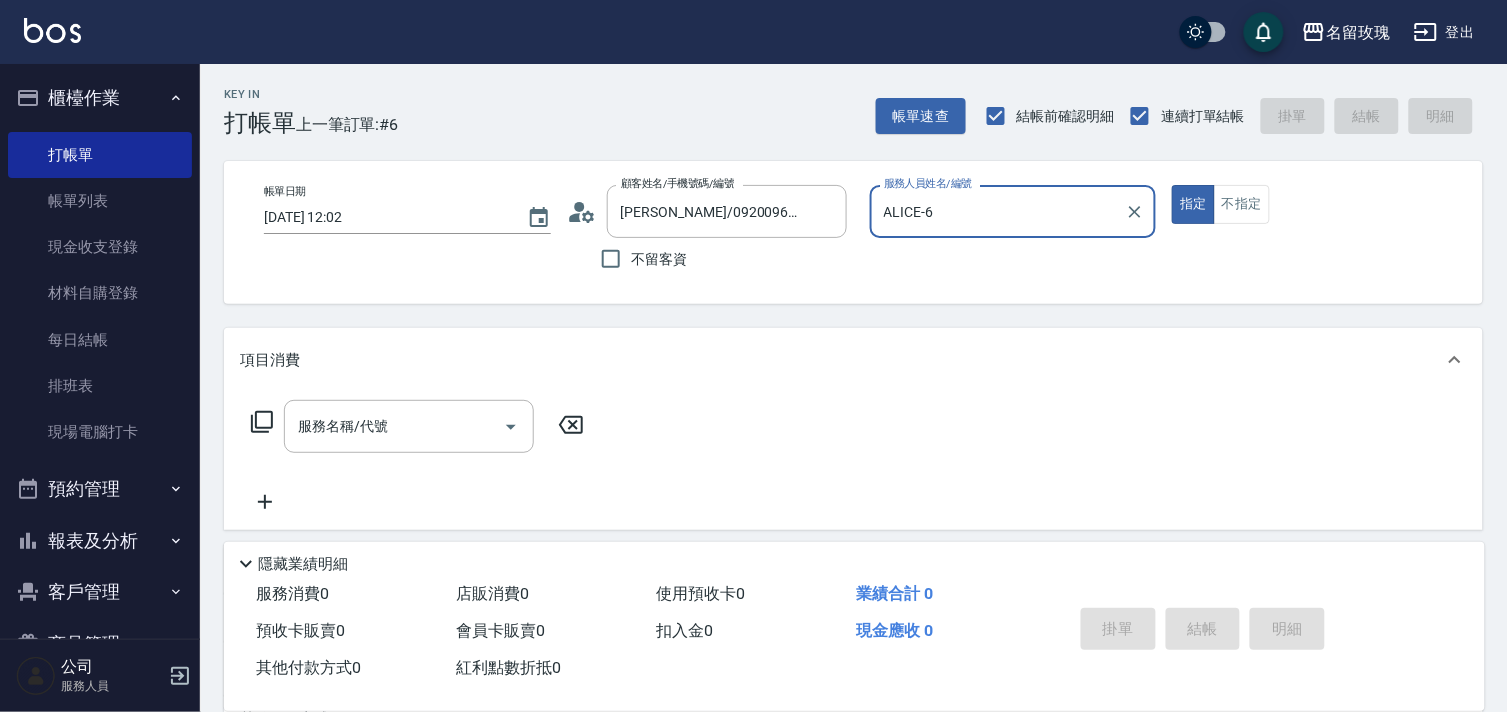 click 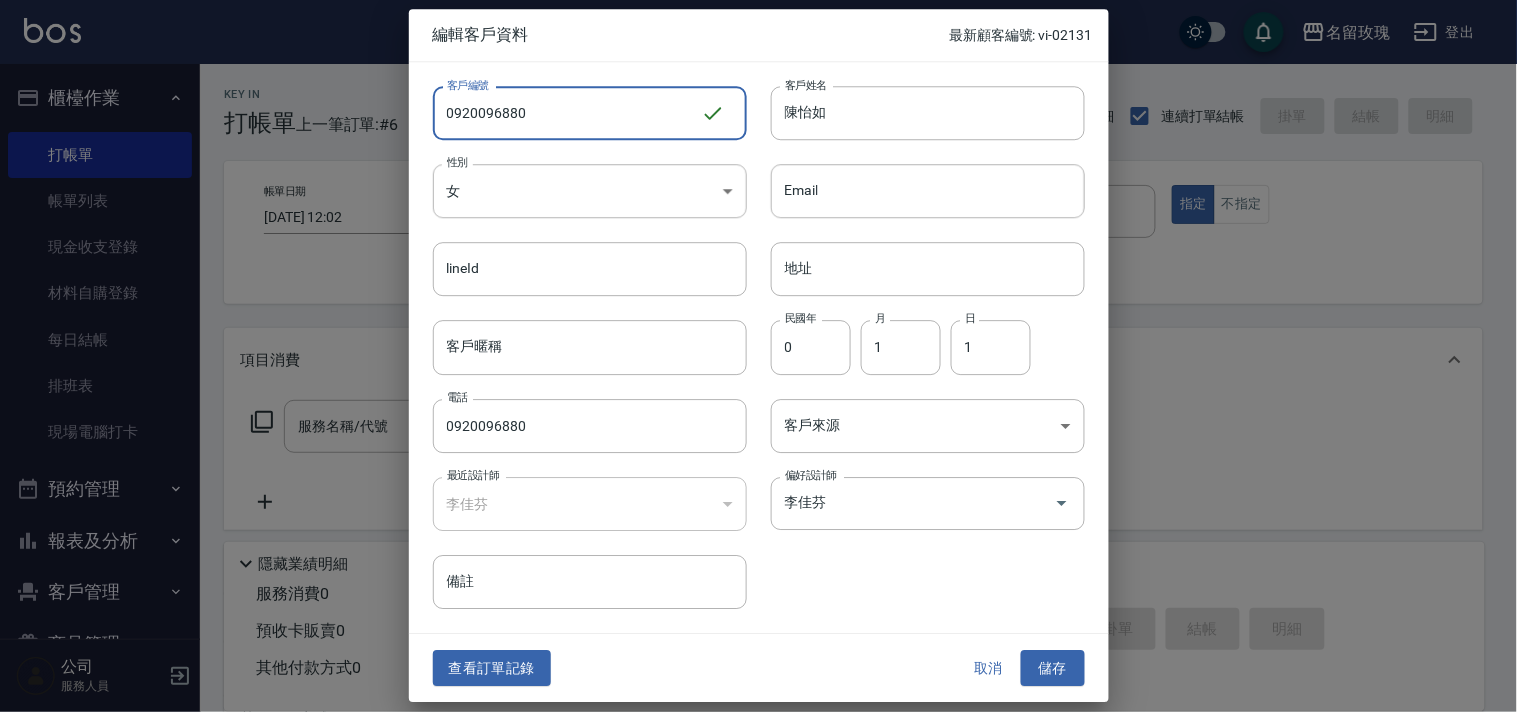 click on "0920096880" at bounding box center [567, 113] 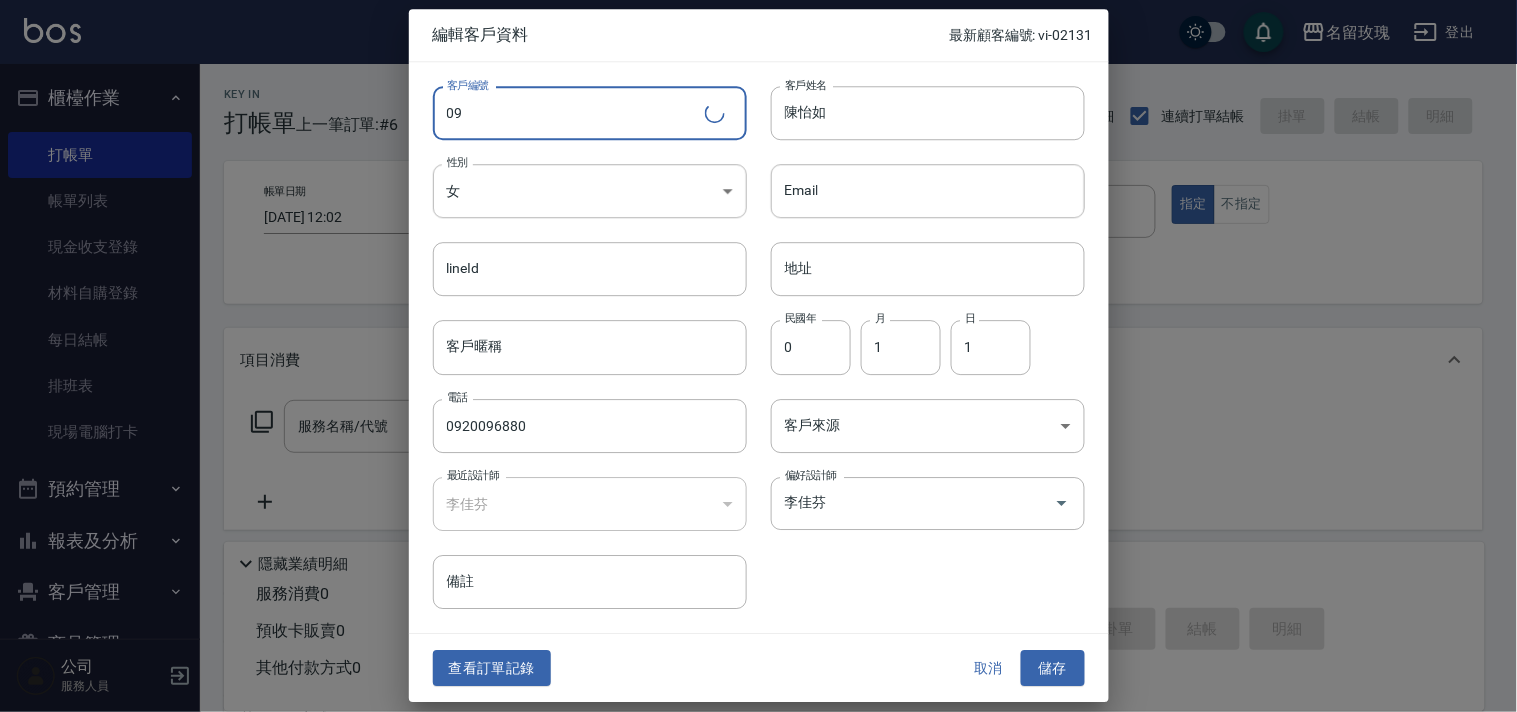 type on "0" 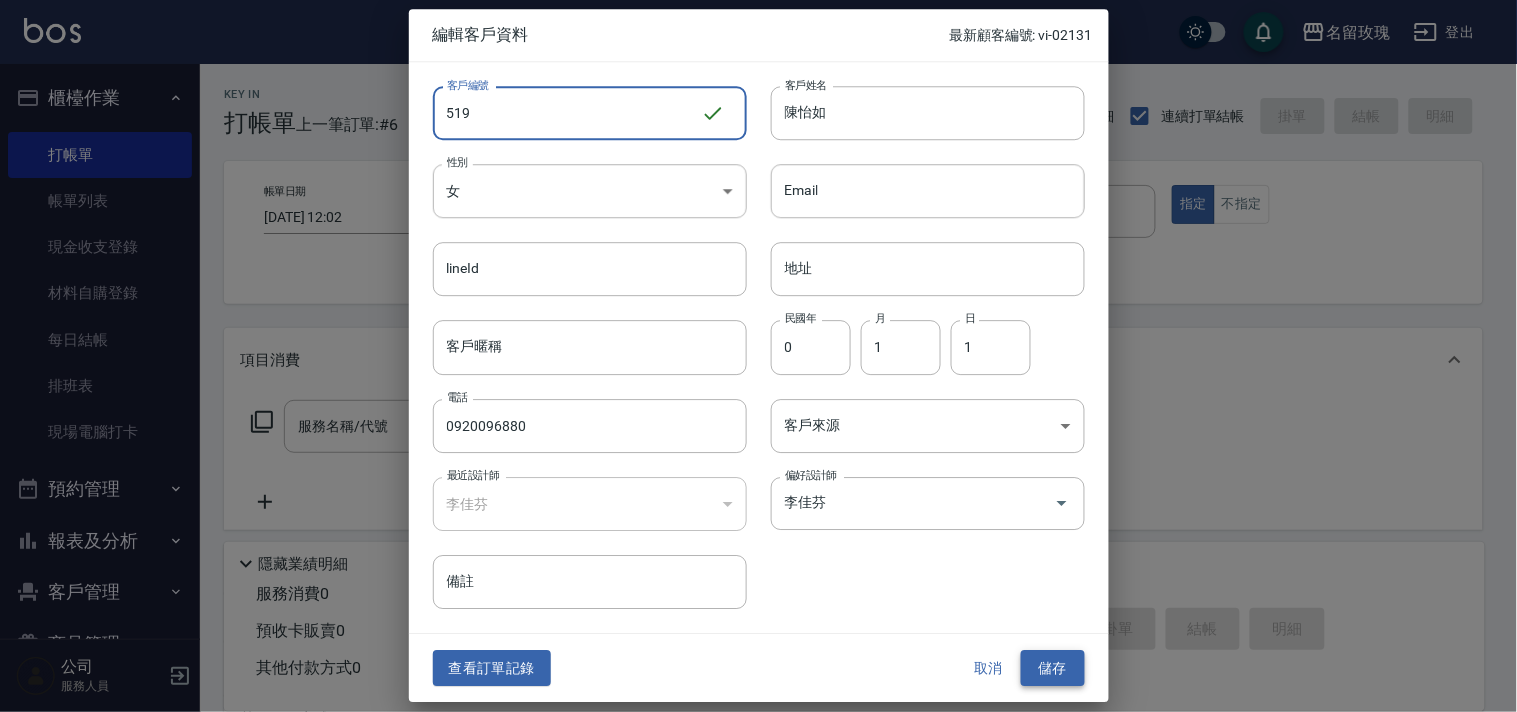 type on "519" 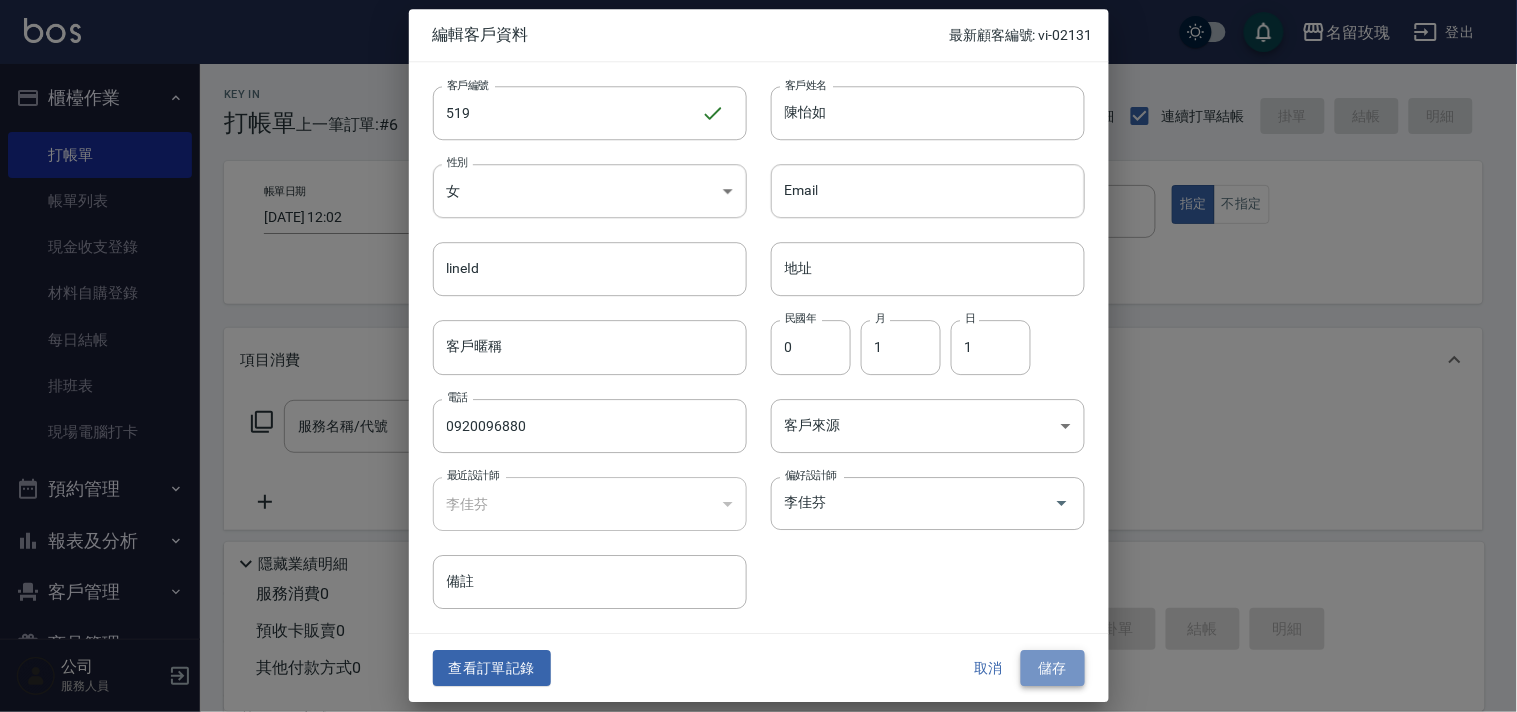 click on "儲存" at bounding box center [1053, 668] 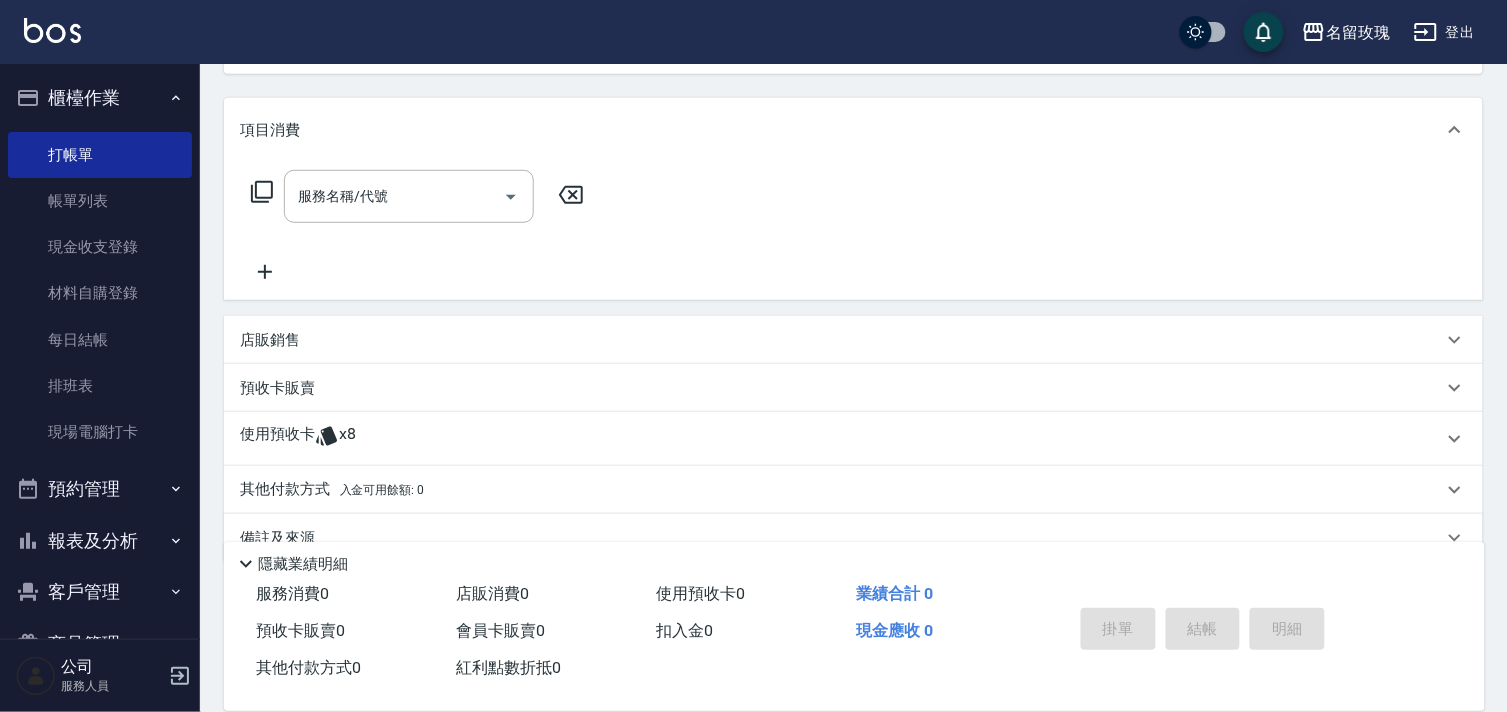 scroll, scrollTop: 268, scrollLeft: 0, axis: vertical 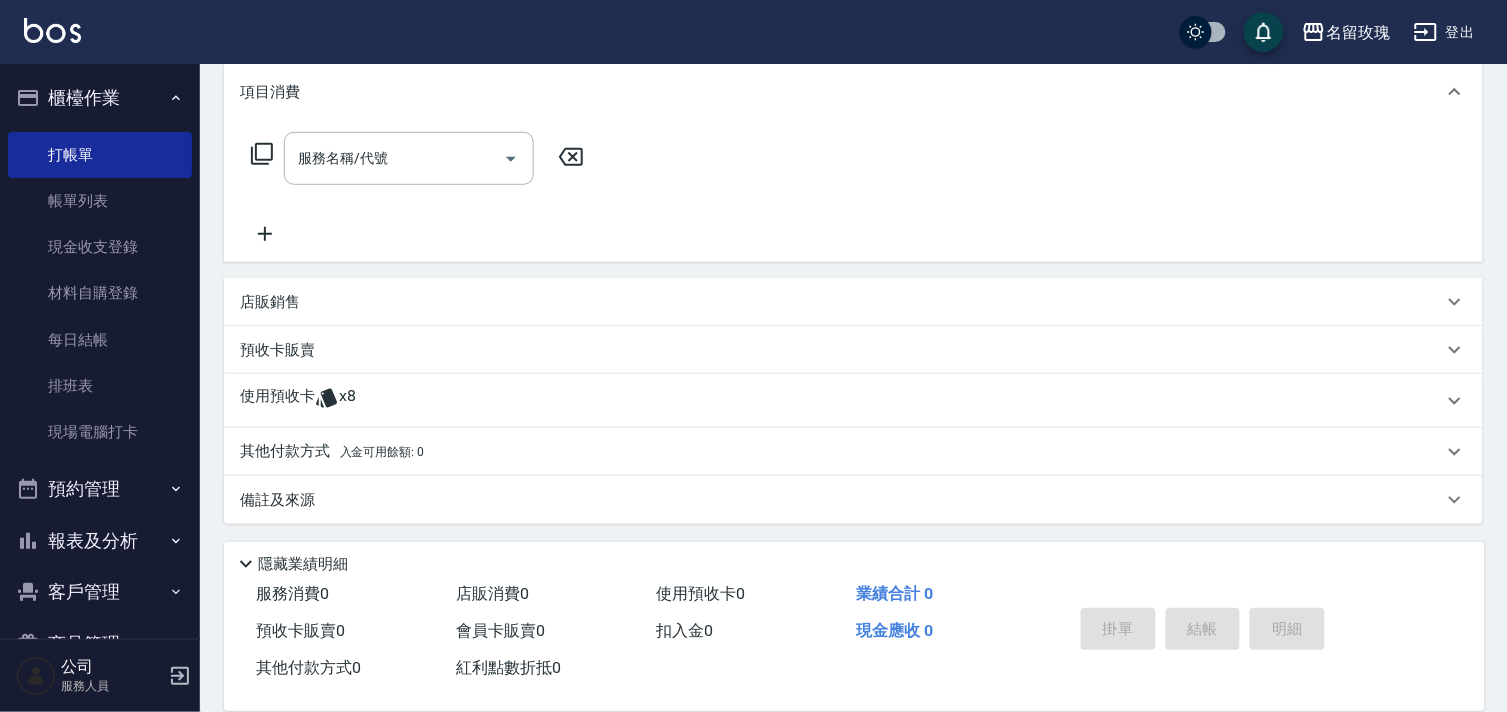 click on "其他付款方式 入金可用餘額: 0" at bounding box center (841, 452) 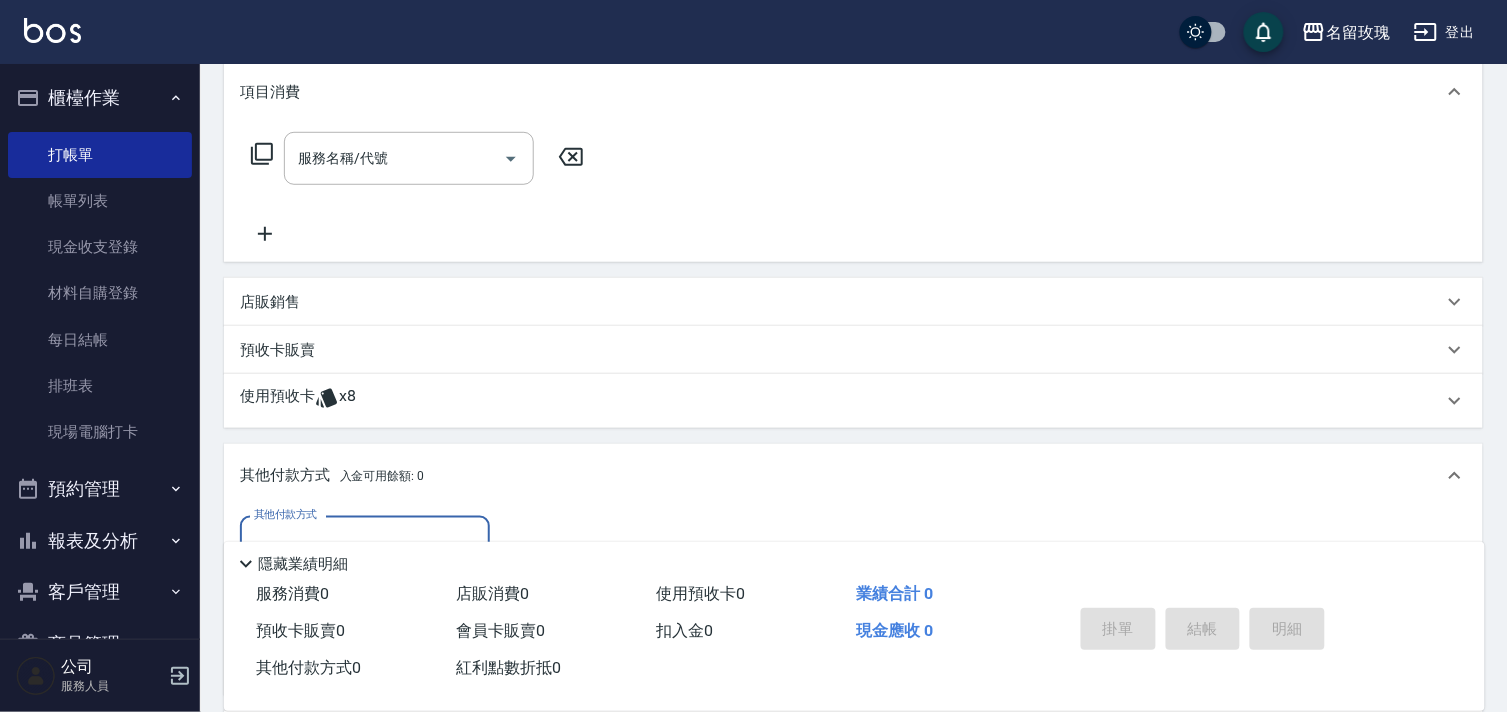 scroll, scrollTop: 0, scrollLeft: 0, axis: both 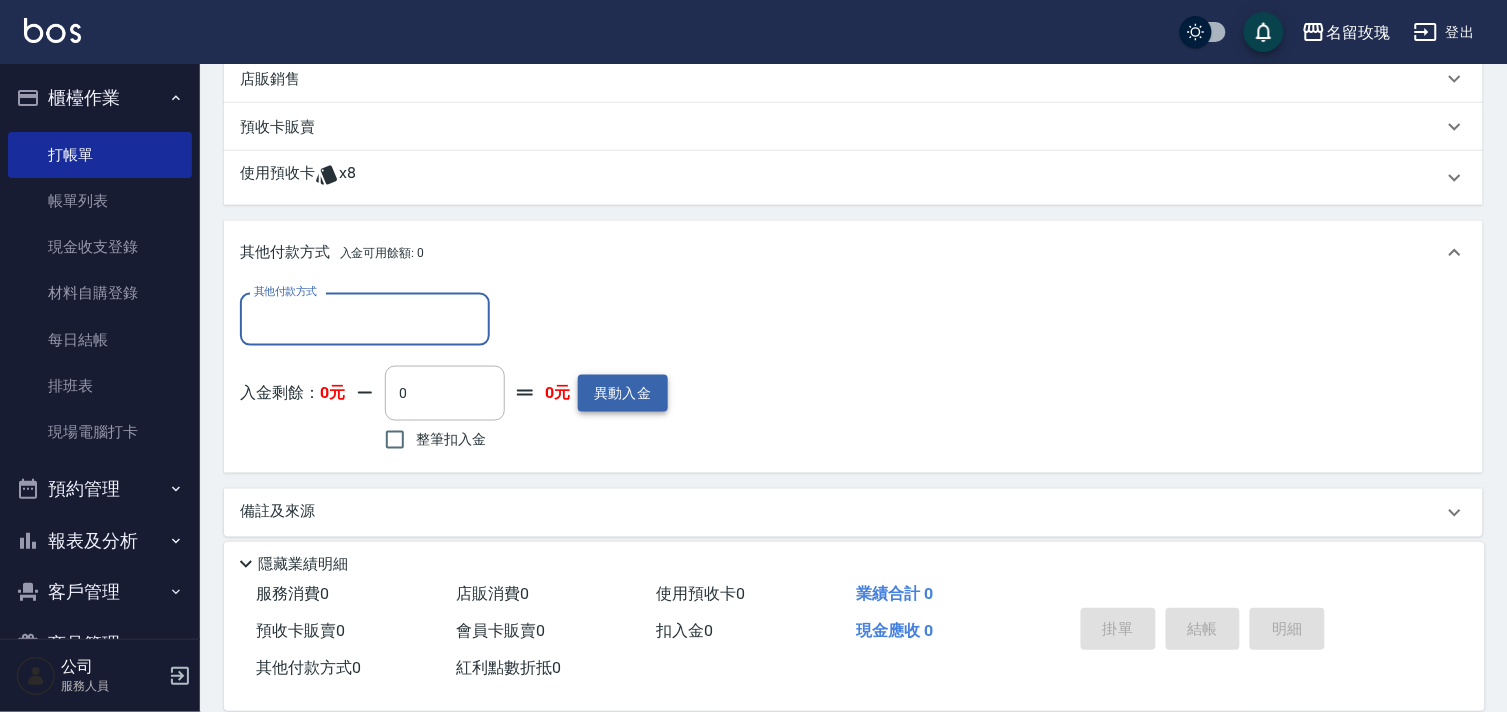 click on "異動入金" at bounding box center (623, 393) 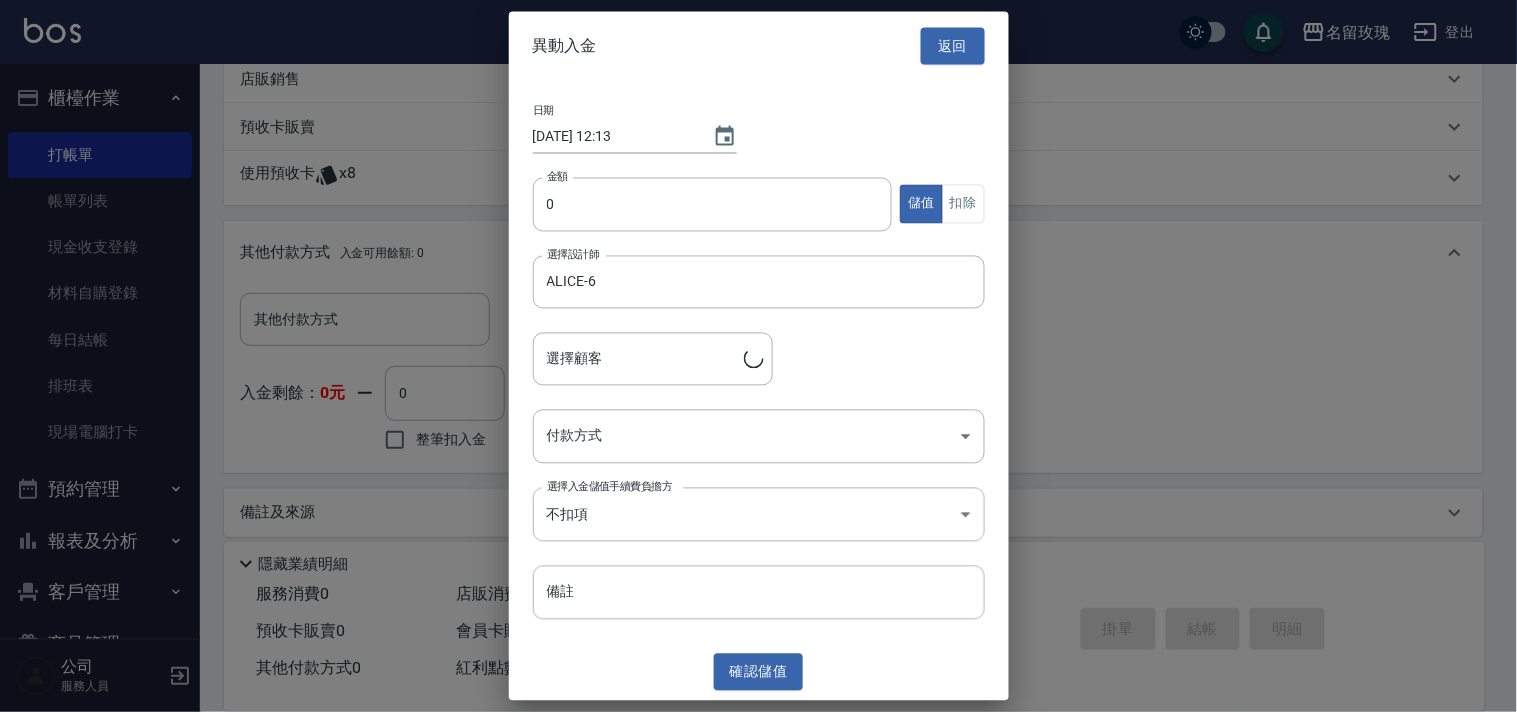 type on "陳怡如/0920096880/519" 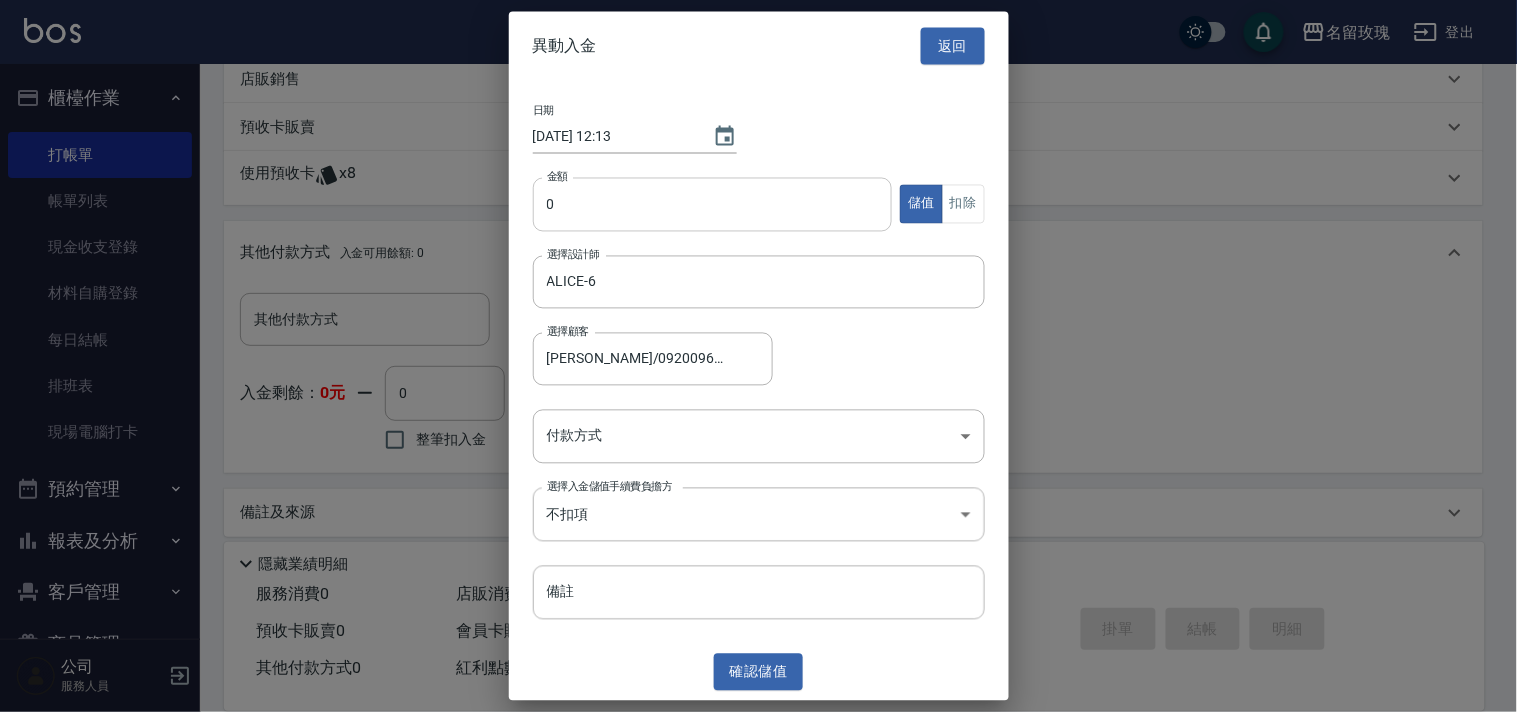 click on "0" at bounding box center (713, 204) 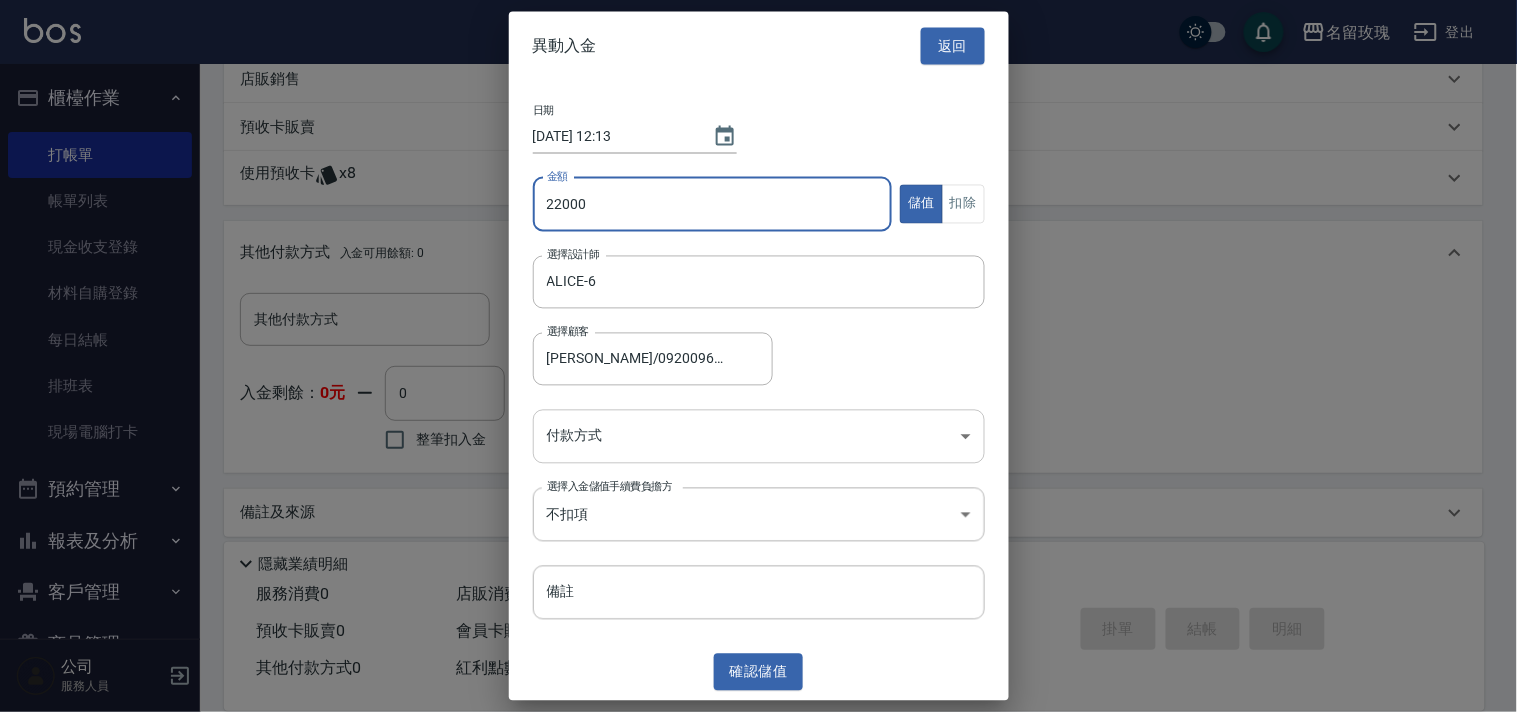 type on "22000" 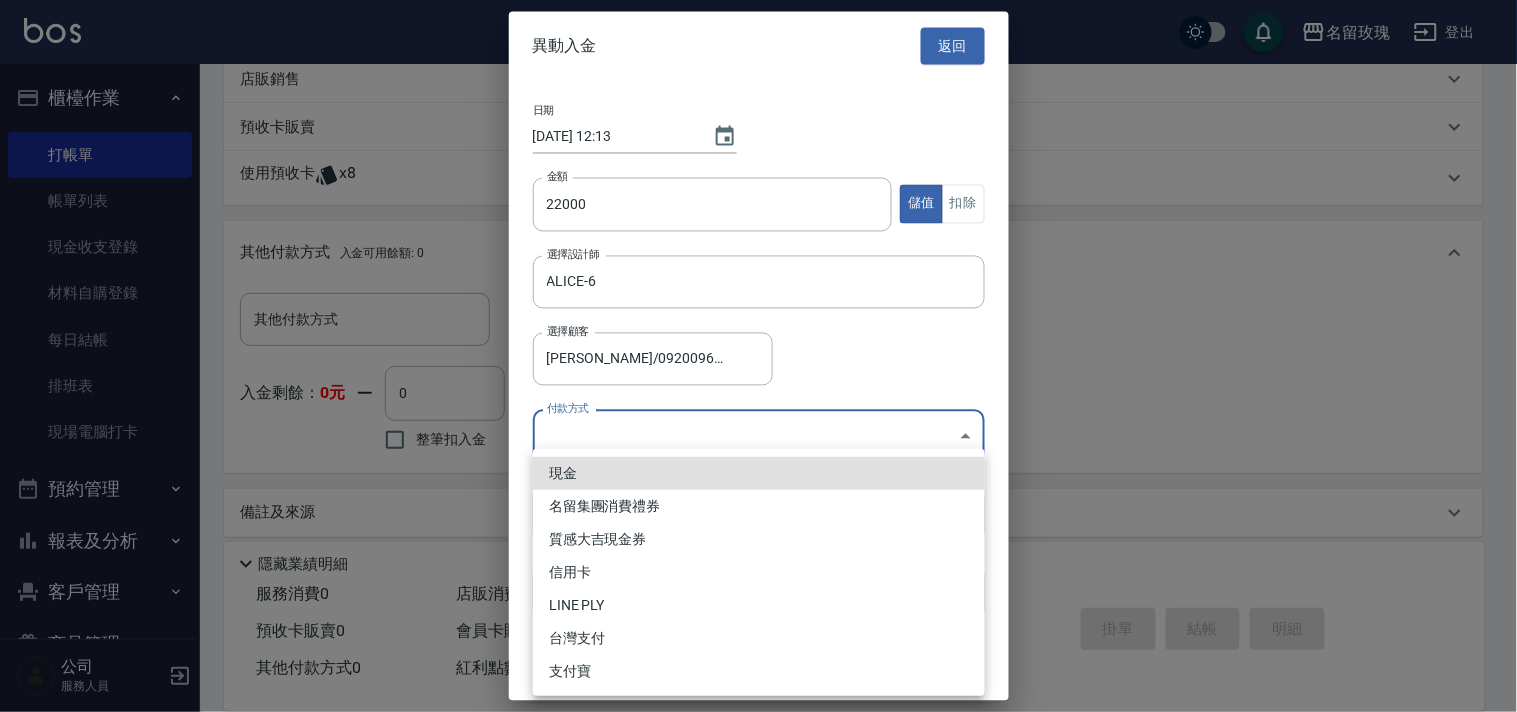 click on "現金" at bounding box center (759, 473) 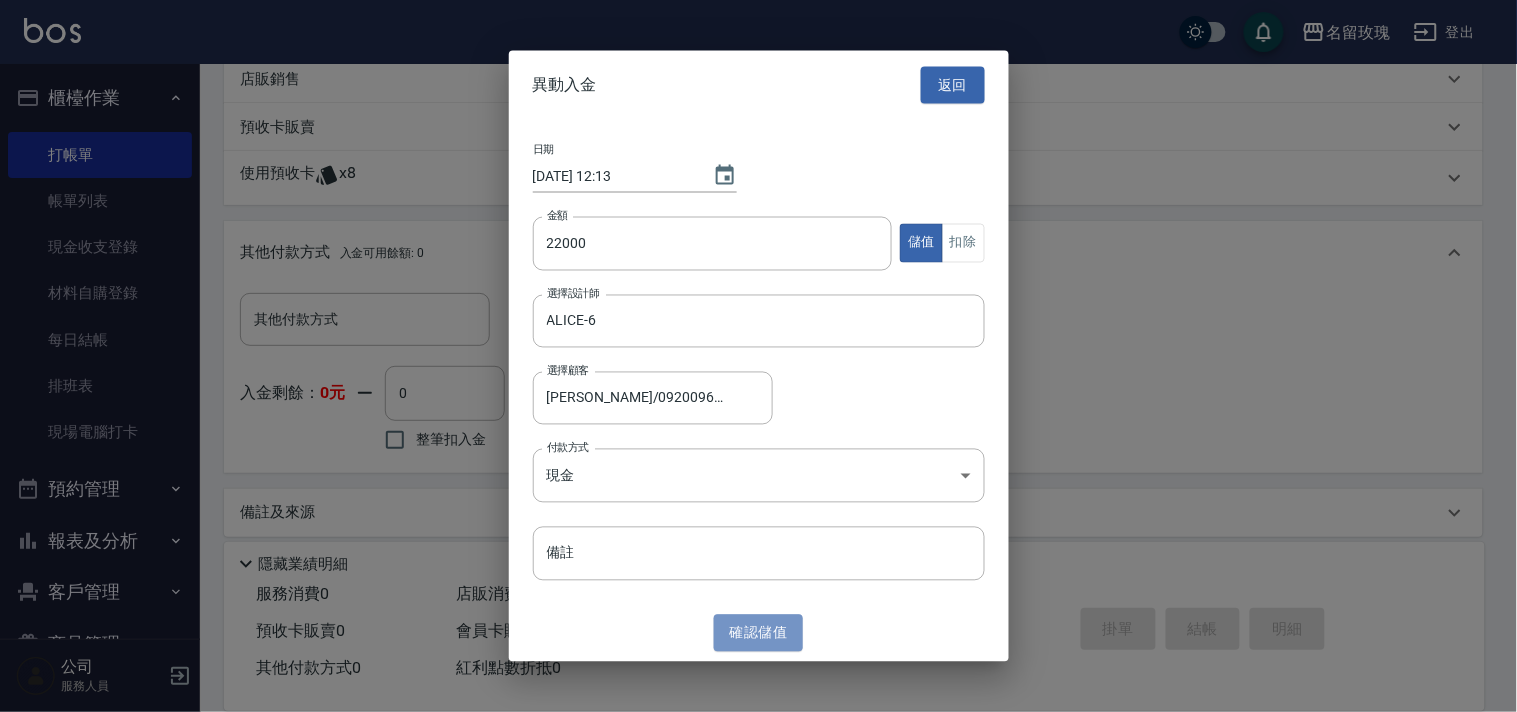 click on "確認 儲值" at bounding box center (759, 633) 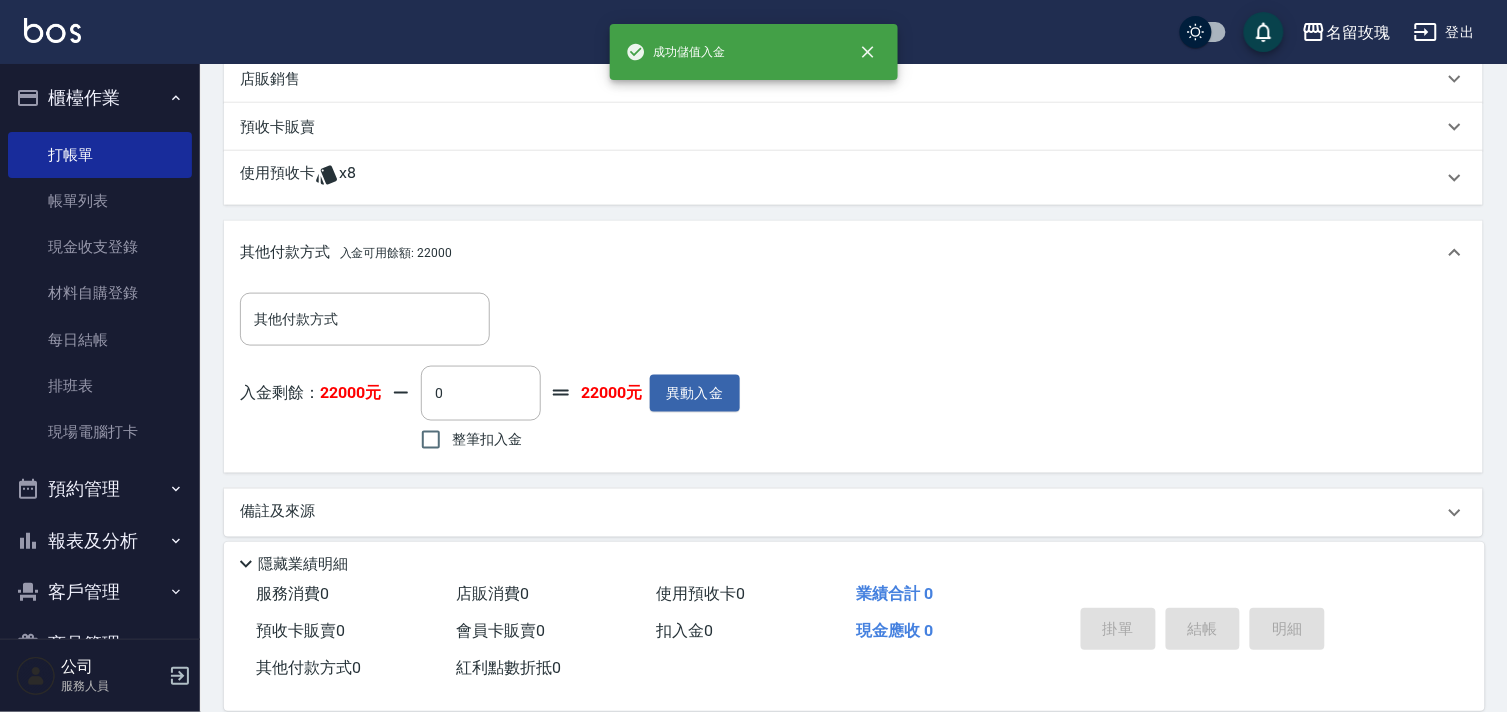 scroll, scrollTop: 268, scrollLeft: 0, axis: vertical 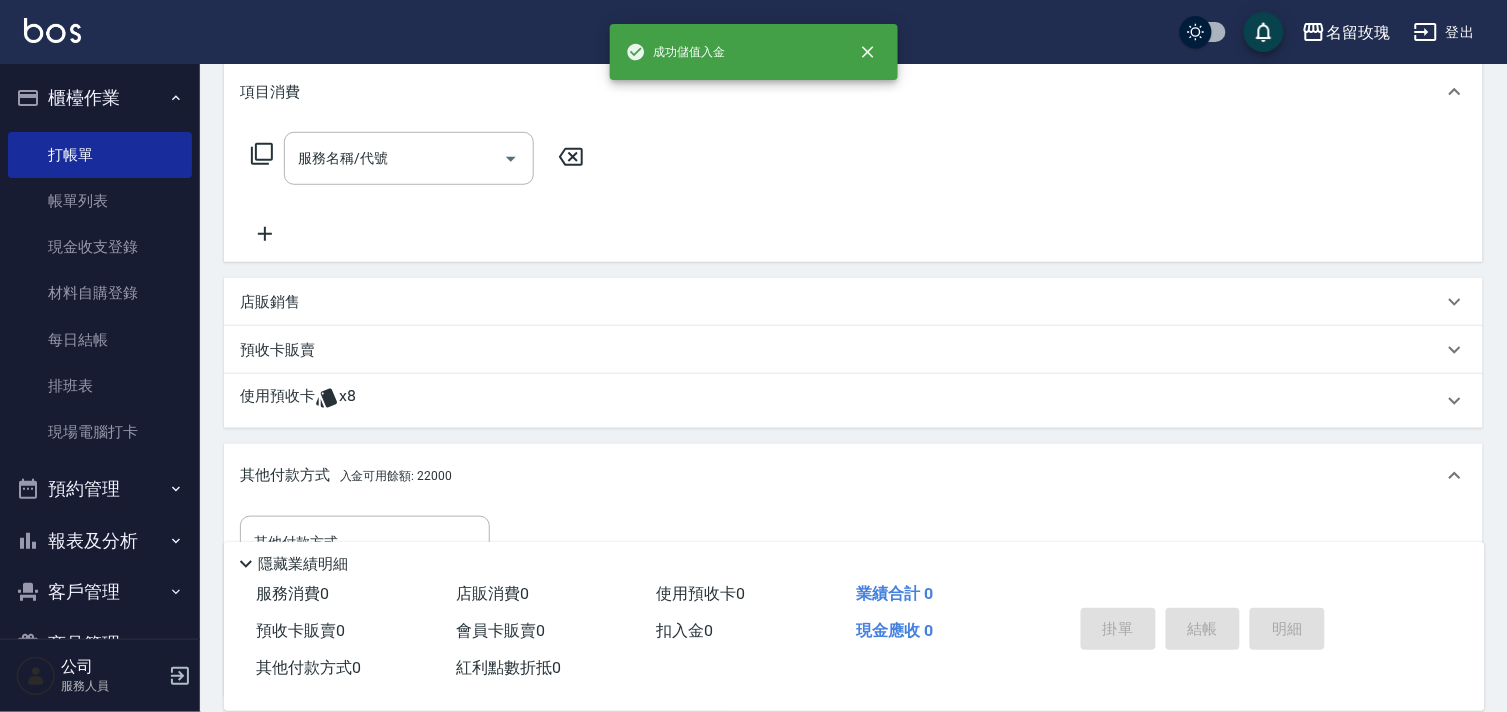 click on "預收卡販賣" at bounding box center [277, 350] 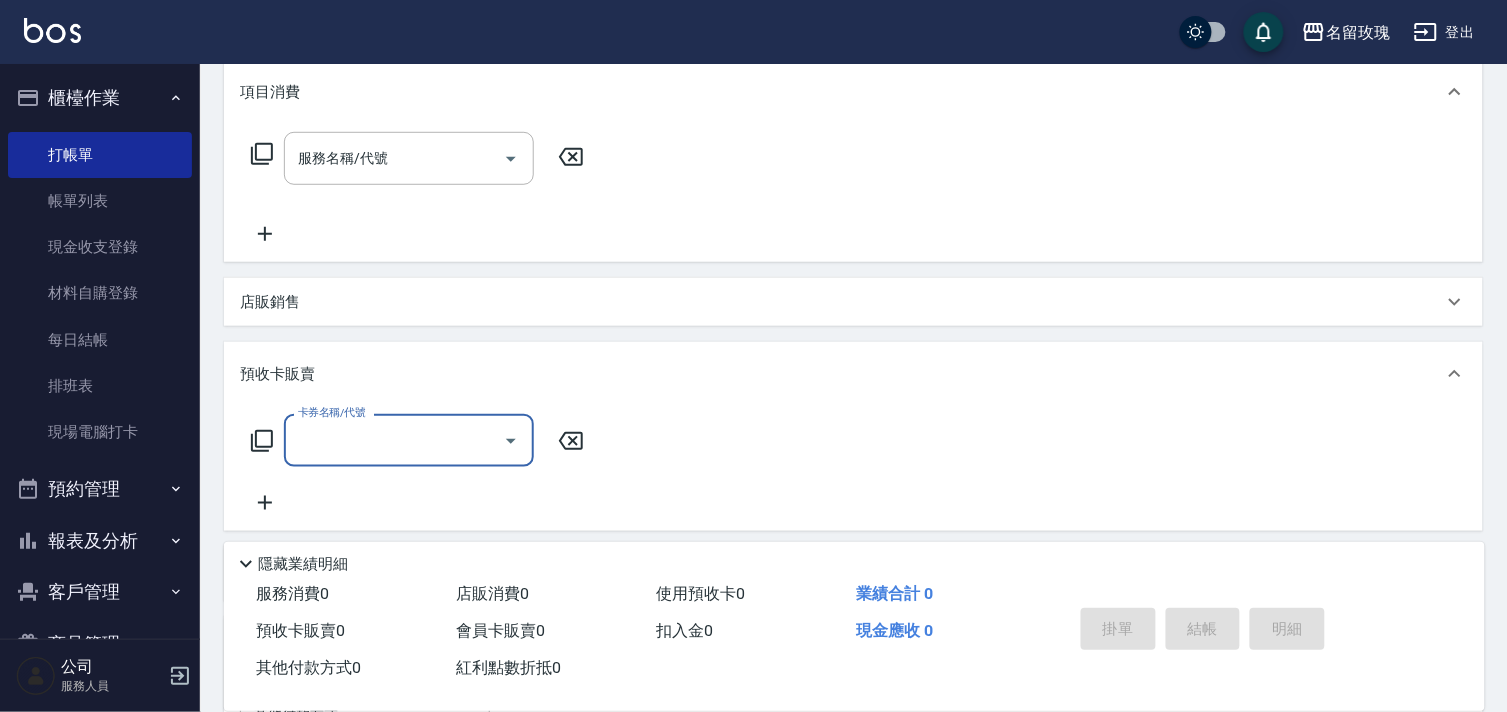 scroll, scrollTop: 0, scrollLeft: 0, axis: both 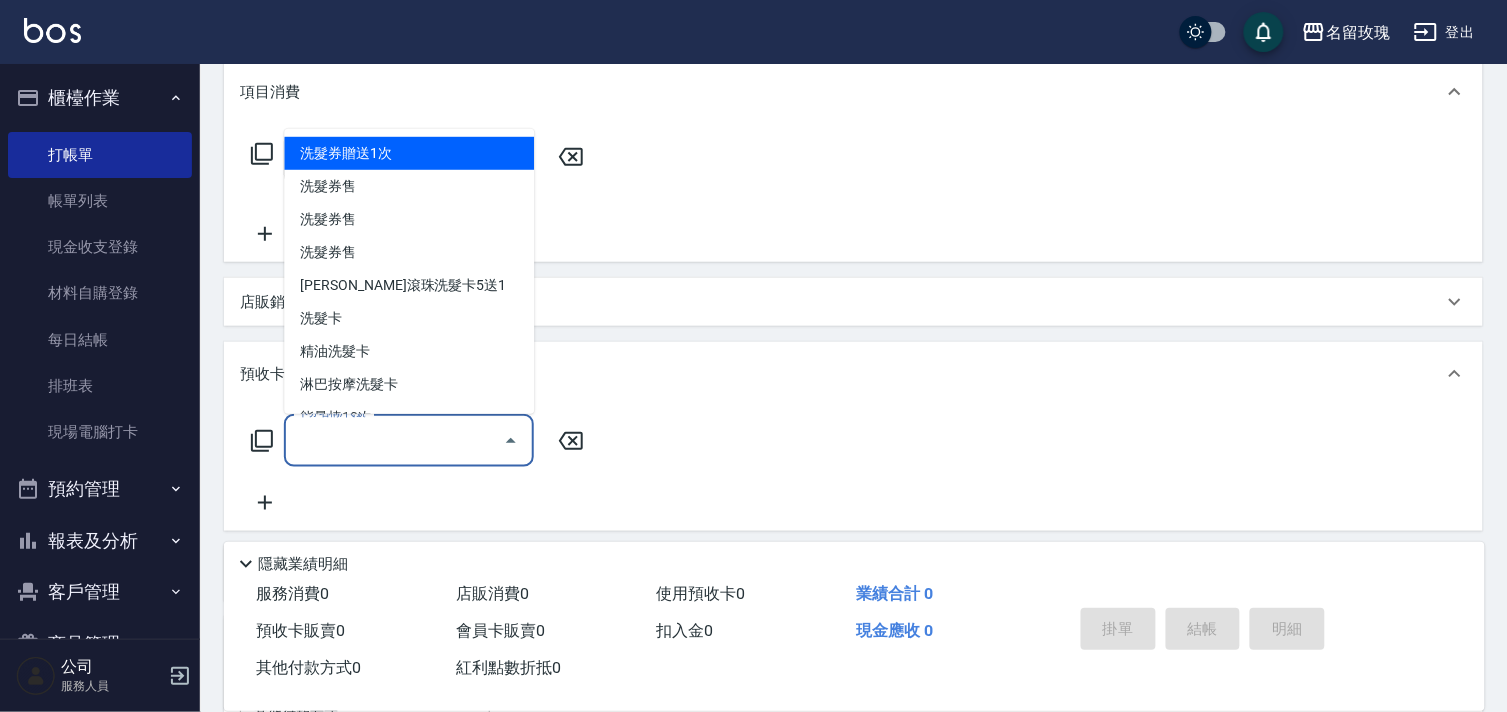 click 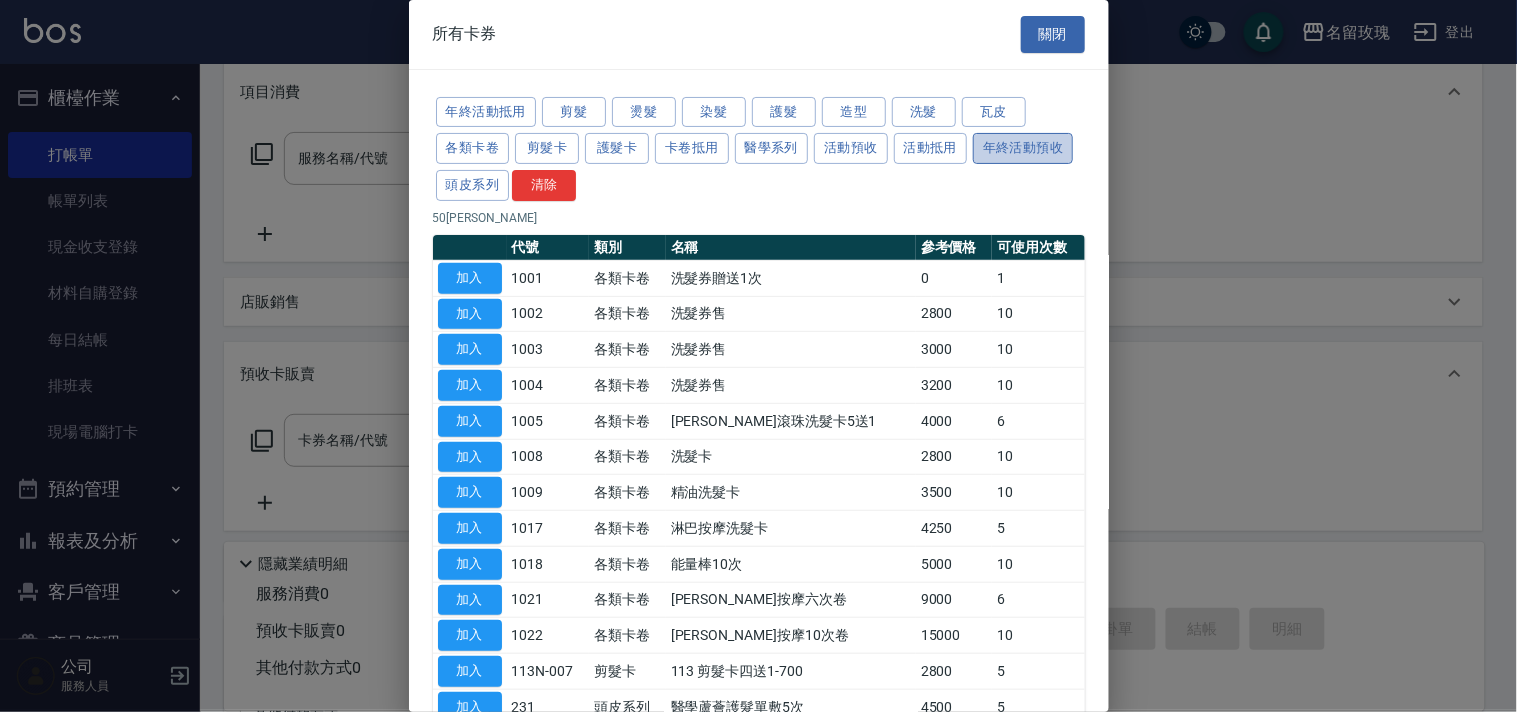 click on "年終活動預收" at bounding box center [1023, 148] 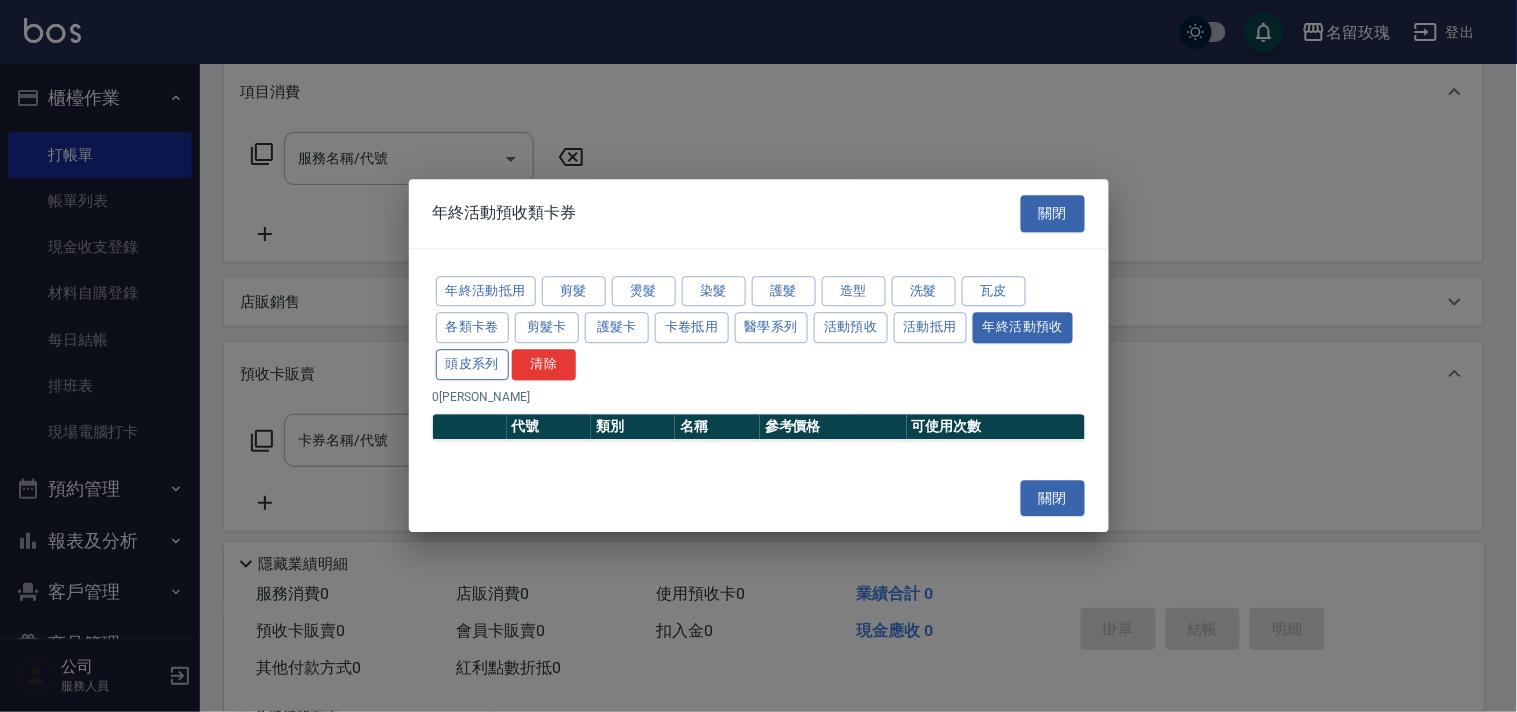 click on "頭皮系列" at bounding box center (473, 364) 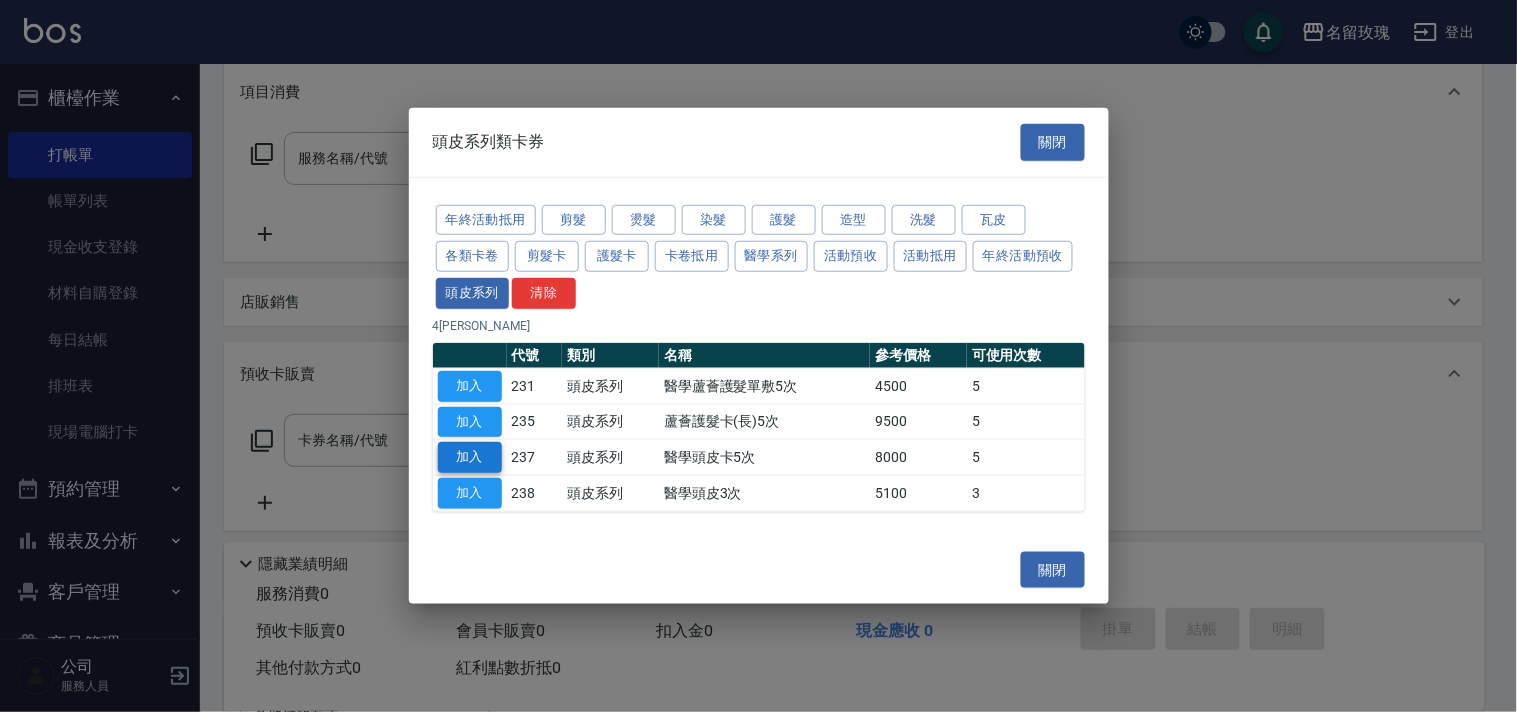 click on "加入" at bounding box center [470, 457] 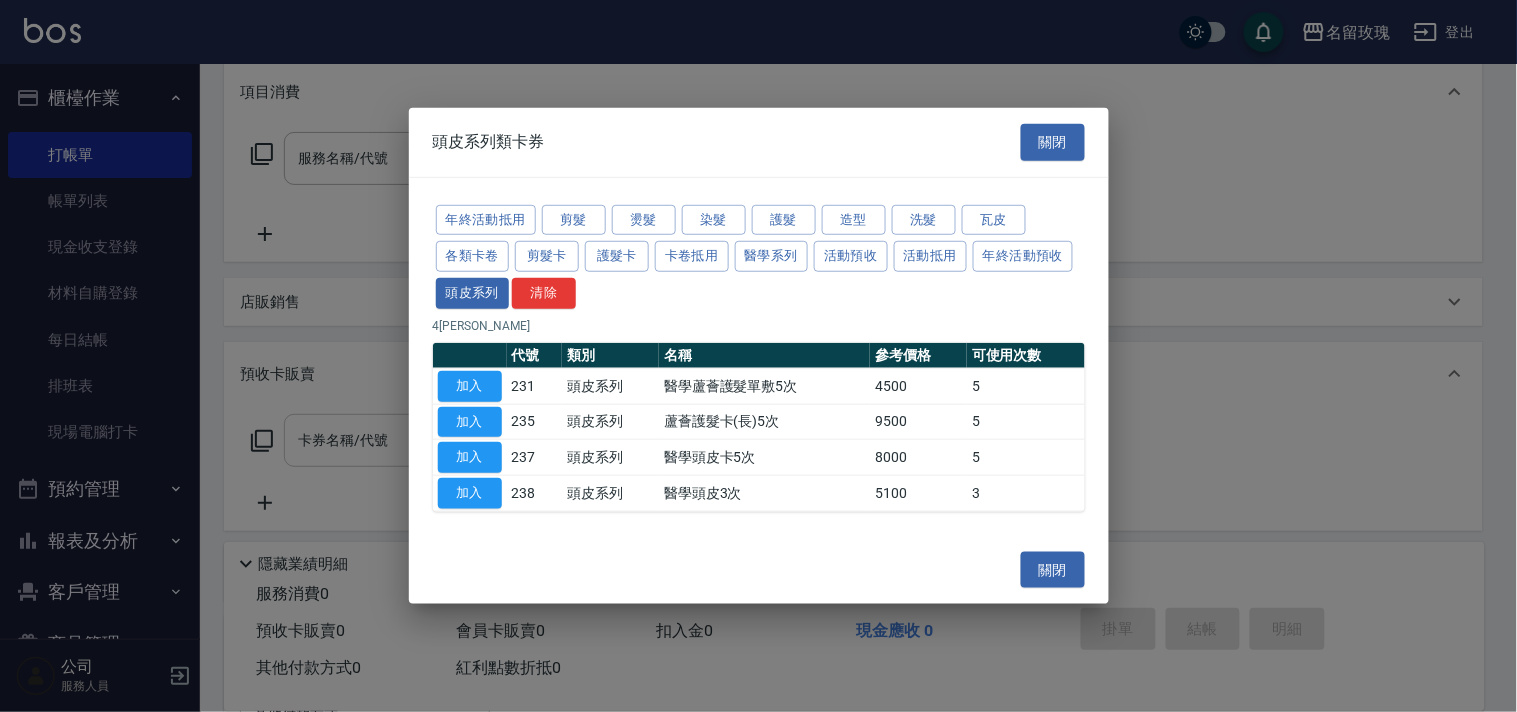 type on "醫學頭皮卡5次(237)" 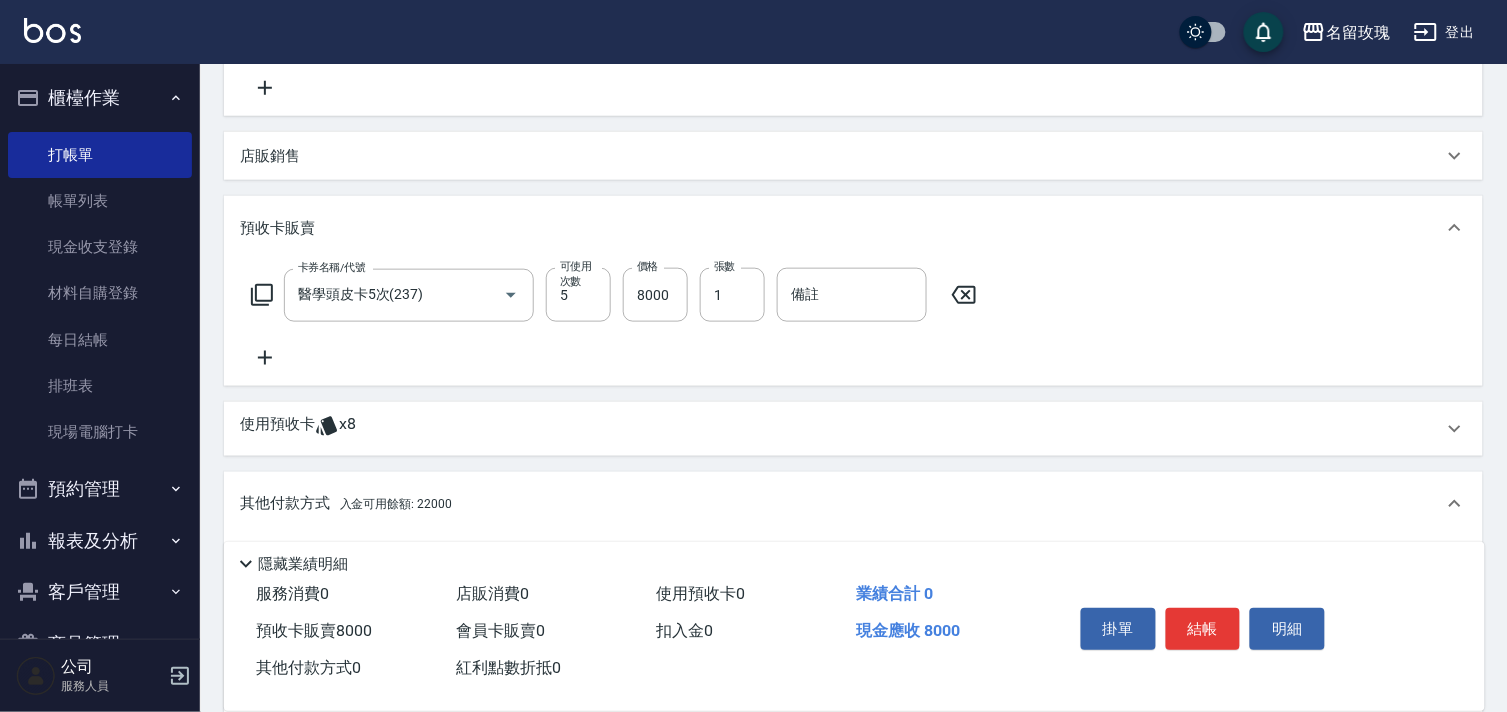 scroll, scrollTop: 602, scrollLeft: 0, axis: vertical 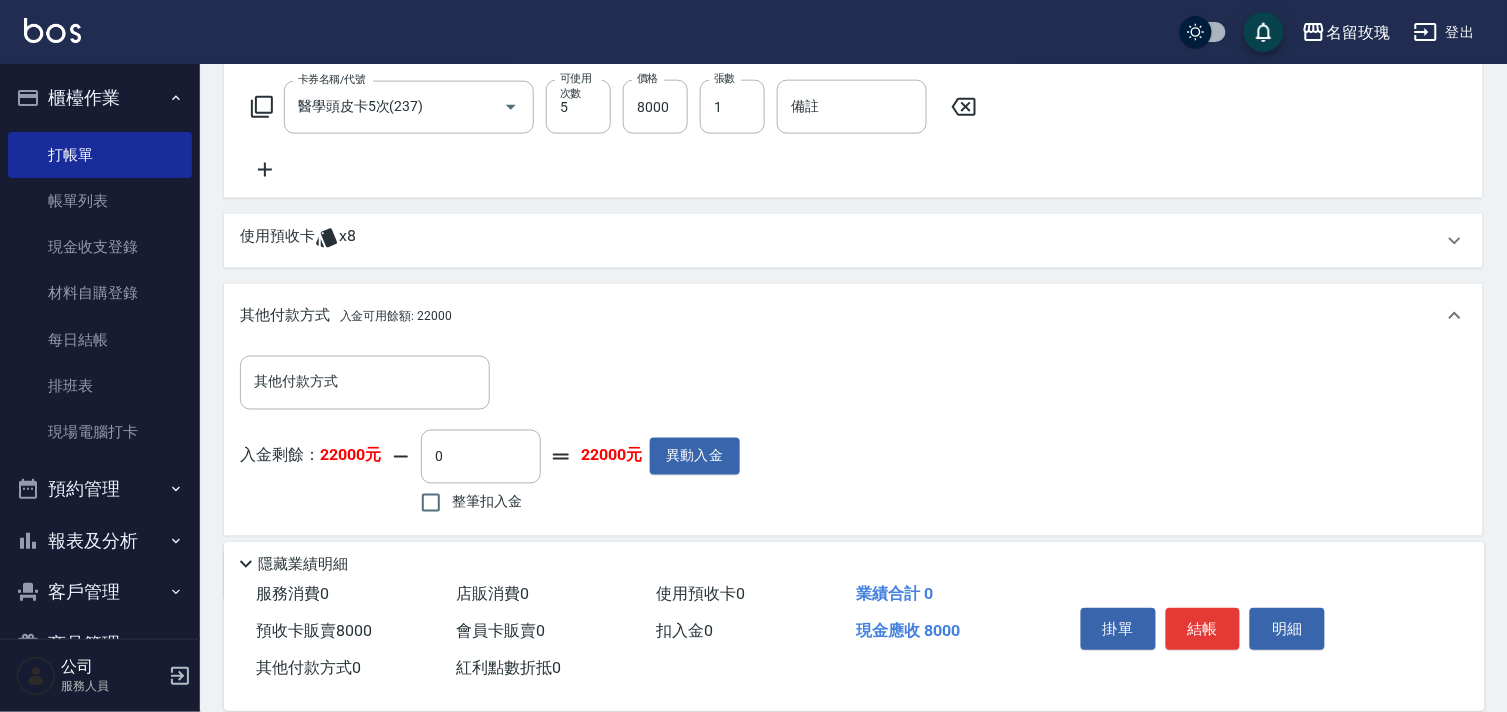 click 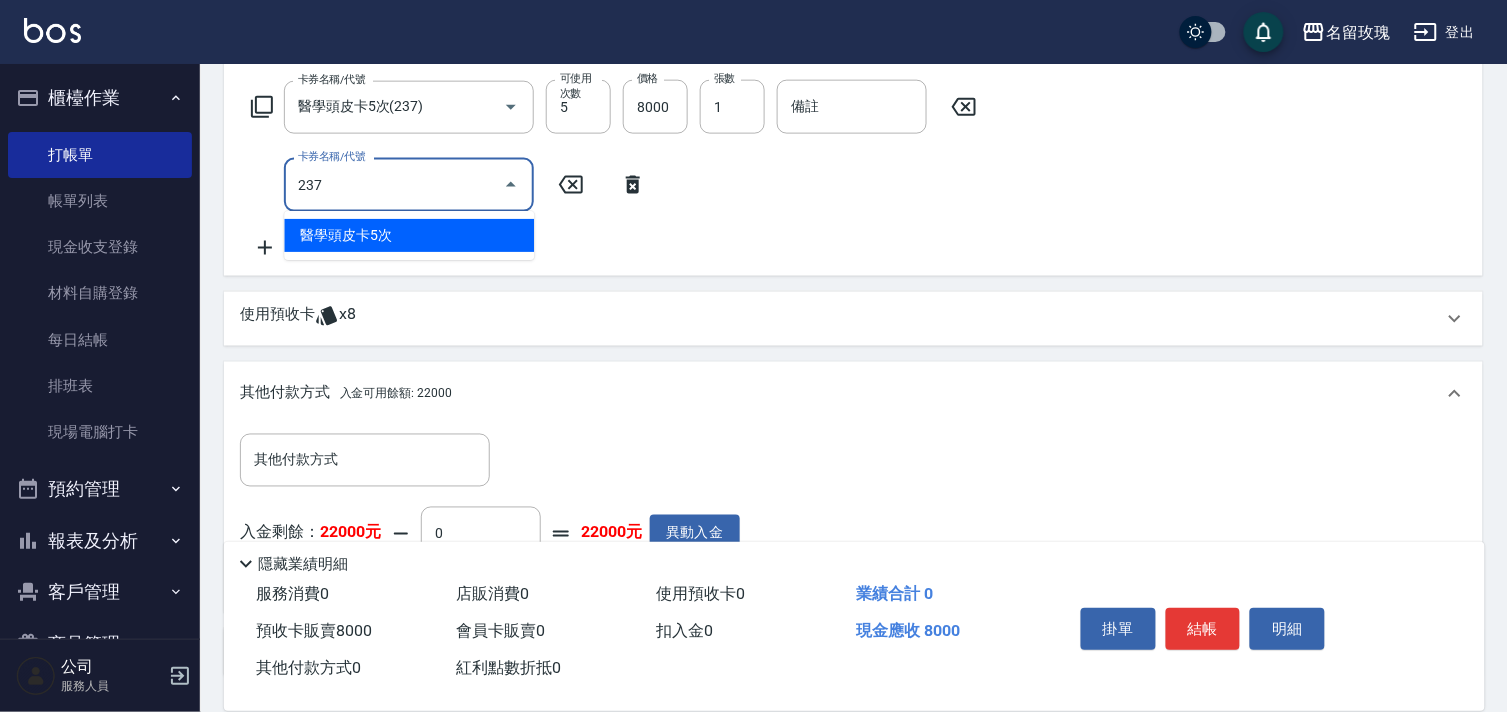 type on "醫學頭皮卡5次(237)" 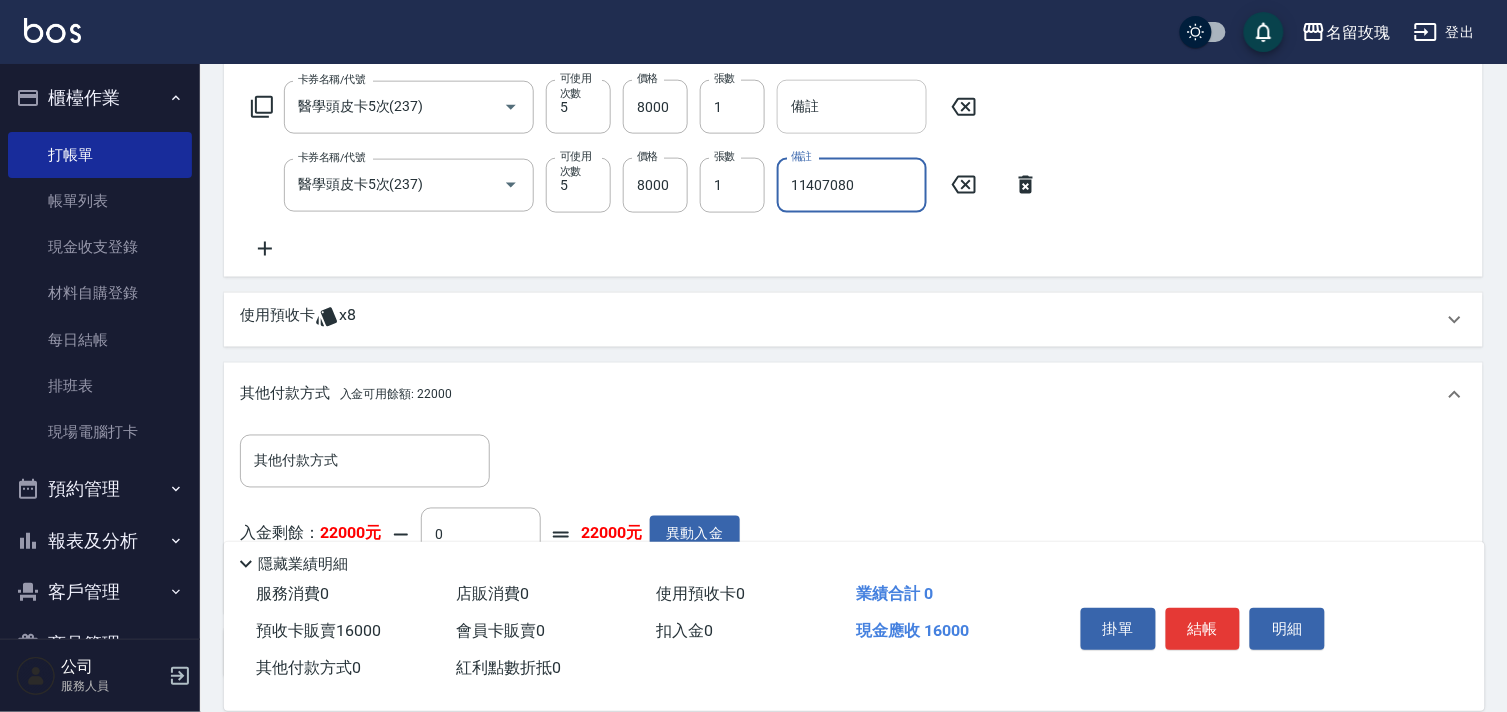 type on "11407080" 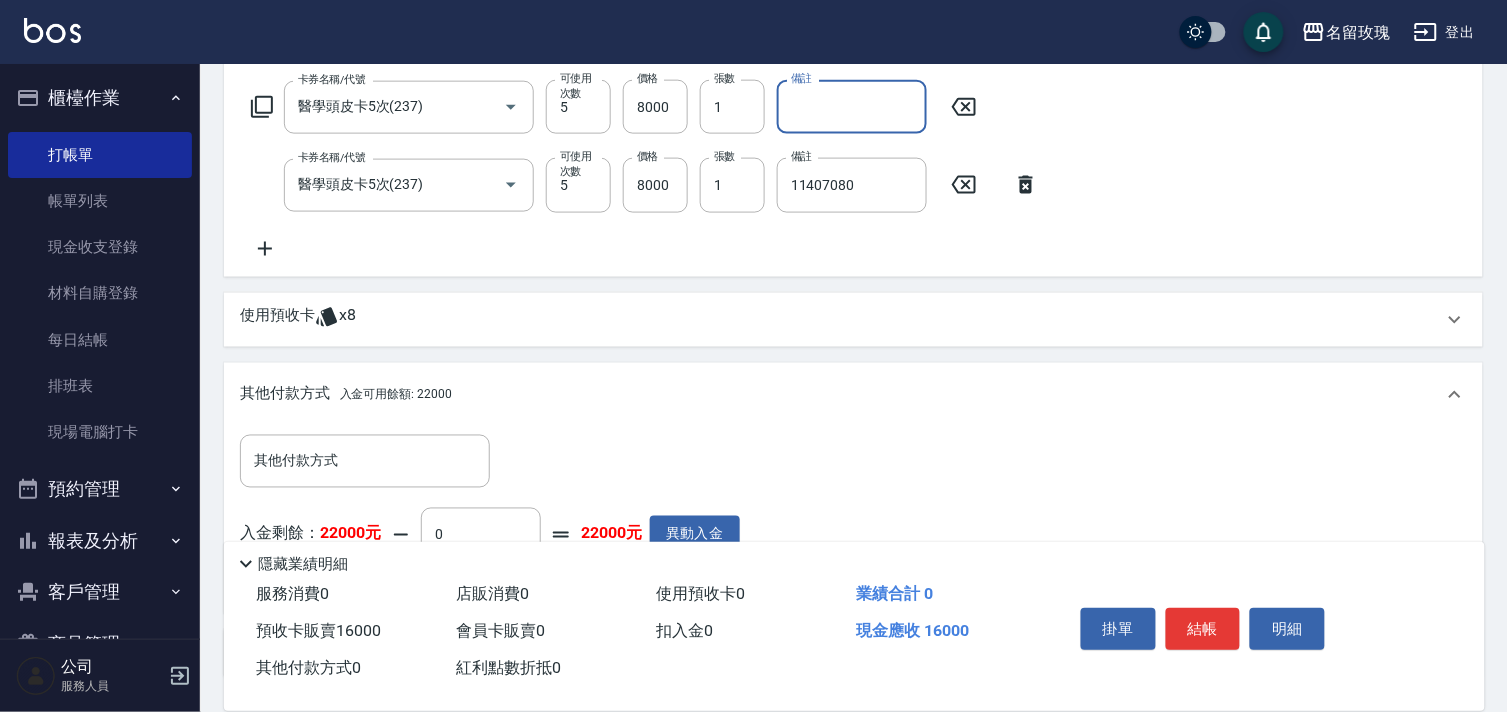 click on "備註" at bounding box center [852, 107] 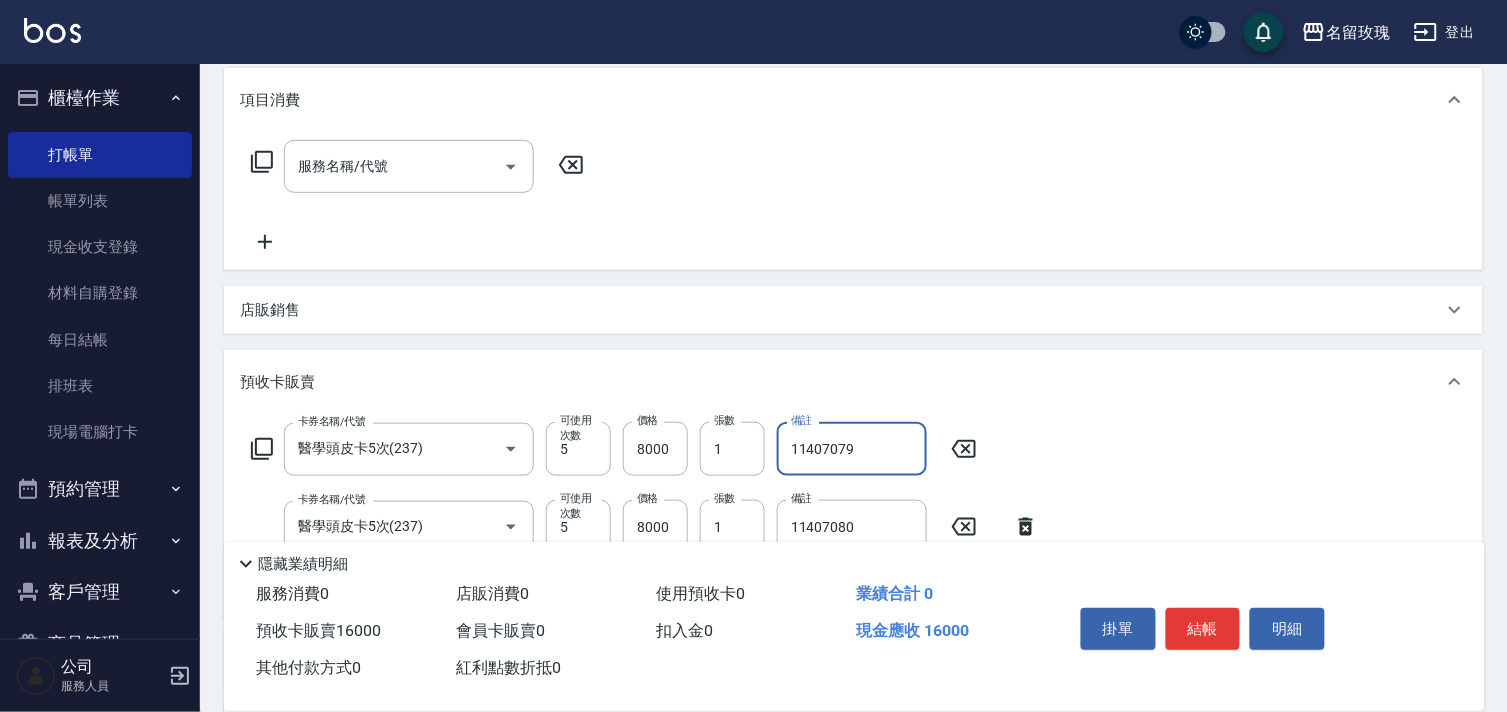 scroll, scrollTop: 46, scrollLeft: 0, axis: vertical 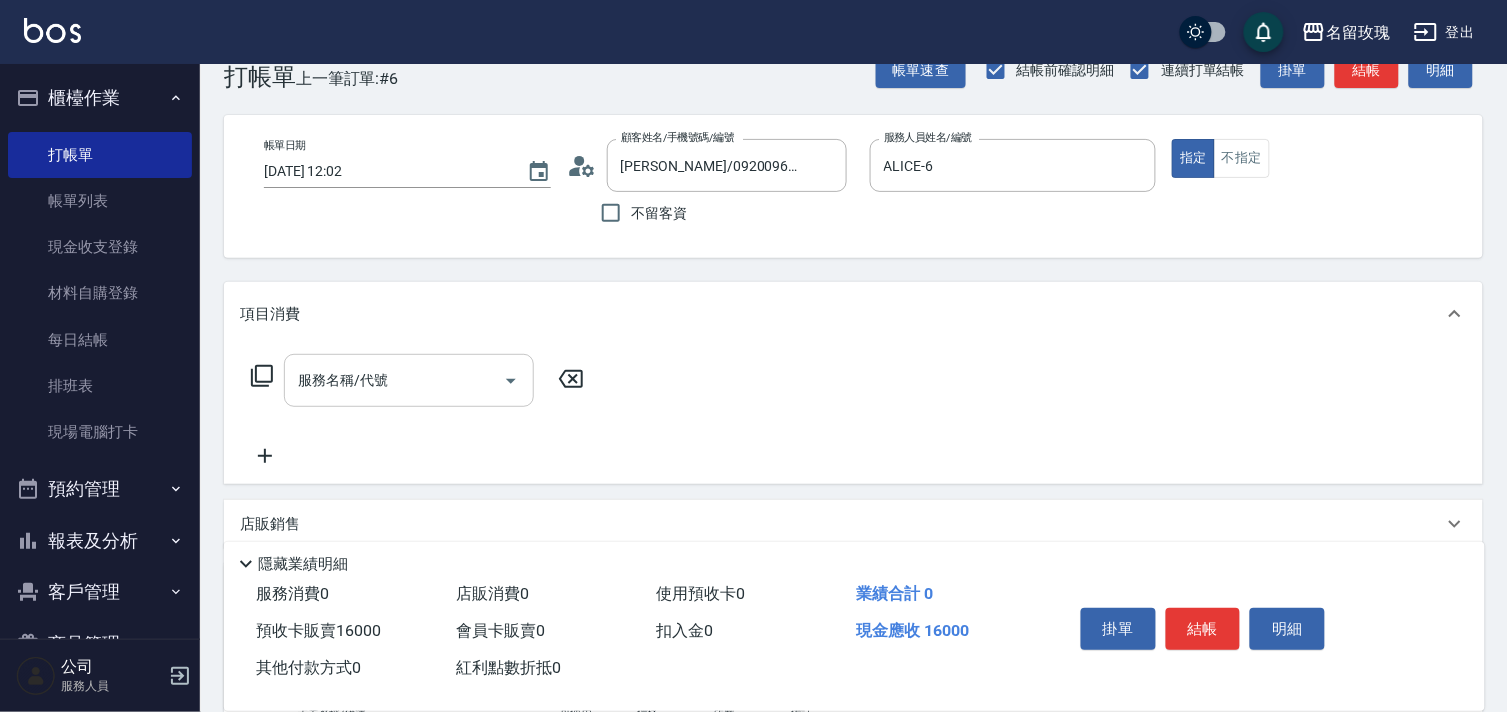 type on "11407079" 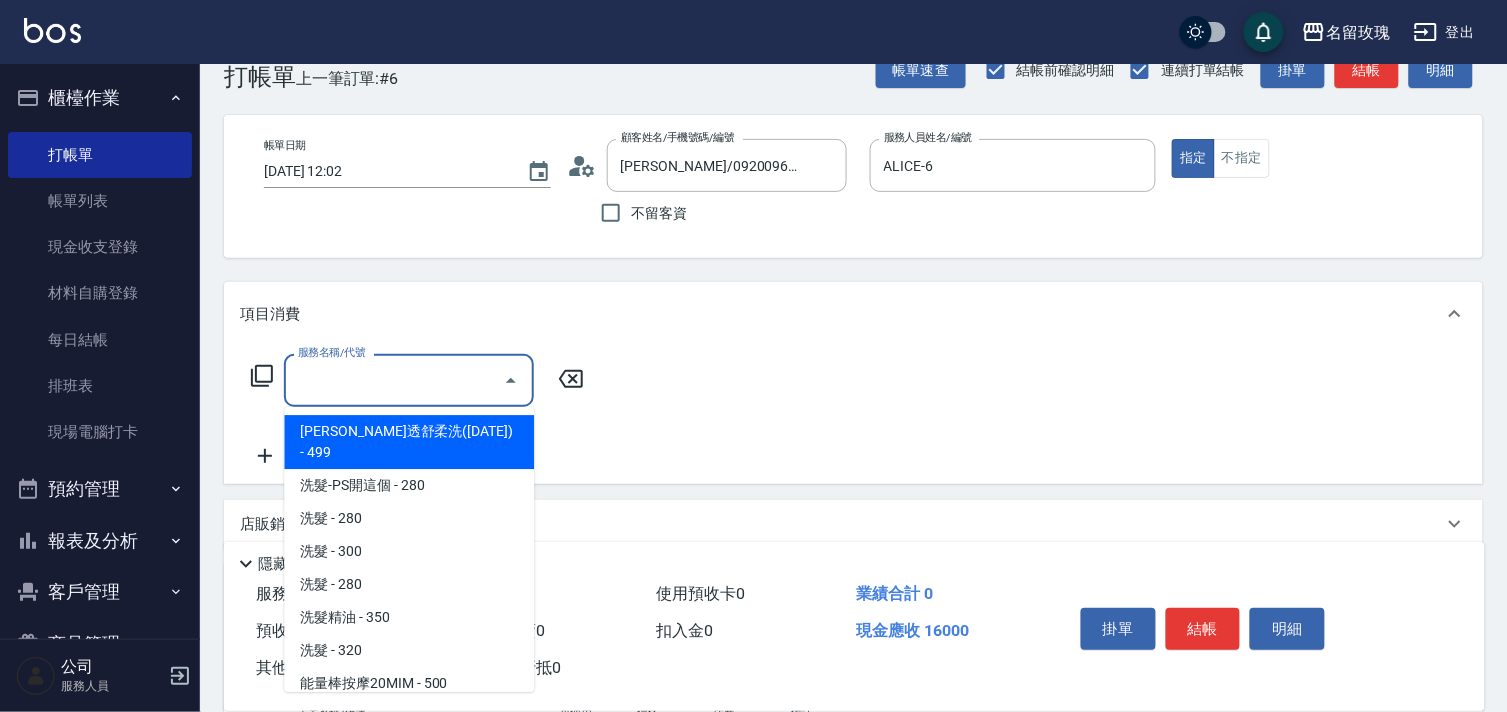 click 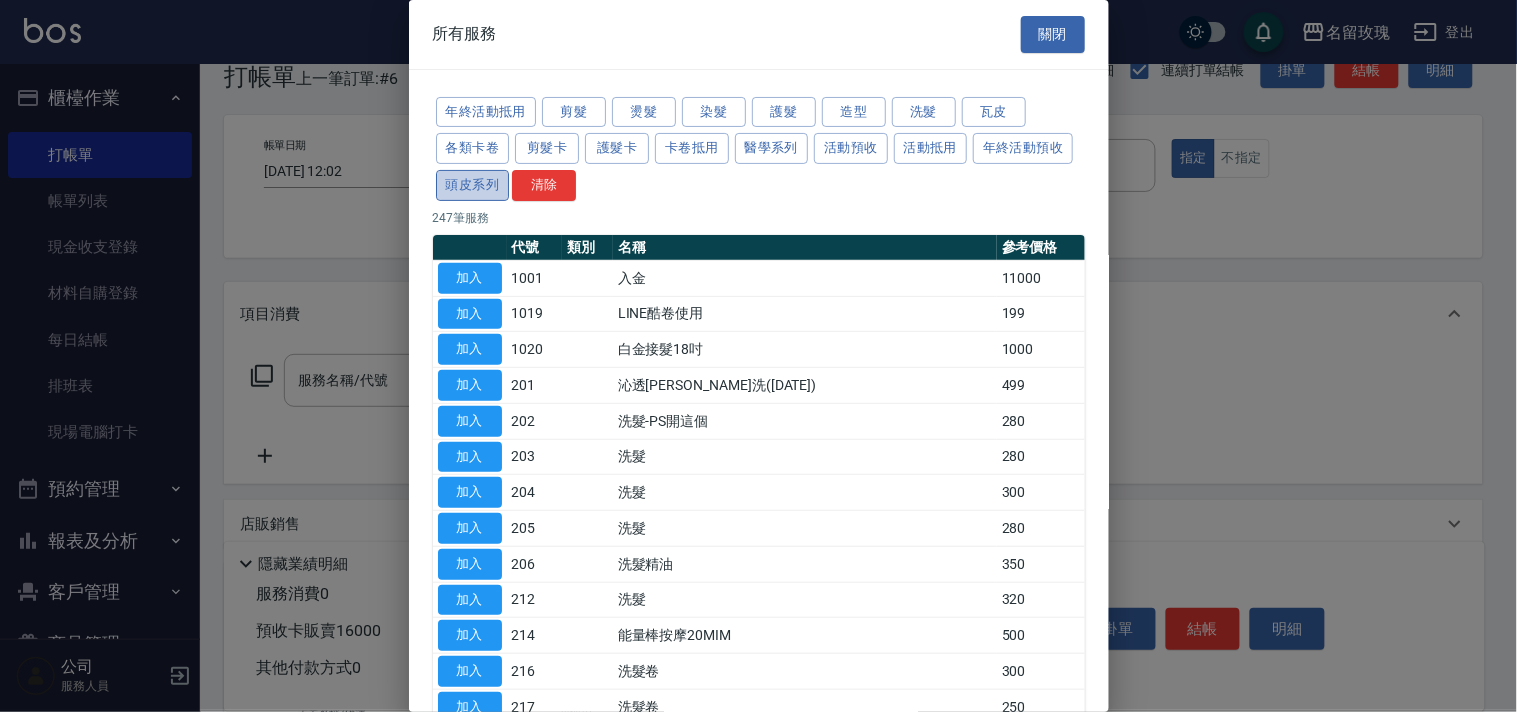 click on "頭皮系列" at bounding box center [473, 185] 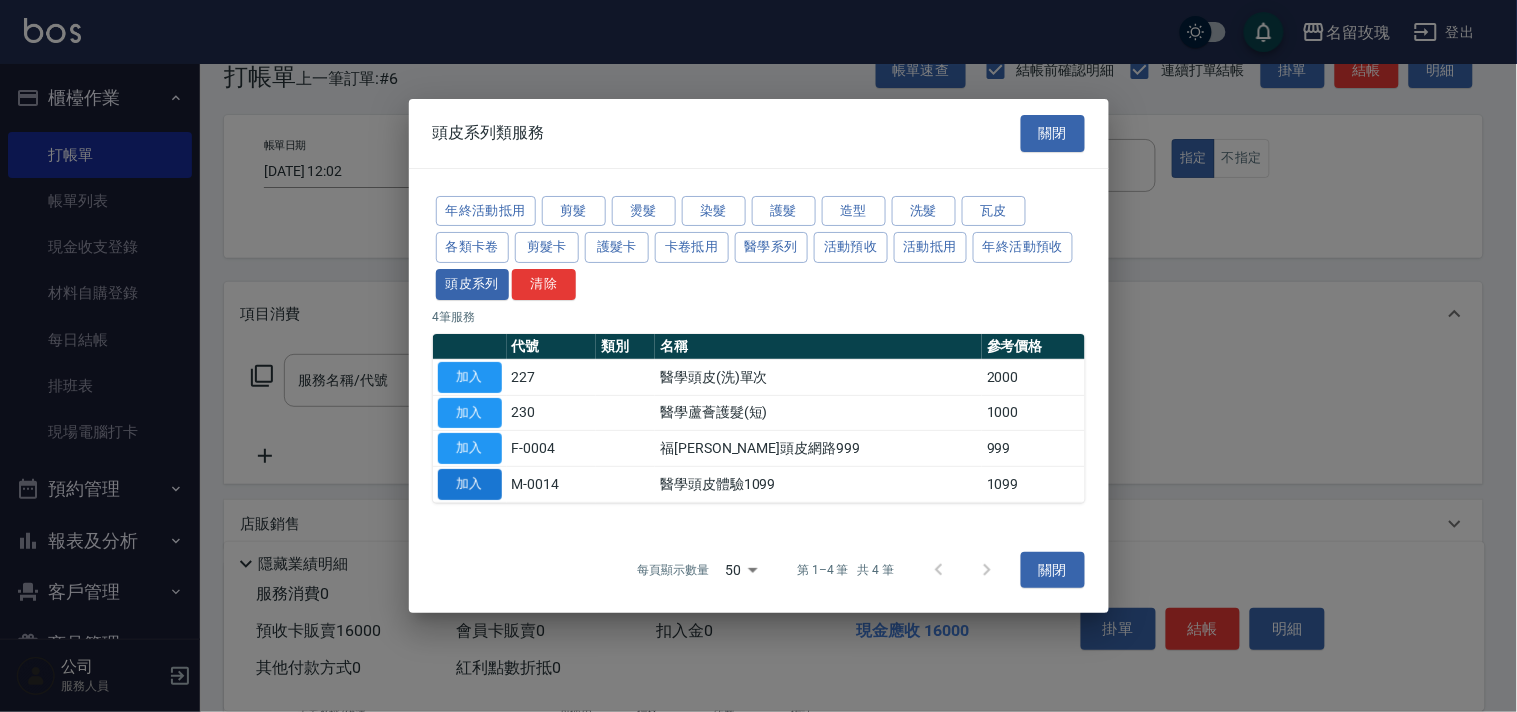 click on "加入" at bounding box center [470, 484] 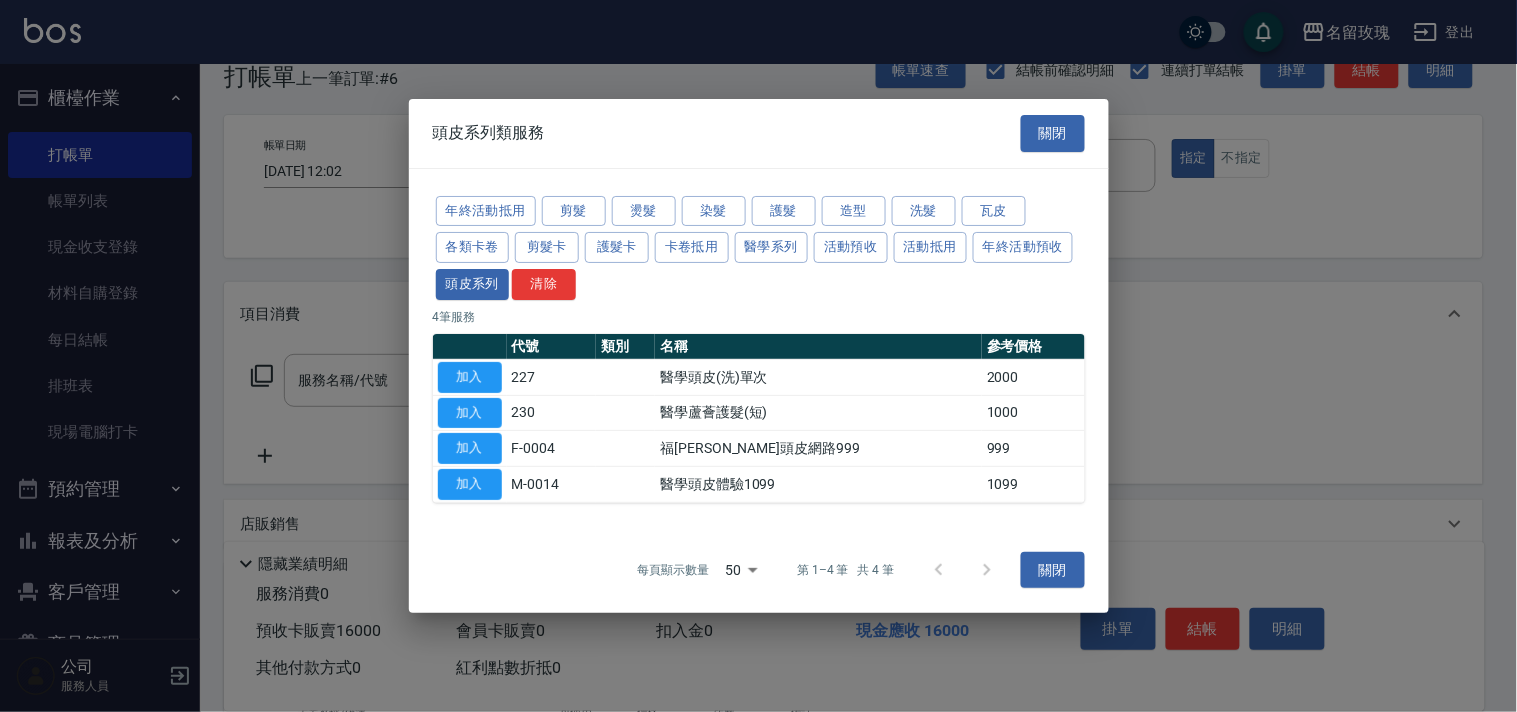 type on "醫學頭皮體驗1099(M-0014)" 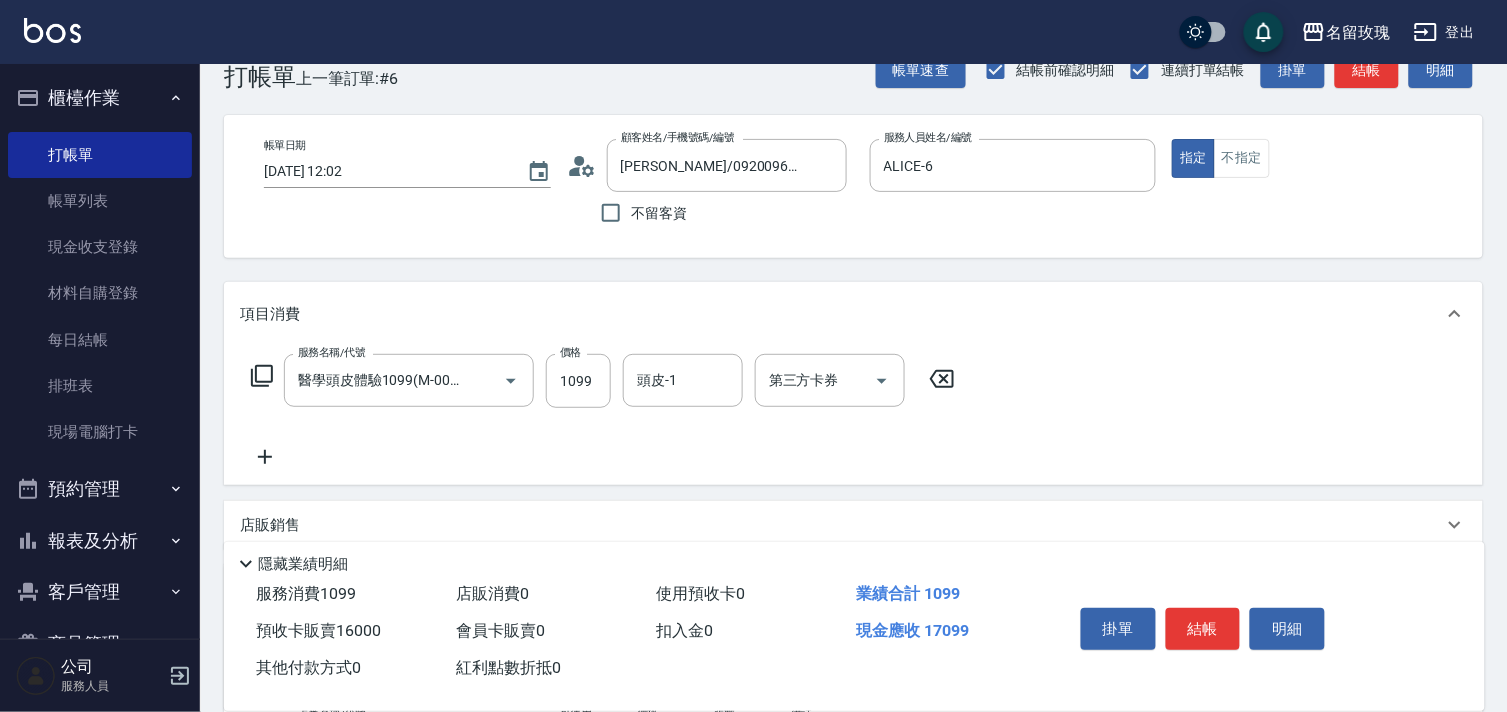 click 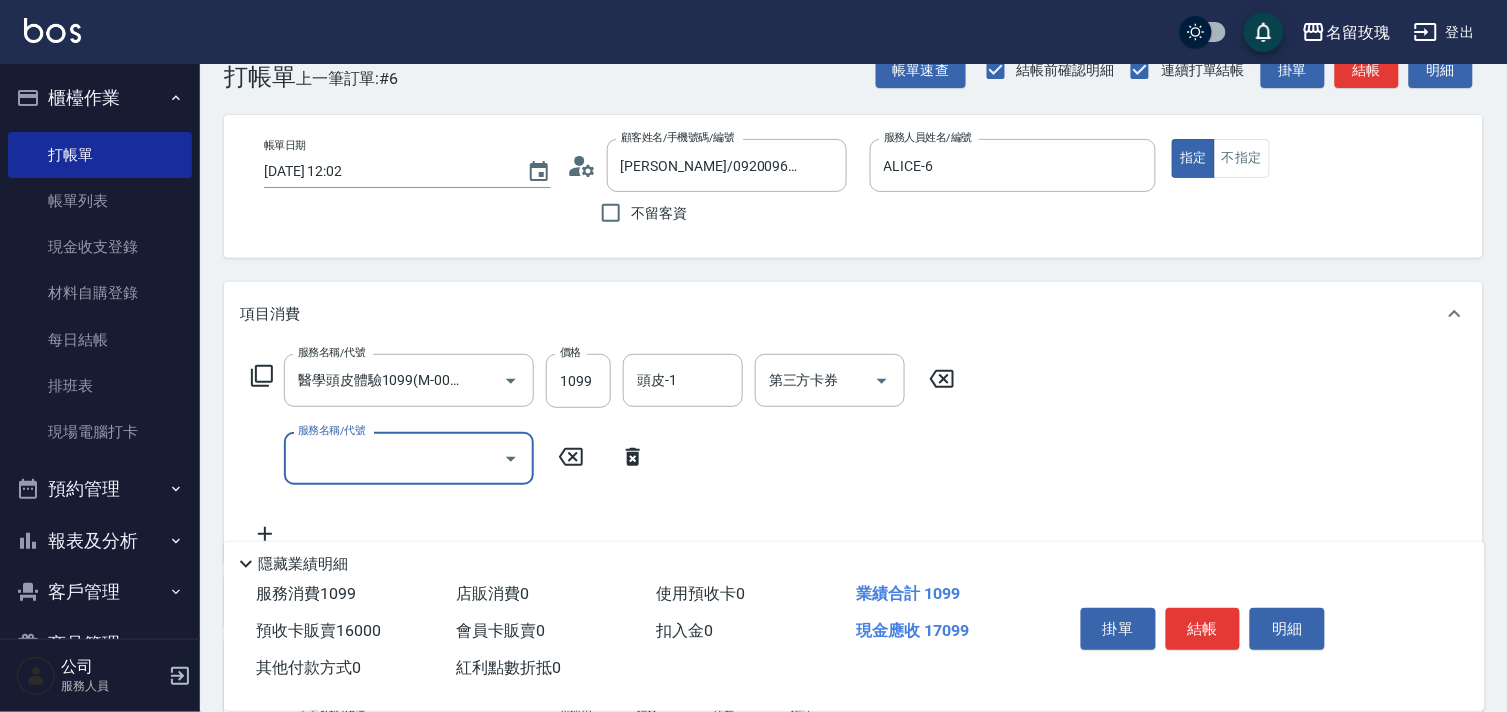 click on "服務名稱/代號" at bounding box center (394, 458) 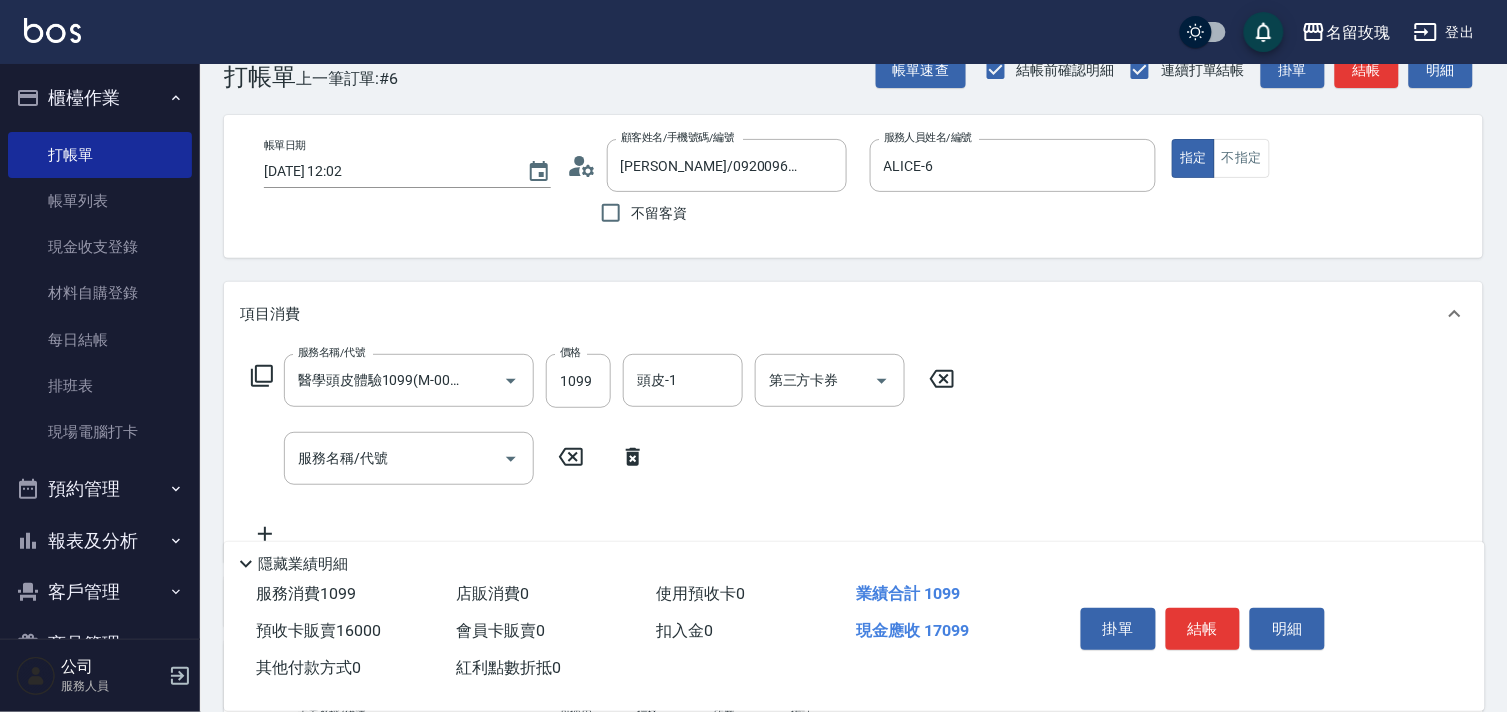 click 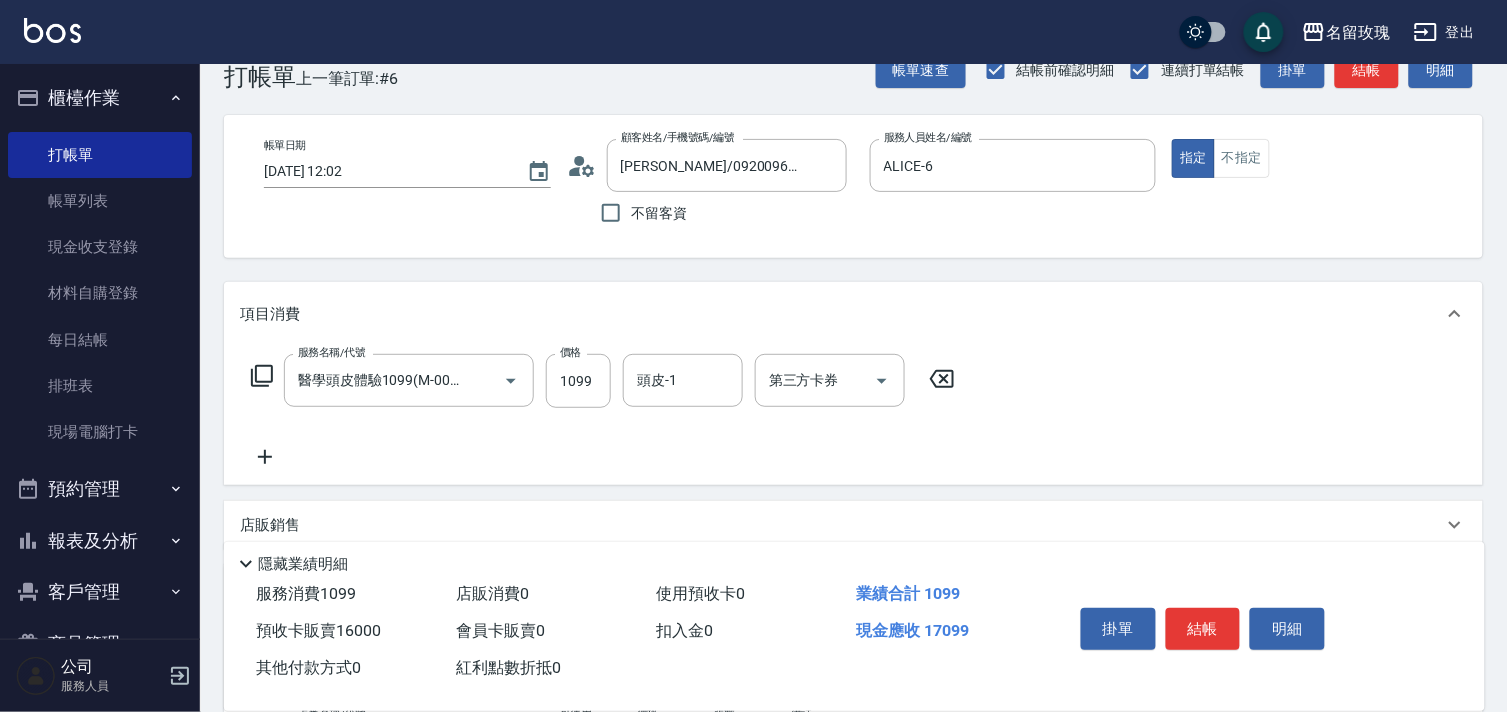 click 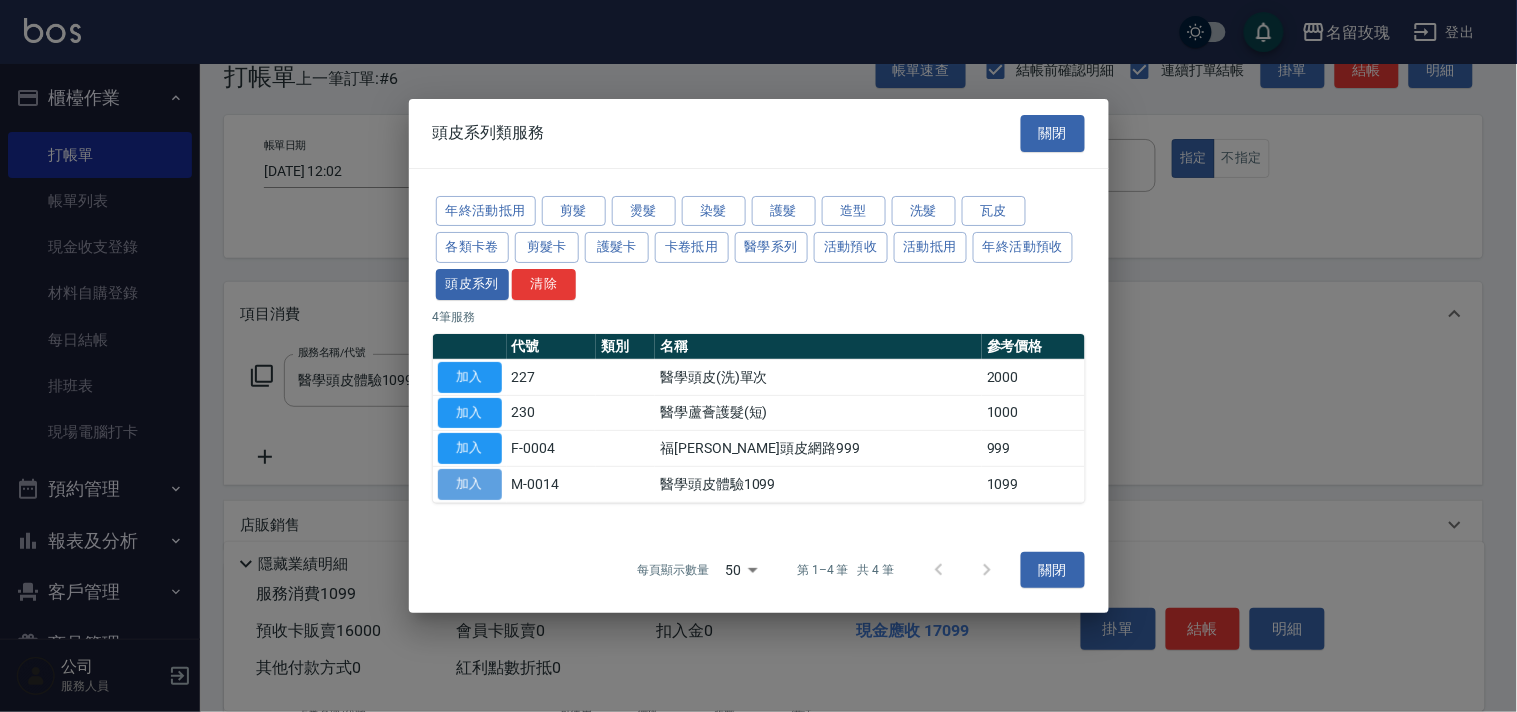 click on "加入" at bounding box center [470, 484] 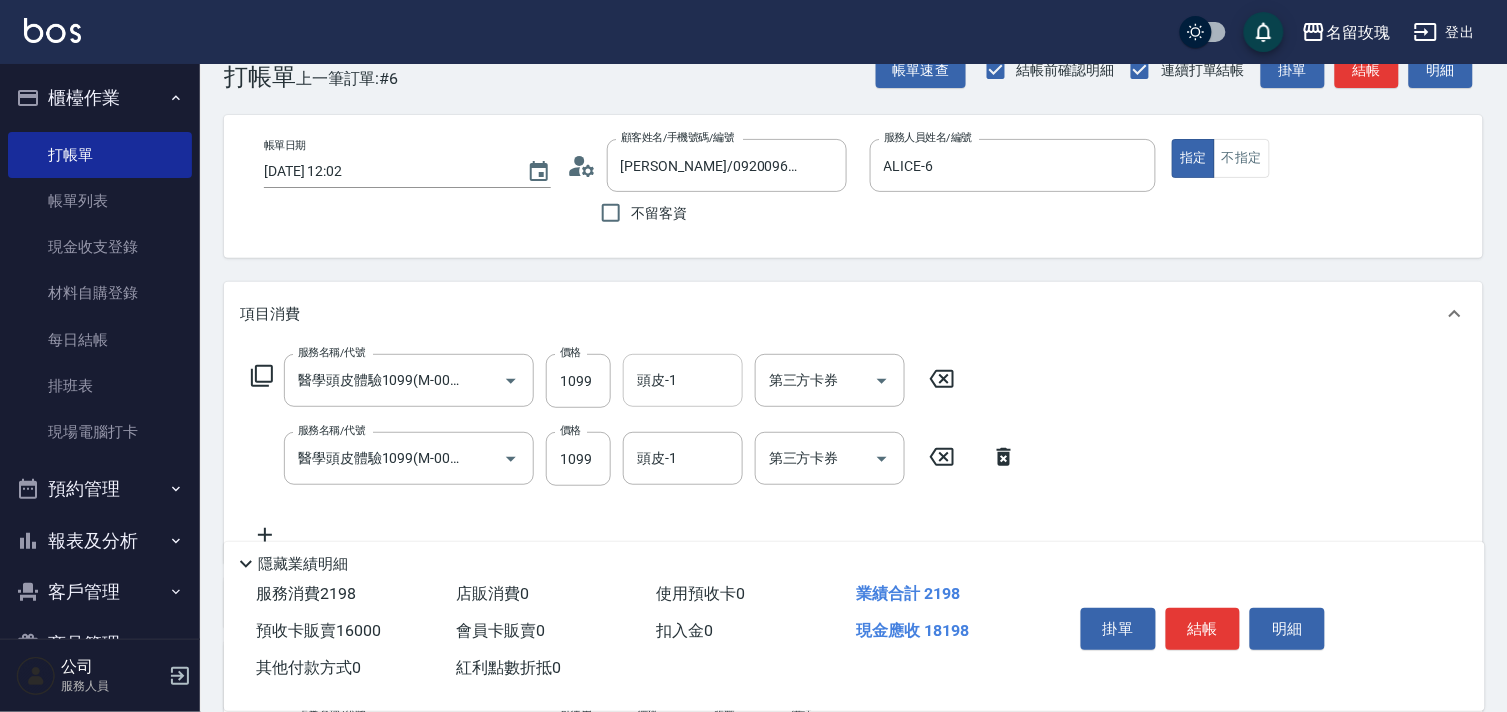 click on "頭皮-1" at bounding box center [683, 380] 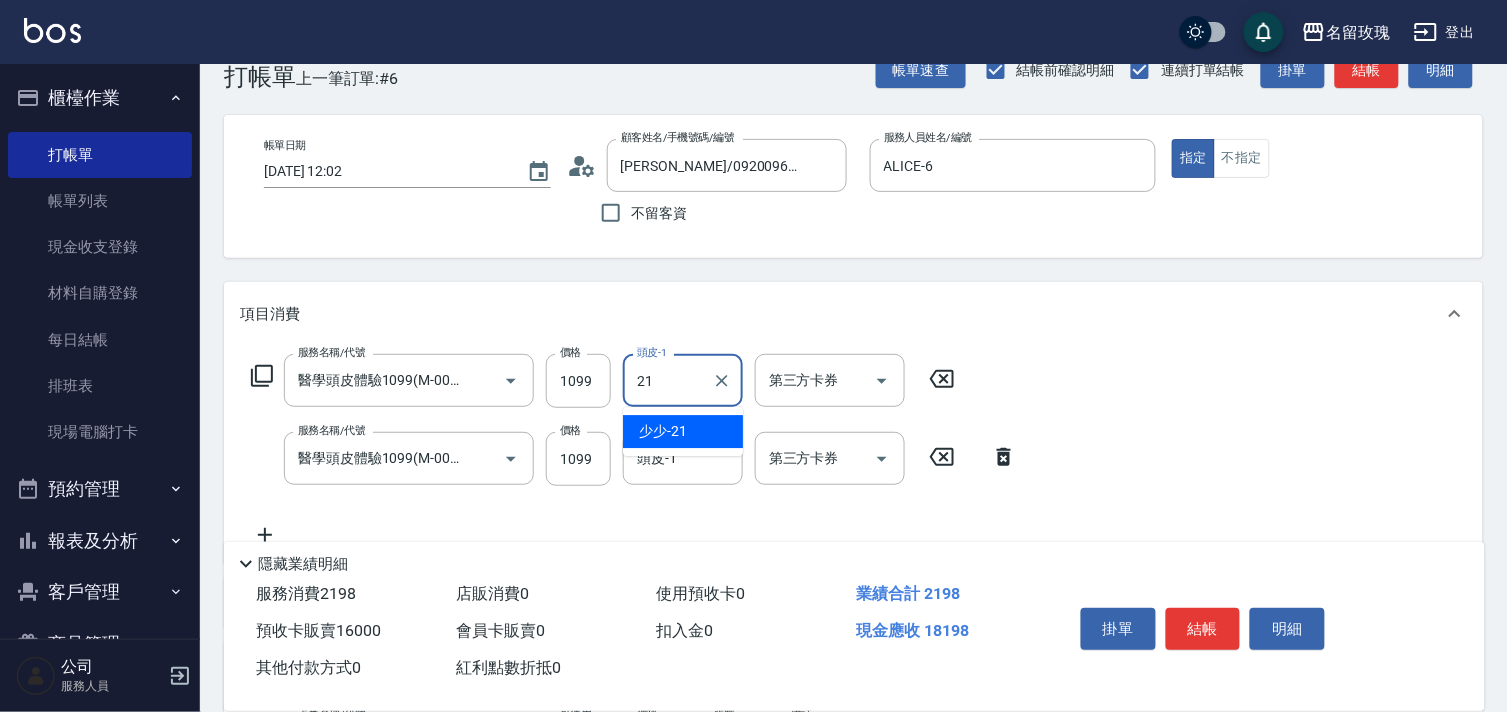 type on "21\" 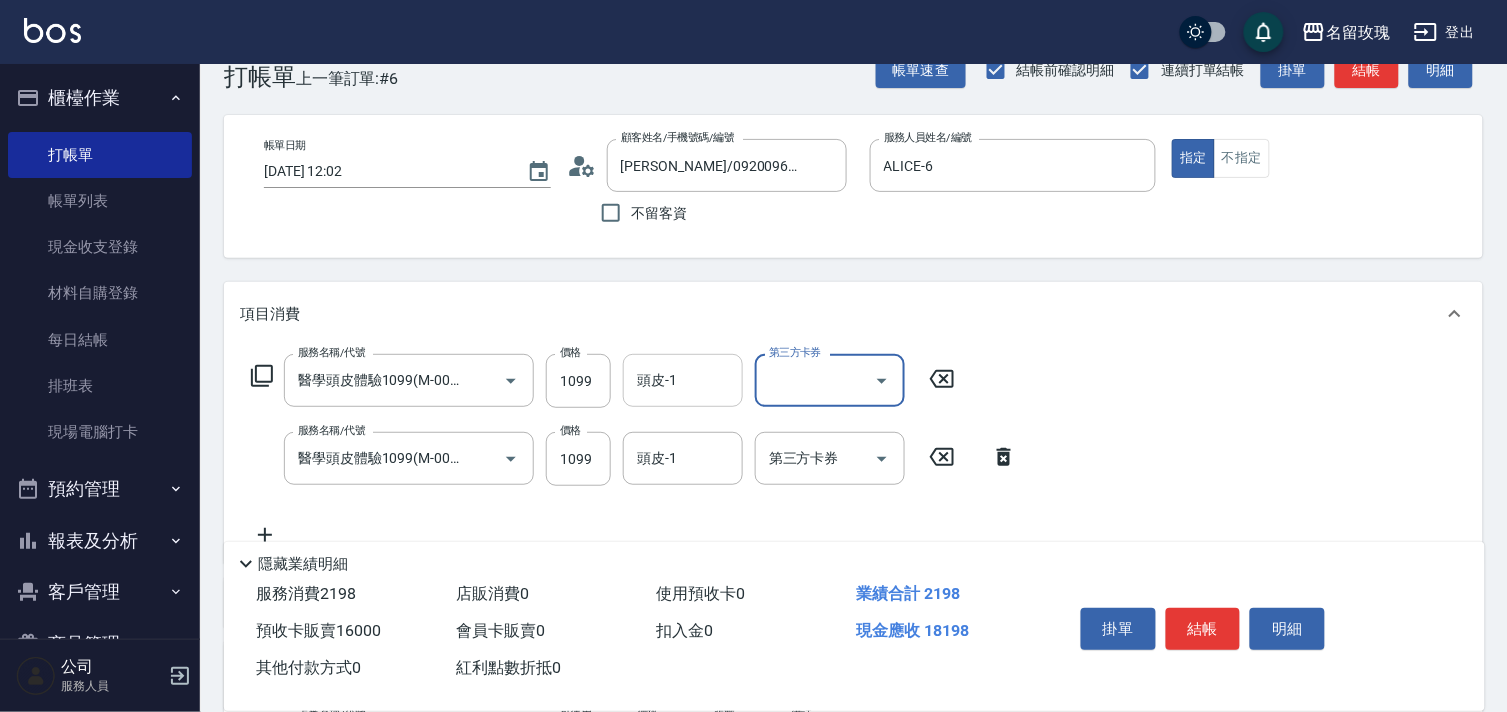 click on "頭皮-1" at bounding box center (683, 380) 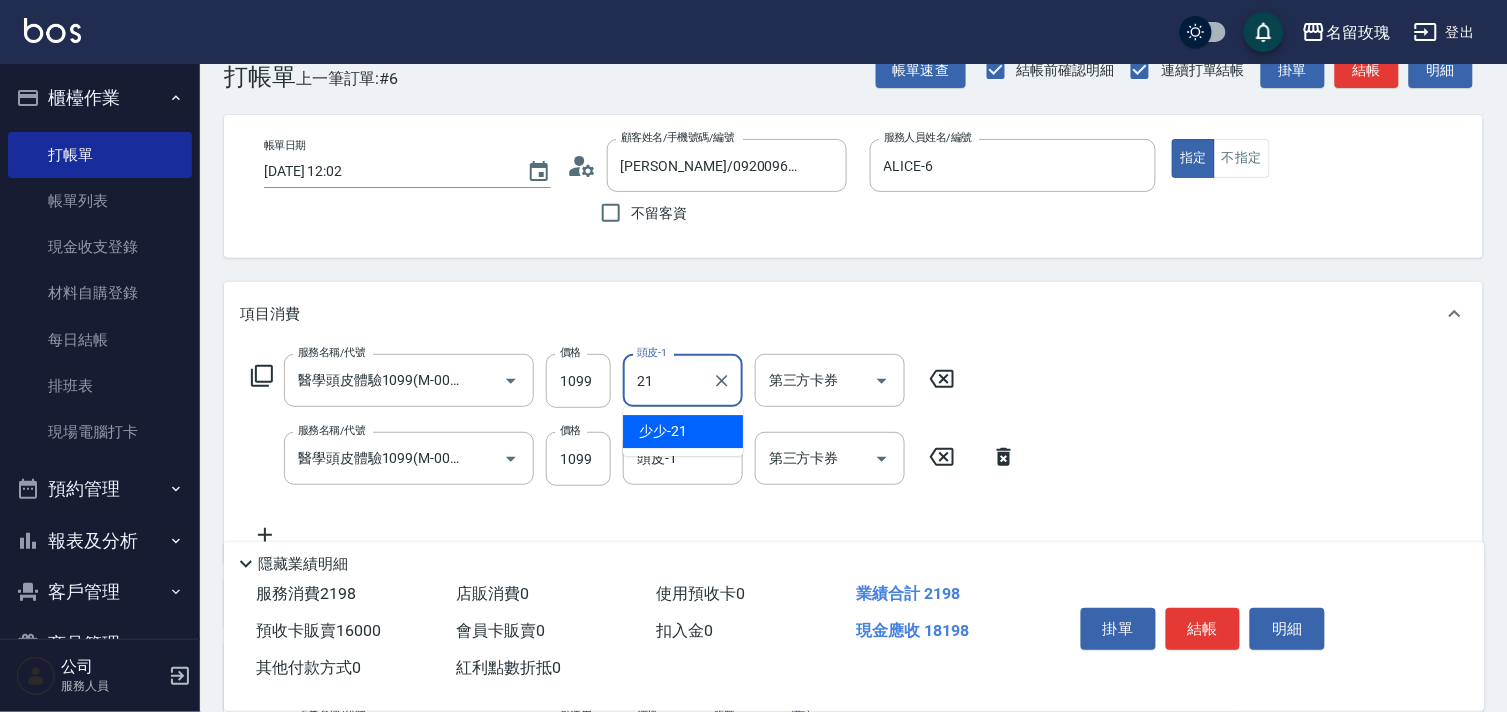 type on "少少-21" 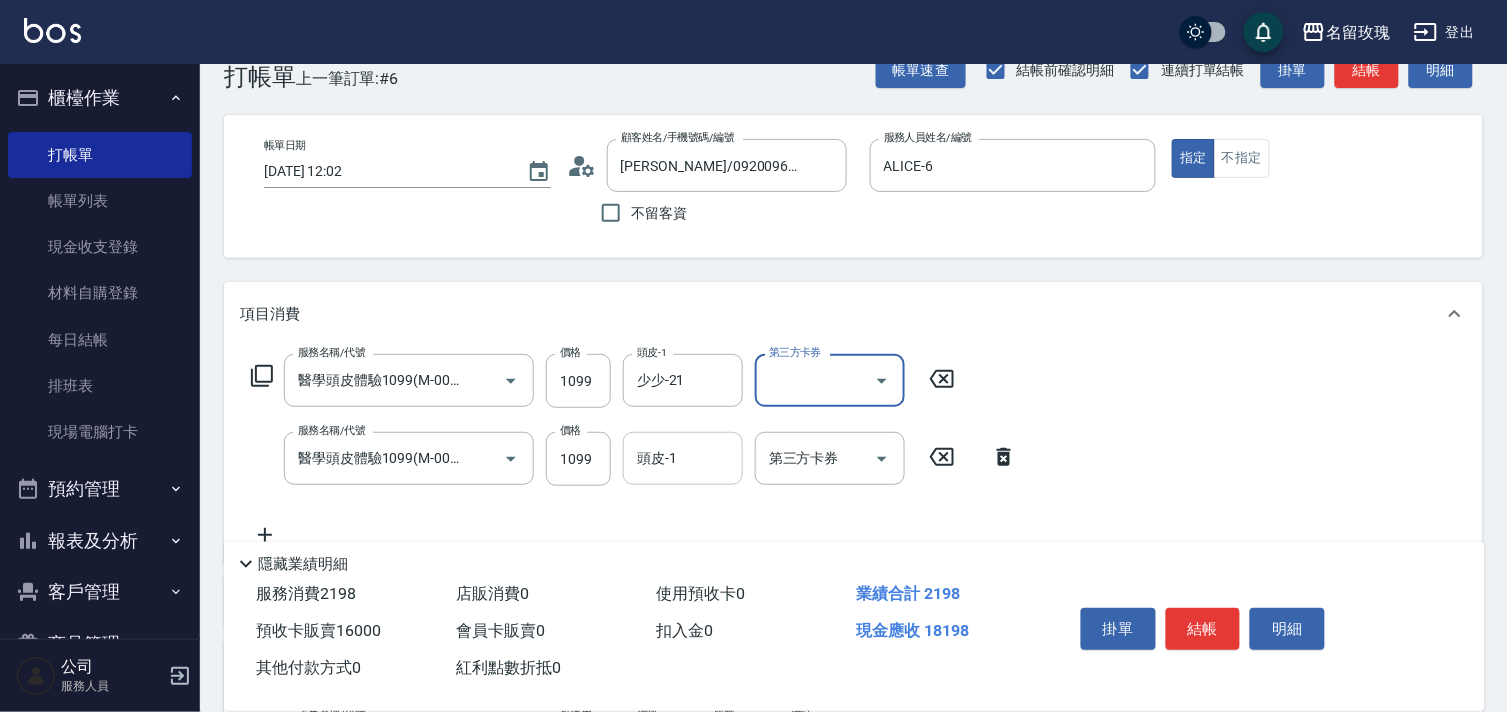 click on "頭皮-1" at bounding box center (683, 458) 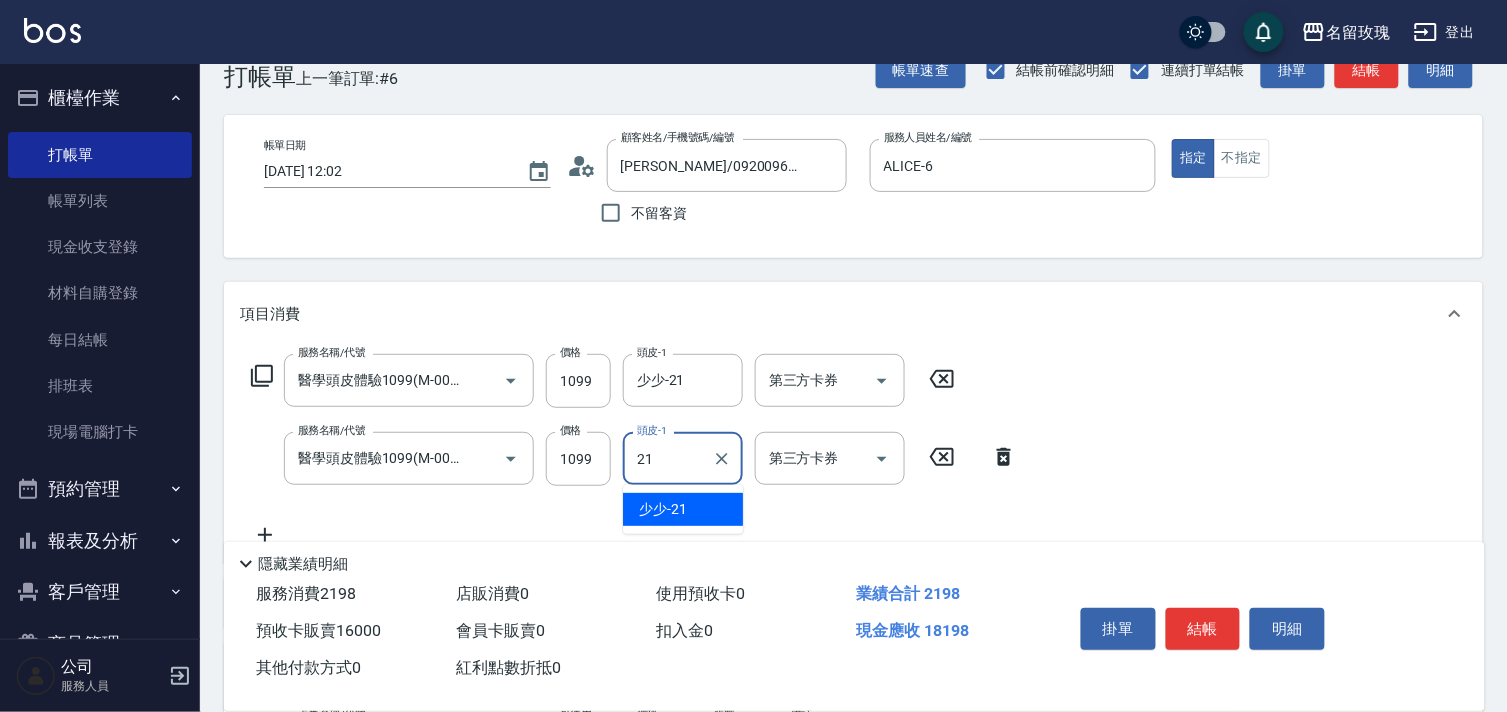 type on "少少-21" 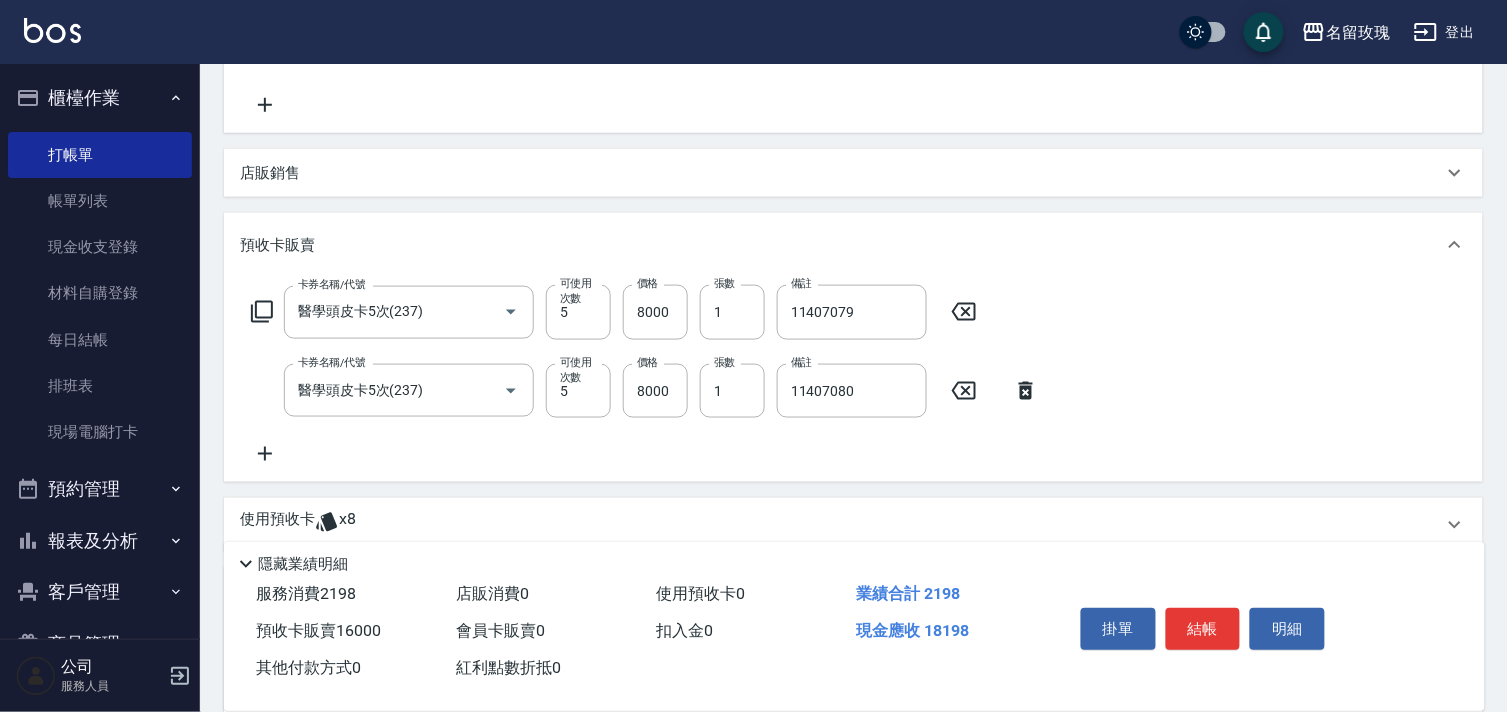 scroll, scrollTop: 824, scrollLeft: 0, axis: vertical 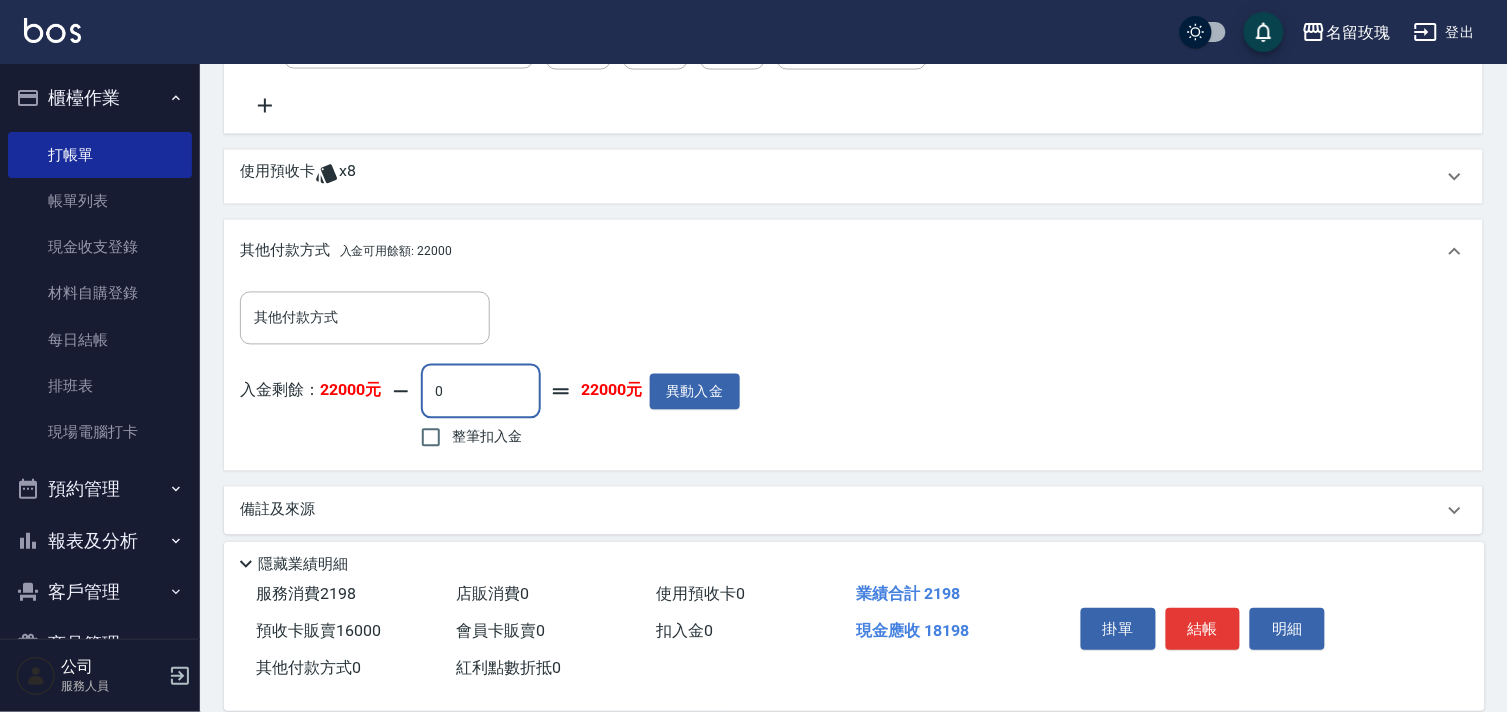 click on "0" at bounding box center [481, 392] 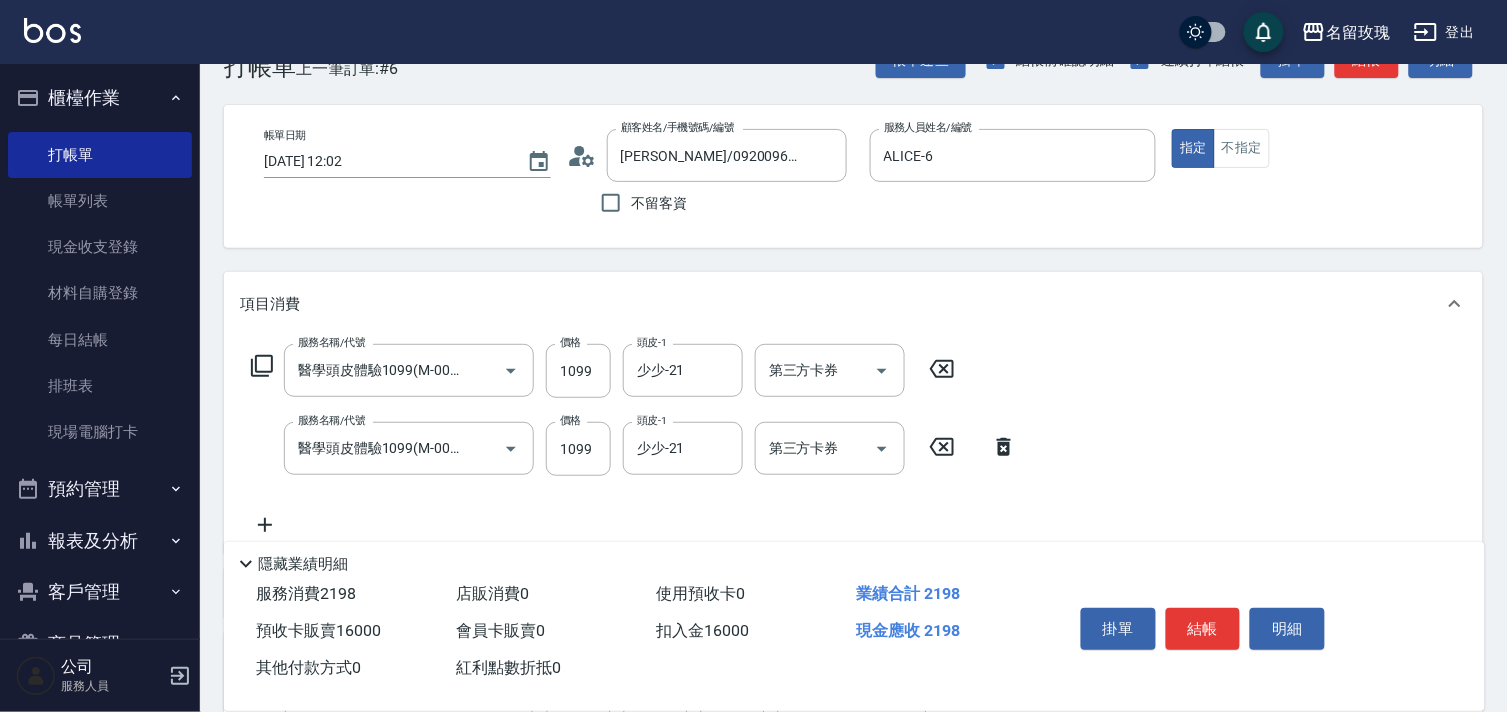 scroll, scrollTop: 0, scrollLeft: 0, axis: both 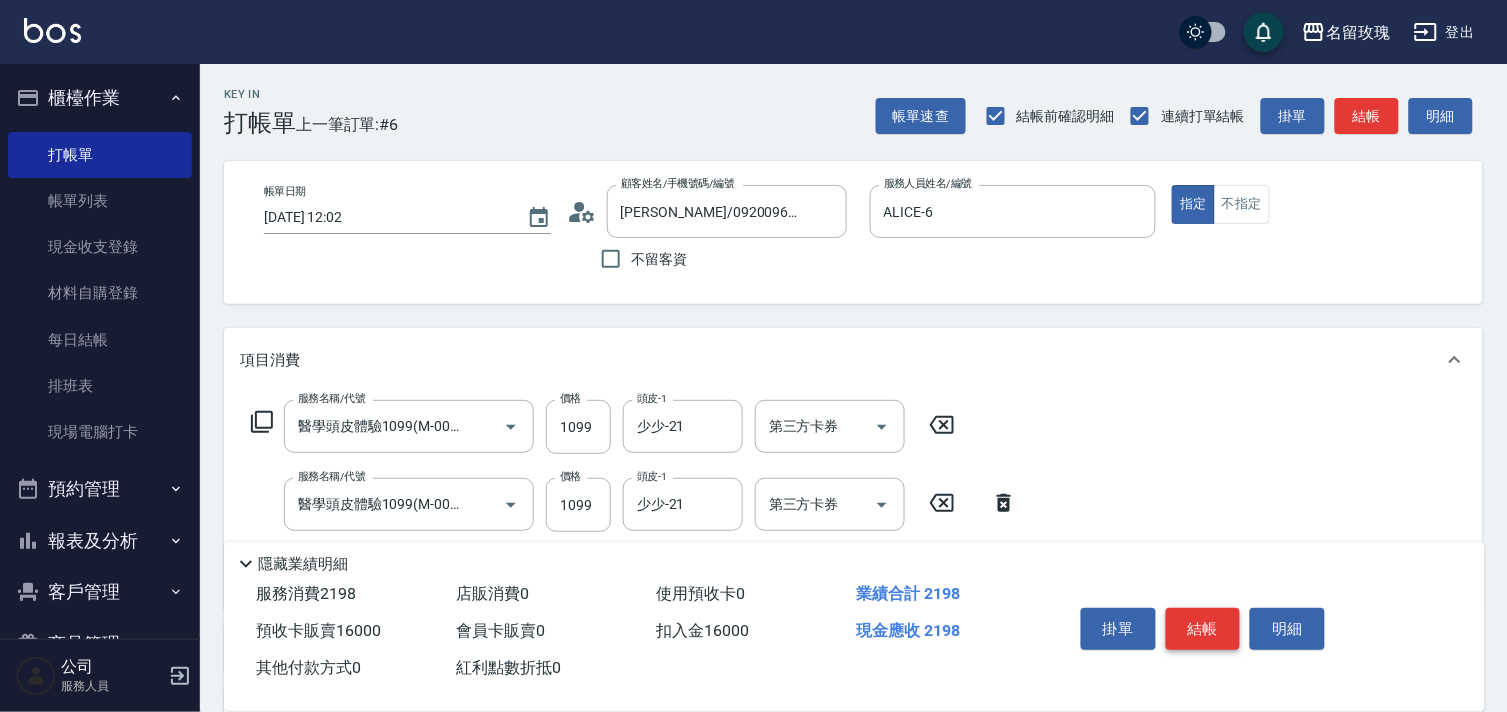 type on "16000" 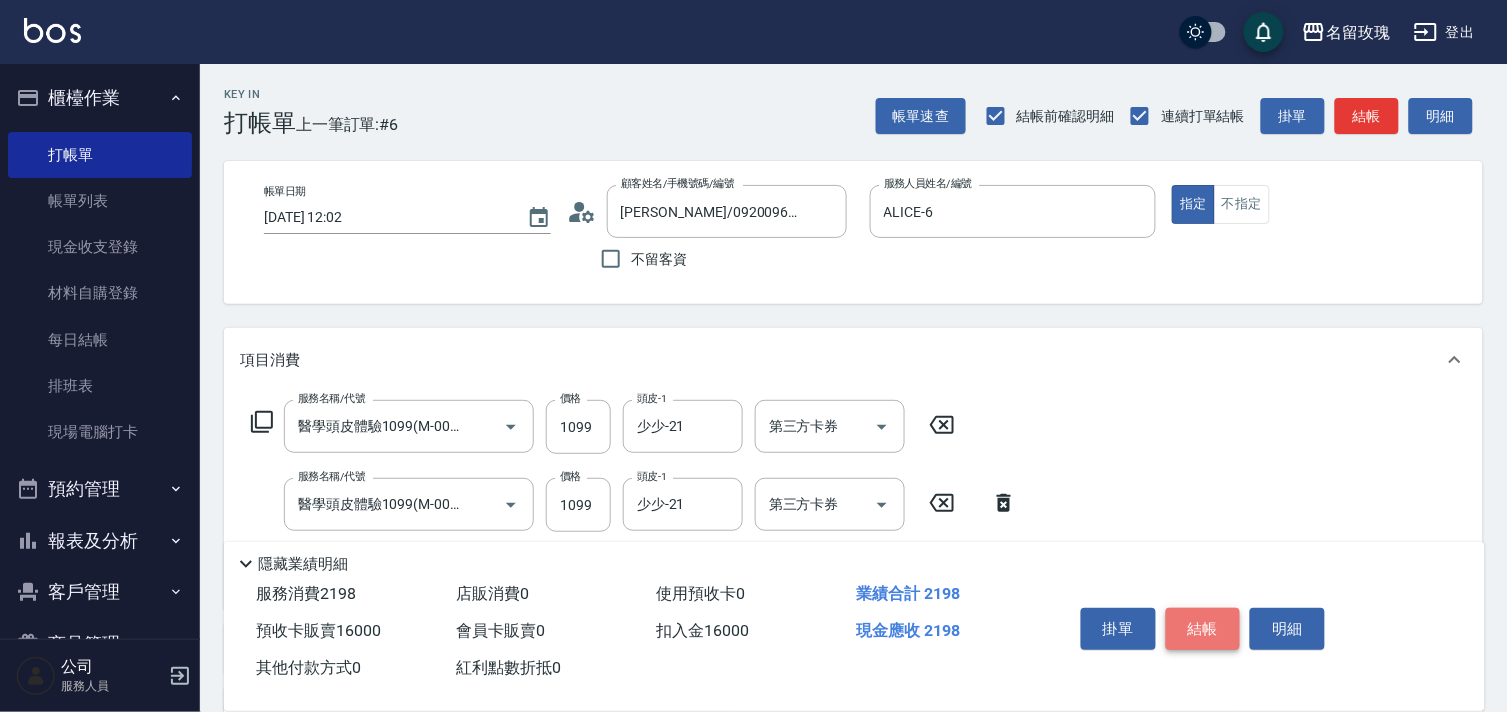 click on "結帳" at bounding box center [1203, 629] 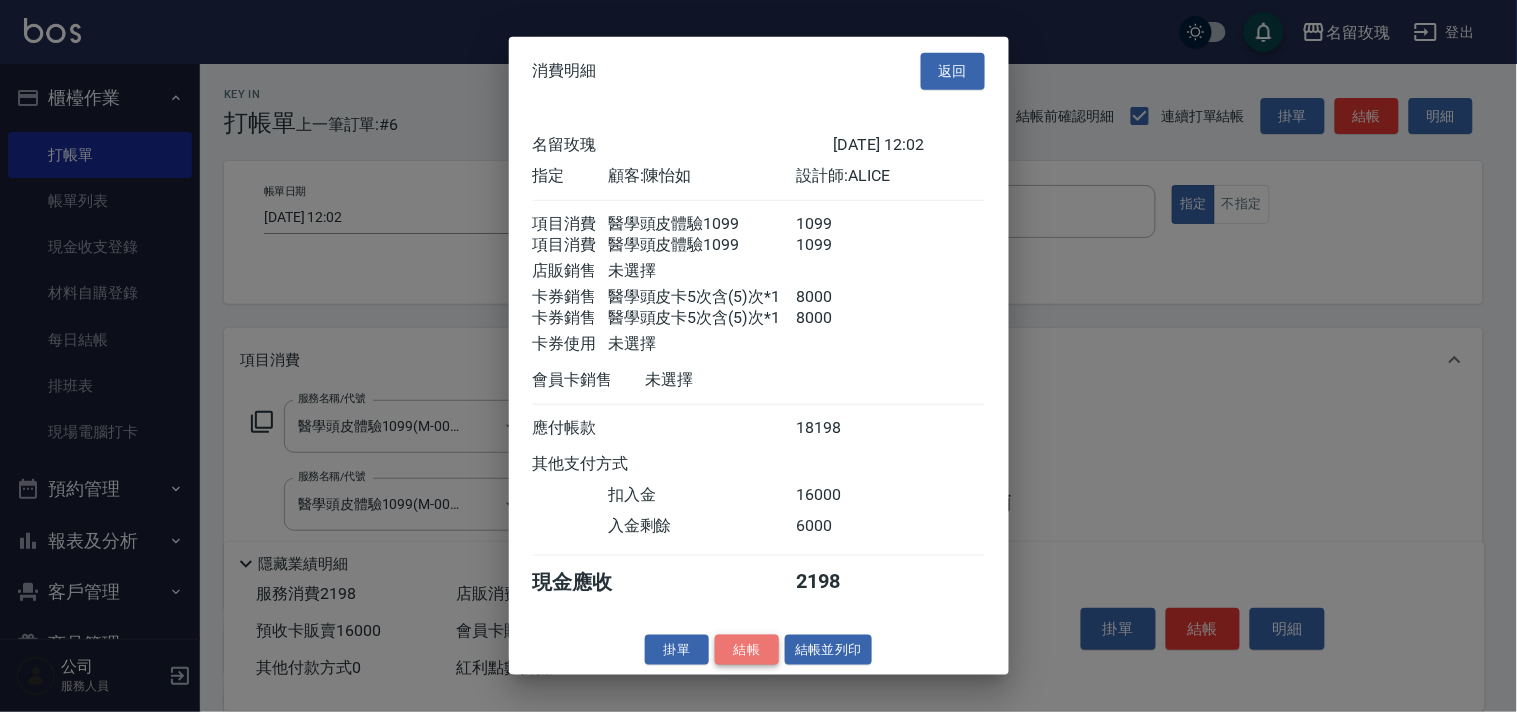 click on "結帳" at bounding box center [747, 649] 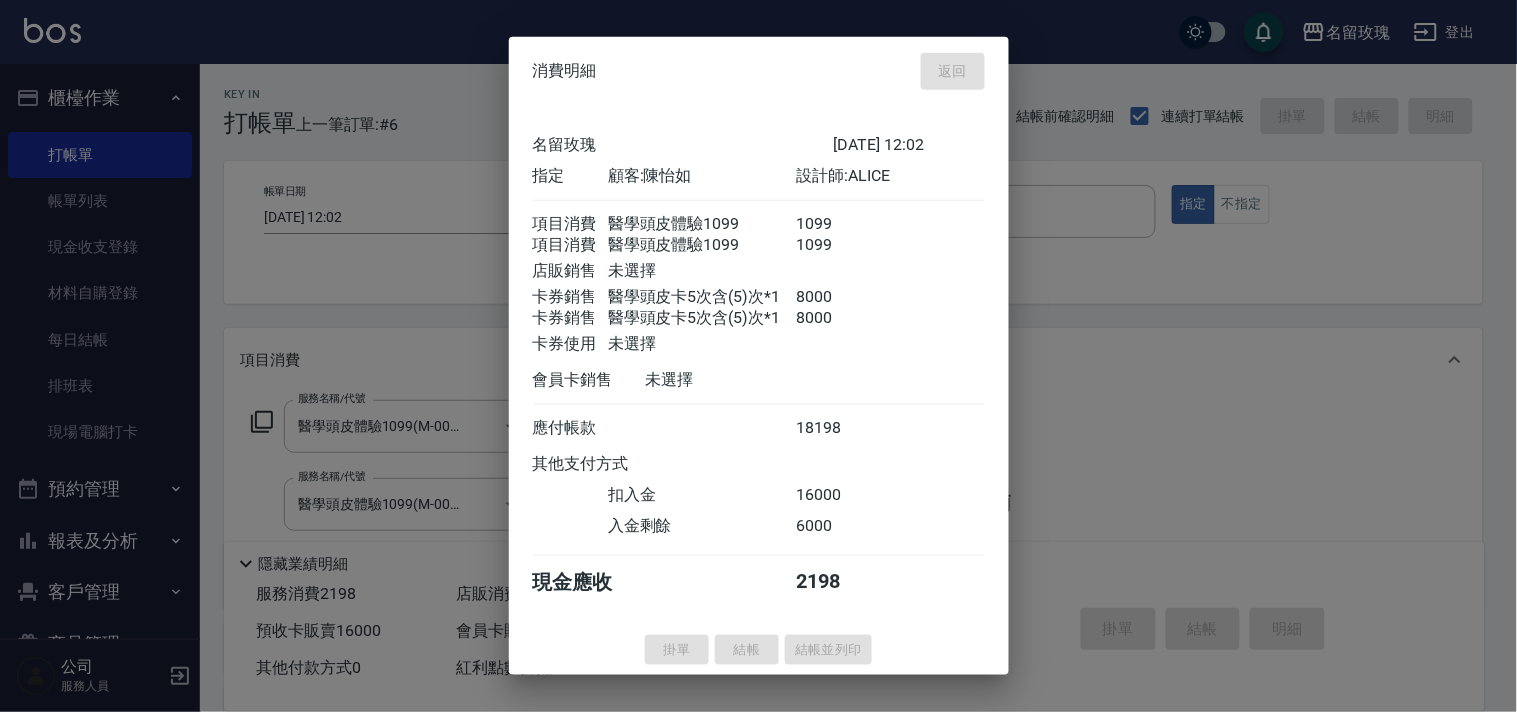 type on "2025/07/15 12:15" 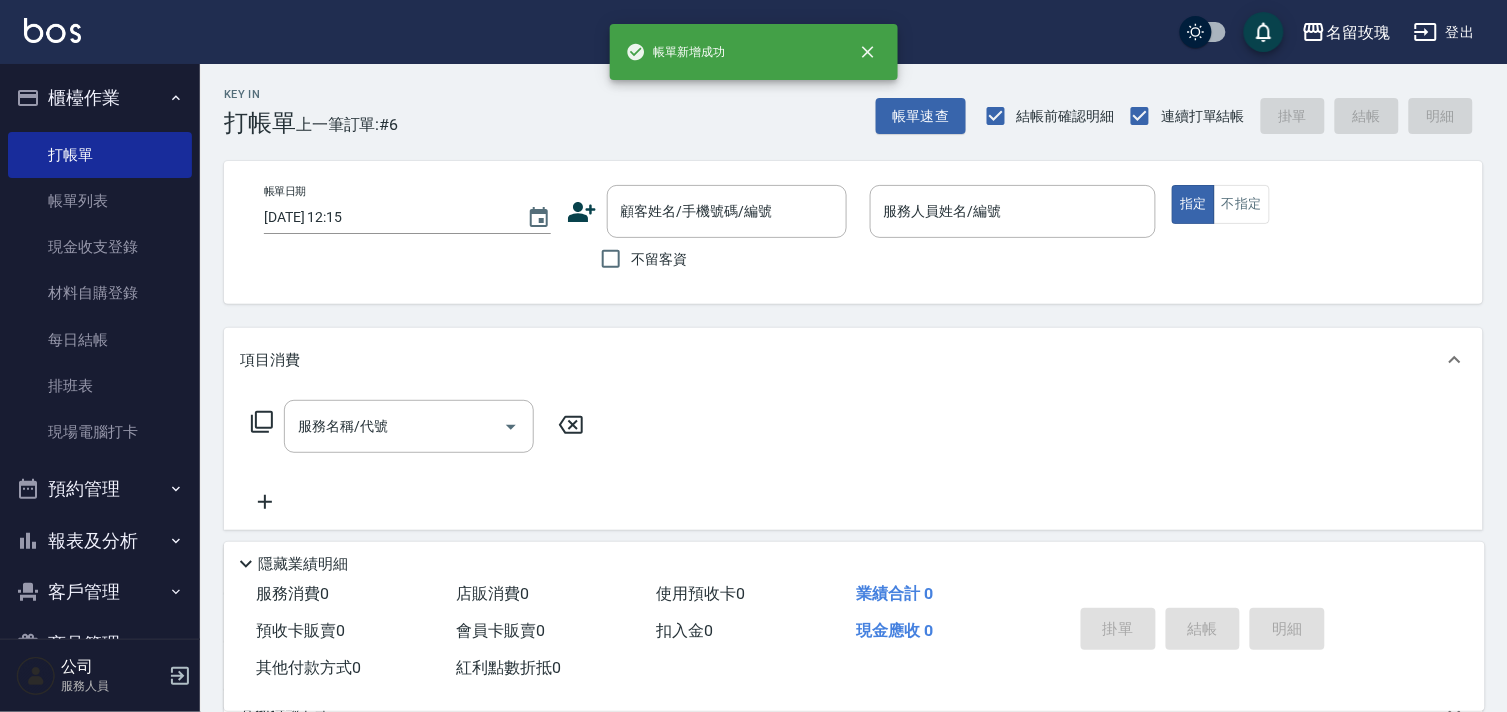 scroll, scrollTop: 0, scrollLeft: 0, axis: both 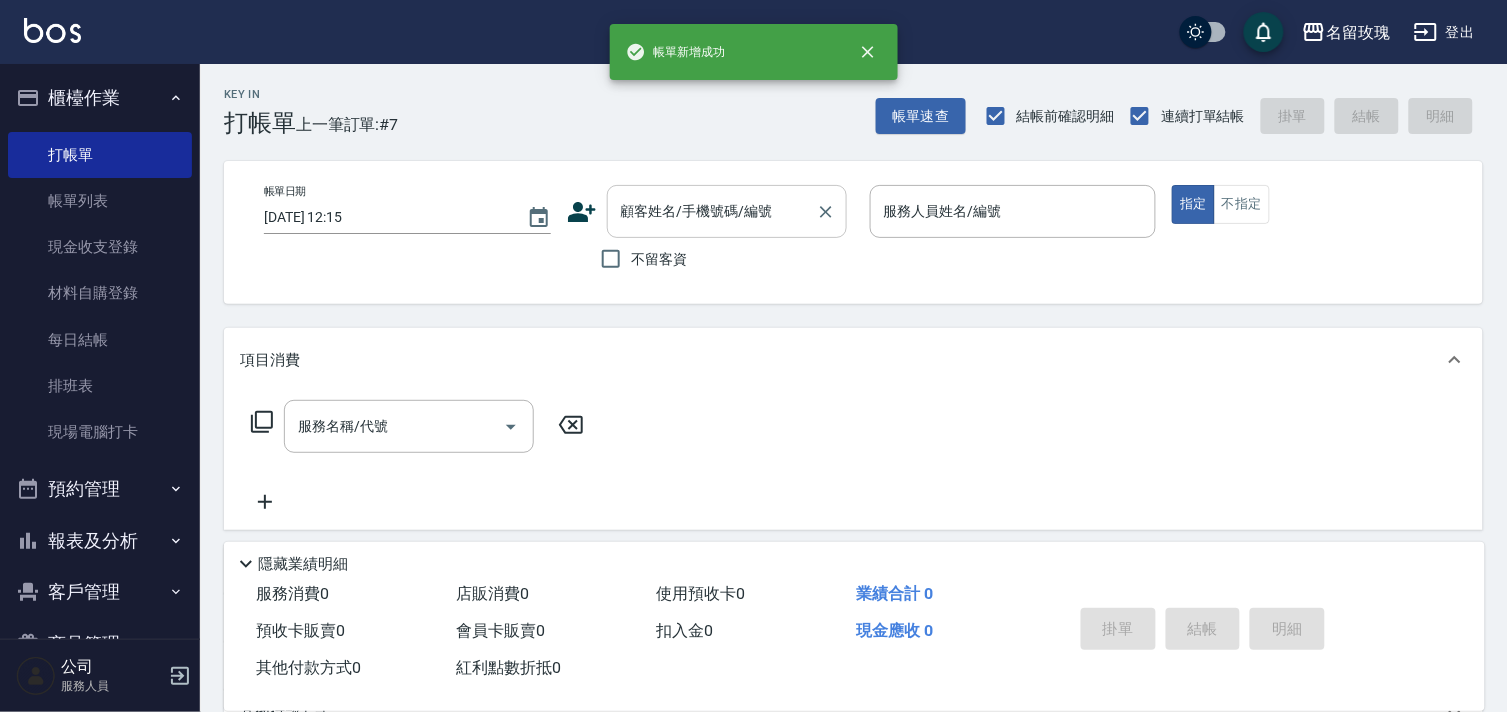 click on "顧客姓名/手機號碼/編號" at bounding box center (712, 211) 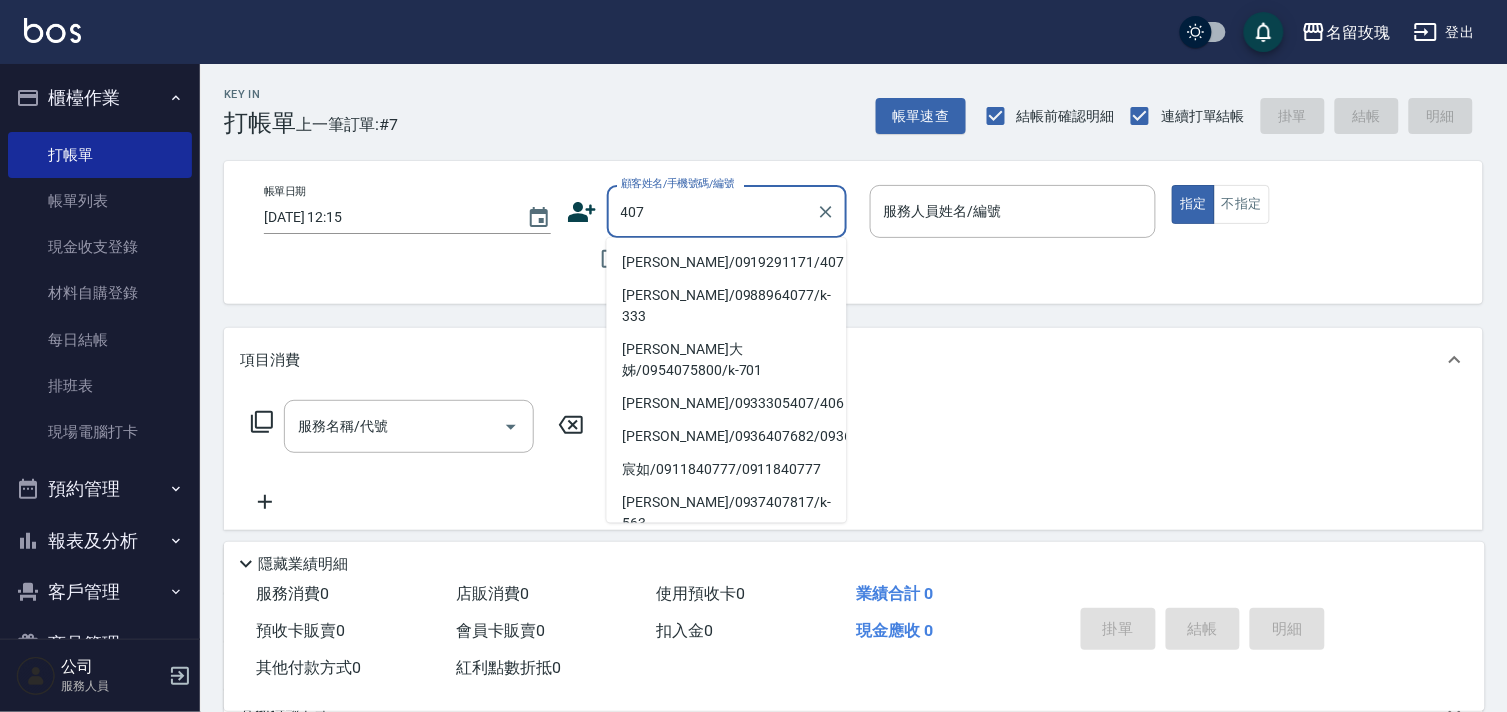click on "楊雅靜/0919291171/407" at bounding box center (727, 262) 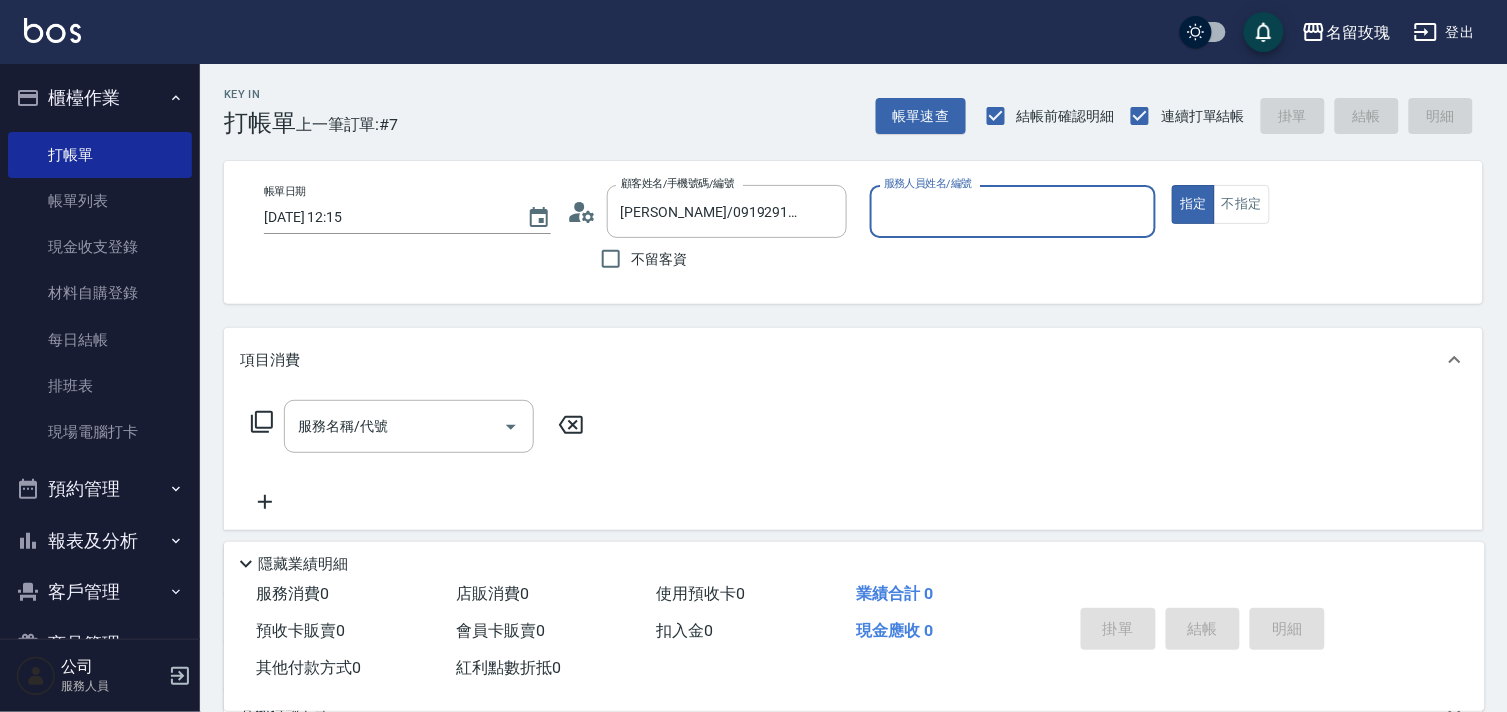 type on "ALICE-6" 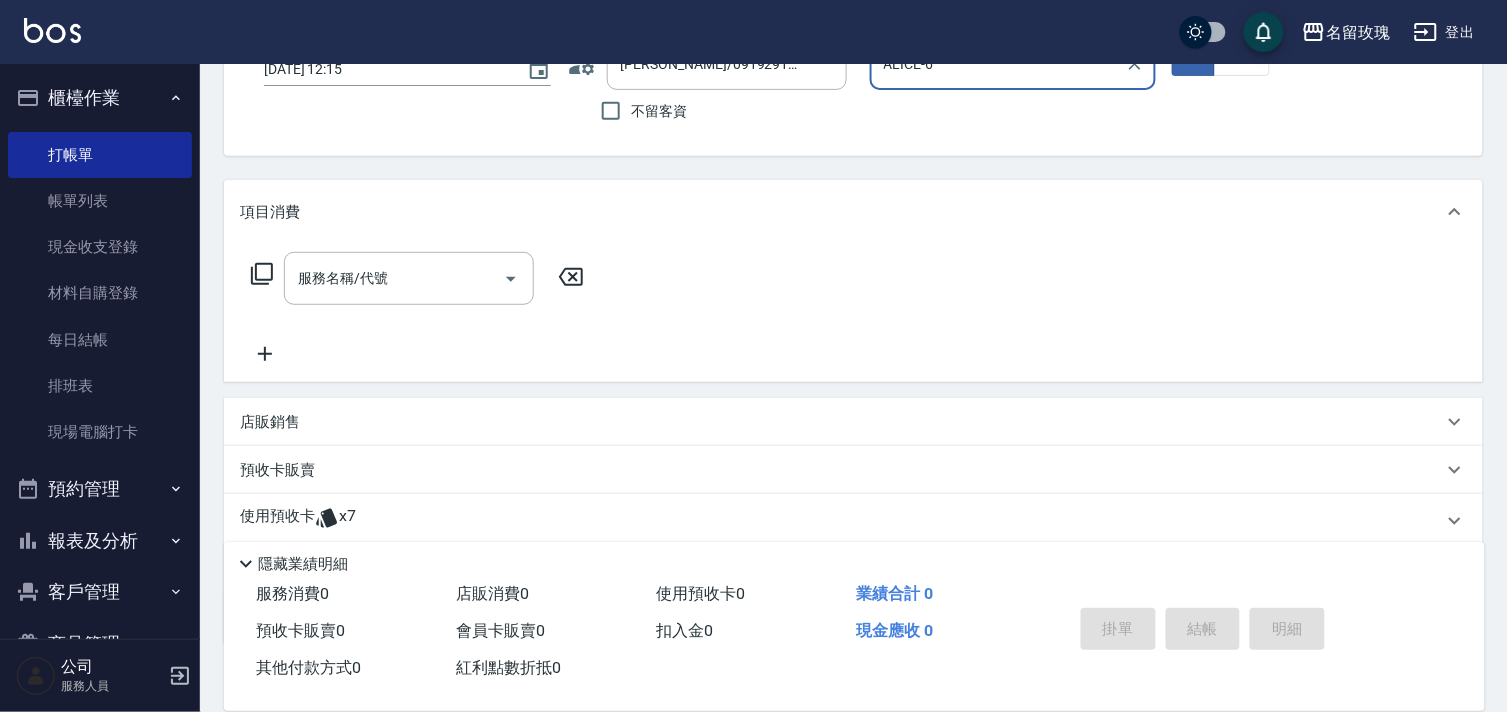 scroll, scrollTop: 268, scrollLeft: 0, axis: vertical 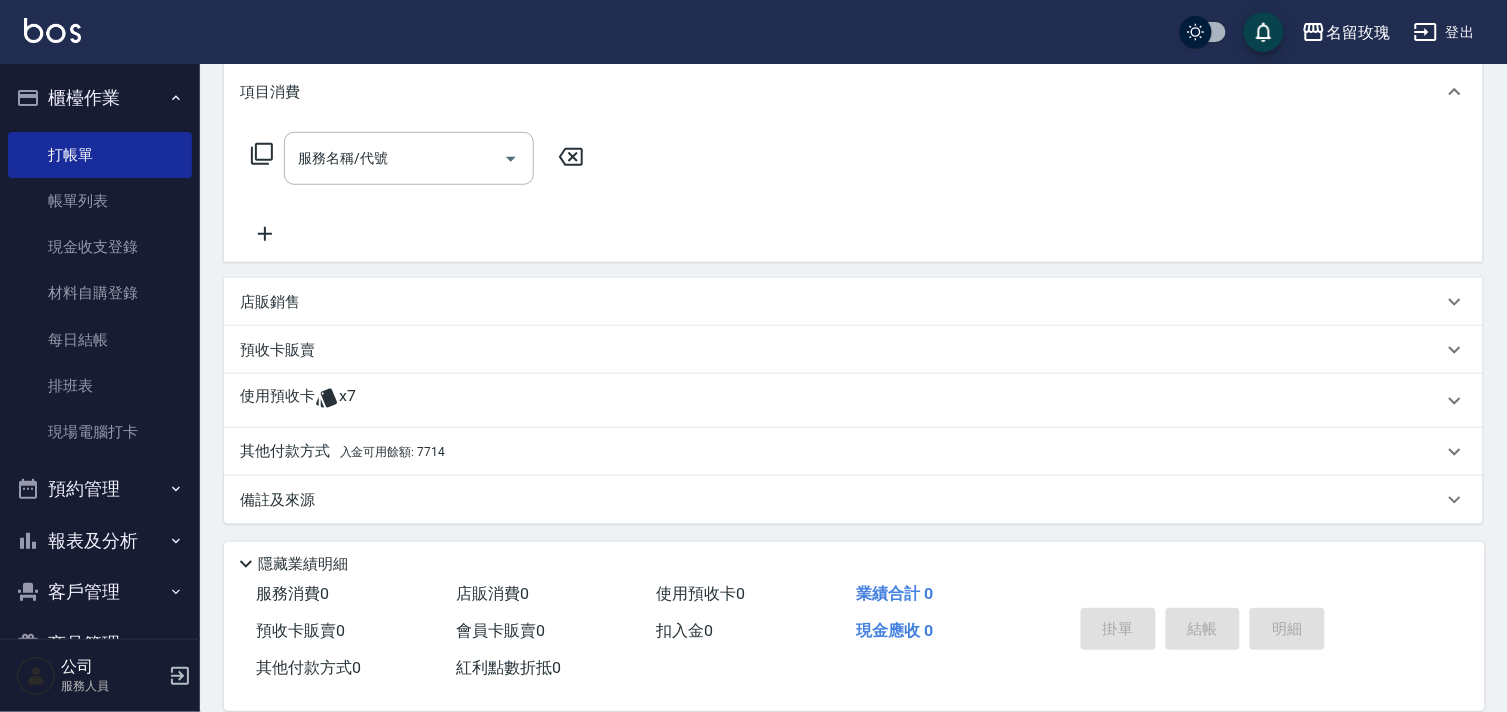 click on "使用預收卡 x7" at bounding box center (841, 401) 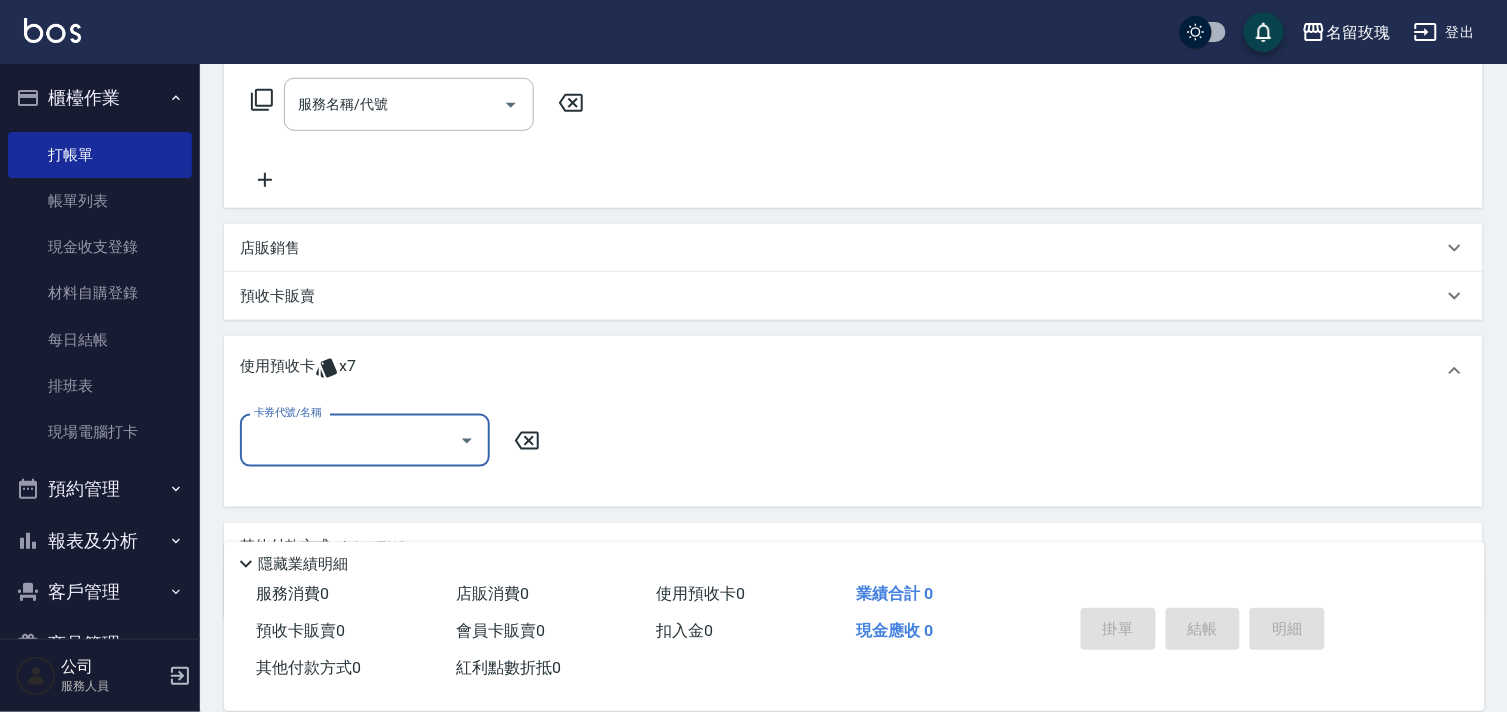 scroll, scrollTop: 403, scrollLeft: 0, axis: vertical 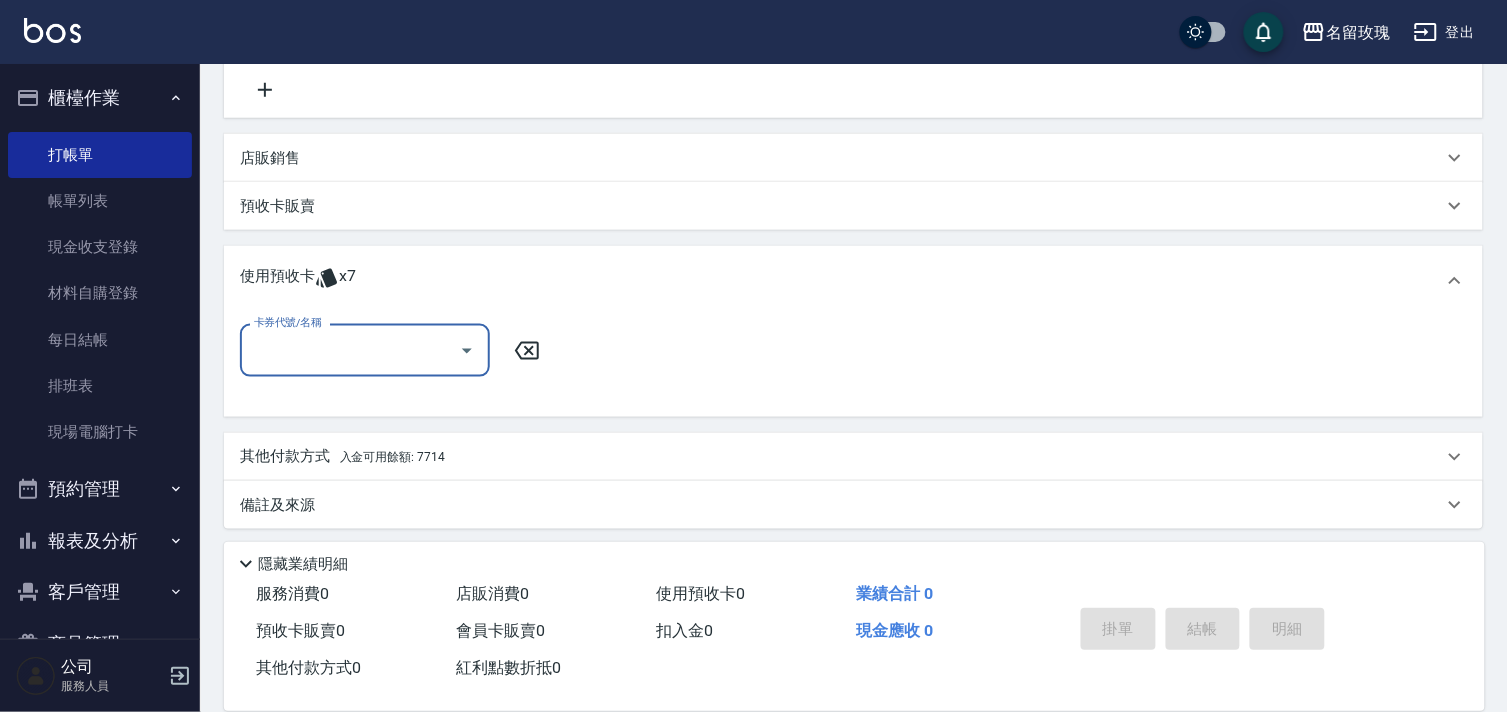 click on "卡券代號/名稱" at bounding box center [365, 350] 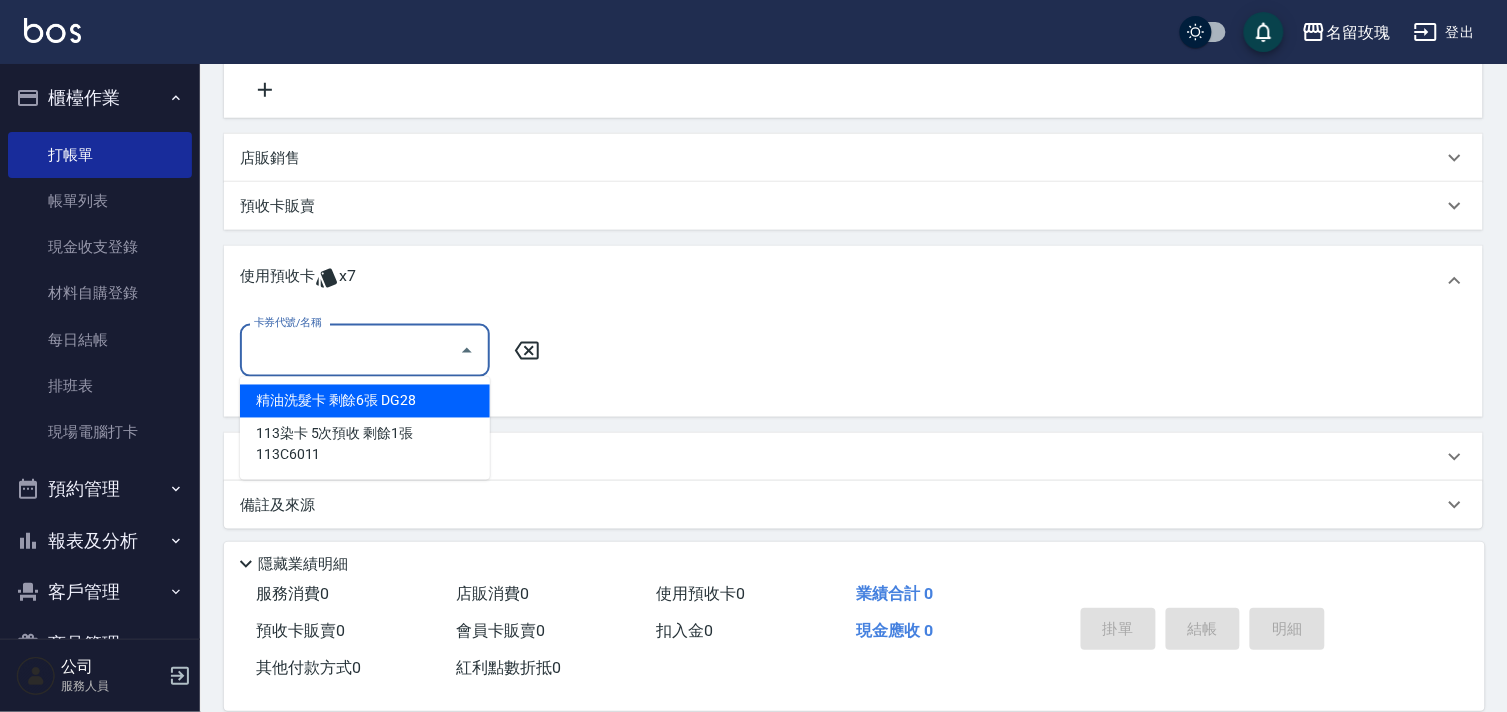 click on "精油洗髮卡 剩餘6張 DG28" at bounding box center [365, 401] 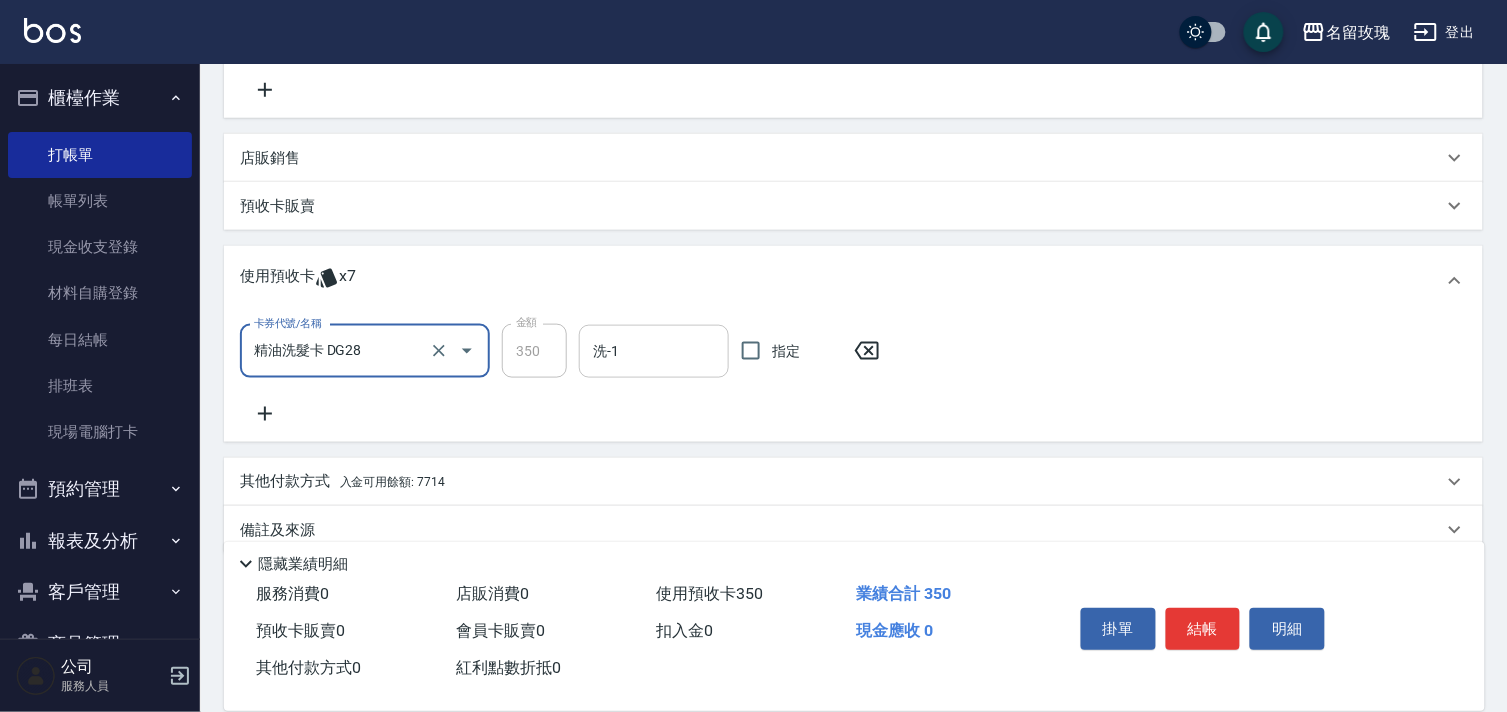 click on "洗-1" at bounding box center [654, 351] 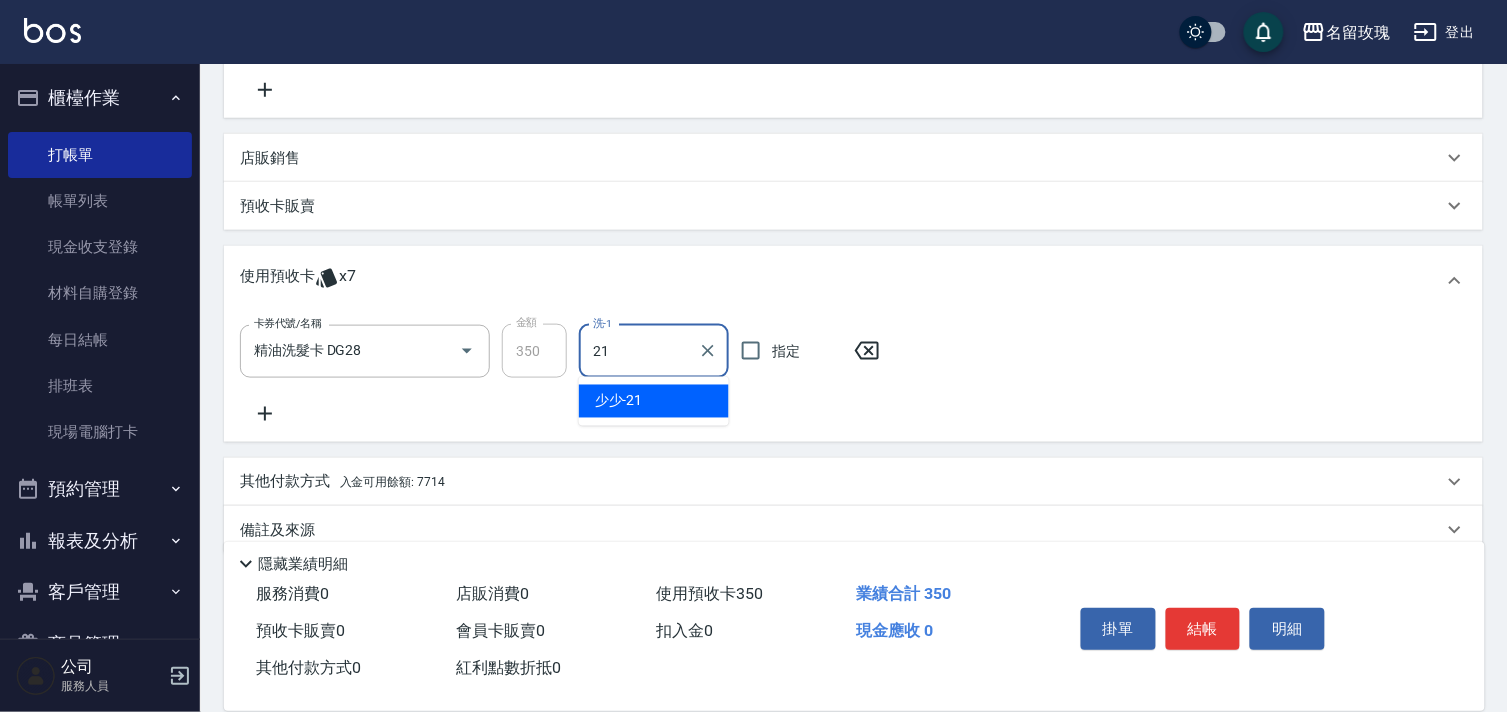 type on "少少-21" 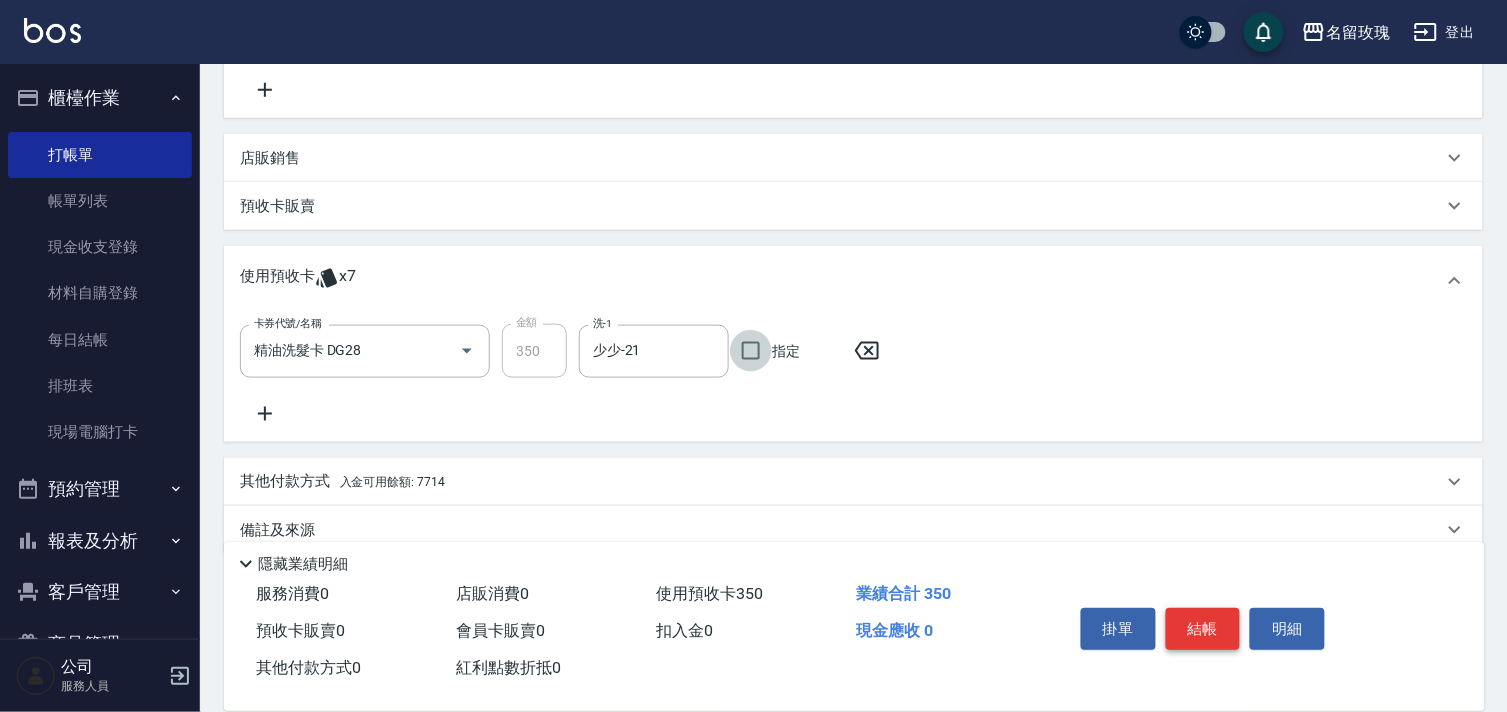 click on "結帳" at bounding box center [1203, 629] 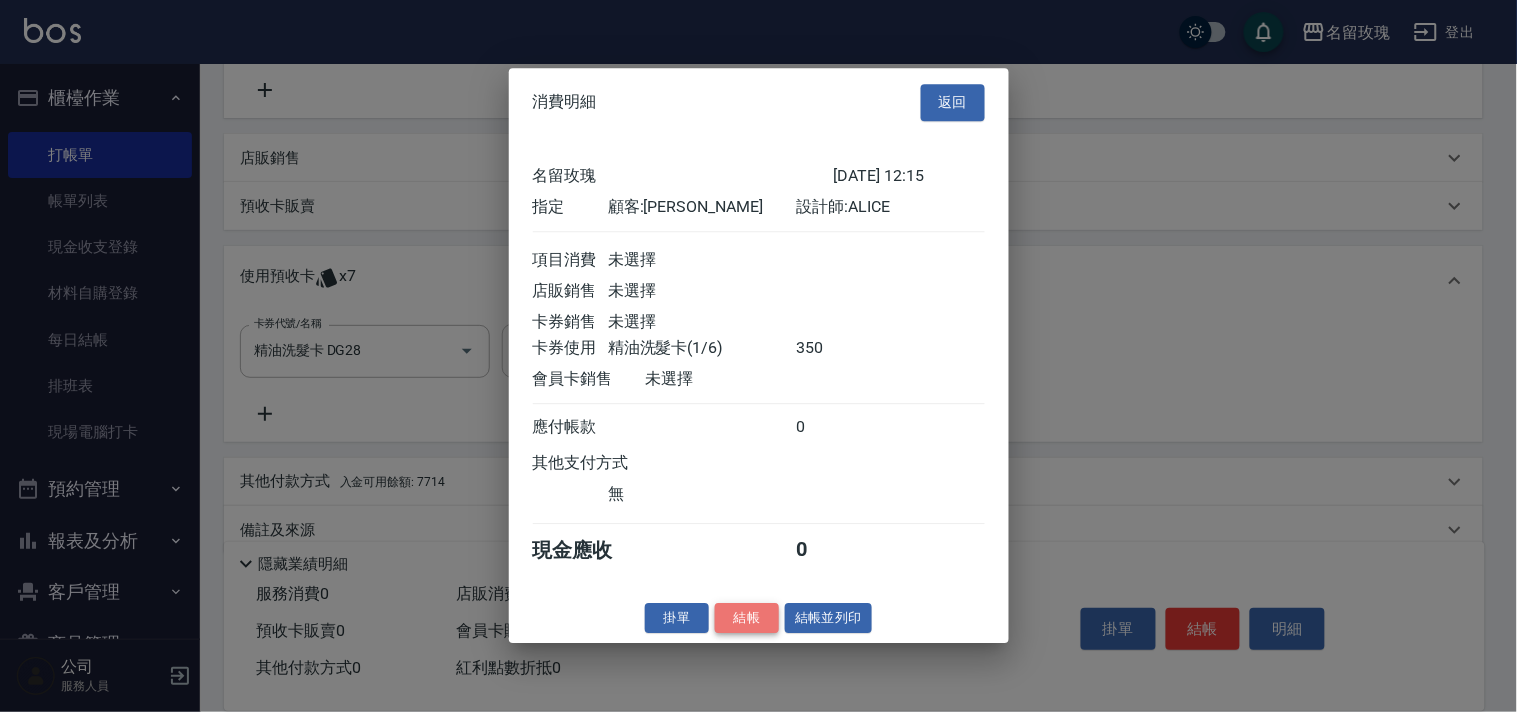 click on "結帳" at bounding box center (747, 618) 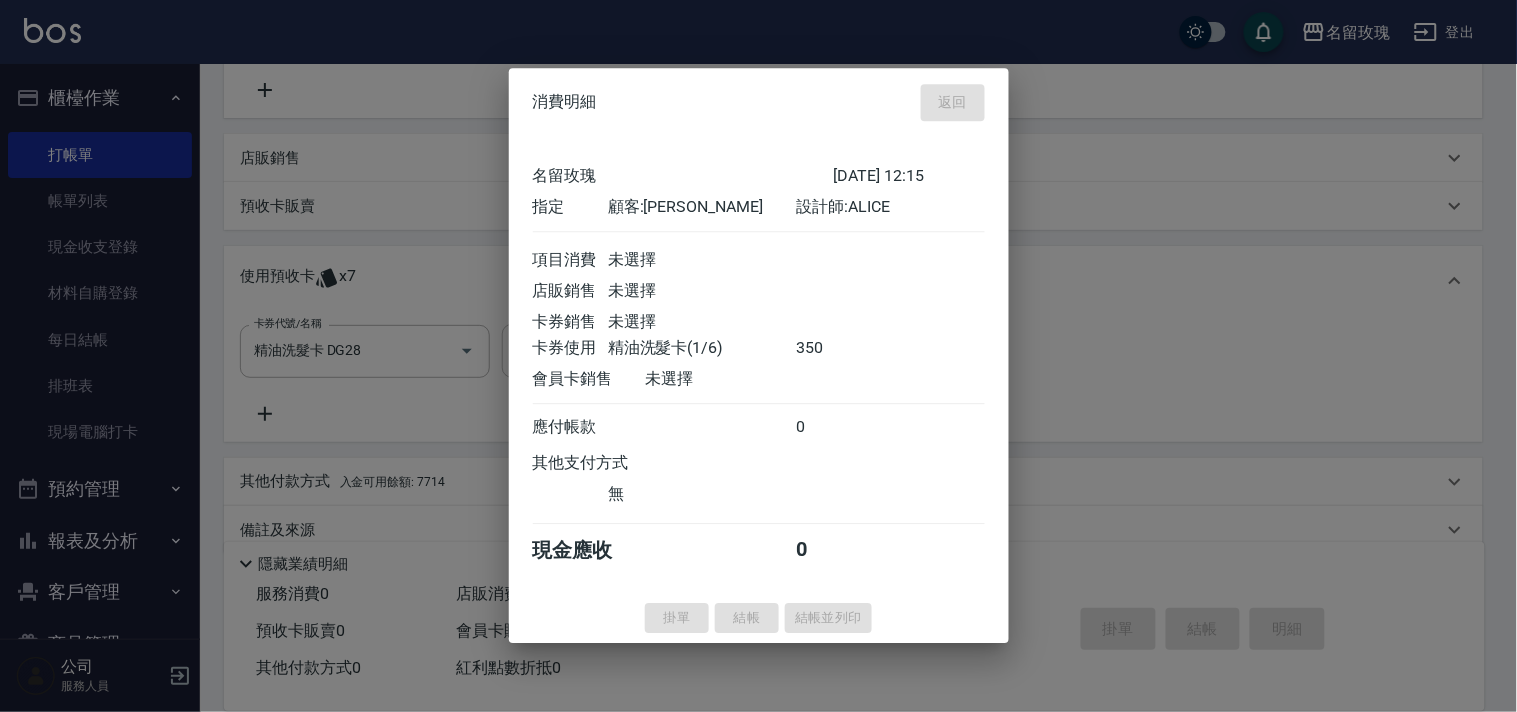 type 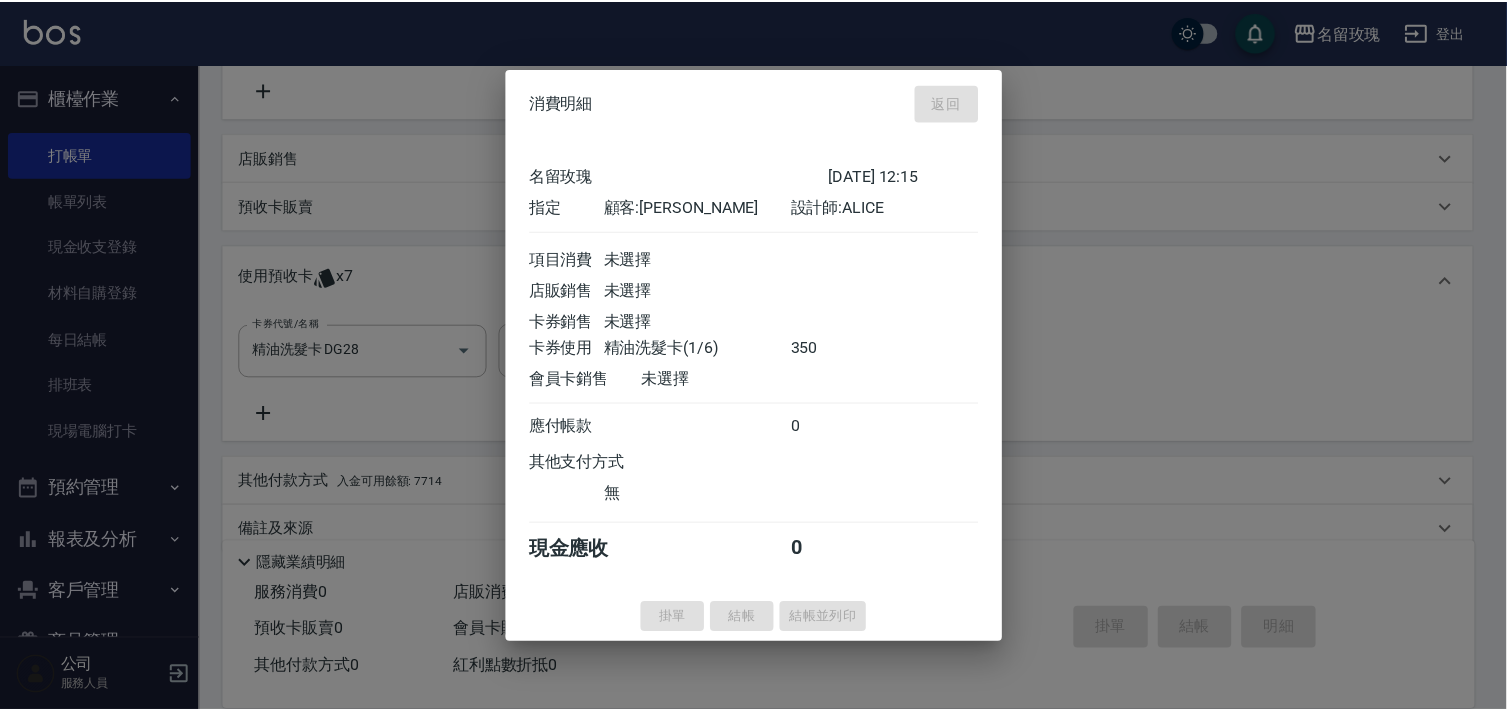 scroll, scrollTop: 0, scrollLeft: 0, axis: both 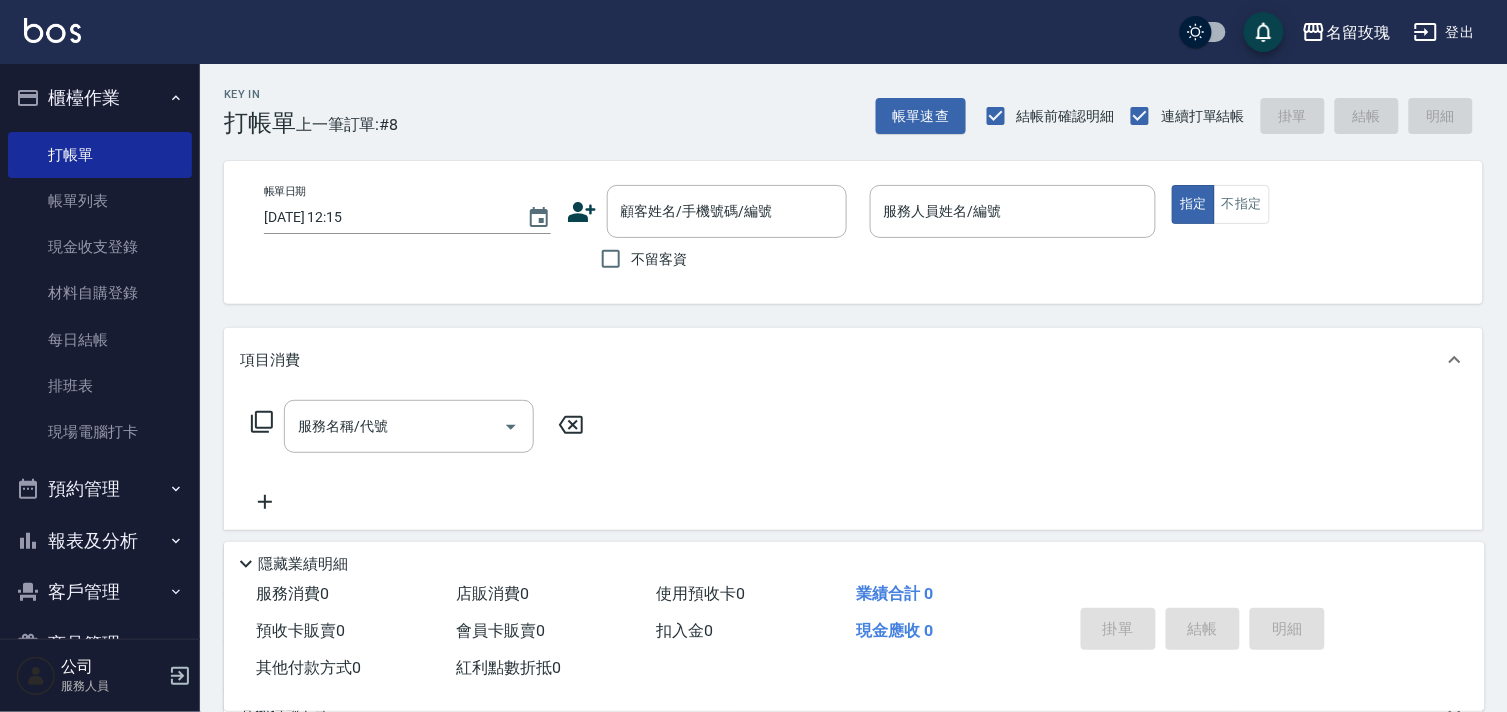 click on "名留玫瑰 登出" at bounding box center [753, 32] 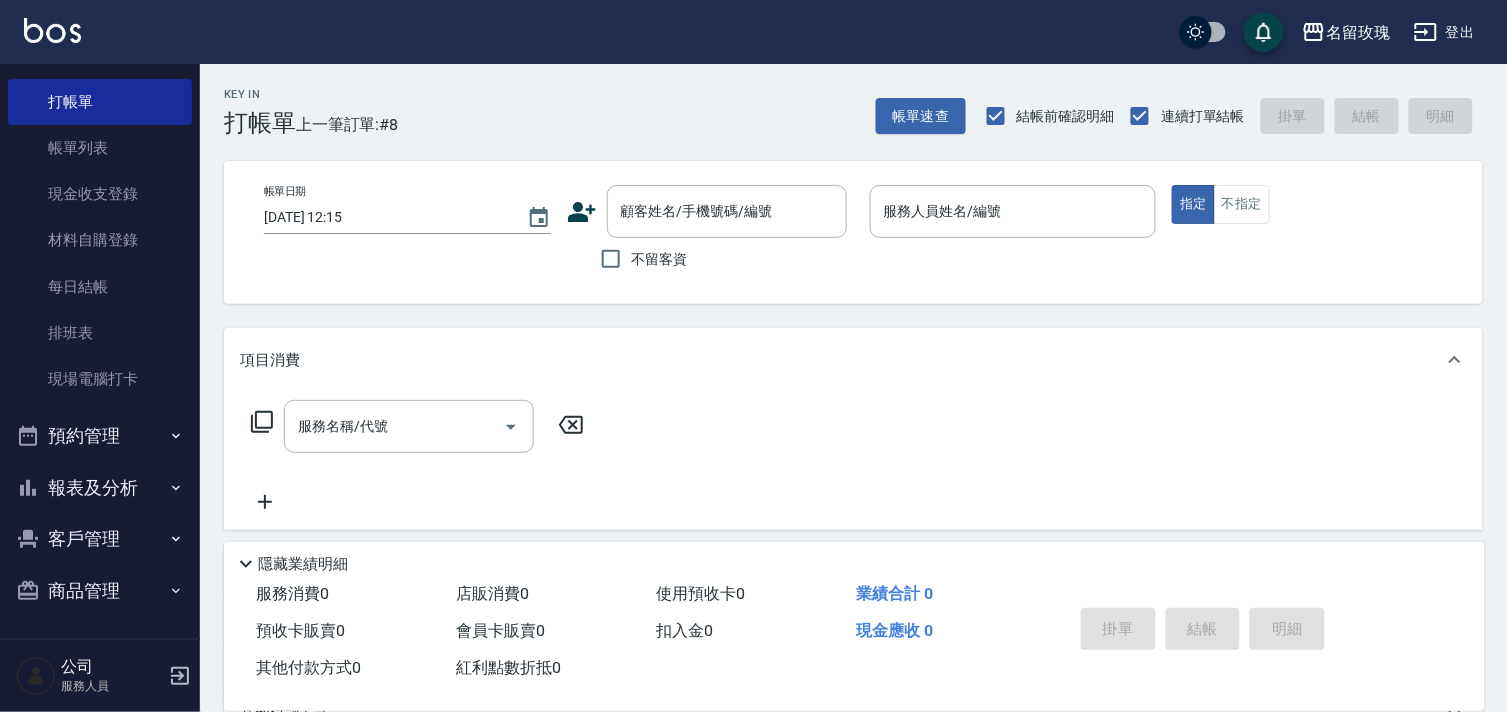 click on "報表及分析" at bounding box center [100, 488] 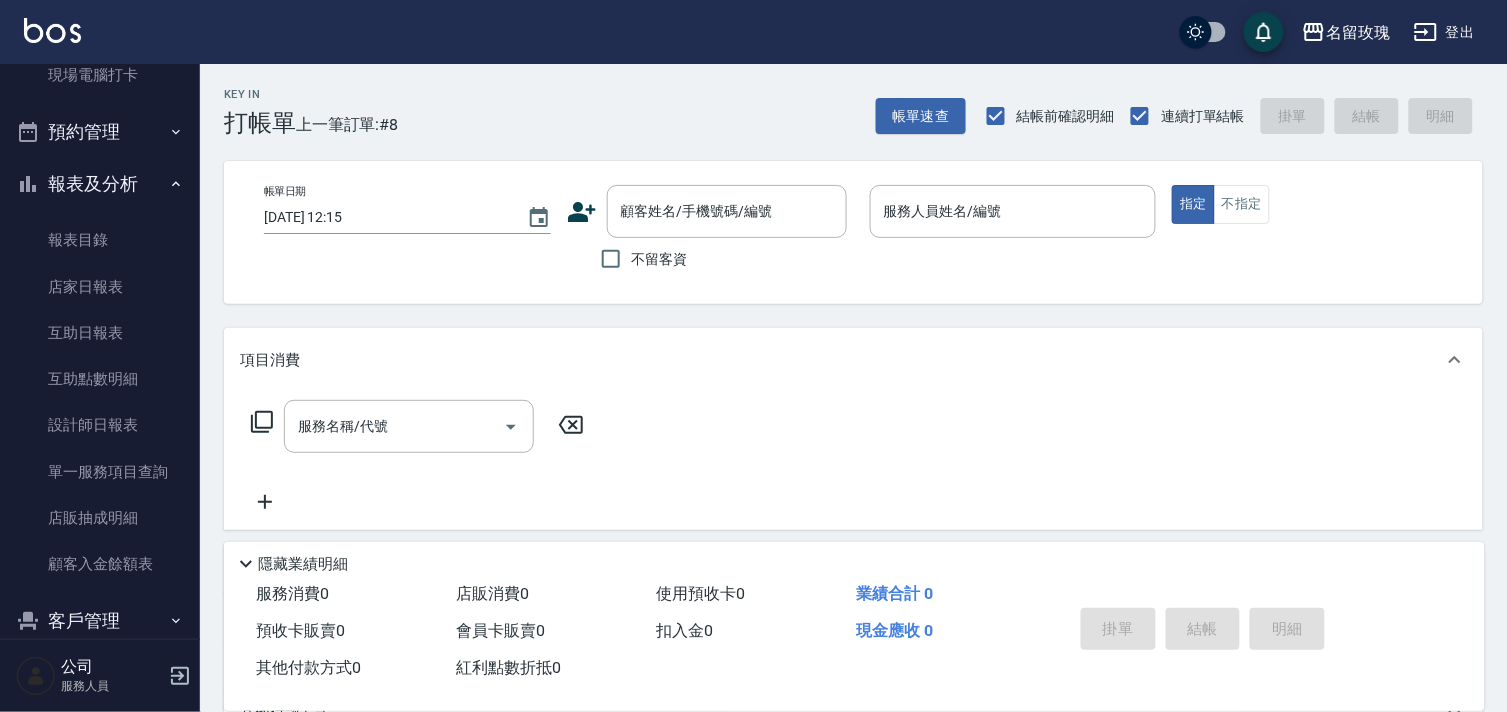 scroll, scrollTop: 440, scrollLeft: 0, axis: vertical 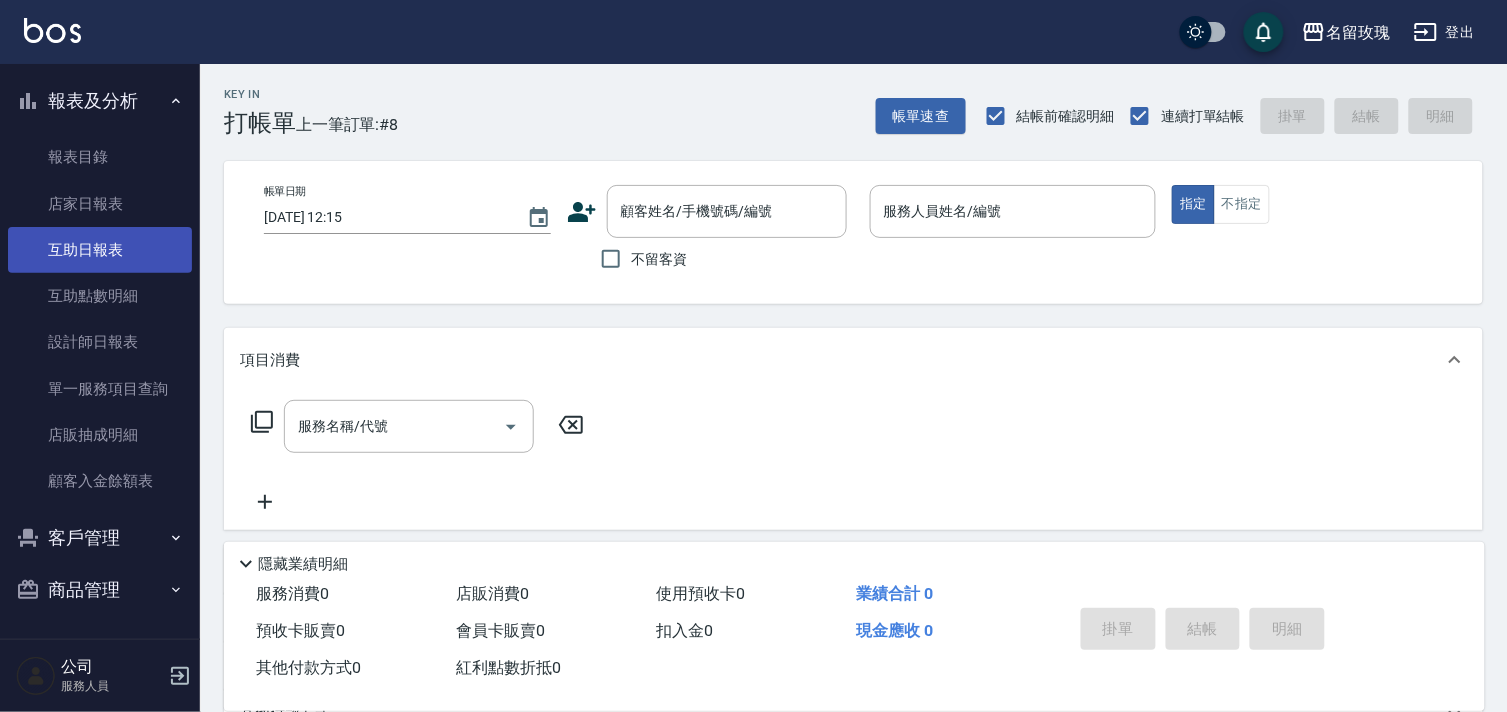 click on "互助日報表" at bounding box center [100, 250] 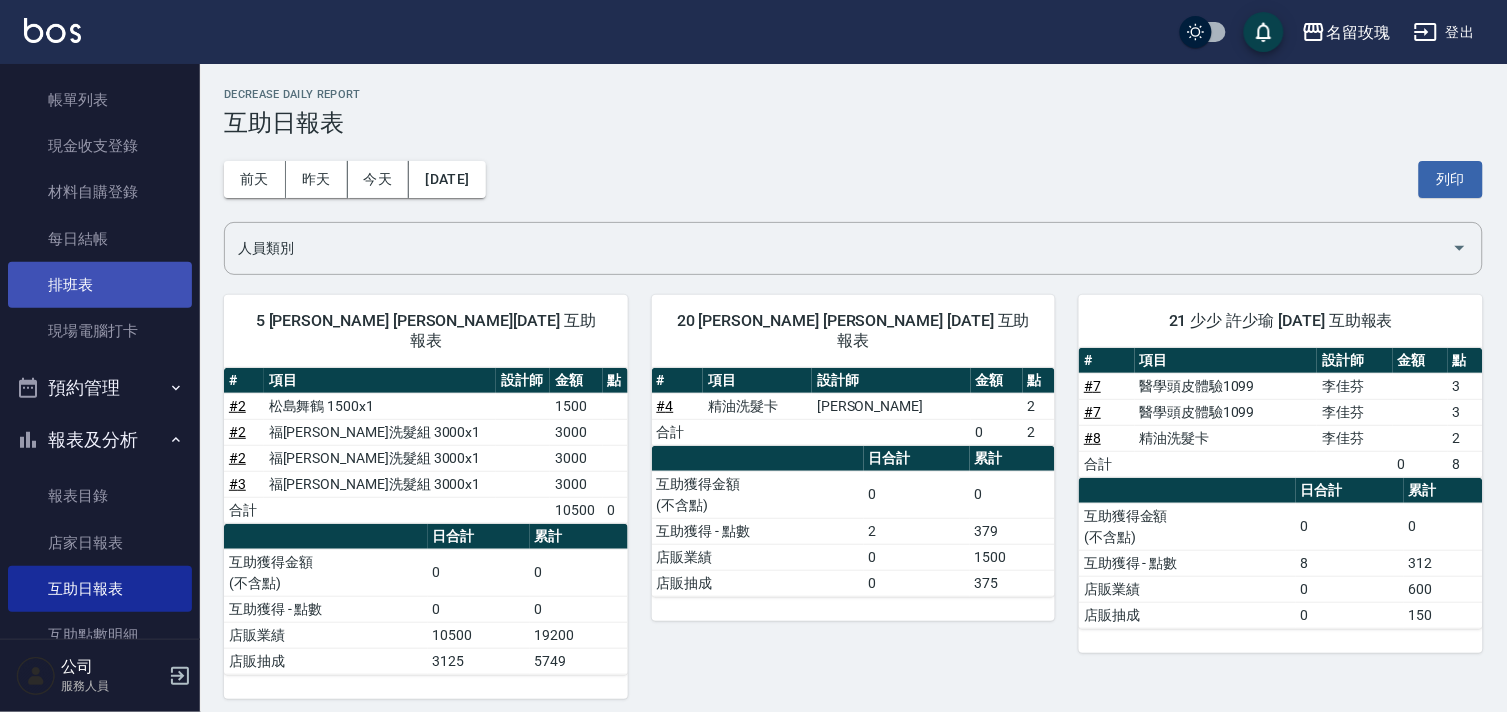 scroll, scrollTop: 0, scrollLeft: 0, axis: both 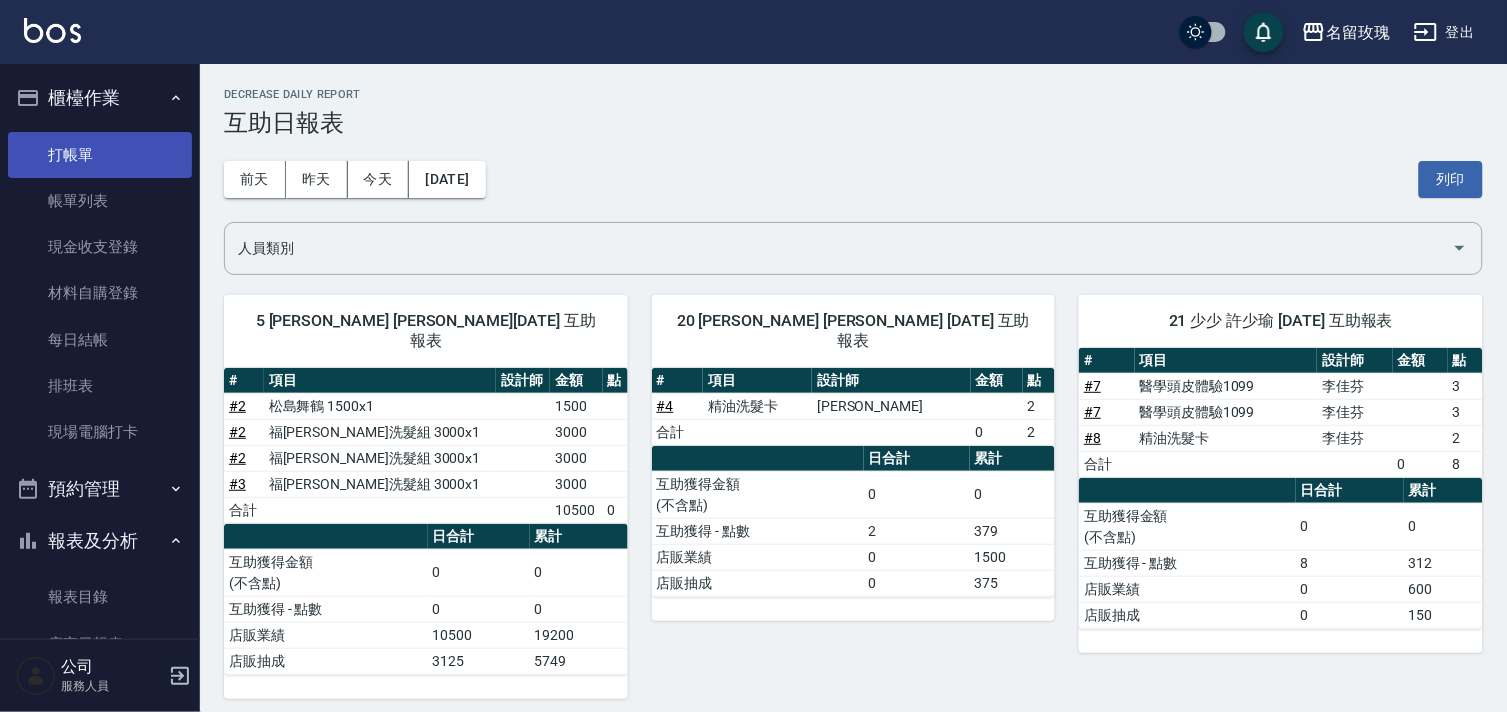 click on "打帳單" at bounding box center [100, 155] 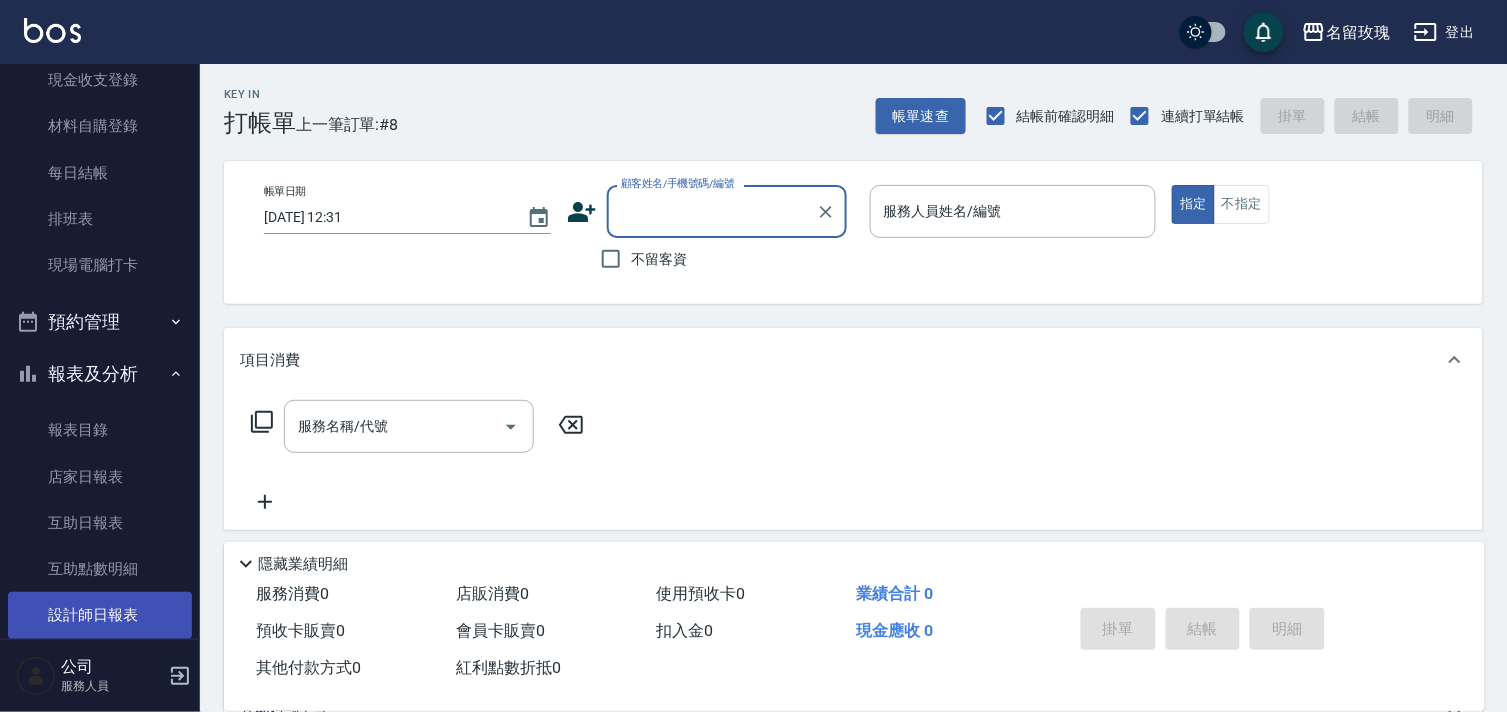 scroll, scrollTop: 440, scrollLeft: 0, axis: vertical 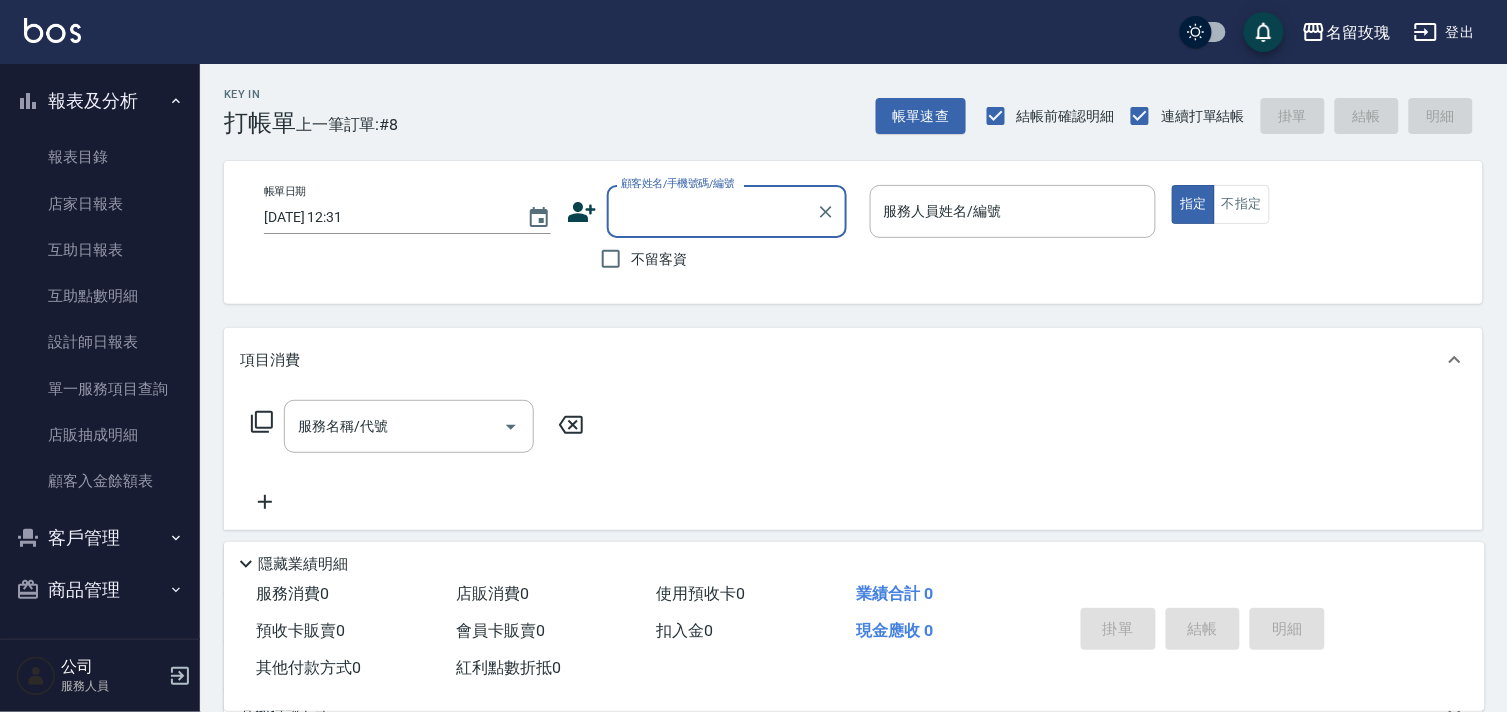 click on "報表及分析" at bounding box center (100, 101) 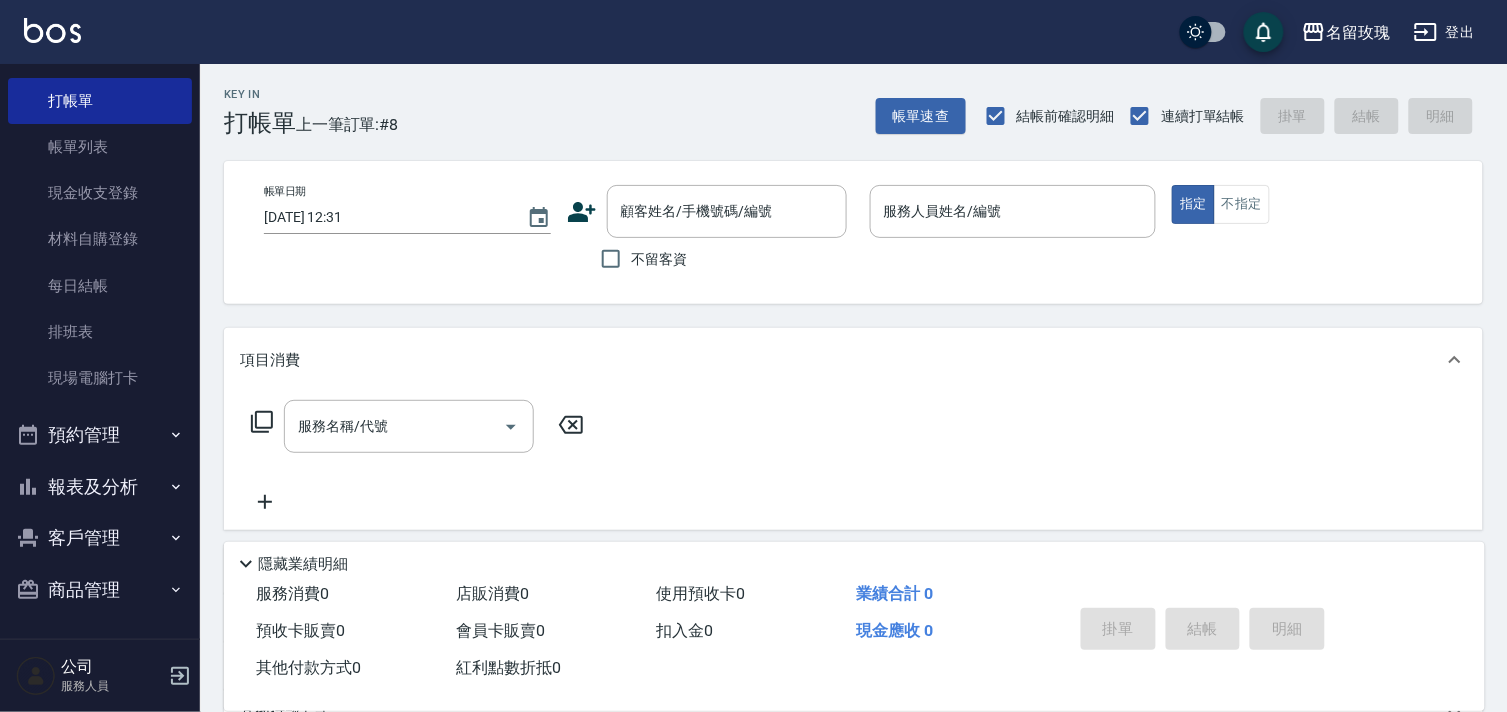 scroll, scrollTop: 53, scrollLeft: 0, axis: vertical 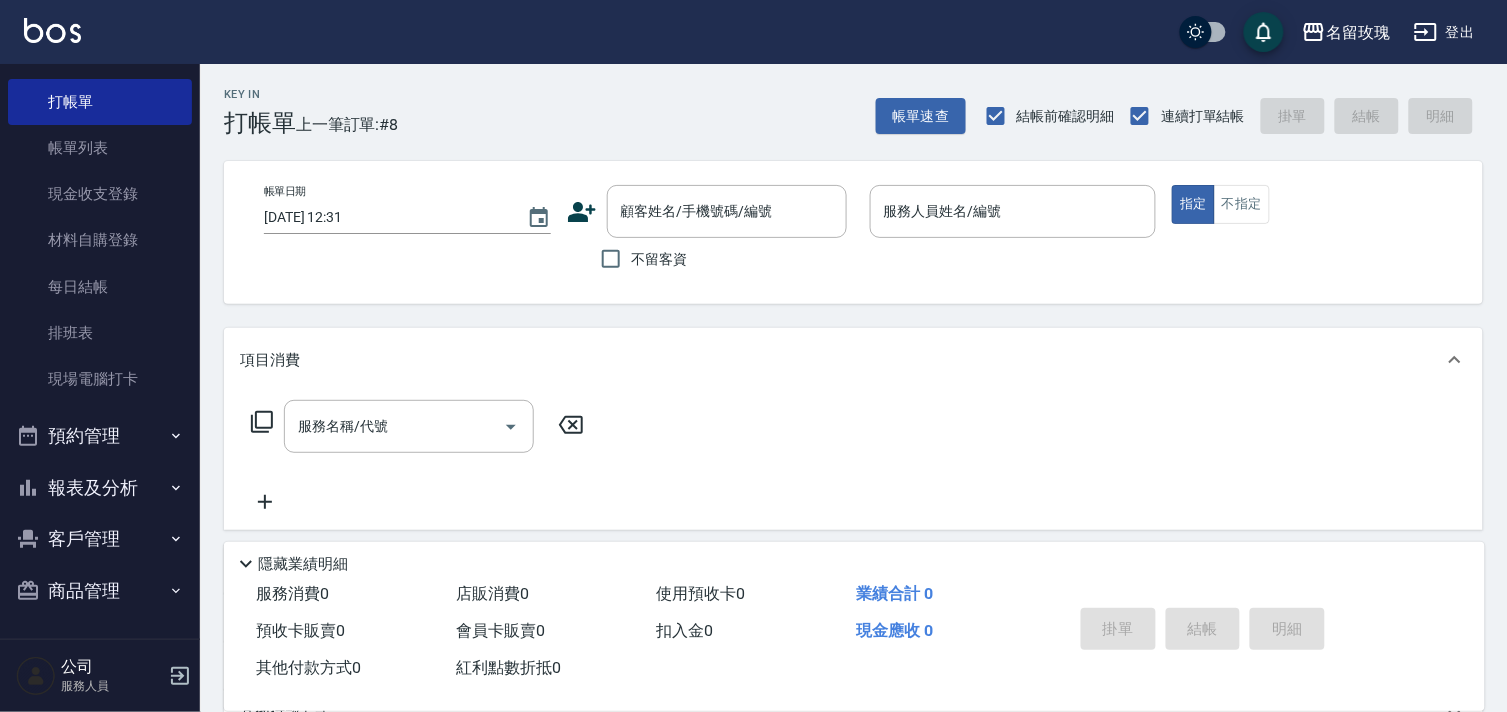 click on "客戶管理" at bounding box center [100, 539] 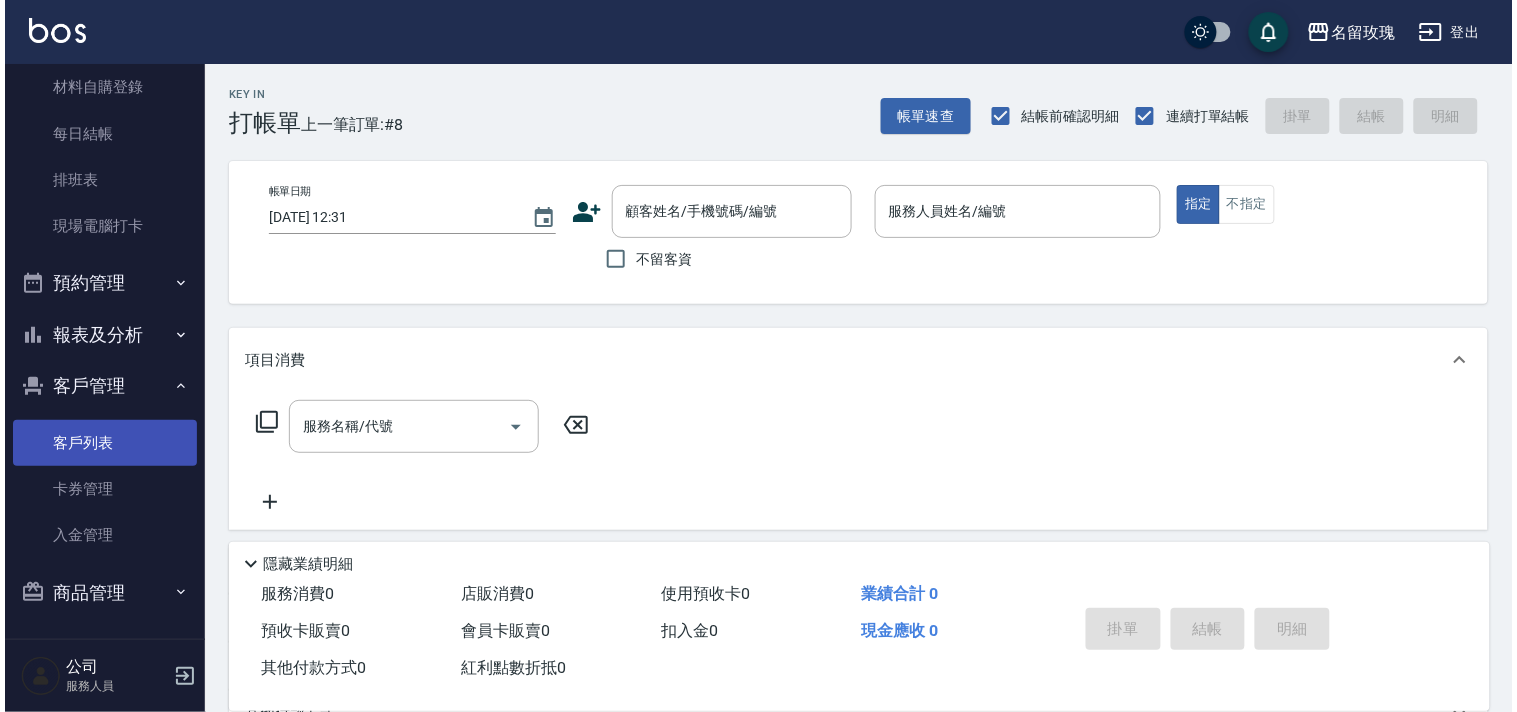 scroll, scrollTop: 207, scrollLeft: 0, axis: vertical 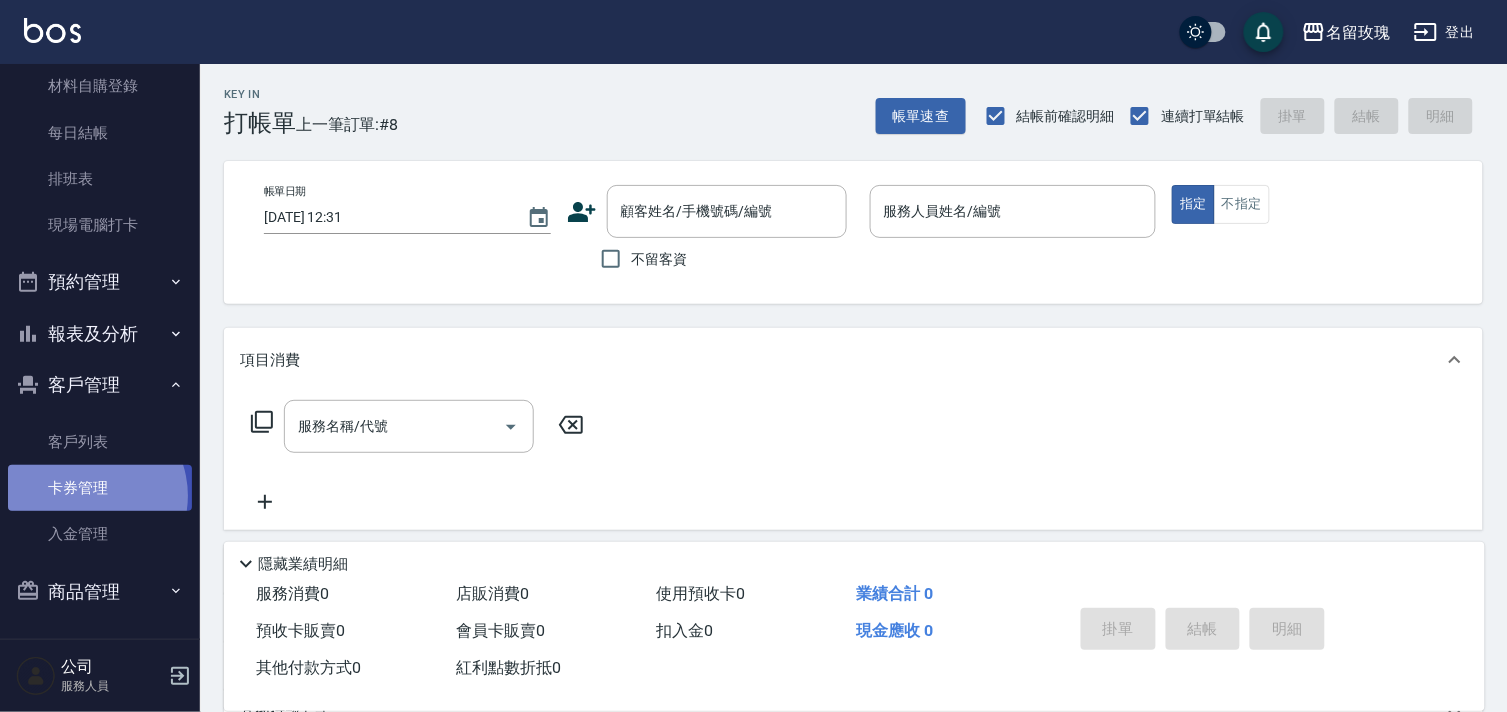 click on "卡券管理" at bounding box center (100, 488) 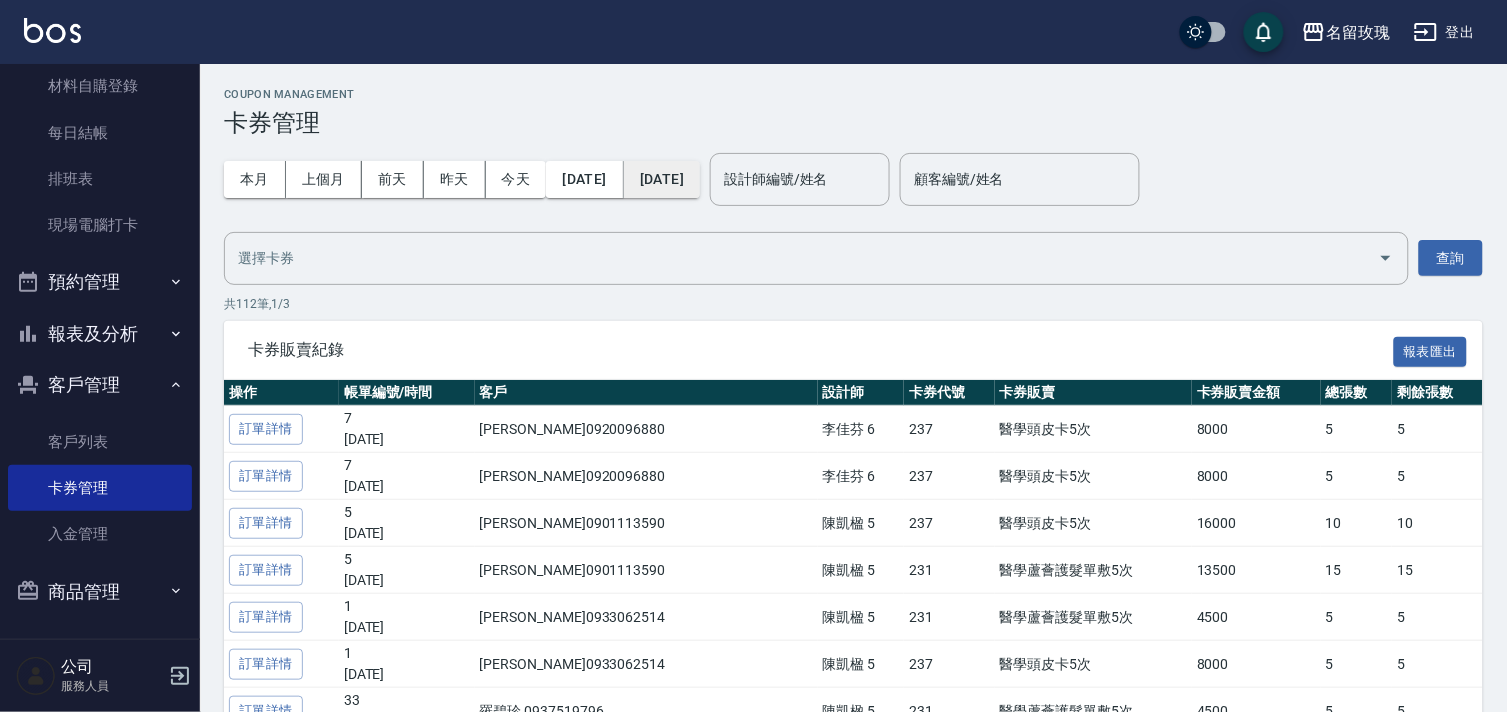 click on "[DATE]" at bounding box center (662, 179) 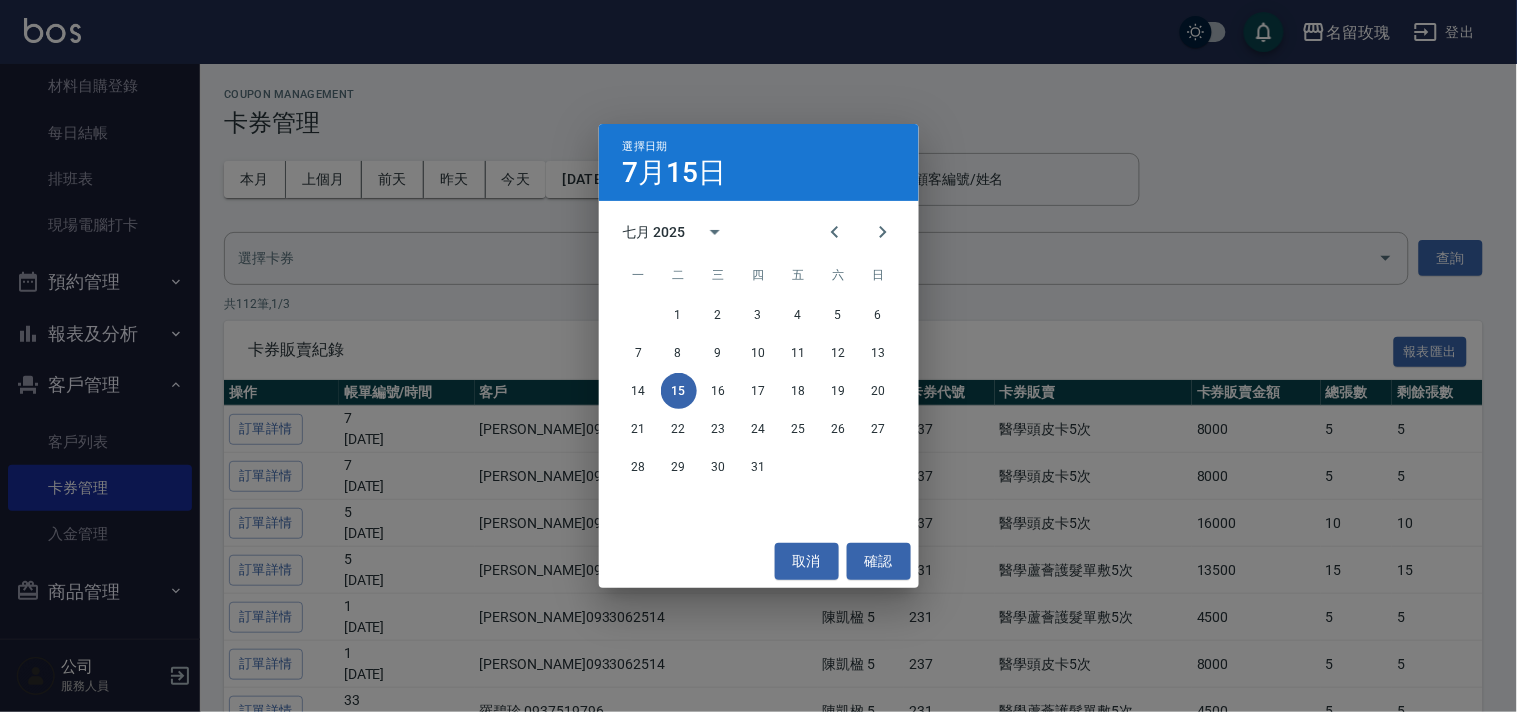 click on "七月 2025" at bounding box center [654, 232] 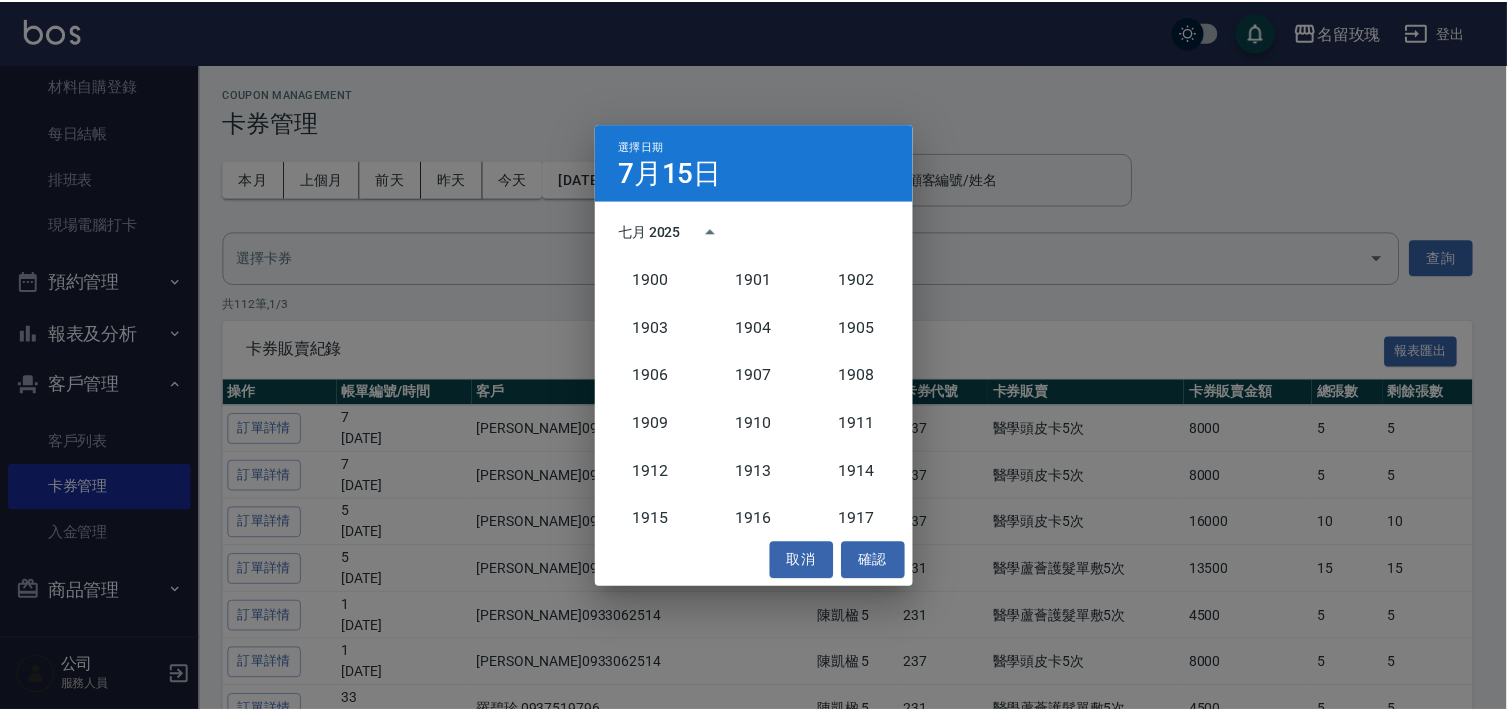 scroll, scrollTop: 1851, scrollLeft: 0, axis: vertical 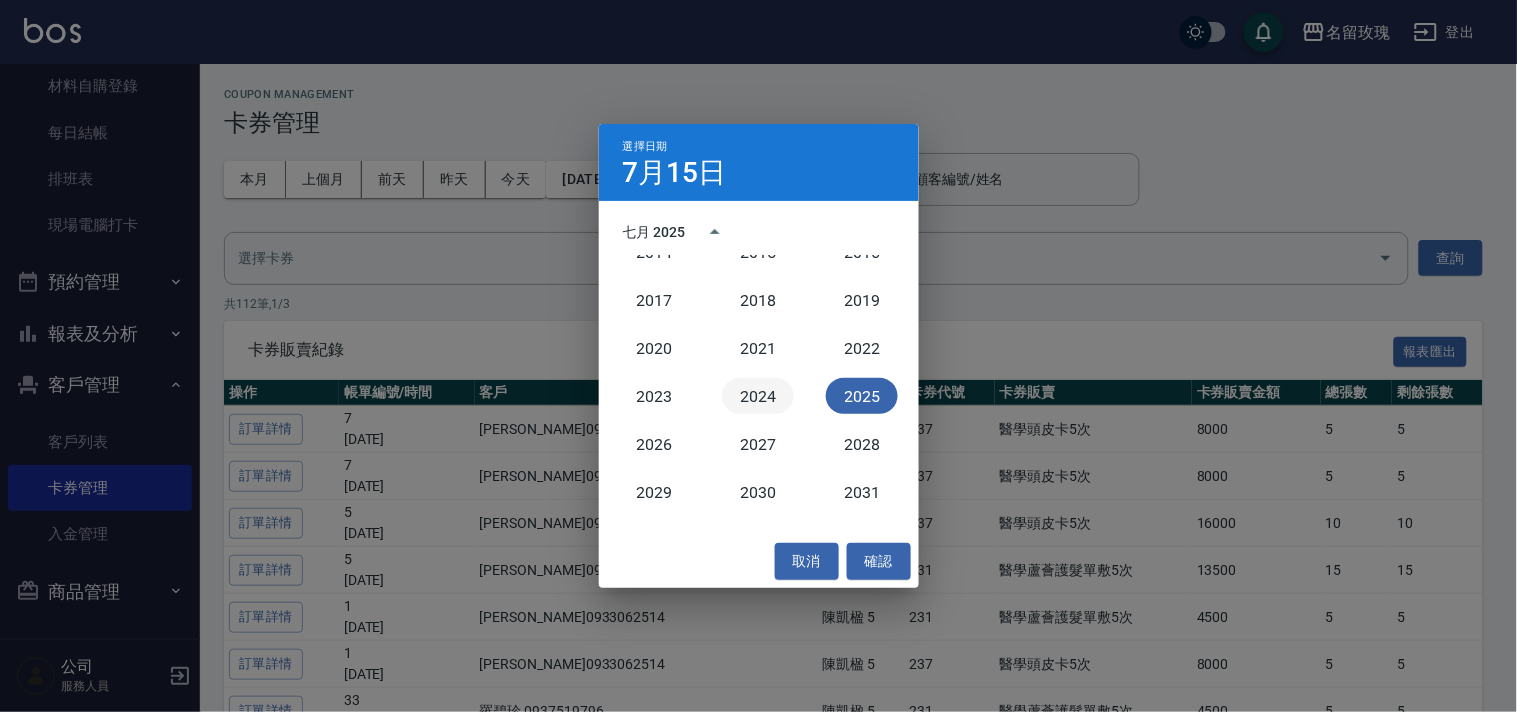click on "2024" at bounding box center [758, 396] 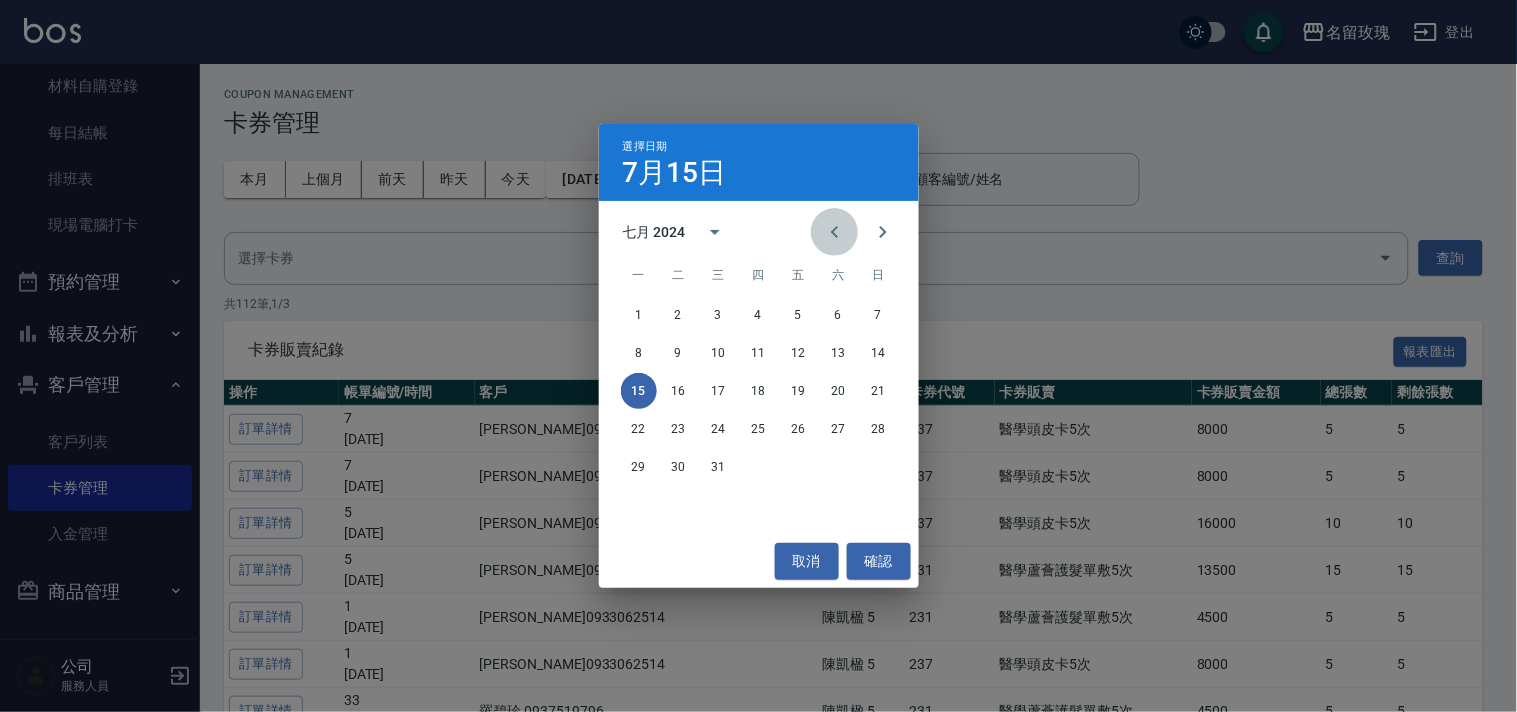 drag, startPoint x: 835, startPoint y: 226, endPoint x: 838, endPoint y: 243, distance: 17.262676 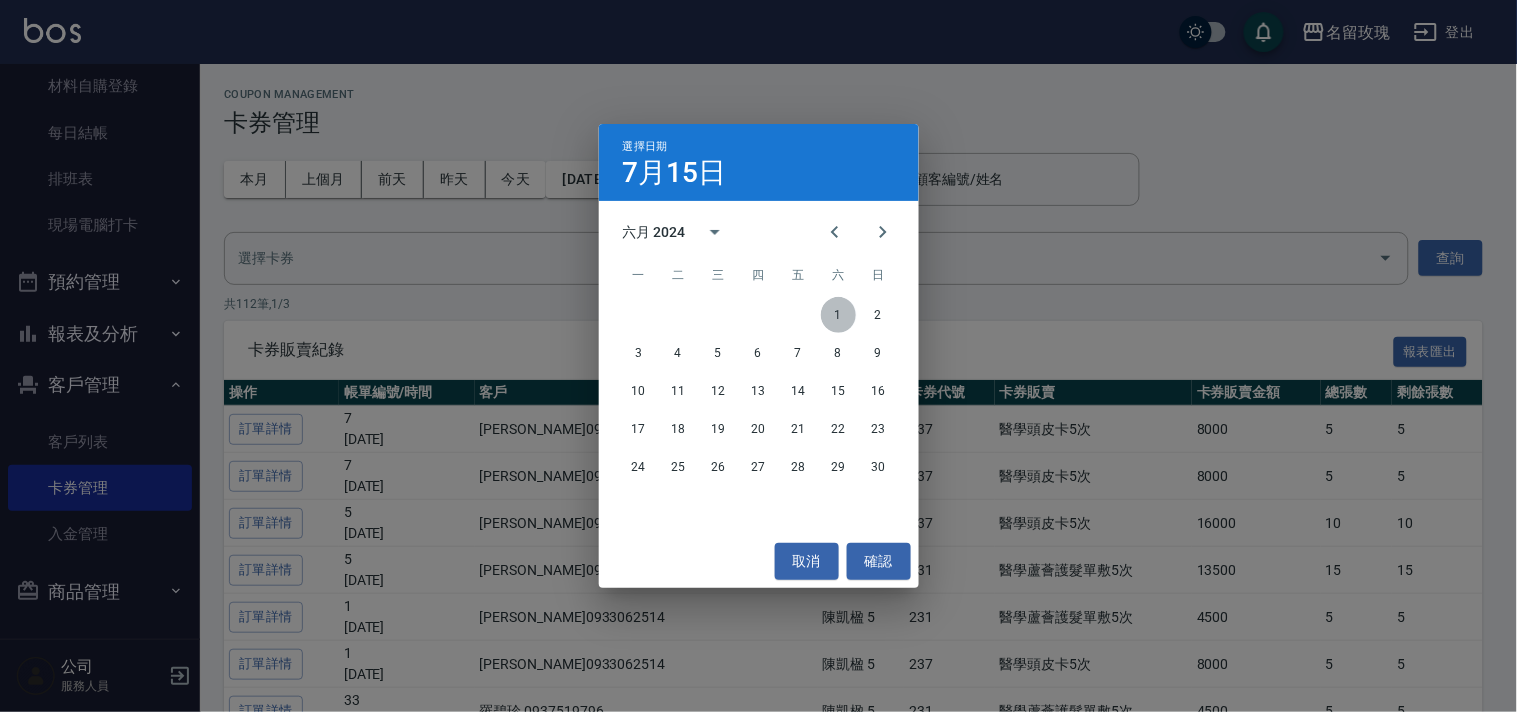 click on "1" at bounding box center [839, 315] 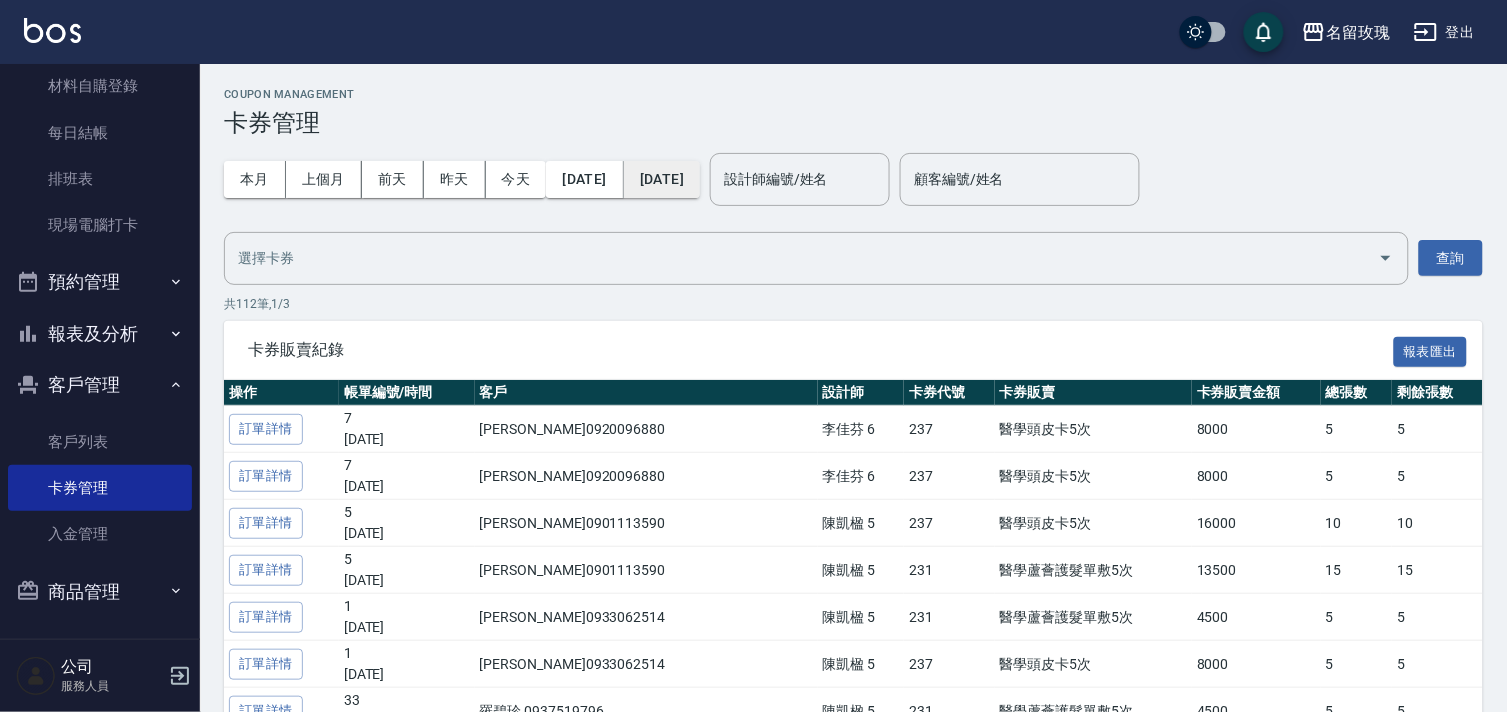 click on "2024/06/01" at bounding box center [662, 179] 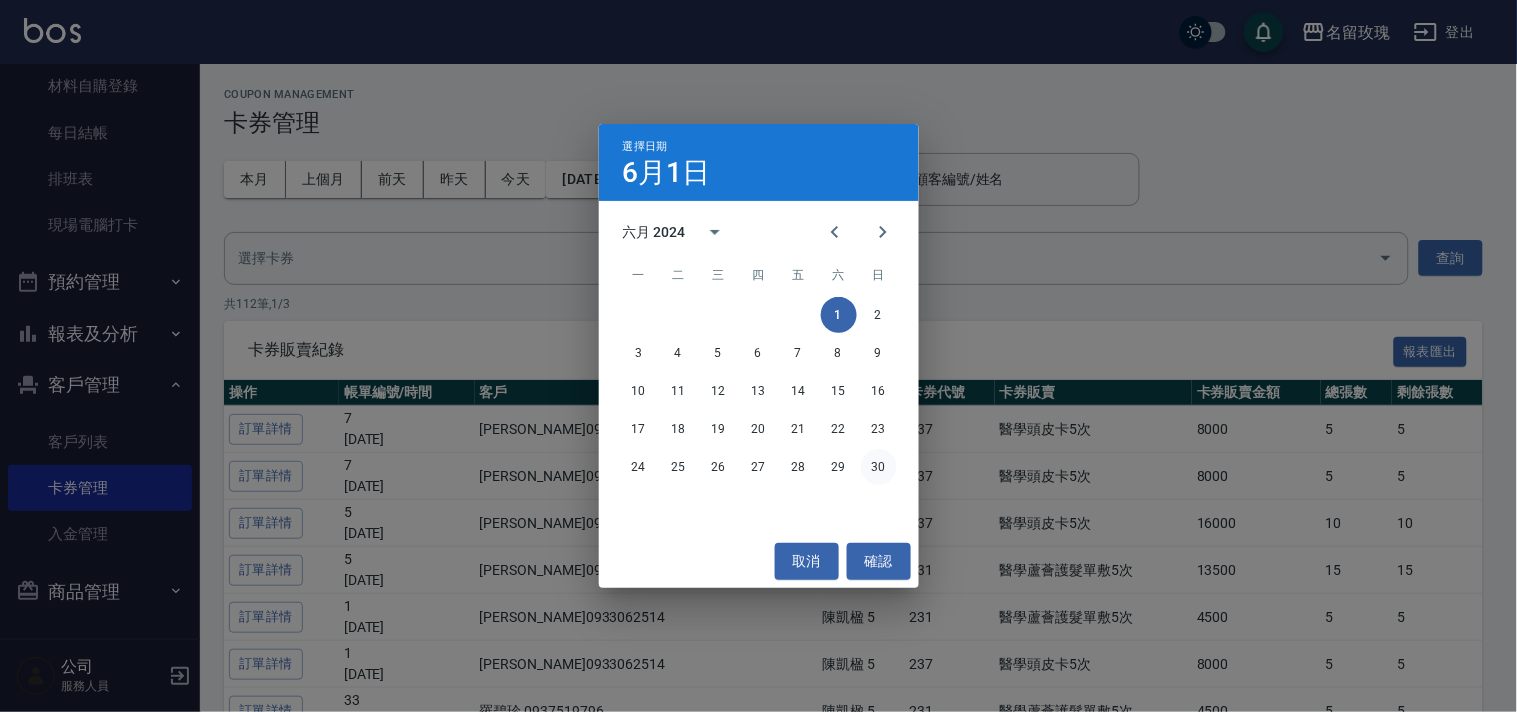 click on "30" at bounding box center [879, 467] 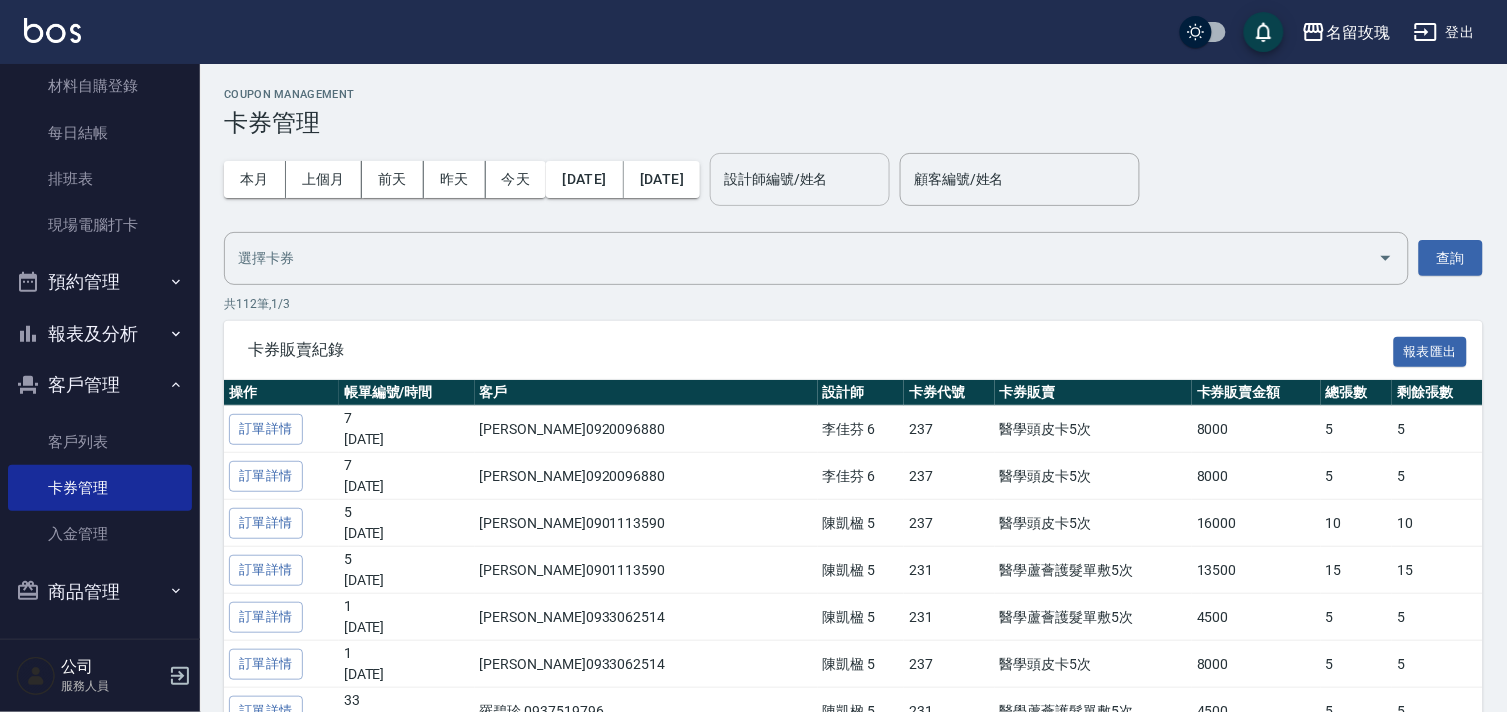 click on "設計師編號/姓名" at bounding box center (800, 179) 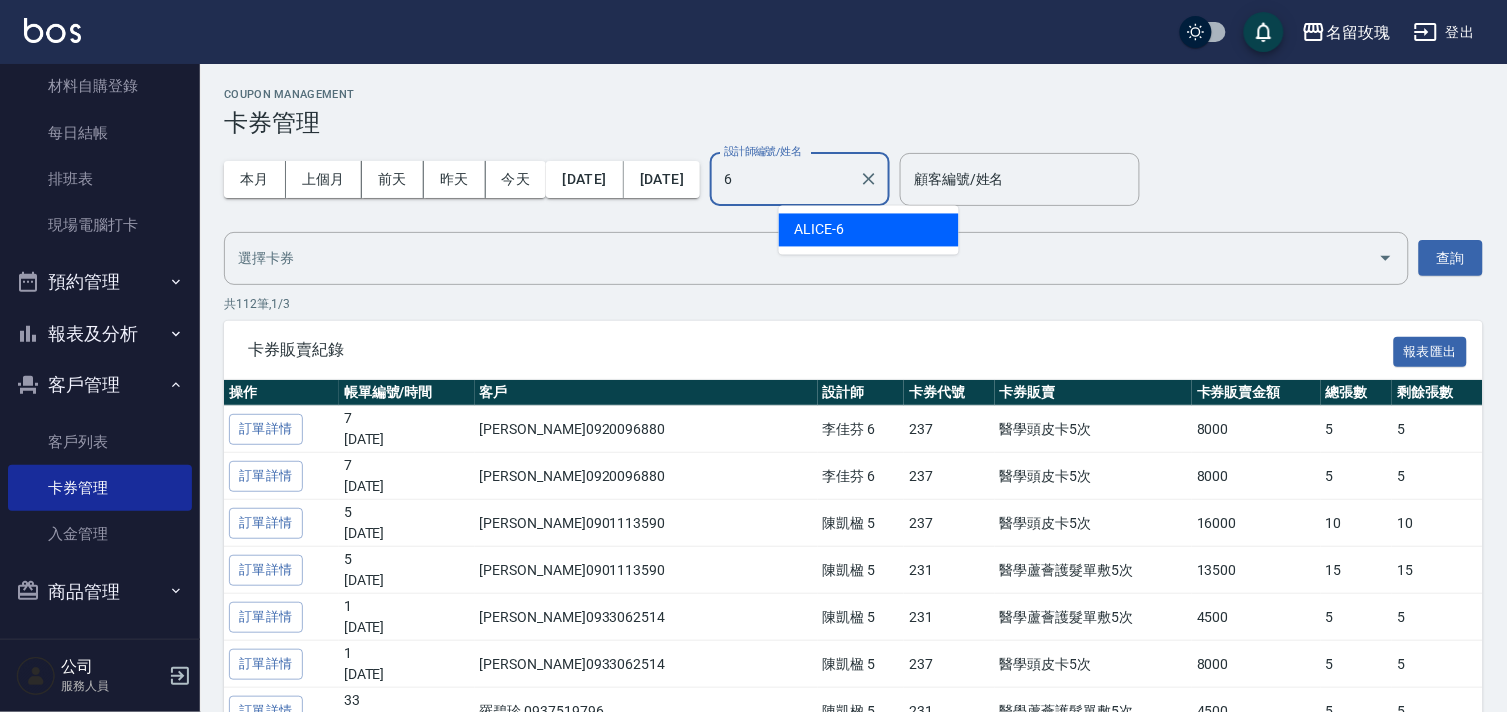 drag, startPoint x: 848, startPoint y: 233, endPoint x: 932, endPoint y: 217, distance: 85.51023 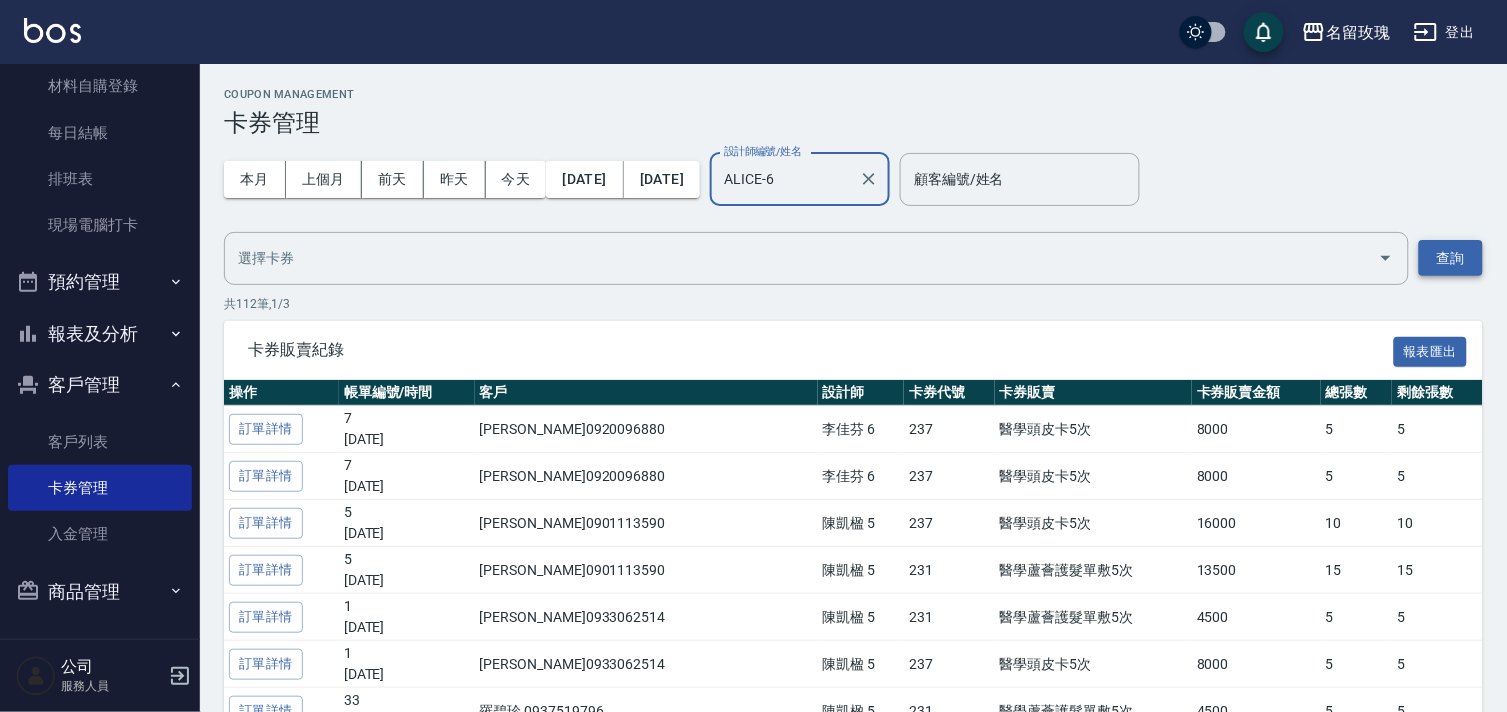 type on "ALICE-6" 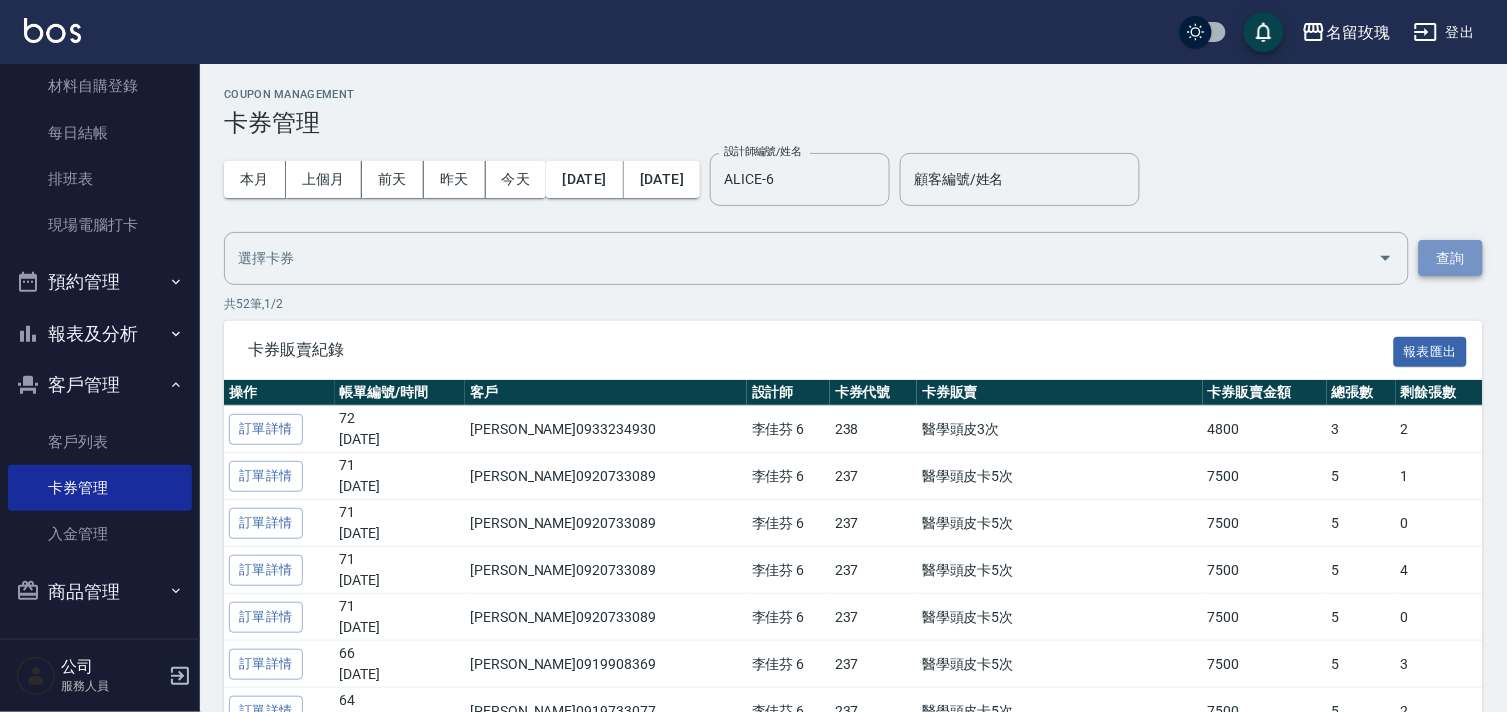 click on "查詢" at bounding box center (1451, 258) 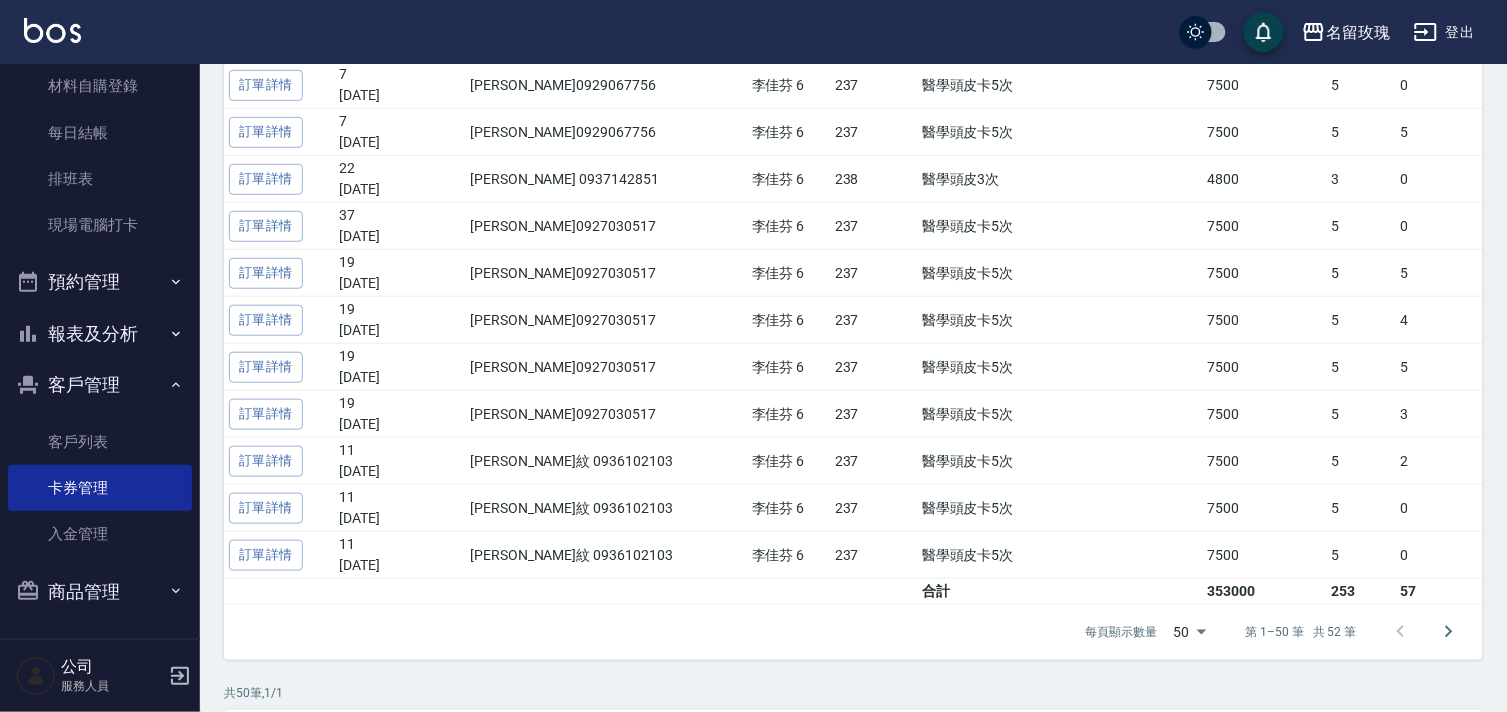 scroll, scrollTop: 2276, scrollLeft: 0, axis: vertical 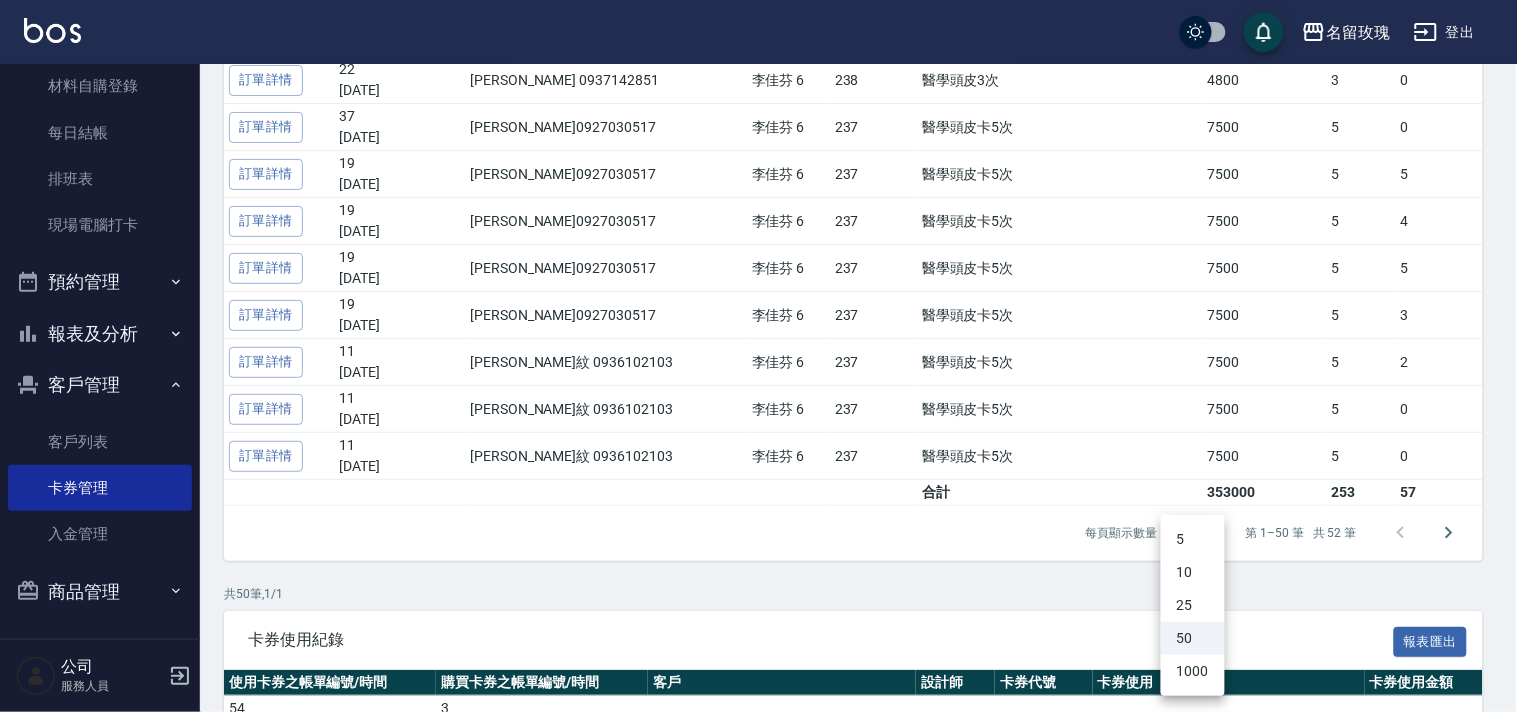 click on "名留玫瑰 登出 櫃檯作業 打帳單 帳單列表 現金收支登錄 材料自購登錄 每日結帳 排班表 現場電腦打卡 預約管理 預約管理 單日預約紀錄 單週預約紀錄 報表及分析 報表目錄 店家日報表 互助日報表 互助點數明細 設計師日報表 單一服務項目查詢 店販抽成明細 顧客入金餘額表 客戶管理 客戶列表 卡券管理 入金管理 商品管理 商品分類設定 商品列表 公司 服務人員 Coupon Management 卡券管理 本月 上個月 前天 昨天 今天 2024/06/01 2024/06/30 設計師編號/姓名 ALICE-6 設計師編號/姓名 顧客編號/姓名 顧客編號/姓名 ​ 查詢 共  52  筆,  1  / 2 卡券販賣紀錄 報表匯出 操作 帳單編號/時間 客戶 設計師 卡券代號 卡券販賣 卡券販賣金額 總張數 剩餘張數 訂單詳情 72 2024/06/30 劉美華 0933234930 李佳芬 6 238 醫學頭皮3次 4800 3 2 訂單詳情 71 2024/06/30 呂湘倩 0920733089 李佳芬 6 237 醫學頭皮卡5次 7500 5" at bounding box center [758, 1206] 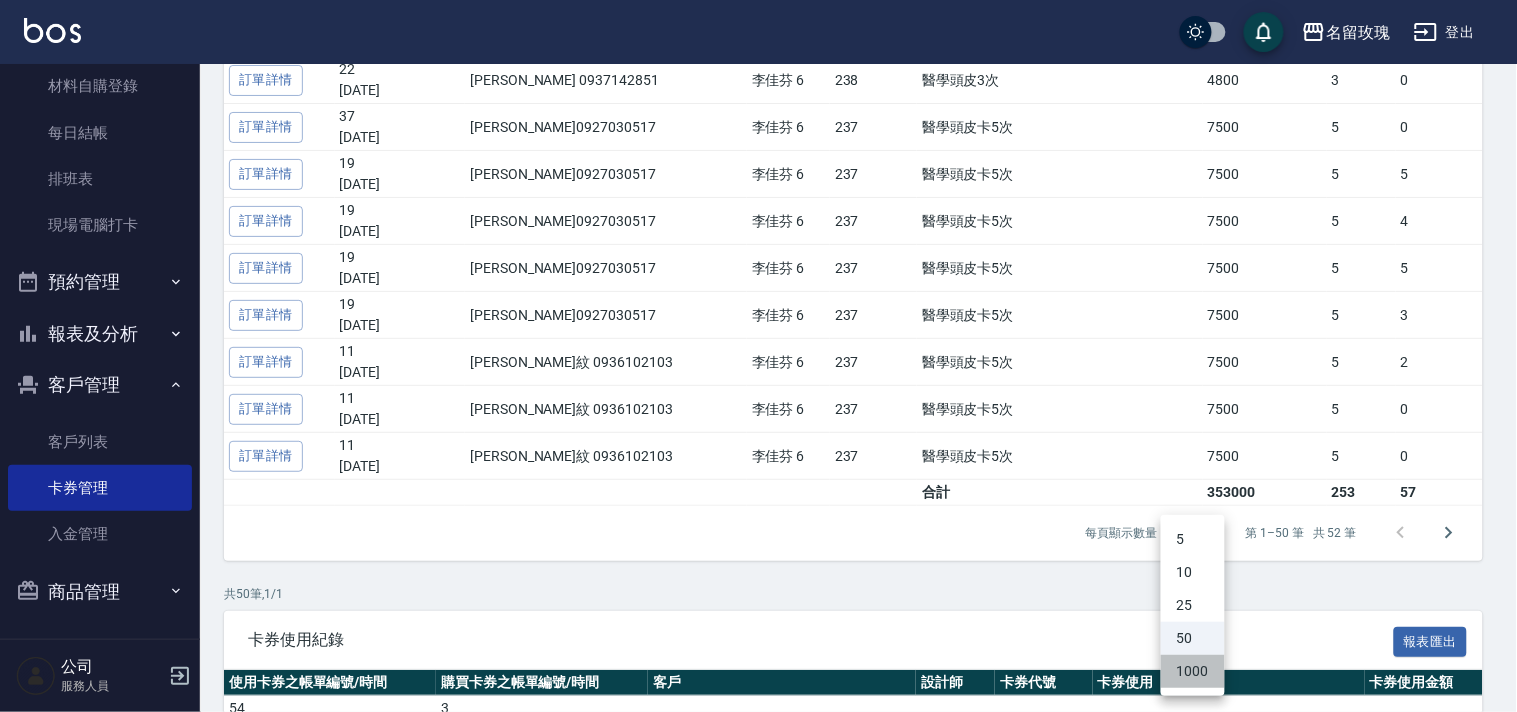 click on "1000" at bounding box center [1193, 671] 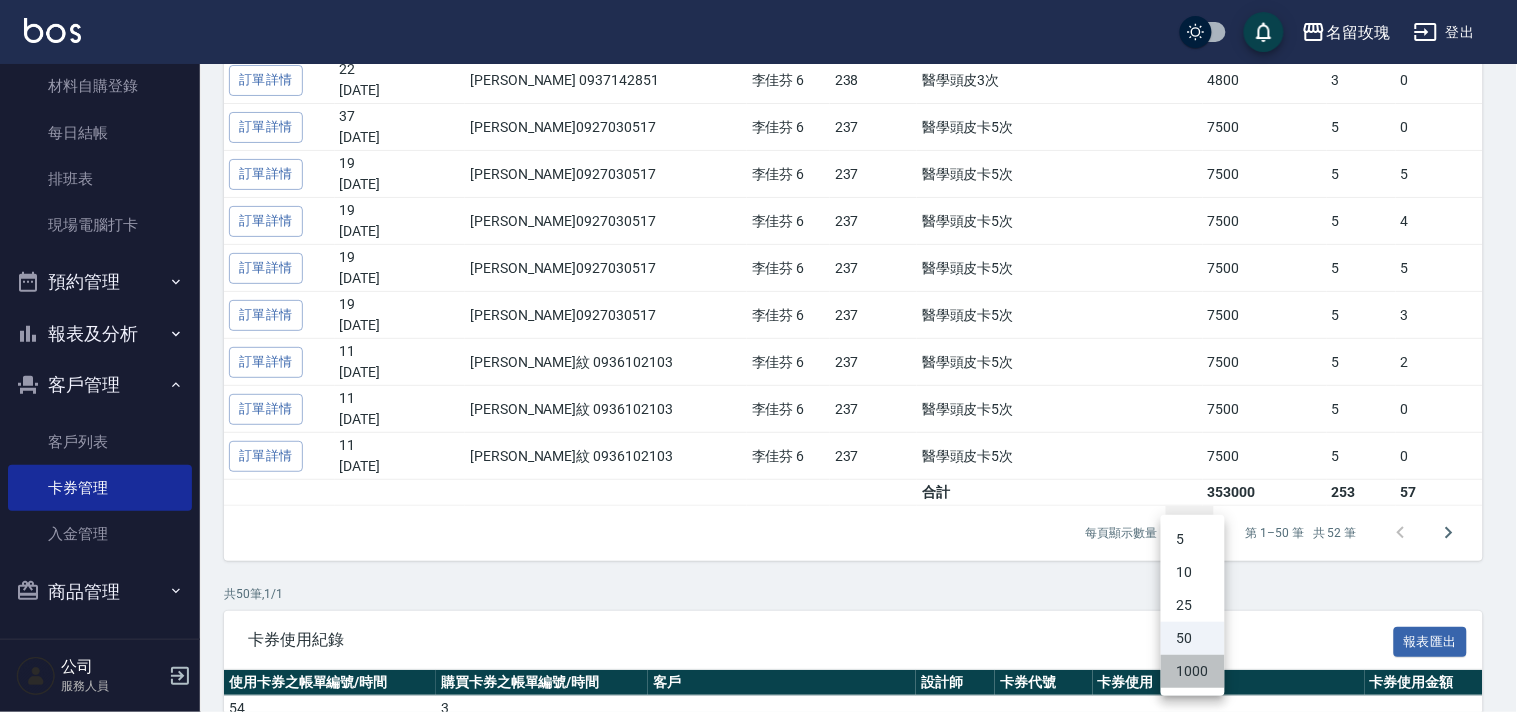 type on "1000" 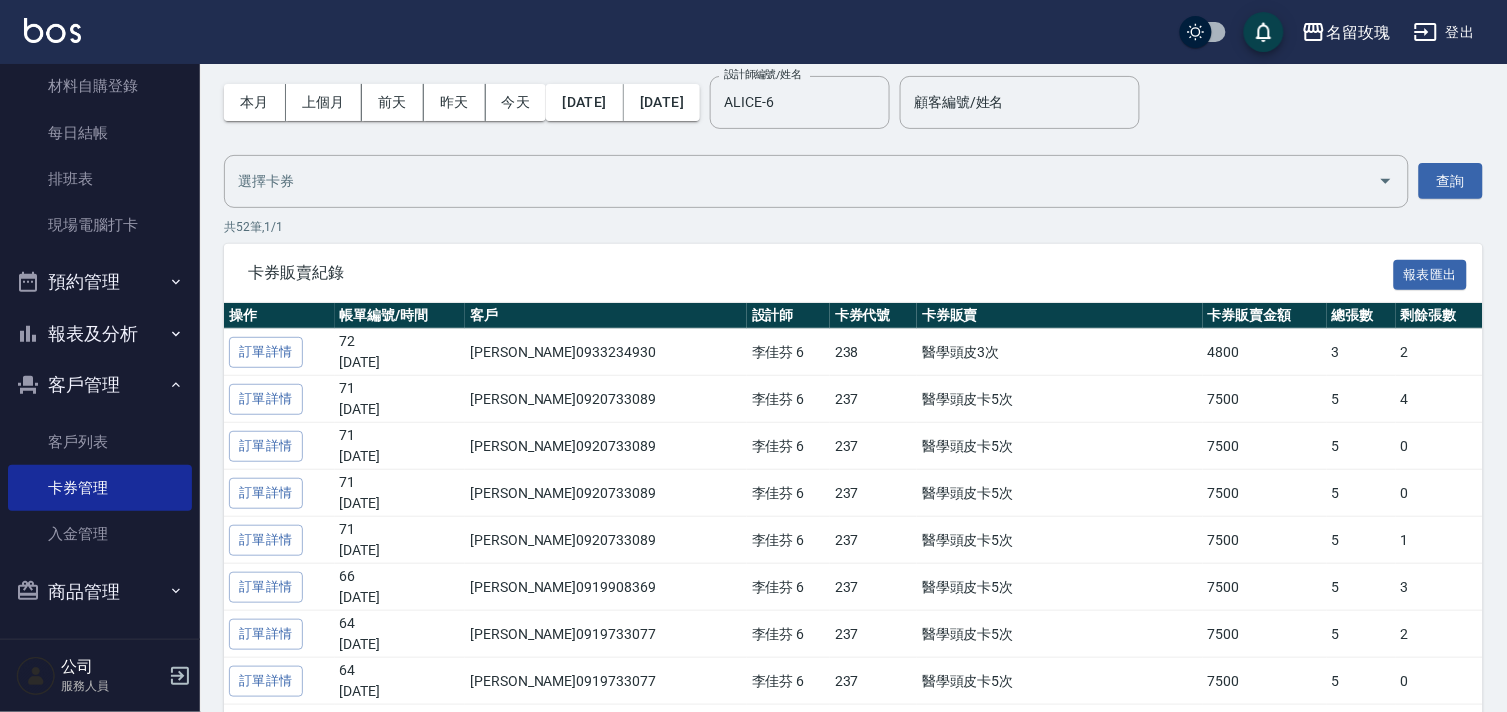 scroll, scrollTop: 0, scrollLeft: 0, axis: both 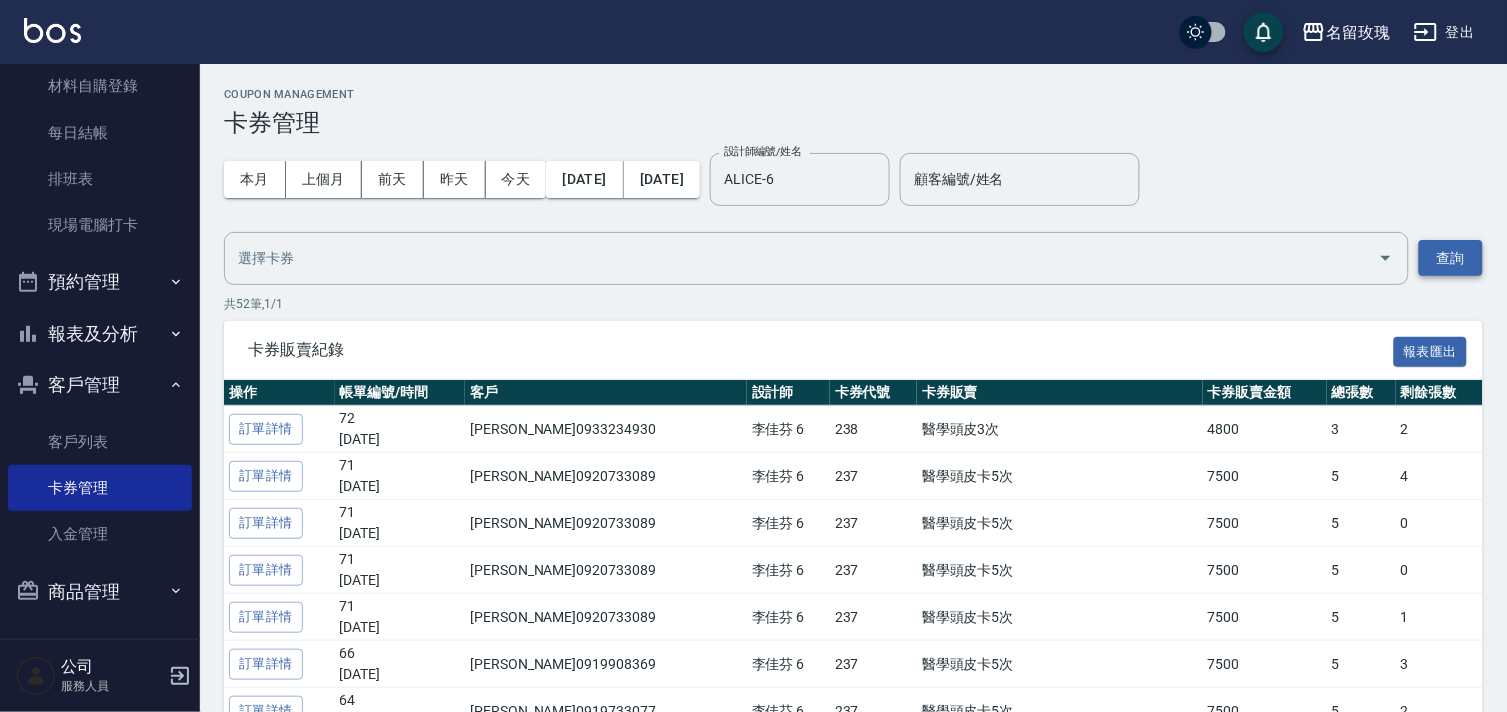 click on "查詢" at bounding box center (1451, 258) 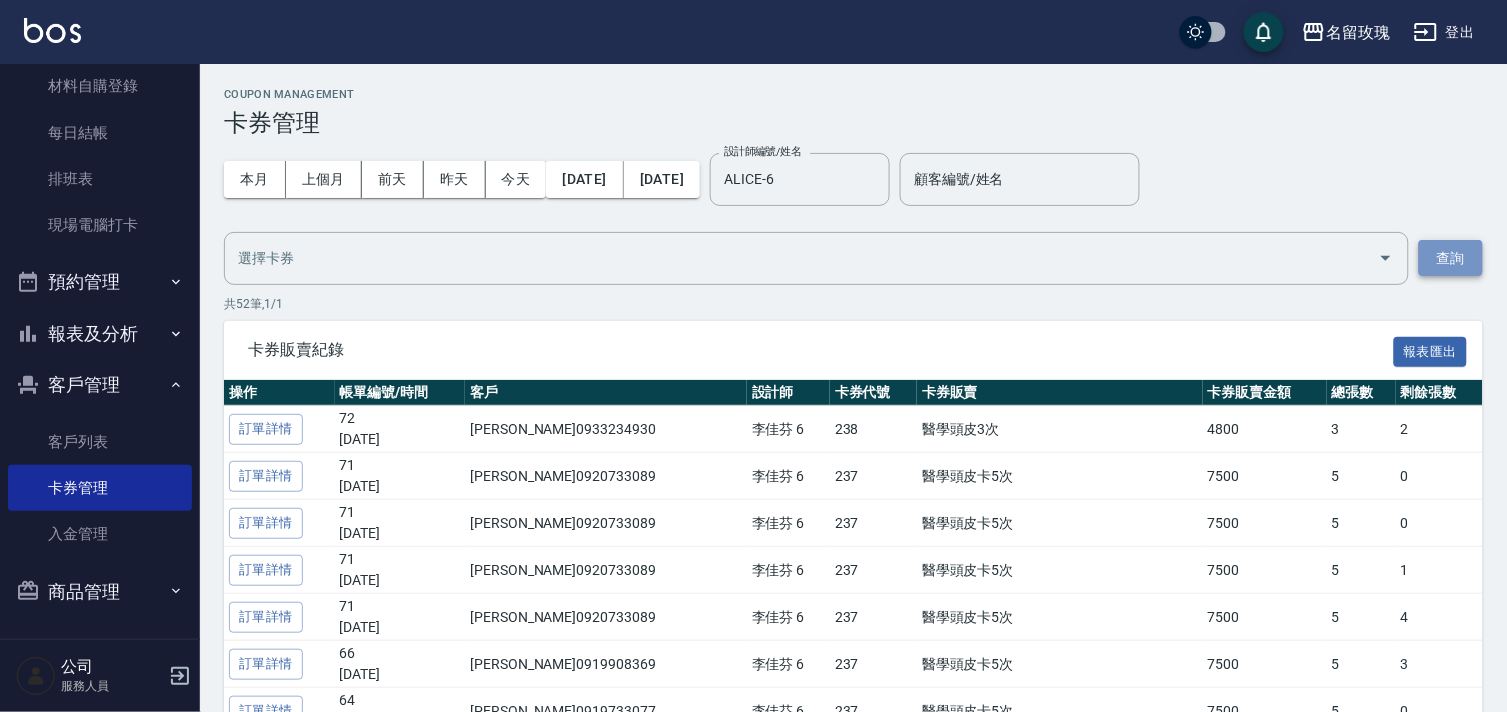 click on "查詢" at bounding box center (1451, 258) 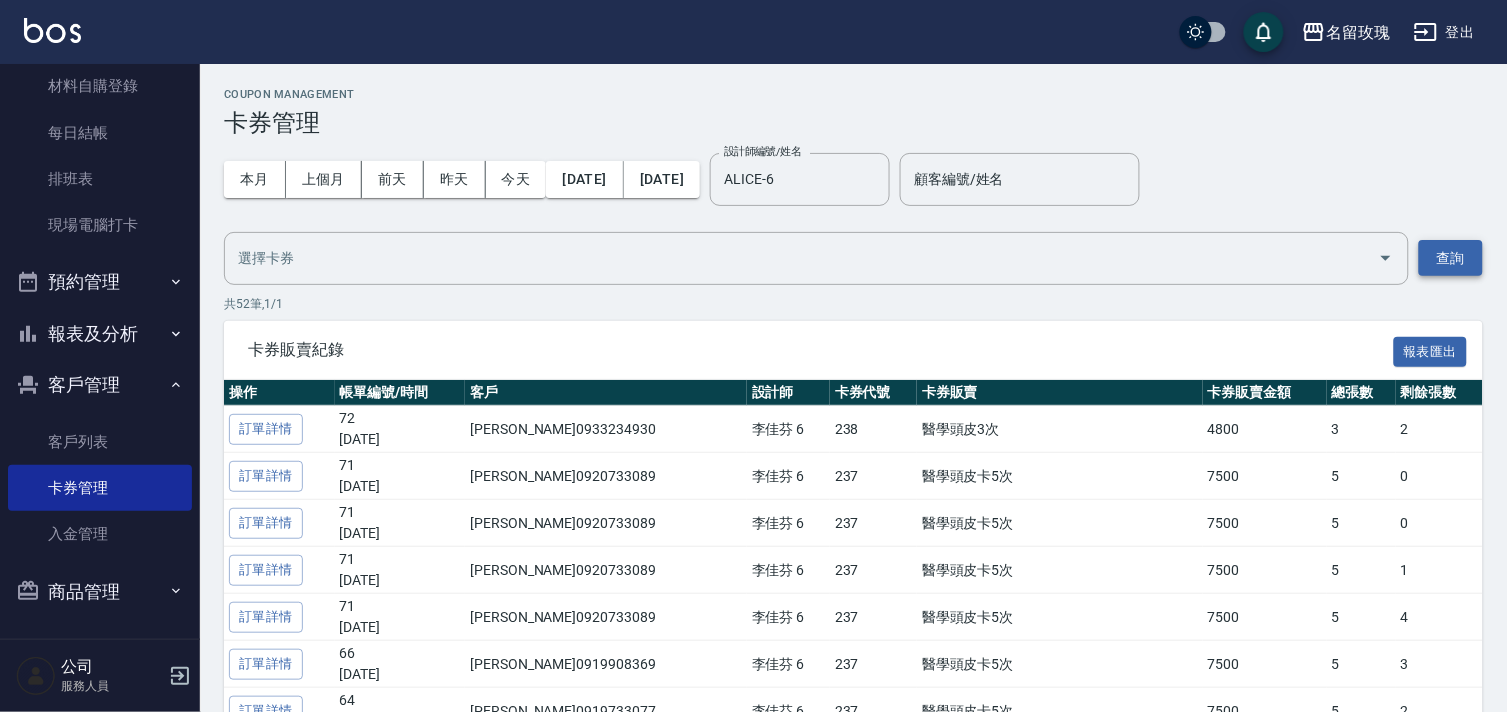 click on "查詢" at bounding box center (1451, 258) 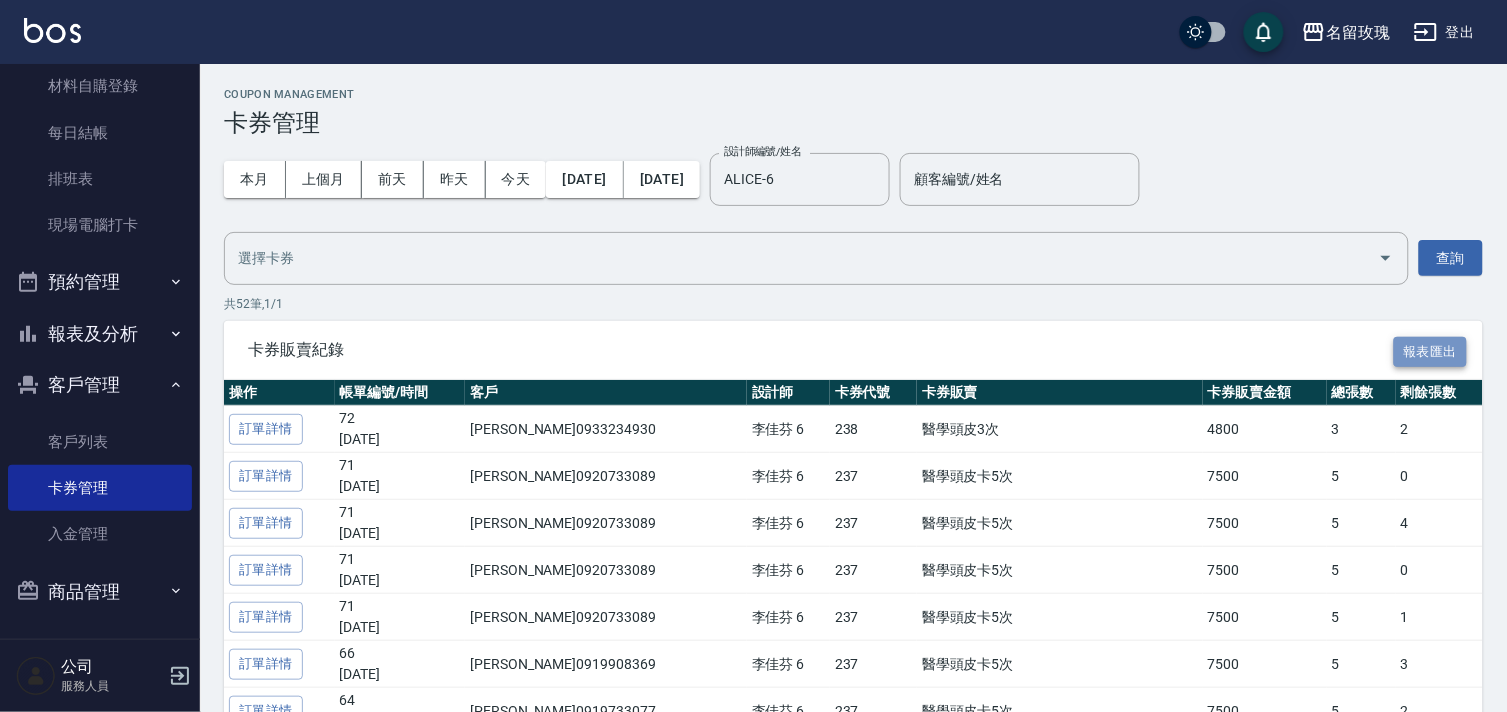 drag, startPoint x: 1435, startPoint y: 342, endPoint x: 1450, endPoint y: 355, distance: 19.849434 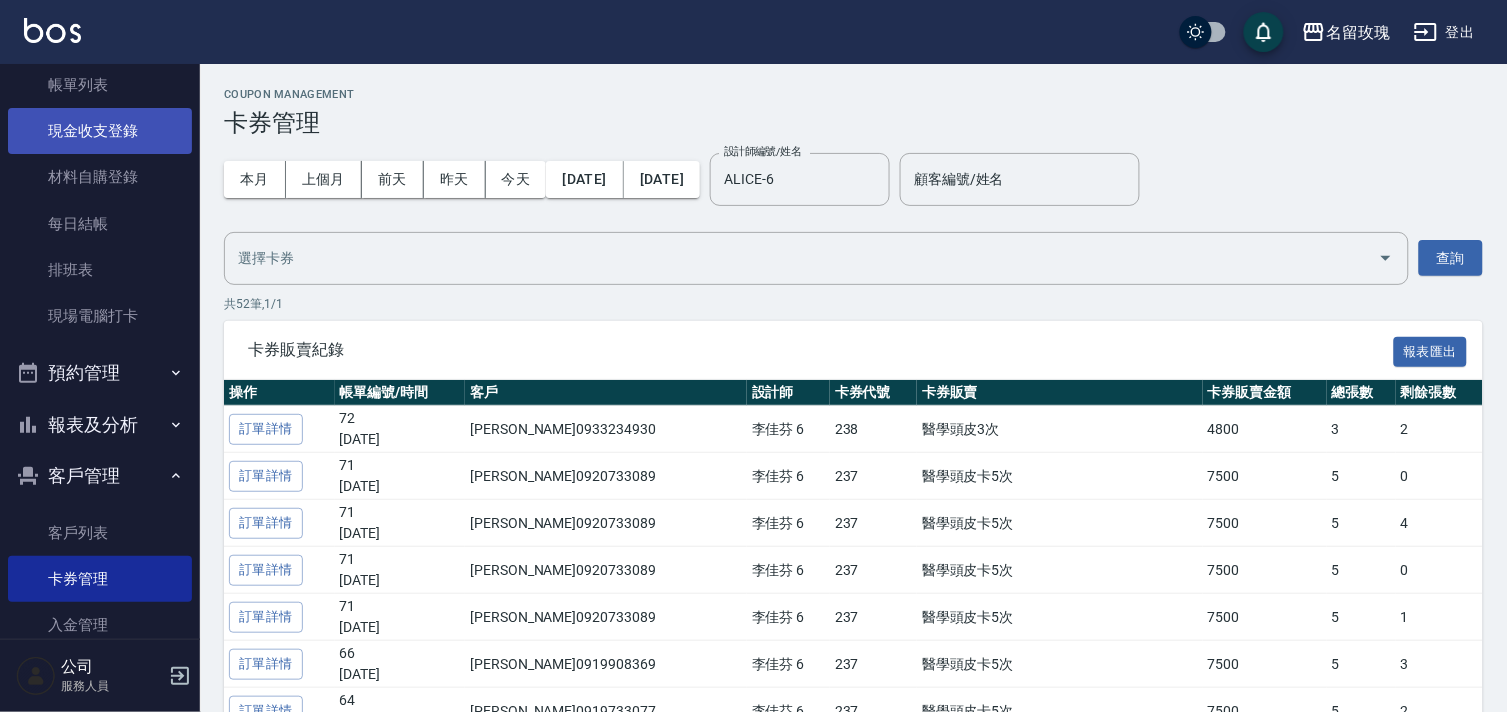 scroll, scrollTop: 0, scrollLeft: 0, axis: both 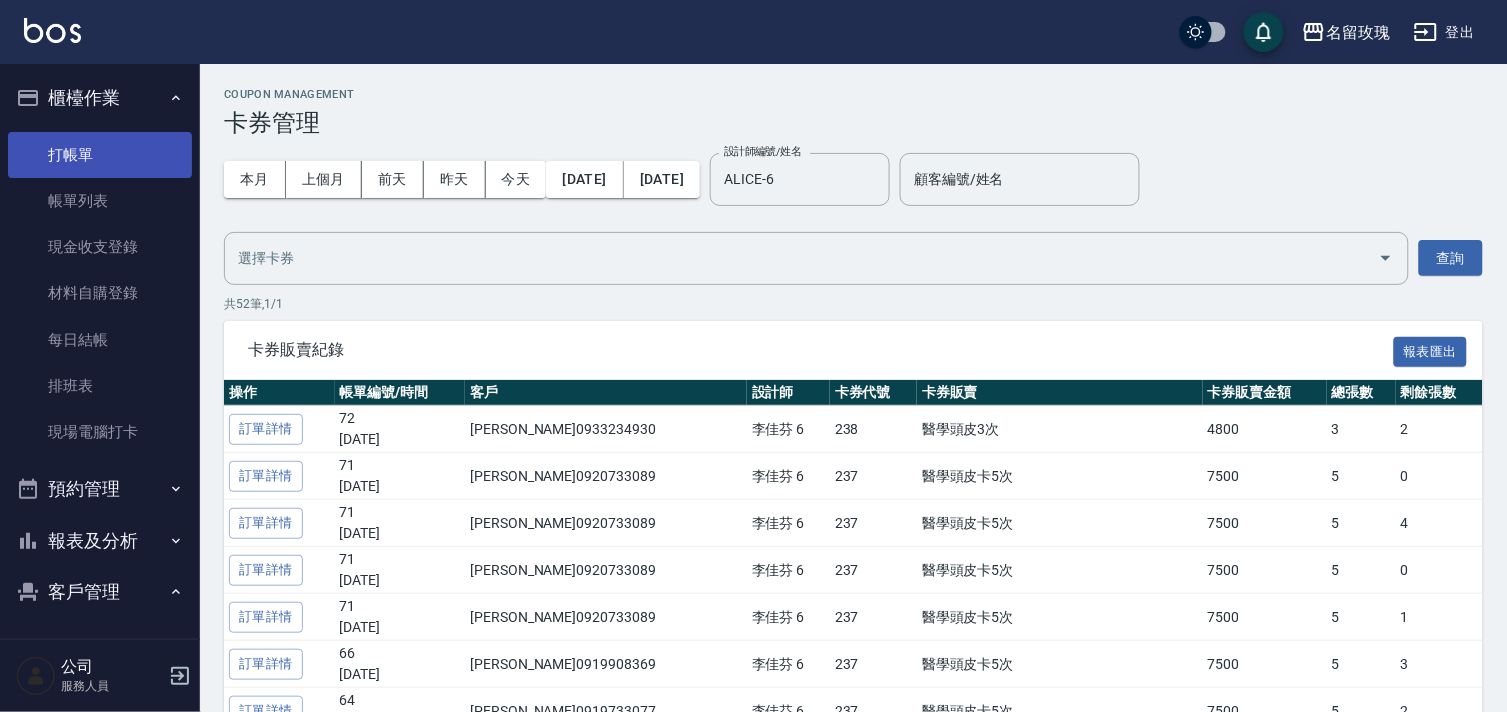 click on "打帳單" at bounding box center [100, 155] 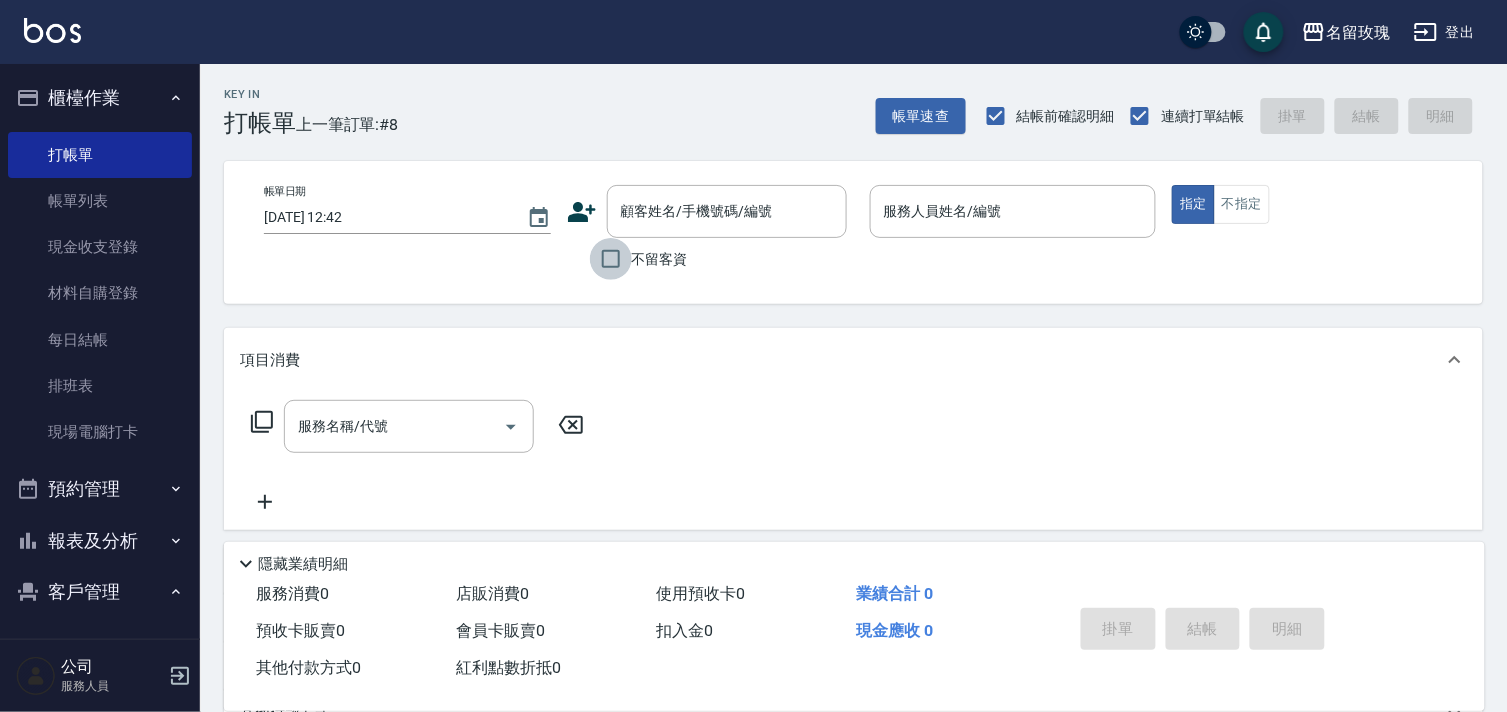 click on "不留客資" at bounding box center (611, 259) 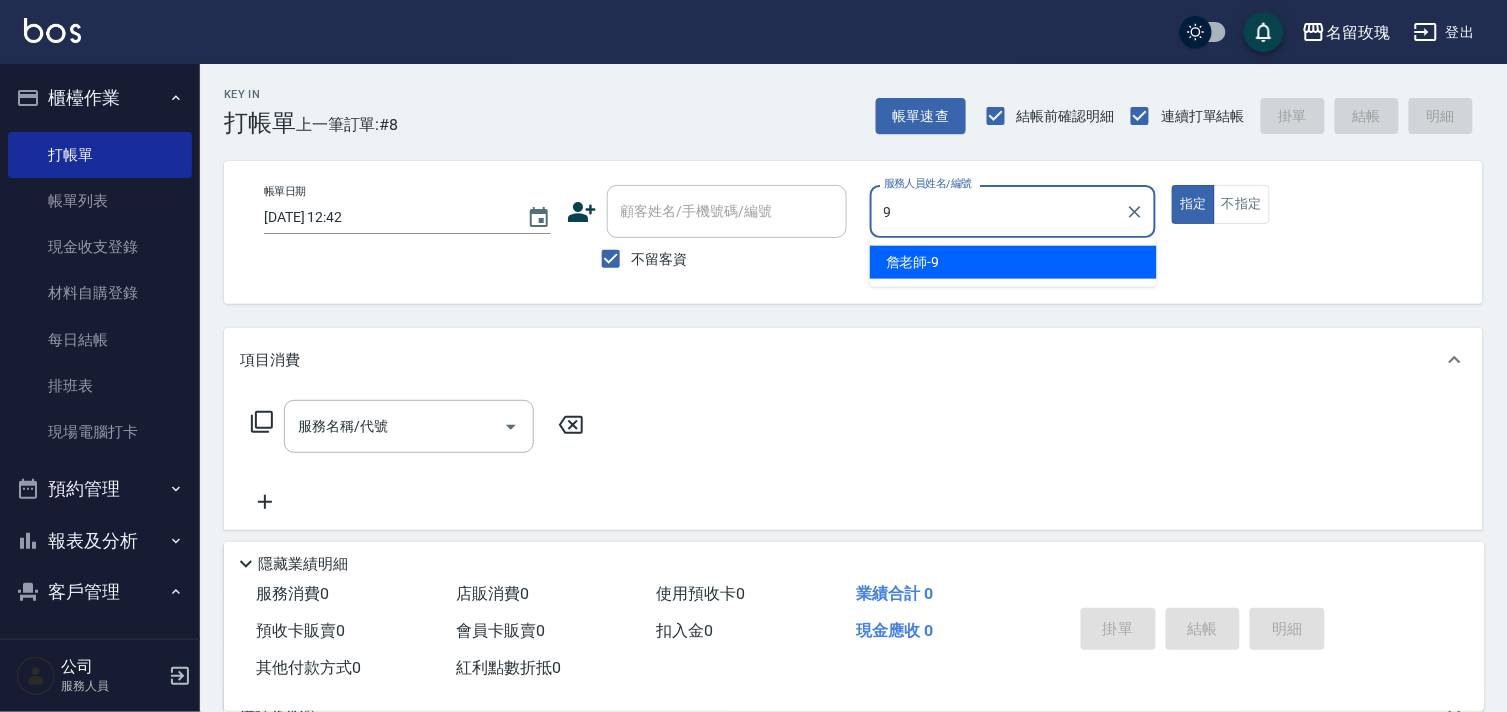 type on "詹老師-9" 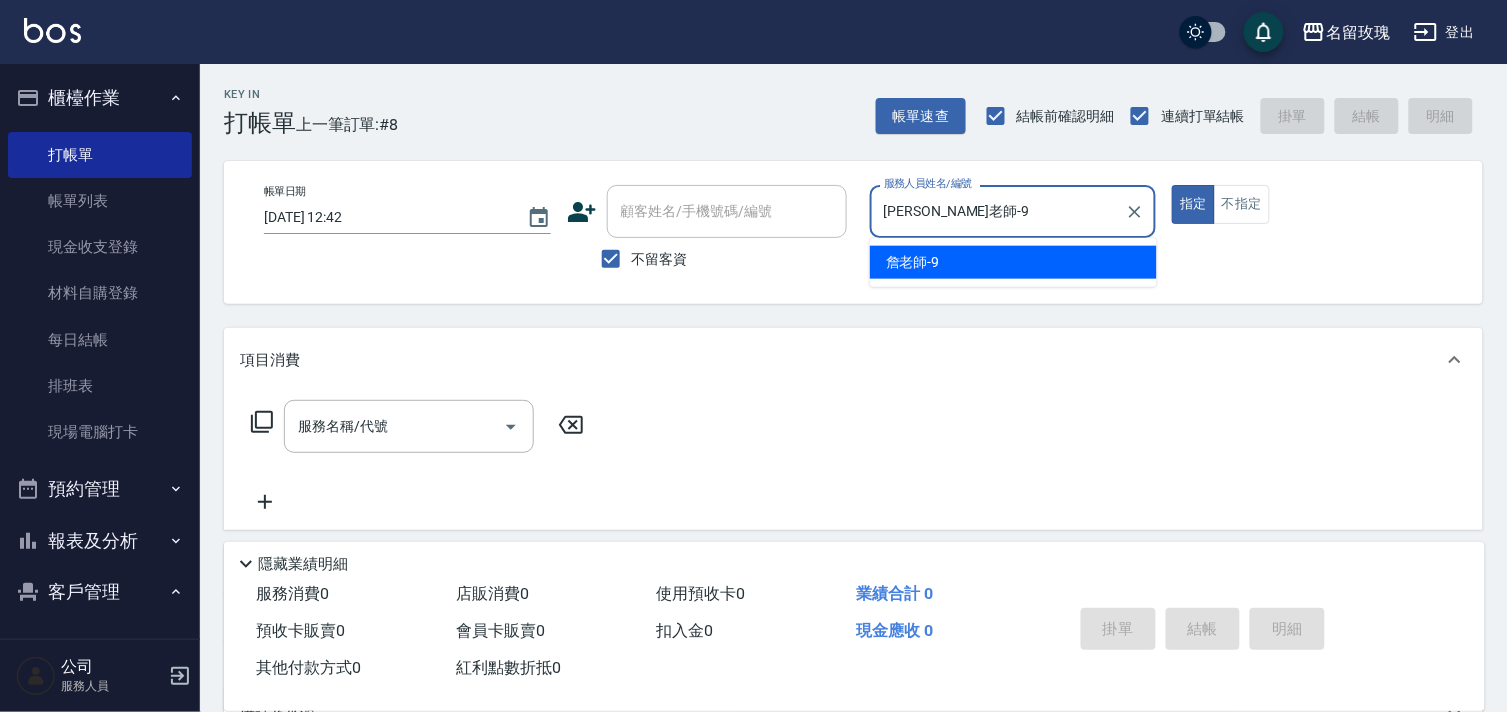 type on "true" 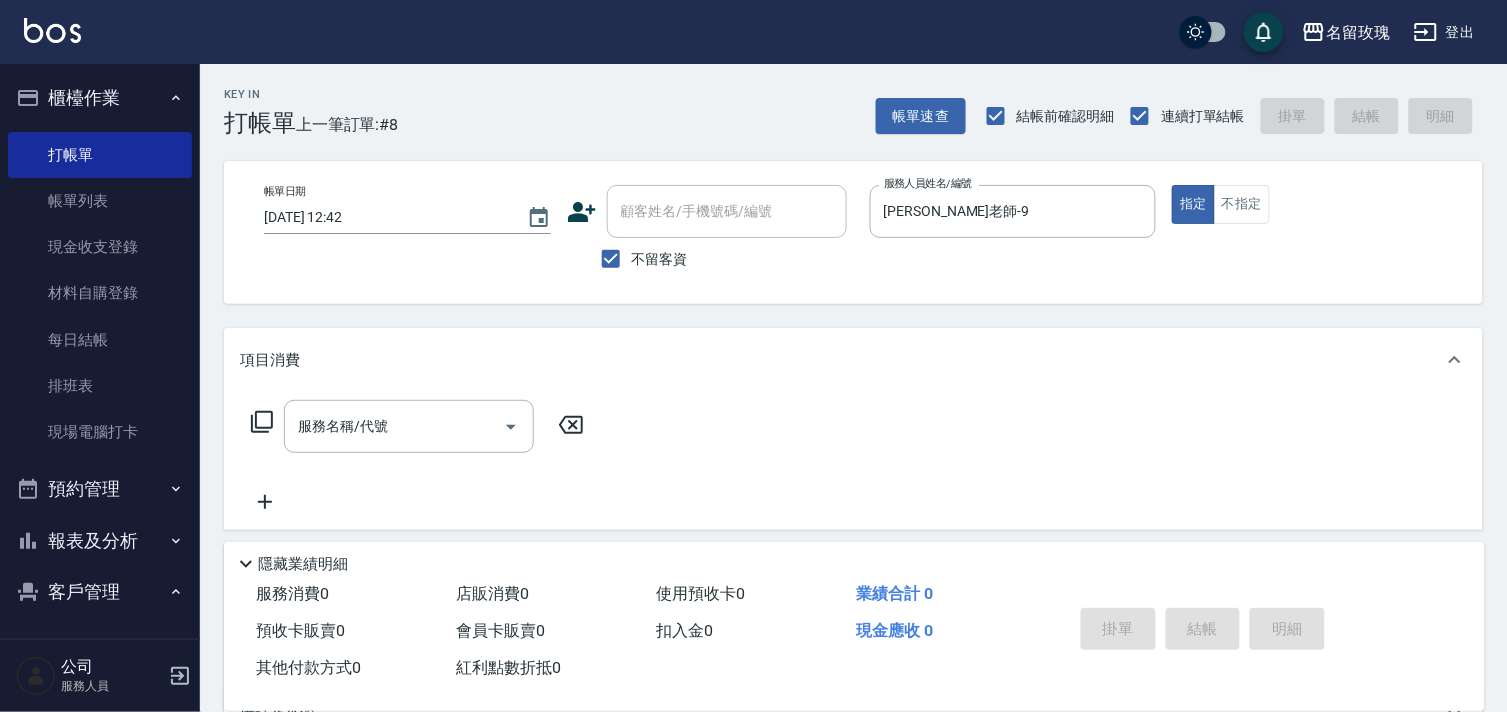 click 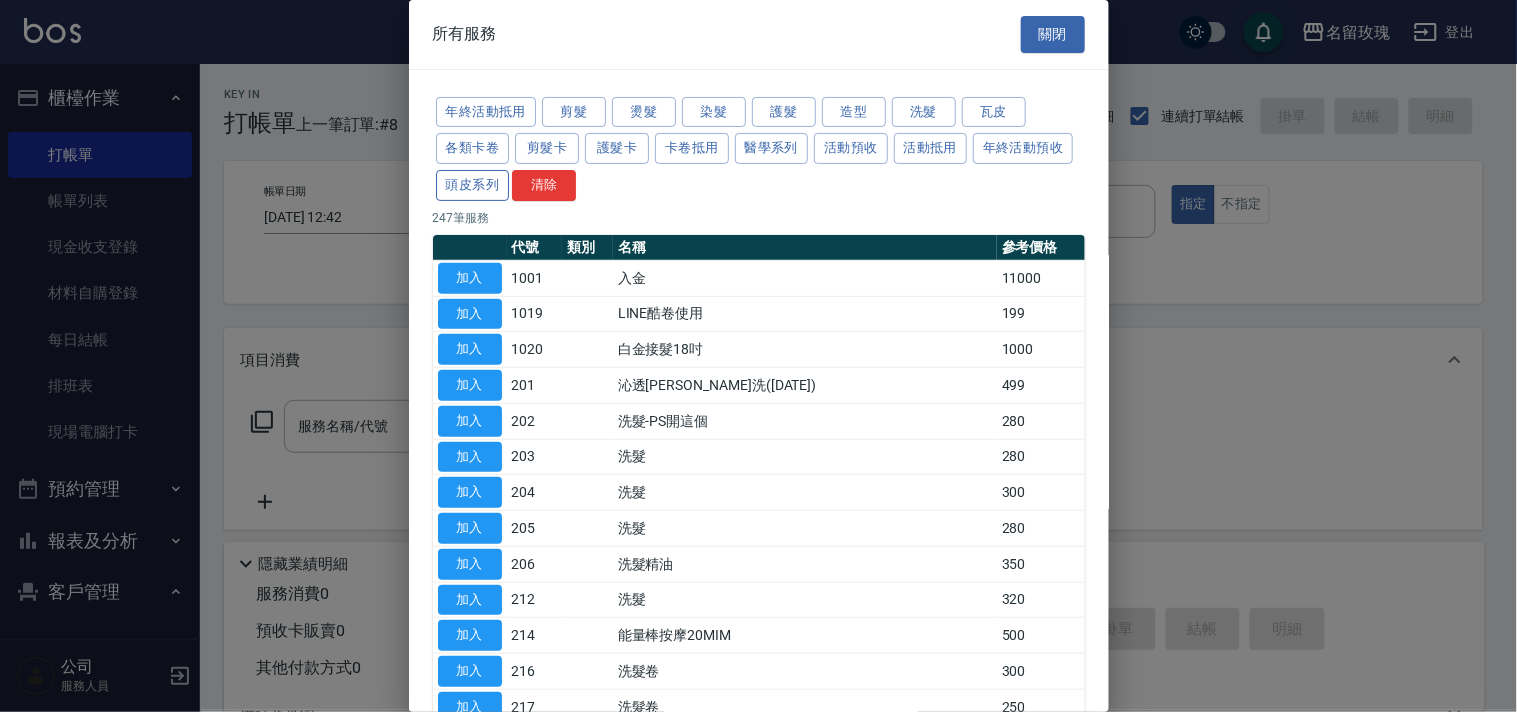 click on "頭皮系列" at bounding box center (473, 185) 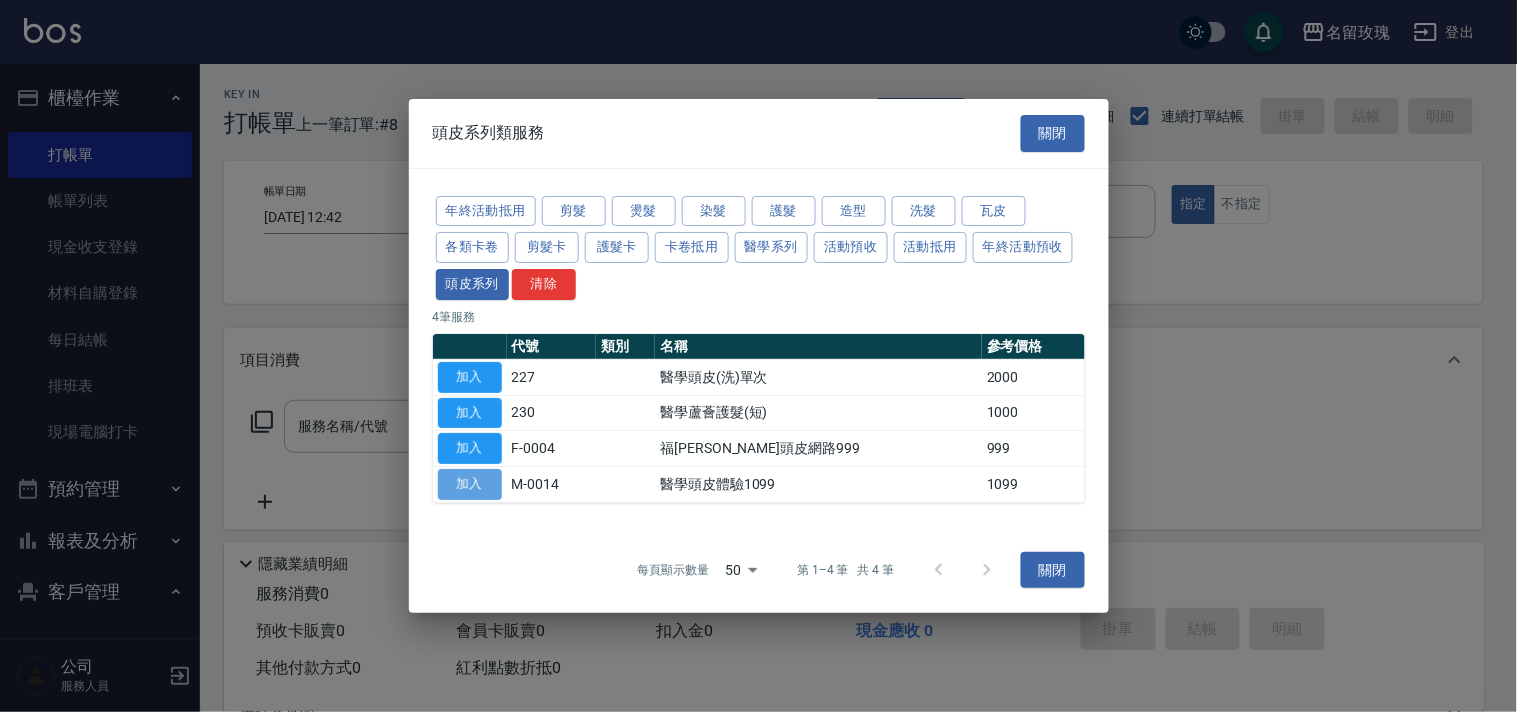 click on "加入" at bounding box center [470, 484] 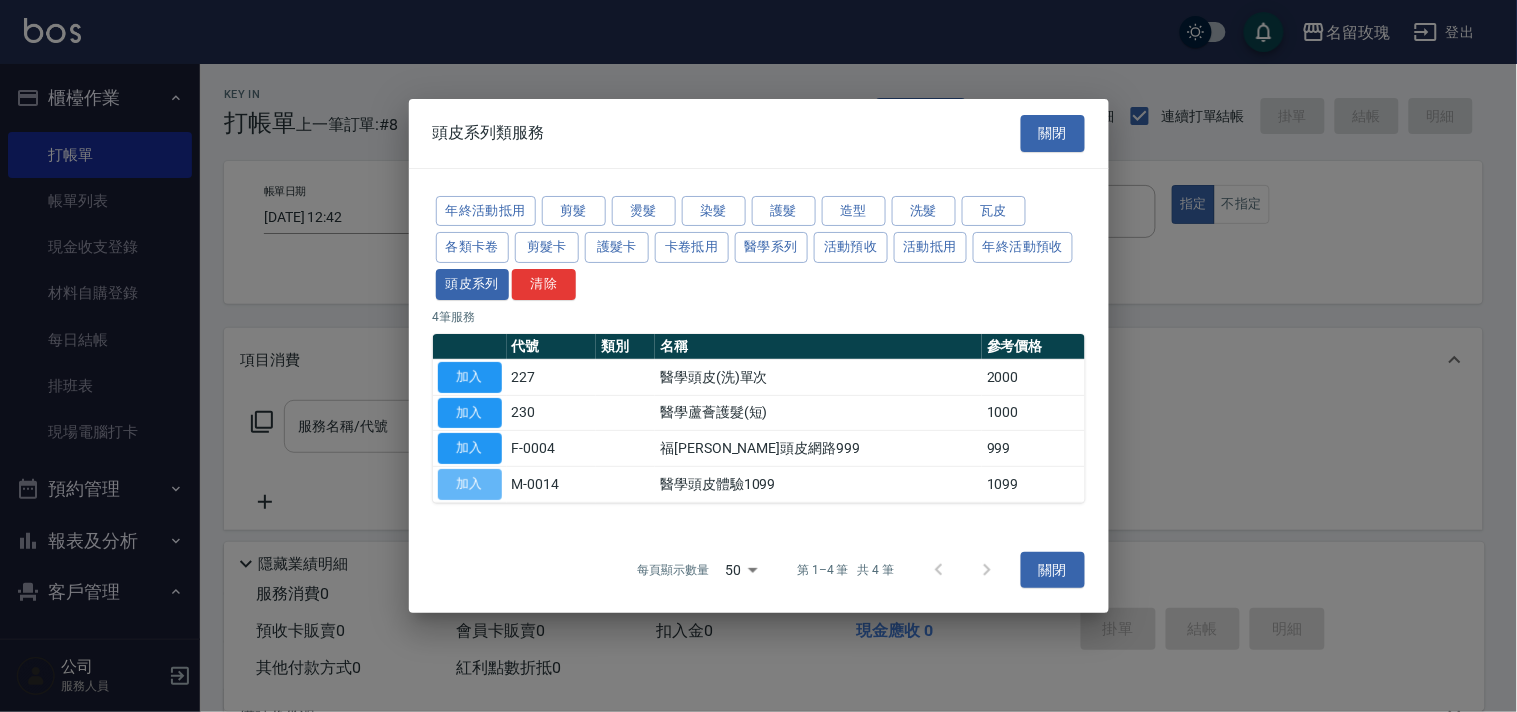 type on "醫學頭皮體驗1099(M-0014)" 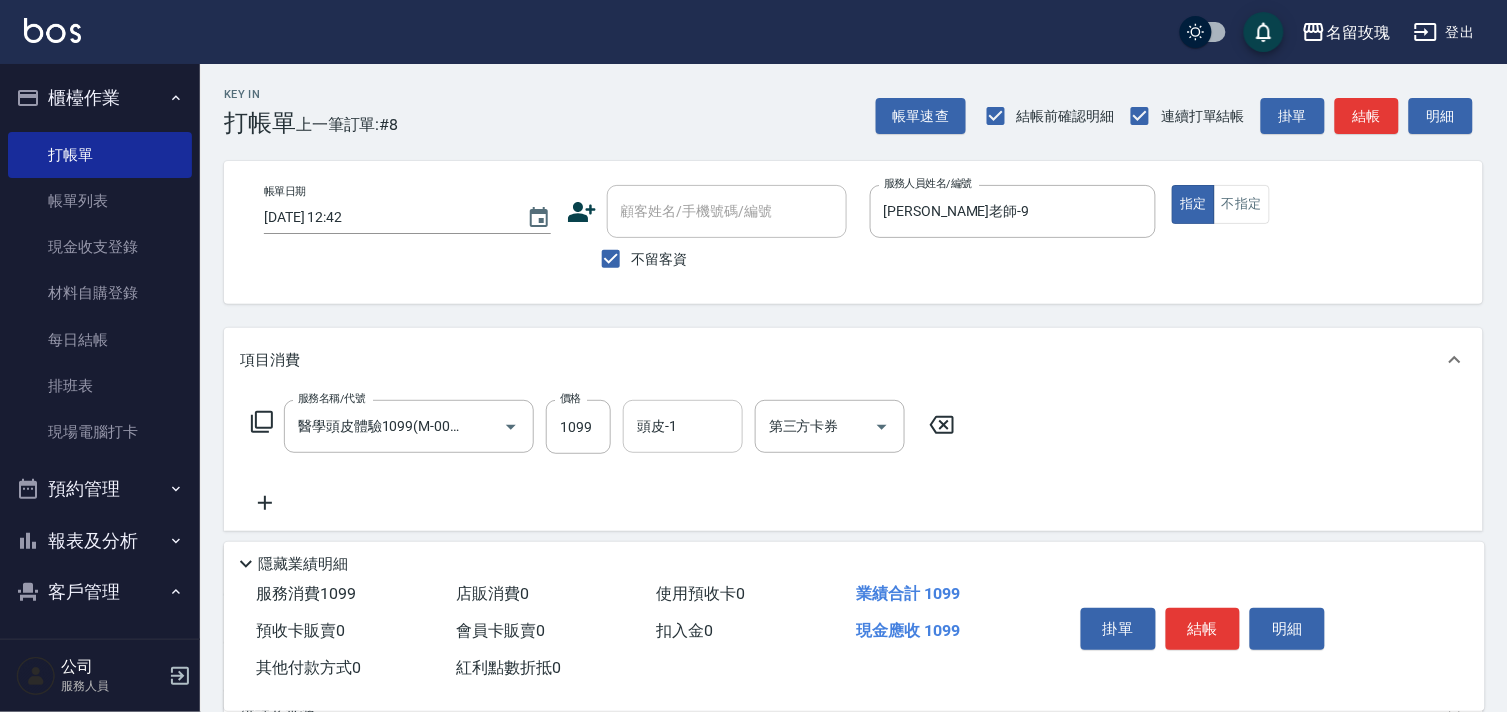 click on "頭皮-1" at bounding box center [683, 426] 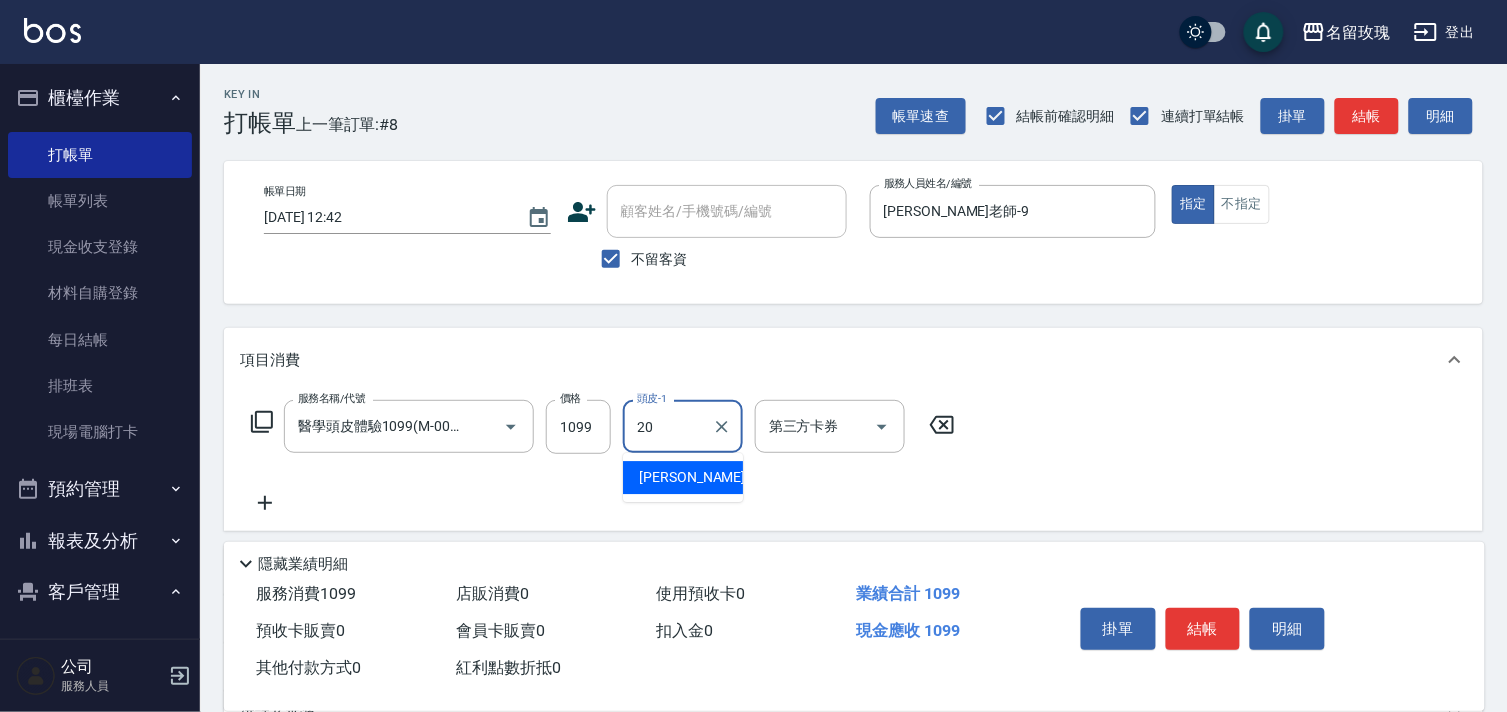 type on "紫芊-20" 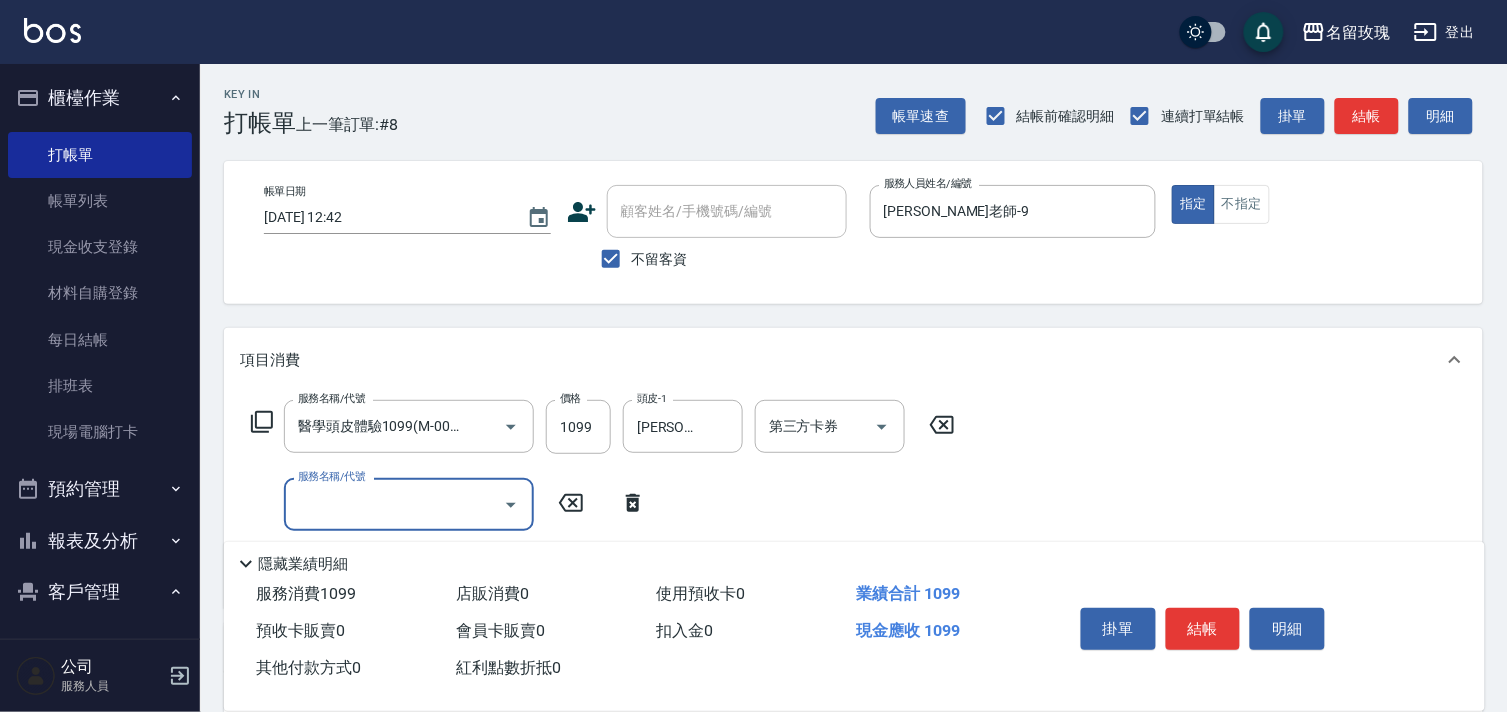 drag, startPoint x: 654, startPoint y: 251, endPoint x: 662, endPoint y: 224, distance: 28.160255 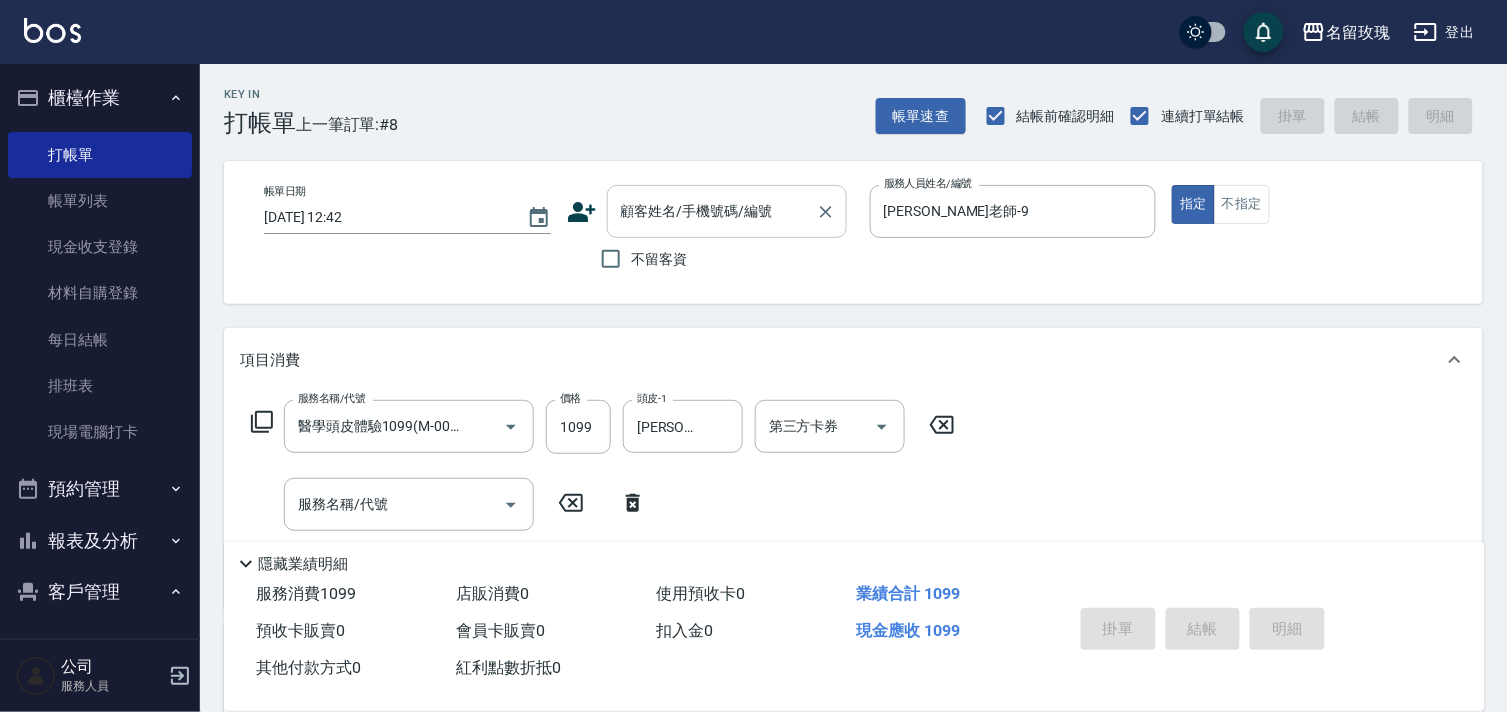 click on "顧客姓名/手機號碼/編號" at bounding box center (712, 211) 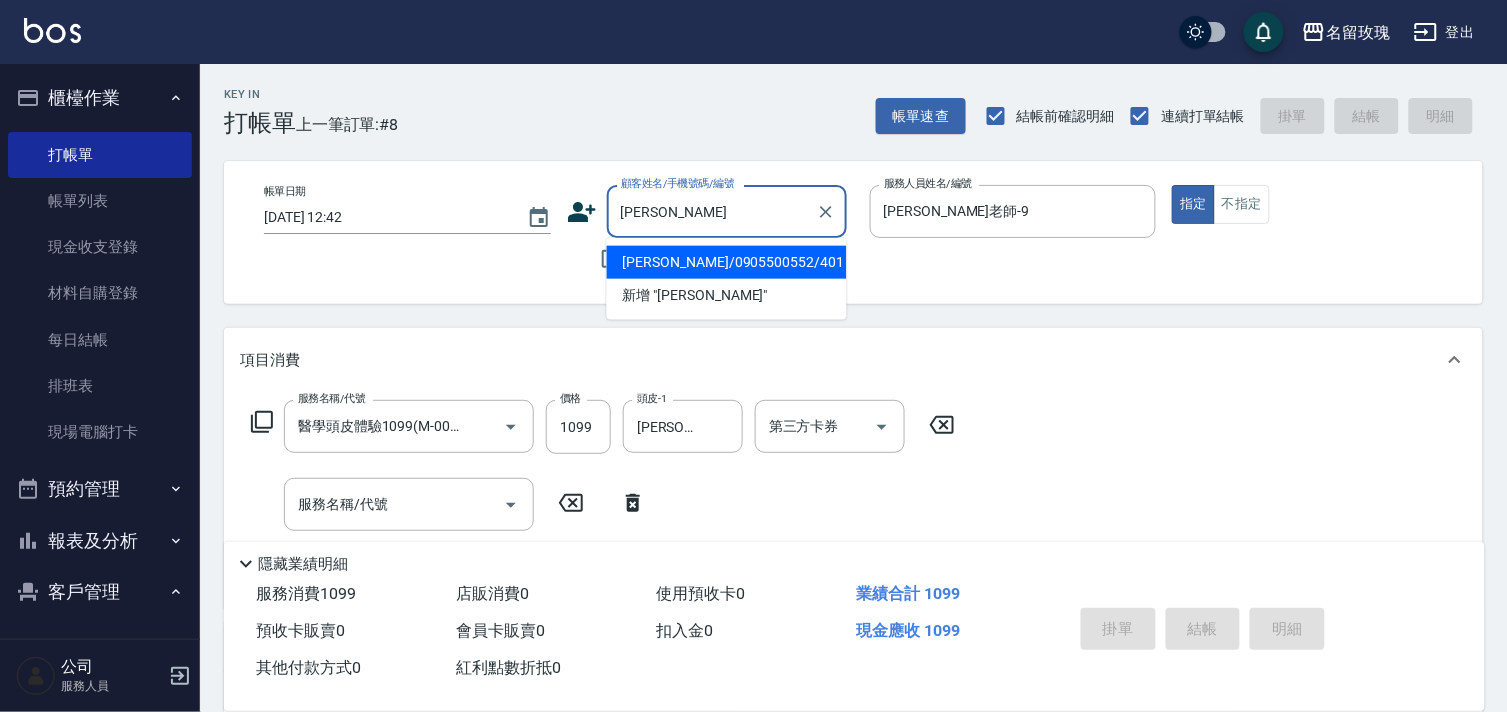 click on "郭宏隆/0905500552/401" at bounding box center (727, 262) 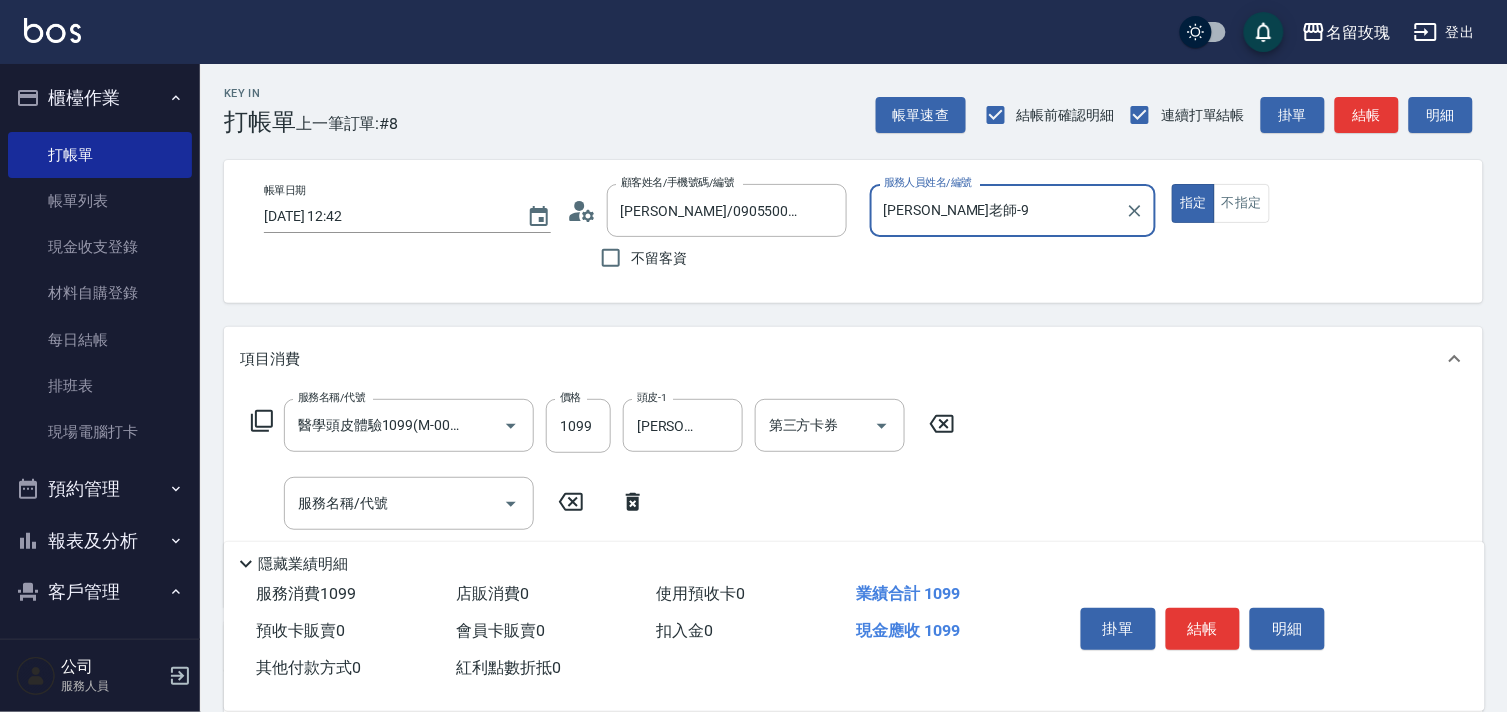 scroll, scrollTop: 0, scrollLeft: 0, axis: both 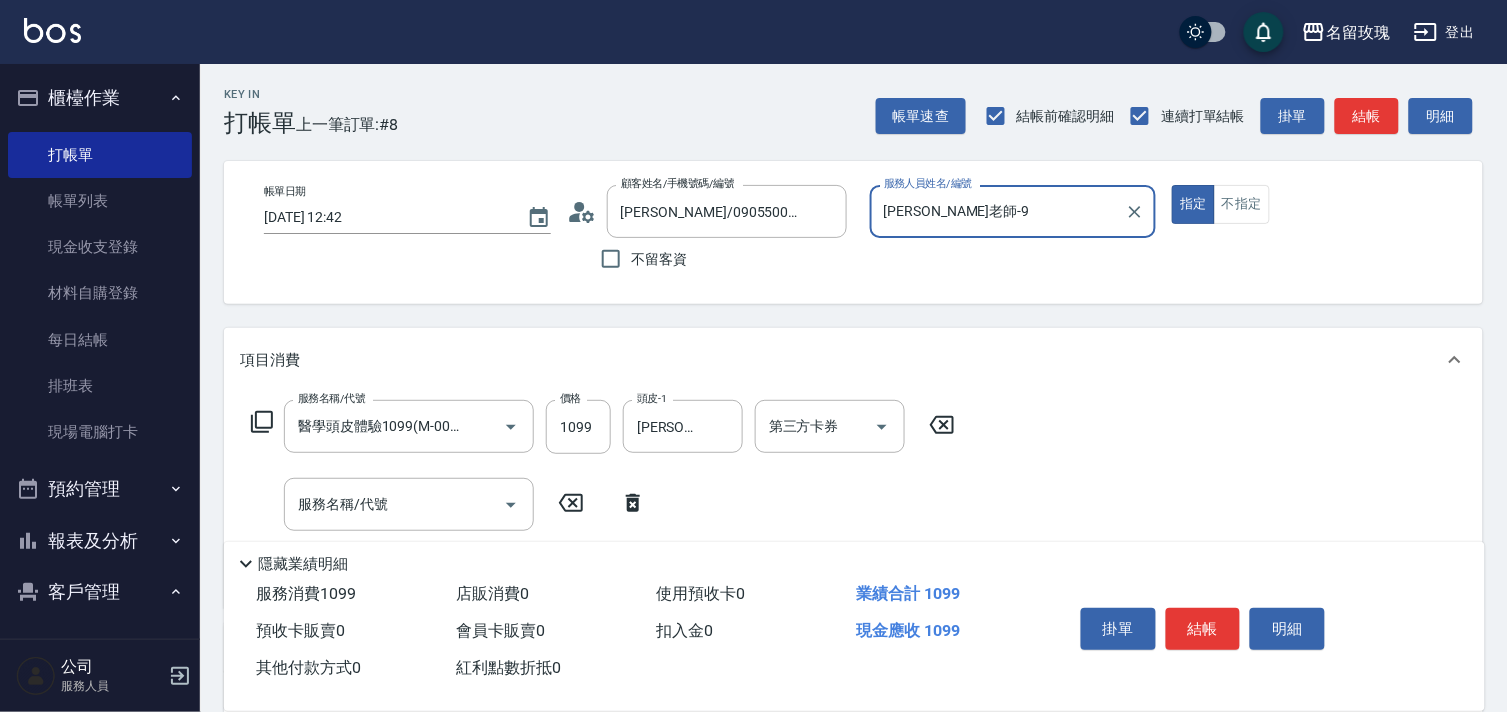 click 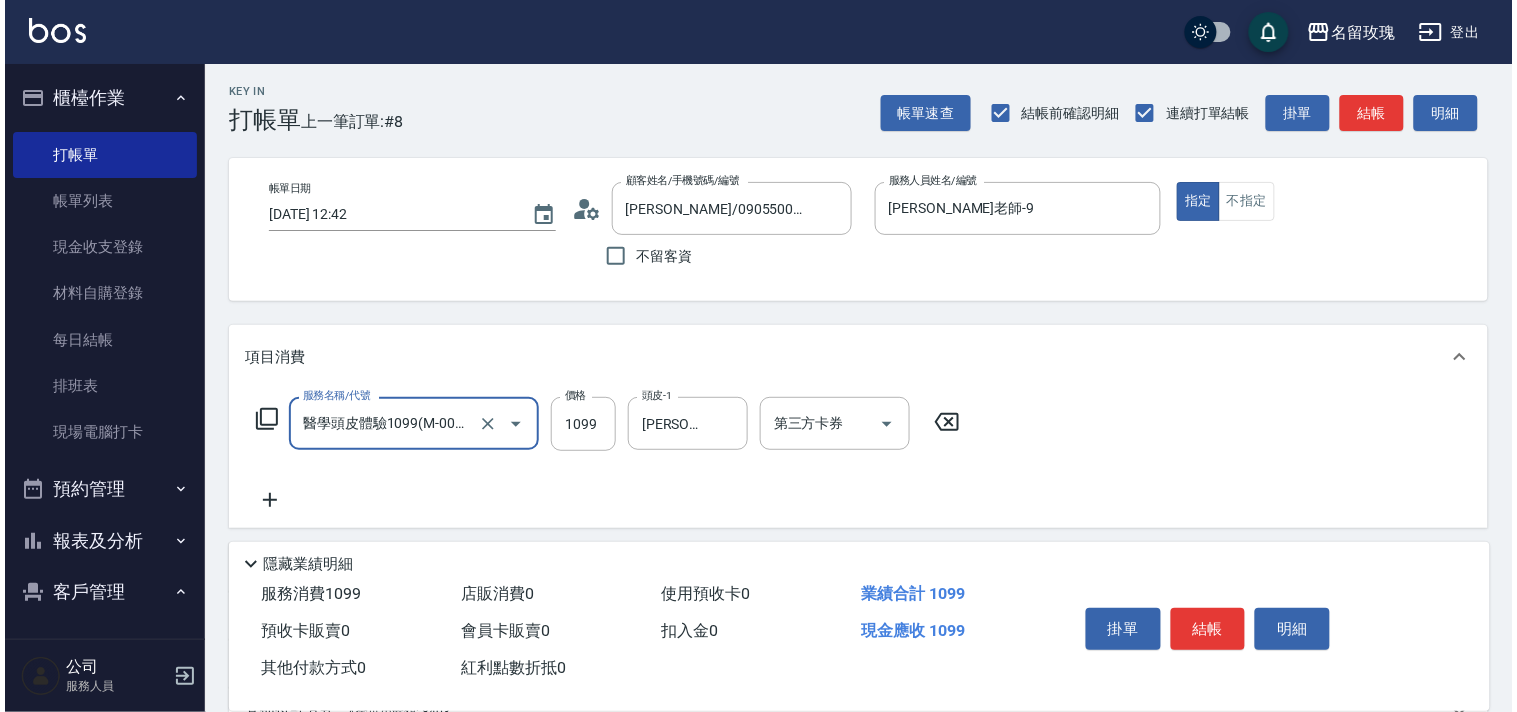 scroll, scrollTop: 0, scrollLeft: 0, axis: both 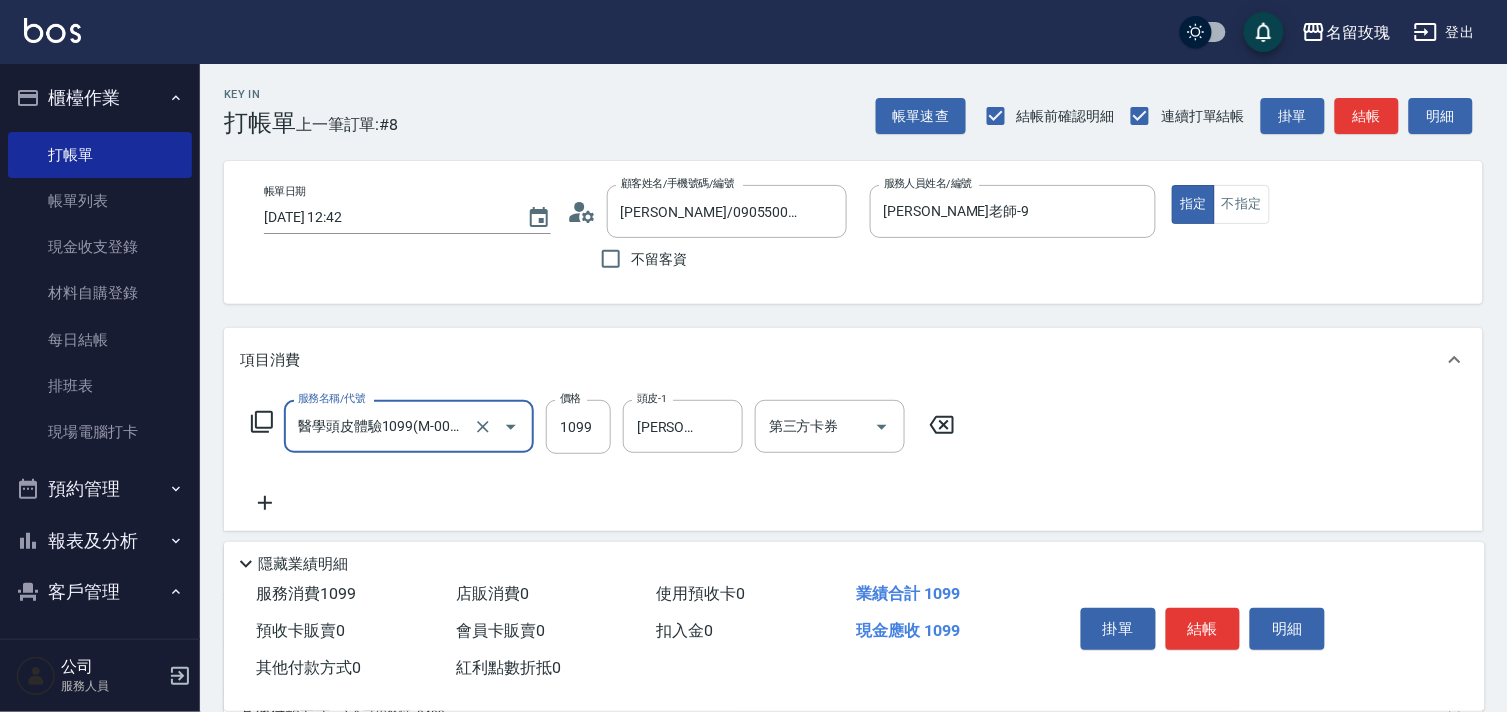 click 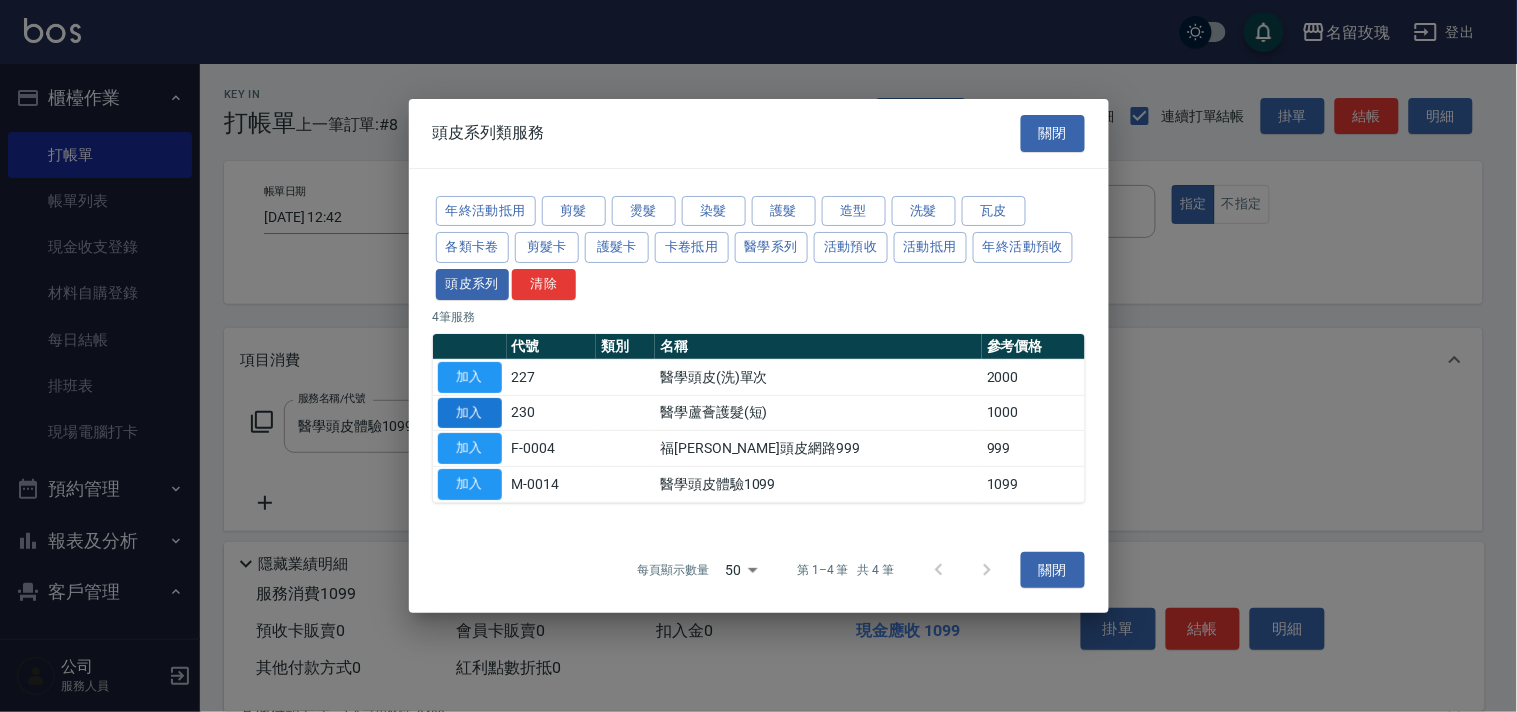 click on "加入" at bounding box center [470, 413] 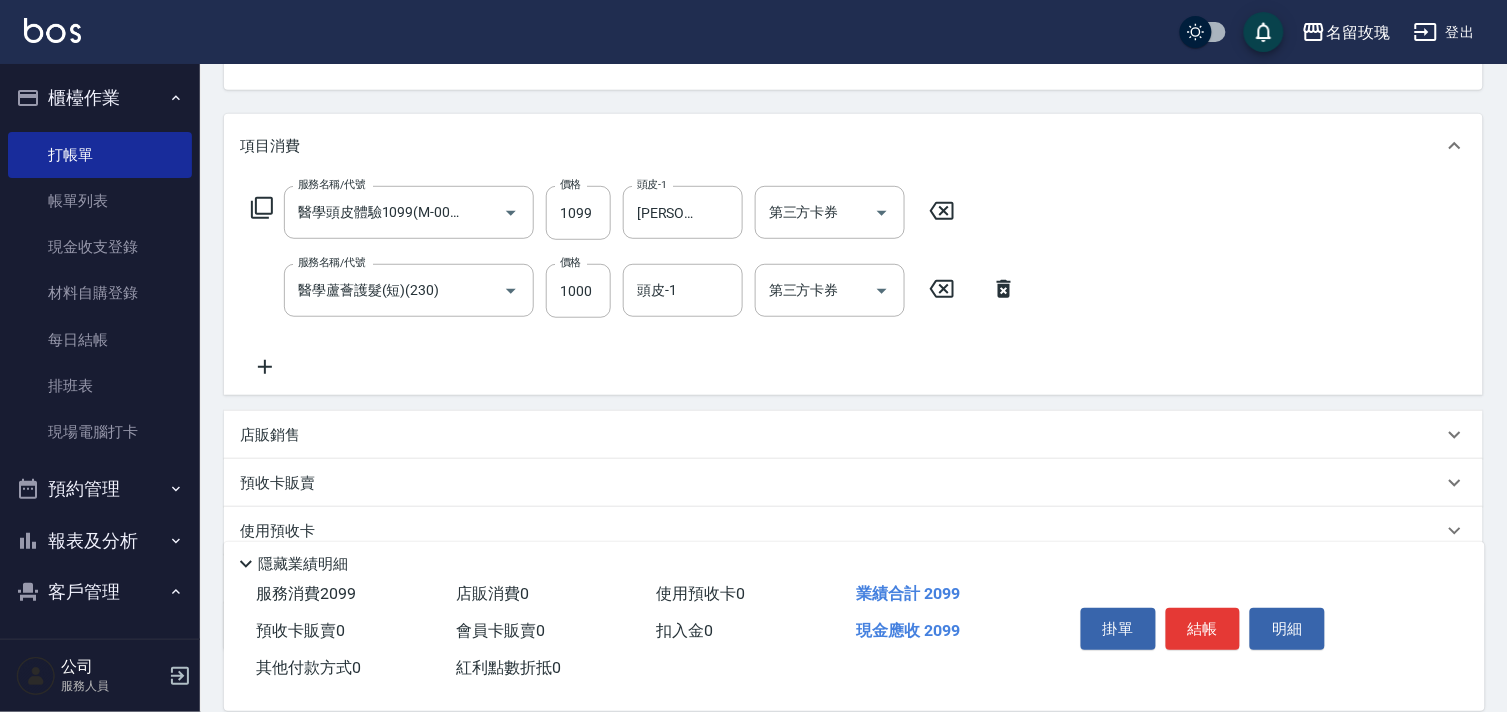 scroll, scrollTop: 222, scrollLeft: 0, axis: vertical 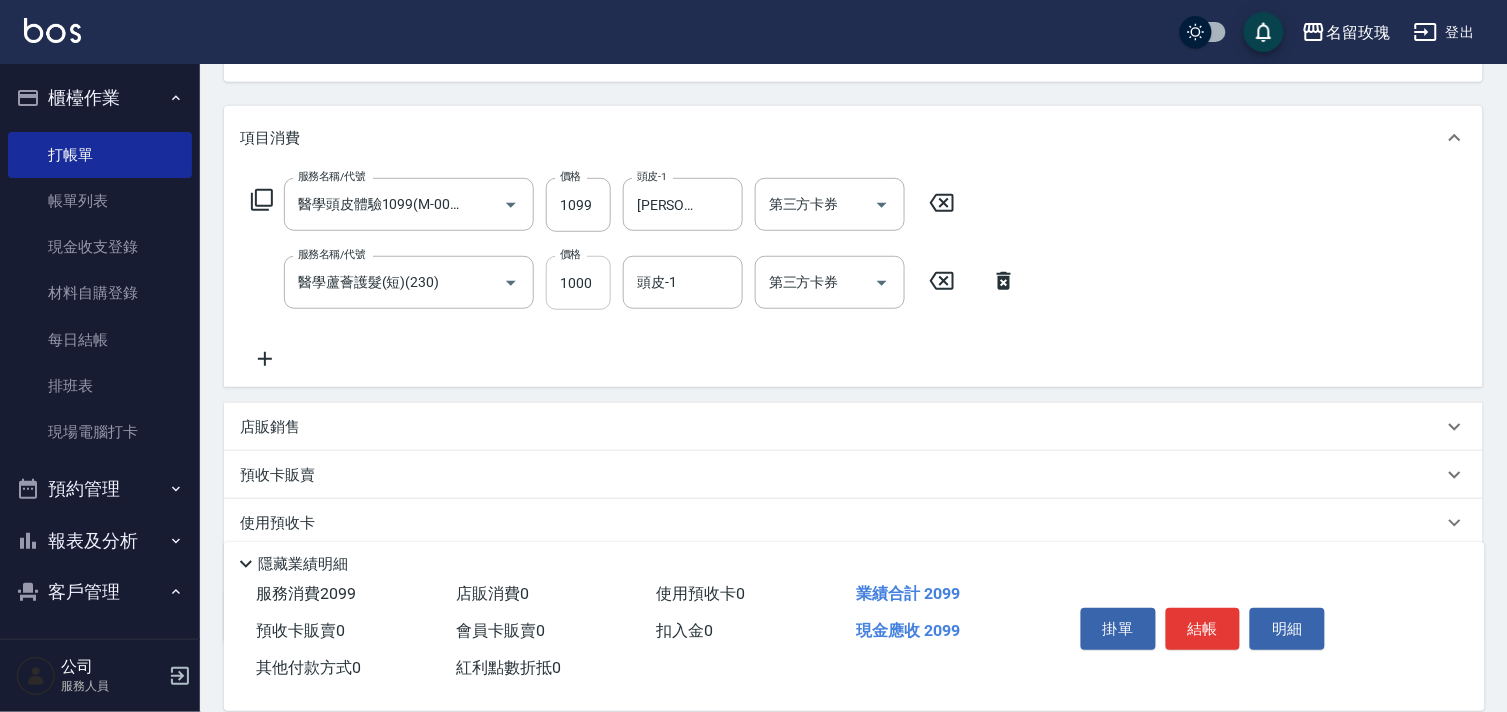 click on "1000" at bounding box center [578, 283] 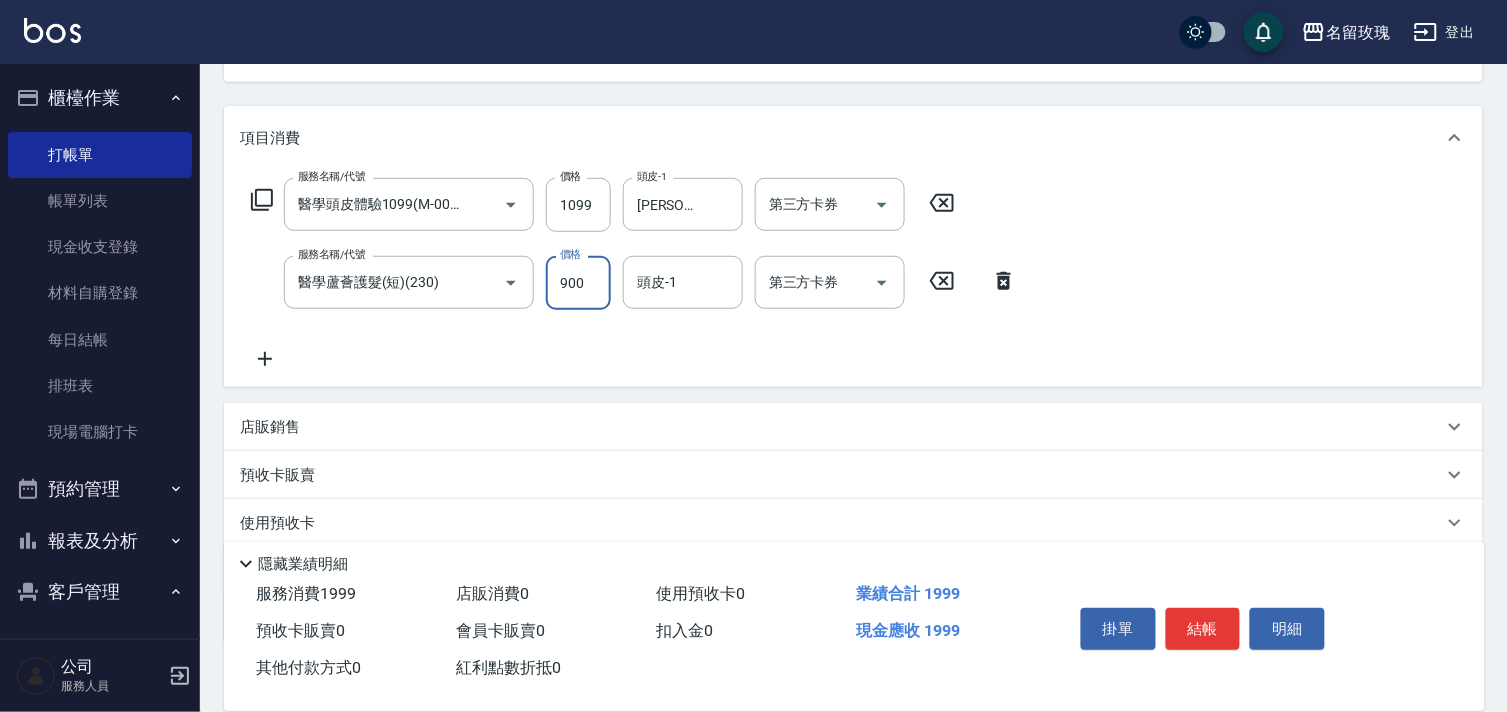 type on "900" 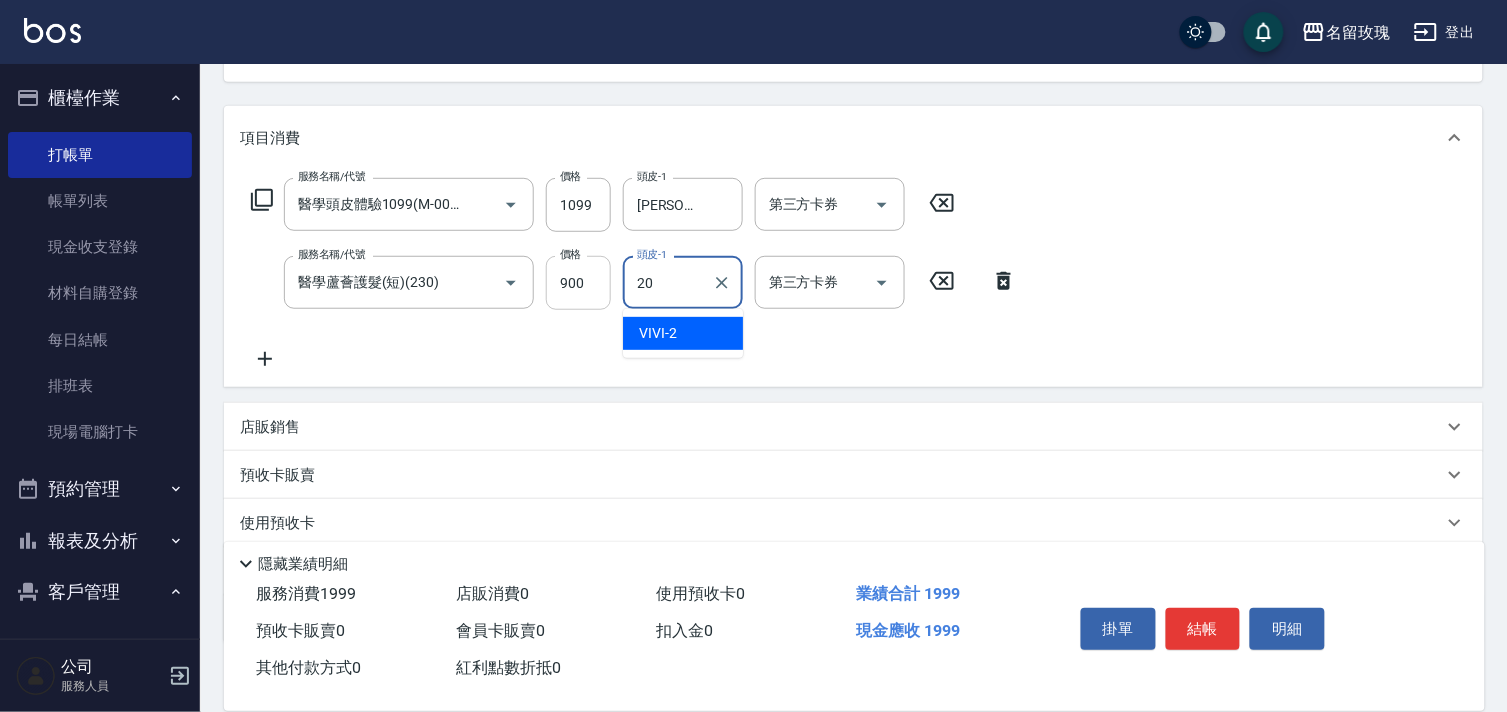 type on "紫芊-20" 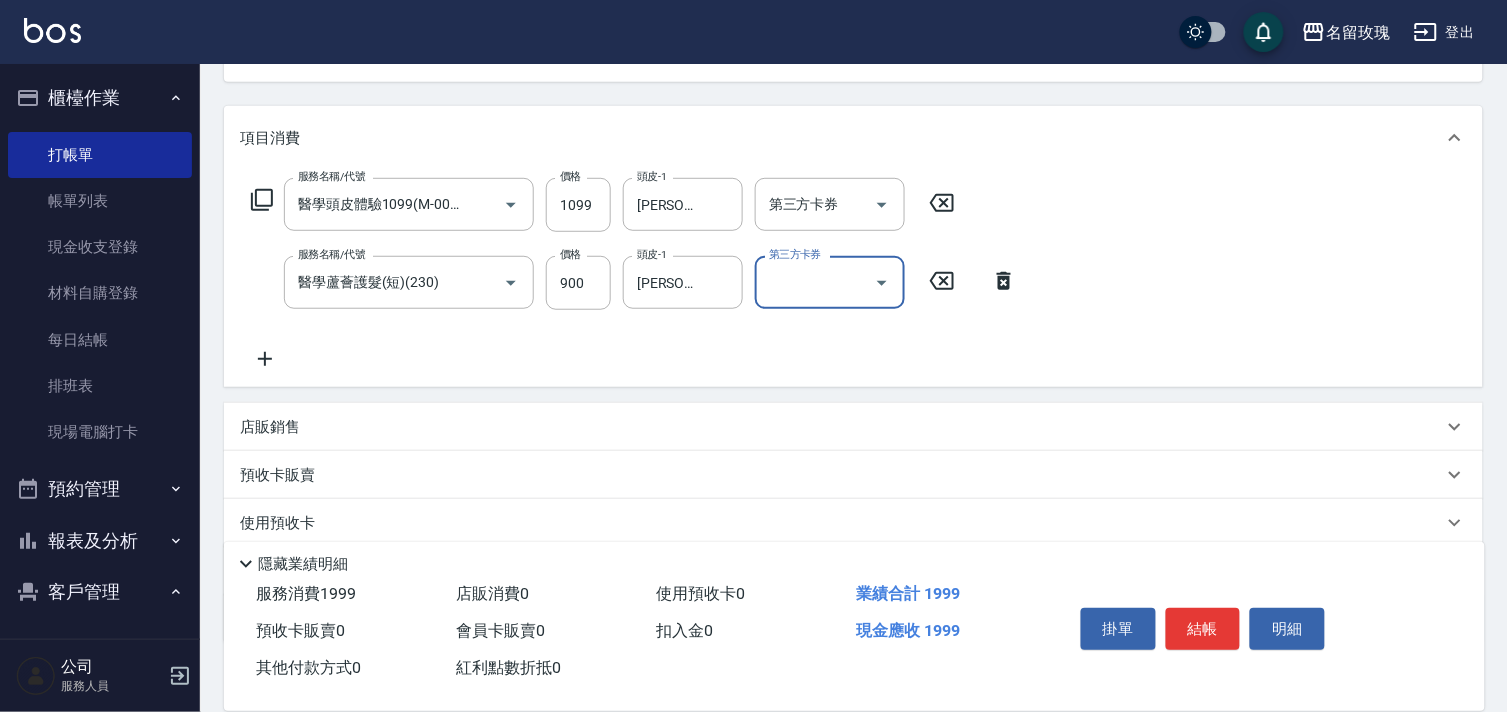 click on "預收卡販賣" at bounding box center (853, 475) 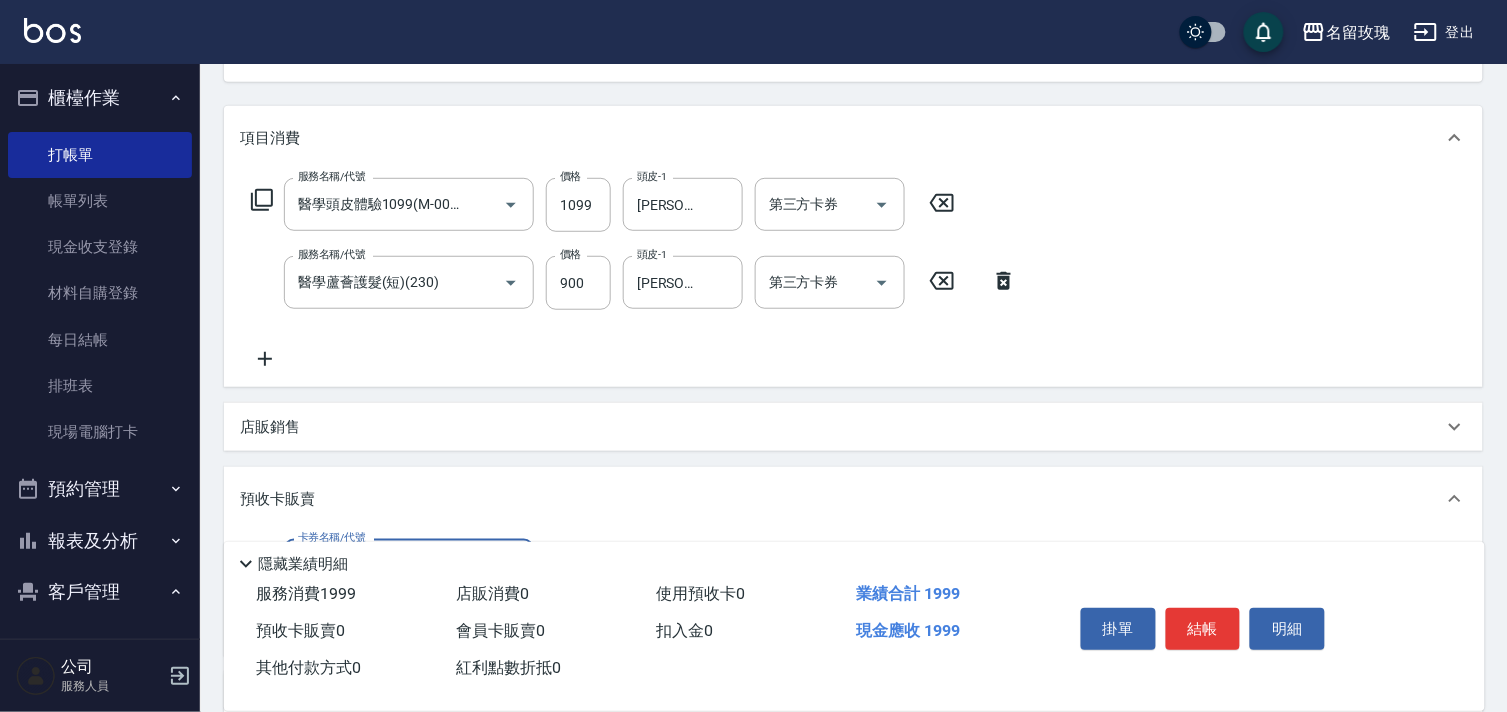 scroll, scrollTop: 34, scrollLeft: 0, axis: vertical 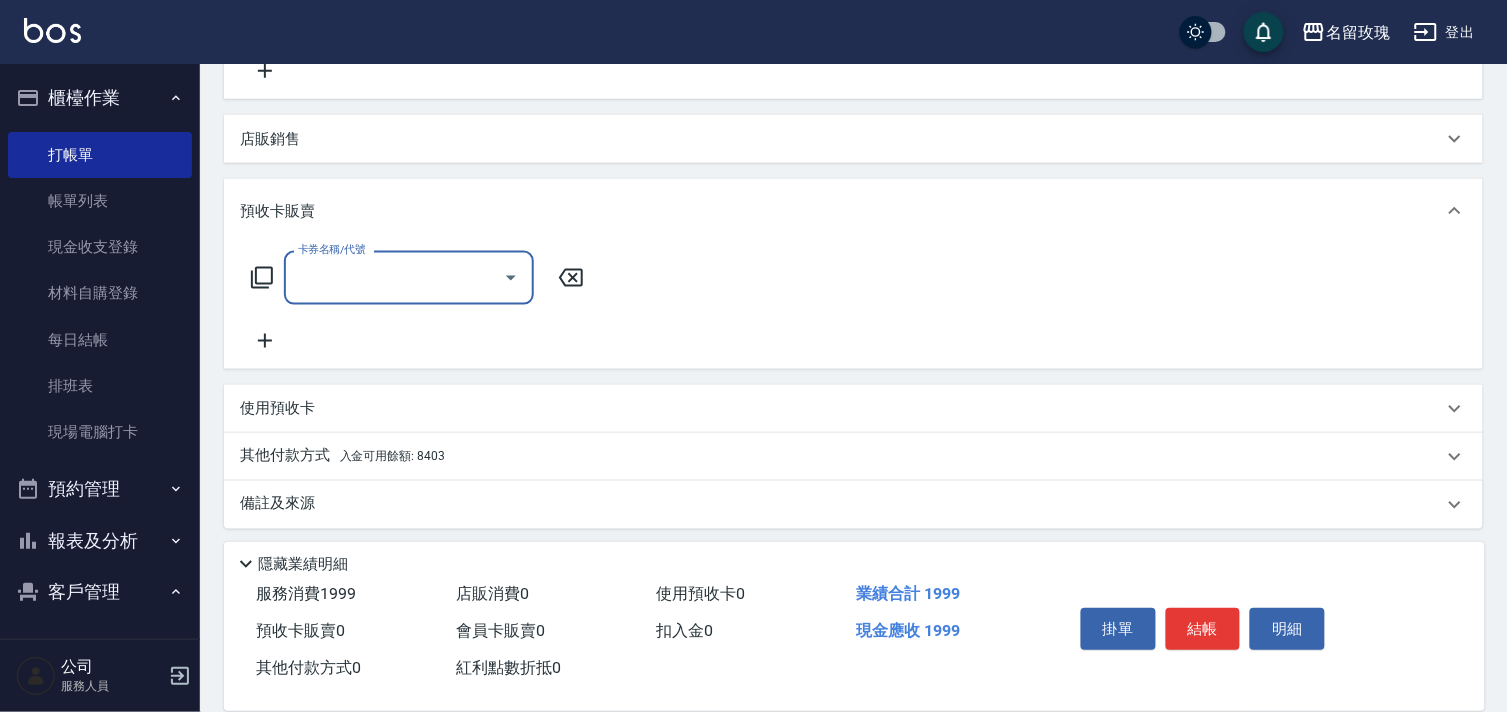 click 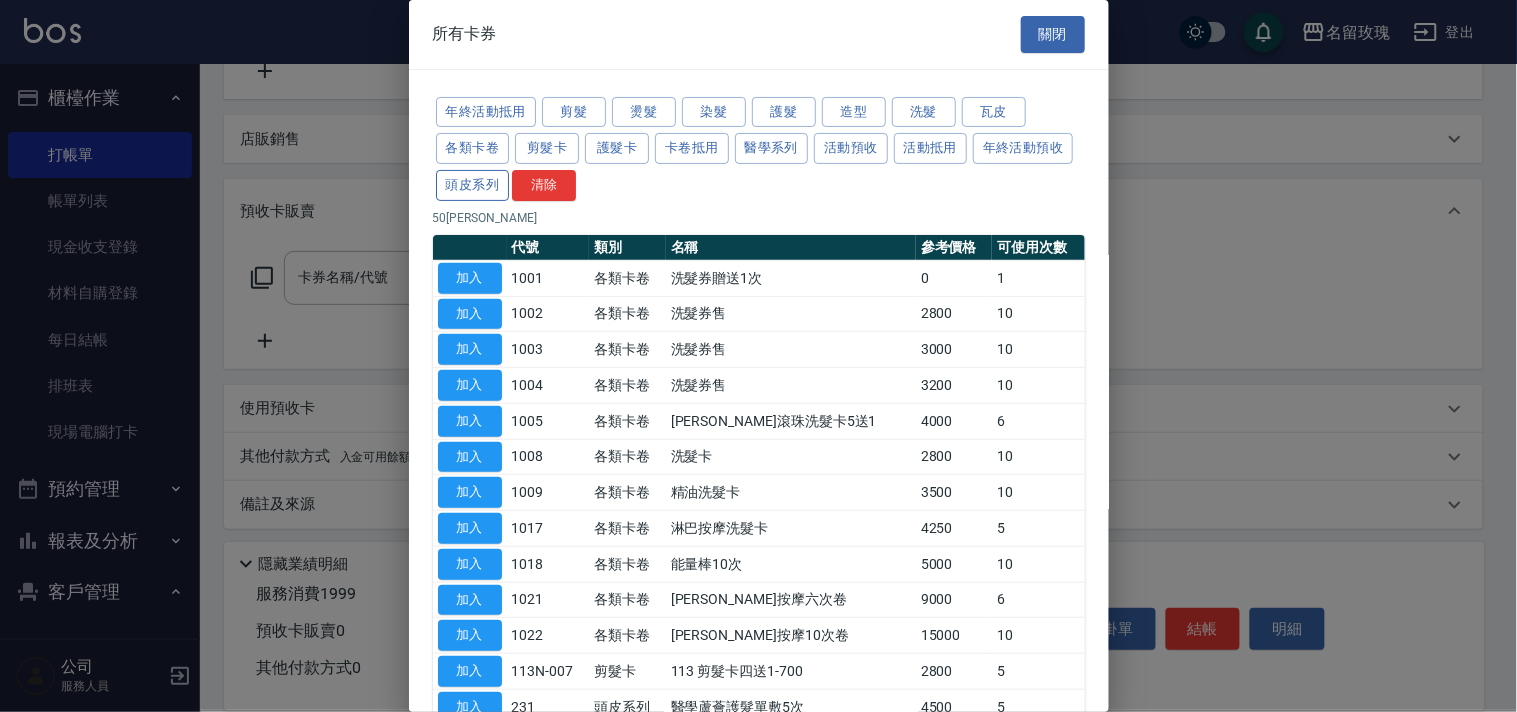 click on "頭皮系列" at bounding box center (473, 185) 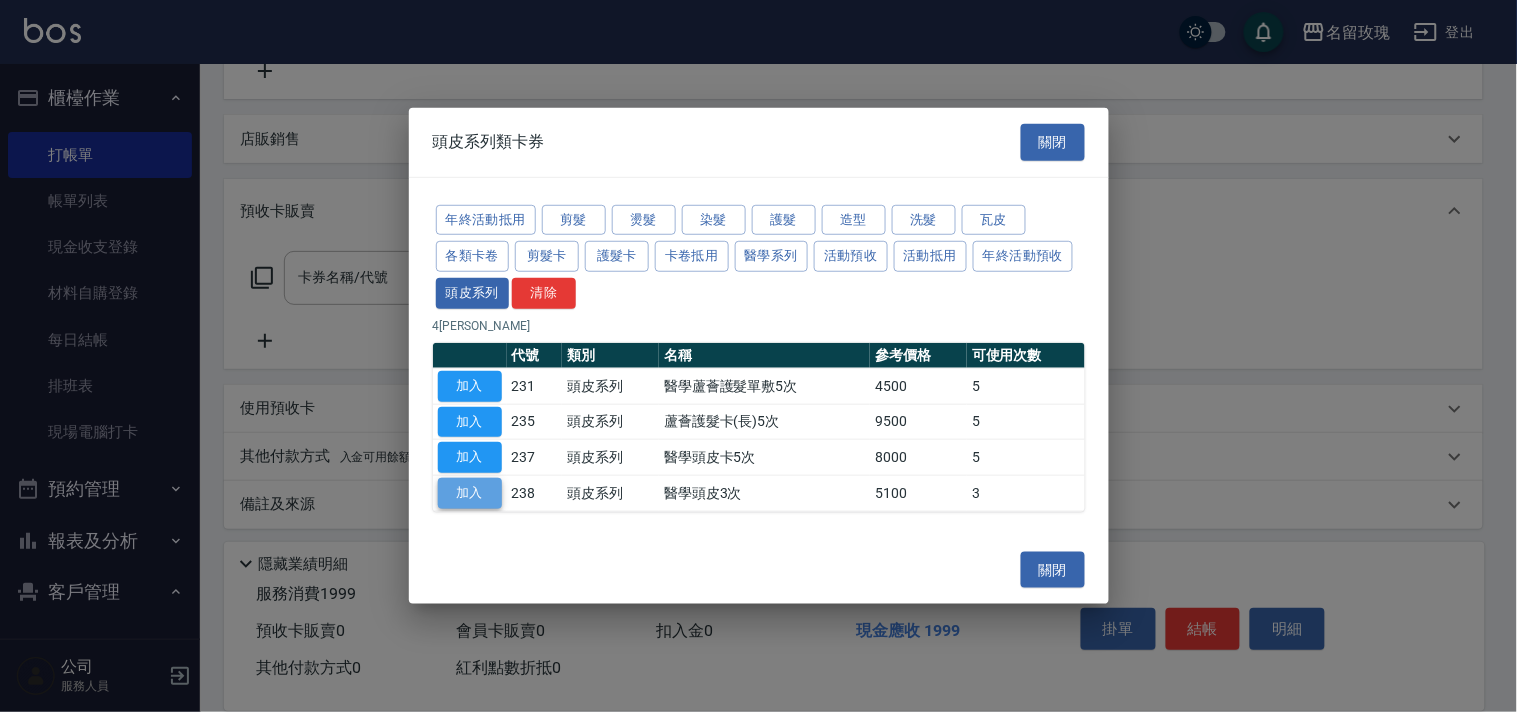 click on "加入" at bounding box center [470, 493] 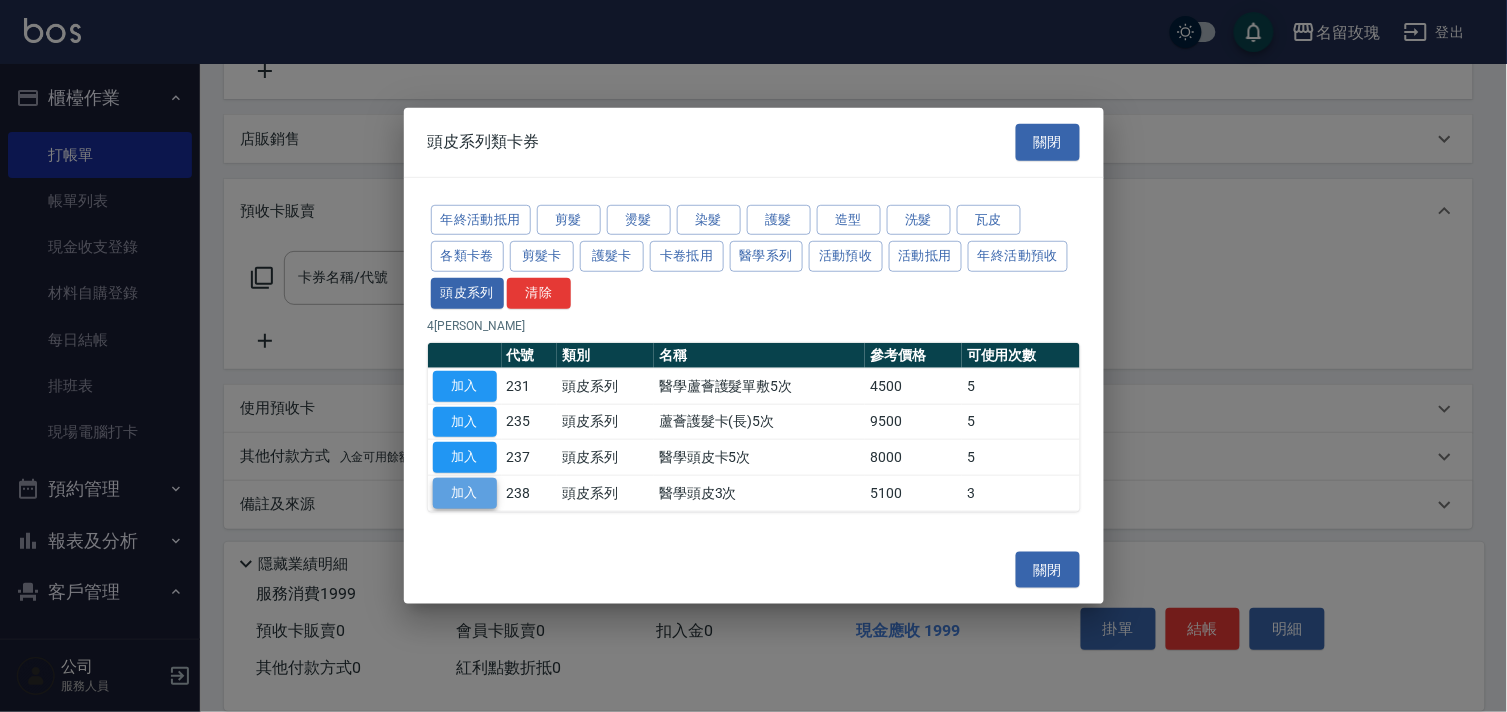 type on "醫學頭皮3次(238)" 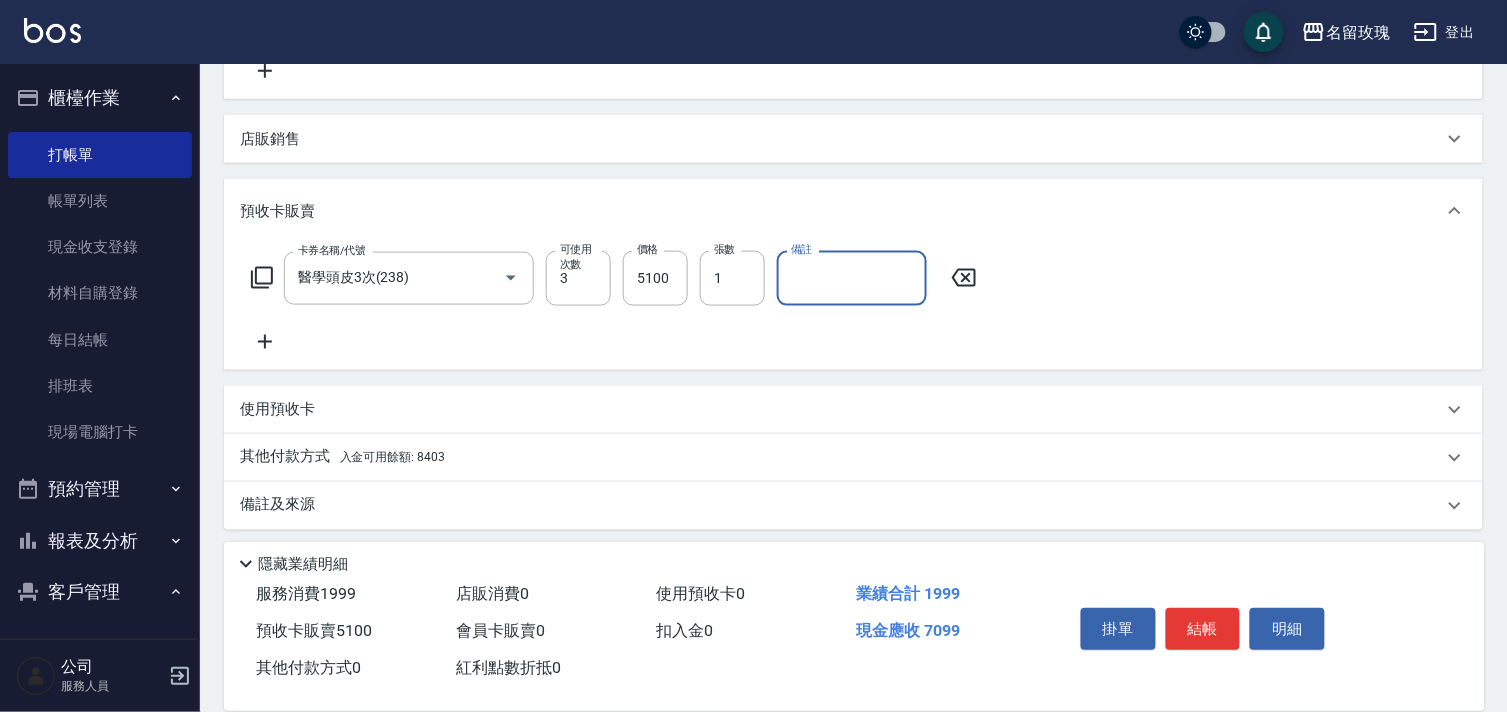 click on "備註" at bounding box center [852, 278] 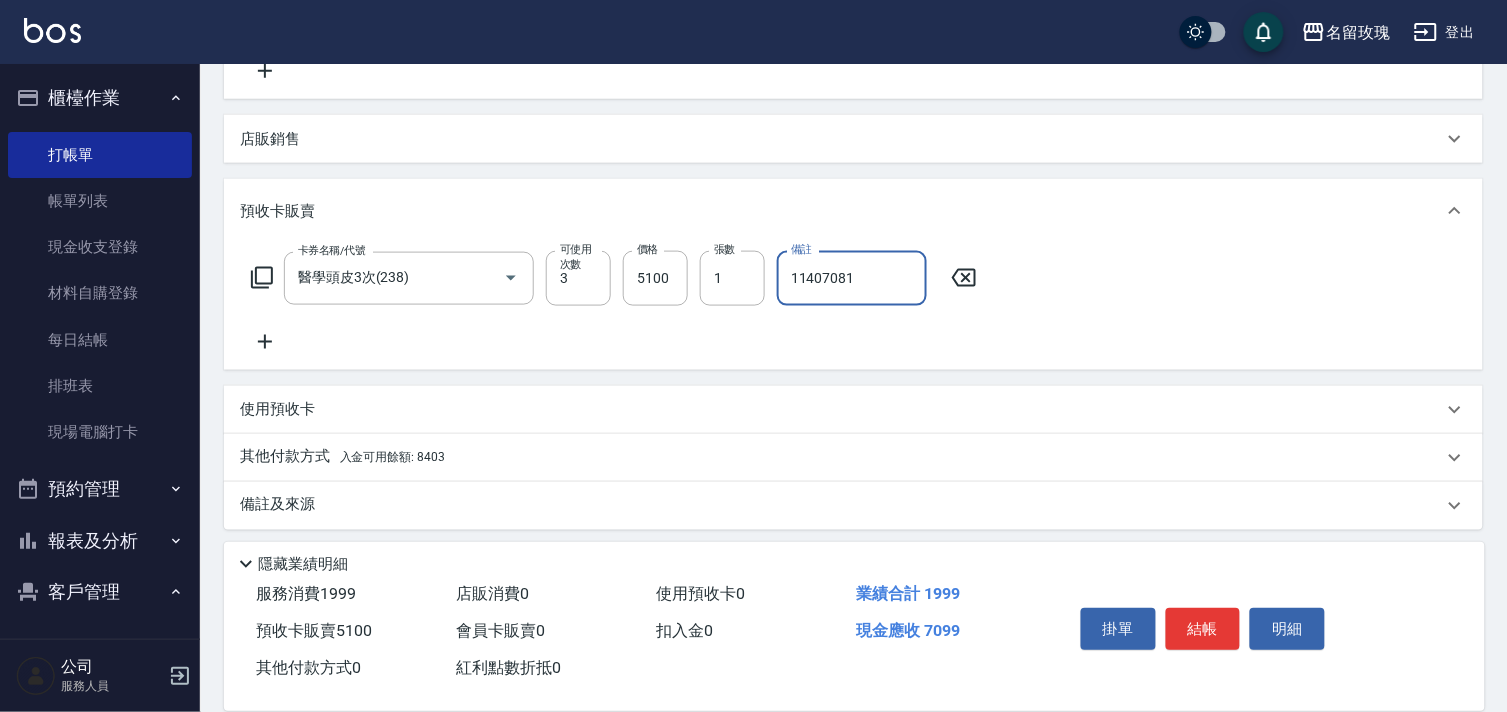 type on "11407081" 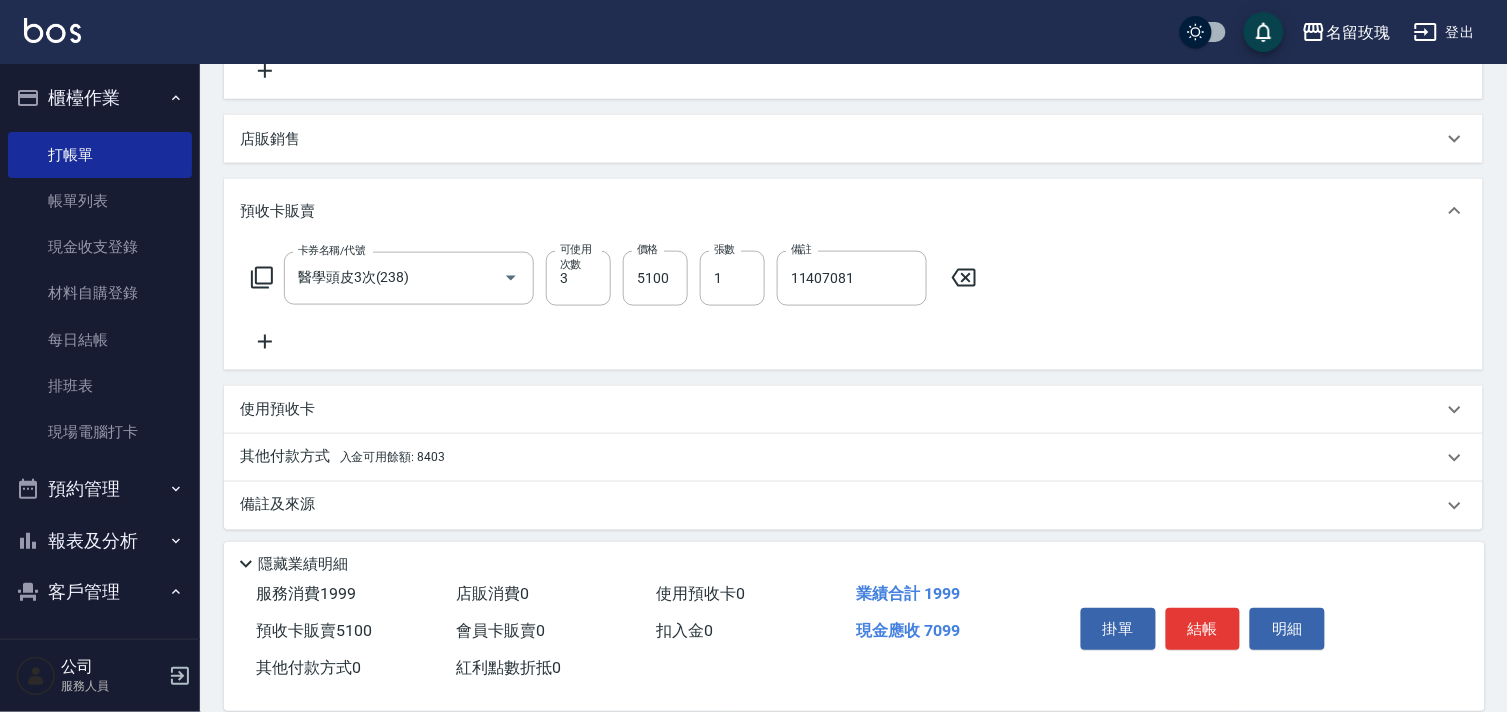 drag, startPoint x: 761, startPoint y: 630, endPoint x: 705, endPoint y: 520, distance: 123.4342 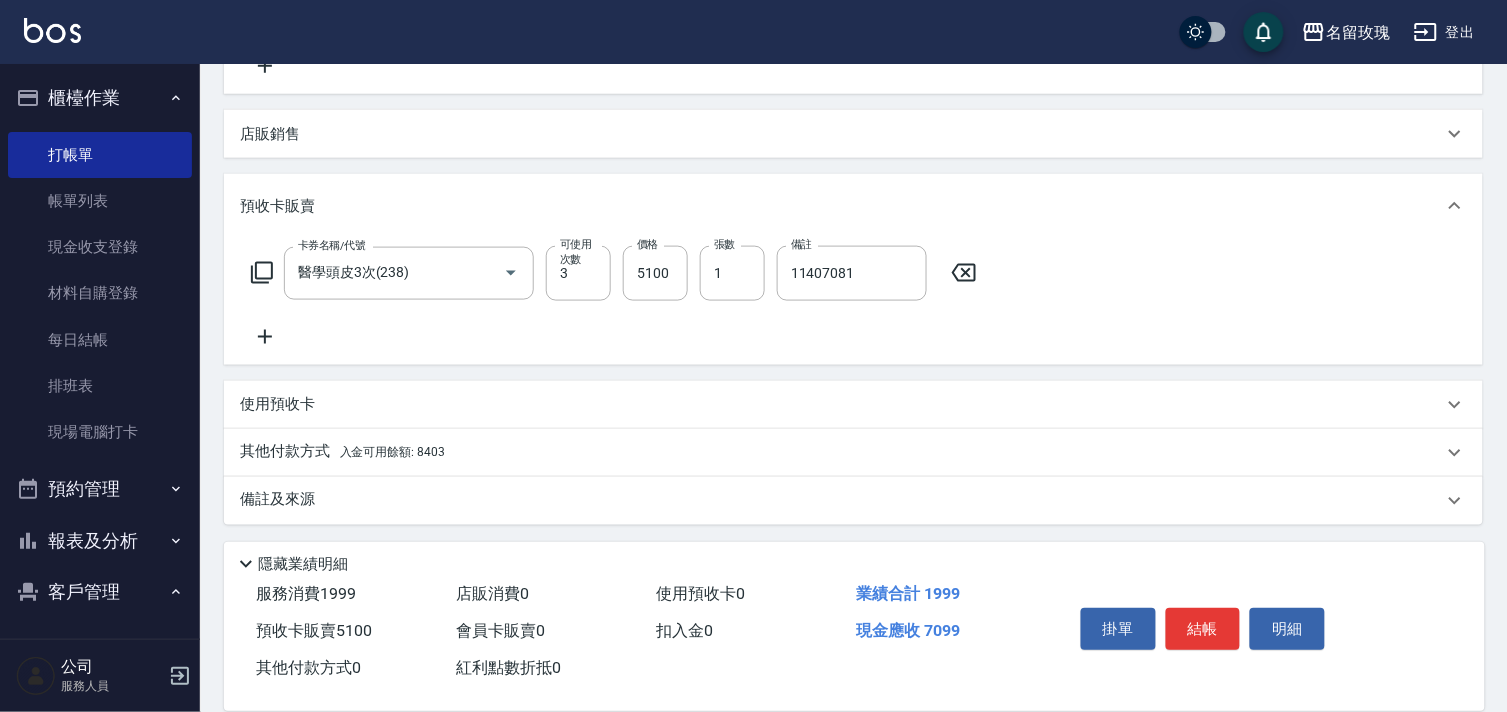scroll, scrollTop: 516, scrollLeft: 0, axis: vertical 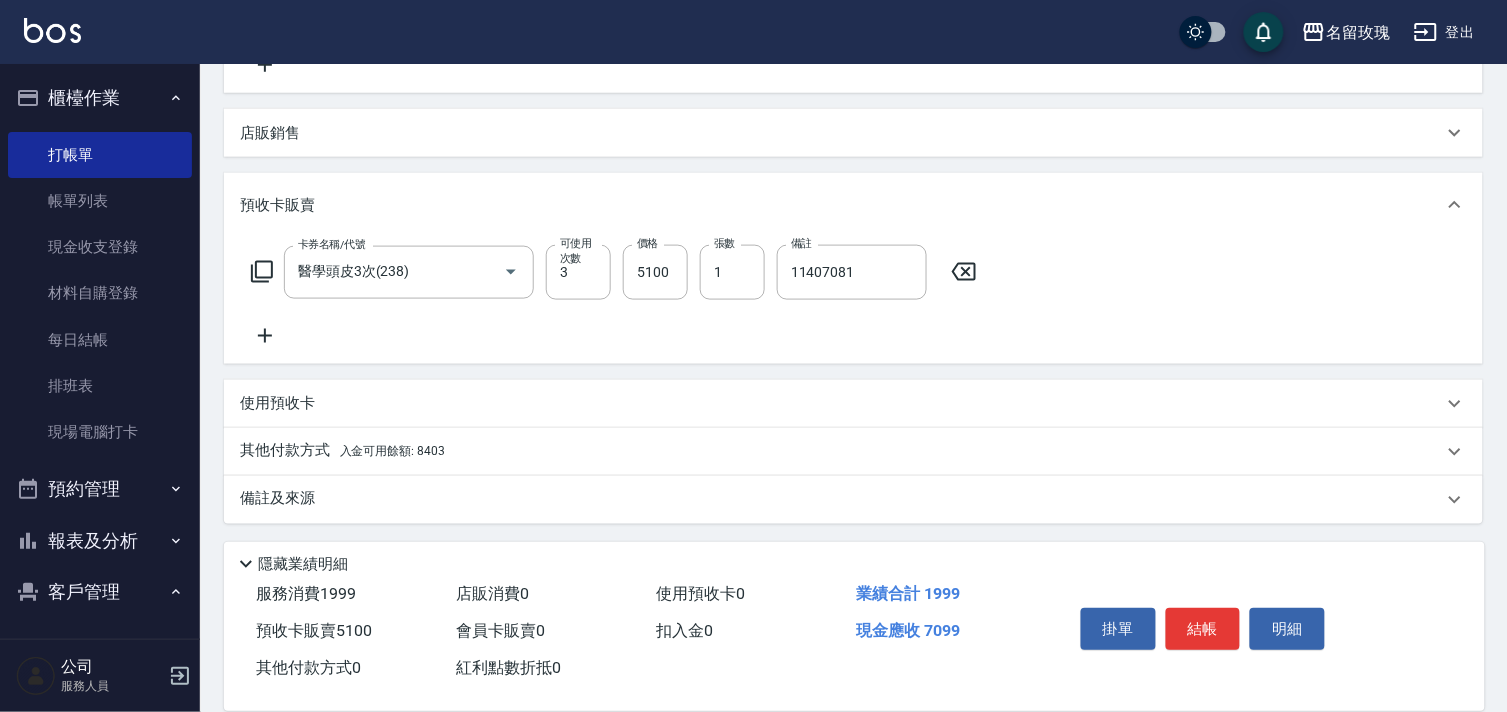 click on "其他付款方式 入金可用餘額: 8403" at bounding box center [342, 452] 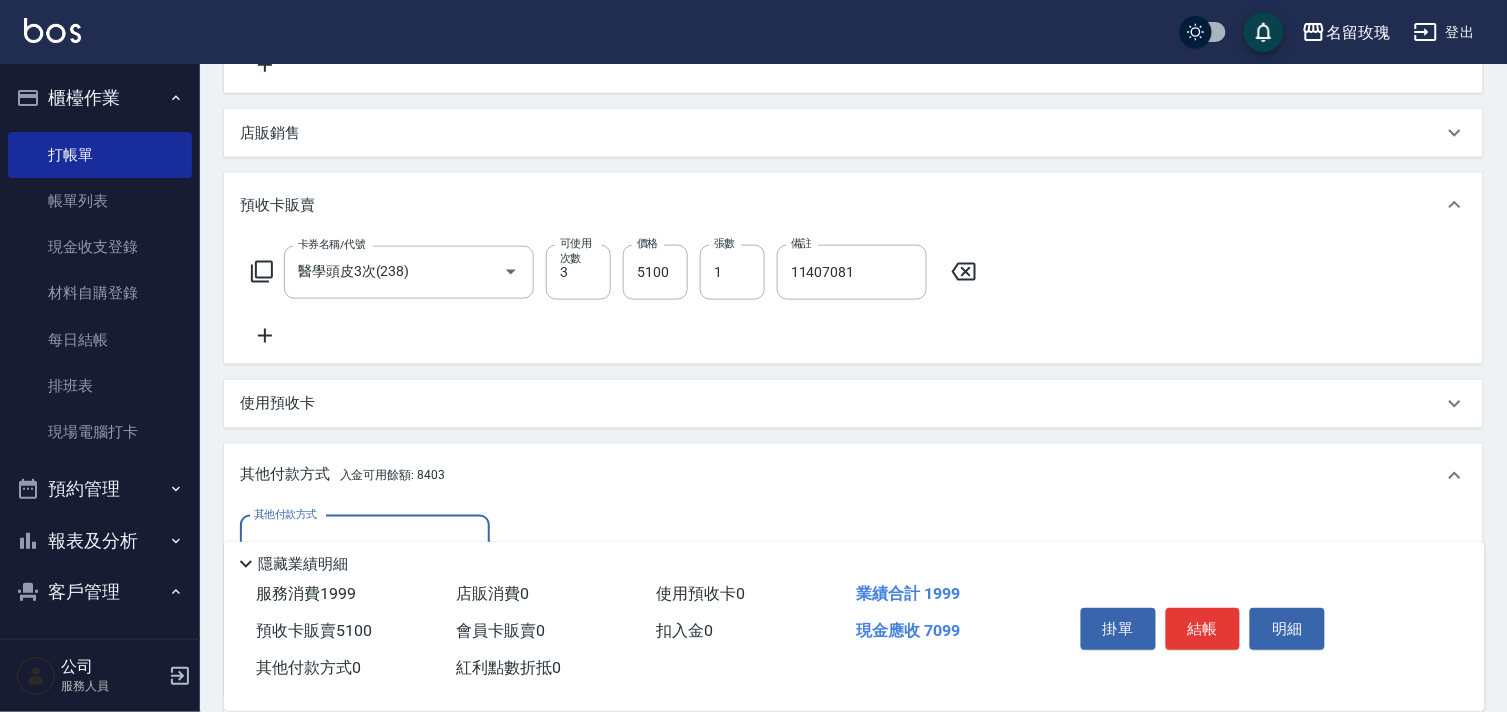 scroll, scrollTop: 607, scrollLeft: 0, axis: vertical 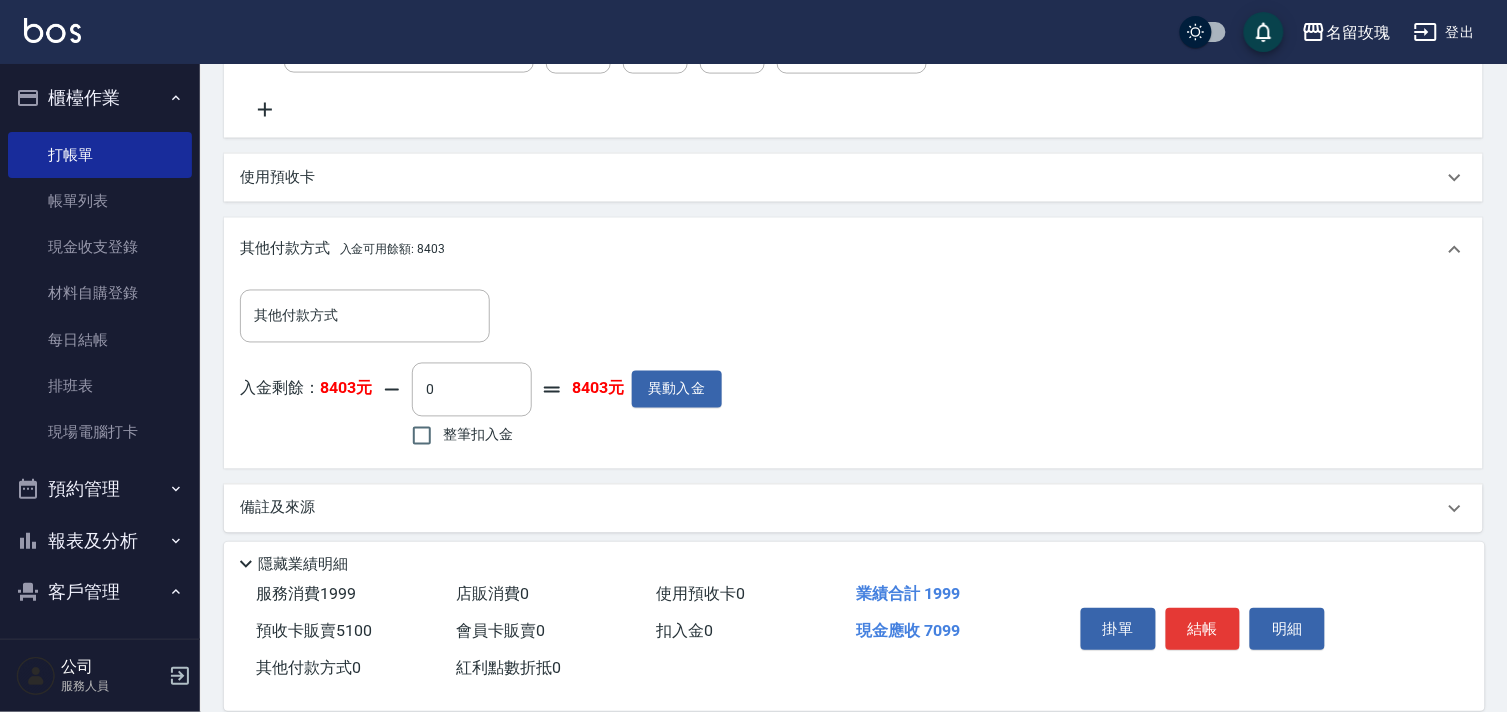 click on "整筆扣入金" at bounding box center [457, 436] 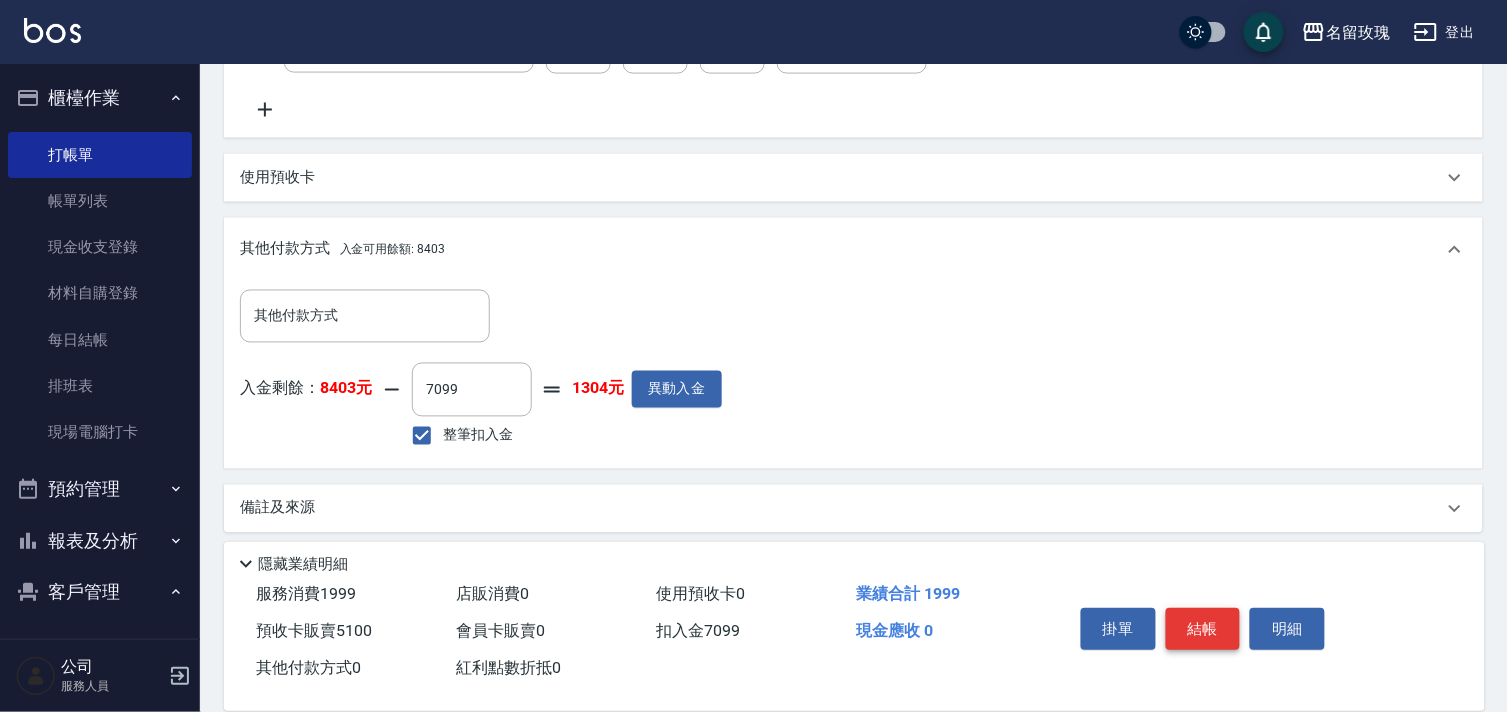 click on "結帳" at bounding box center (1203, 629) 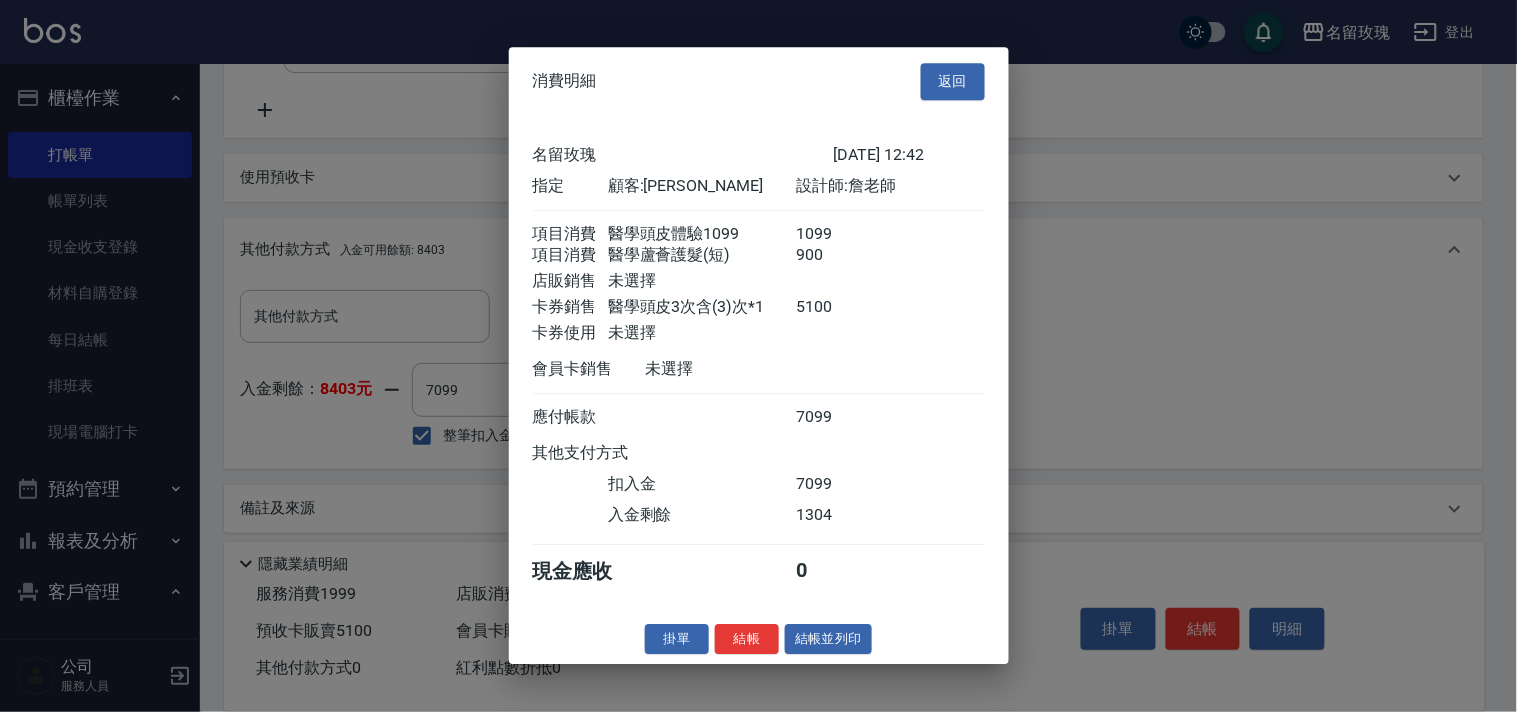 click on "結帳" at bounding box center (747, 639) 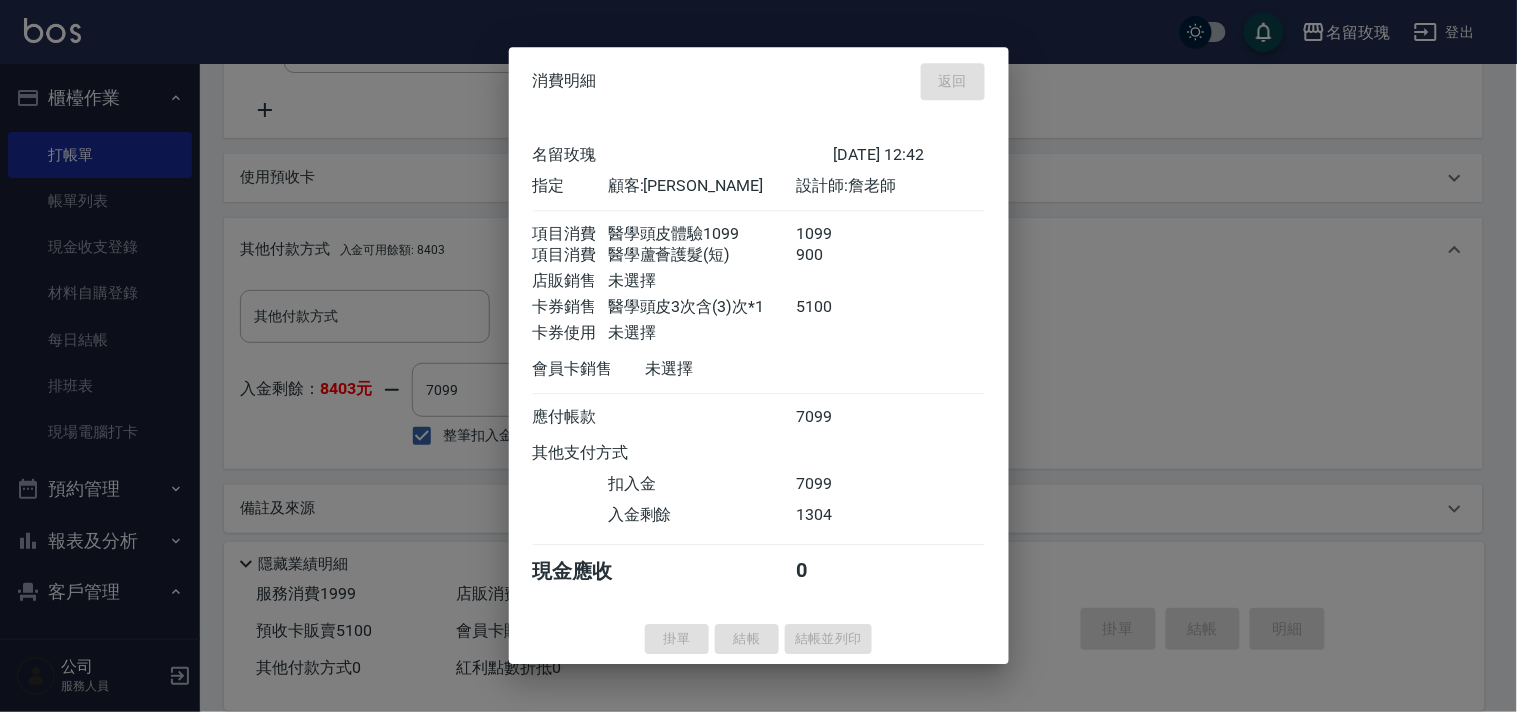 type on "2025/07/15 12:46" 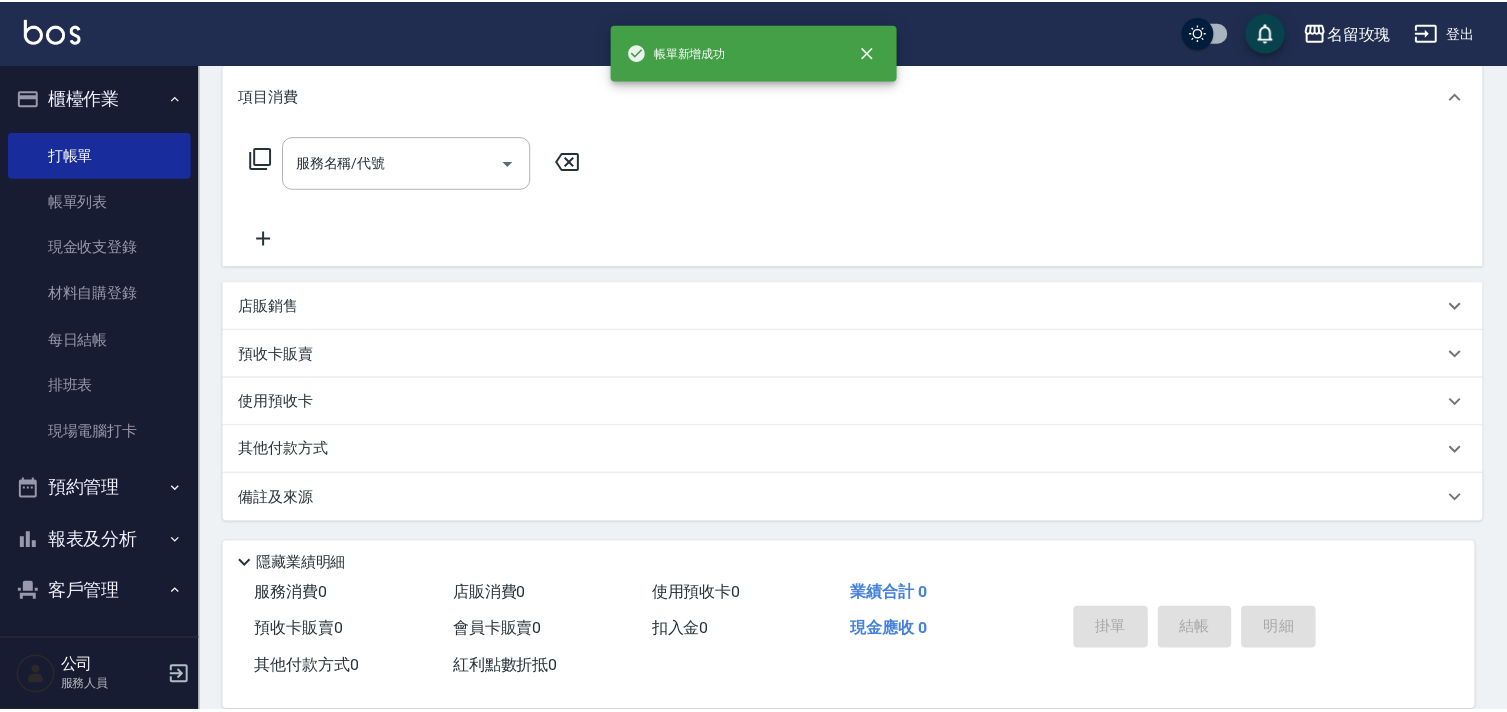 scroll, scrollTop: 0, scrollLeft: 0, axis: both 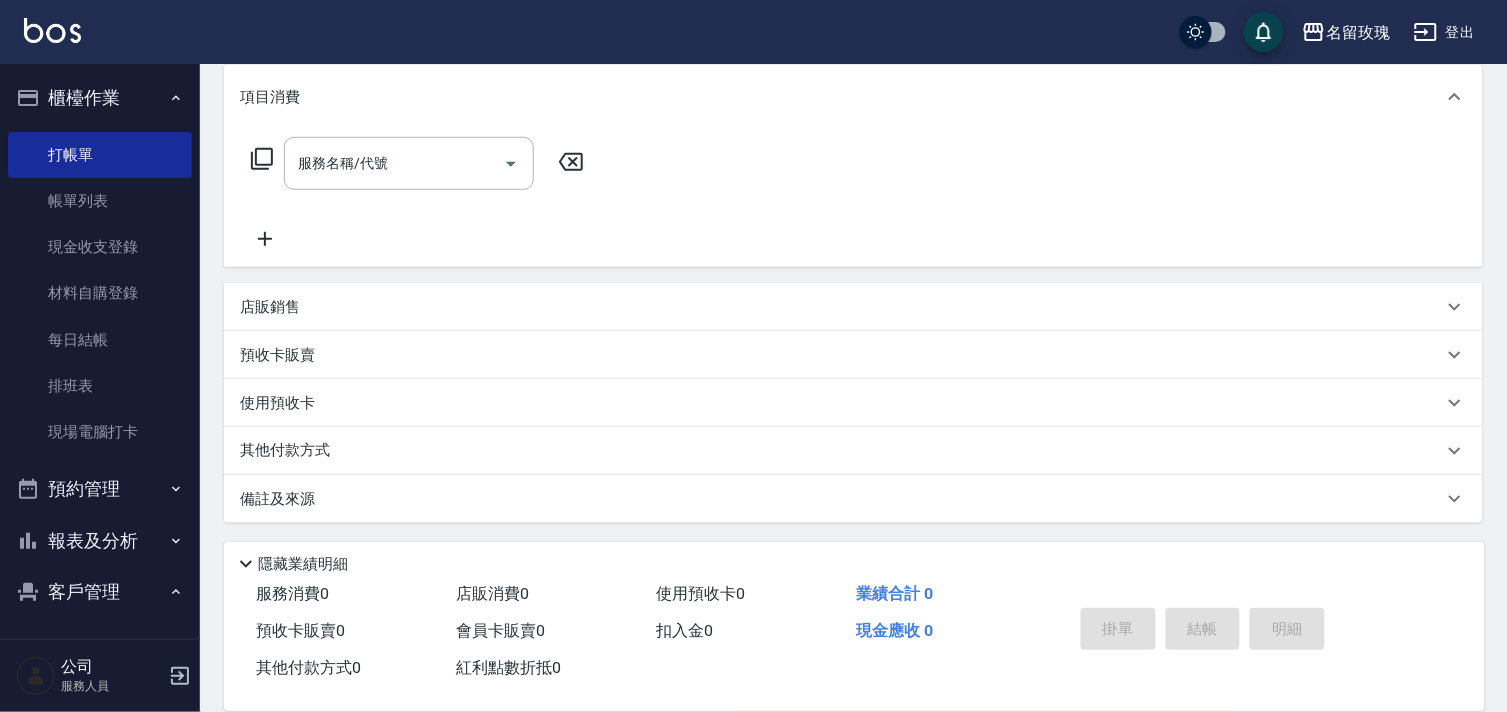 click on "店販銷售" at bounding box center [853, 307] 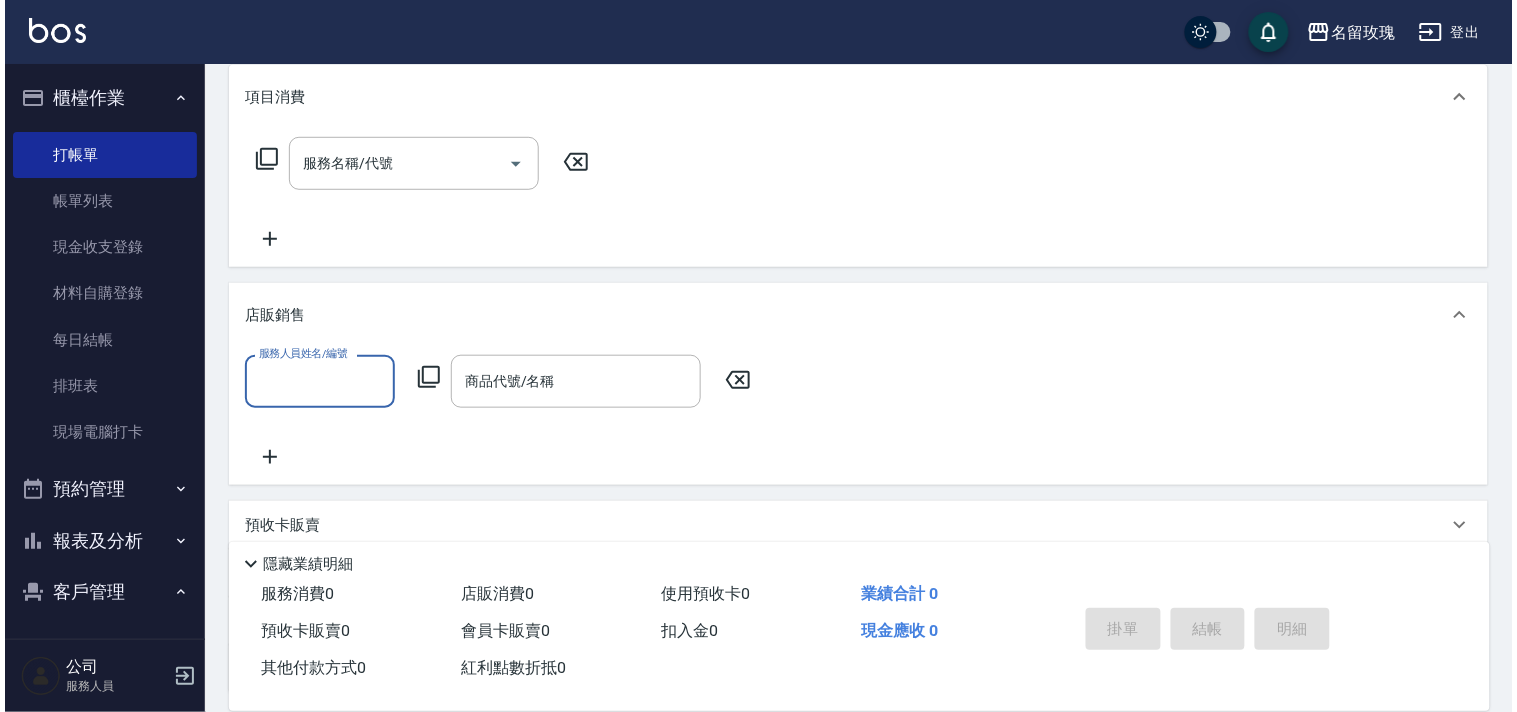 scroll, scrollTop: 0, scrollLeft: 0, axis: both 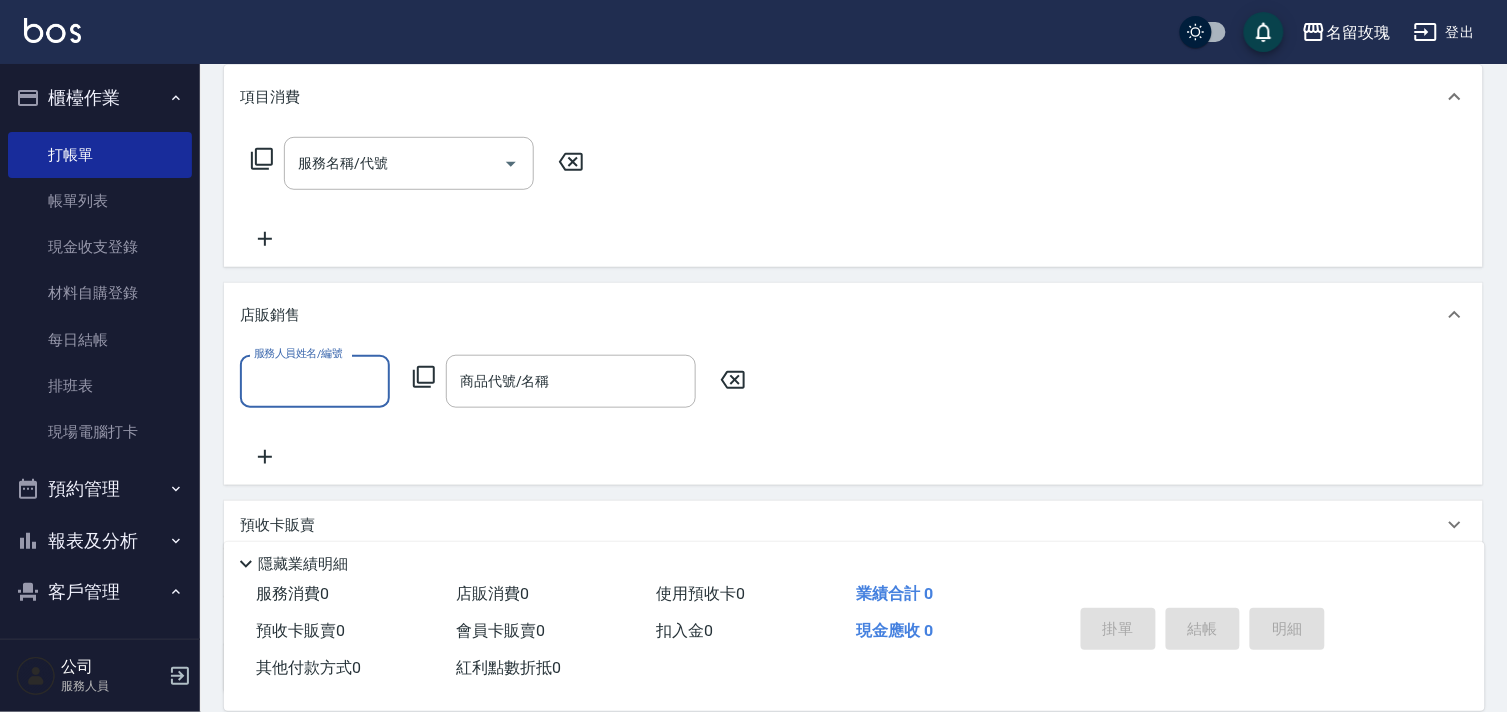 click 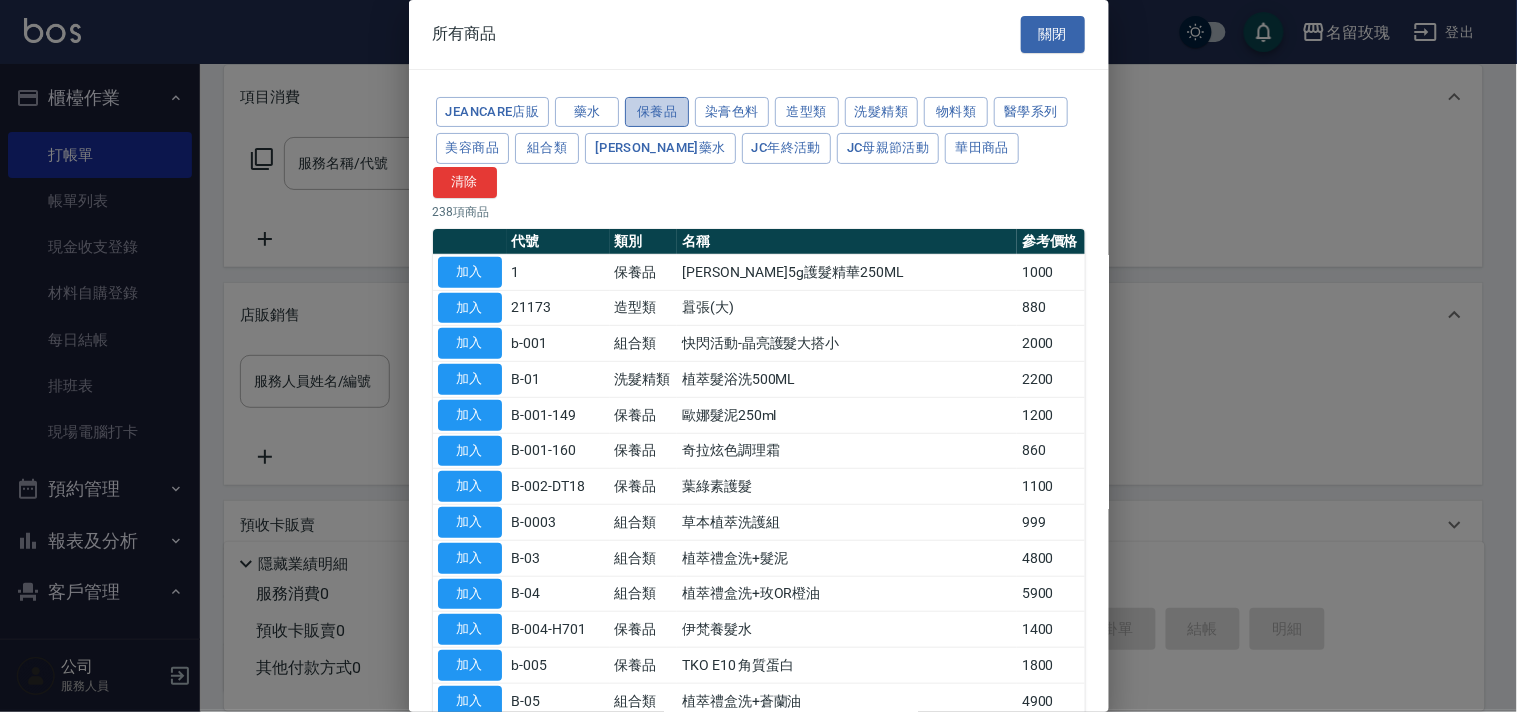 click on "保養品" at bounding box center [657, 112] 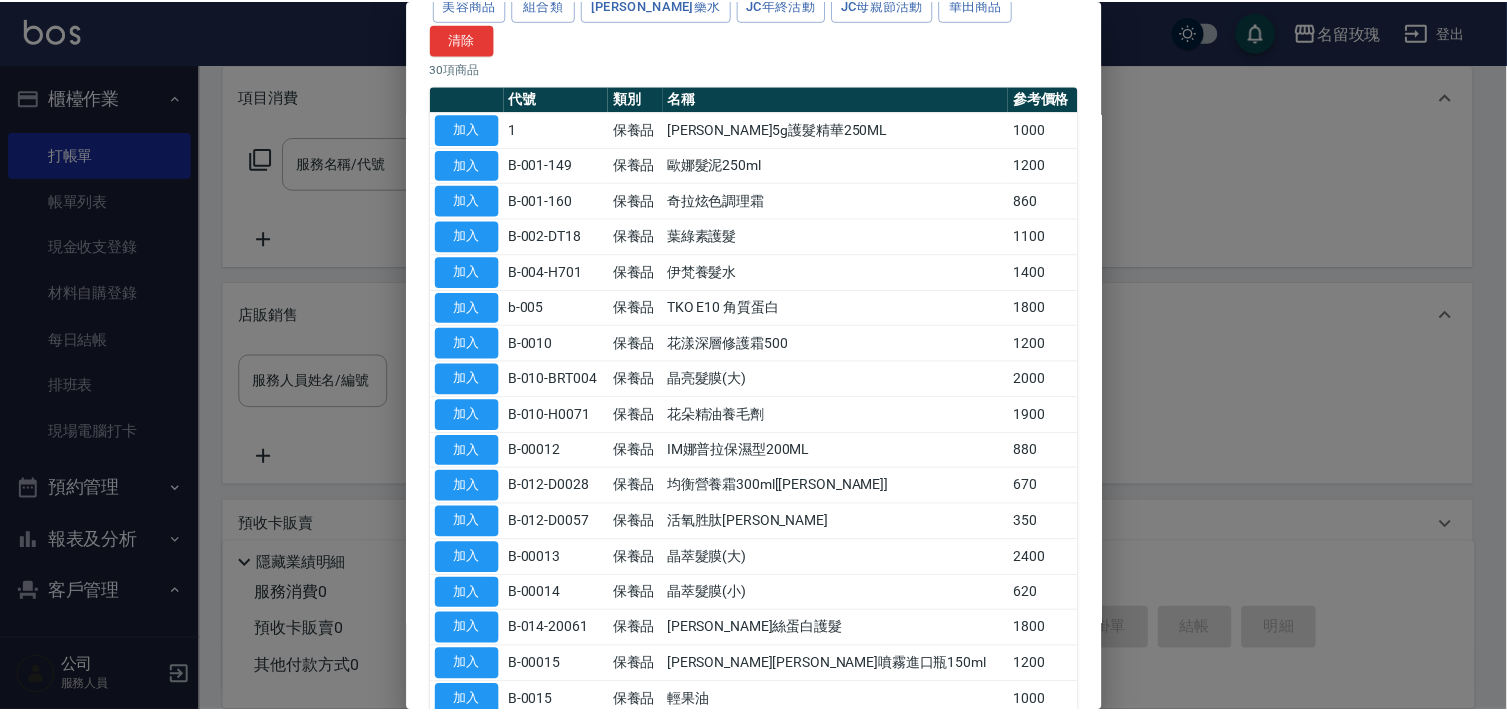 scroll, scrollTop: 30, scrollLeft: 0, axis: vertical 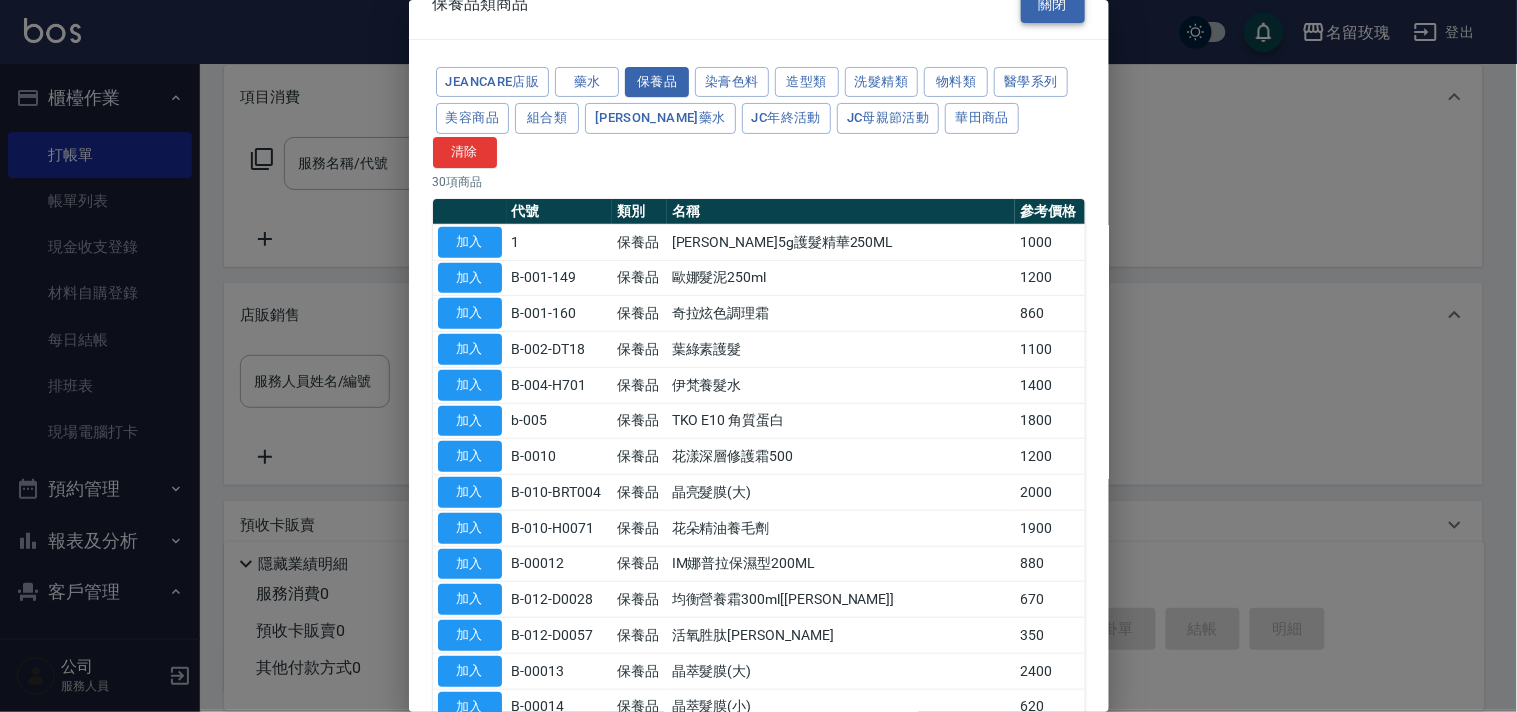 click on "關閉" at bounding box center (1053, 4) 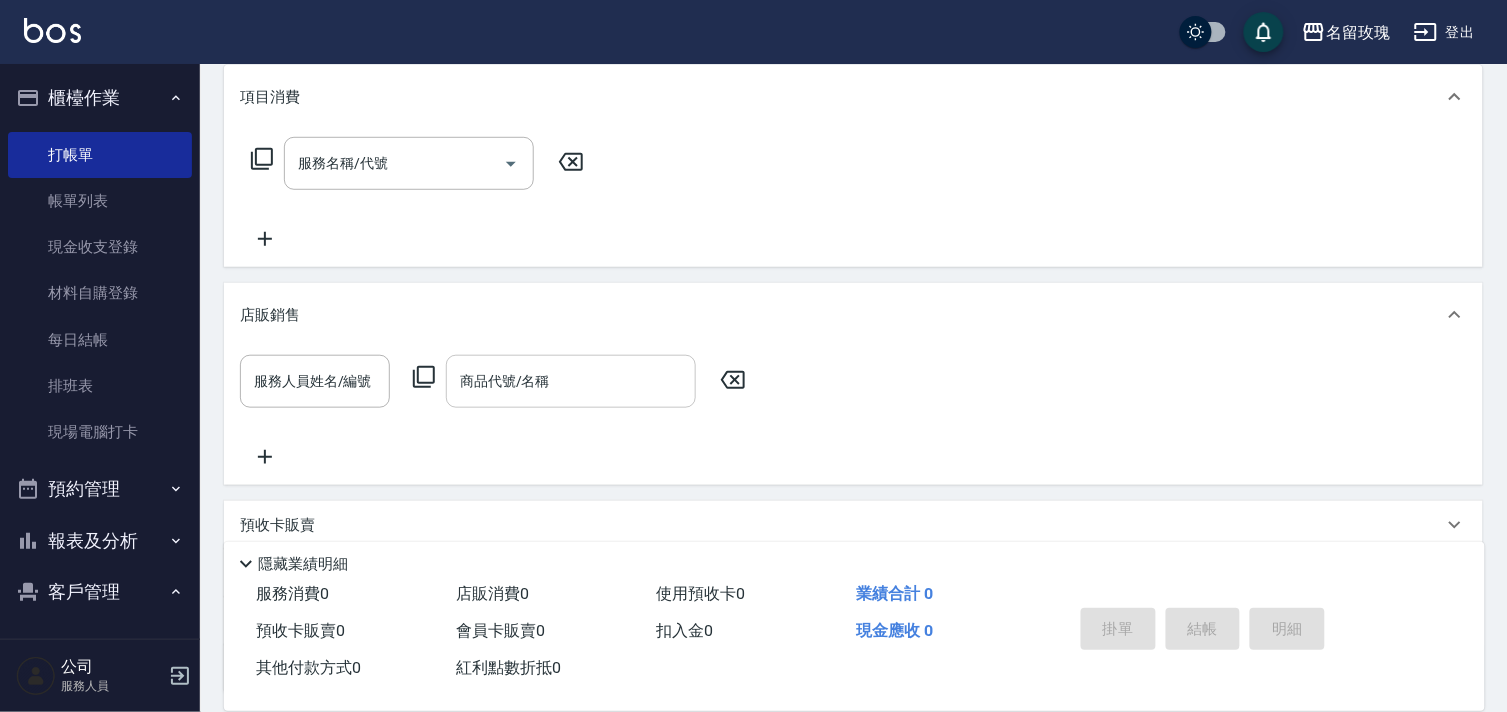 click on "商品代號/名稱" at bounding box center [571, 381] 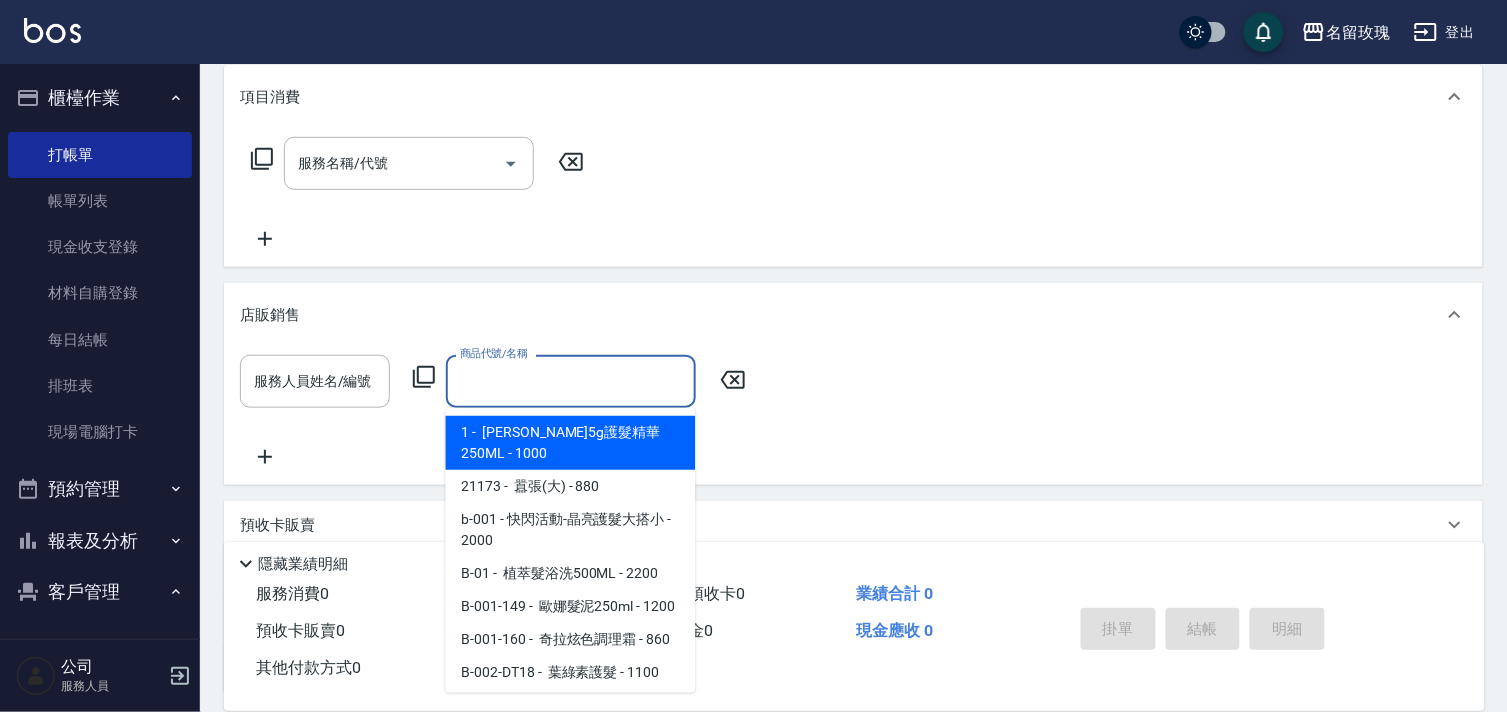 type on "ㄌ" 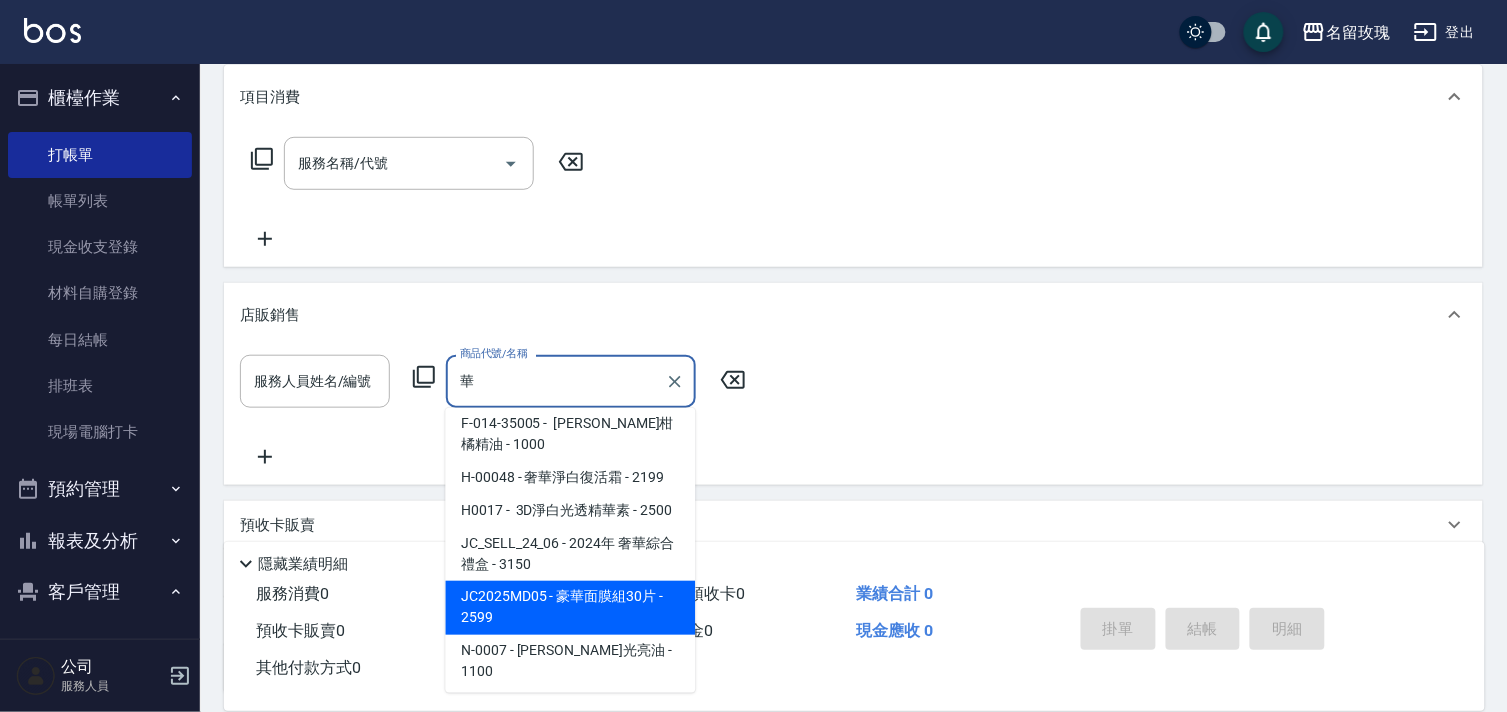 scroll, scrollTop: 837, scrollLeft: 0, axis: vertical 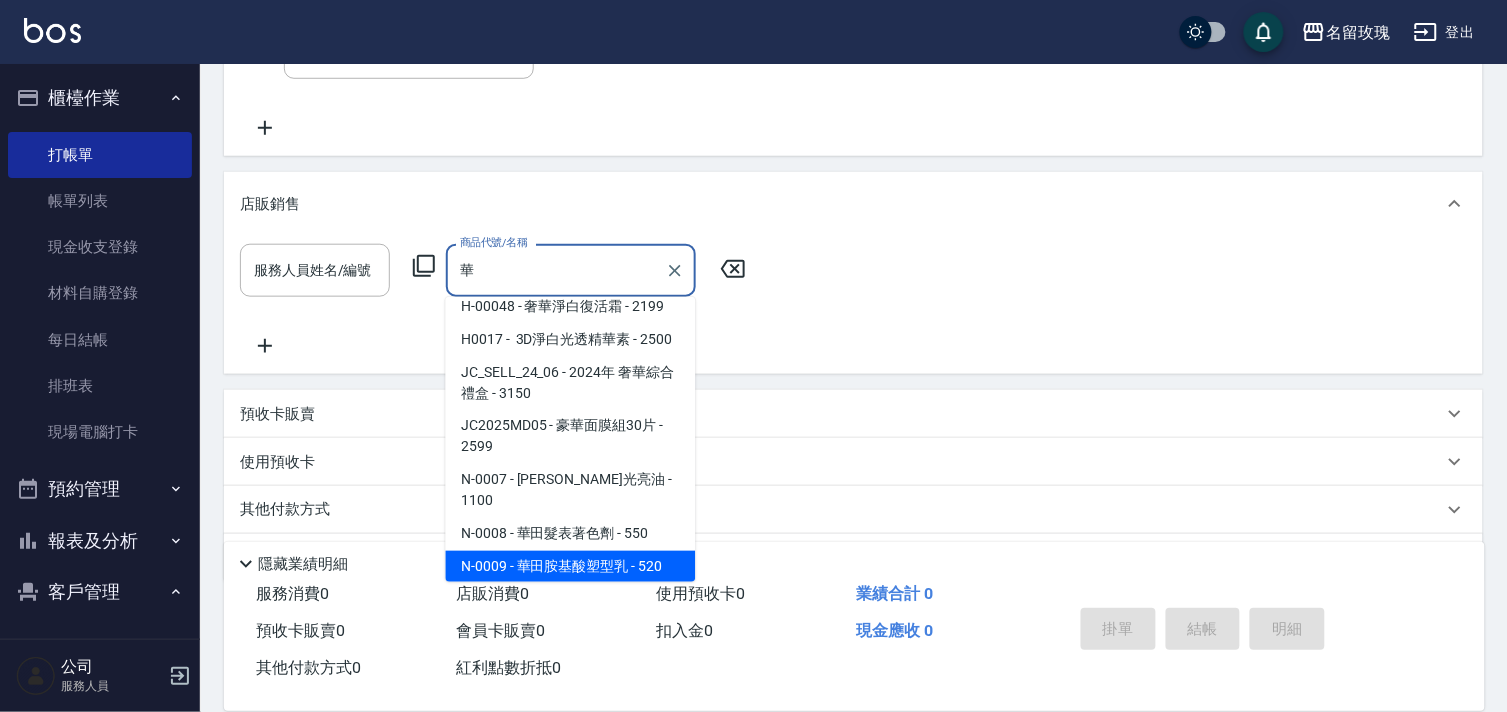 type on "華" 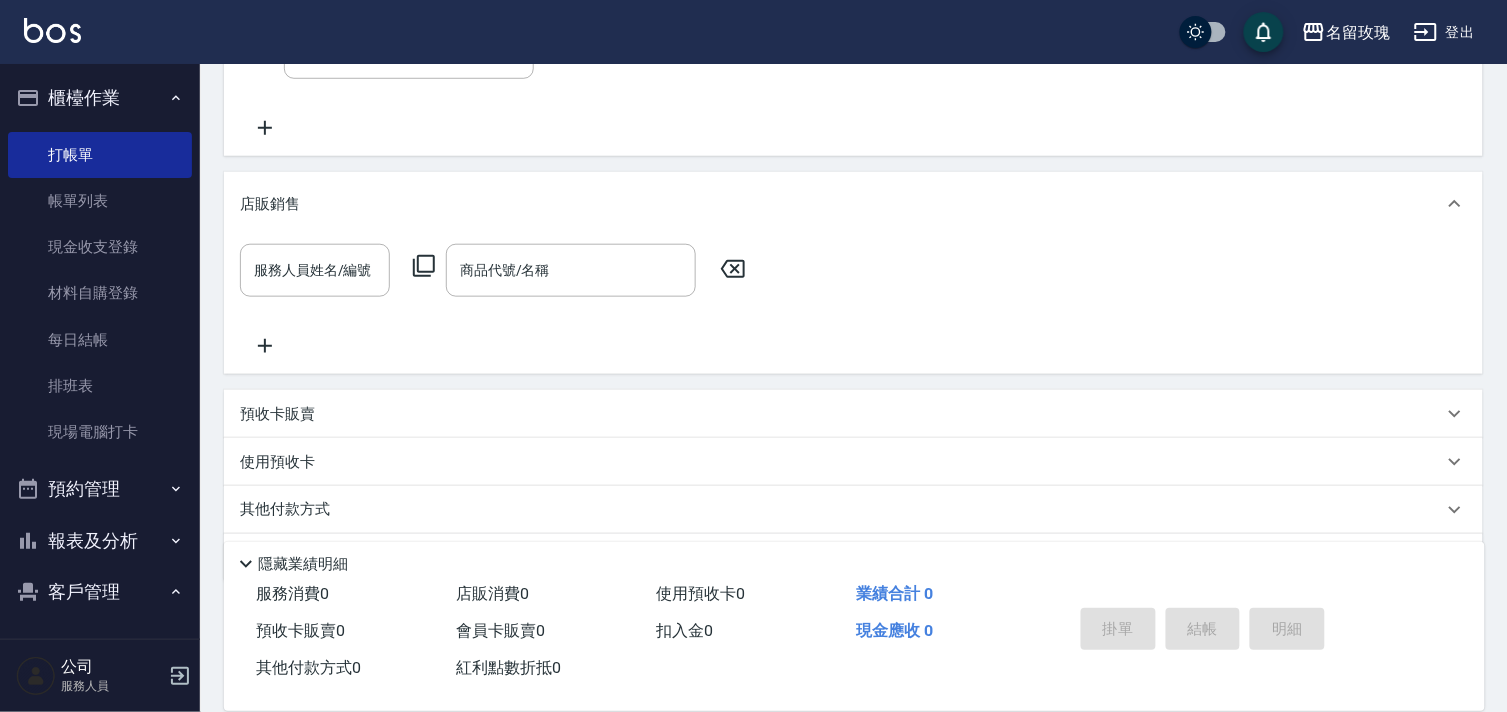 click on "使用預收卡" at bounding box center (853, 462) 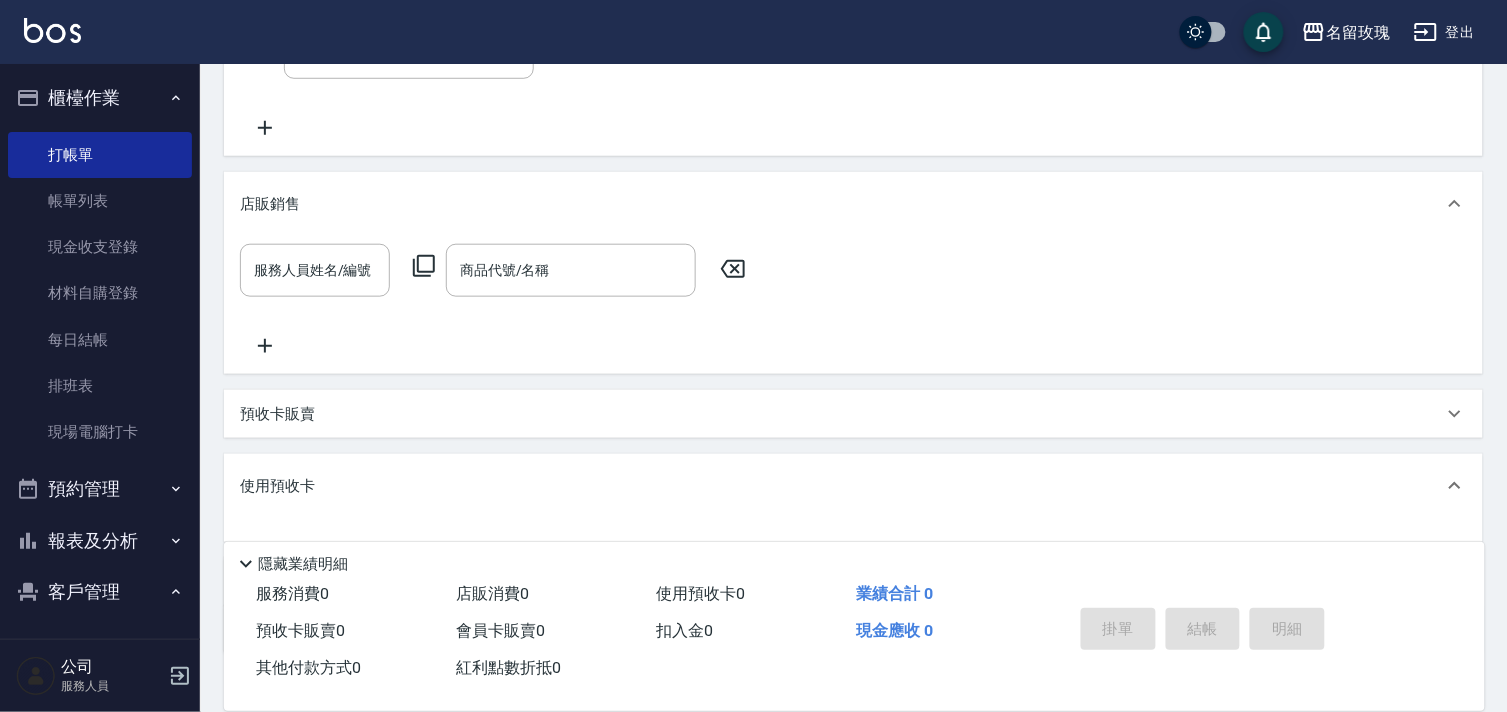 click 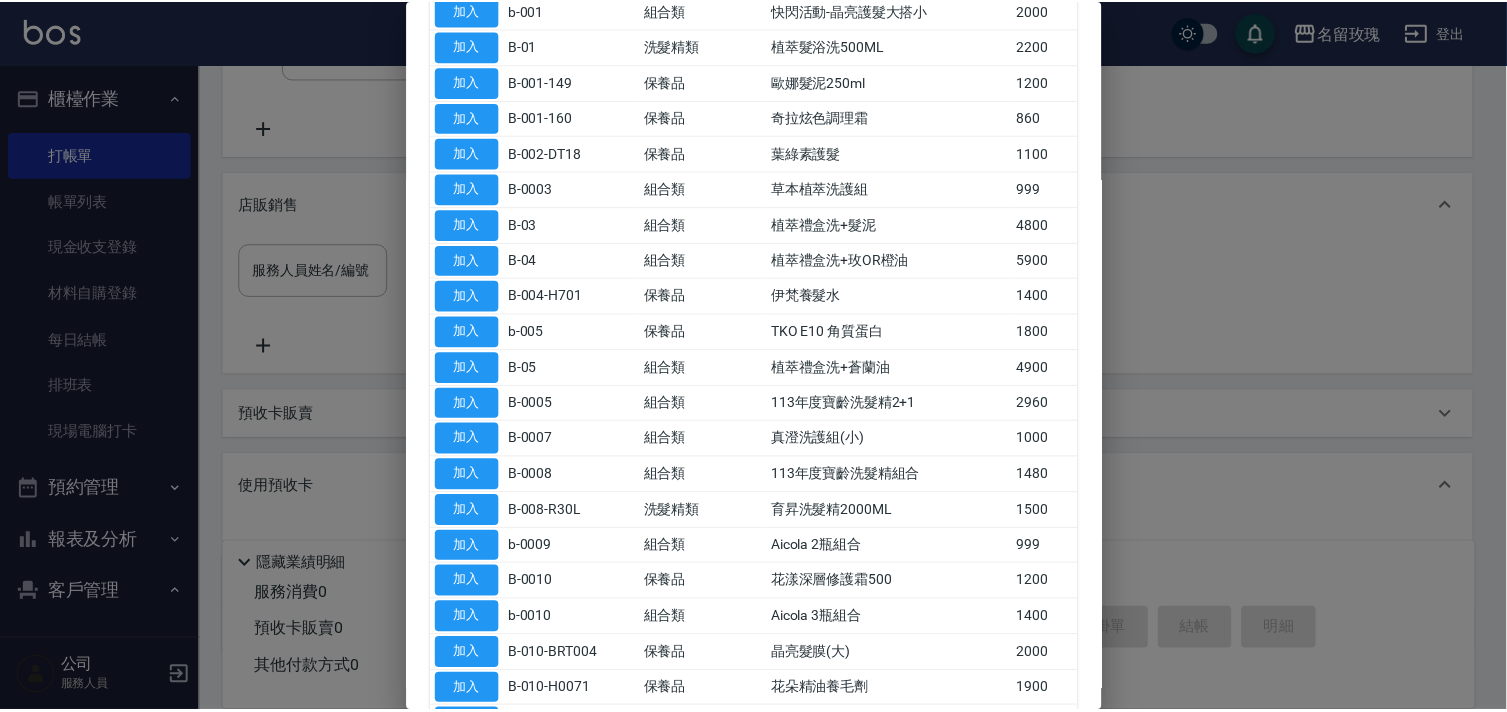 scroll, scrollTop: 0, scrollLeft: 0, axis: both 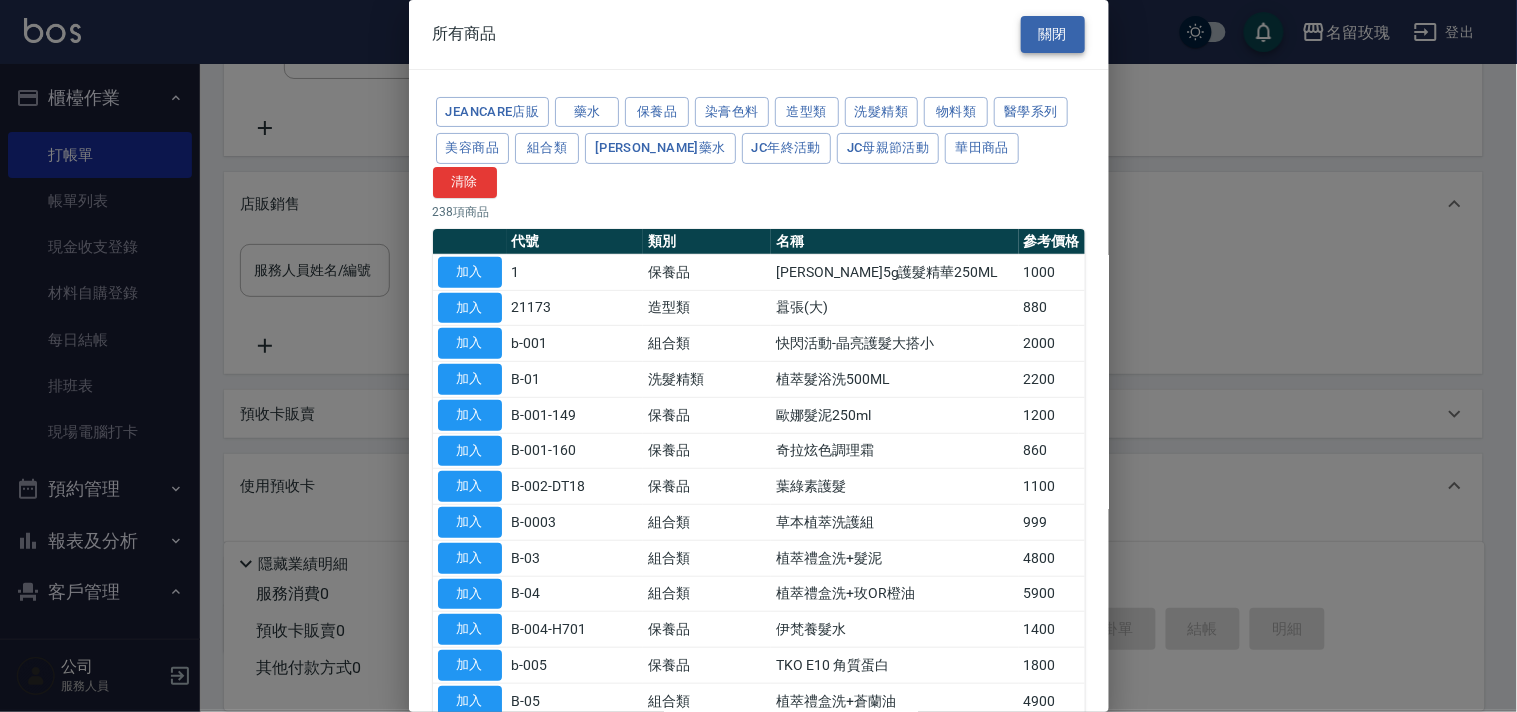 click on "關閉" at bounding box center [1053, 34] 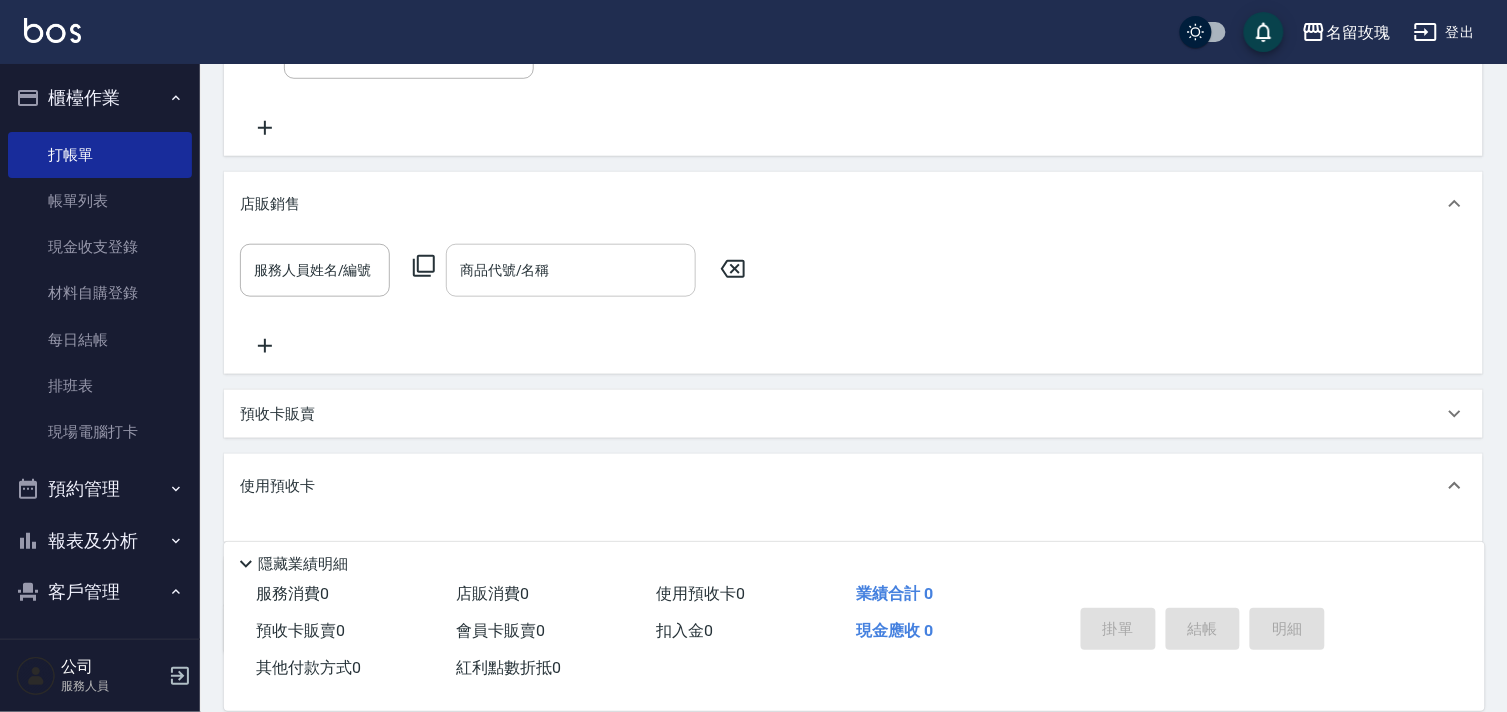 click on "商品代號/名稱" at bounding box center (571, 270) 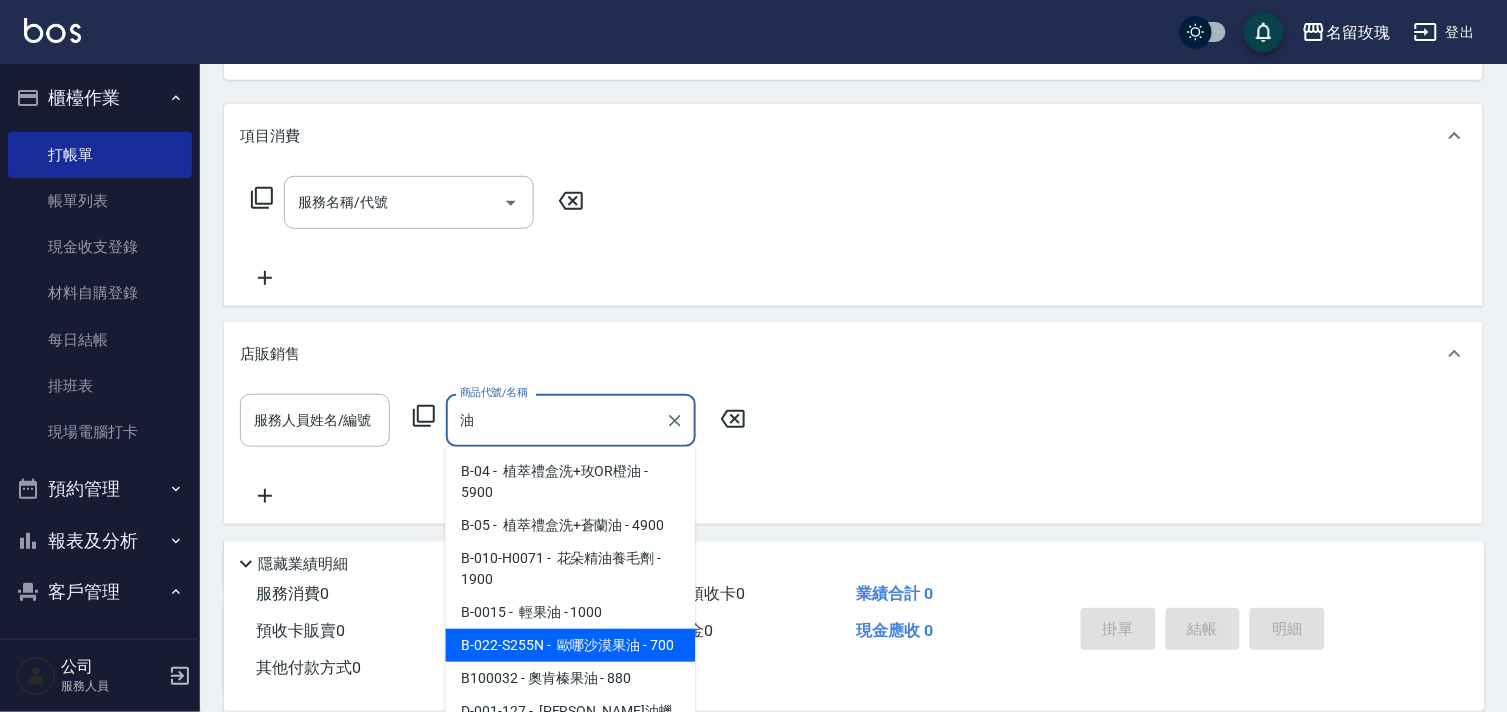 scroll, scrollTop: 263, scrollLeft: 0, axis: vertical 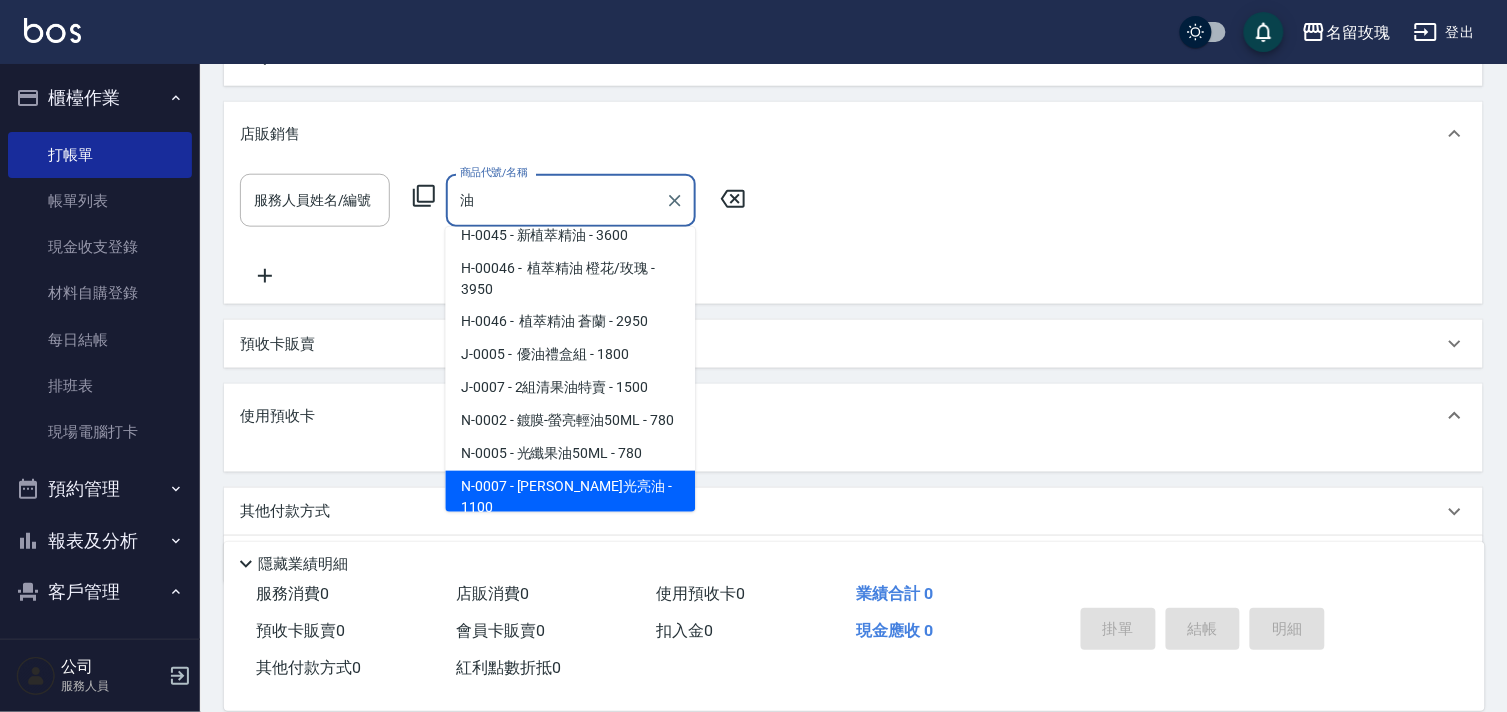 type on "油" 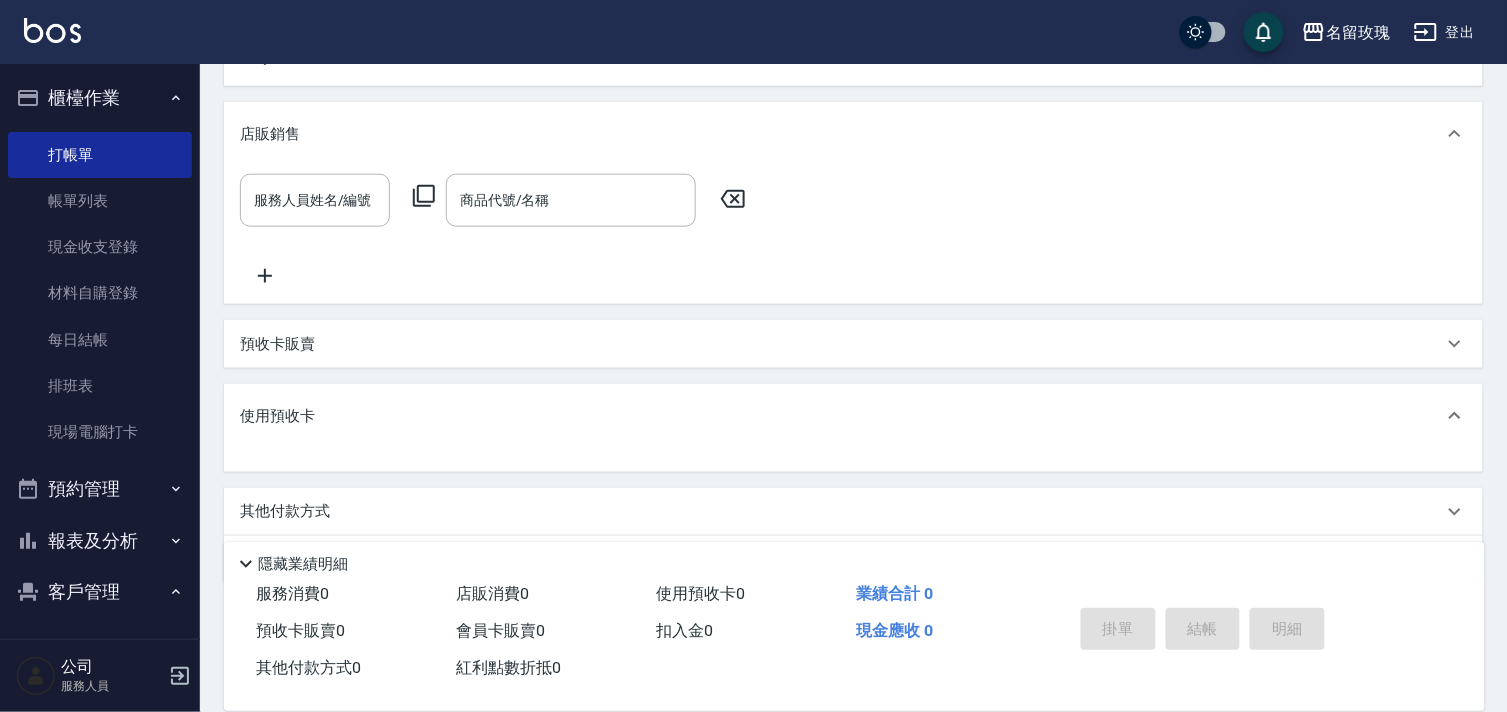 click at bounding box center (853, 460) 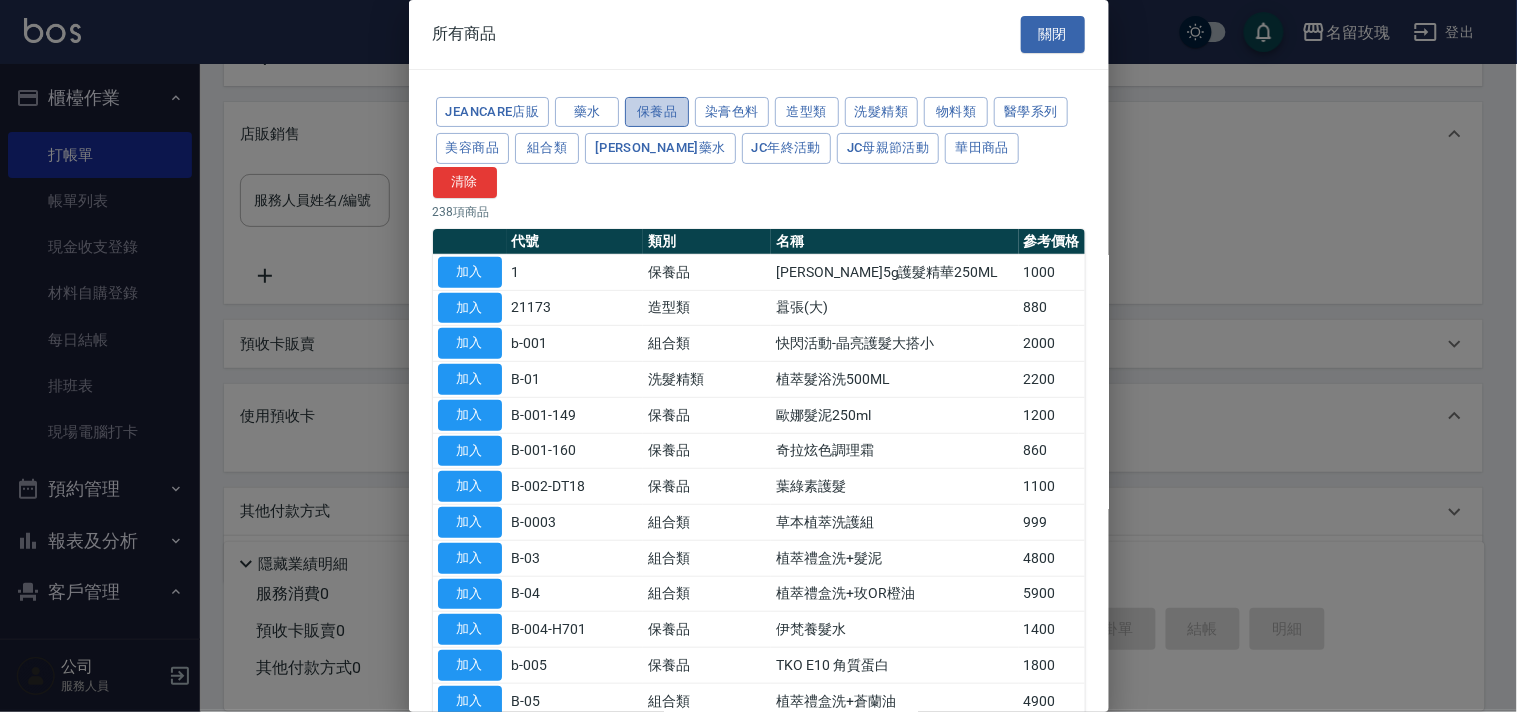 click on "保養品" at bounding box center [657, 112] 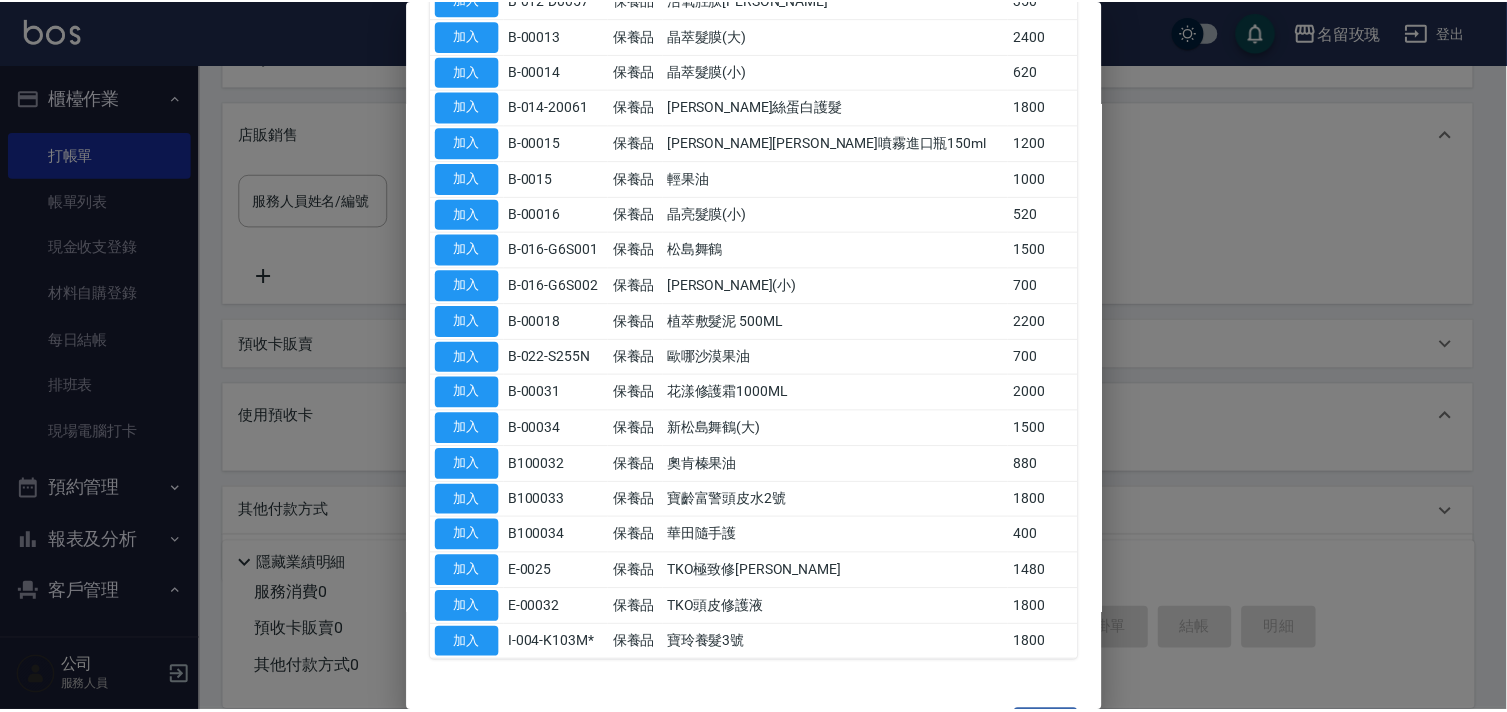 scroll, scrollTop: 0, scrollLeft: 0, axis: both 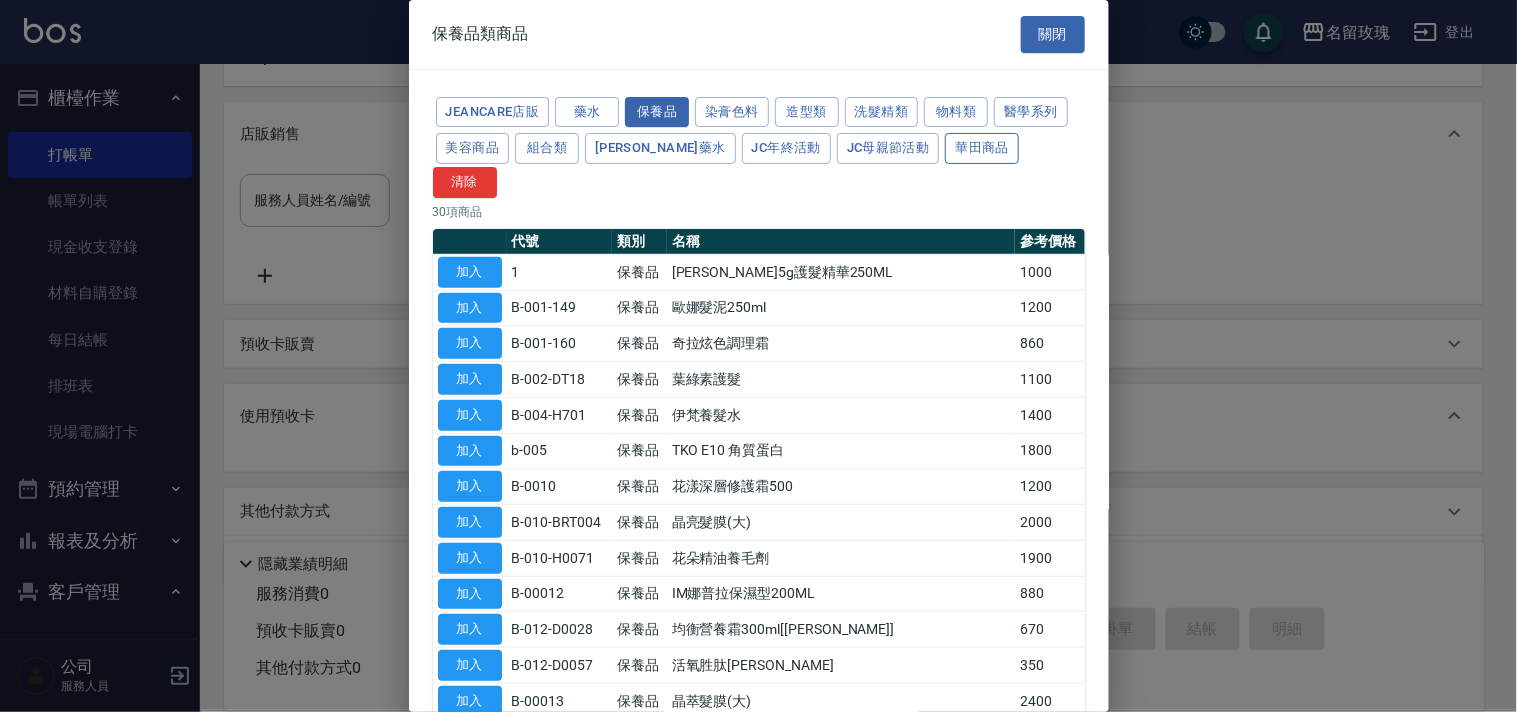 click on "華田商品" at bounding box center (982, 148) 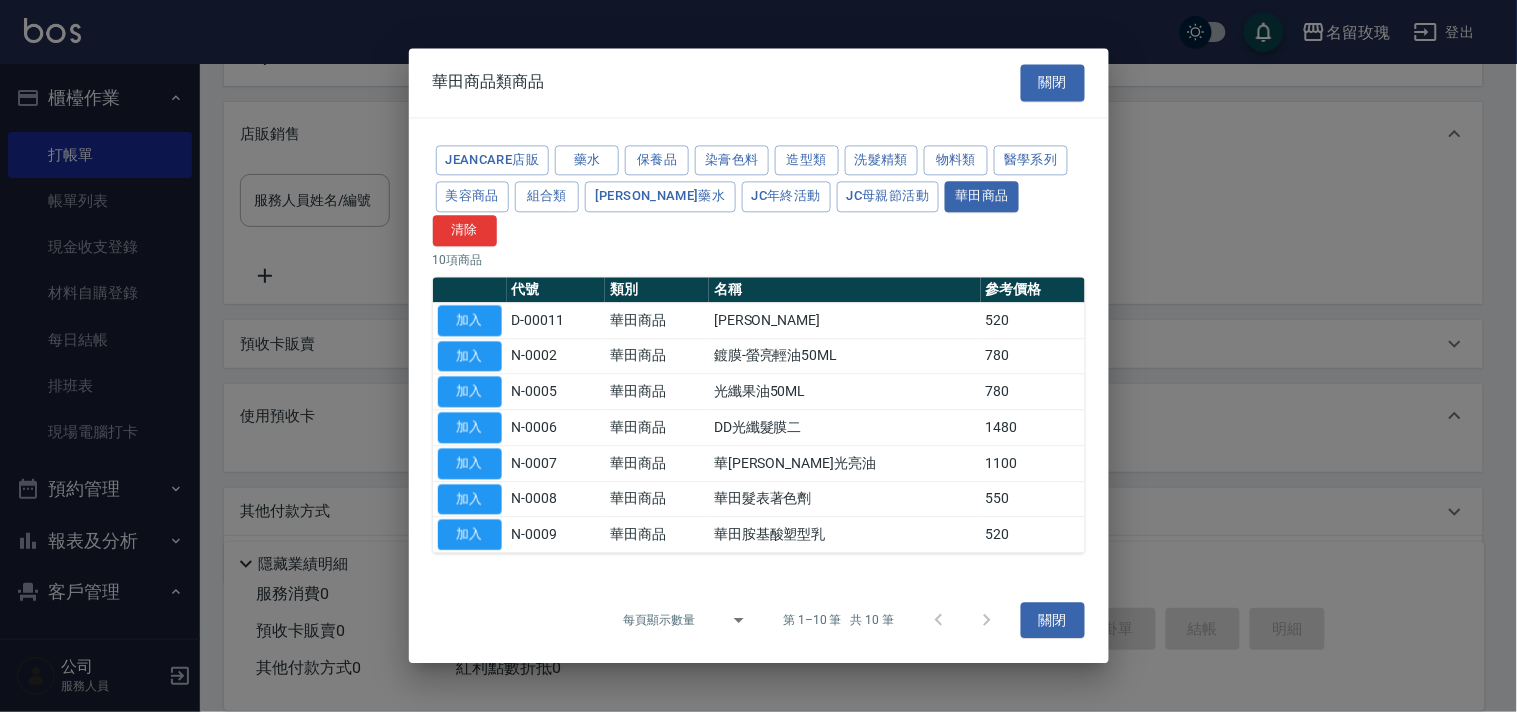 click on "華田商品類商品 關閉" at bounding box center [759, 82] 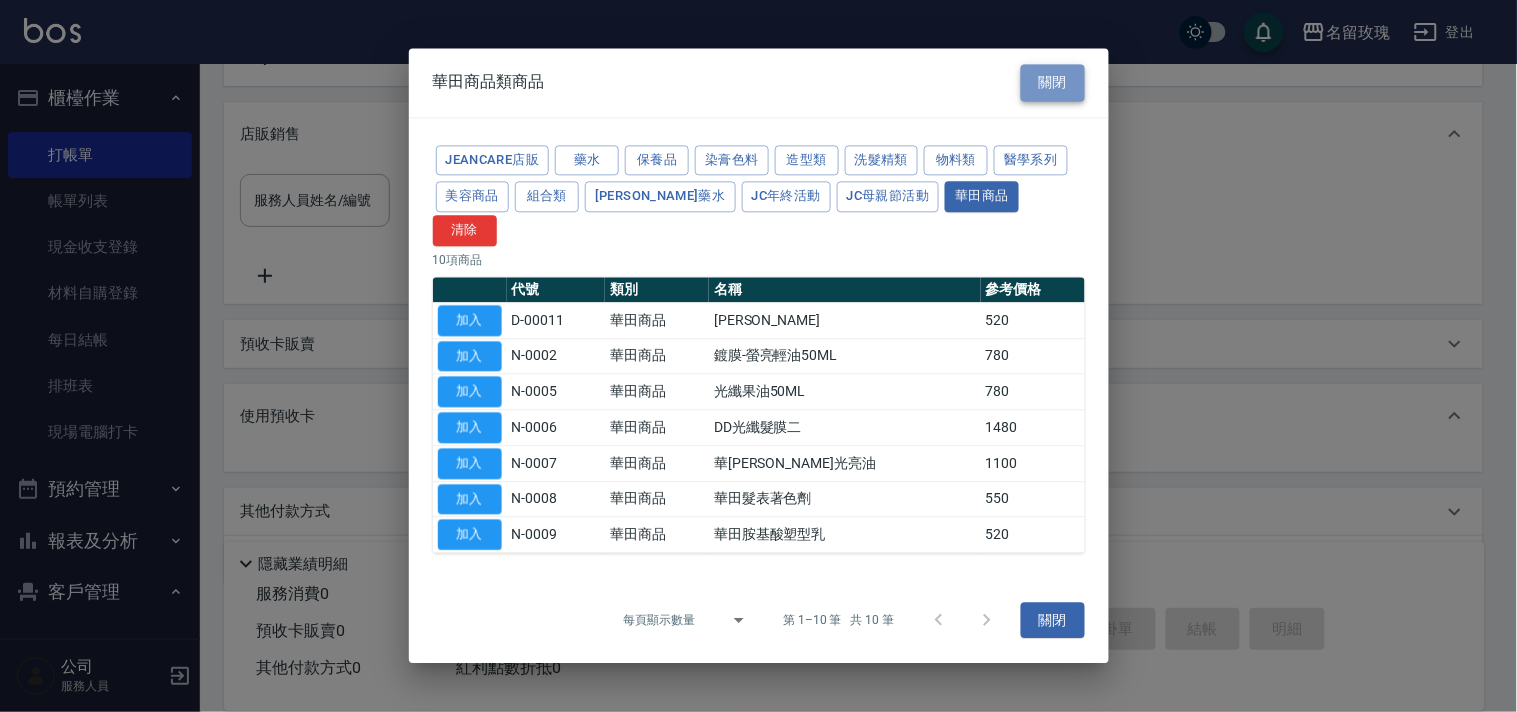 click on "關閉" at bounding box center (1053, 82) 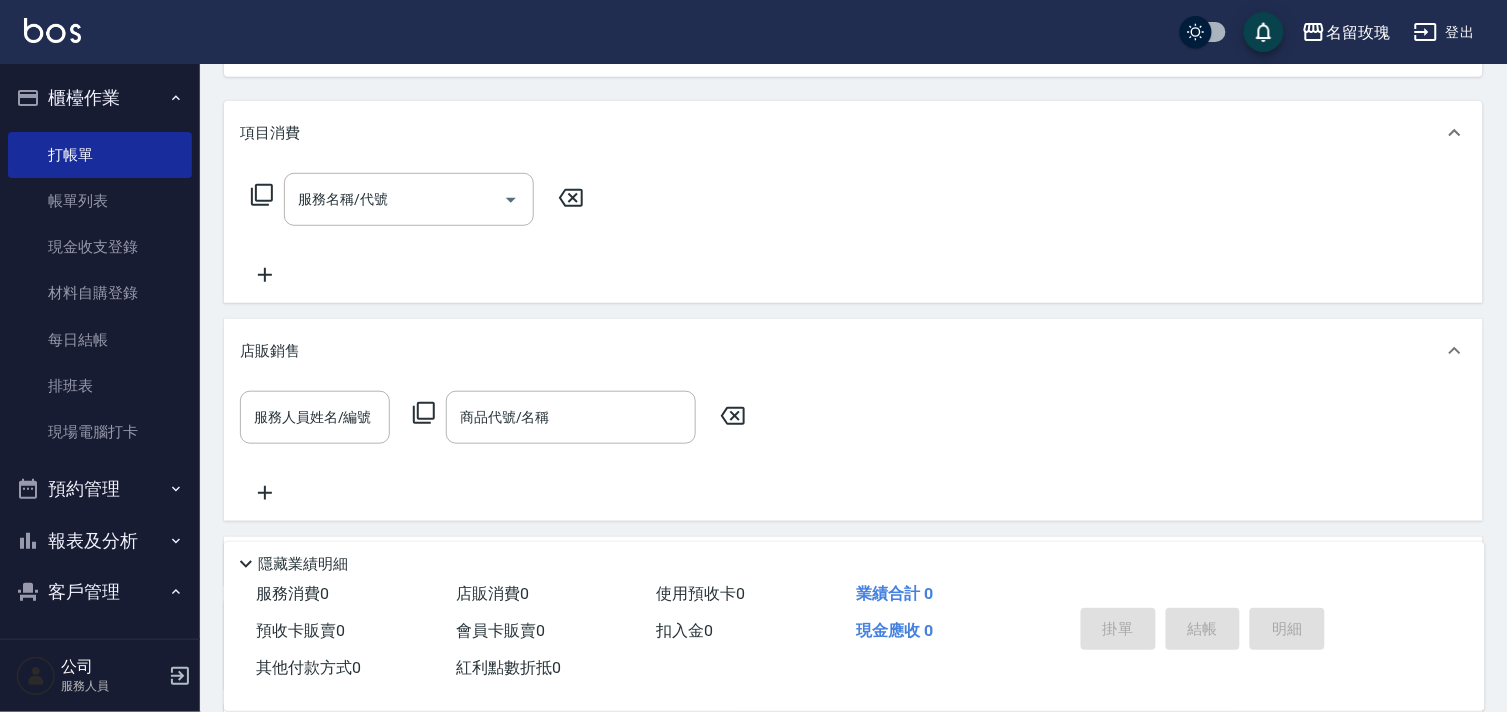scroll, scrollTop: 0, scrollLeft: 0, axis: both 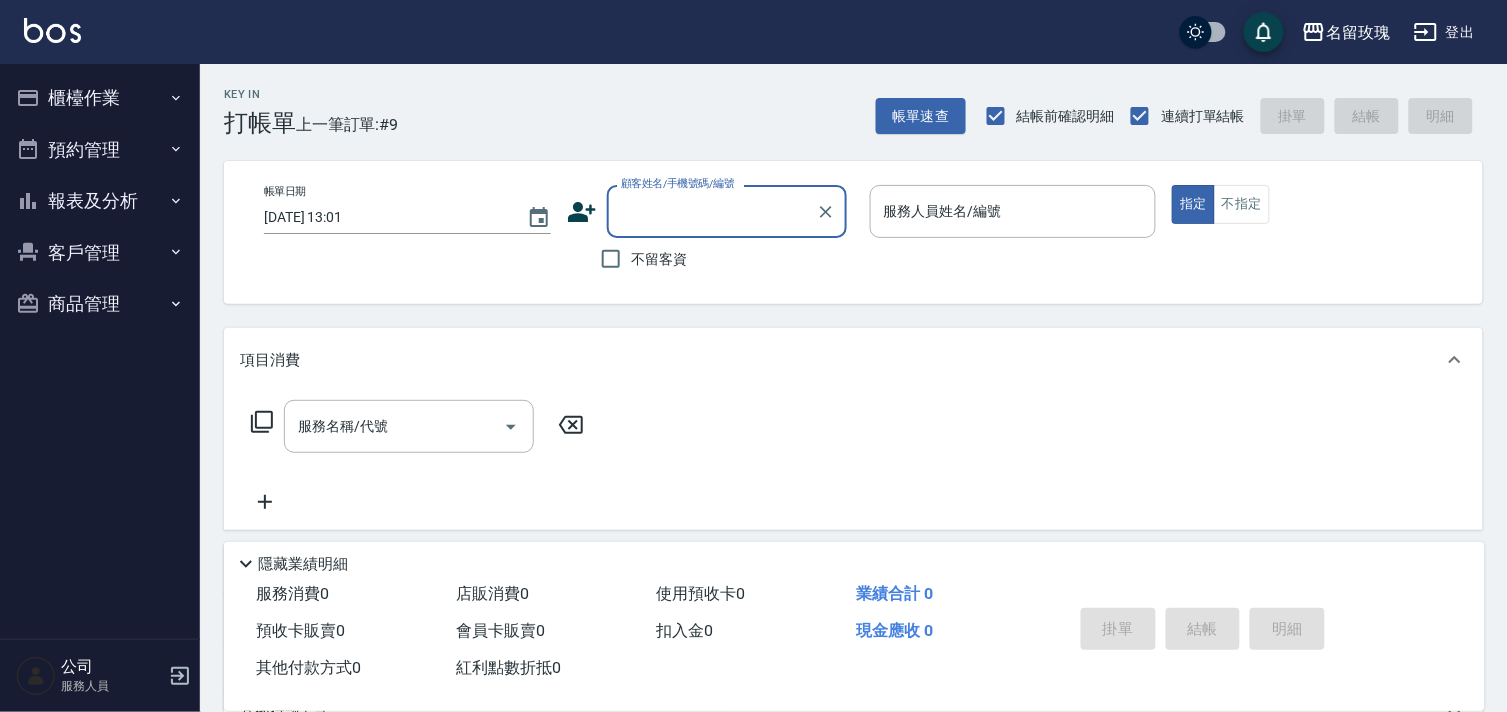 click on "顧客姓名/手機號碼/編號" at bounding box center [712, 211] 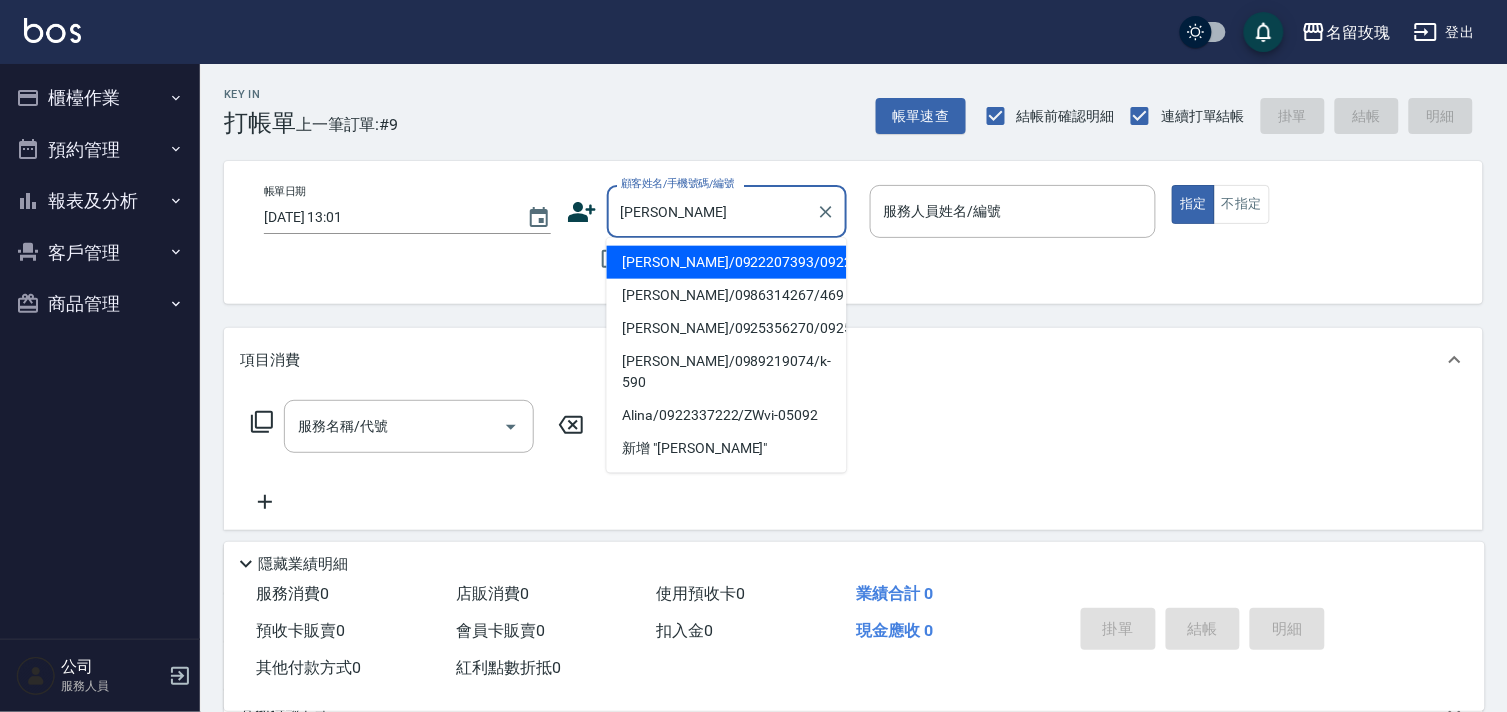 click on "[PERSON_NAME]/0922207393/0922207393" at bounding box center (727, 262) 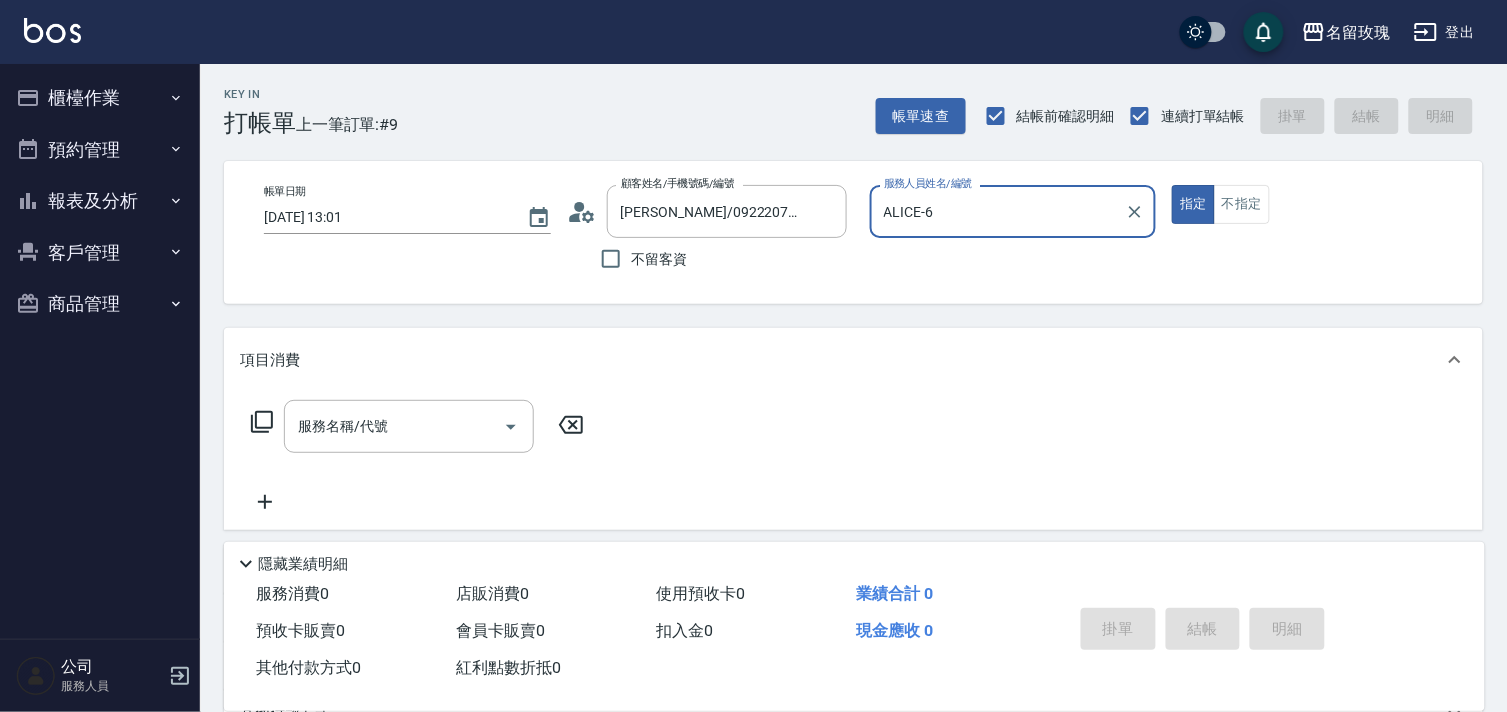 type on "ALICE-6" 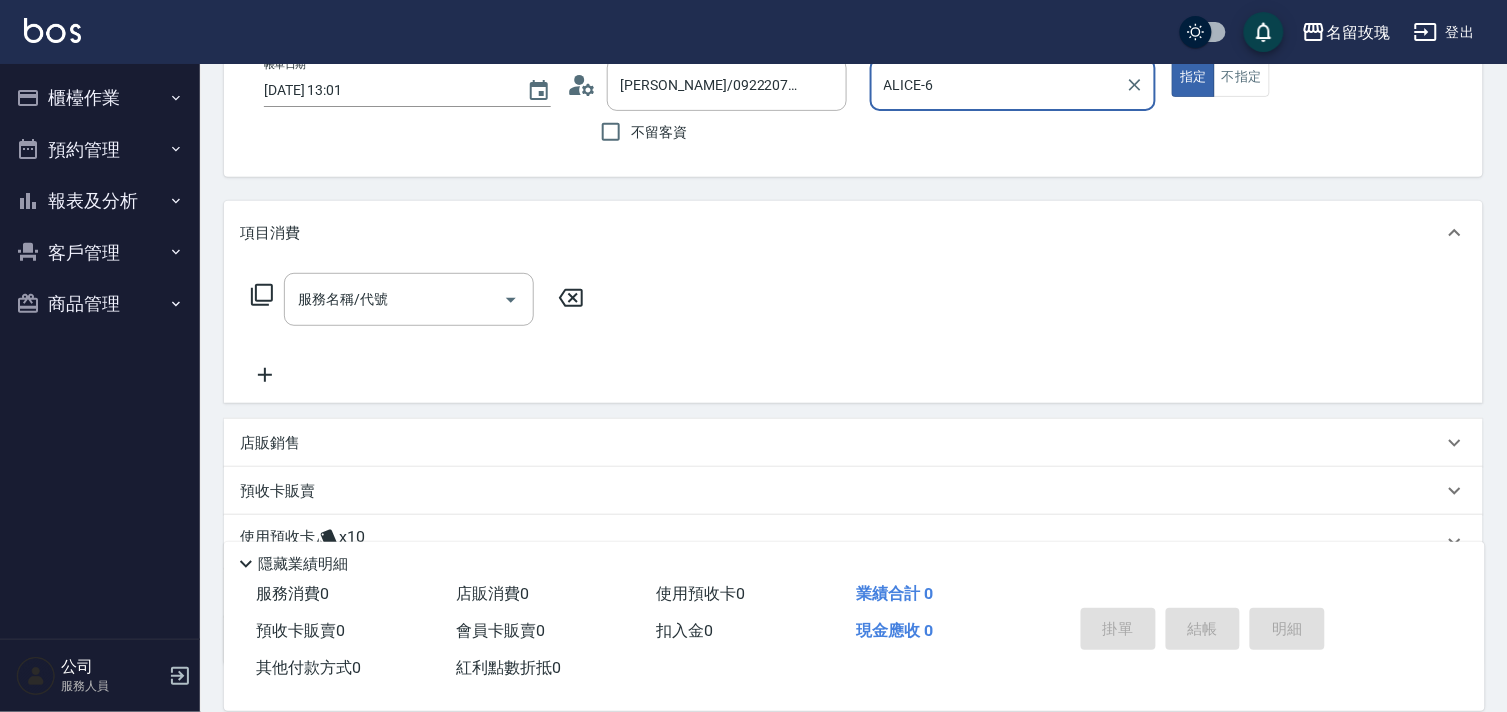 scroll, scrollTop: 268, scrollLeft: 0, axis: vertical 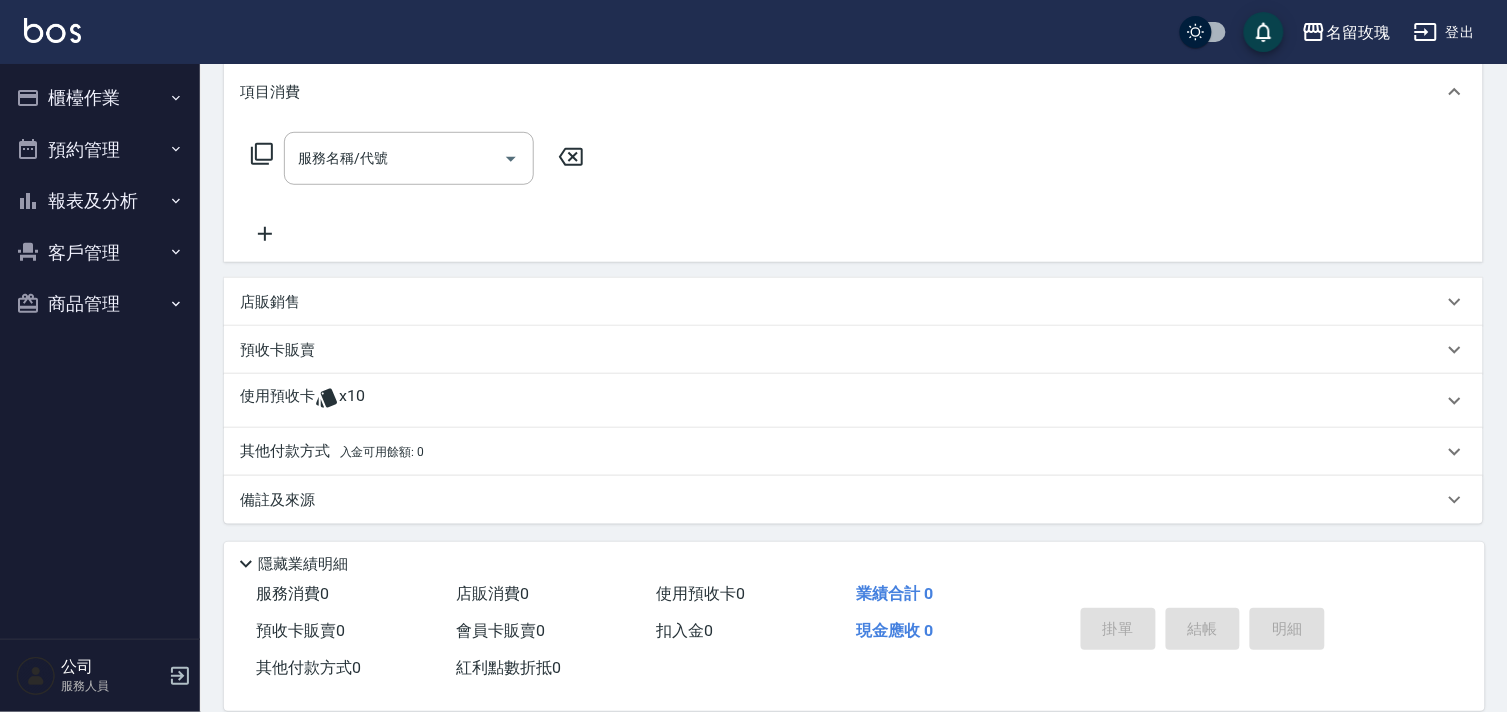 click on "使用預收卡 x10" at bounding box center [853, 401] 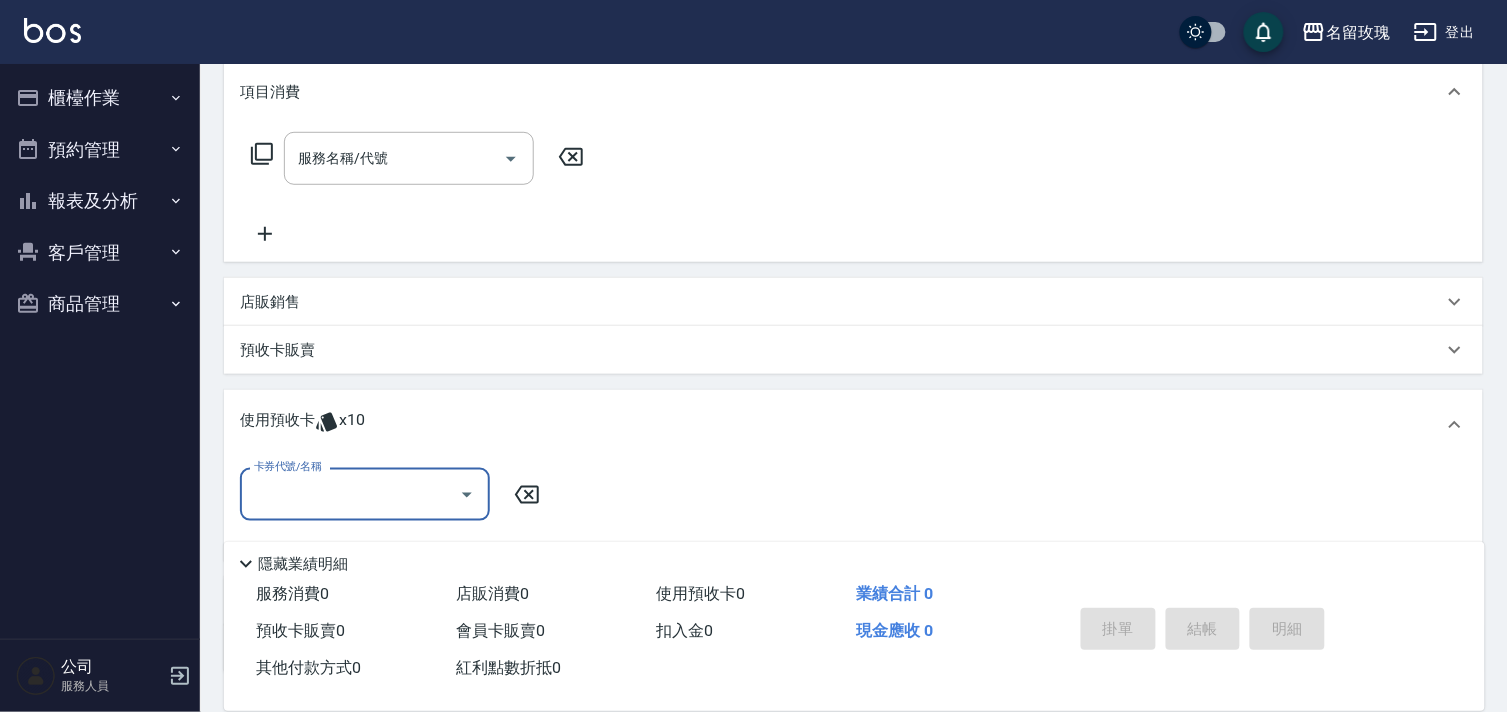 scroll, scrollTop: 0, scrollLeft: 0, axis: both 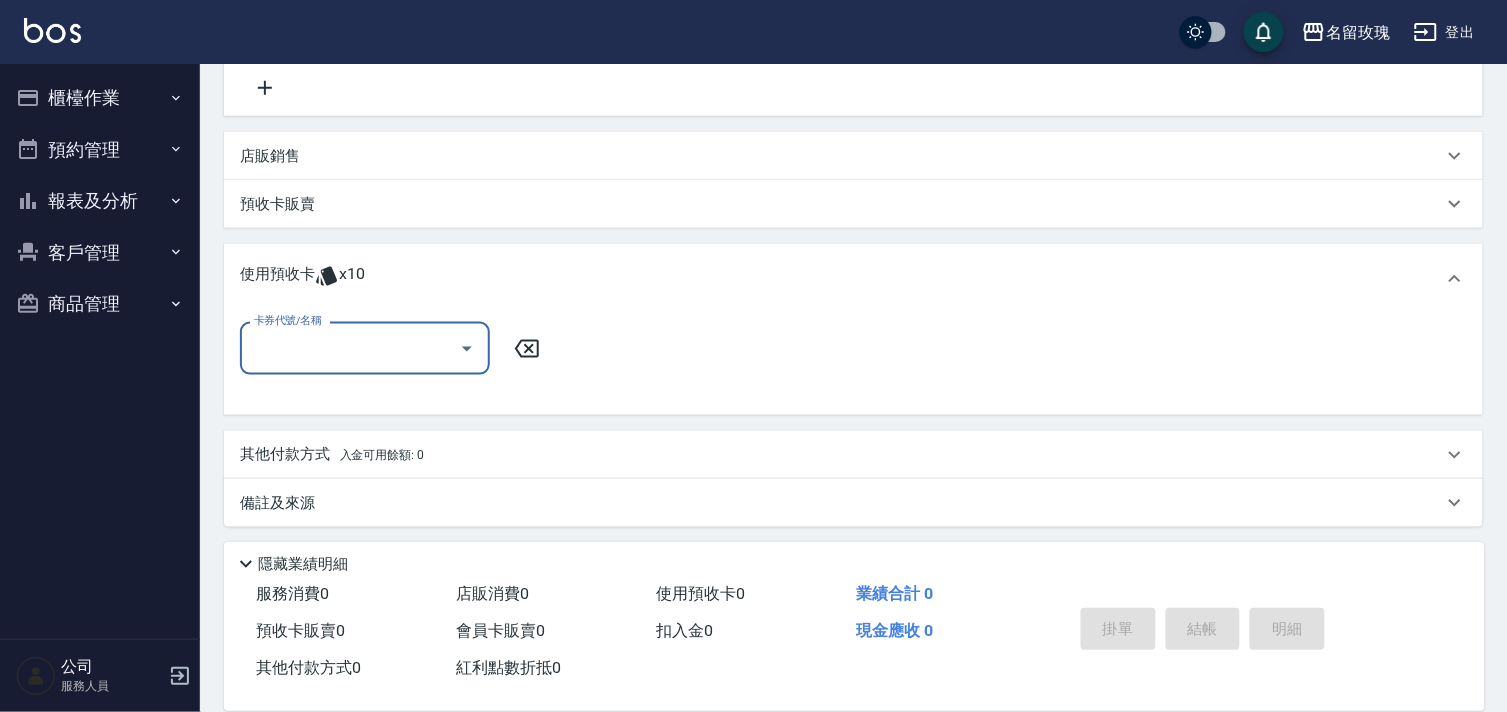 click on "卡券代號/名稱" at bounding box center (350, 348) 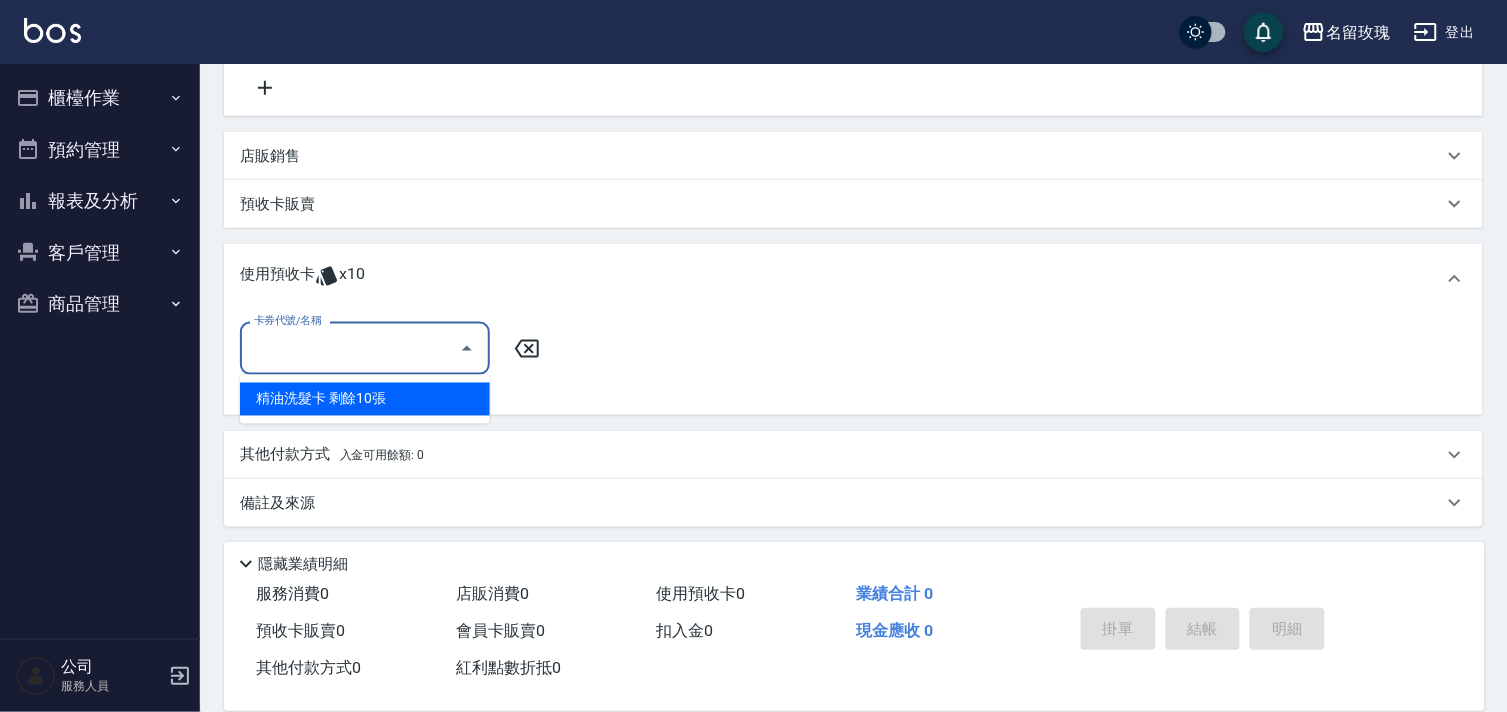 click on "精油洗髮卡 剩餘10張" at bounding box center [365, 399] 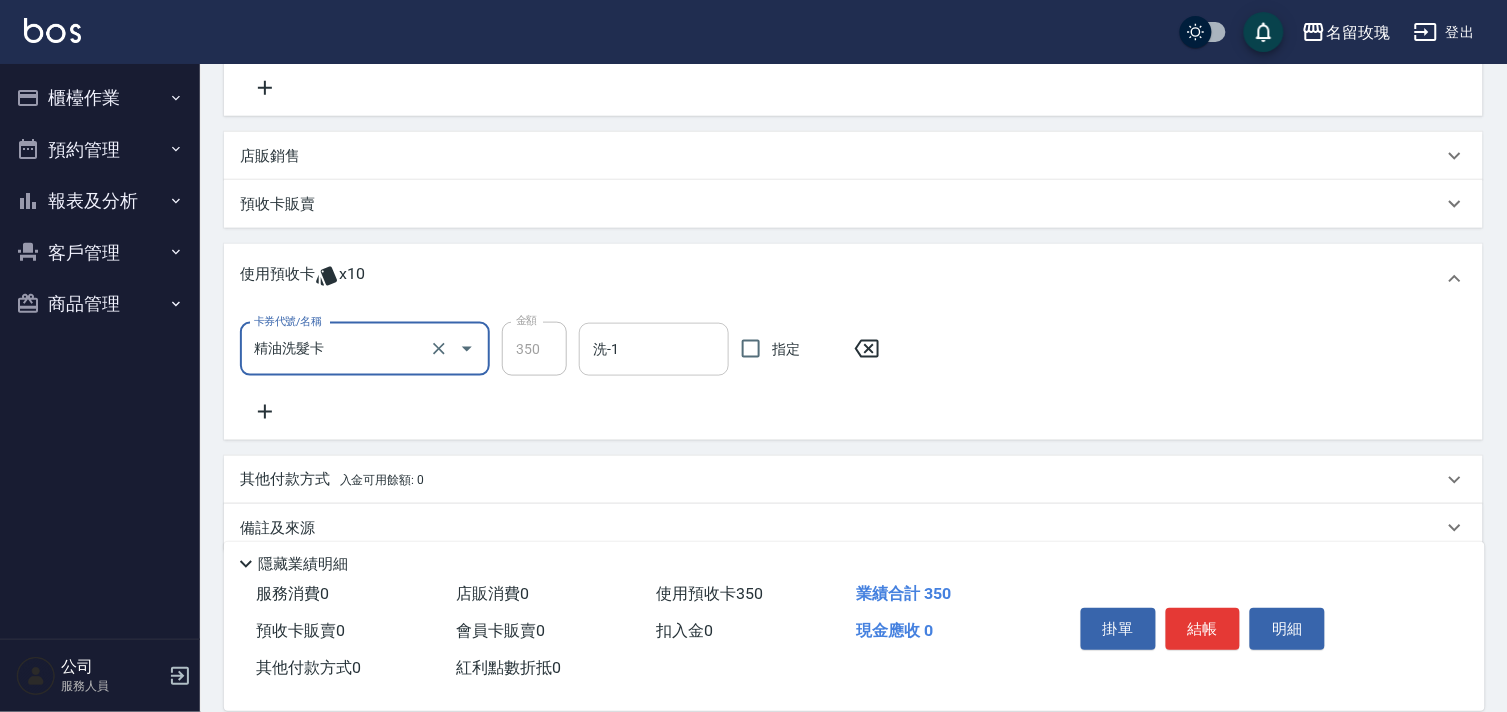 click on "洗-1" at bounding box center (654, 349) 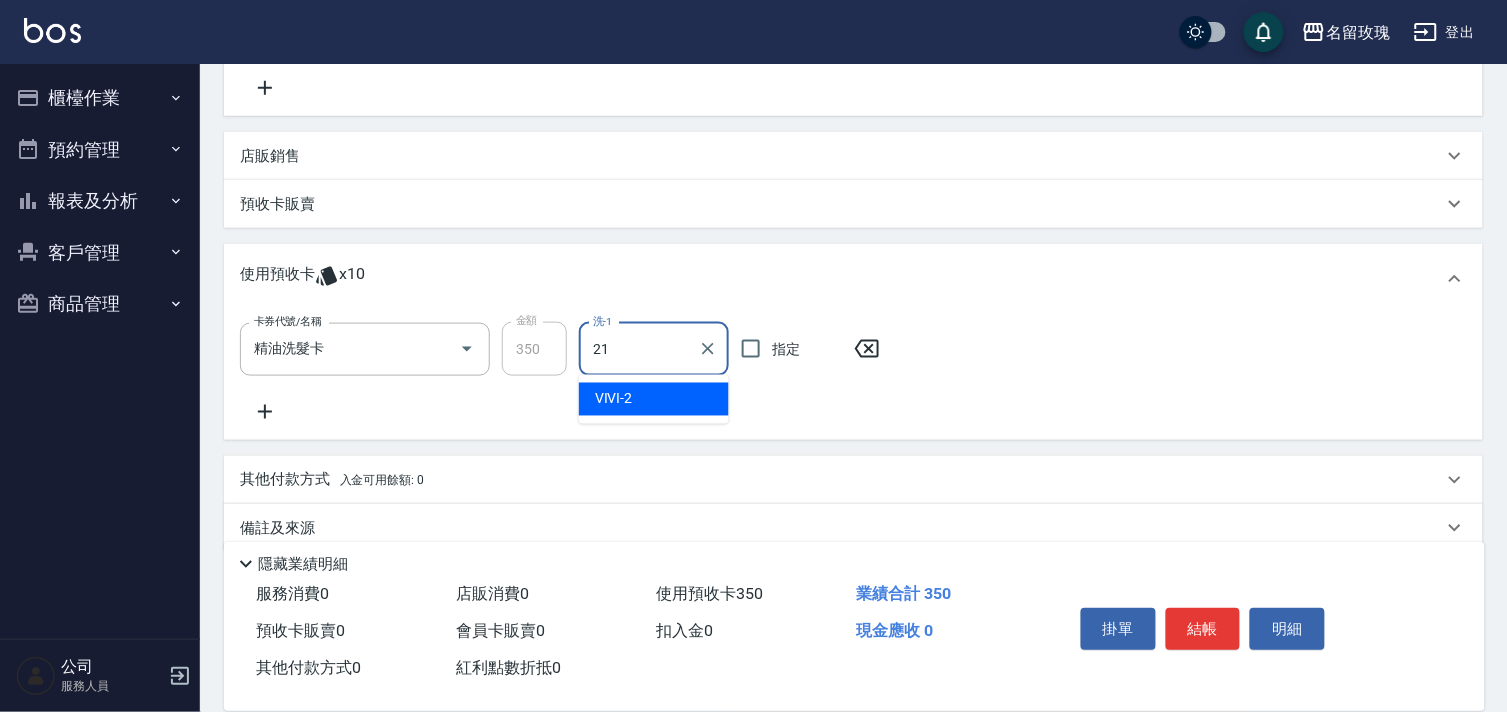type on "少少-21" 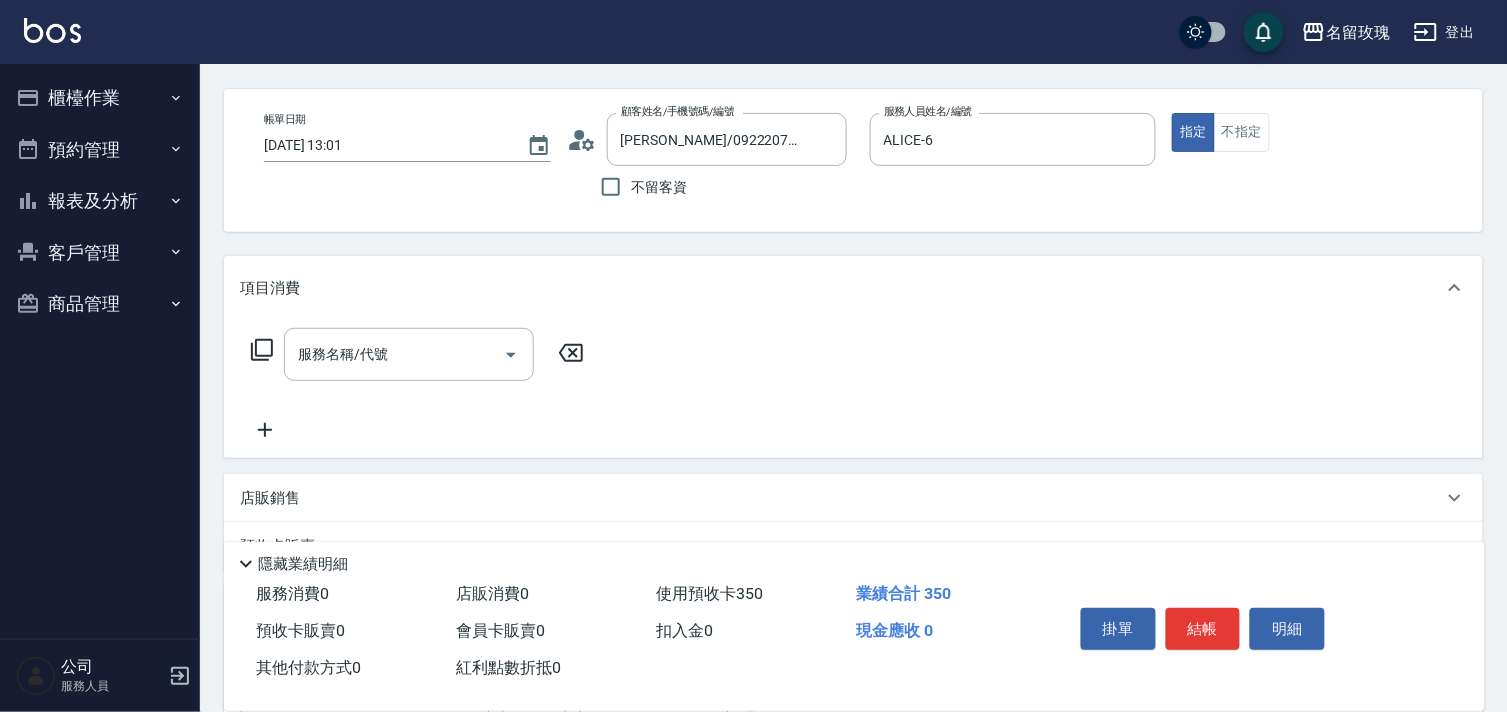 scroll, scrollTop: 111, scrollLeft: 0, axis: vertical 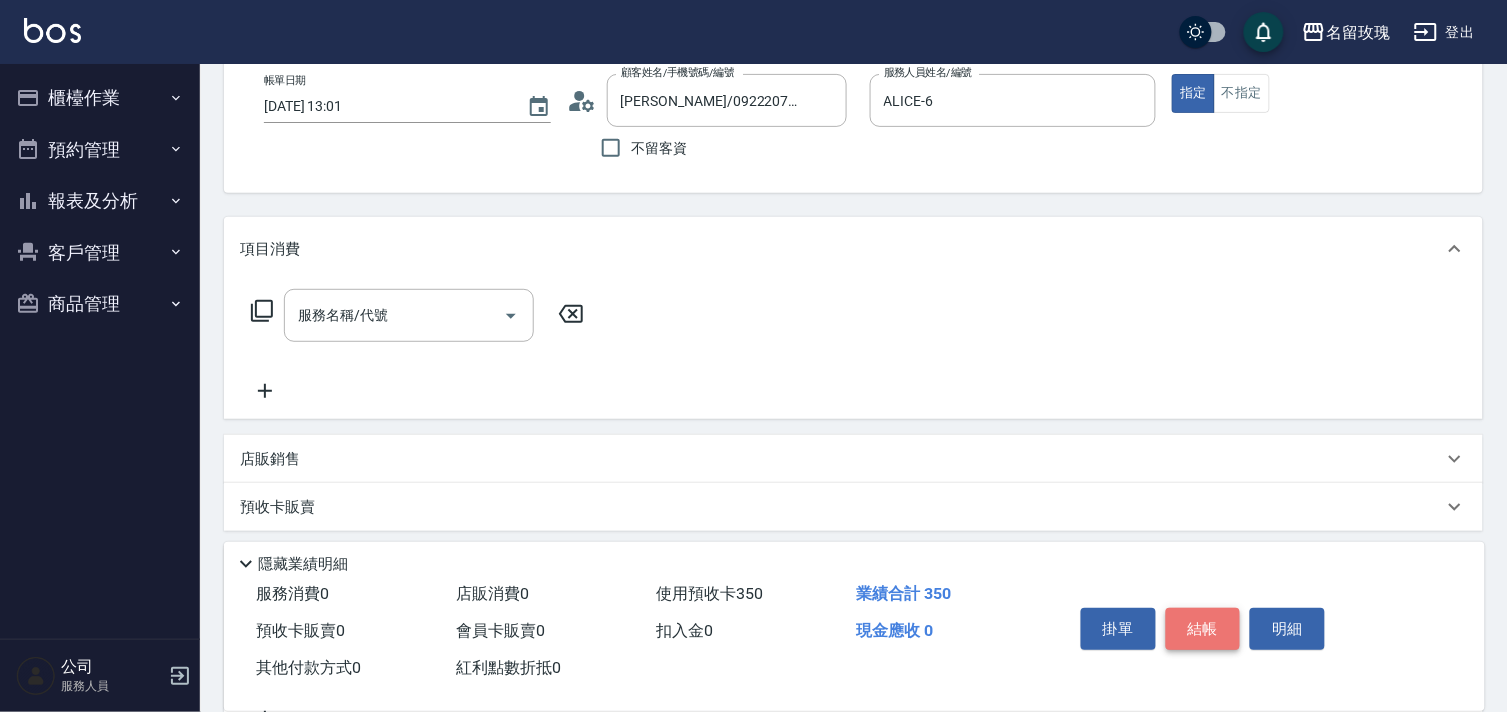 click on "結帳" at bounding box center [1203, 629] 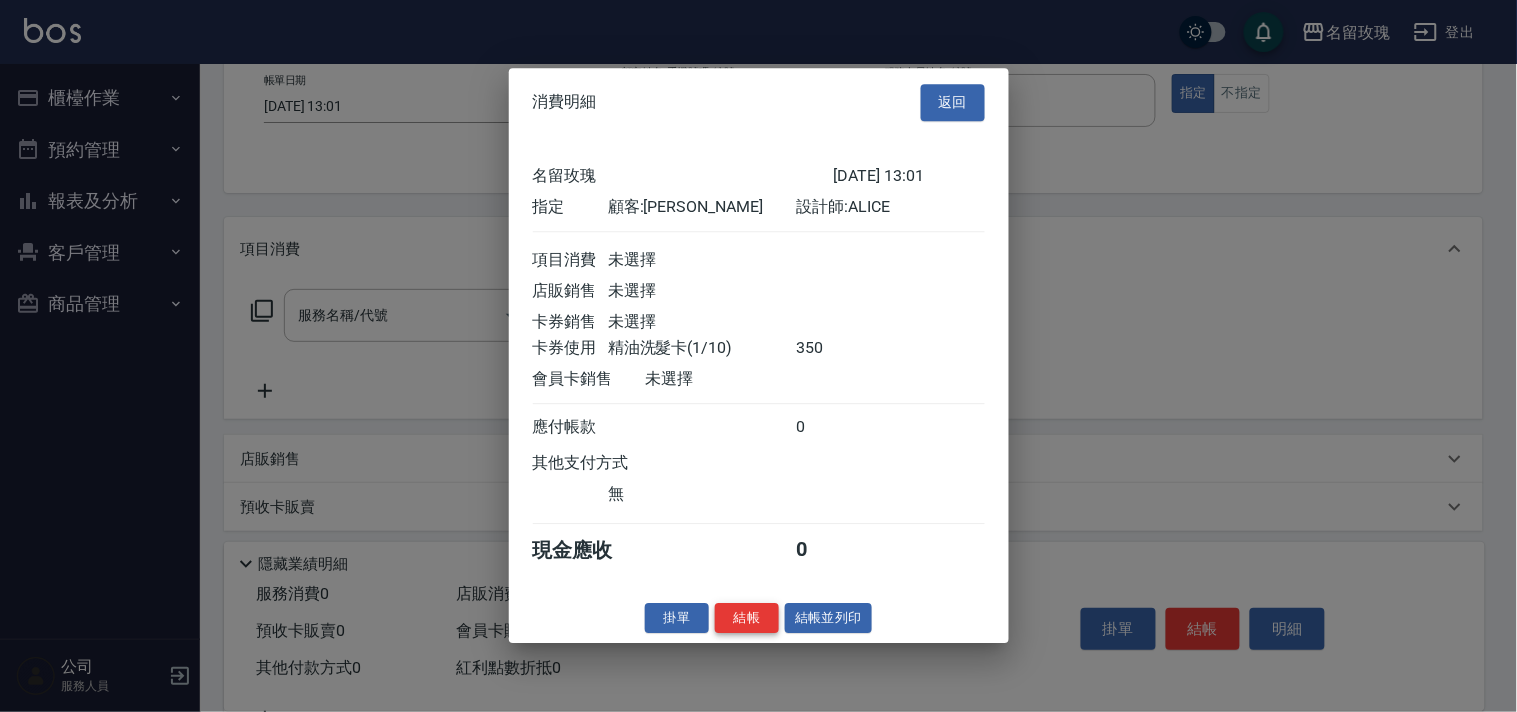 click on "結帳" at bounding box center [747, 618] 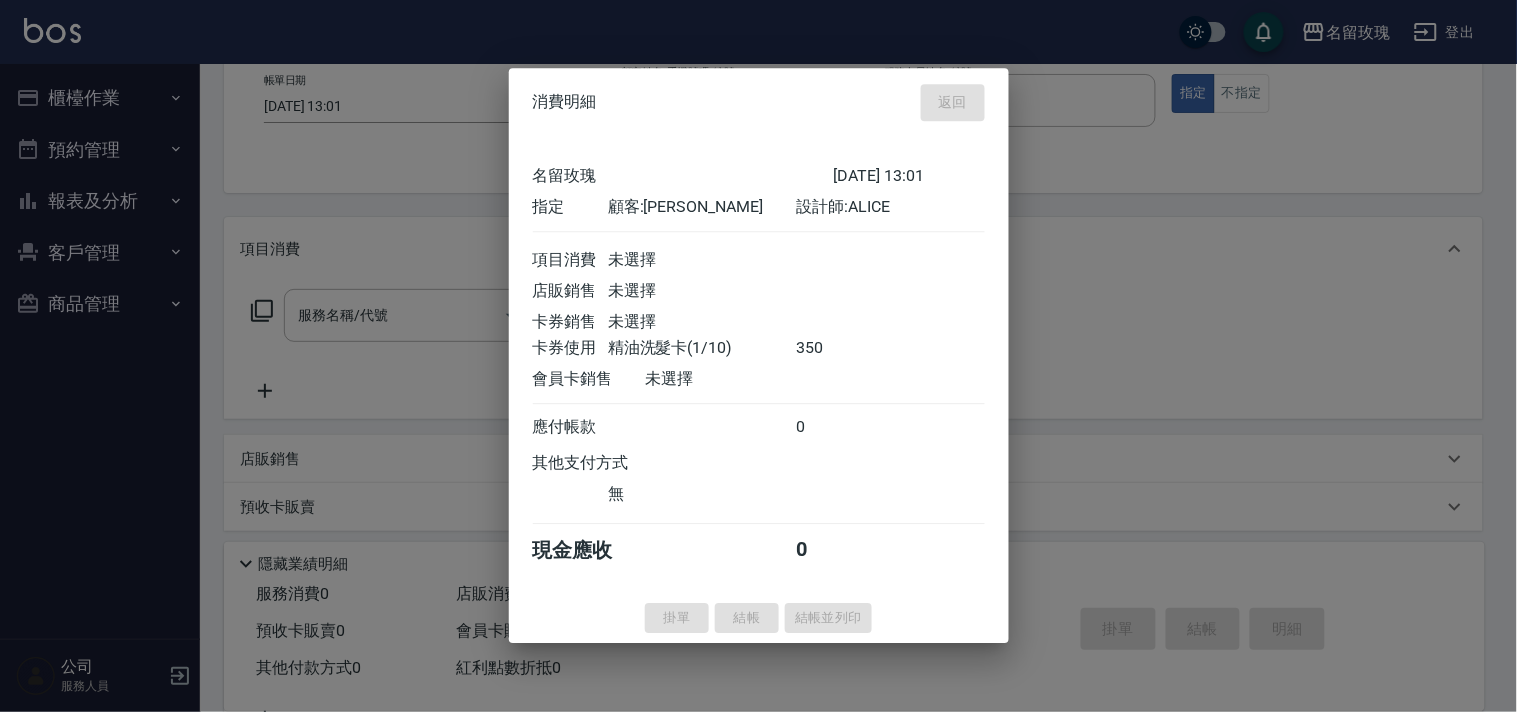type 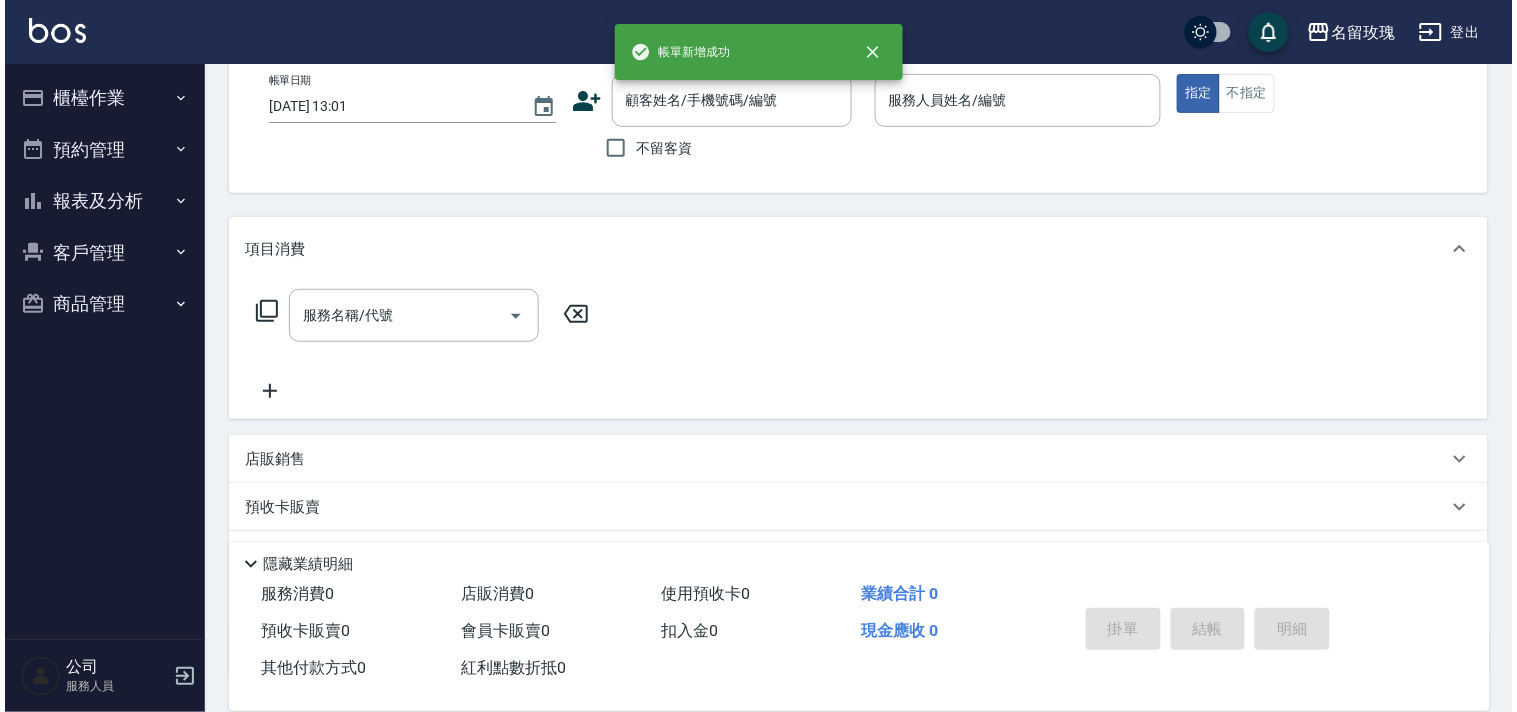 scroll, scrollTop: 0, scrollLeft: 0, axis: both 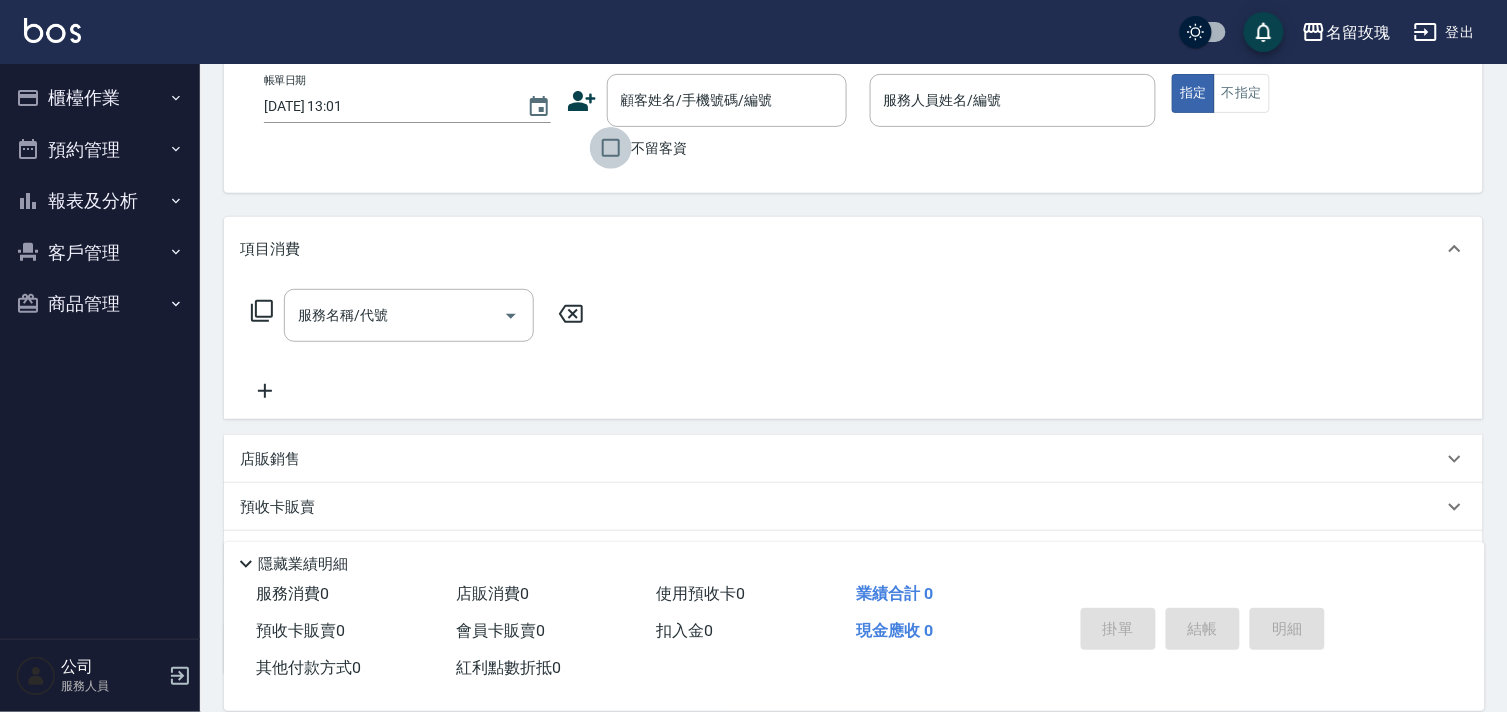 click on "不留客資" at bounding box center (611, 148) 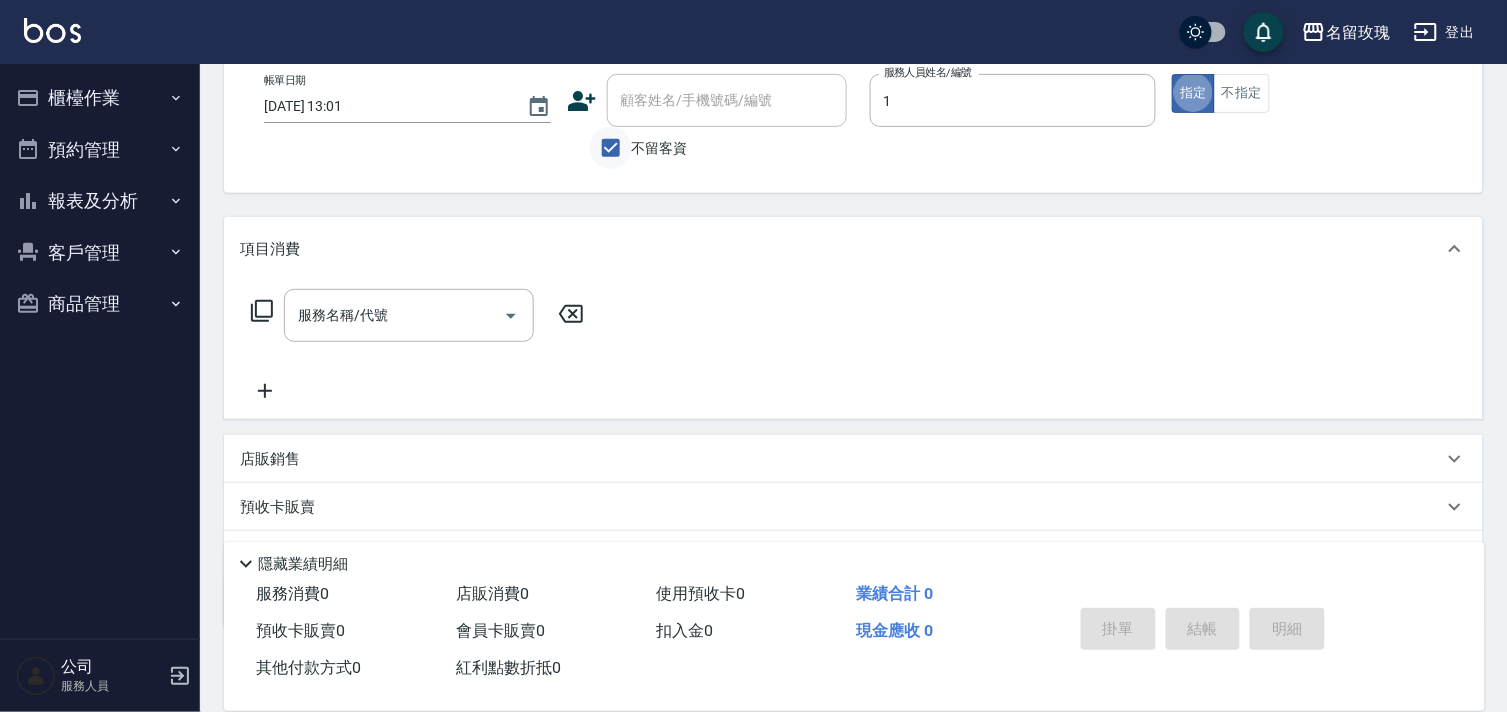 type on "JOYCE-1" 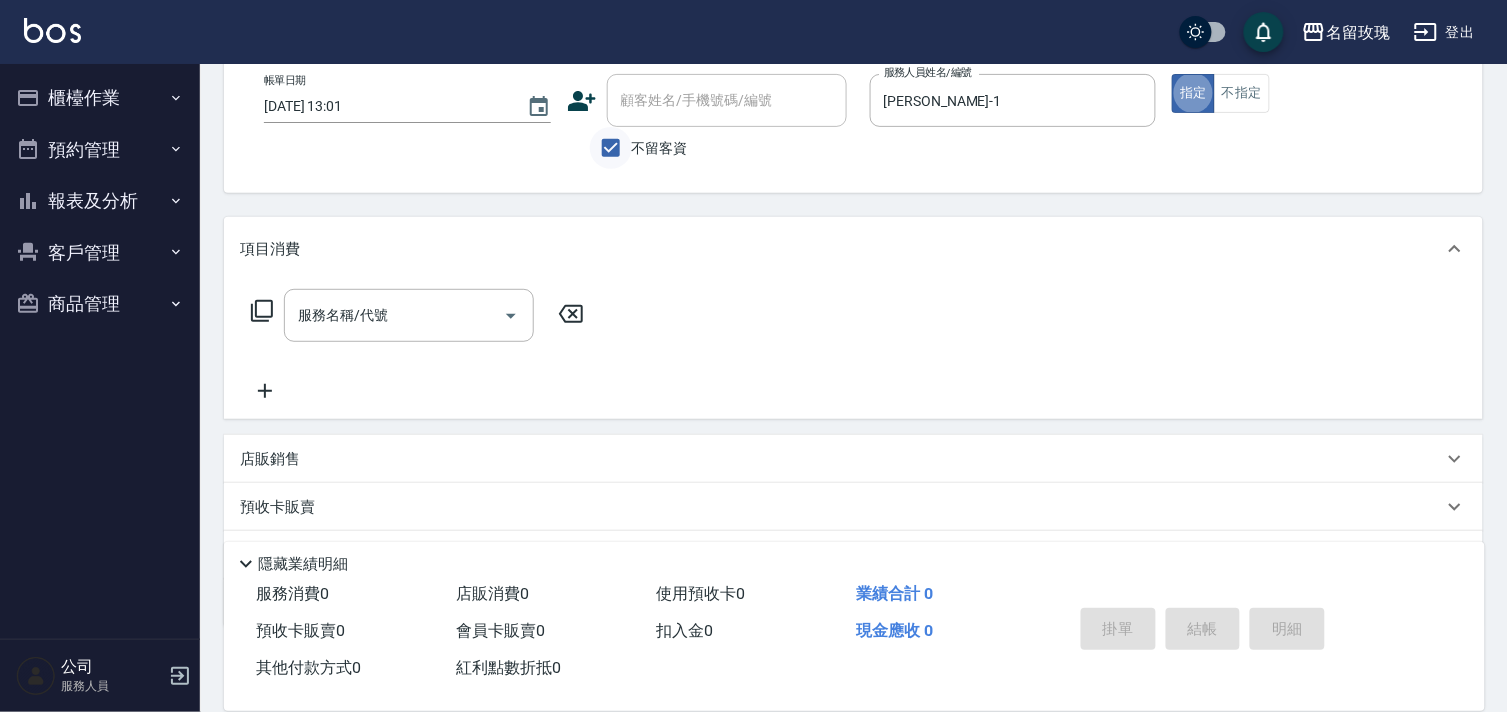 type on "true" 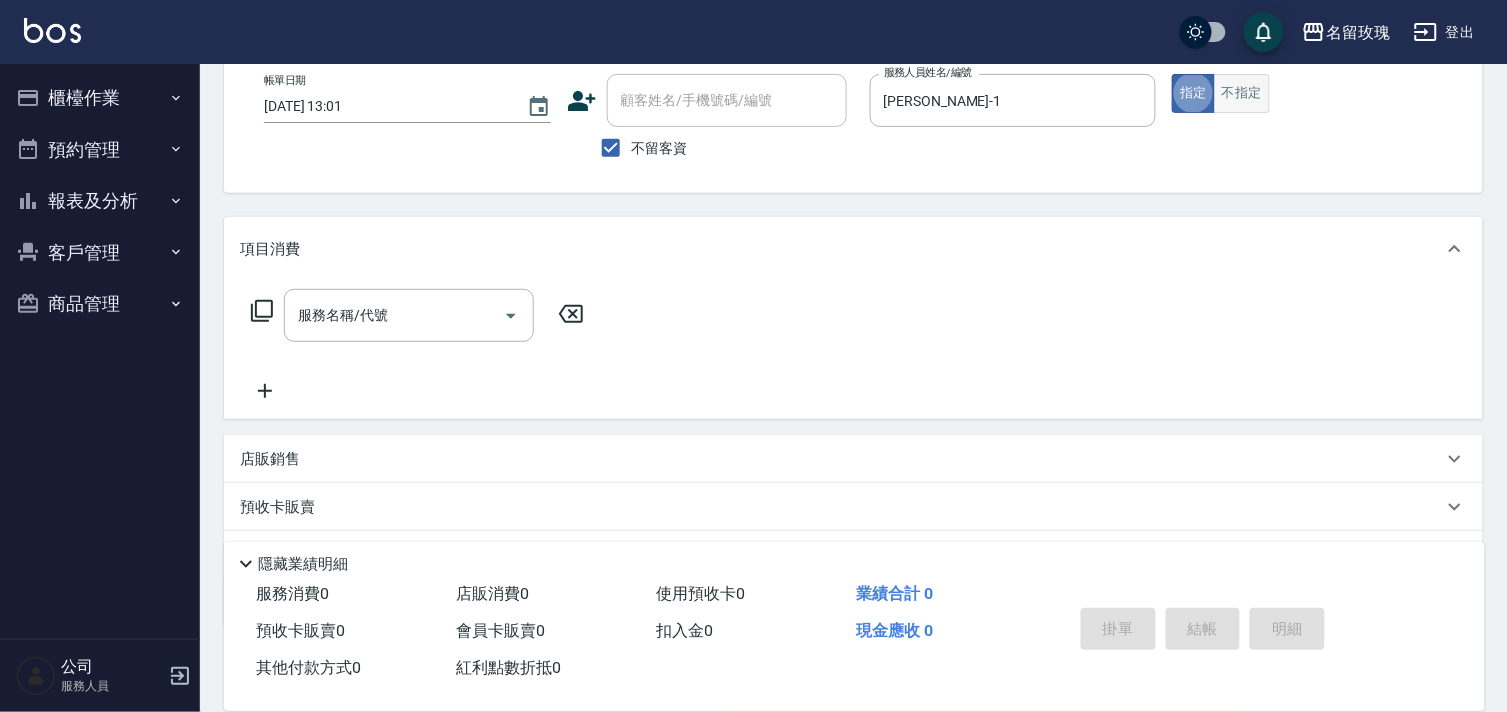 click on "不指定" at bounding box center [1242, 93] 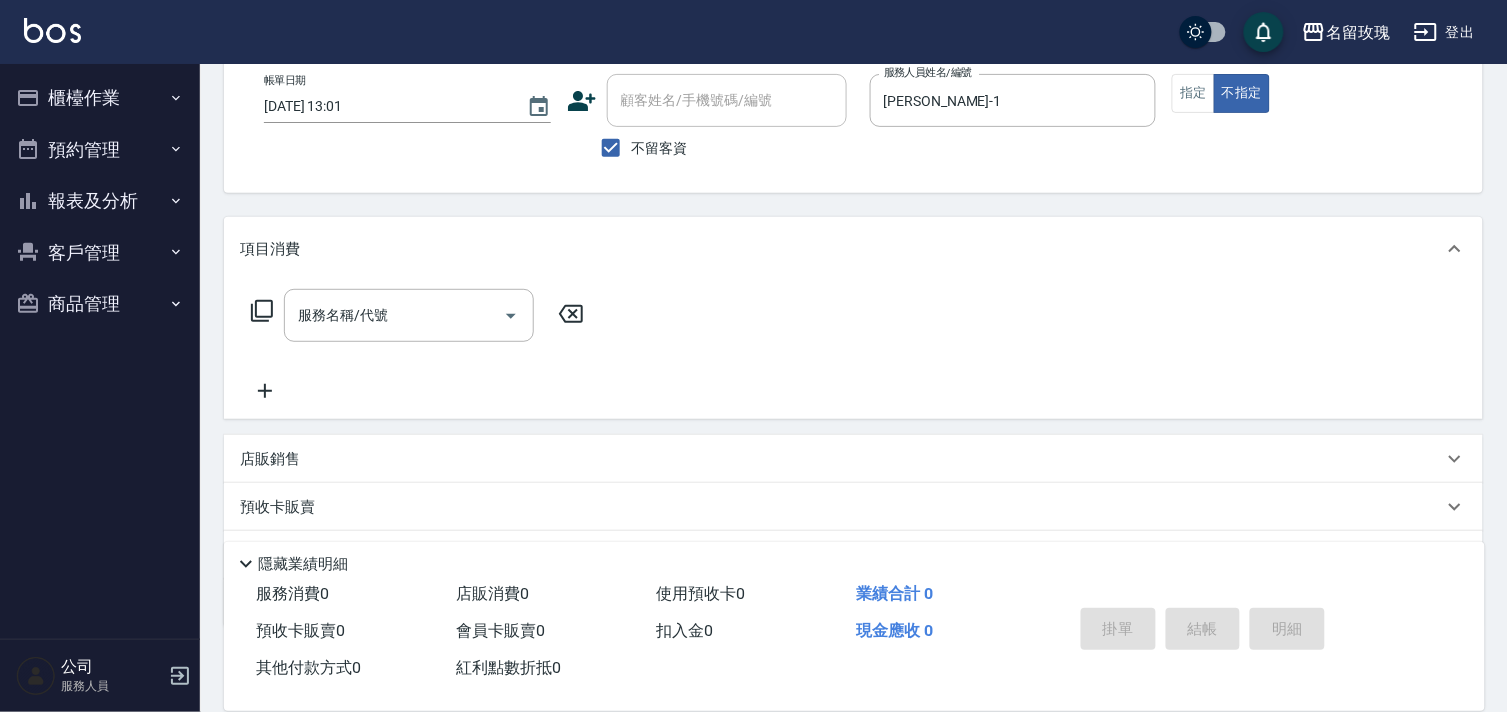 click 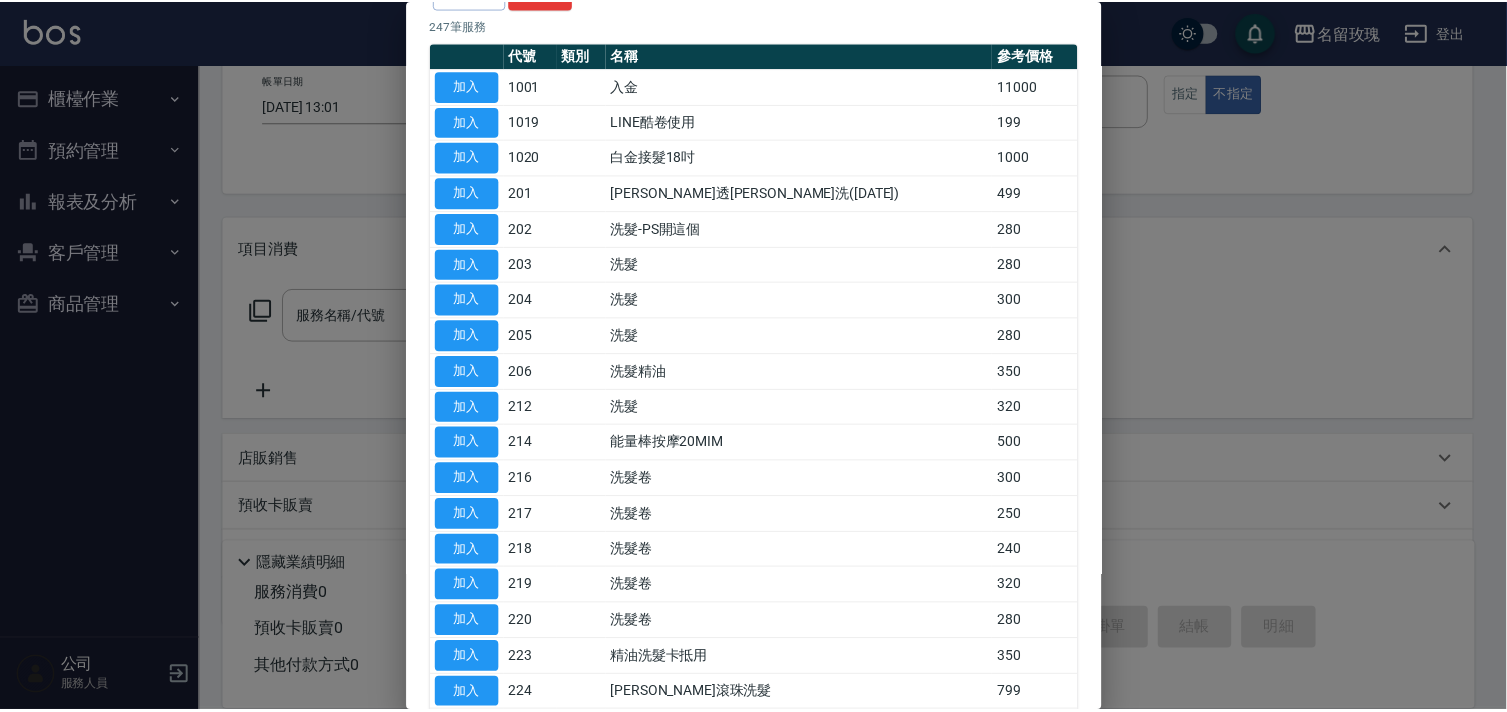 scroll, scrollTop: 444, scrollLeft: 0, axis: vertical 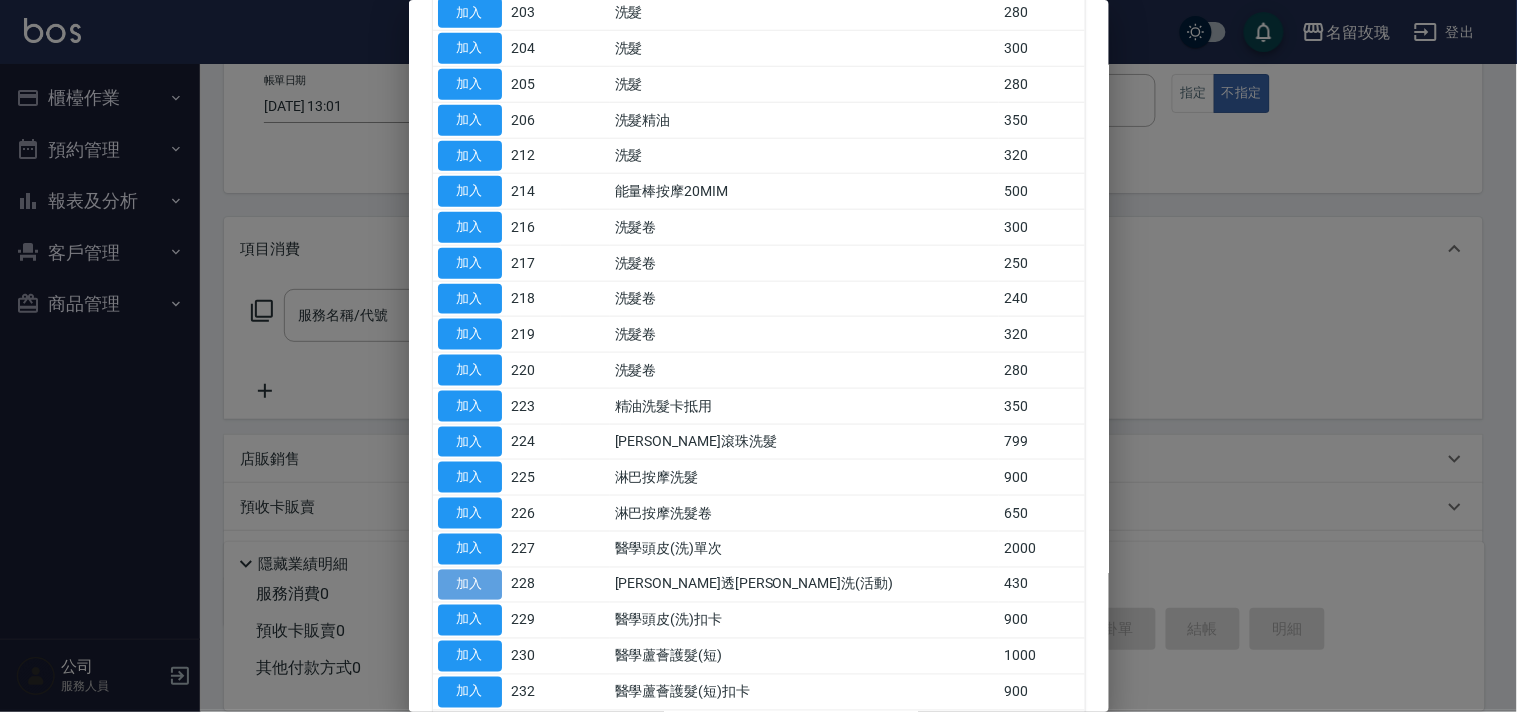 click on "加入" at bounding box center (470, 585) 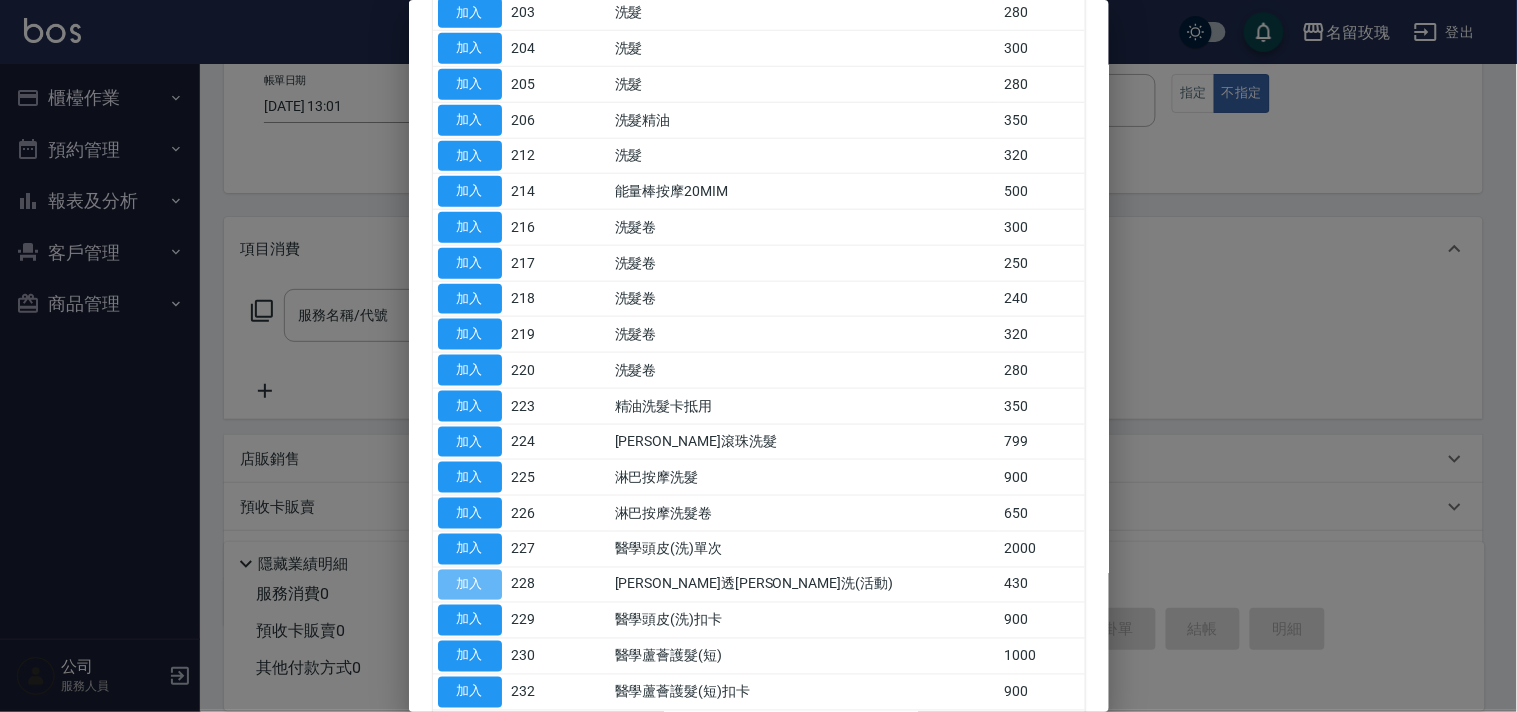 type on "沁透舒柔洗(活動)(228)" 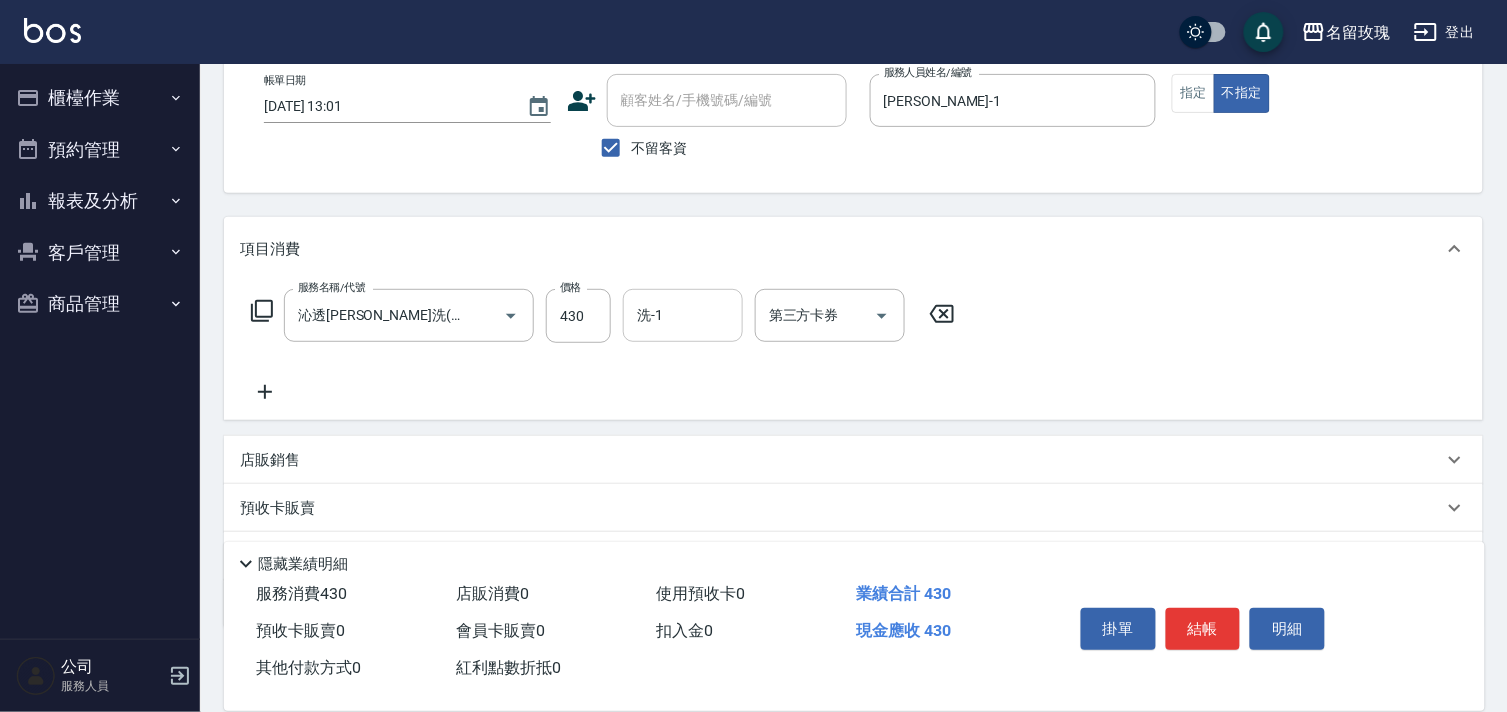 click on "洗-1" at bounding box center (683, 315) 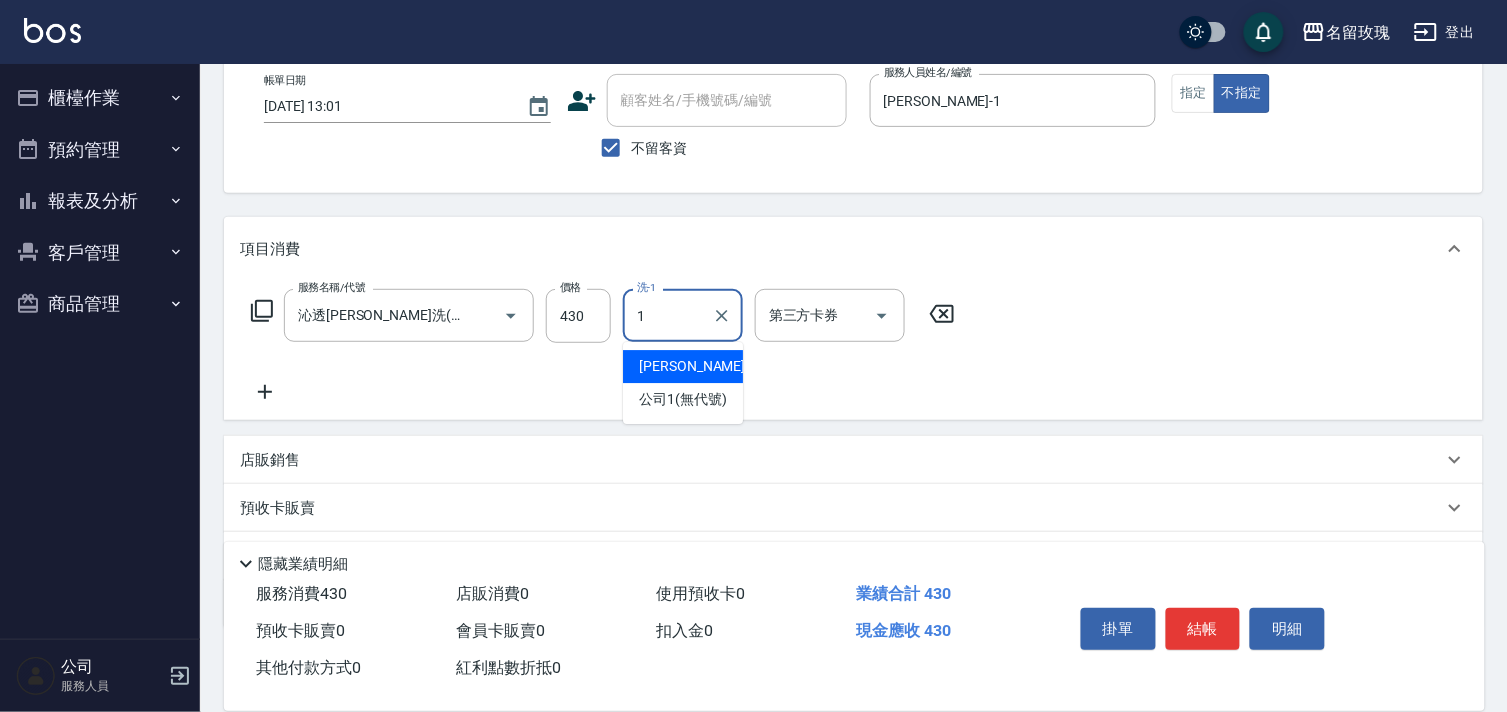 type on "JOYCE-1" 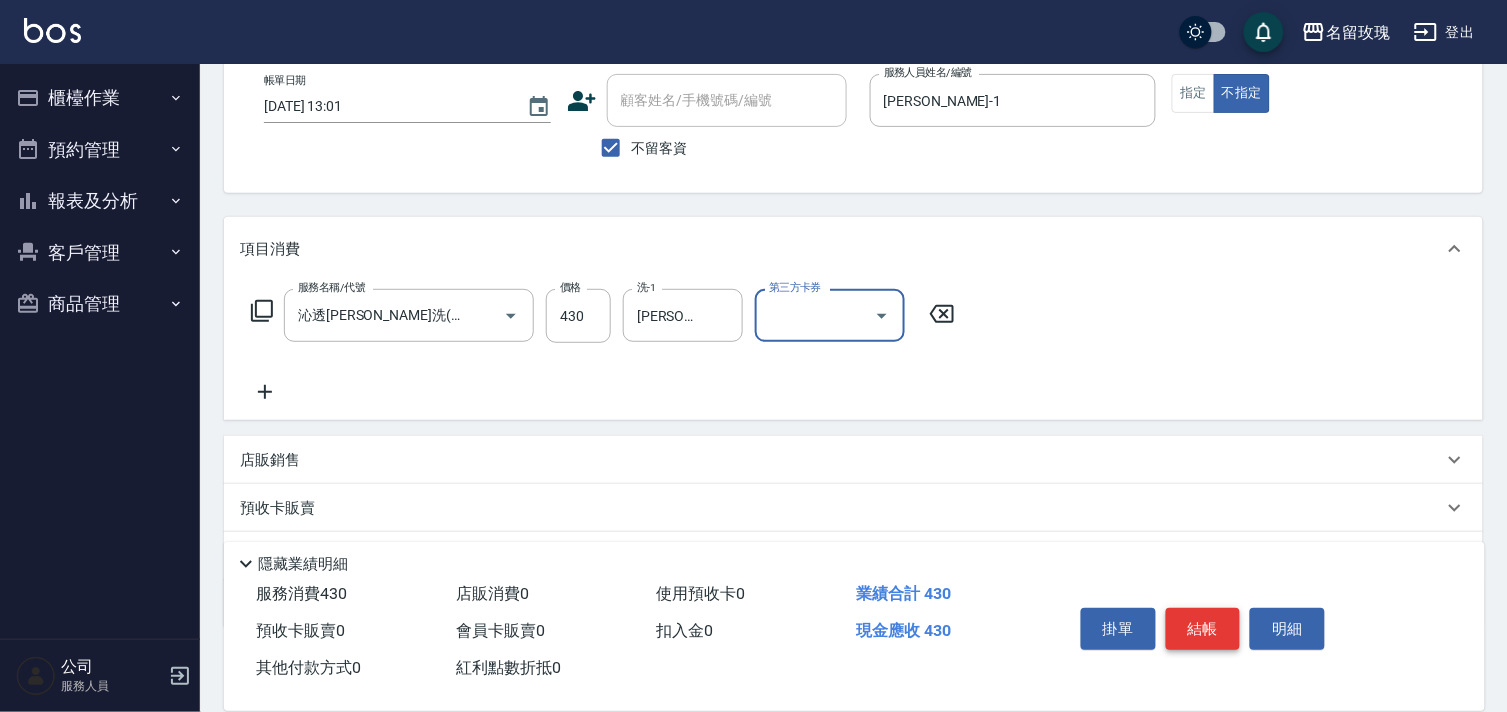click on "結帳" at bounding box center [1203, 629] 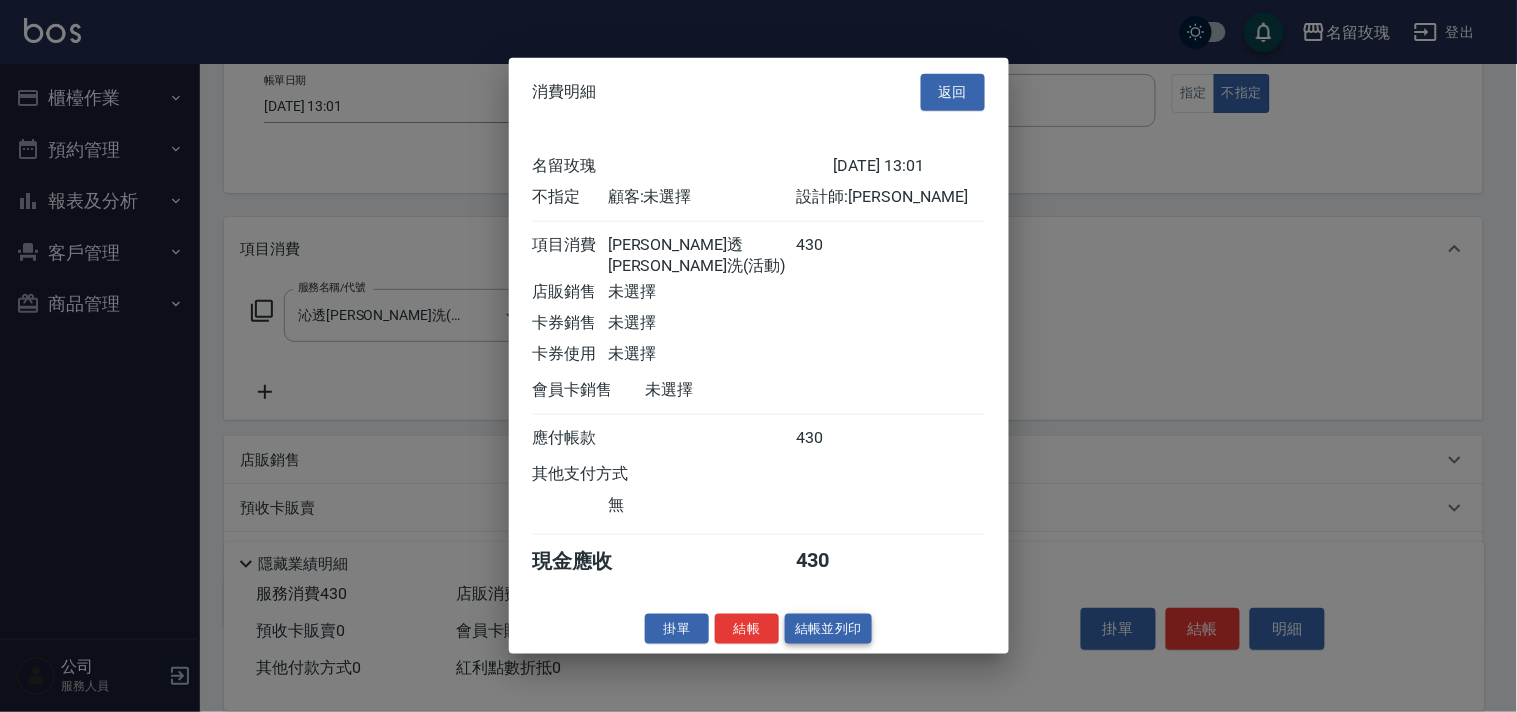 click on "結帳並列印" at bounding box center (828, 628) 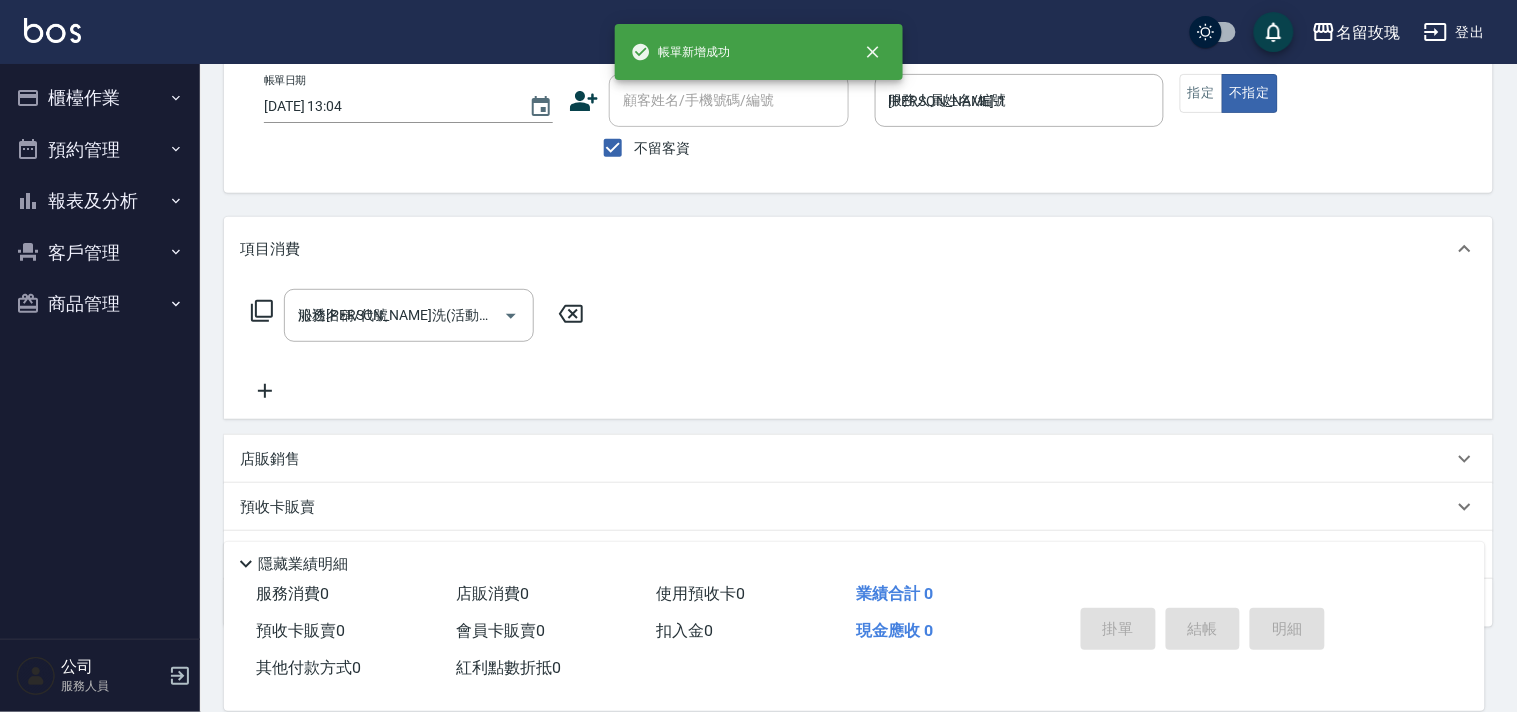 type on "2025/07/15 13:04" 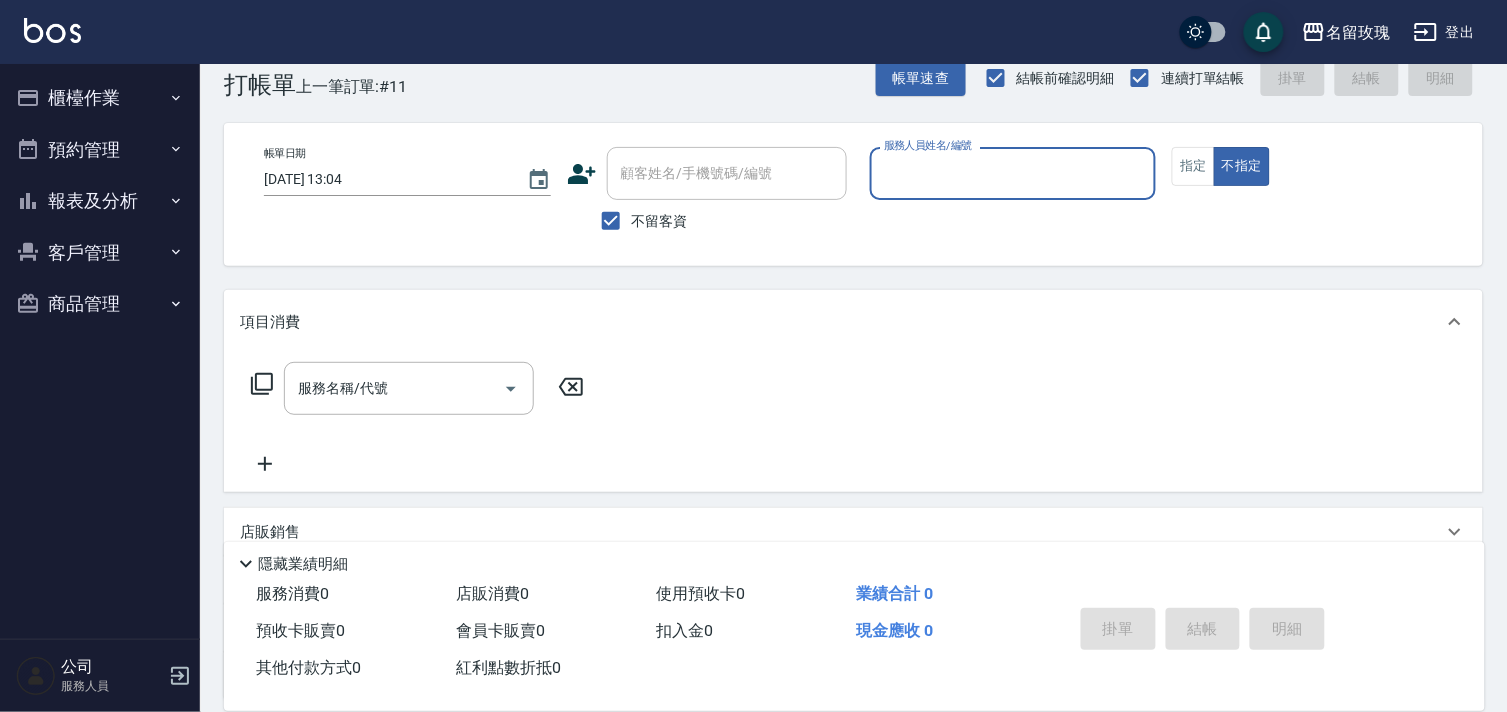 scroll, scrollTop: 0, scrollLeft: 0, axis: both 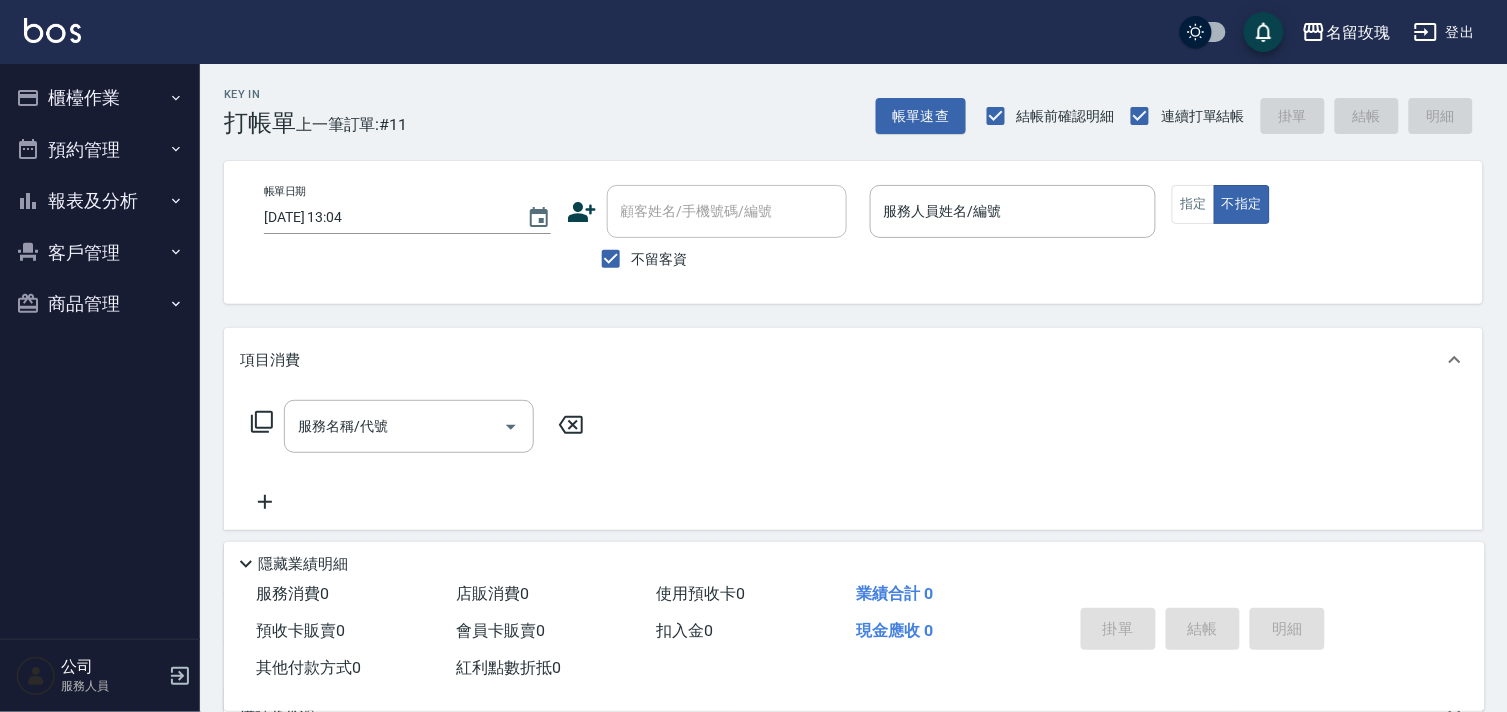 click on "Key In 打帳單 上一筆訂單:#11 帳單速查 結帳前確認明細 連續打單結帳 掛單 結帳 明細" at bounding box center (841, 100) 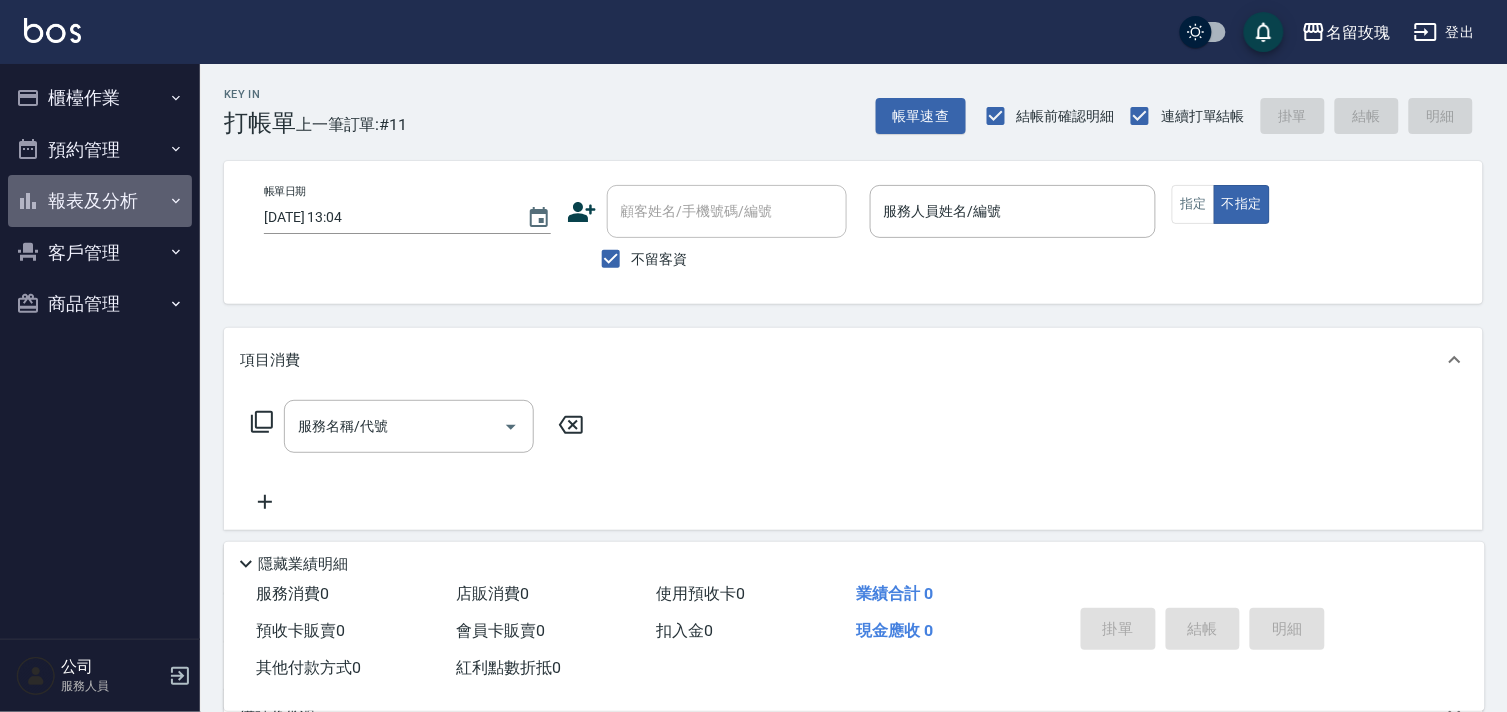 click on "報表及分析" at bounding box center (100, 201) 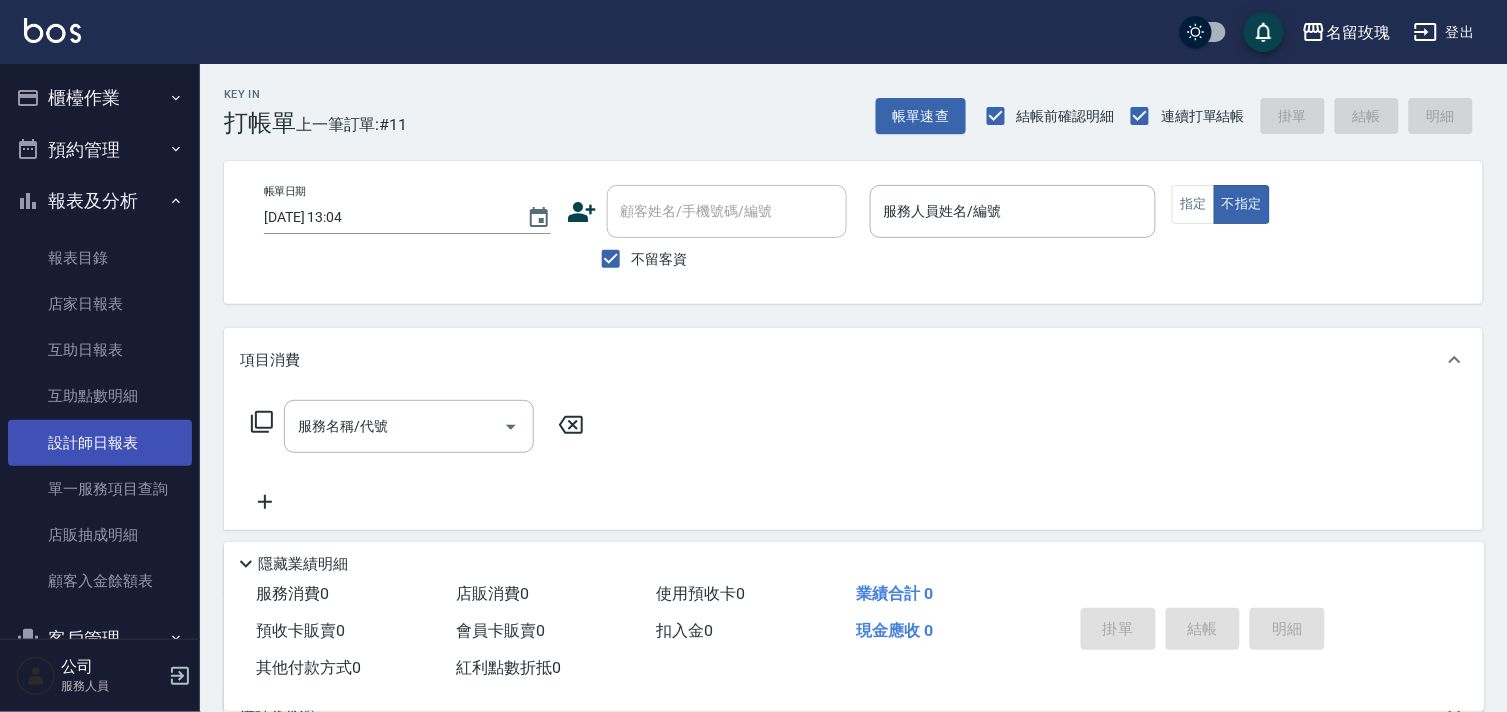 click on "設計師日報表" at bounding box center (100, 443) 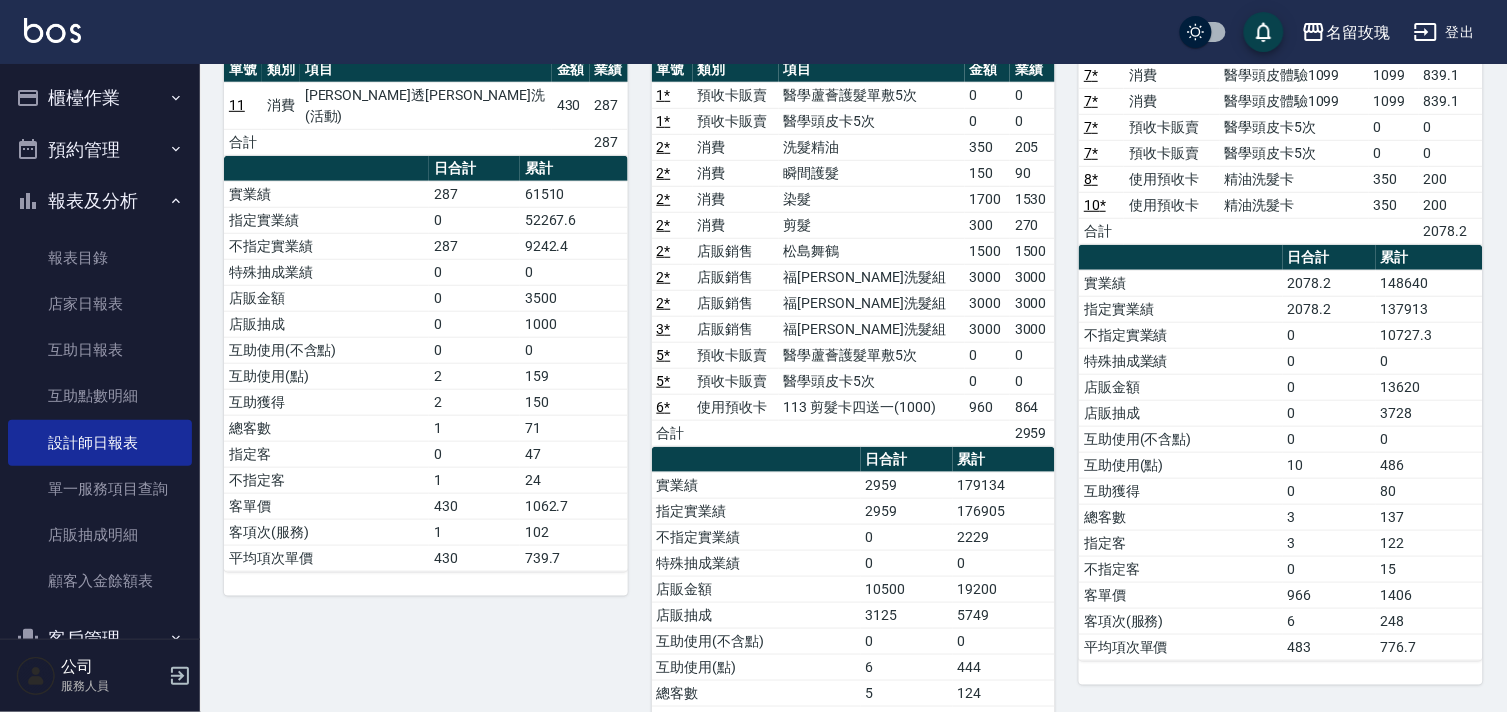scroll, scrollTop: 0, scrollLeft: 0, axis: both 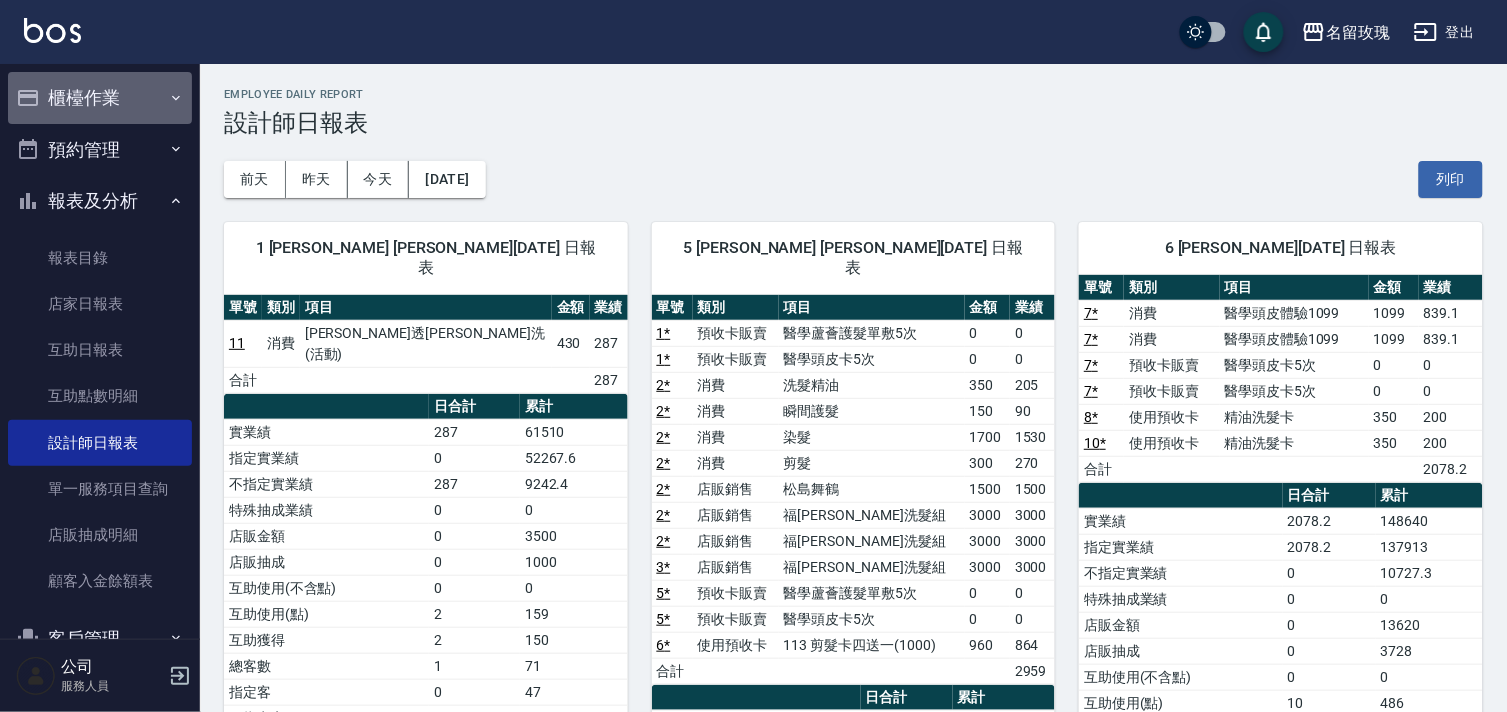 click on "櫃檯作業" at bounding box center [100, 98] 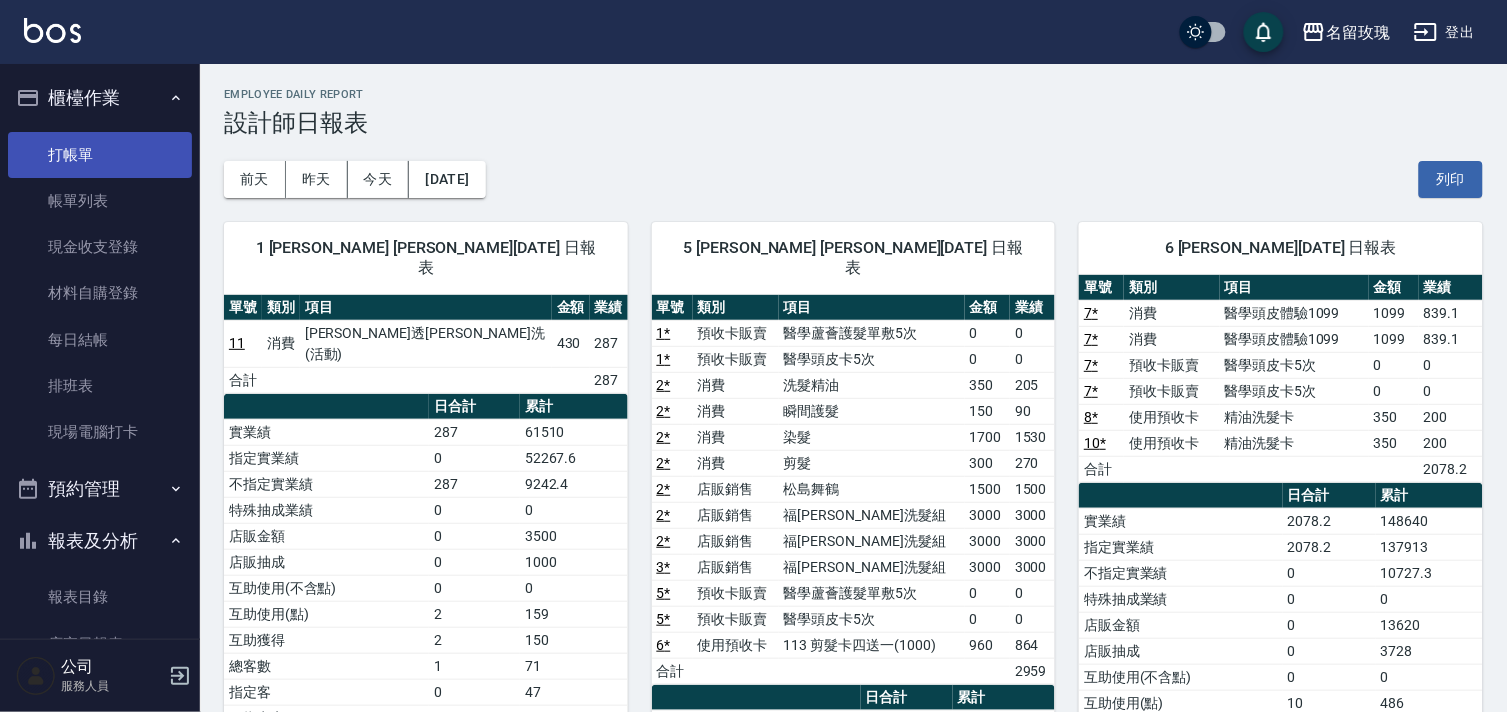 click on "打帳單" at bounding box center [100, 155] 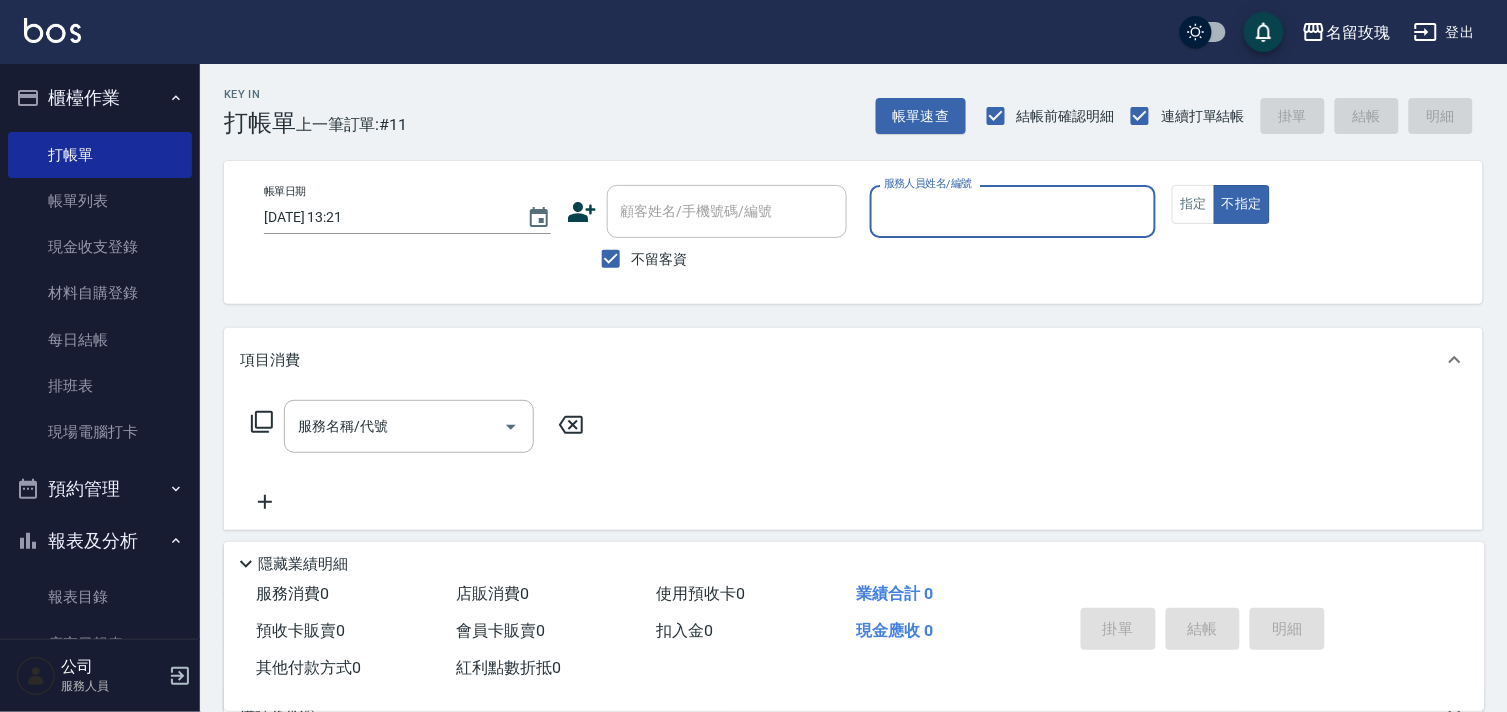 click on "服務人員姓名/編號" at bounding box center (1013, 211) 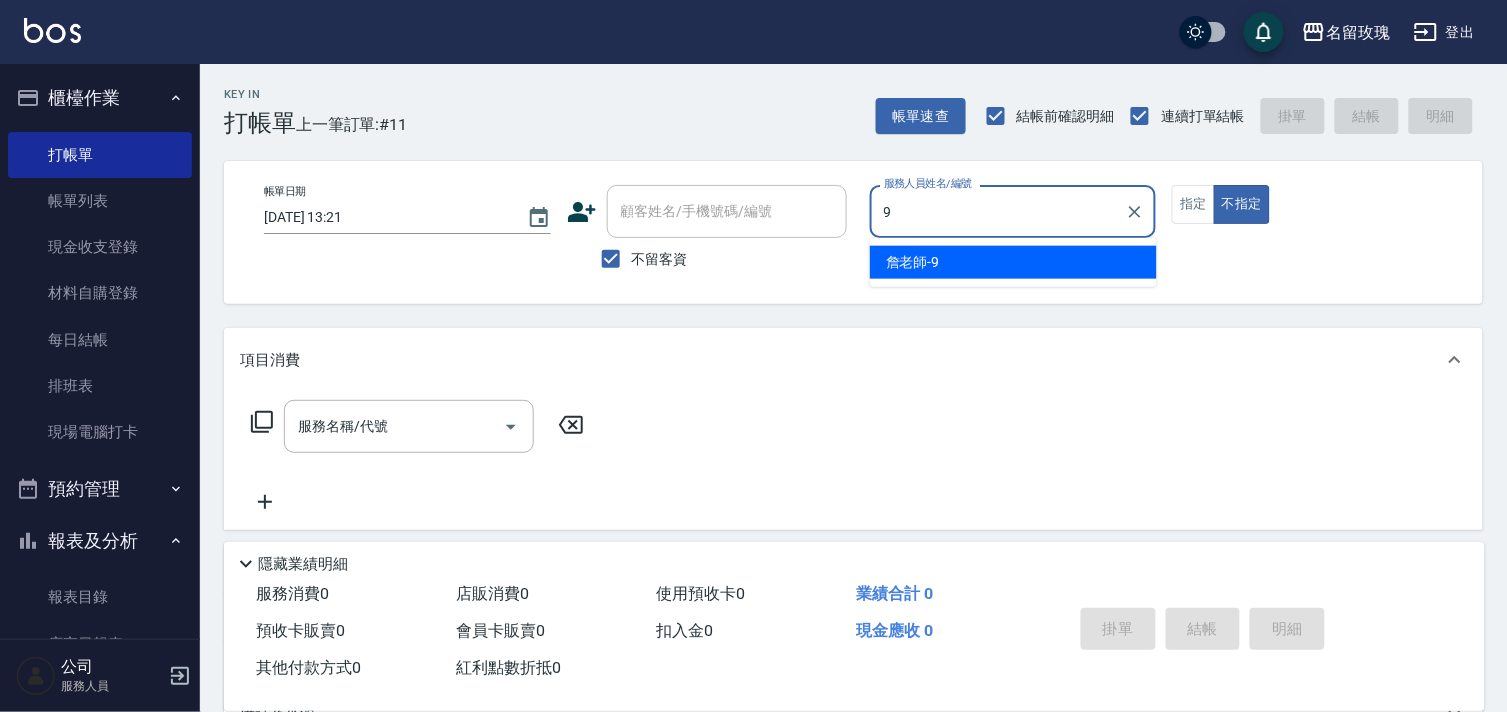 click on "詹老師 -9" at bounding box center [1013, 262] 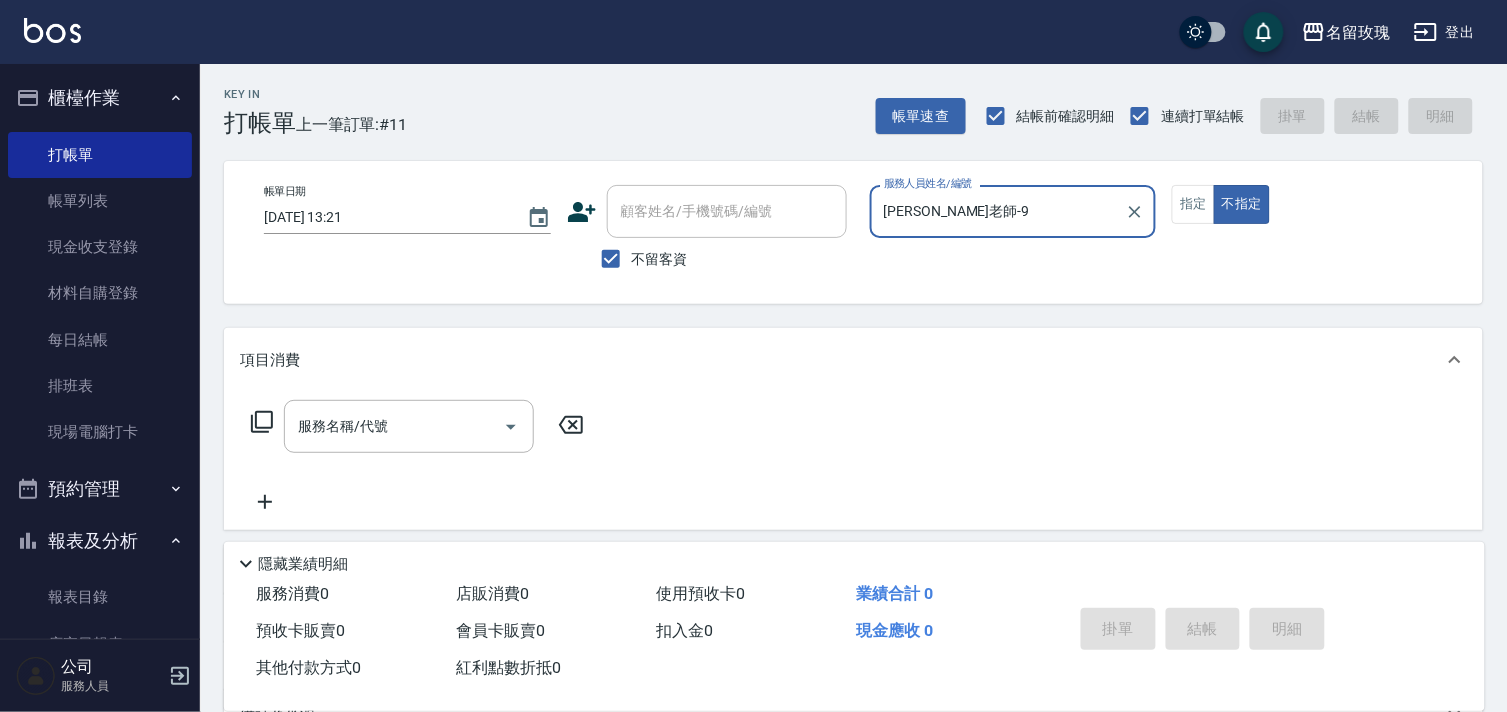 type on "詹老師-9" 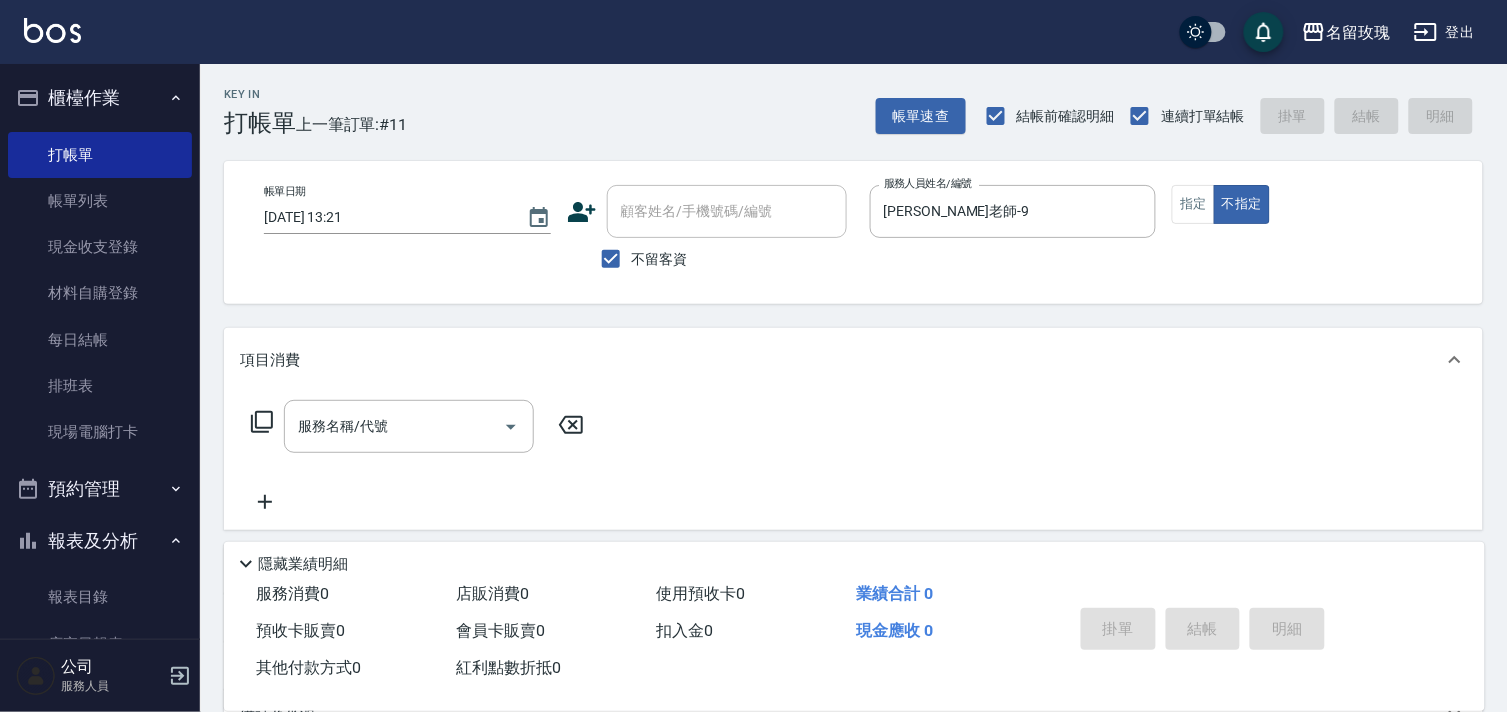 click 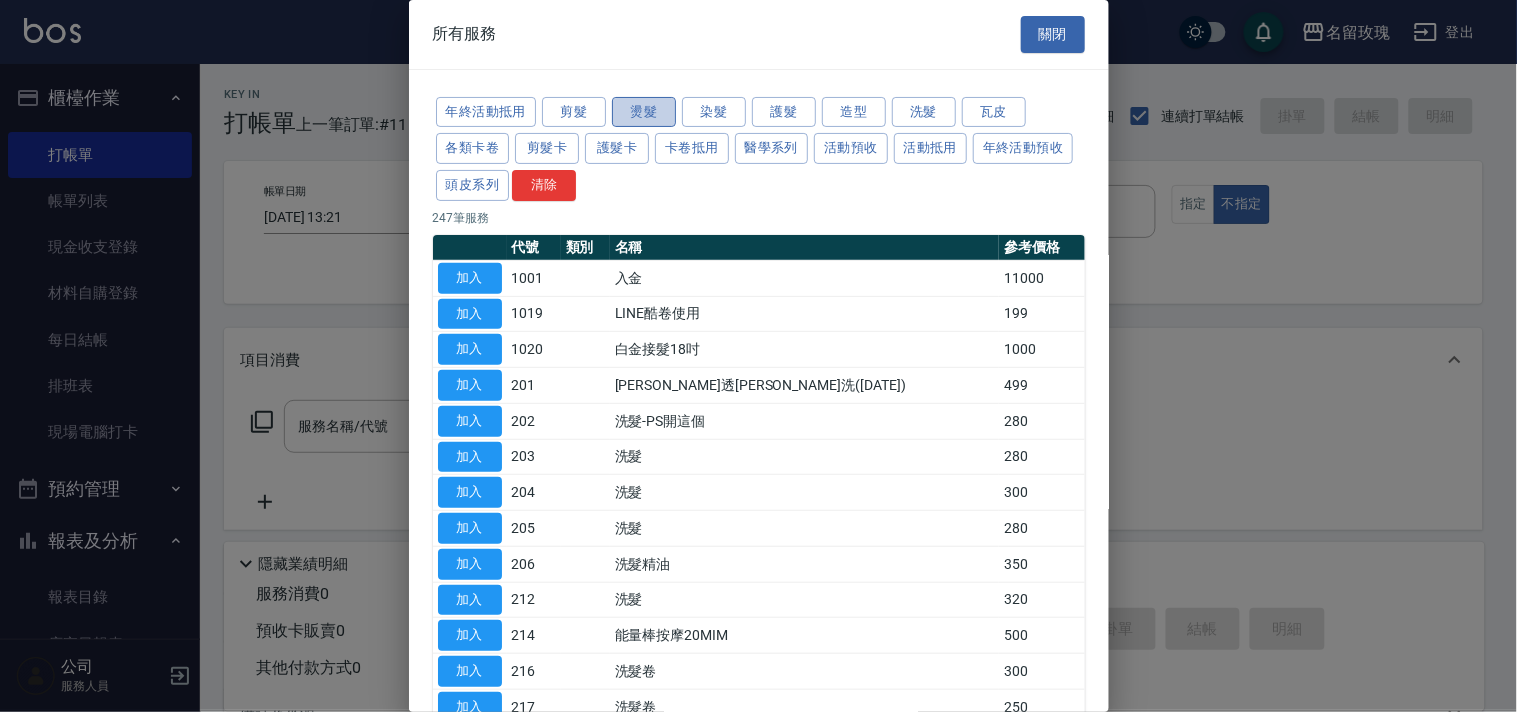 click on "燙髮" at bounding box center (644, 112) 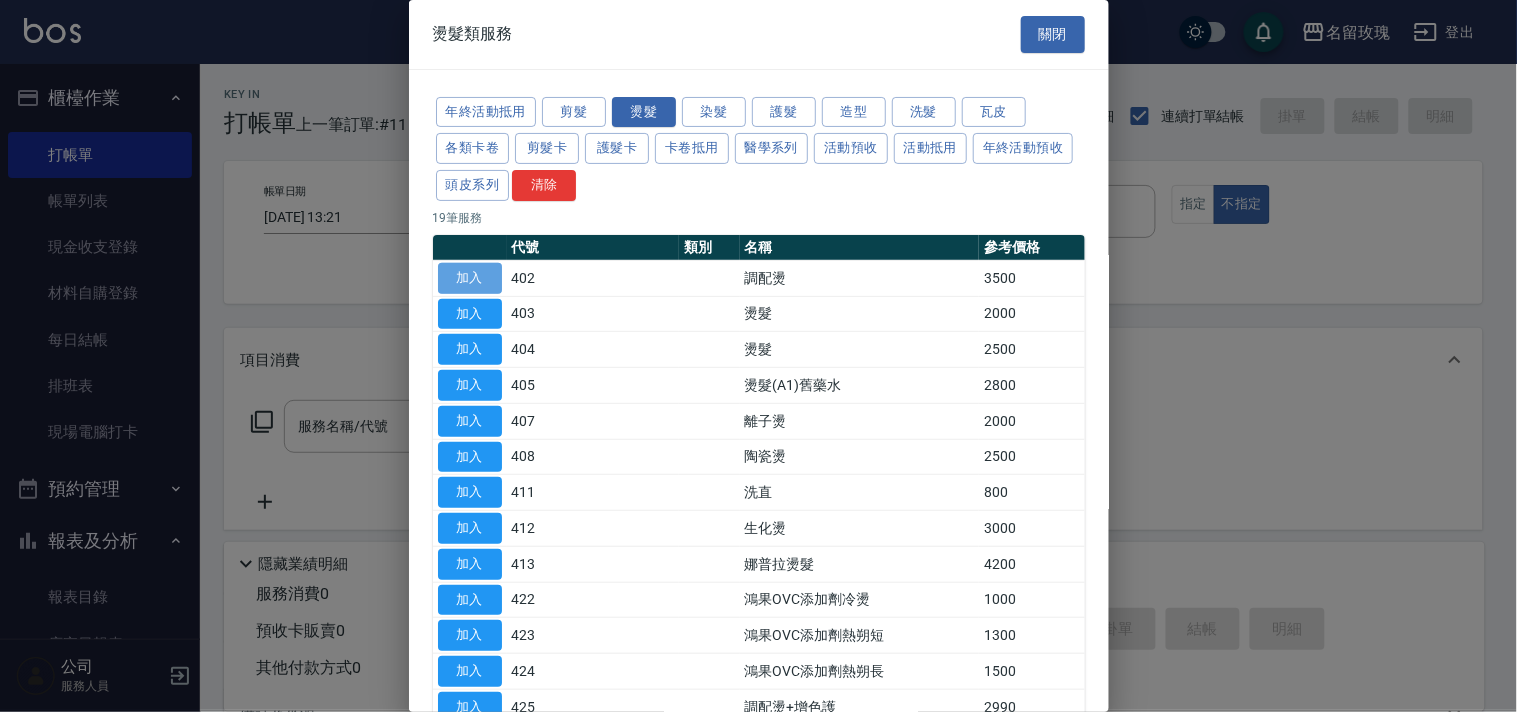 click on "加入" at bounding box center (470, 278) 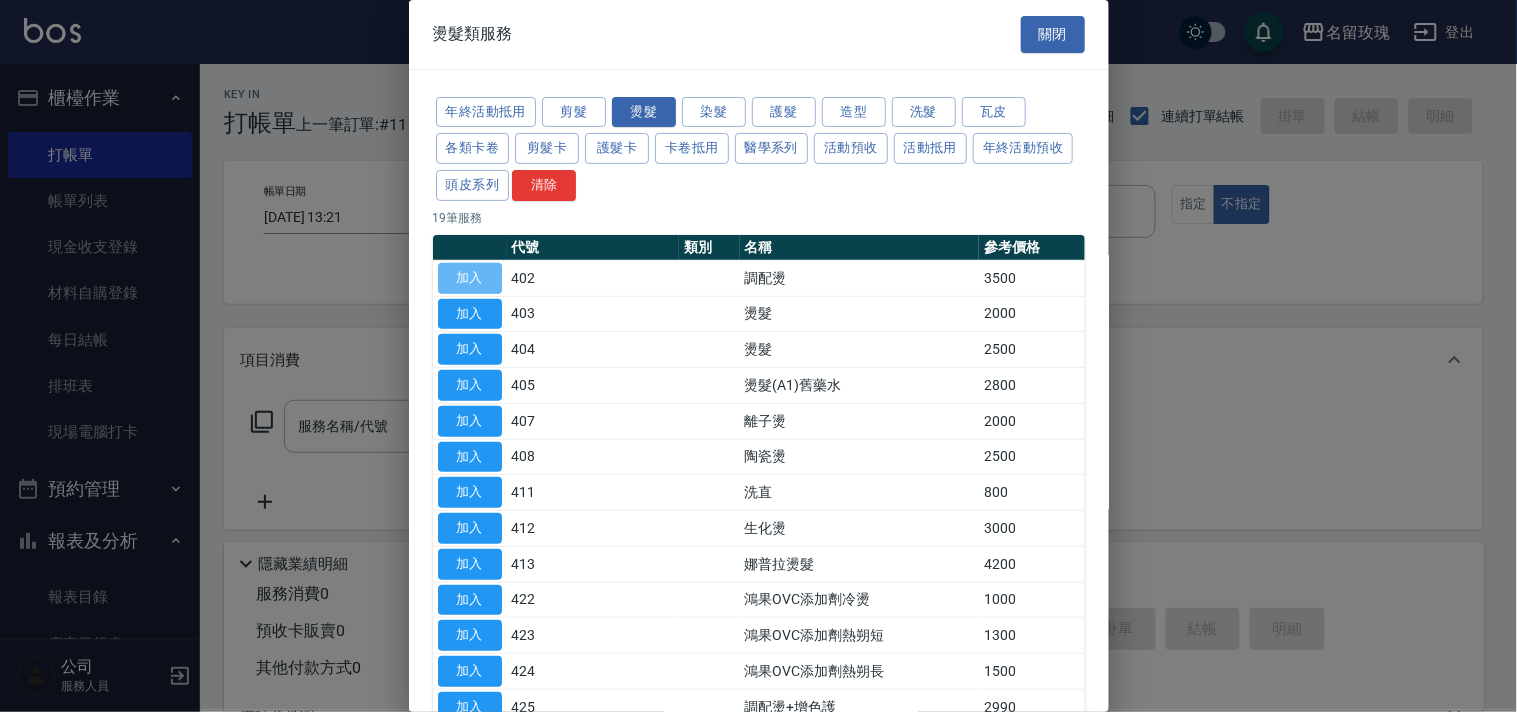 type on "調配燙(402)" 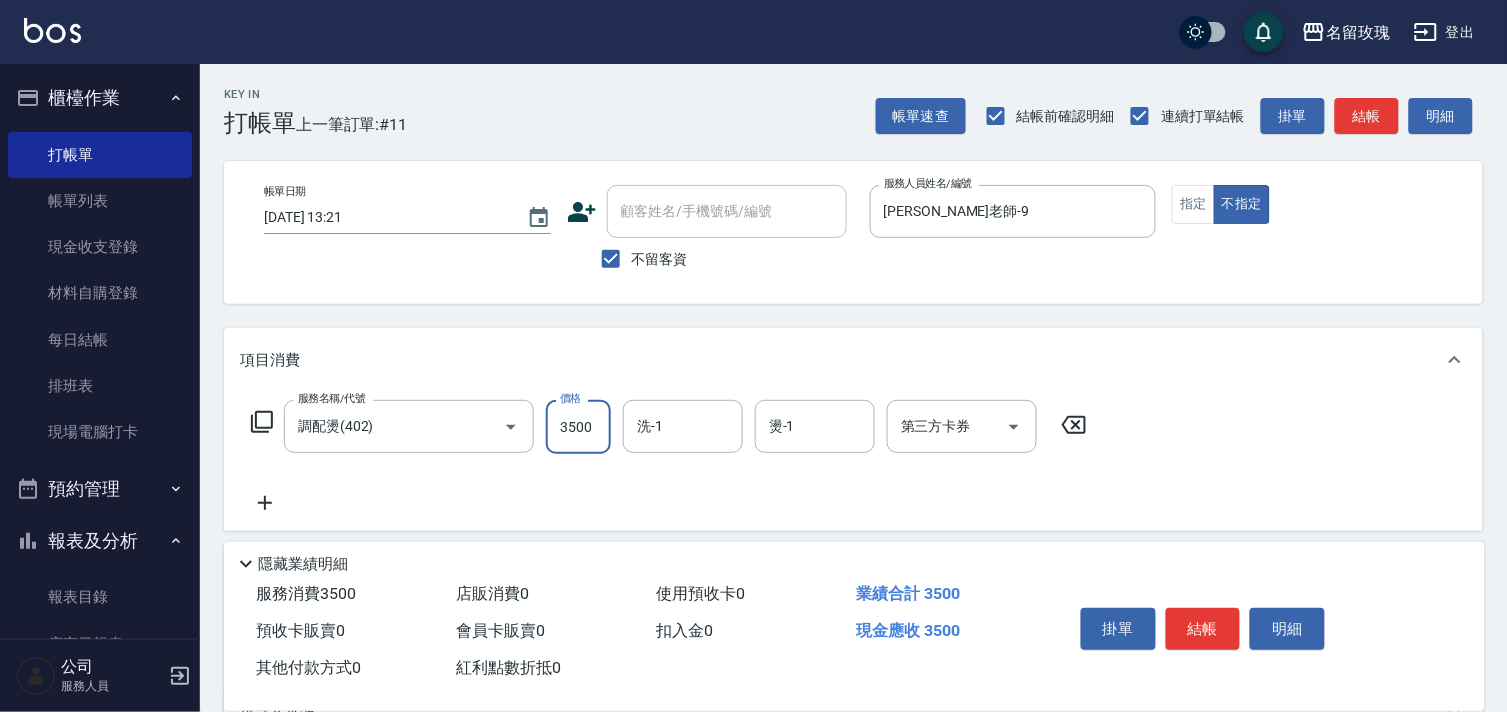 click on "3500" at bounding box center (578, 427) 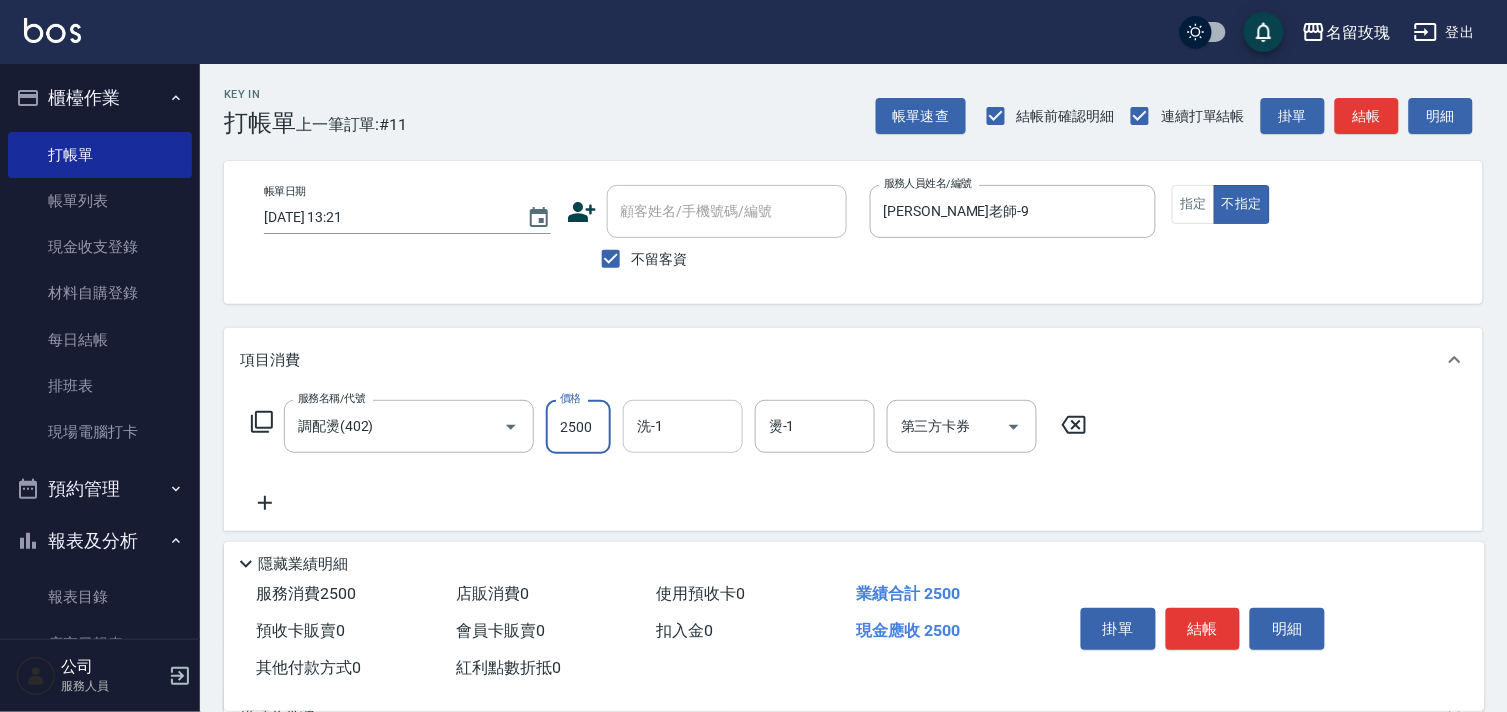 type on "2500" 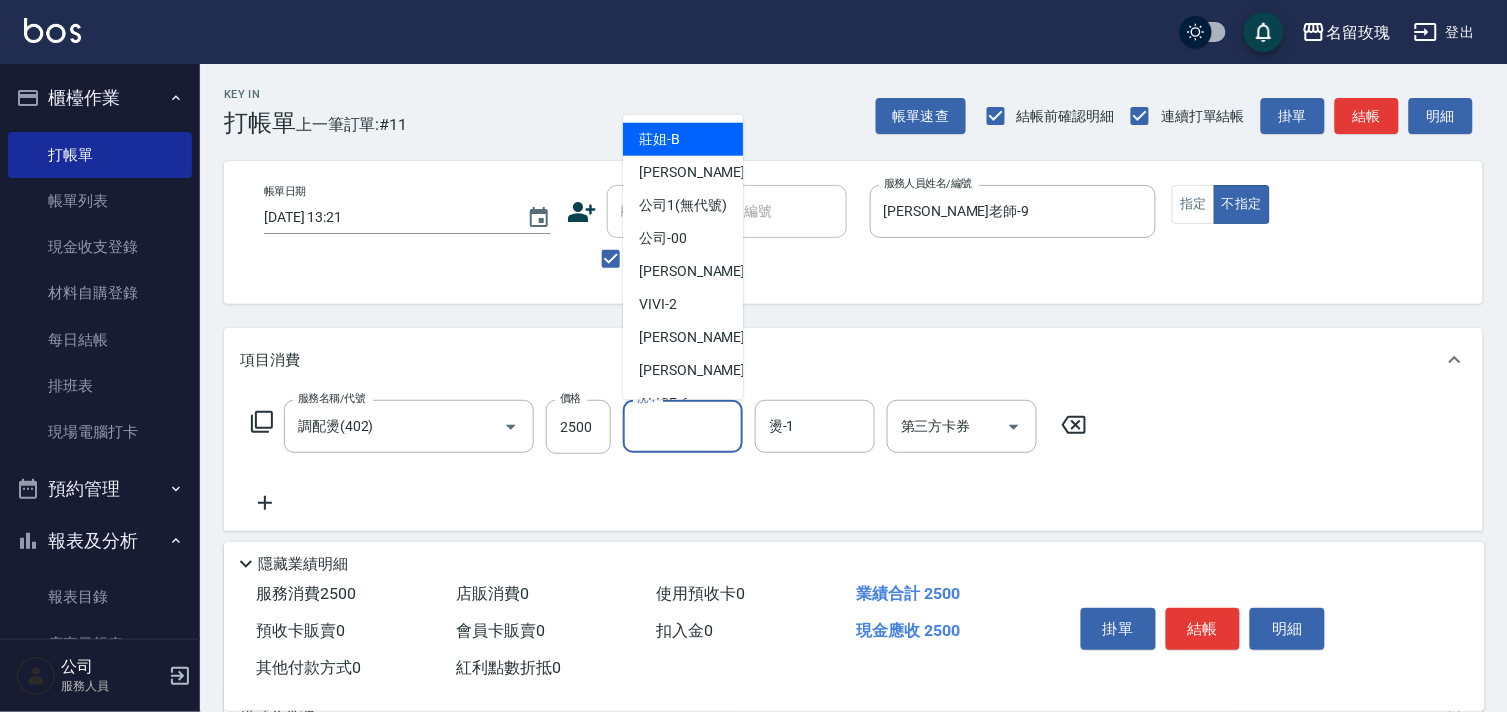 click on "洗-1" at bounding box center (683, 426) 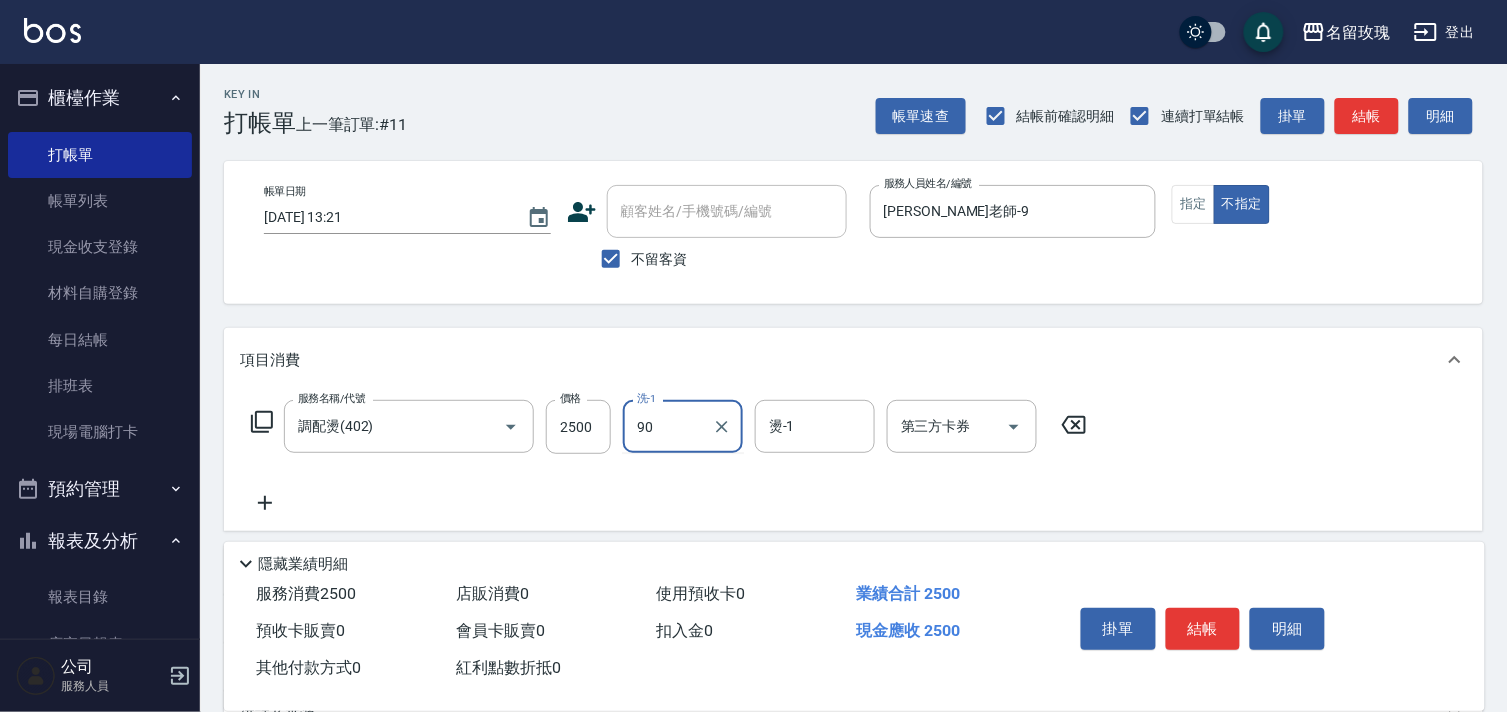 type on "9" 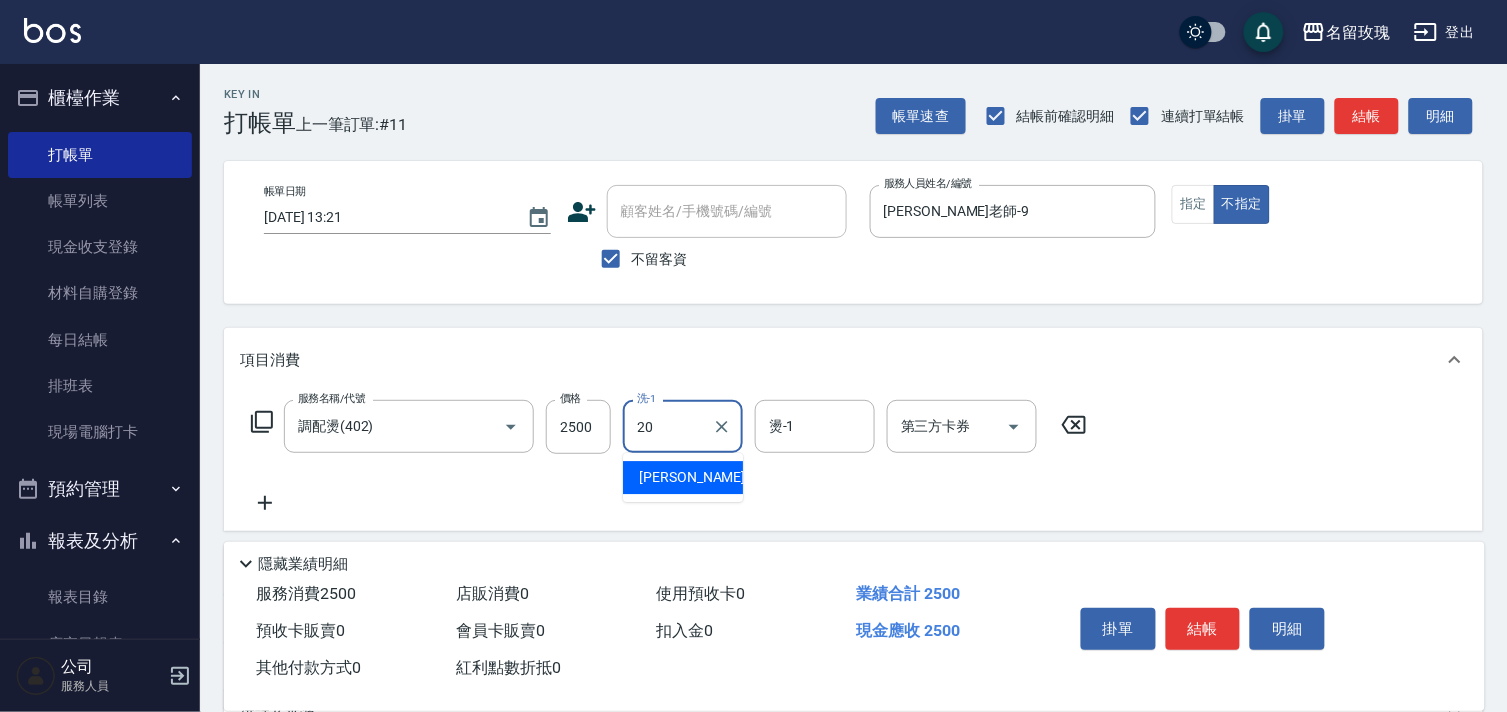 click on "紫芊 -20" at bounding box center (683, 477) 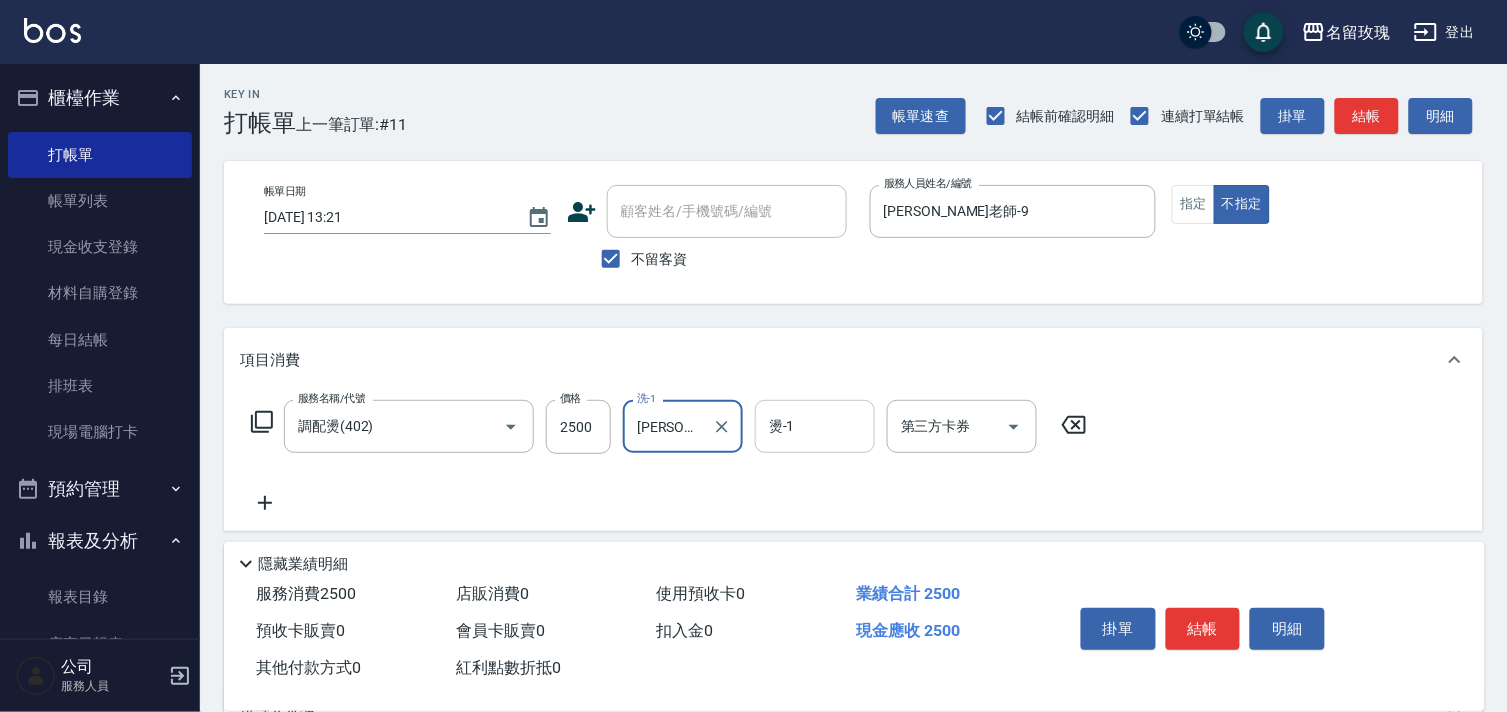 type on "紫芊-20" 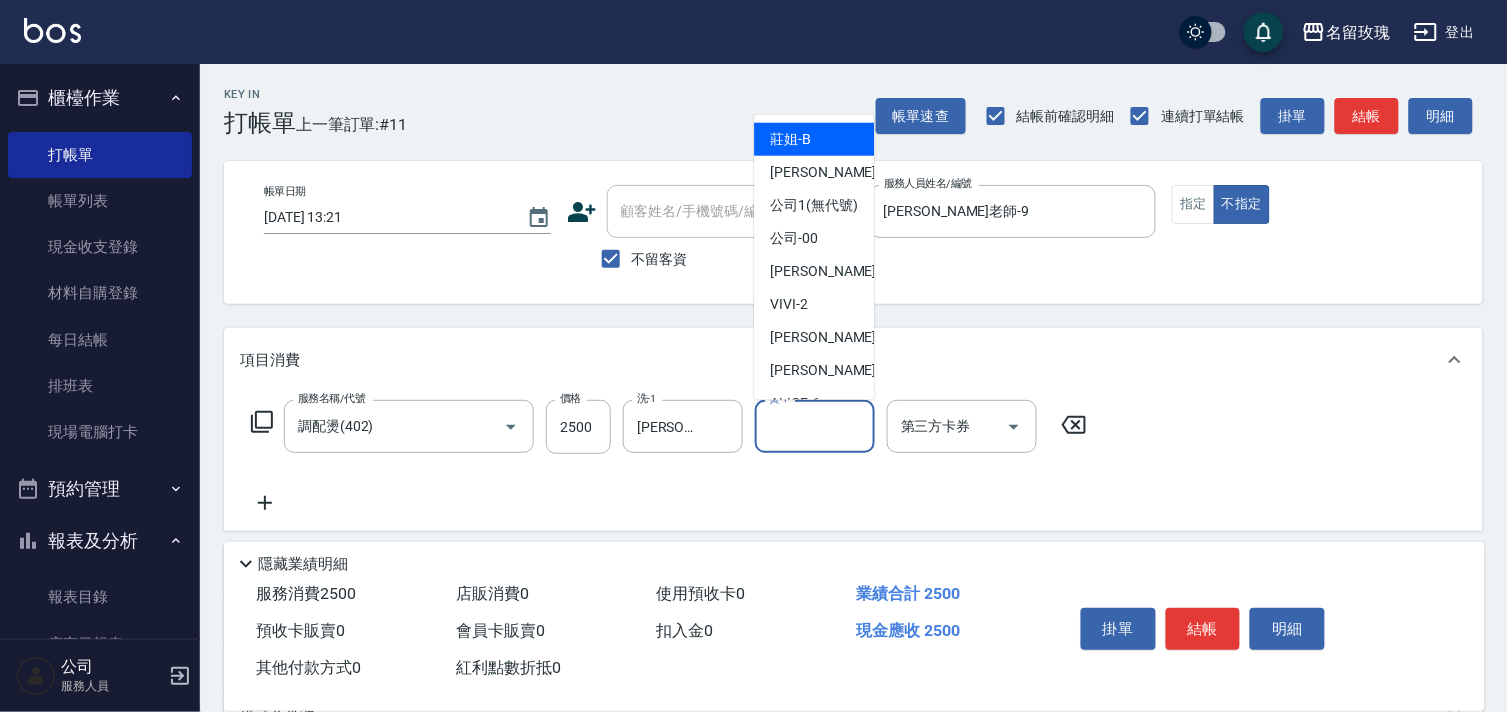 click on "燙-1" at bounding box center (815, 426) 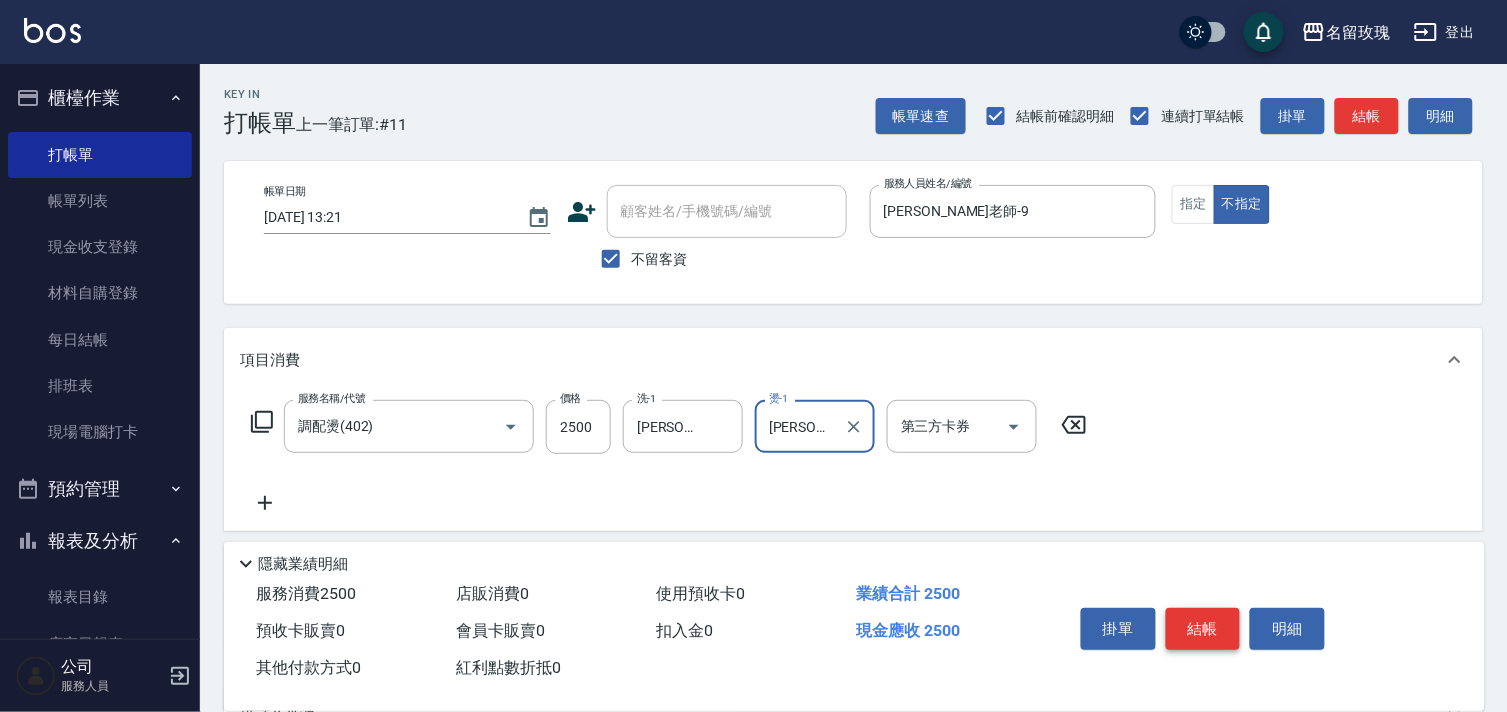 type on "紫芊-20" 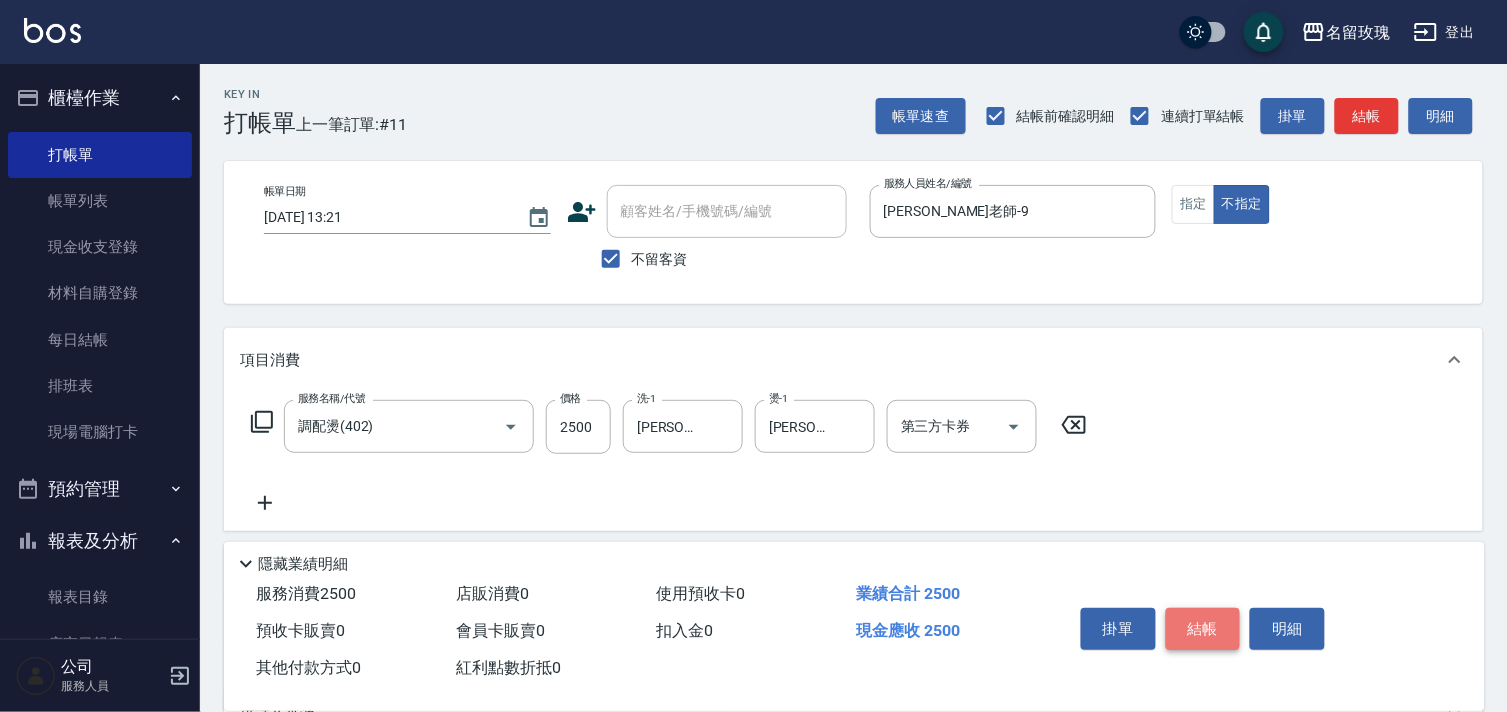 click on "結帳" at bounding box center [1203, 629] 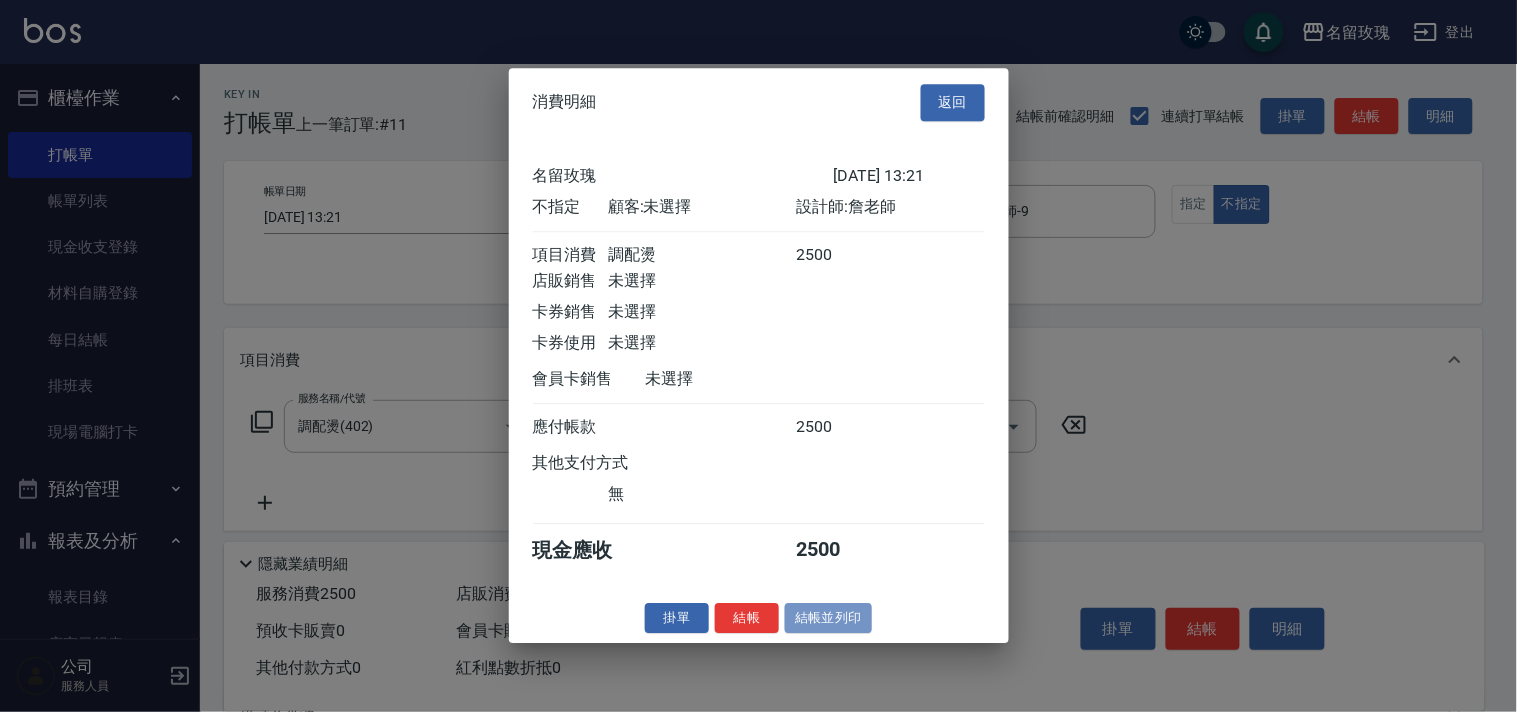 drag, startPoint x: 842, startPoint y: 627, endPoint x: 841, endPoint y: 616, distance: 11.045361 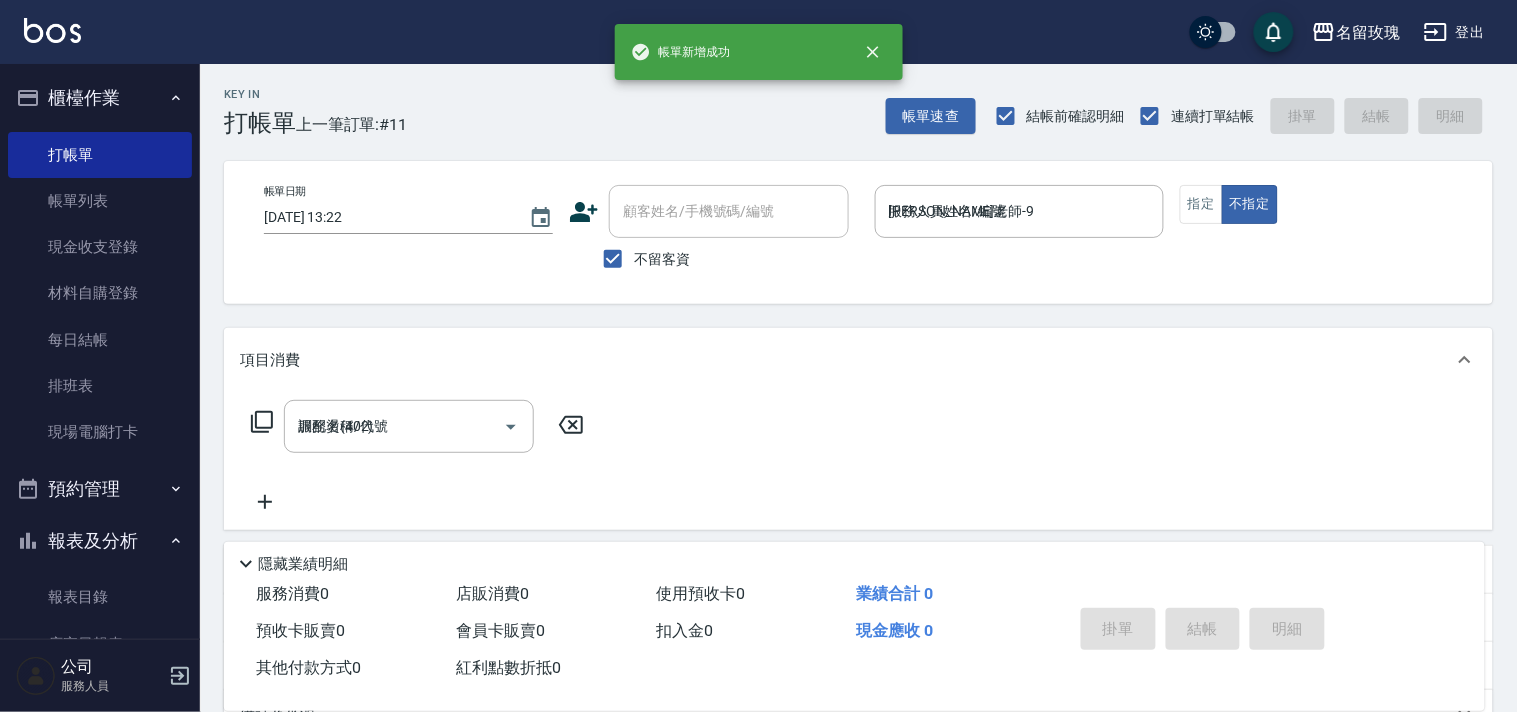 type on "2025/07/15 13:22" 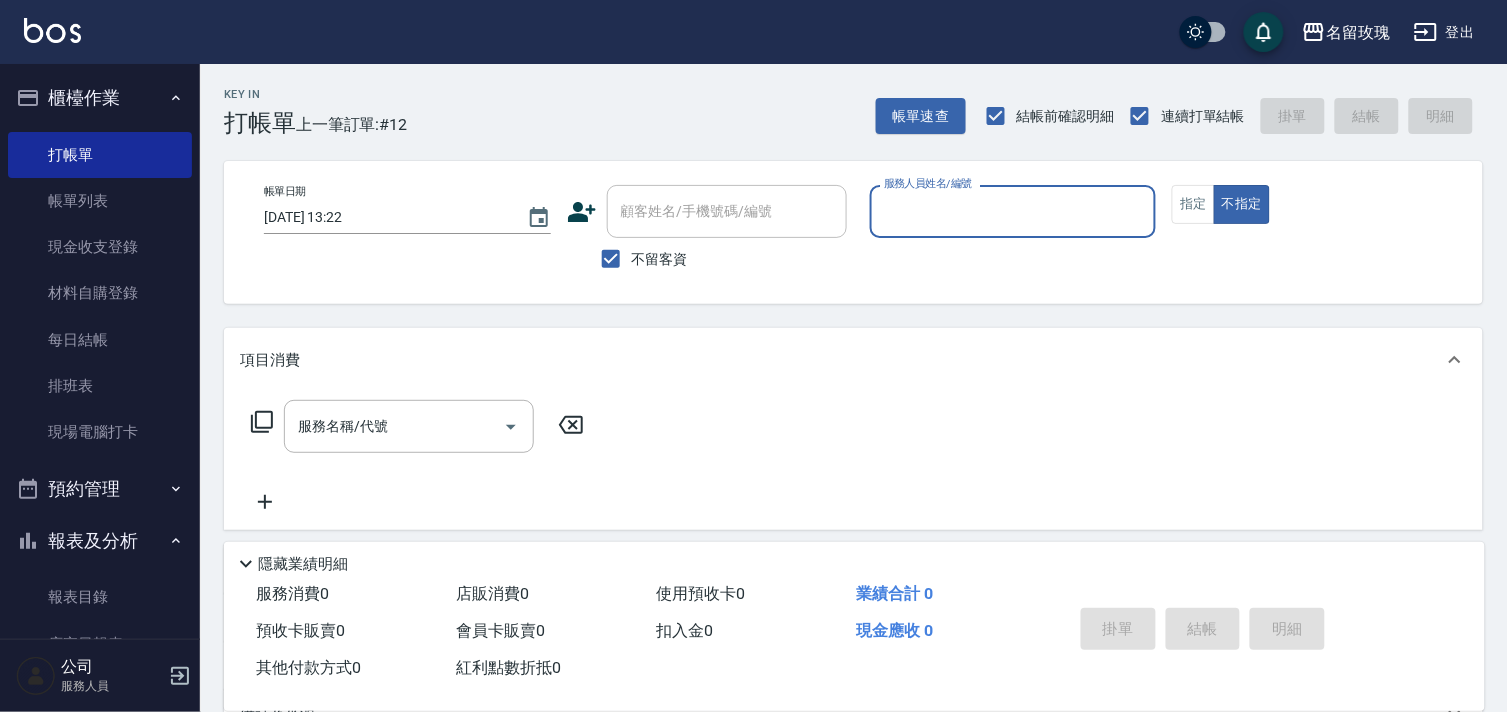click on "報表及分析" at bounding box center [100, 541] 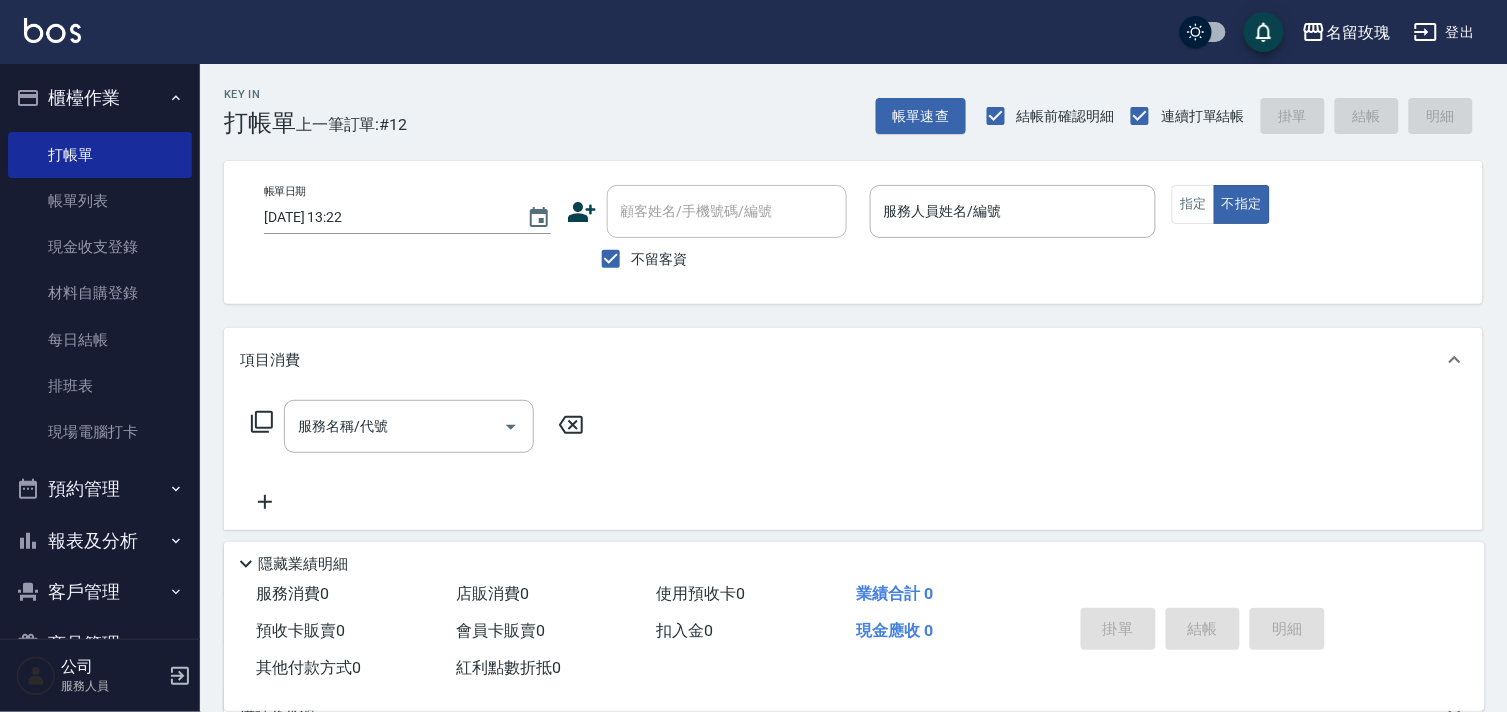 click on "Key In 打帳單 上一筆訂單:#12 帳單速查 結帳前確認明細 連續打單結帳 掛單 結帳 明細 帳單日期 2025/07/15 13:22 顧客姓名/手機號碼/編號 顧客姓名/手機號碼/編號 不留客資 服務人員姓名/編號 服務人員姓名/編號 指定 不指定 項目消費 服務名稱/代號 服務名稱/代號 店販銷售 服務人員姓名/編號 服務人員姓名/編號 商品代號/名稱 商品代號/名稱 預收卡販賣 卡券名稱/代號 卡券名稱/代號 其他付款方式 其他付款方式 其他付款方式 備註及來源 備註 備註 訂單來源 ​ 訂單來源 隱藏業績明細 服務消費  0 店販消費  0 使用預收卡  0 業績合計   0 預收卡販賣  0 會員卡販賣  0 扣入金  0 現金應收   0 其他付款方式  0 紅利點數折抵  0 掛單 結帳 明細" at bounding box center [853, 496] 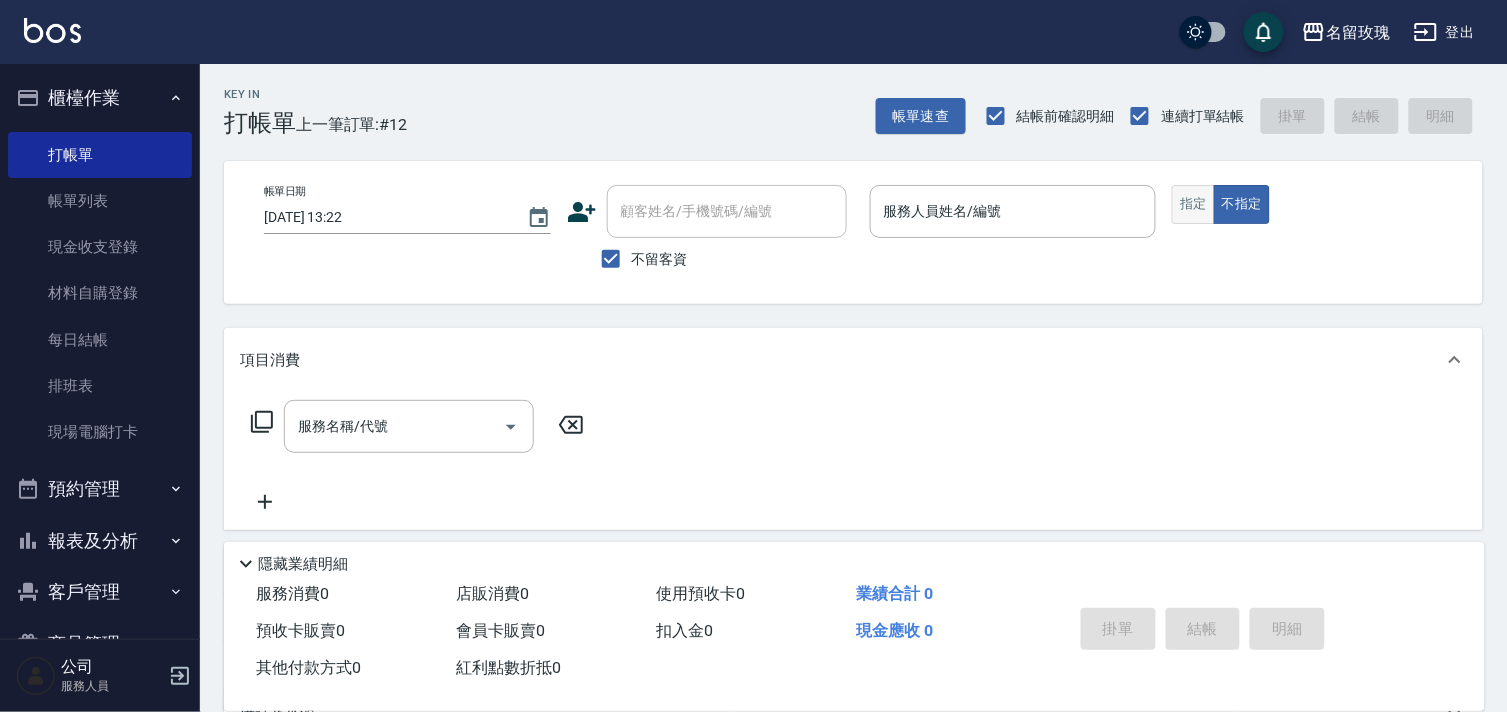 click on "指定" at bounding box center [1193, 204] 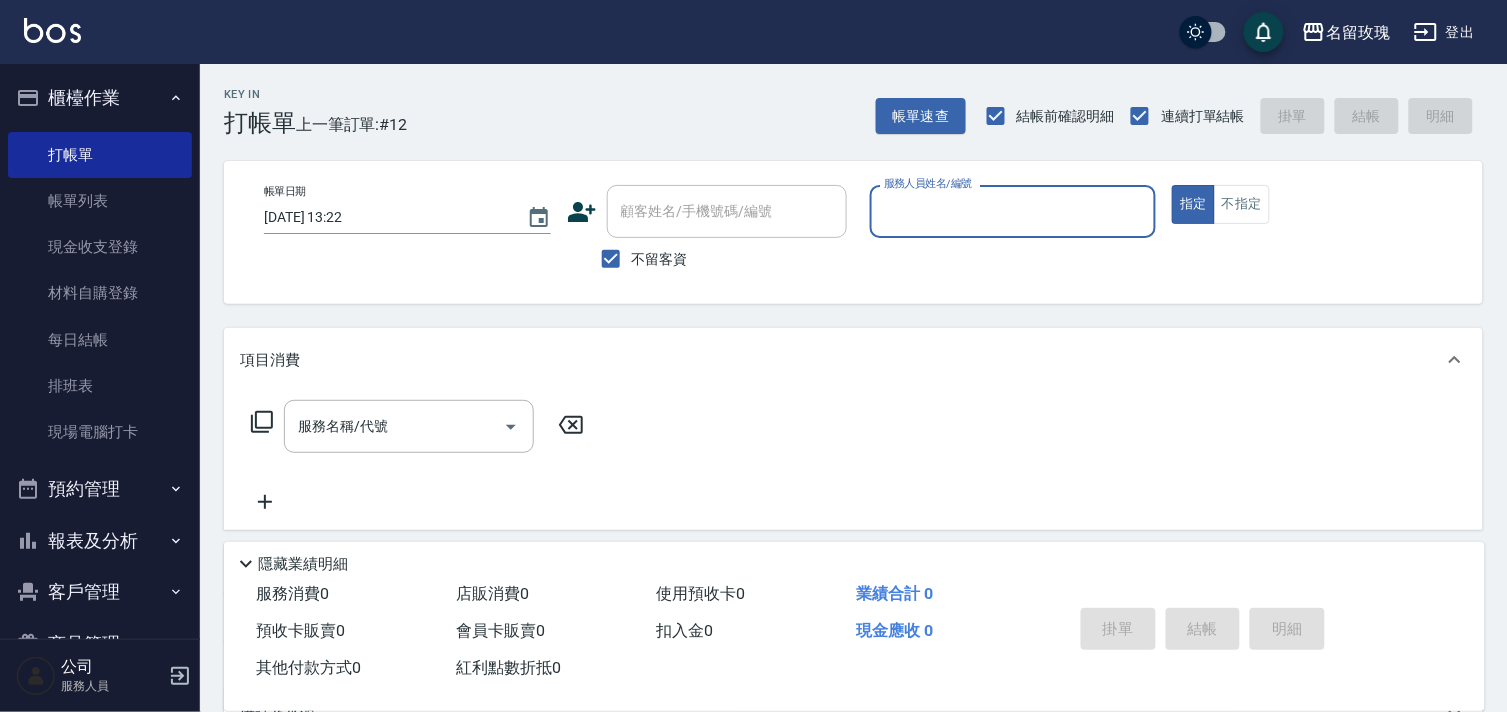 click on "服務人員姓名/編號" at bounding box center [1013, 211] 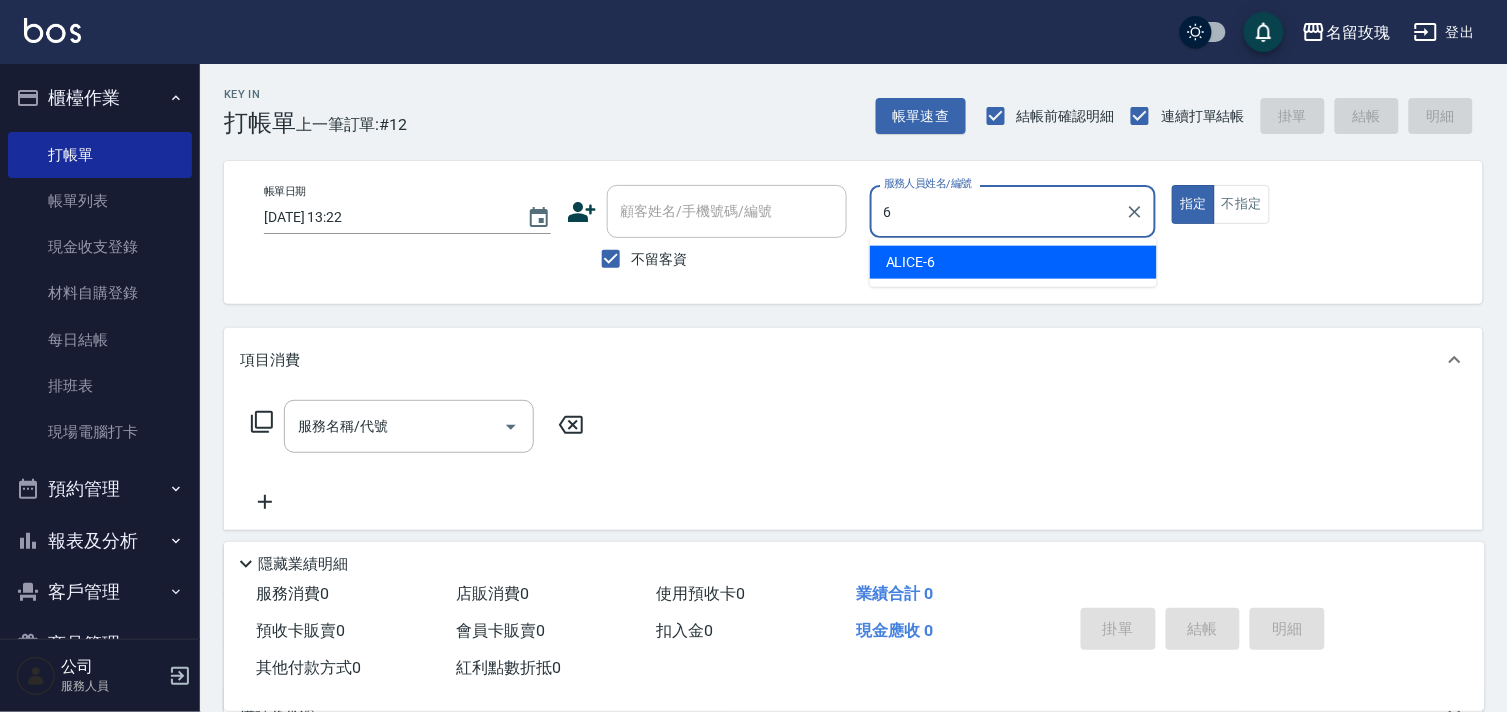 type on "ALICE-6" 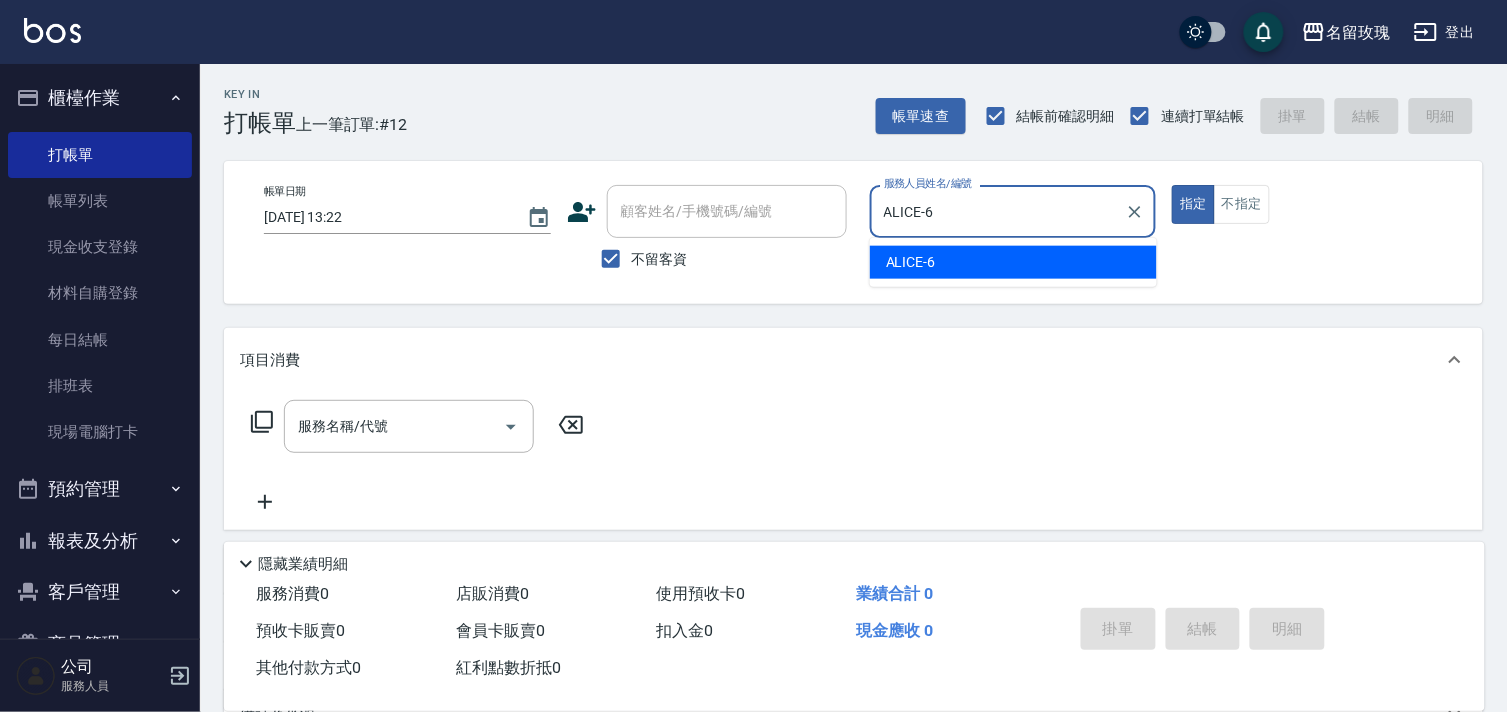 type on "true" 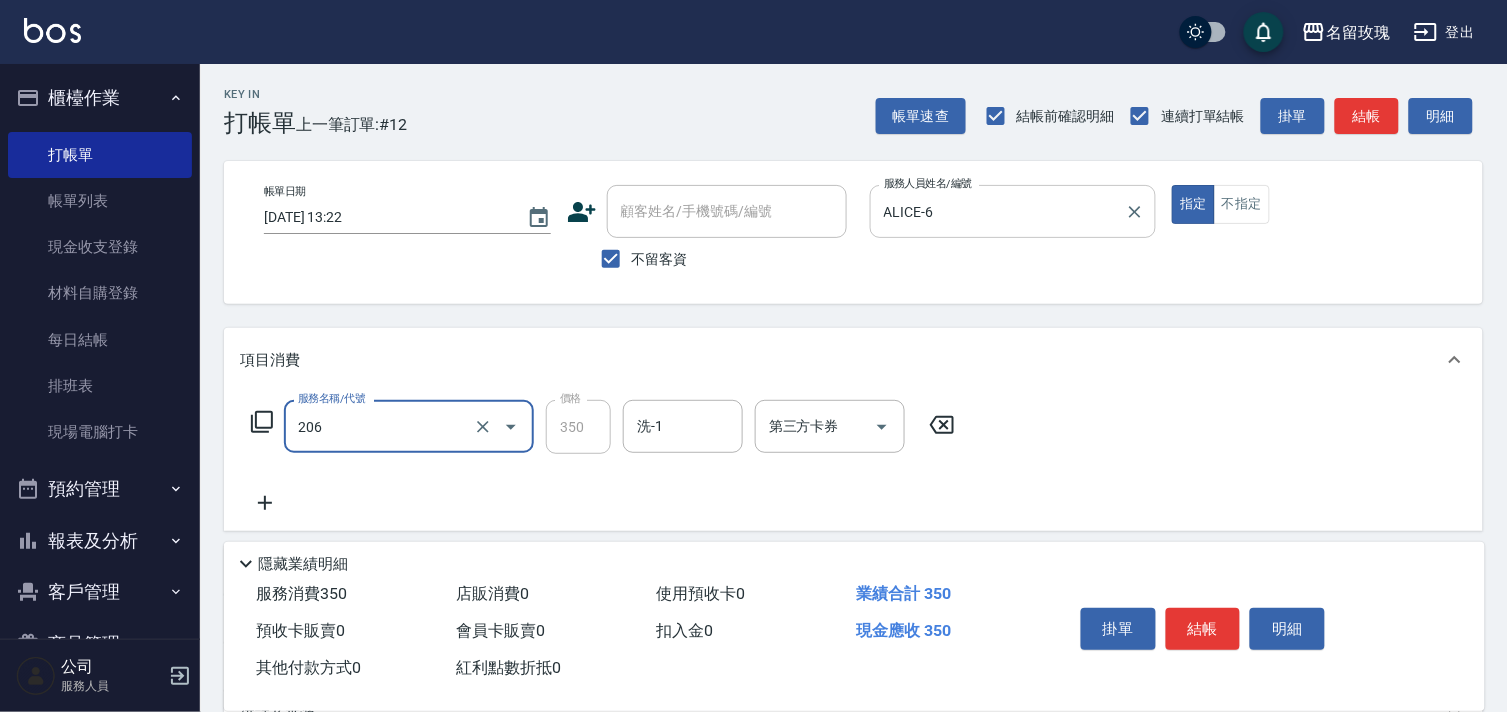 type on "洗髮精油(206)" 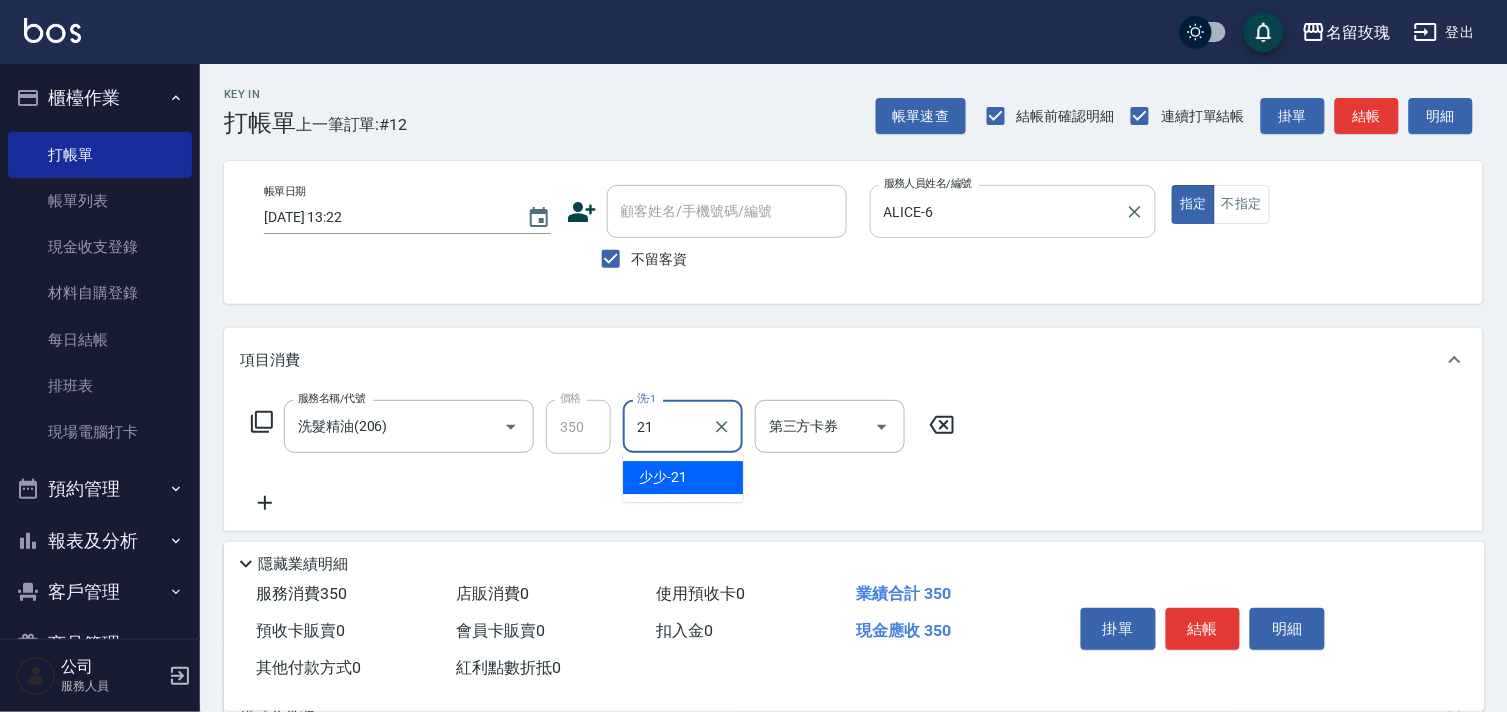type on "少少-21" 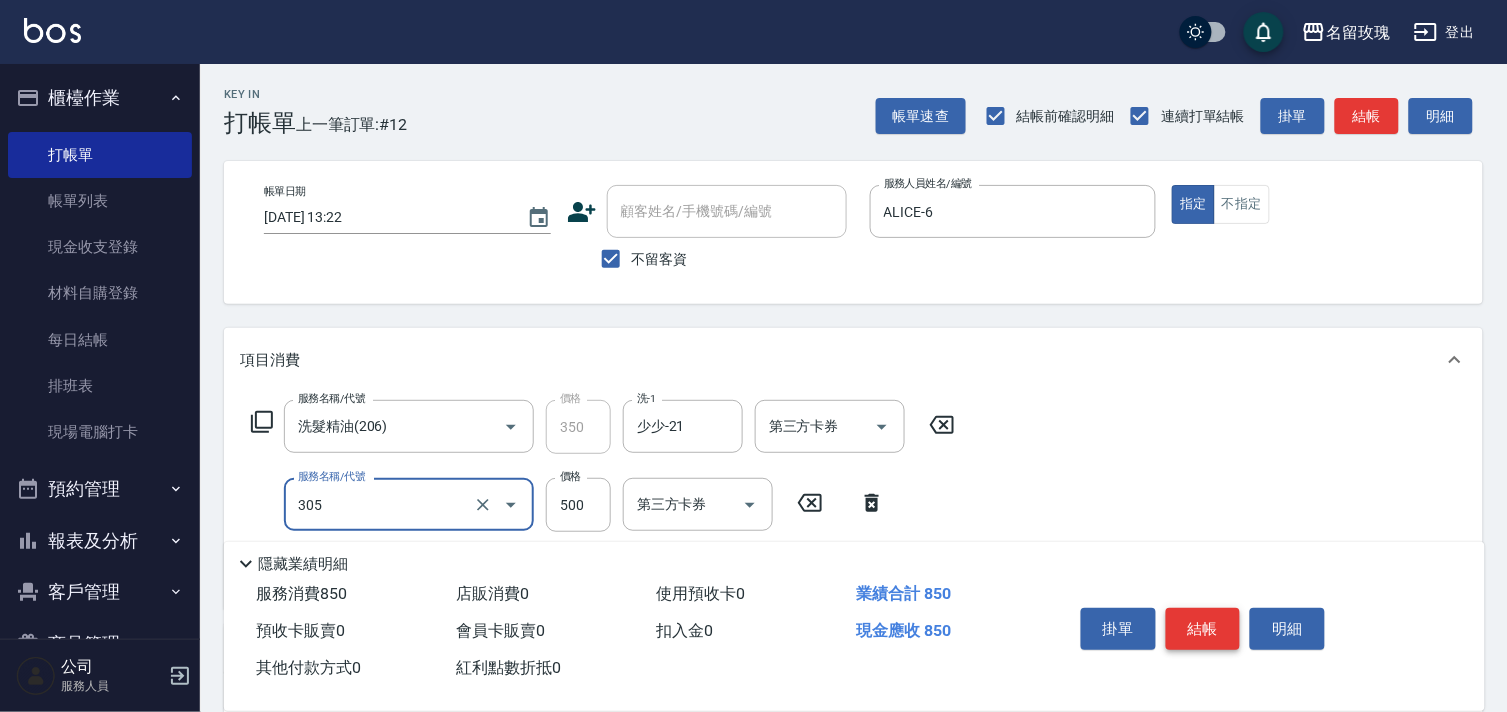 type on "剪髮(305)" 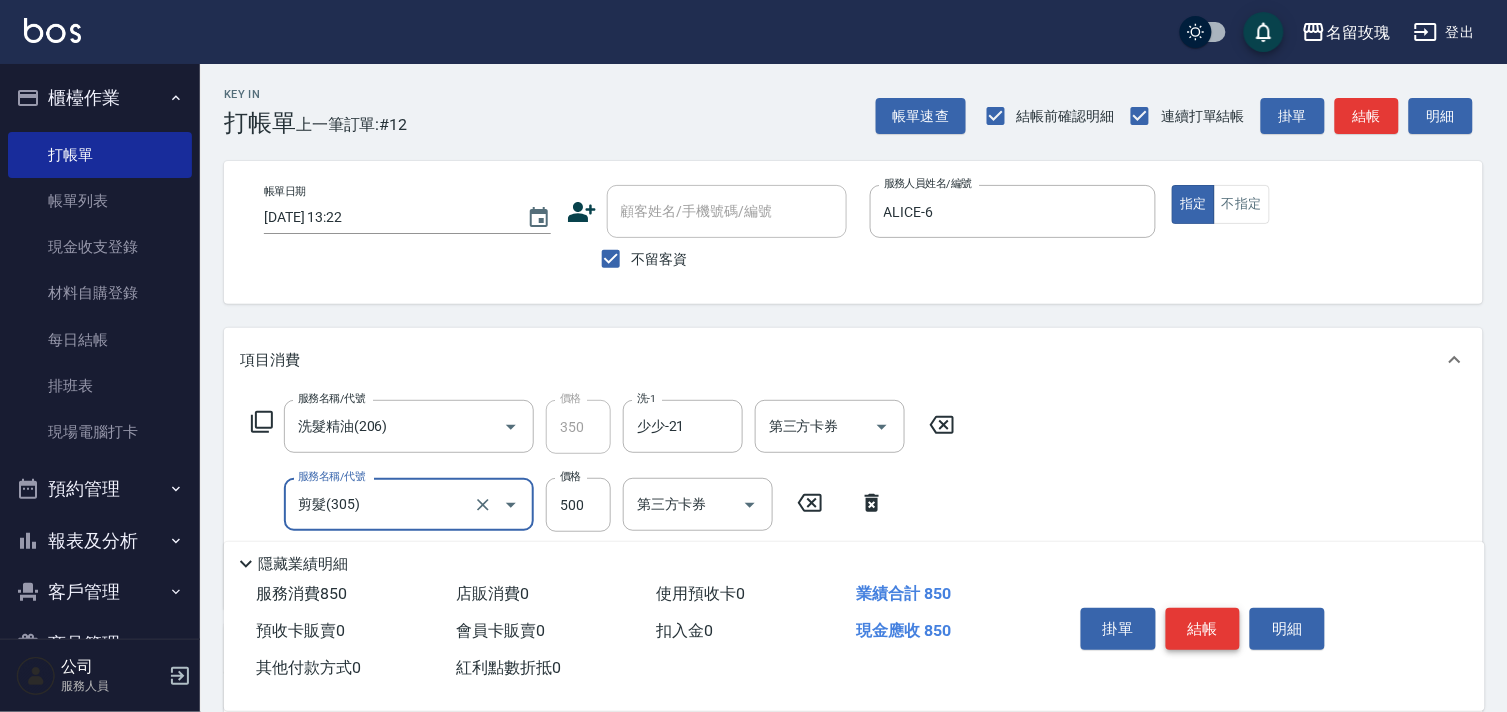click on "結帳" at bounding box center (1203, 629) 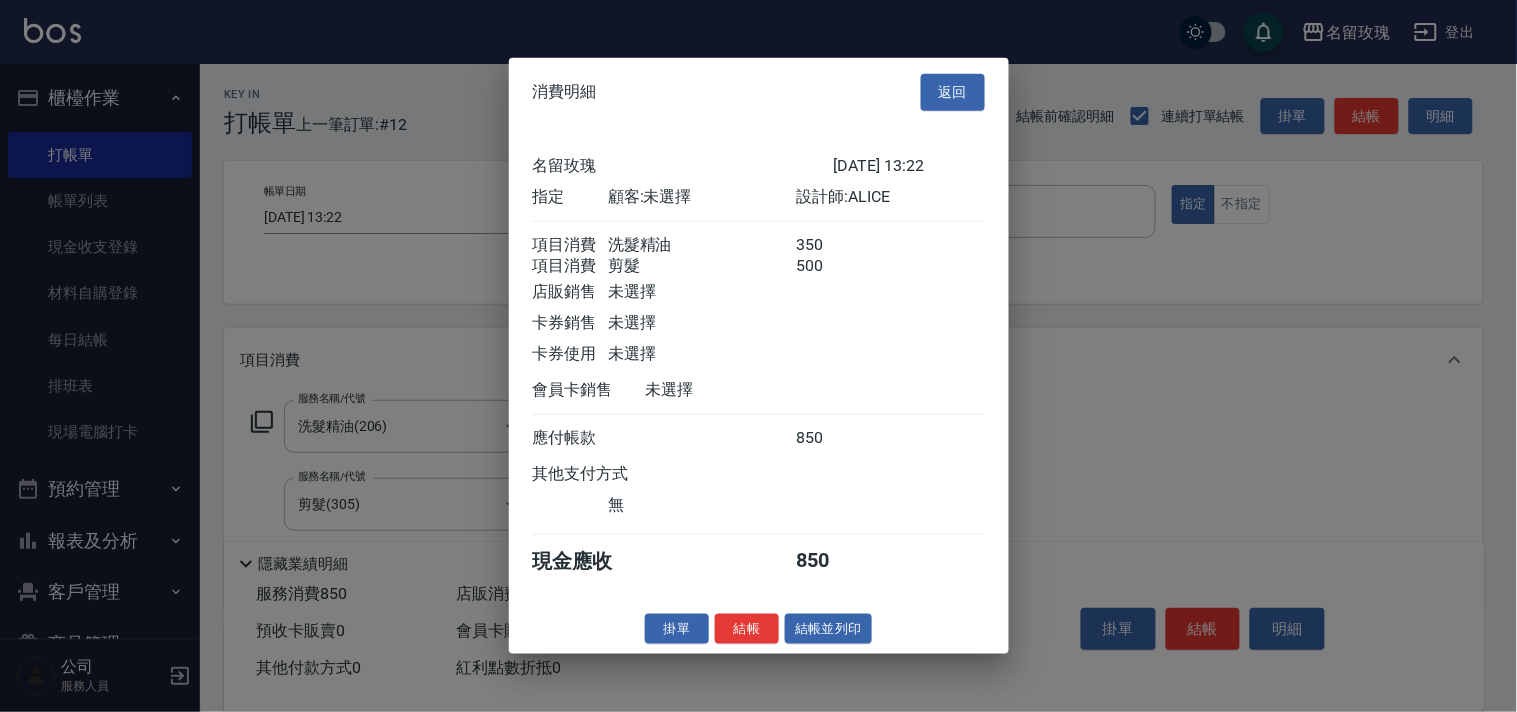 click on "結帳並列印" at bounding box center (828, 628) 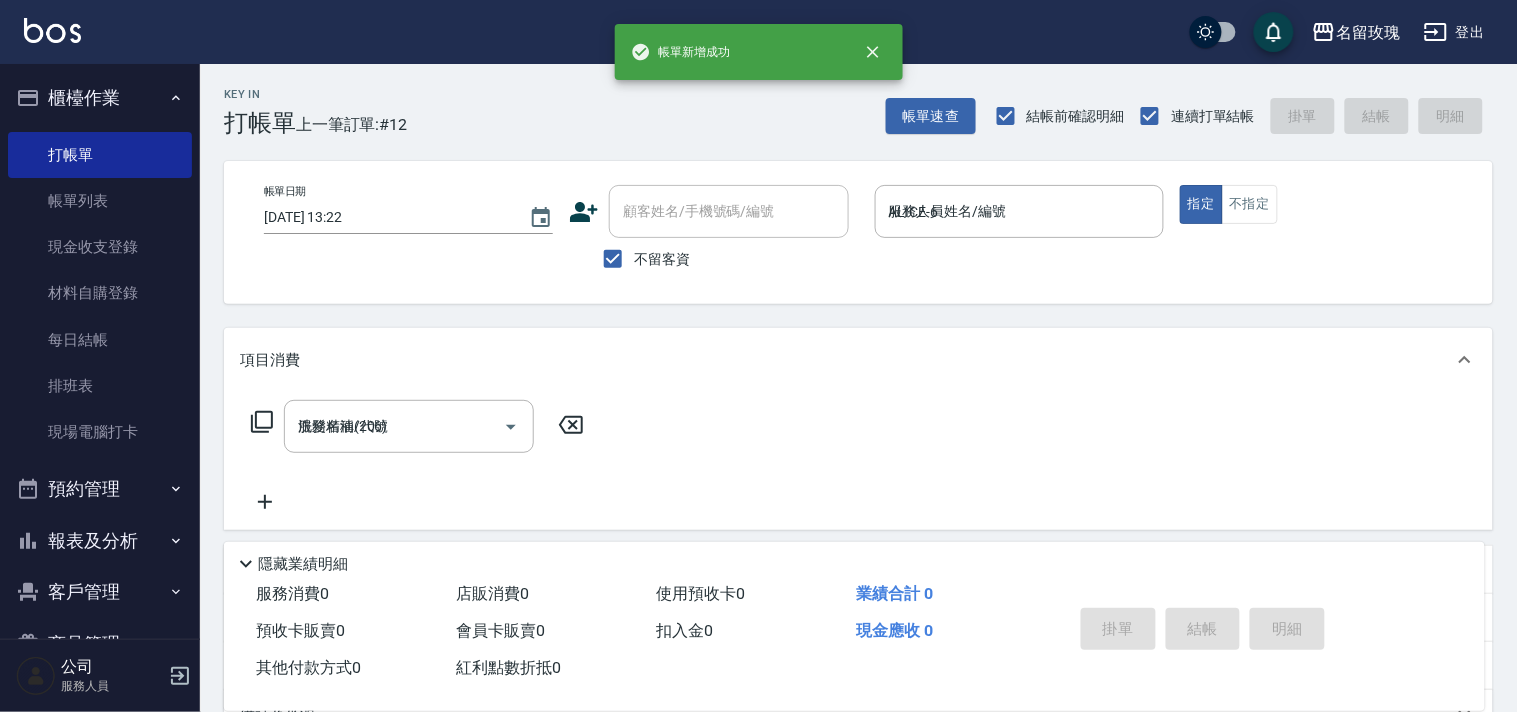 type on "2025/07/15 13:43" 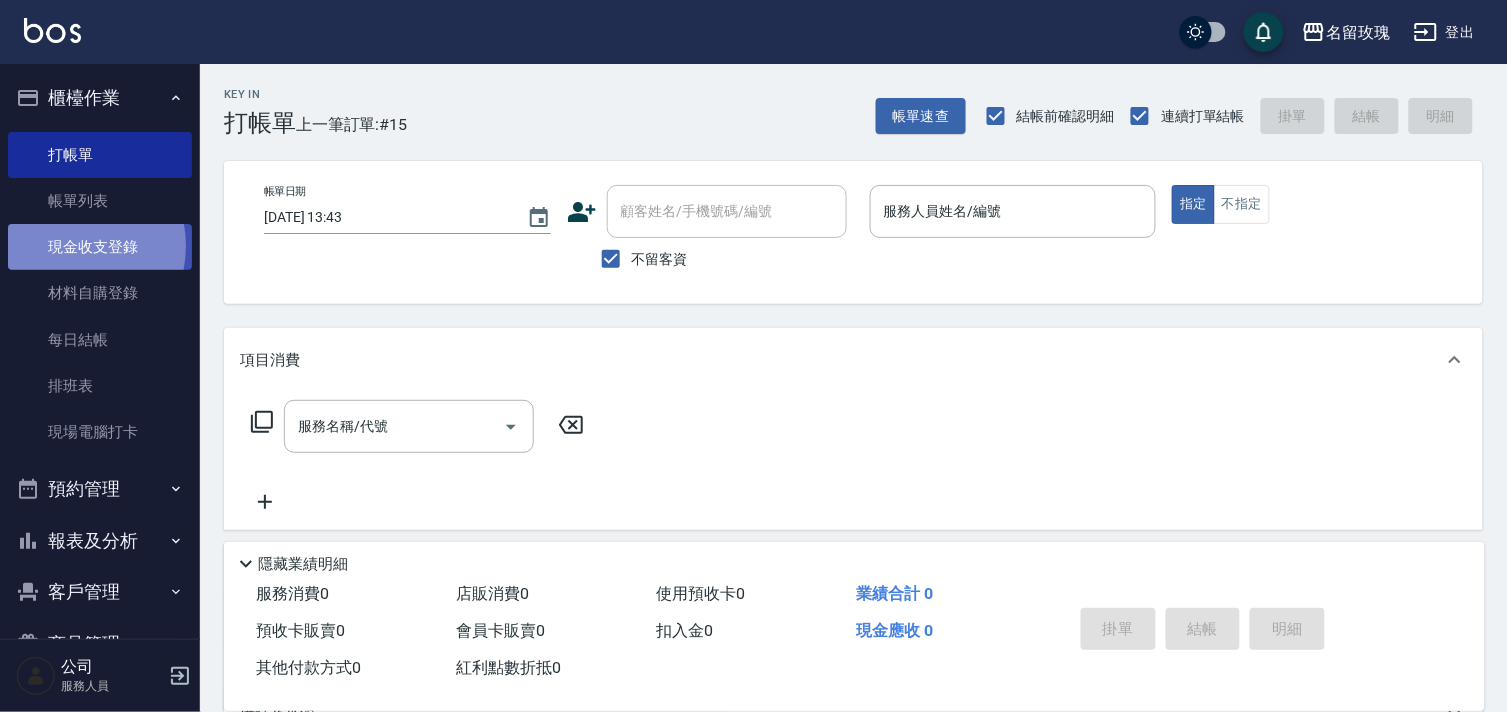 click on "現金收支登錄" at bounding box center (100, 247) 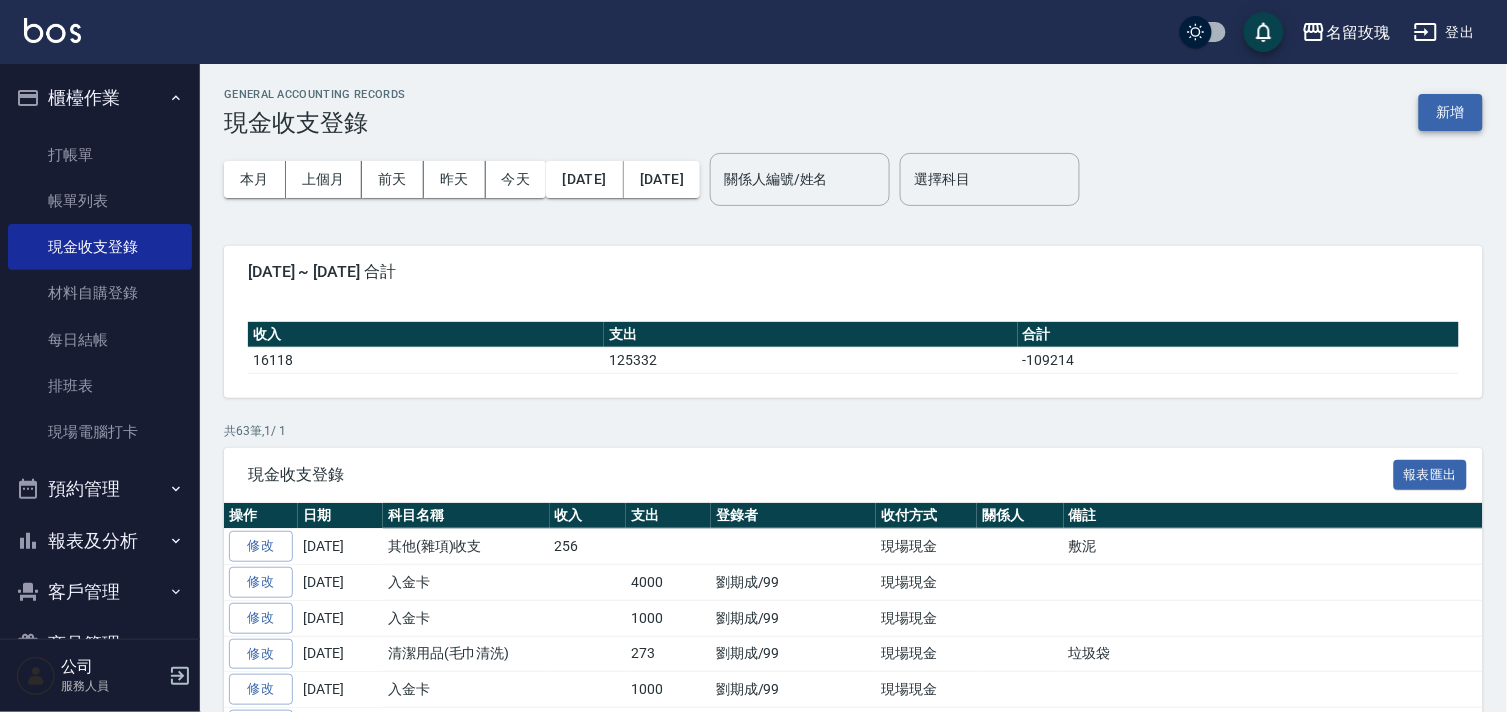 click on "新增" at bounding box center (1451, 112) 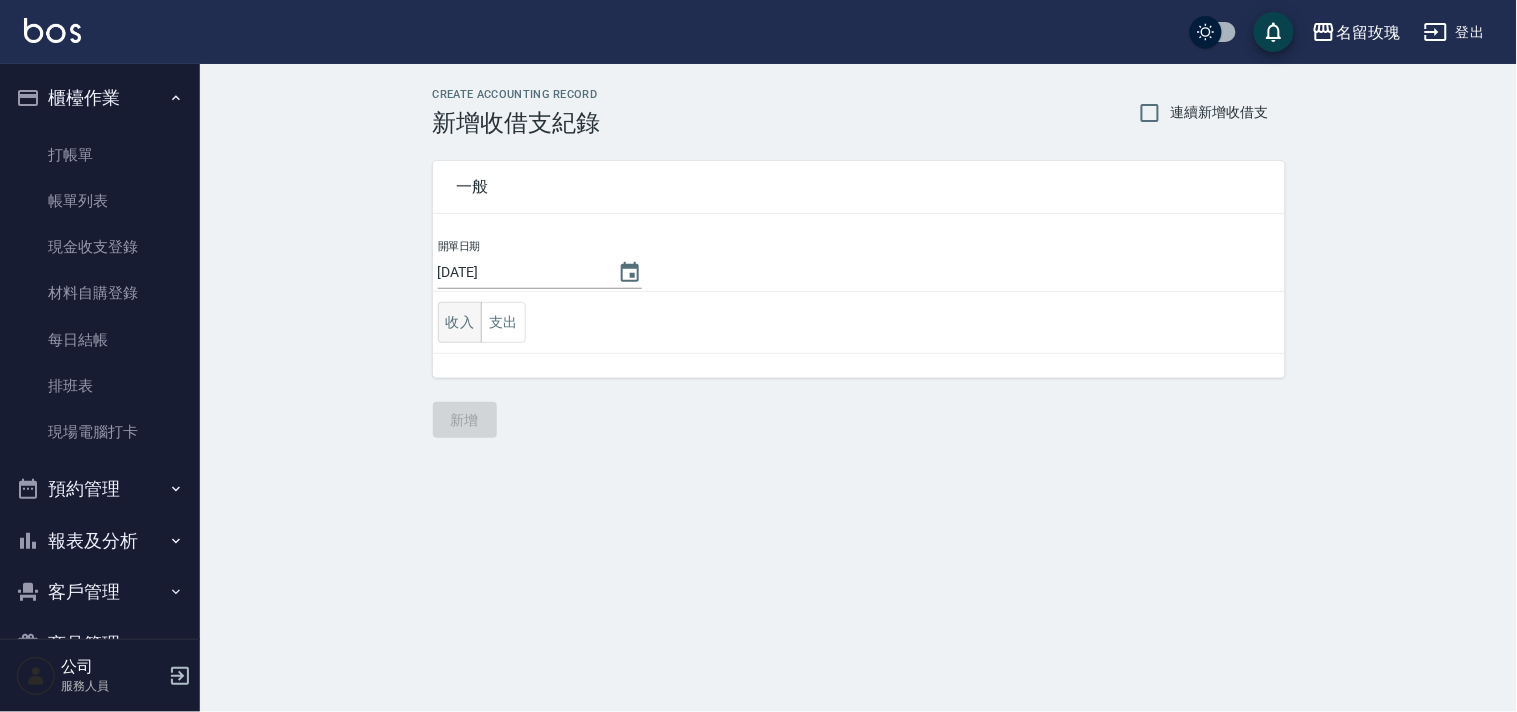 click on "收入" at bounding box center (460, 322) 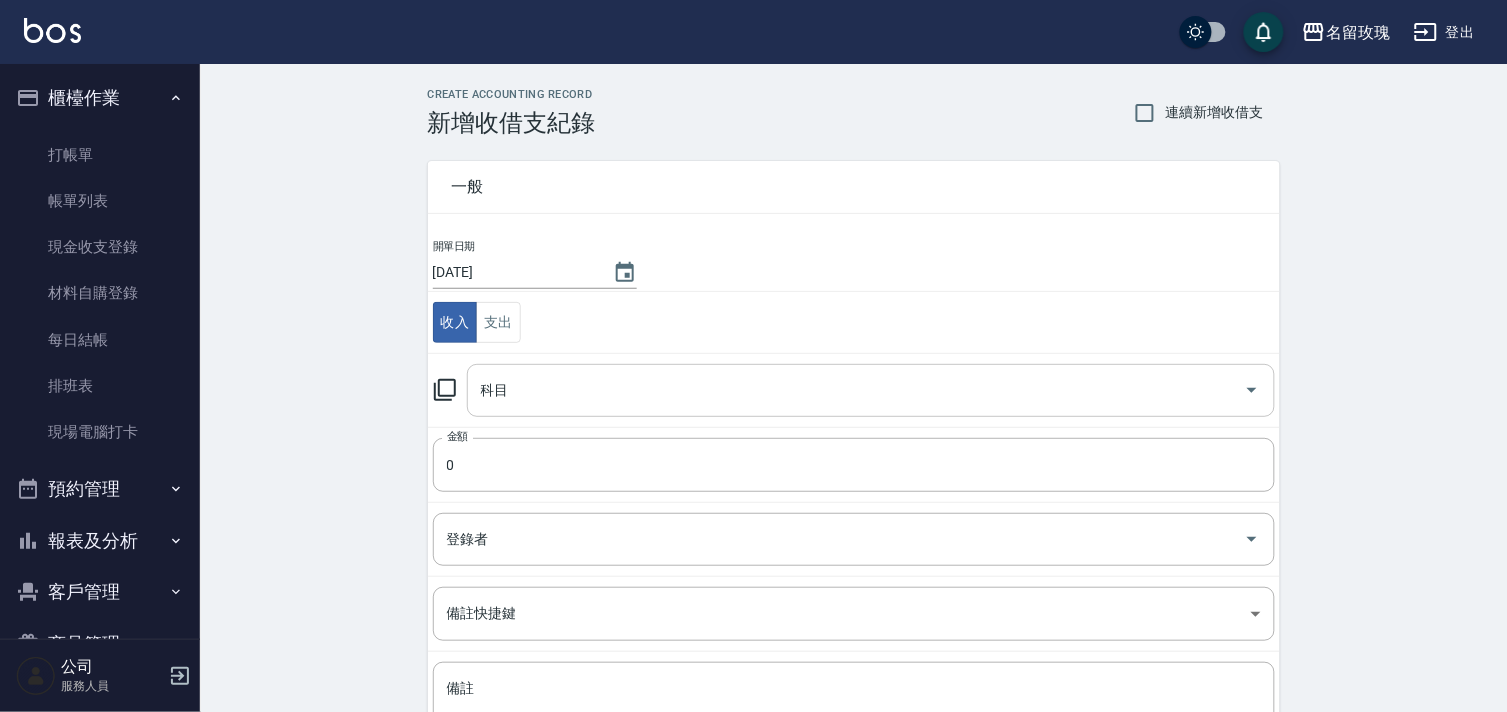 click on "科目" at bounding box center (856, 390) 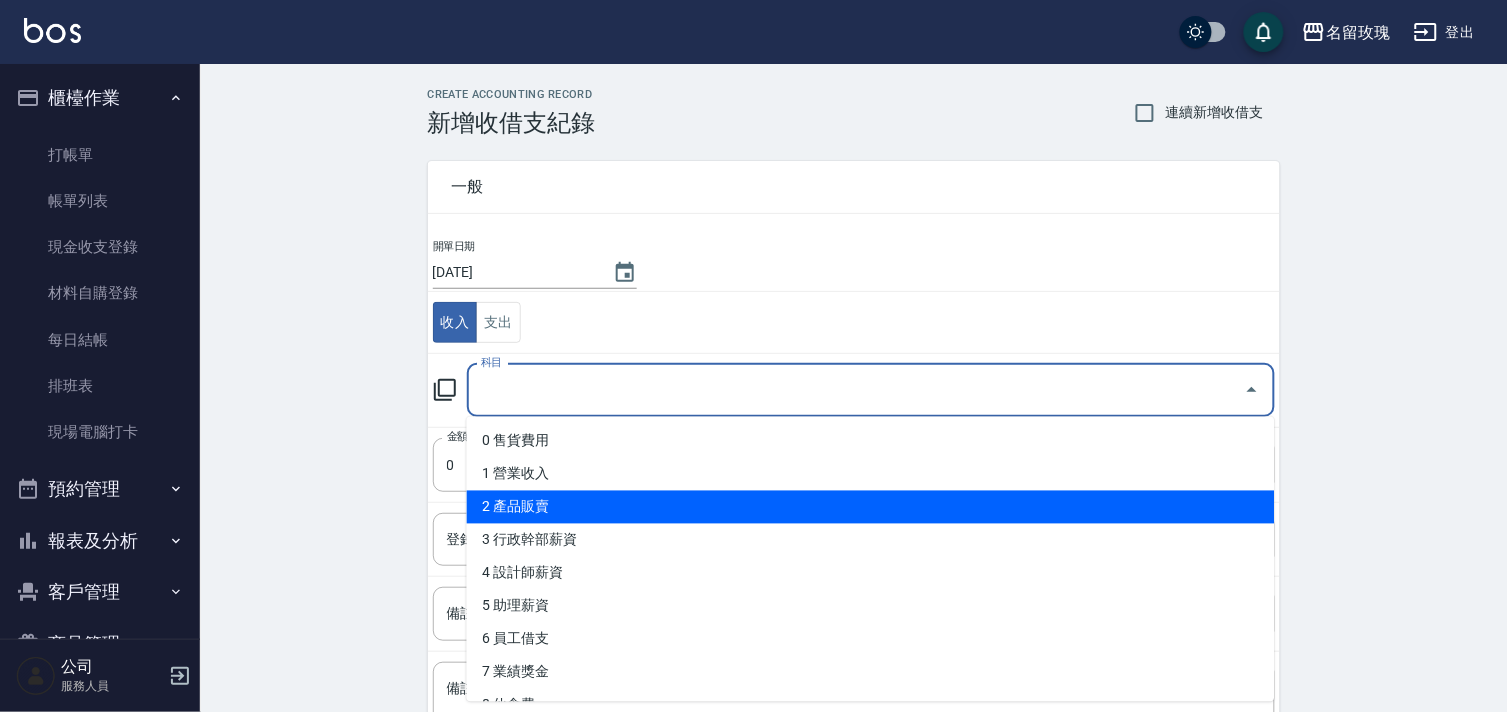 click on "2 產品販賣" at bounding box center (871, 507) 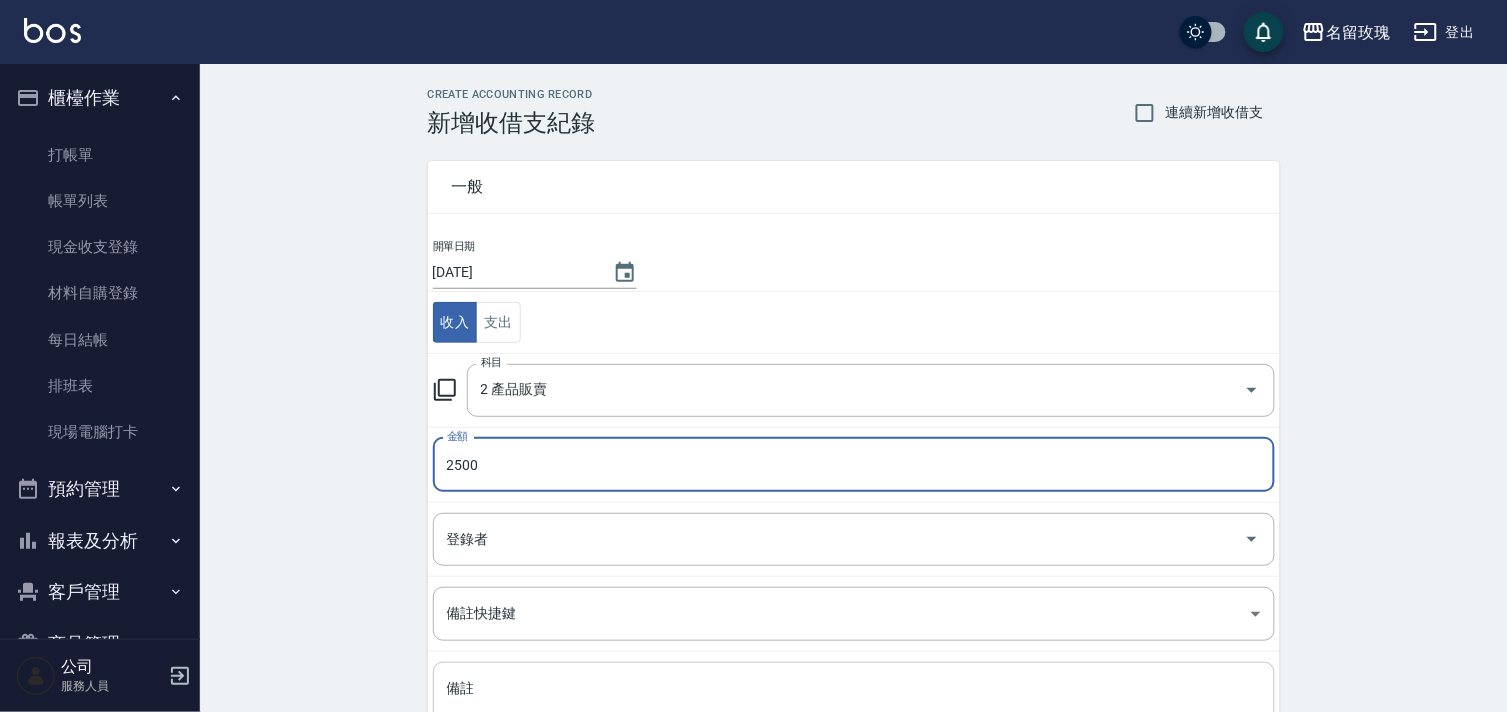 type on "2500" 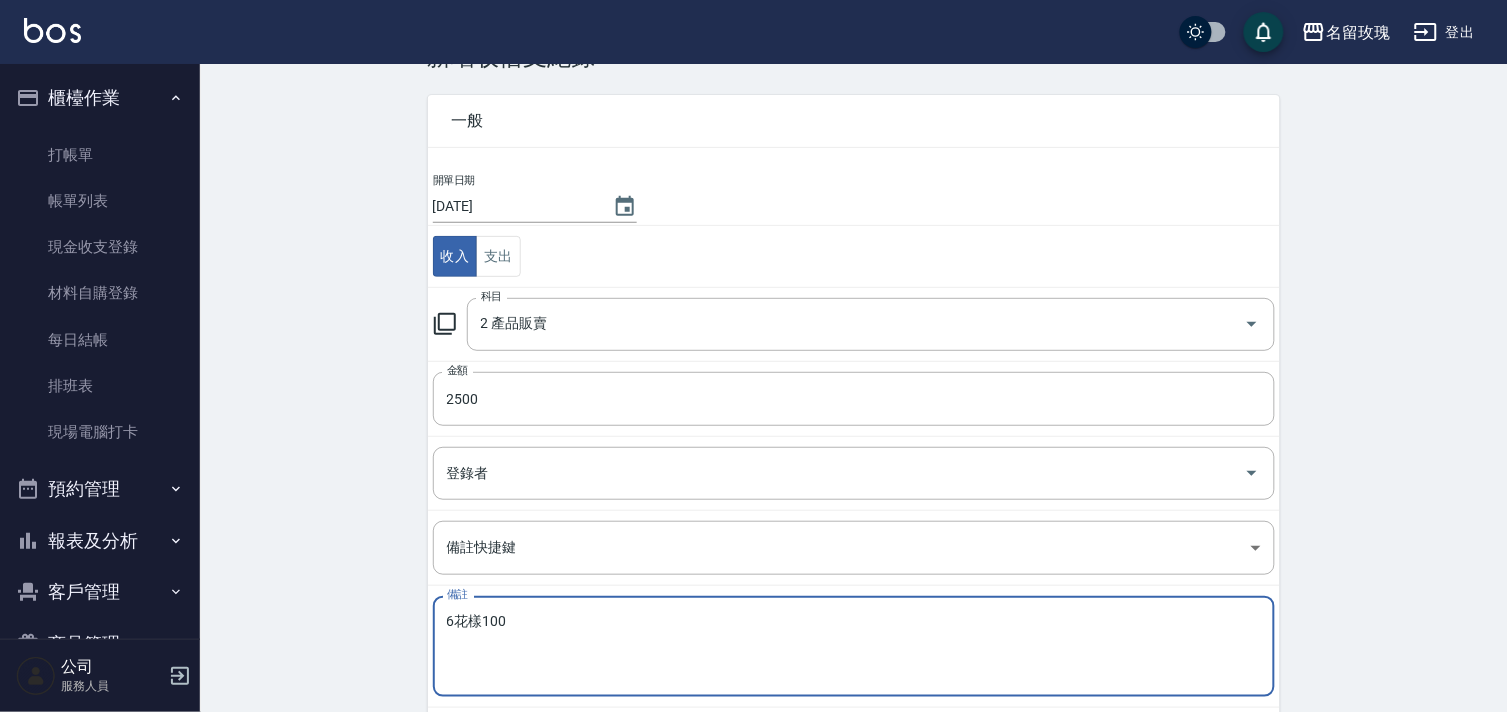 scroll, scrollTop: 171, scrollLeft: 0, axis: vertical 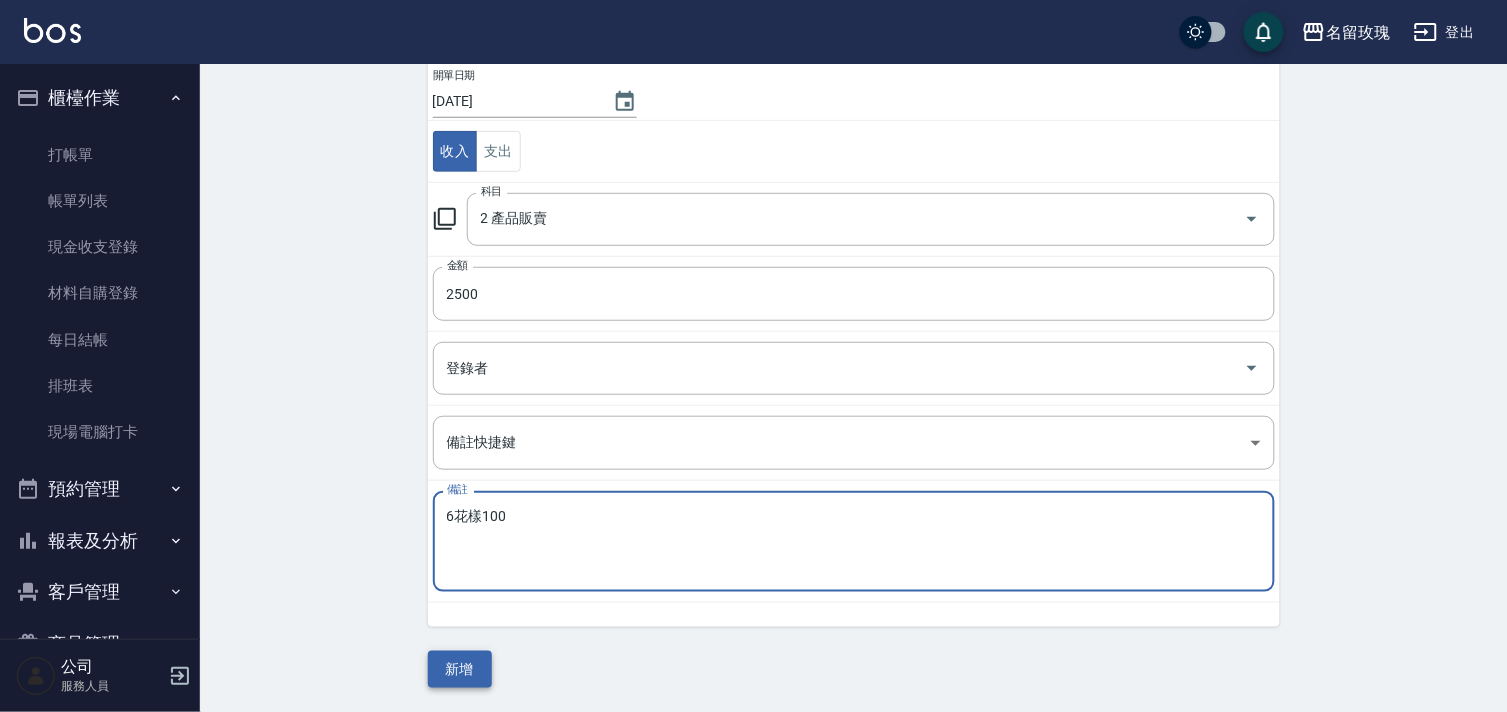 type on "6花樣100" 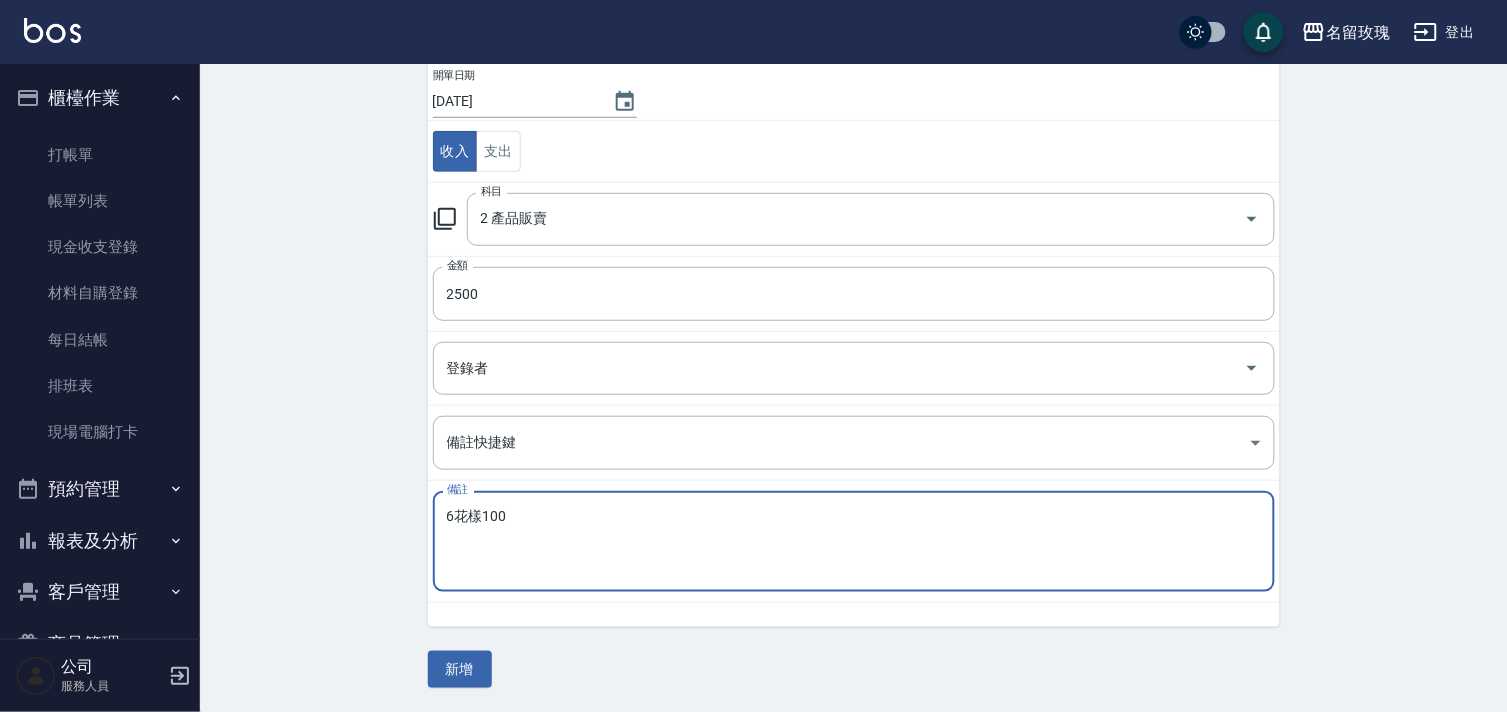 drag, startPoint x: 460, startPoint y: 671, endPoint x: 448, endPoint y: 666, distance: 13 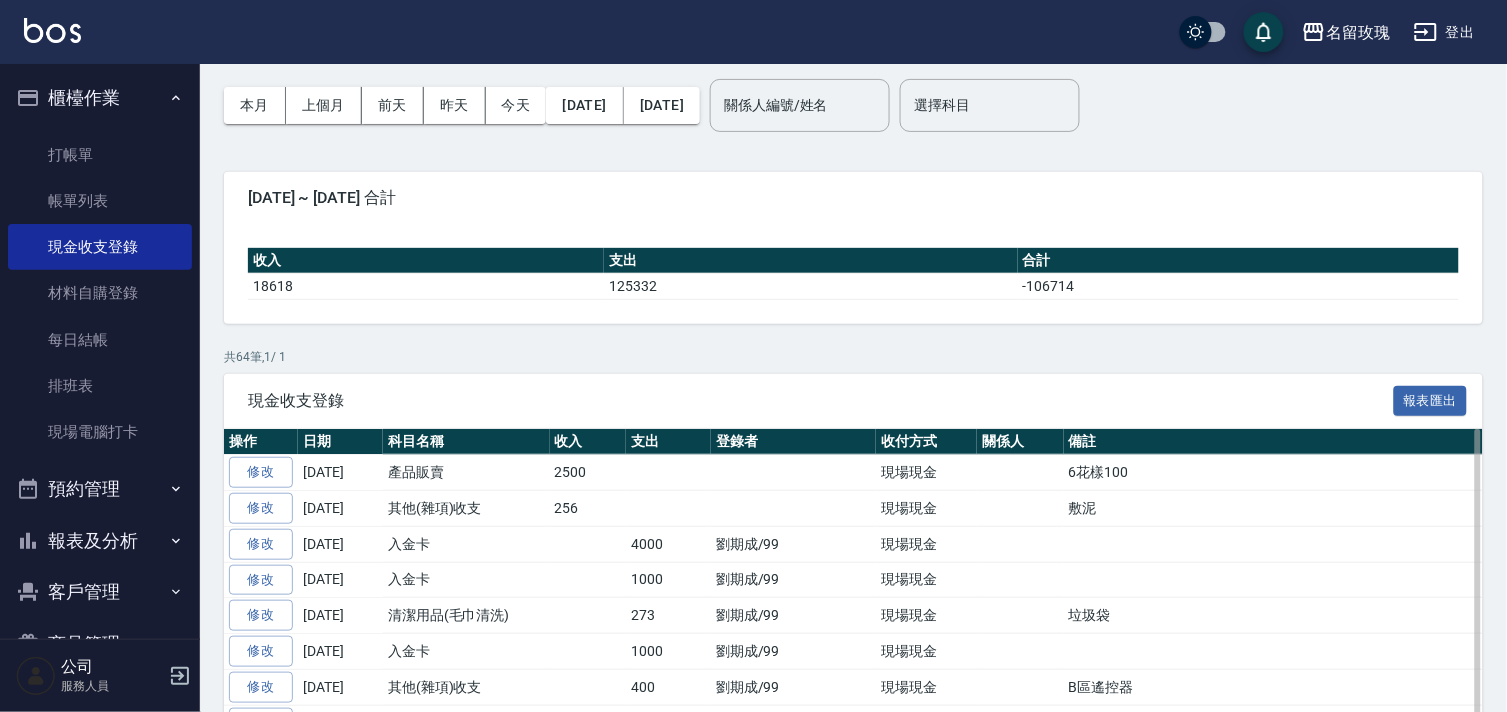 scroll, scrollTop: 111, scrollLeft: 0, axis: vertical 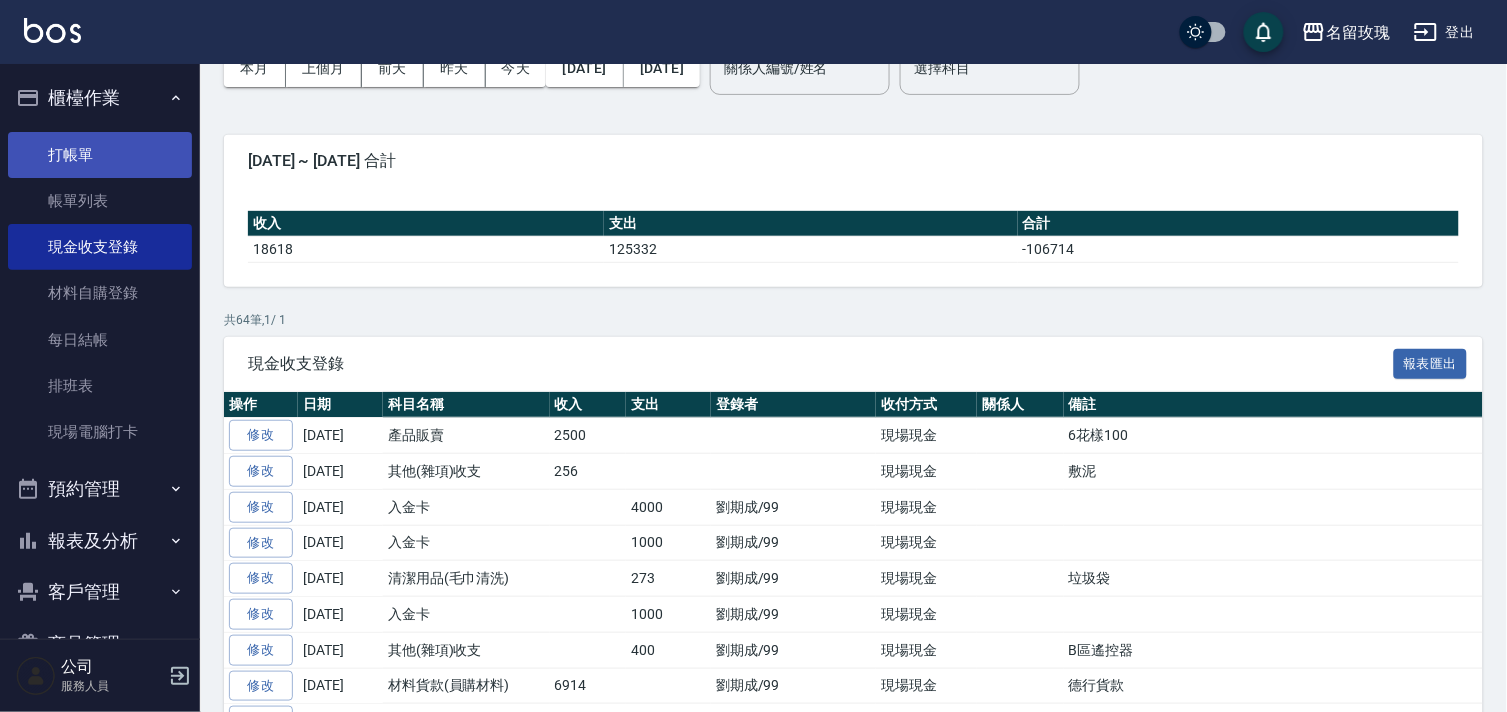 click on "打帳單" at bounding box center (100, 155) 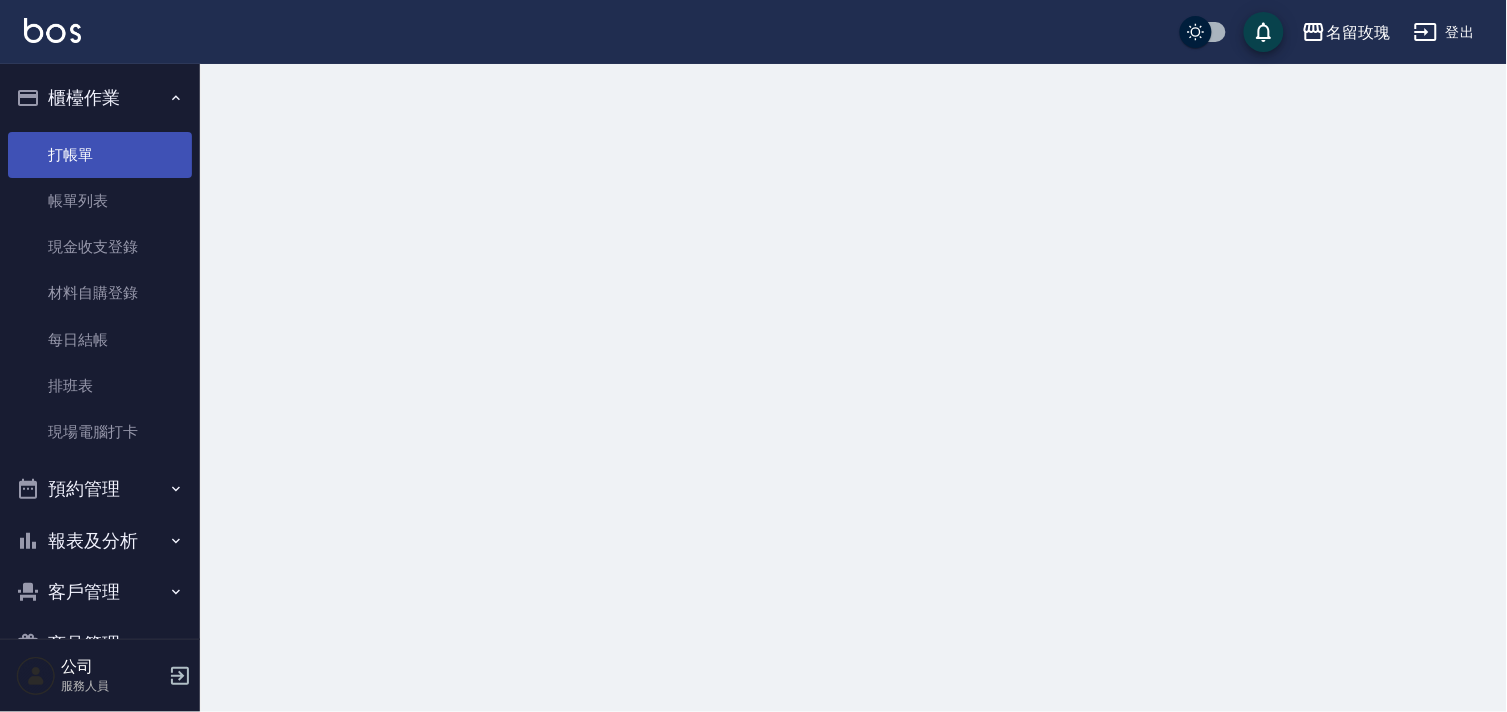 scroll, scrollTop: 0, scrollLeft: 0, axis: both 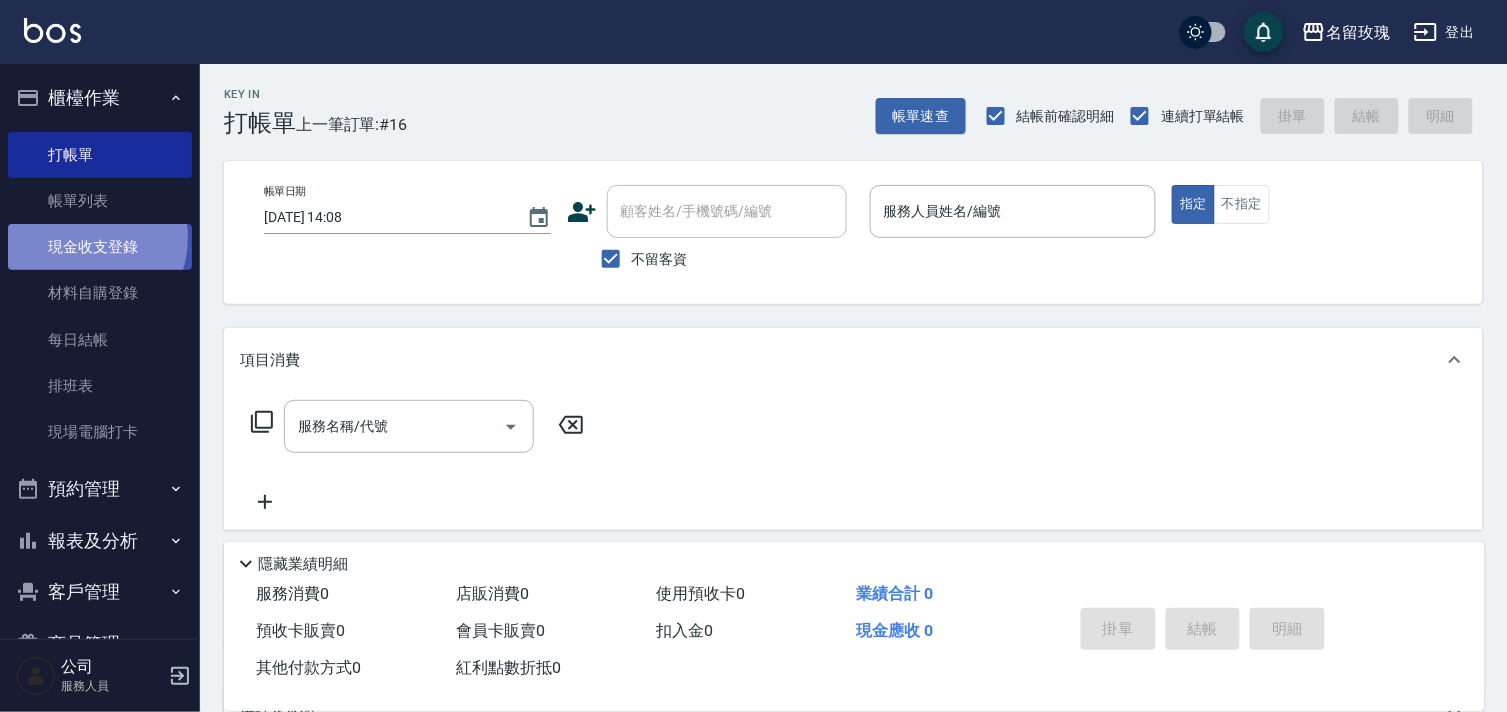 click on "現金收支登錄" at bounding box center [100, 247] 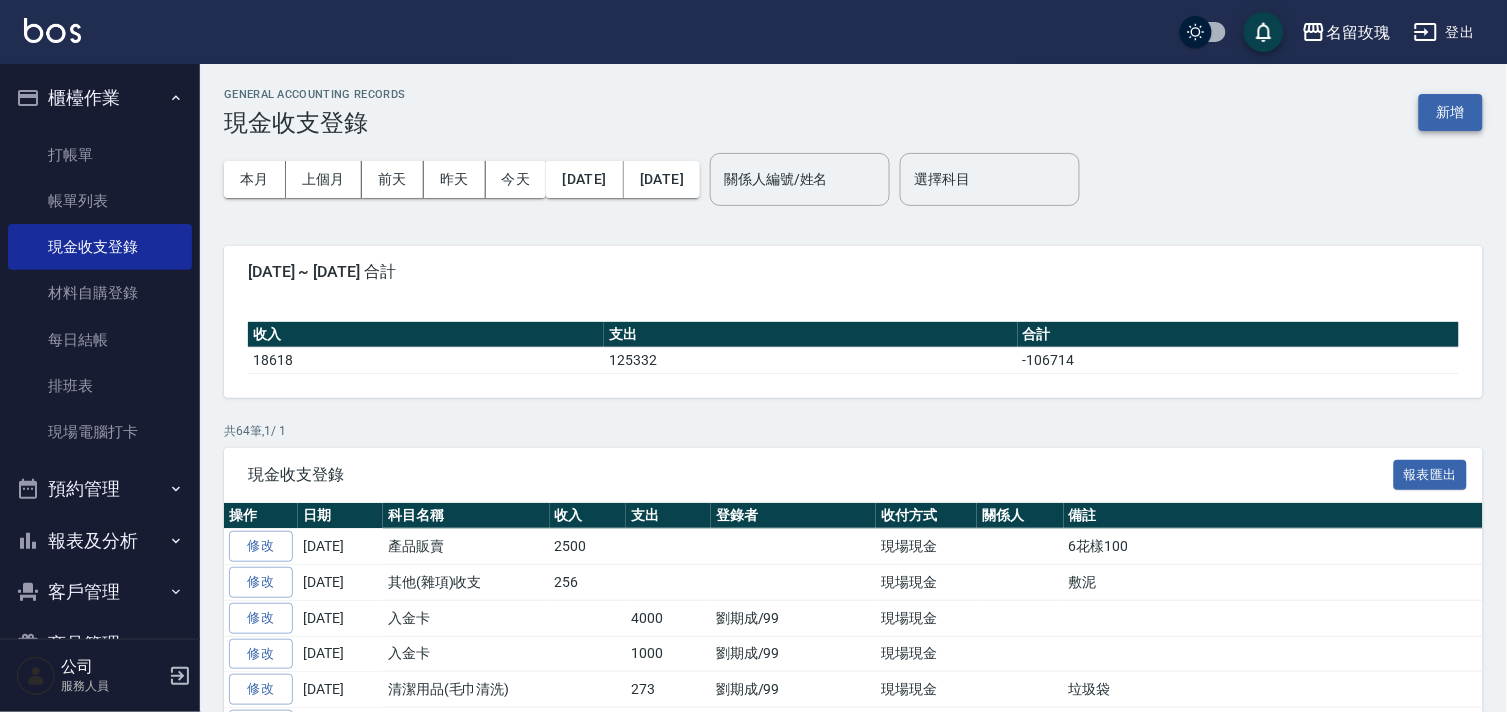 click on "新增" at bounding box center (1451, 112) 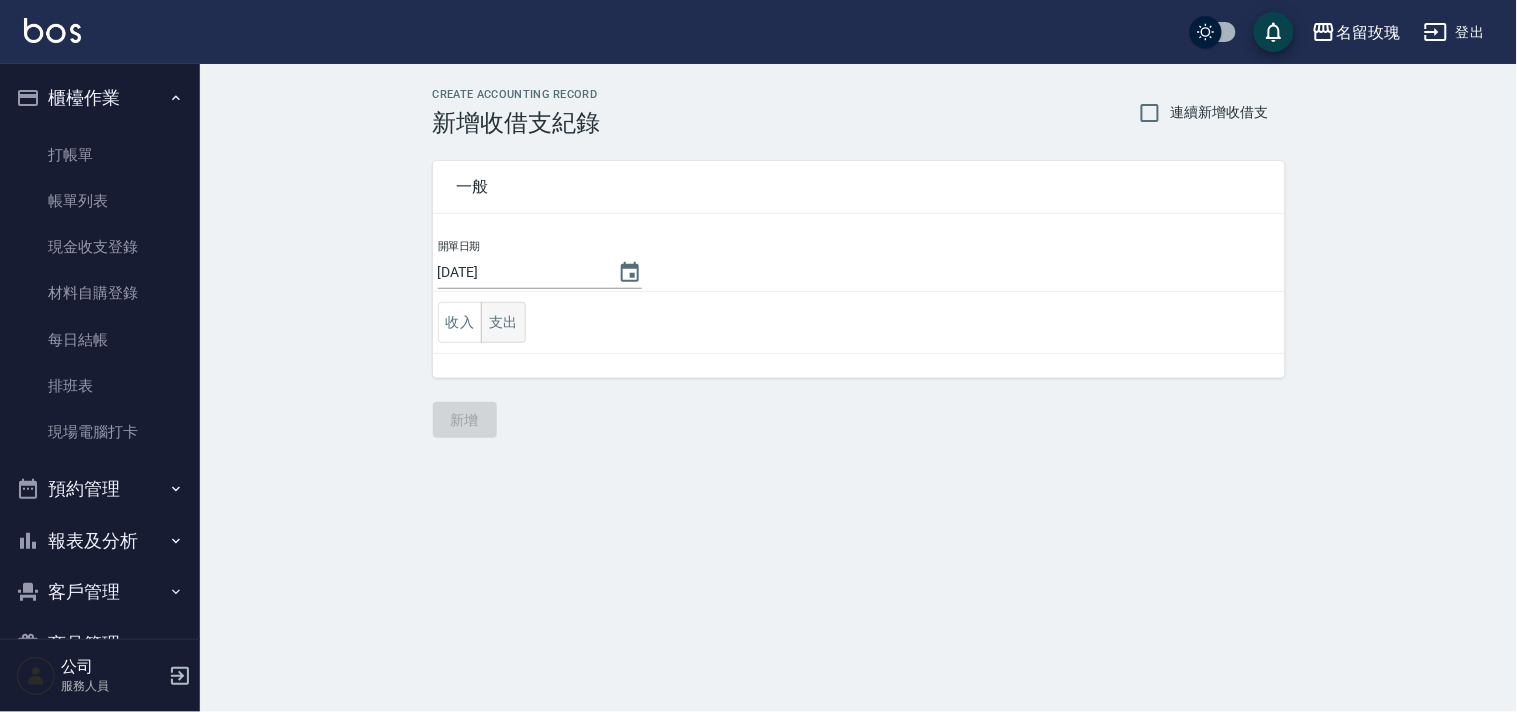 drag, startPoint x: 503, startPoint y: 326, endPoint x: 514, endPoint y: 321, distance: 12.083046 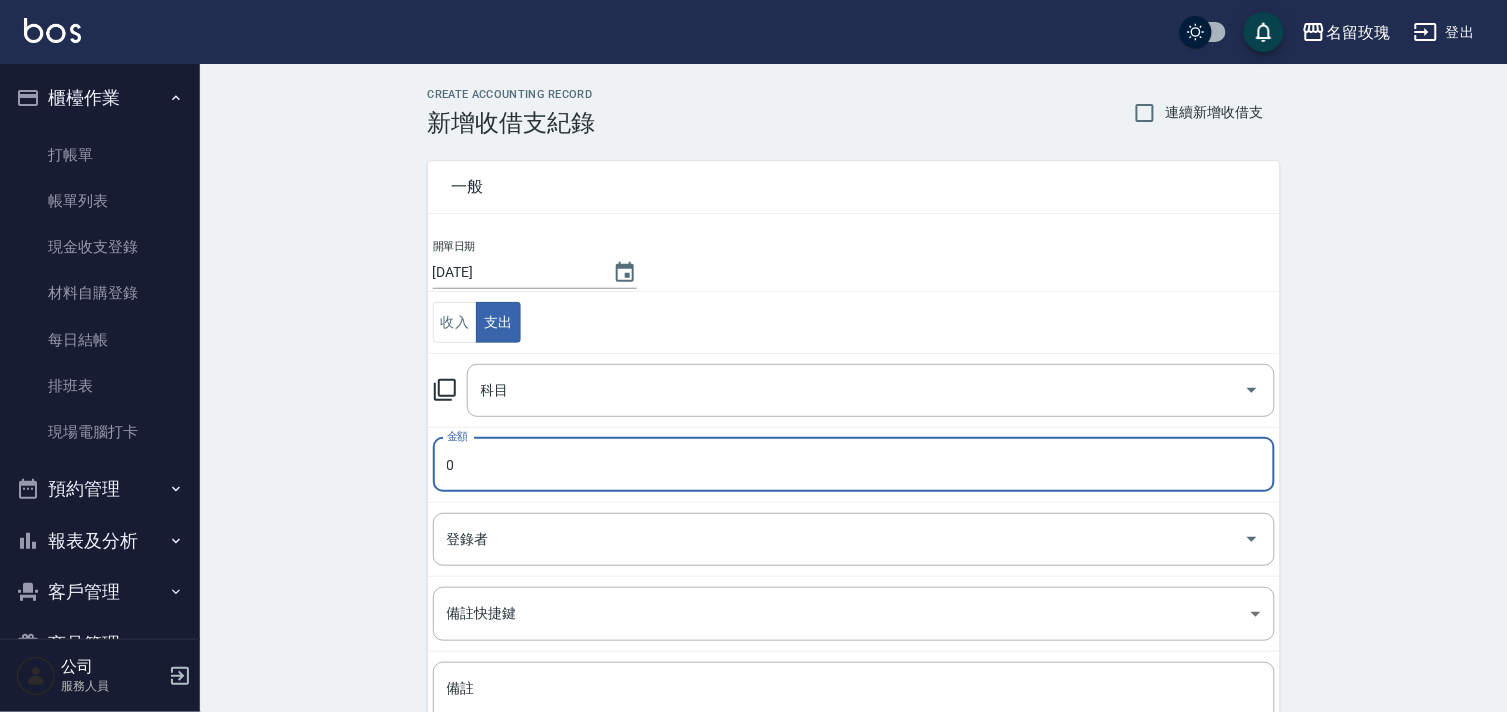 click on "0" at bounding box center [854, 465] 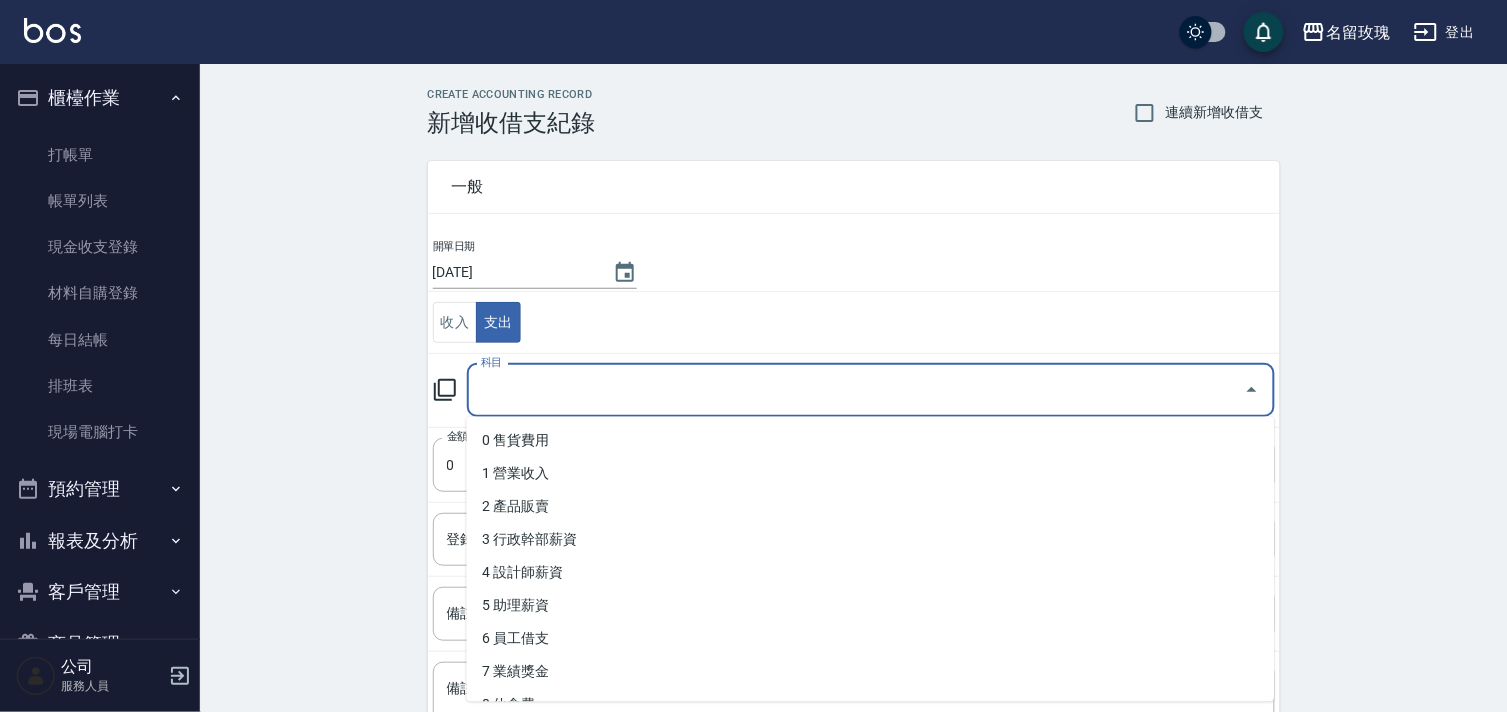 click on "科目" at bounding box center [856, 390] 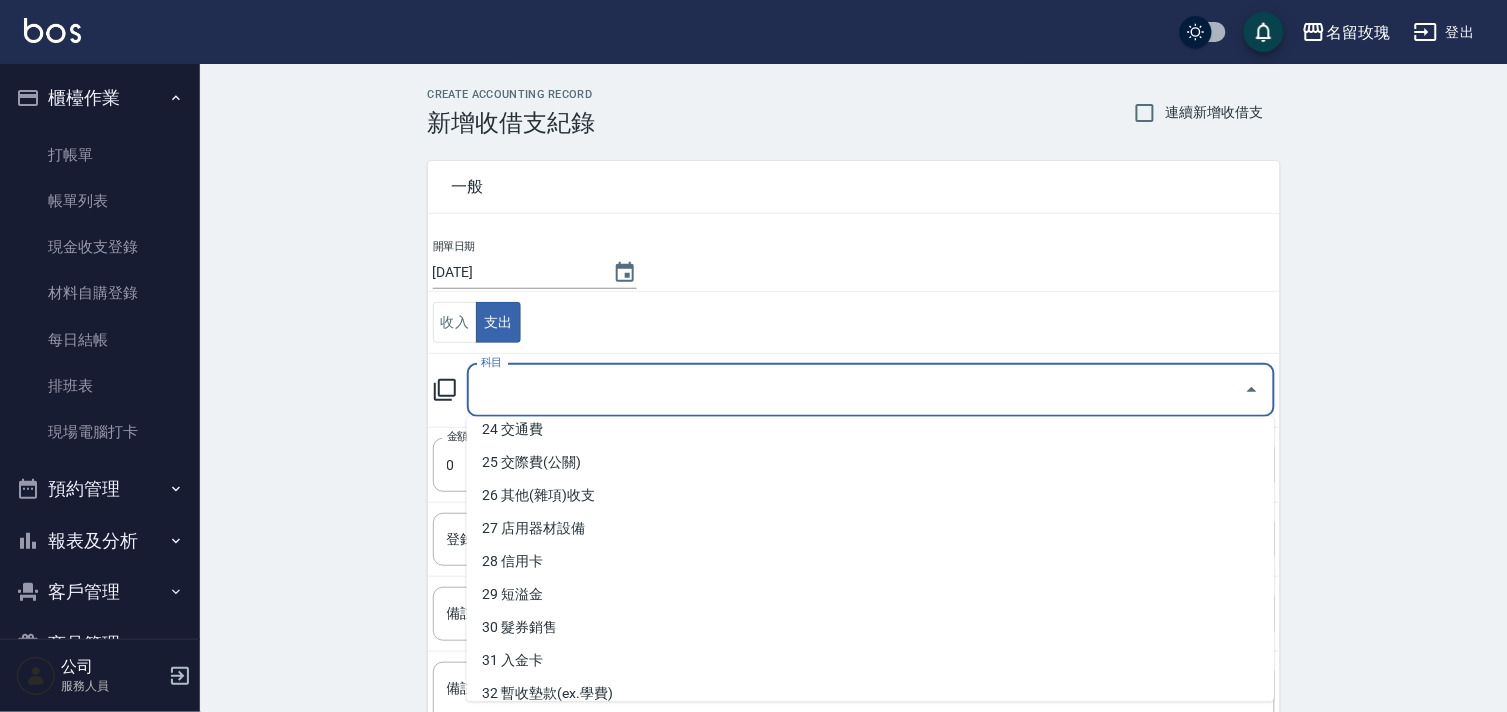 scroll, scrollTop: 888, scrollLeft: 0, axis: vertical 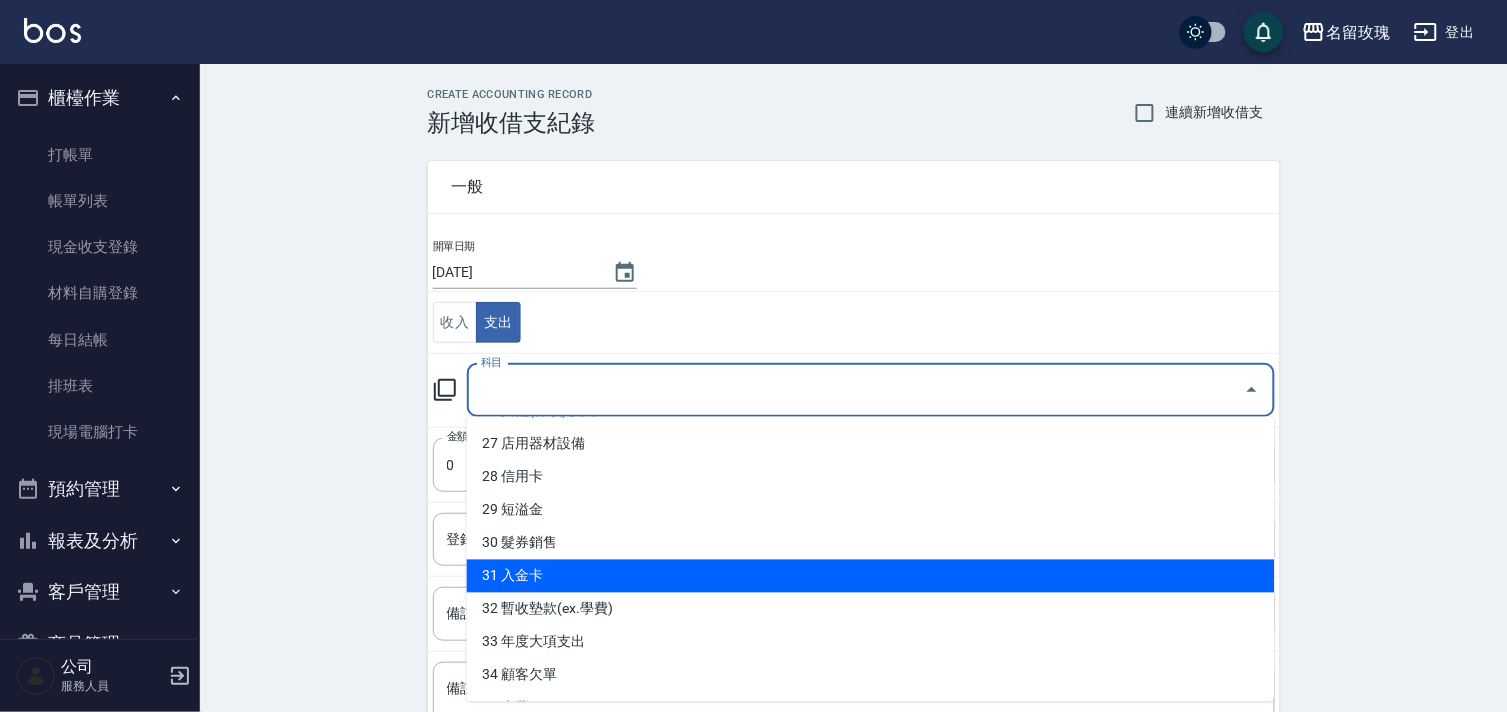click on "31 入金卡" at bounding box center (871, 576) 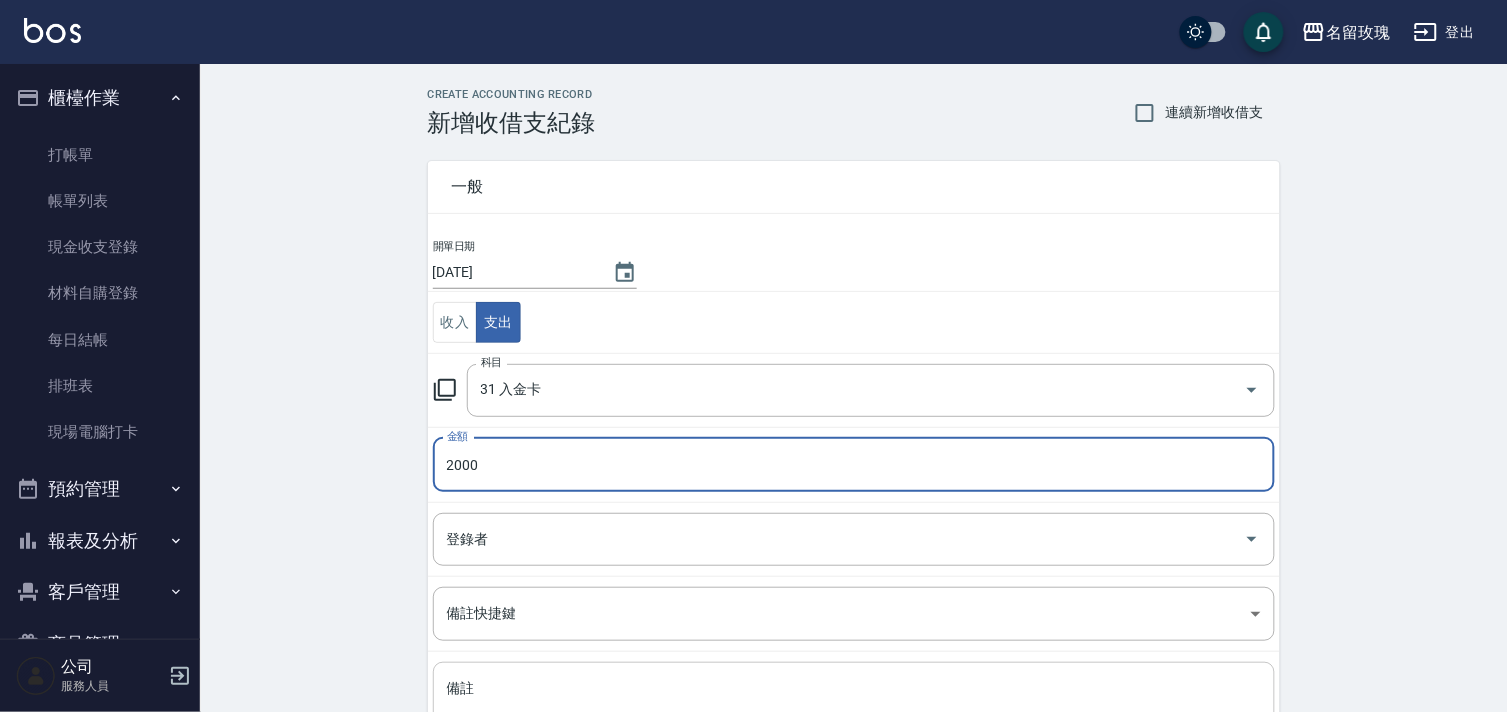 type on "2000" 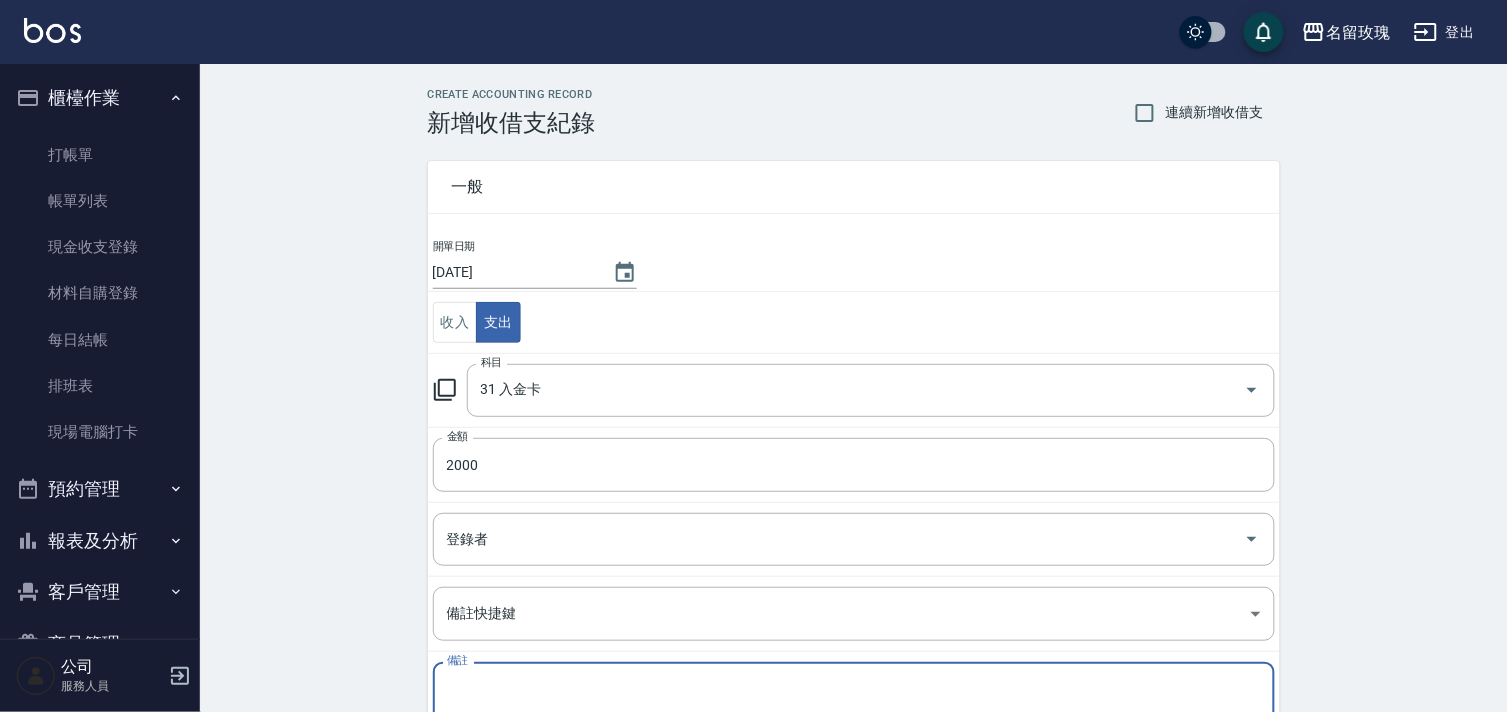 click on "備註" at bounding box center [854, 713] 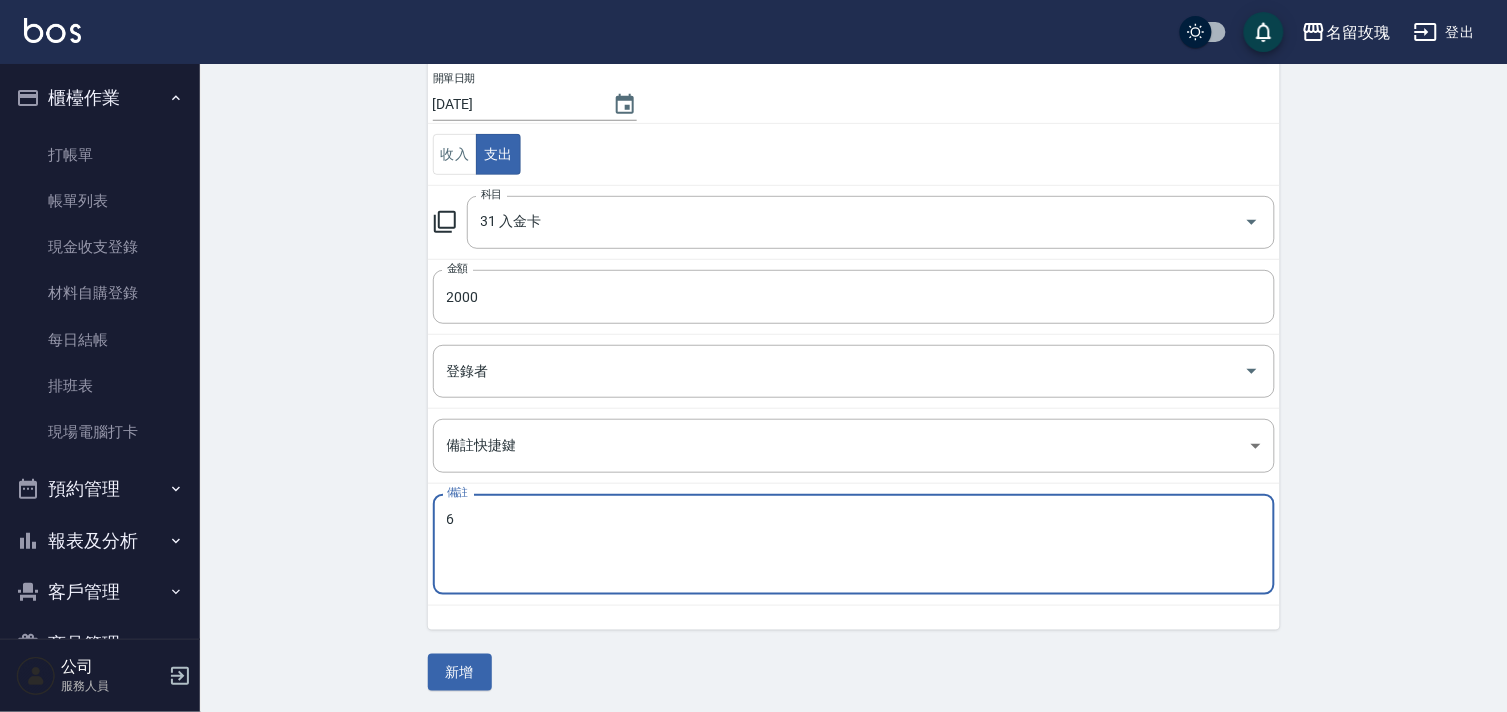 scroll, scrollTop: 171, scrollLeft: 0, axis: vertical 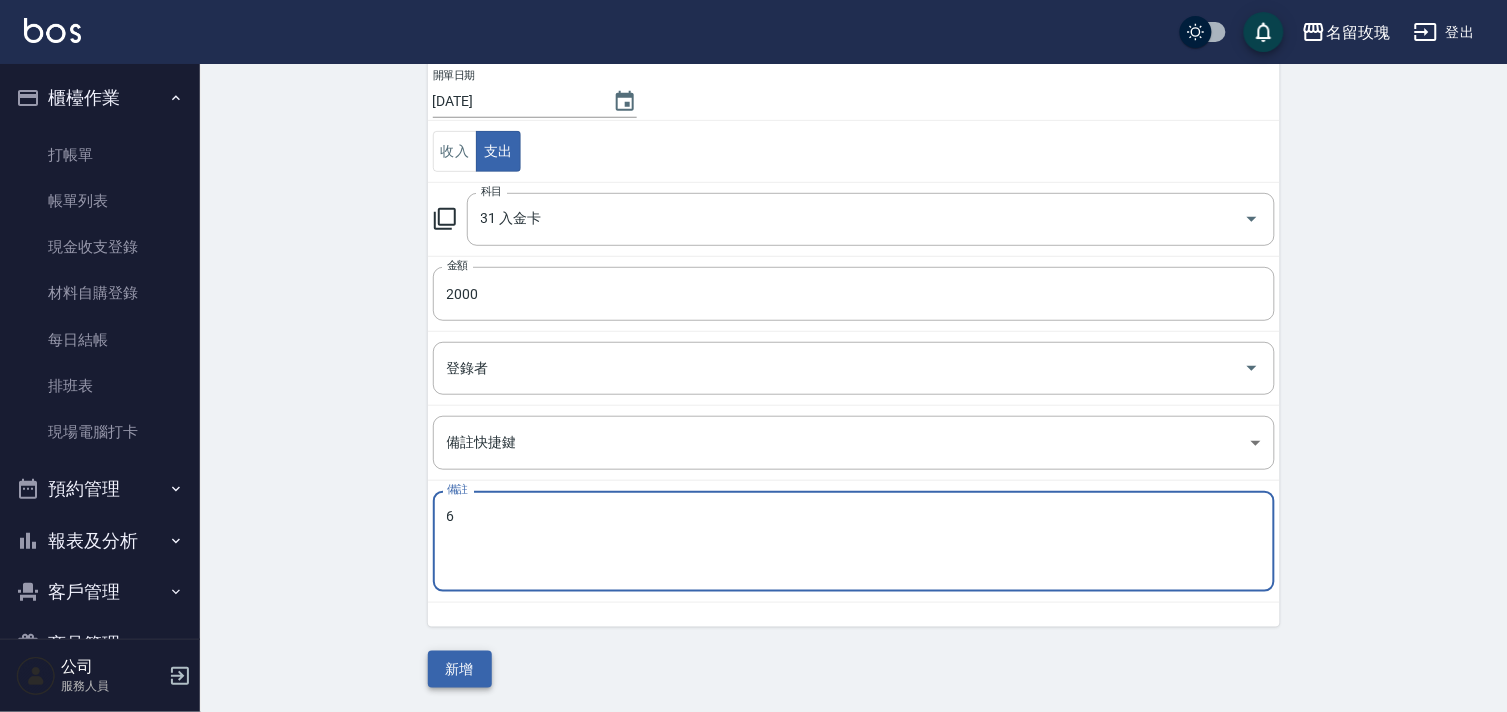 type on "6" 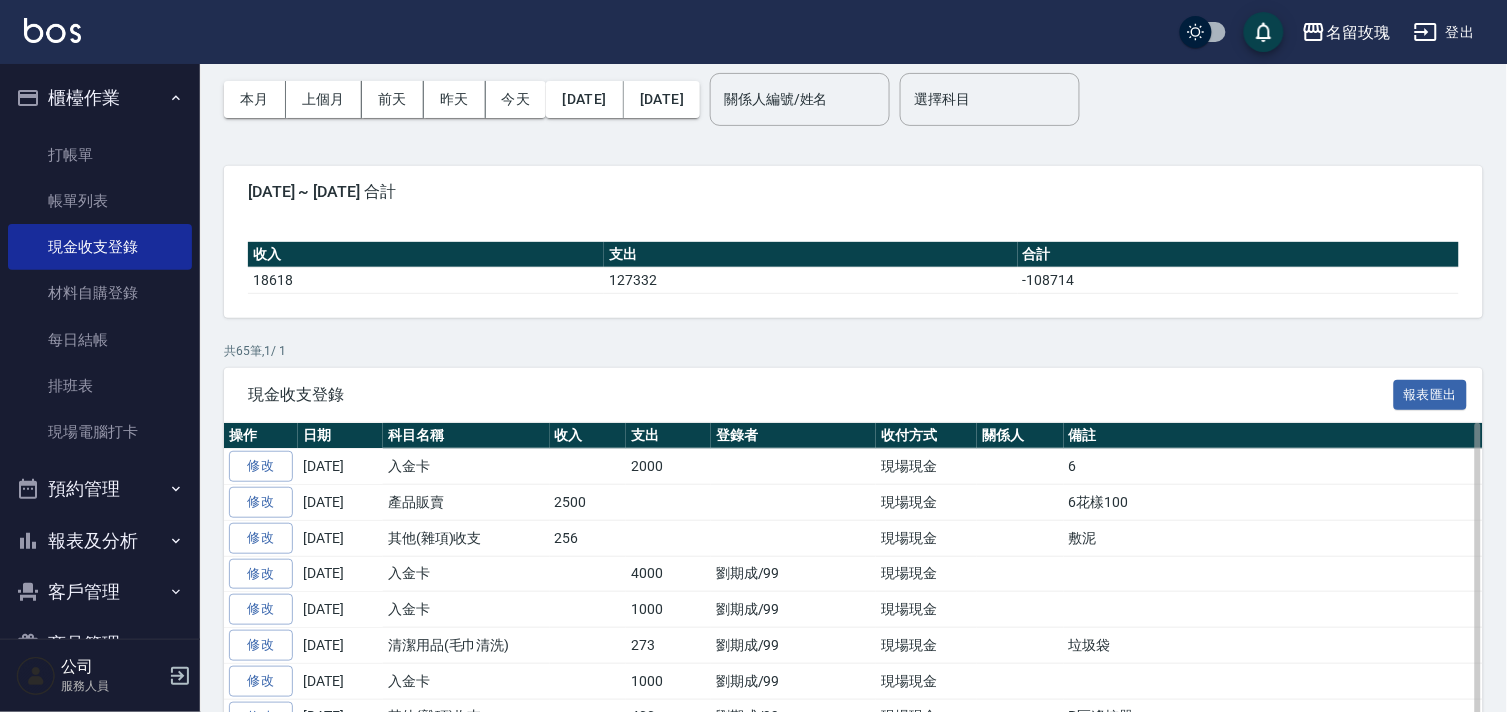 scroll, scrollTop: 222, scrollLeft: 0, axis: vertical 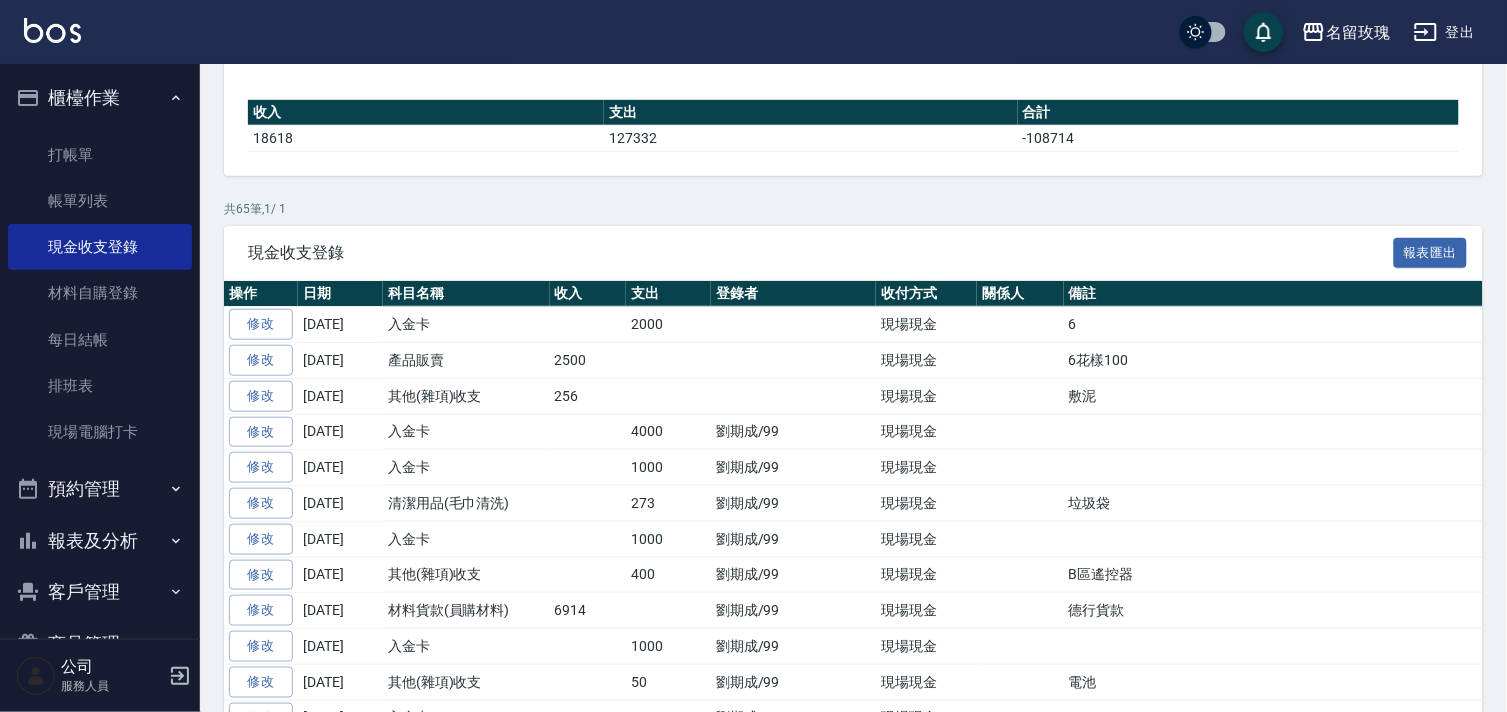 drag, startPoint x: 73, startPoint y: 537, endPoint x: 81, endPoint y: 527, distance: 12.806249 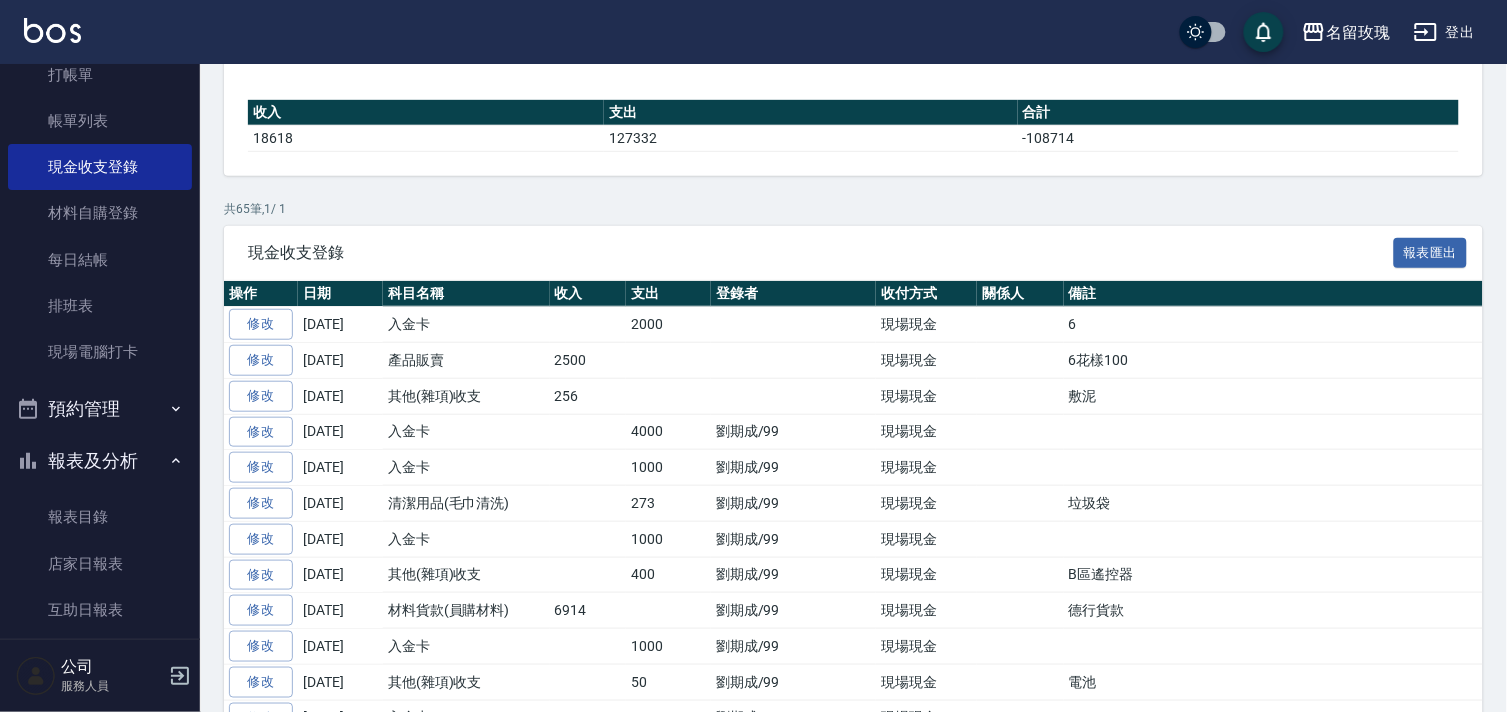 scroll, scrollTop: 174, scrollLeft: 0, axis: vertical 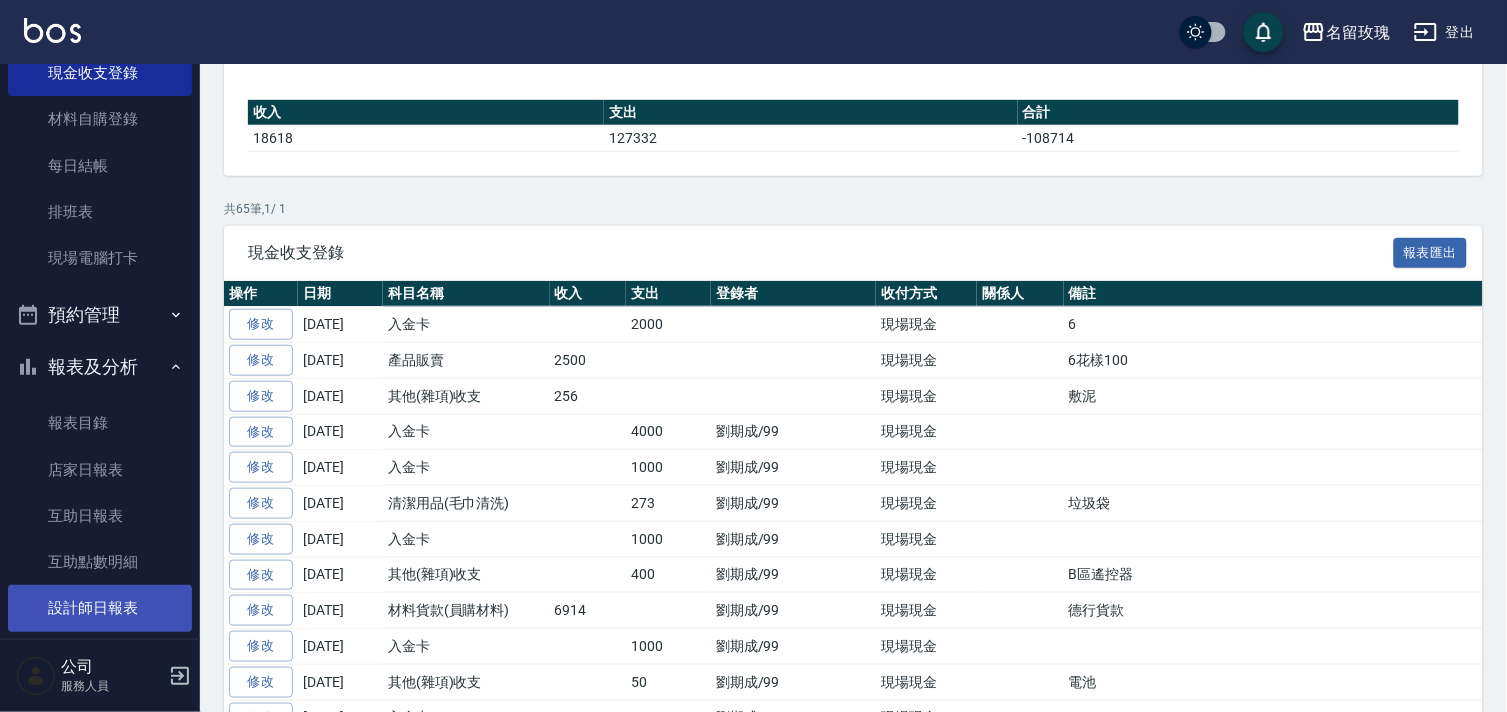 click on "設計師日報表" at bounding box center (100, 608) 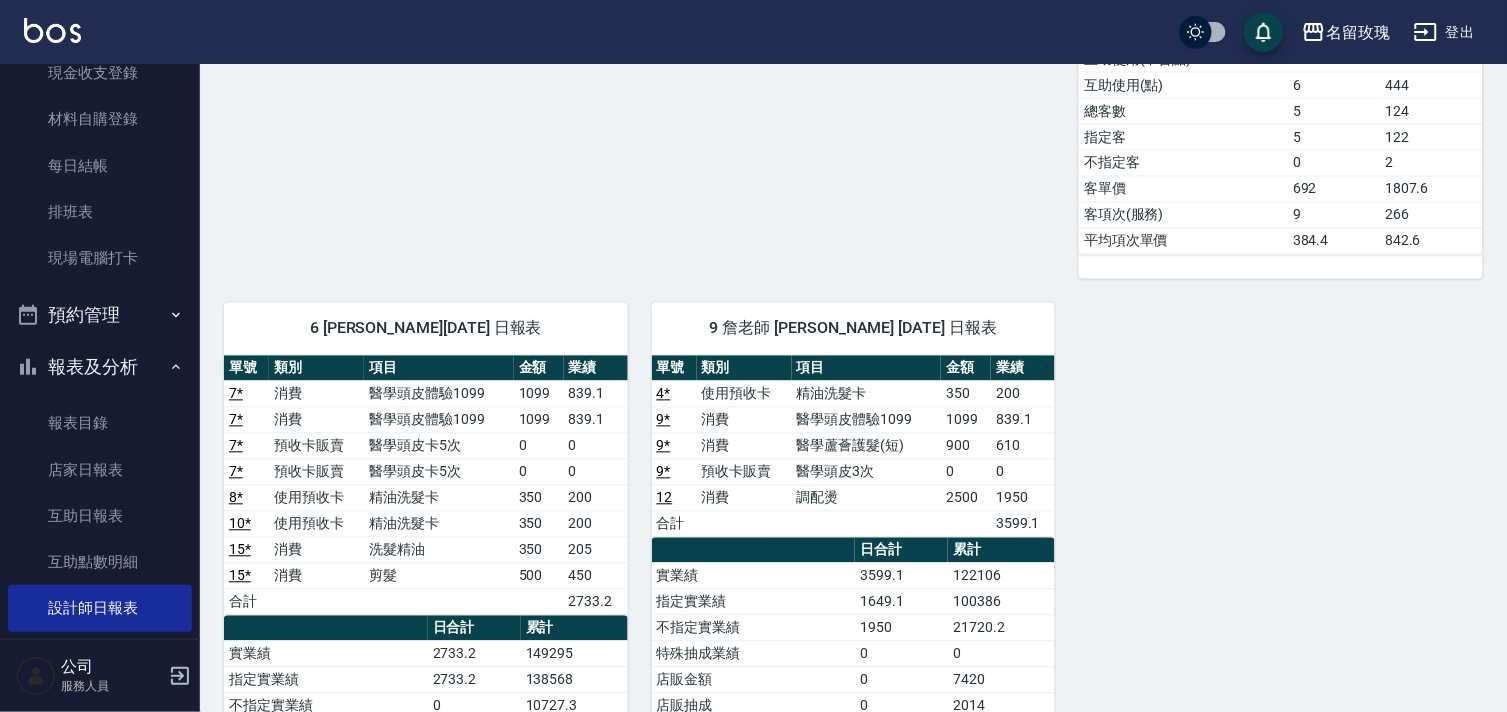 scroll, scrollTop: 888, scrollLeft: 0, axis: vertical 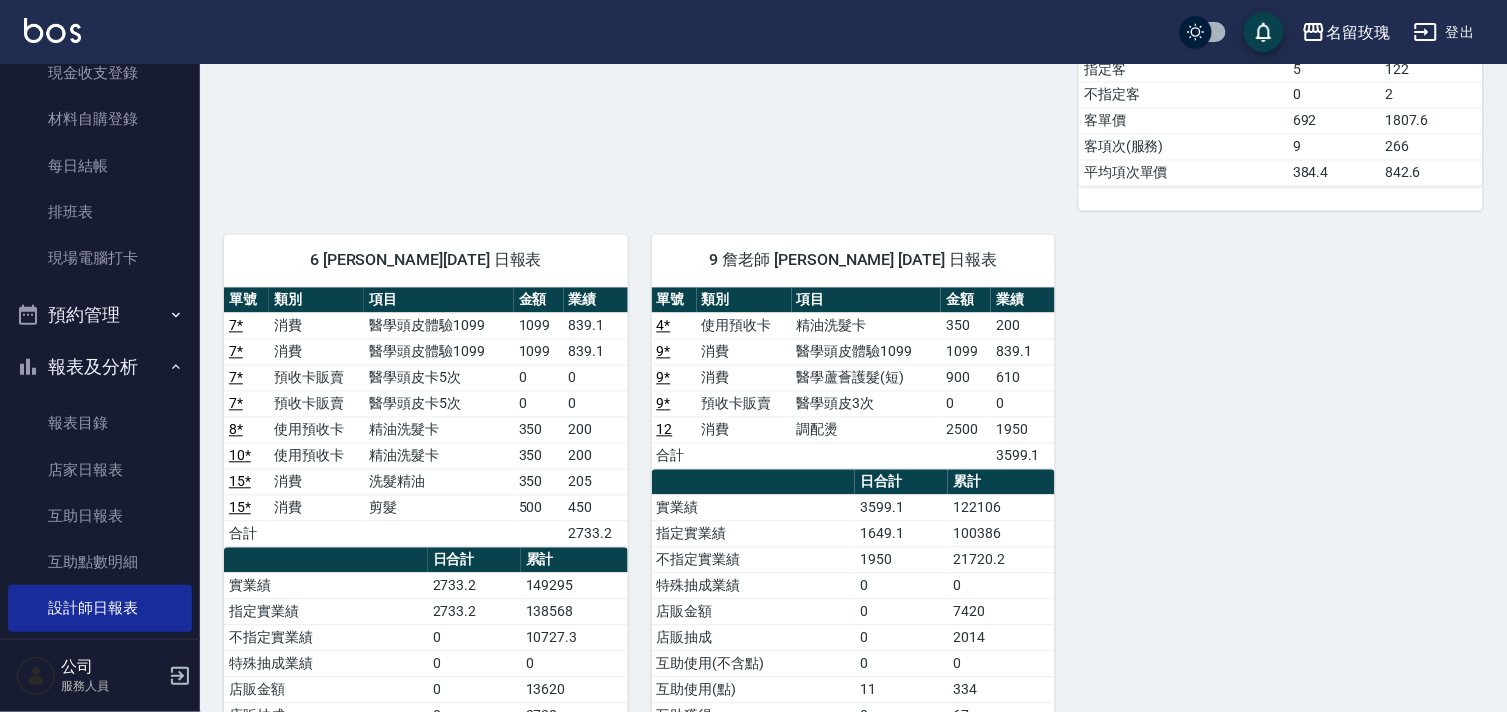 click on "12" at bounding box center [665, 430] 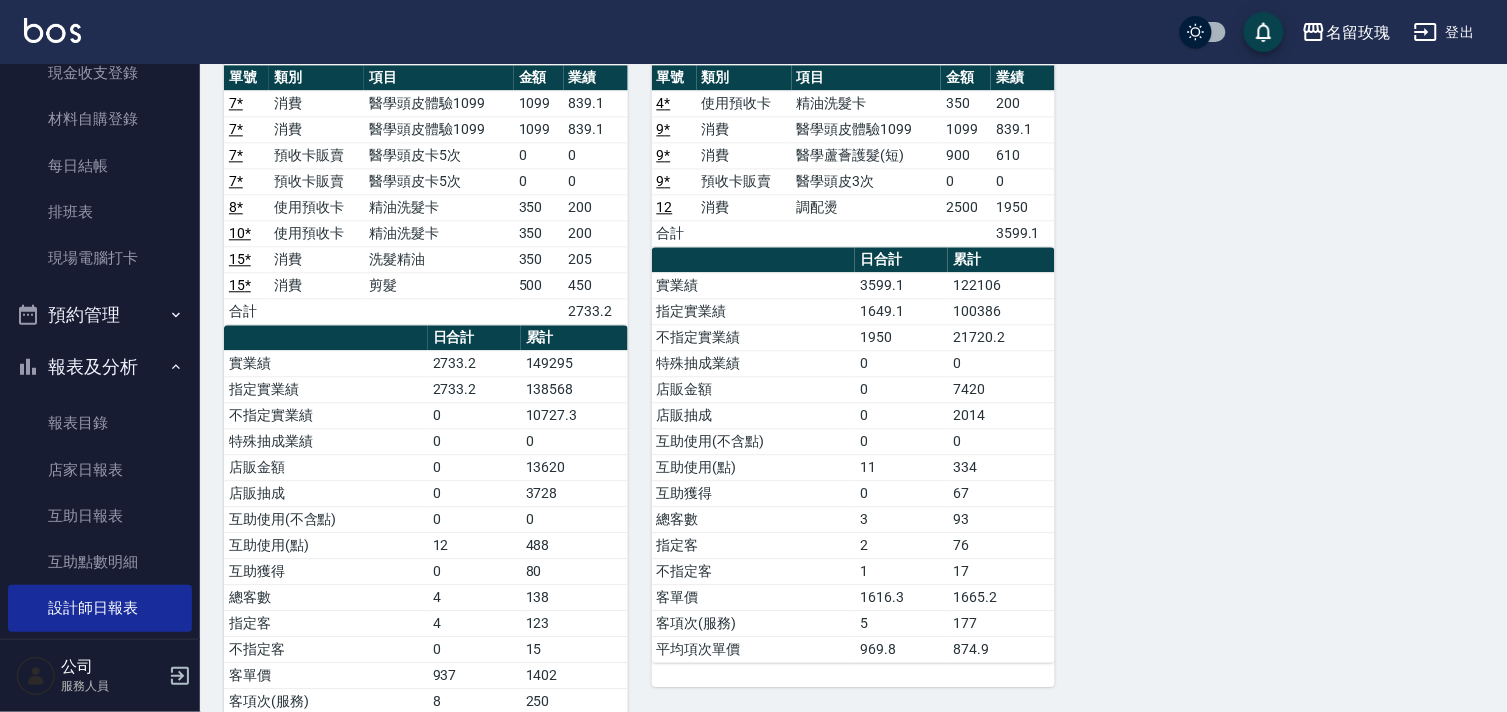 scroll, scrollTop: 1173, scrollLeft: 0, axis: vertical 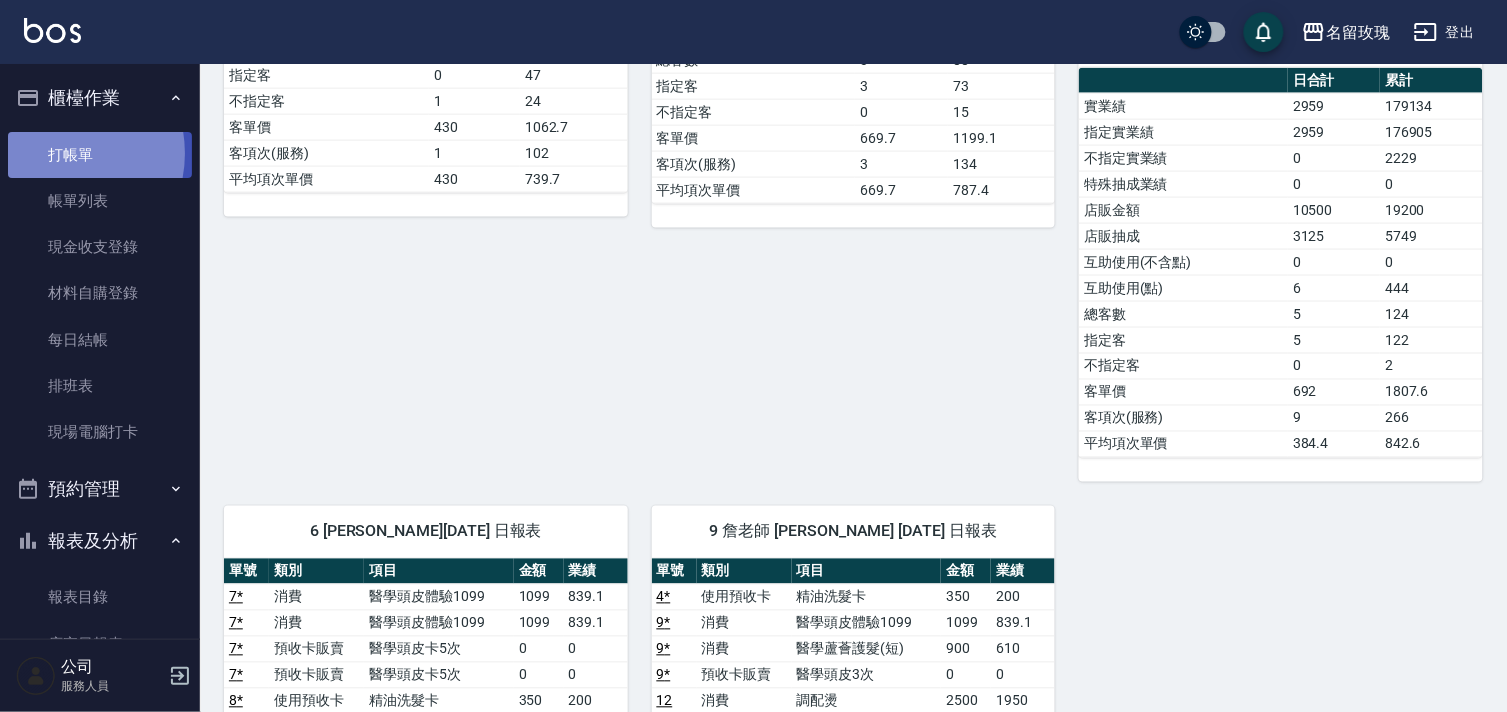 click on "打帳單" at bounding box center (100, 155) 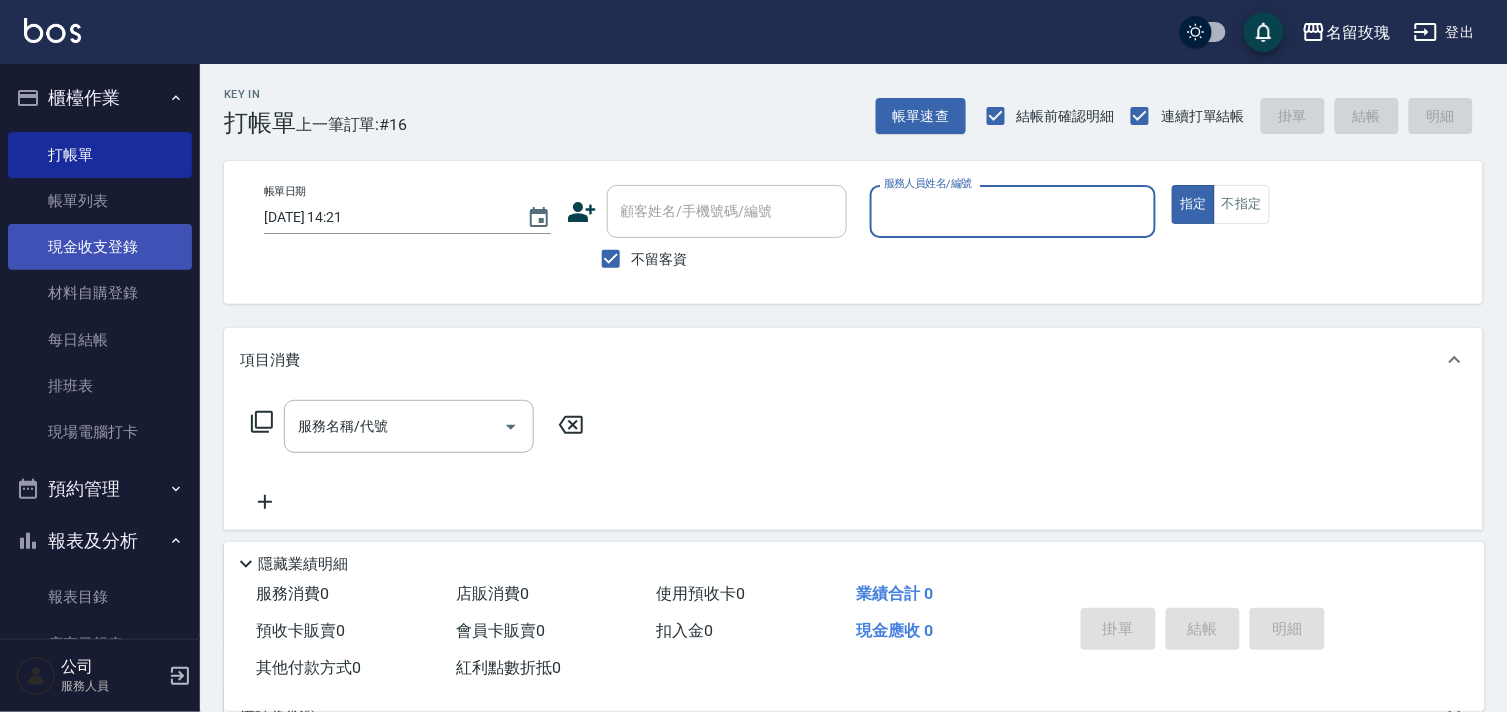 click on "現金收支登錄" at bounding box center [100, 247] 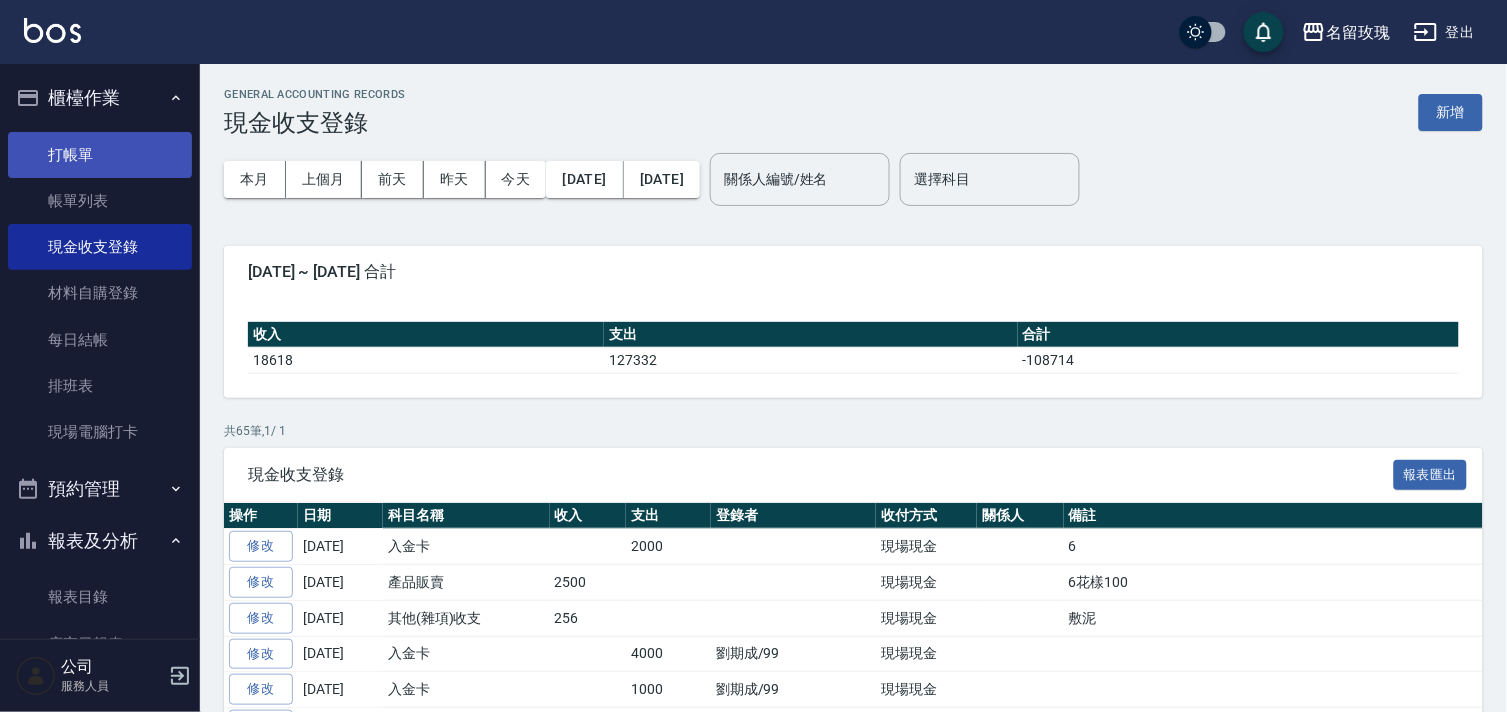 click on "打帳單" at bounding box center (100, 155) 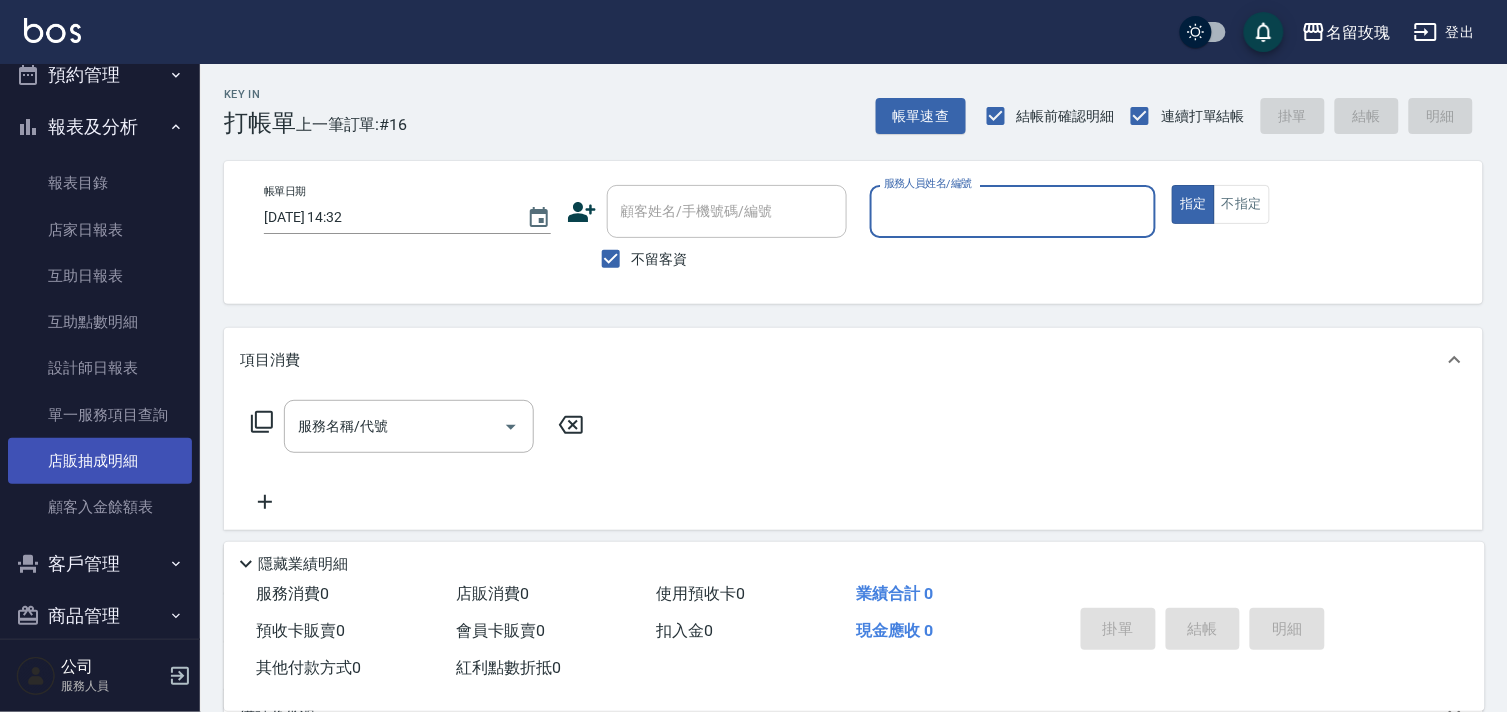 scroll, scrollTop: 440, scrollLeft: 0, axis: vertical 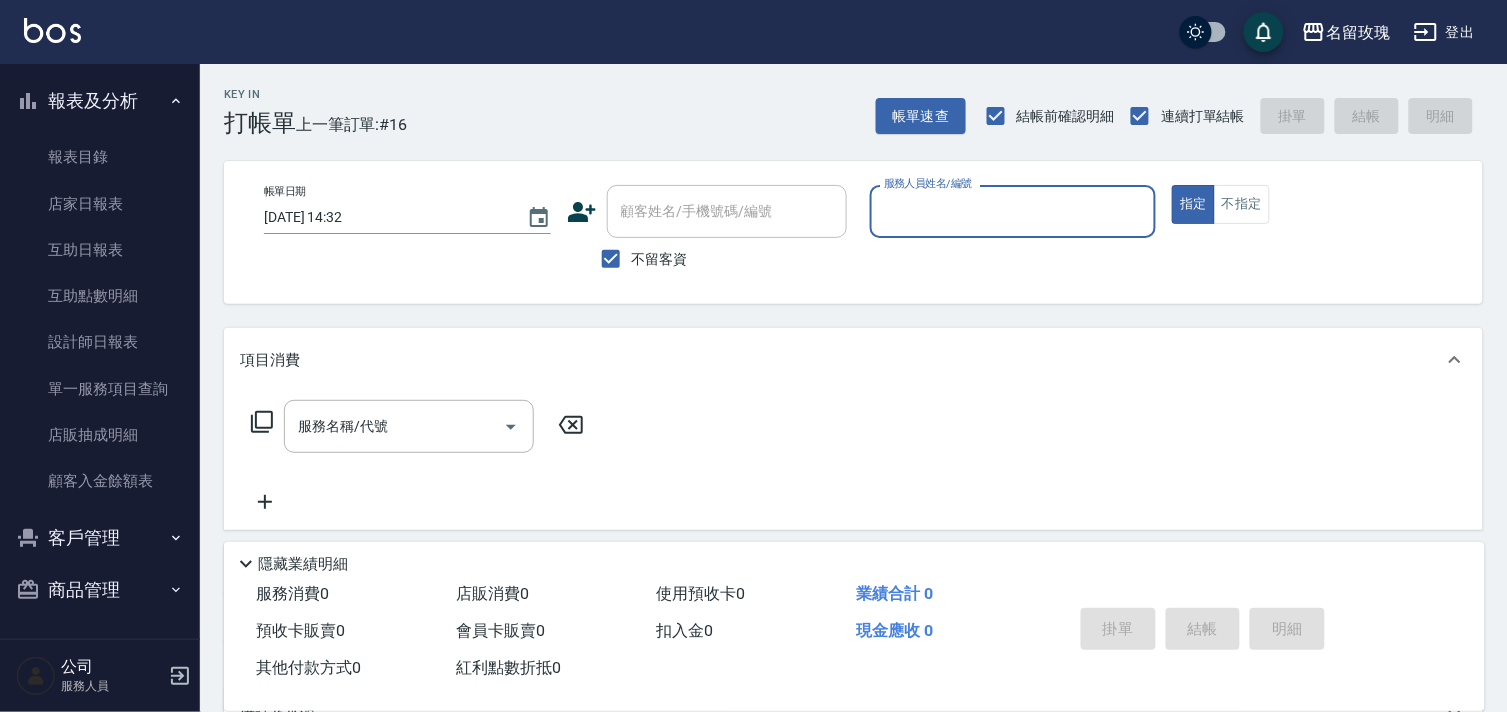 click on "客戶管理" at bounding box center (100, 538) 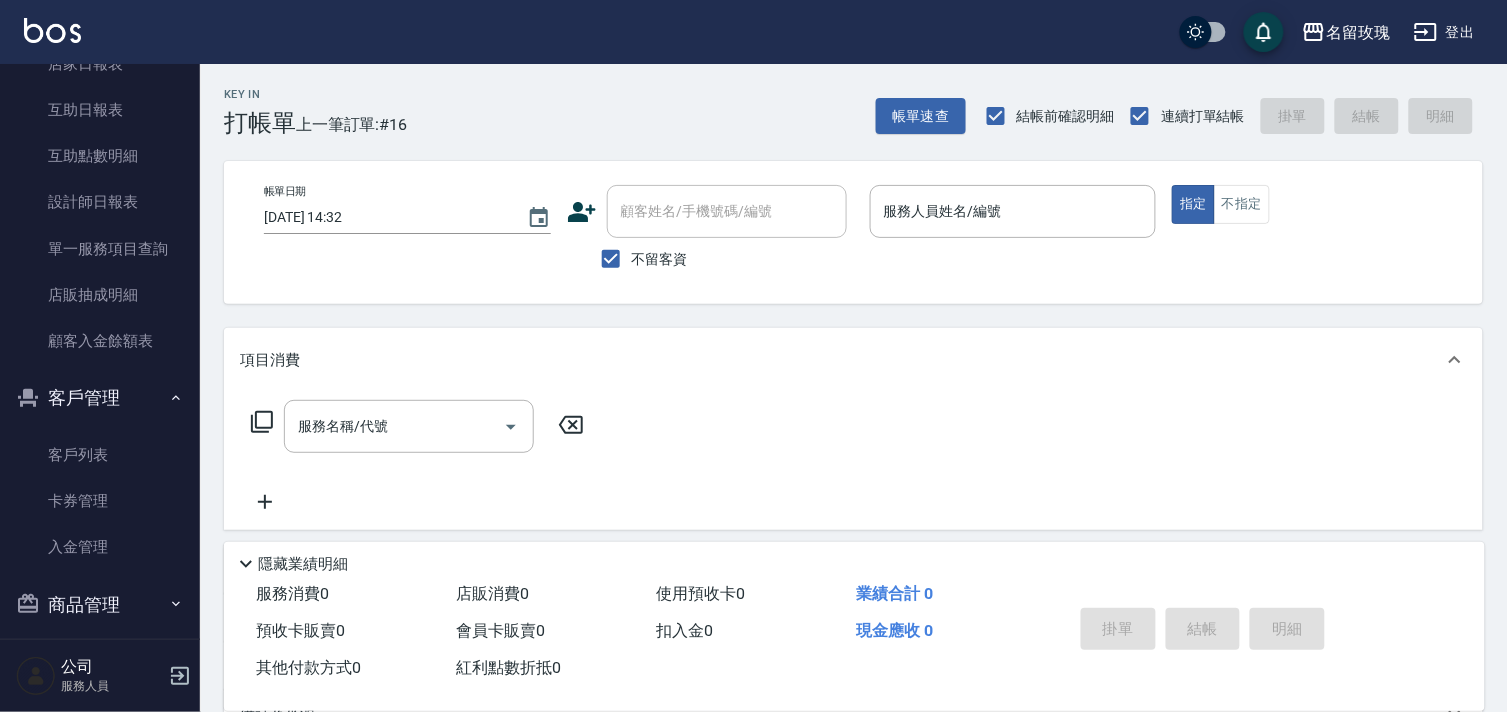 scroll, scrollTop: 594, scrollLeft: 0, axis: vertical 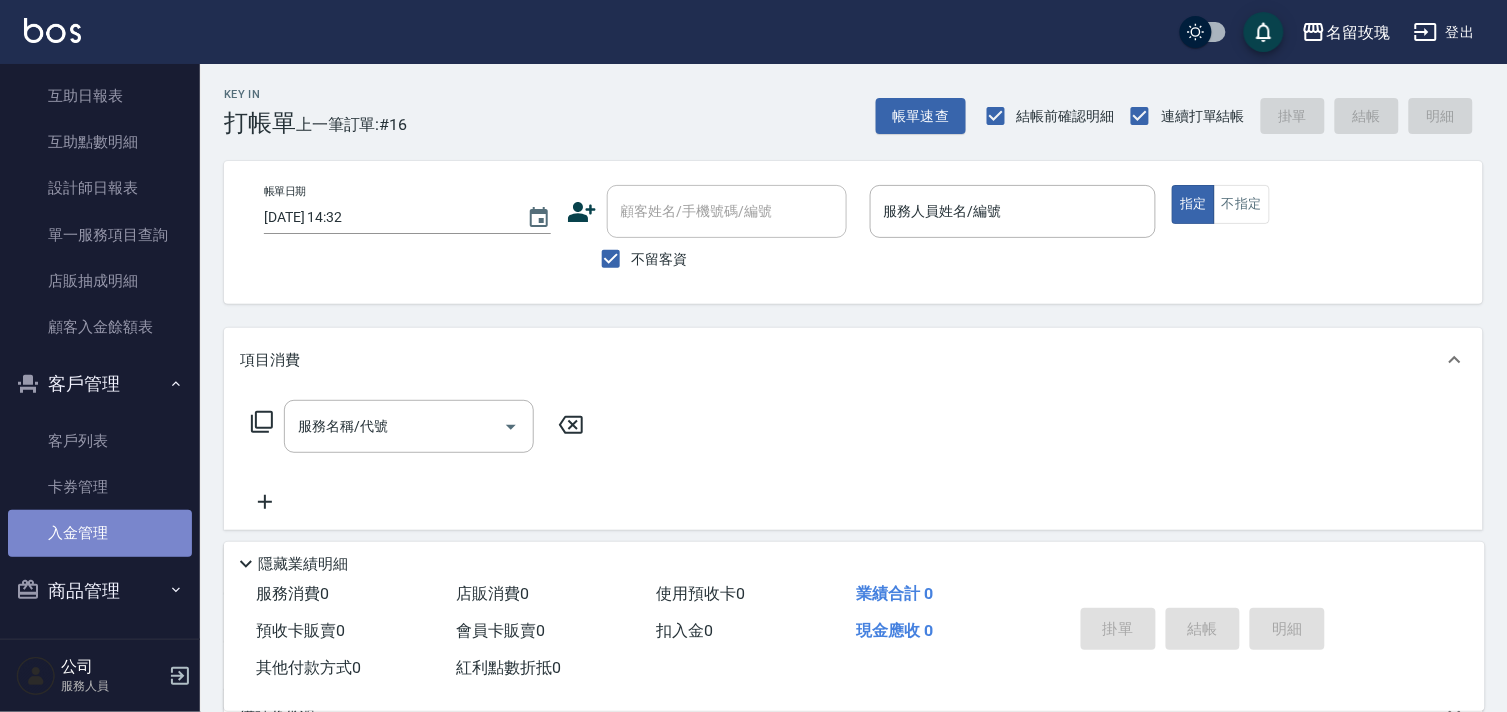 click on "入金管理" at bounding box center [100, 533] 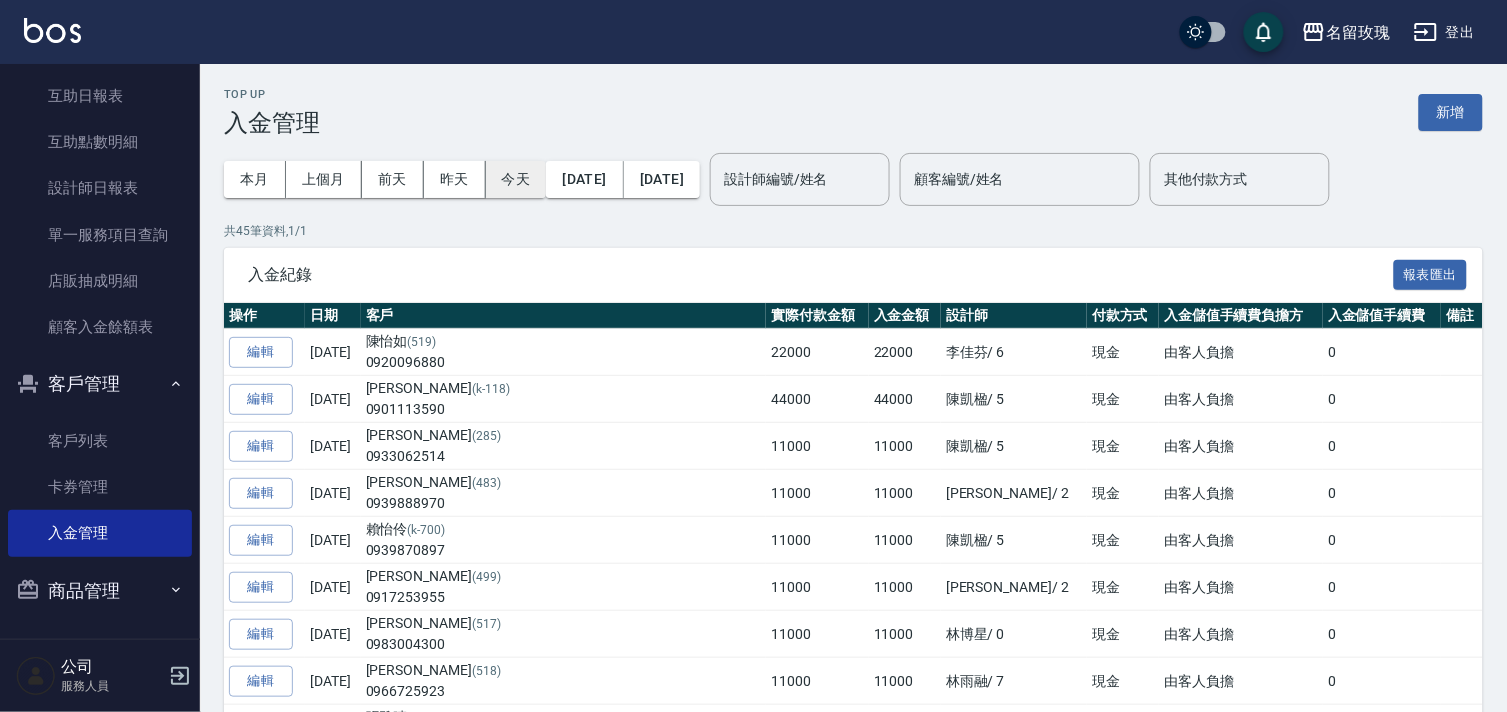 click on "今天" at bounding box center [516, 179] 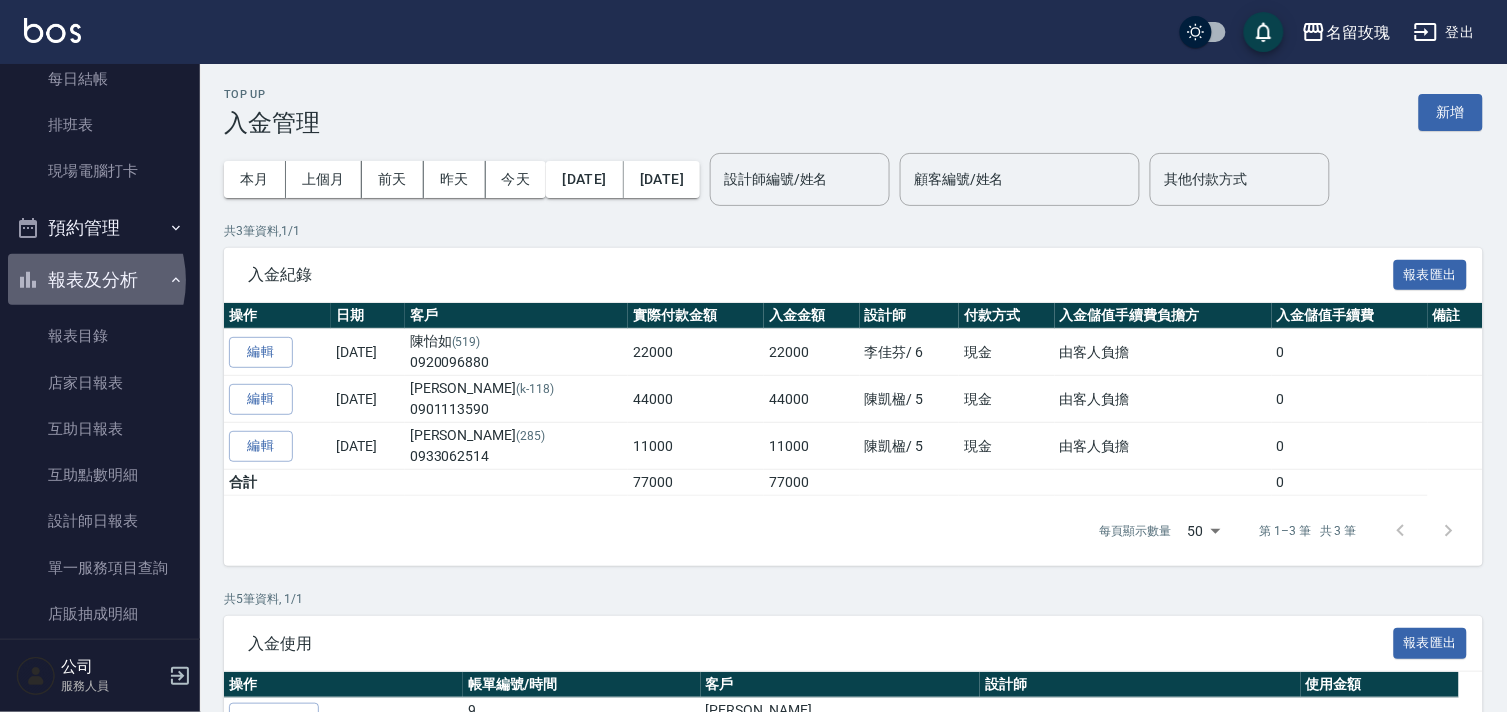 click on "報表及分析" at bounding box center [100, 280] 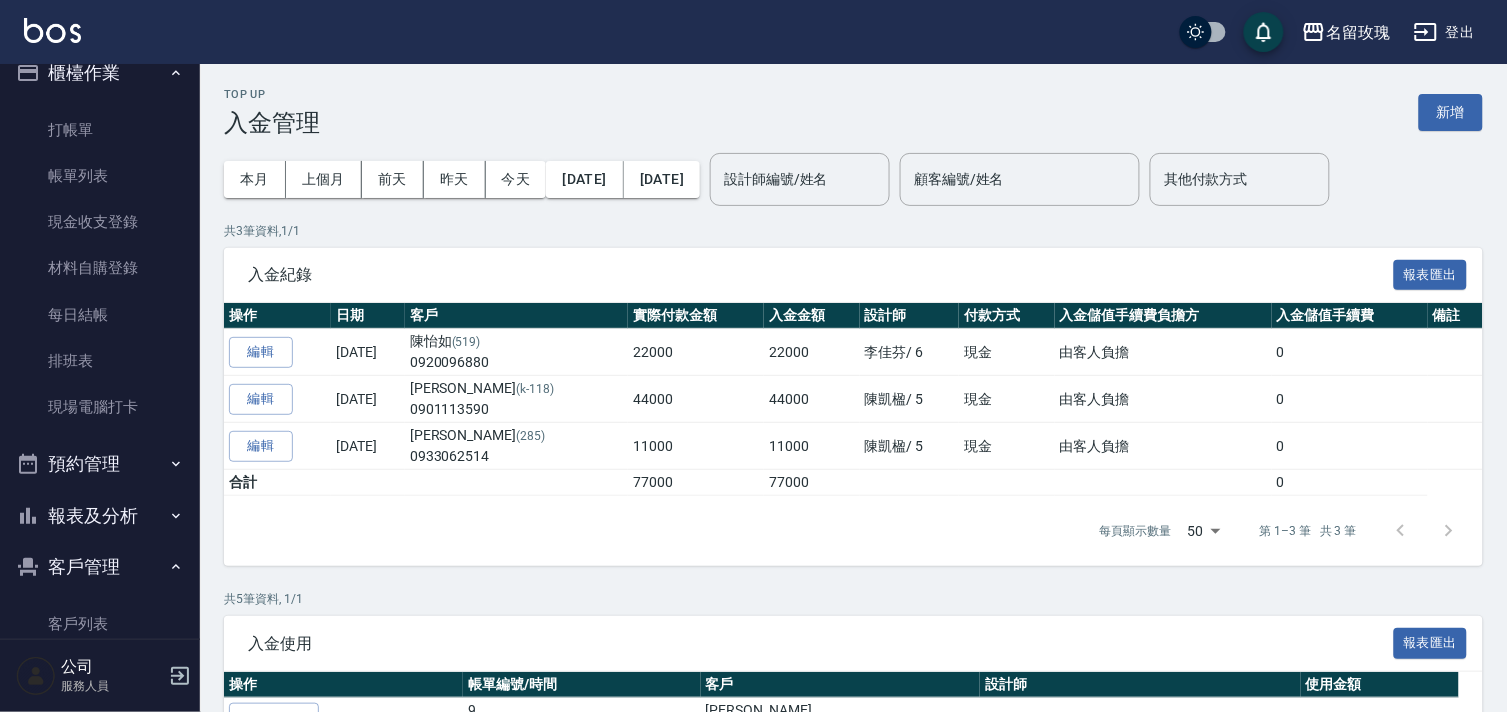 scroll, scrollTop: 0, scrollLeft: 0, axis: both 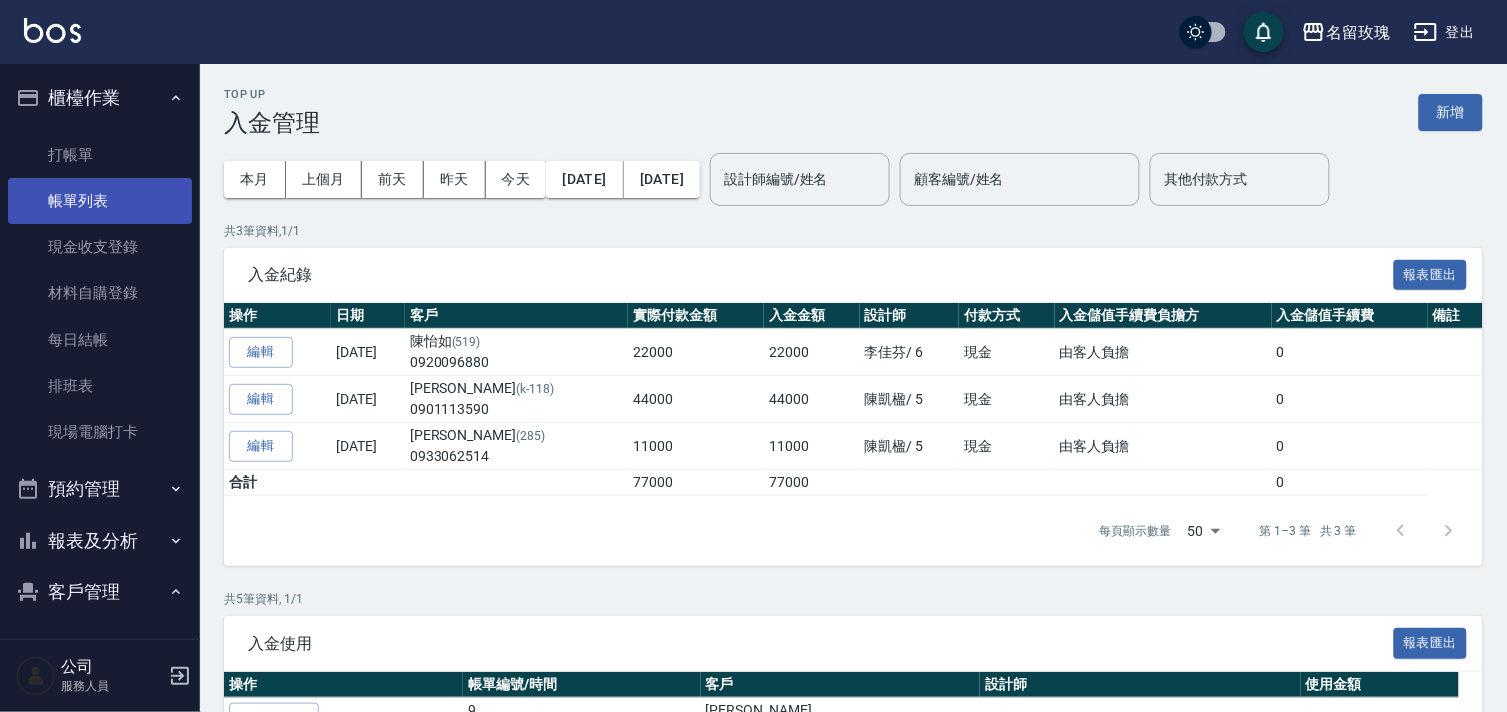 click on "帳單列表" at bounding box center (100, 201) 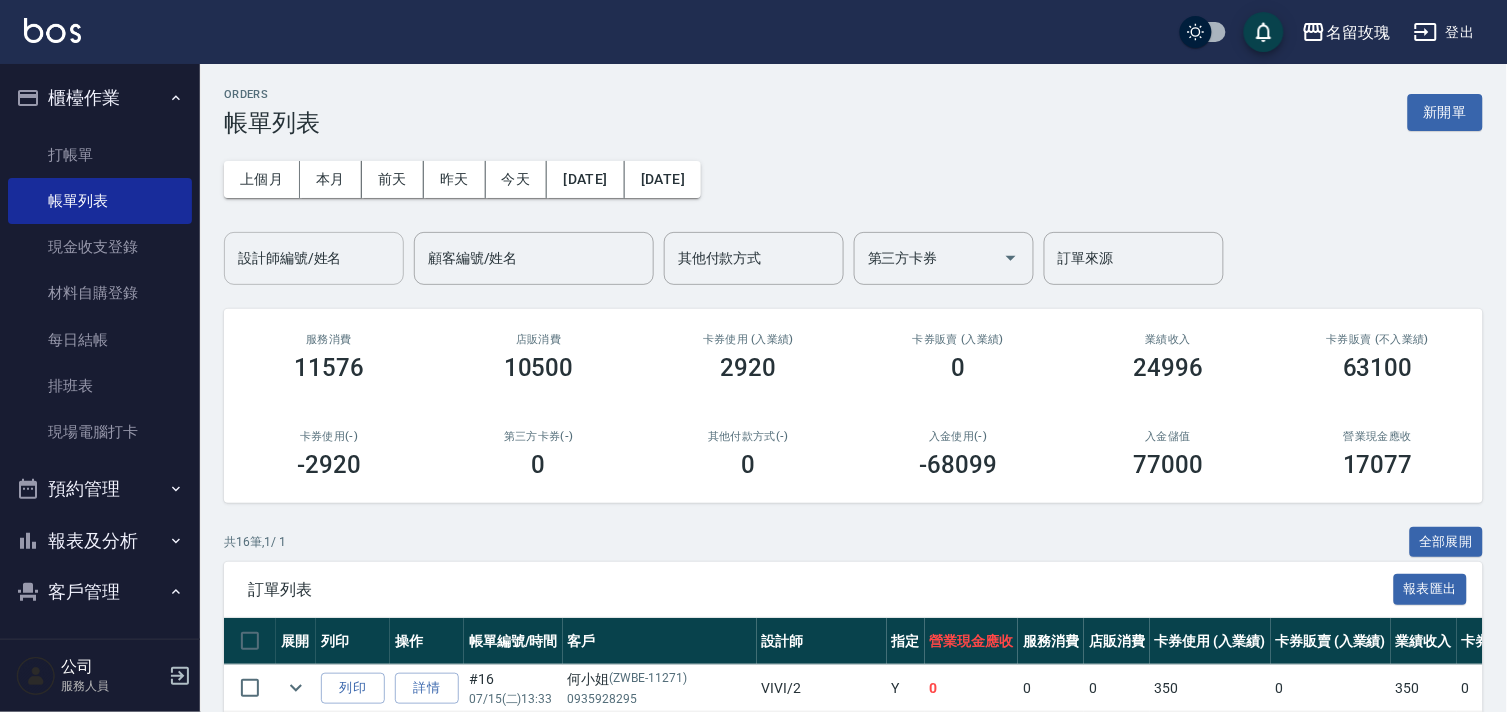 click on "設計師編號/姓名 設計師編號/姓名" at bounding box center [314, 258] 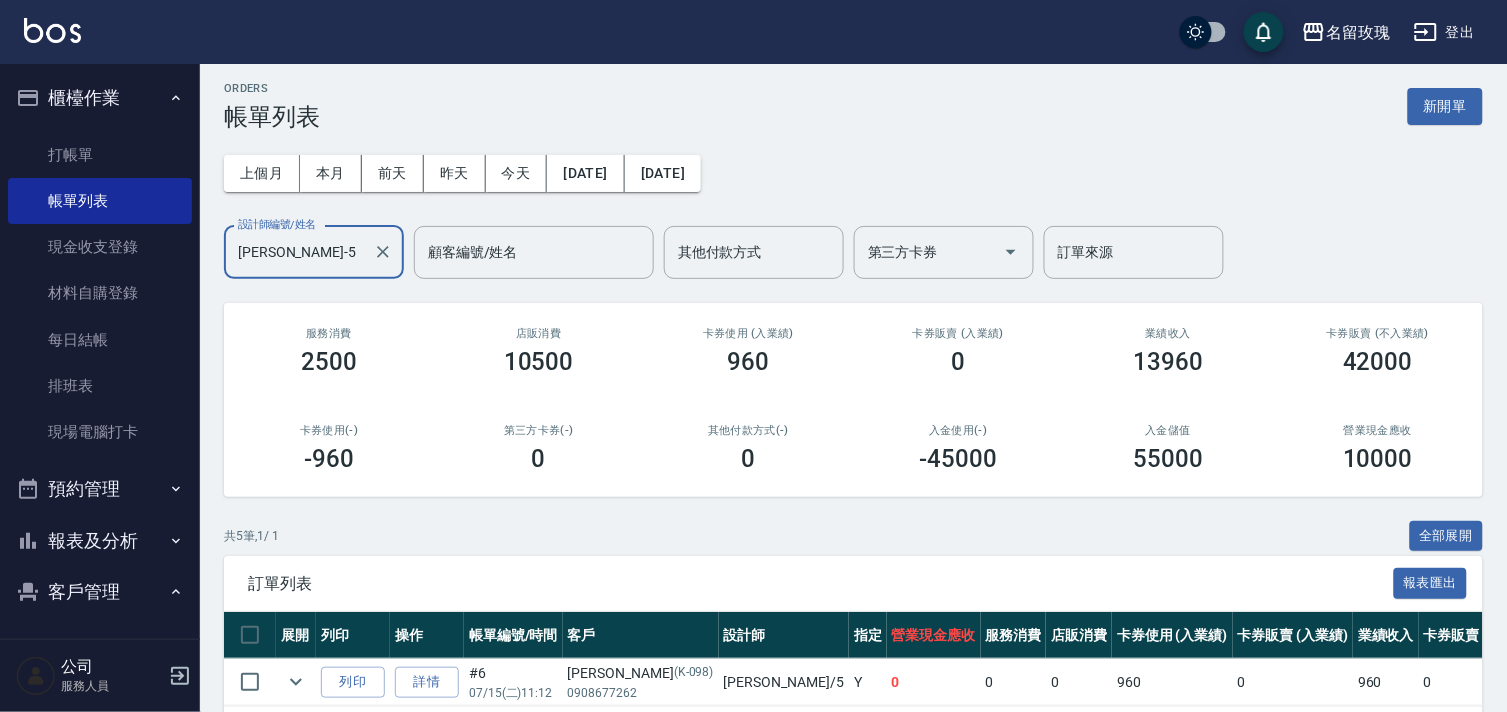 scroll, scrollTop: 288, scrollLeft: 0, axis: vertical 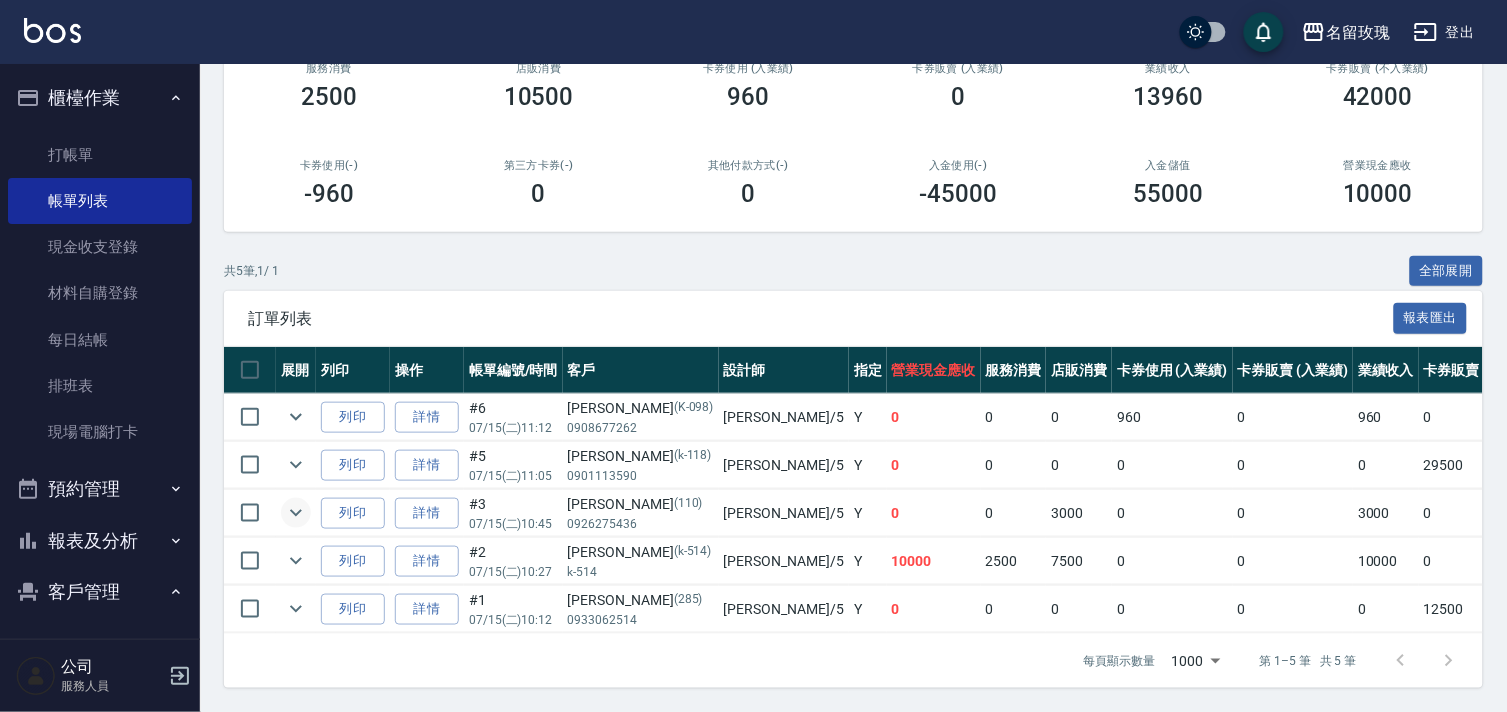 type on "KELLY-5" 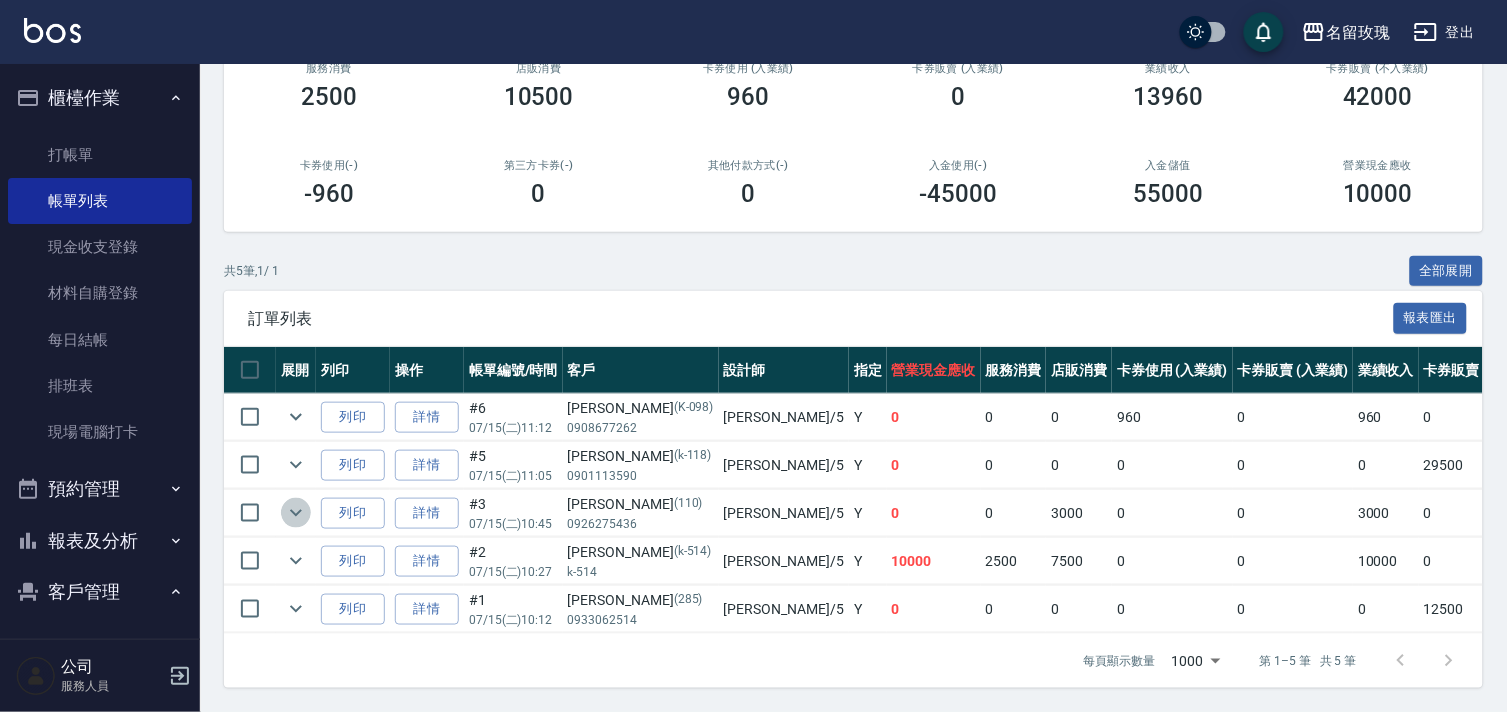 click 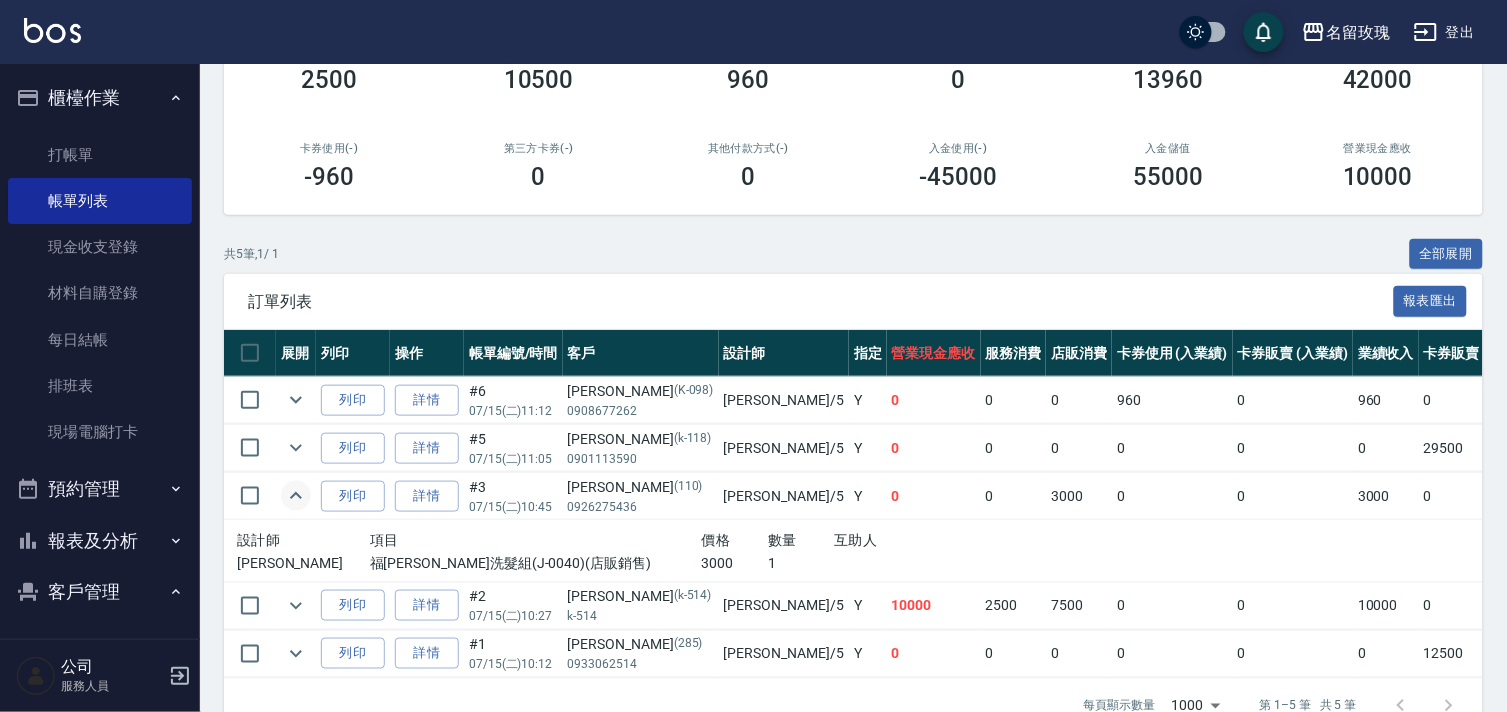 click 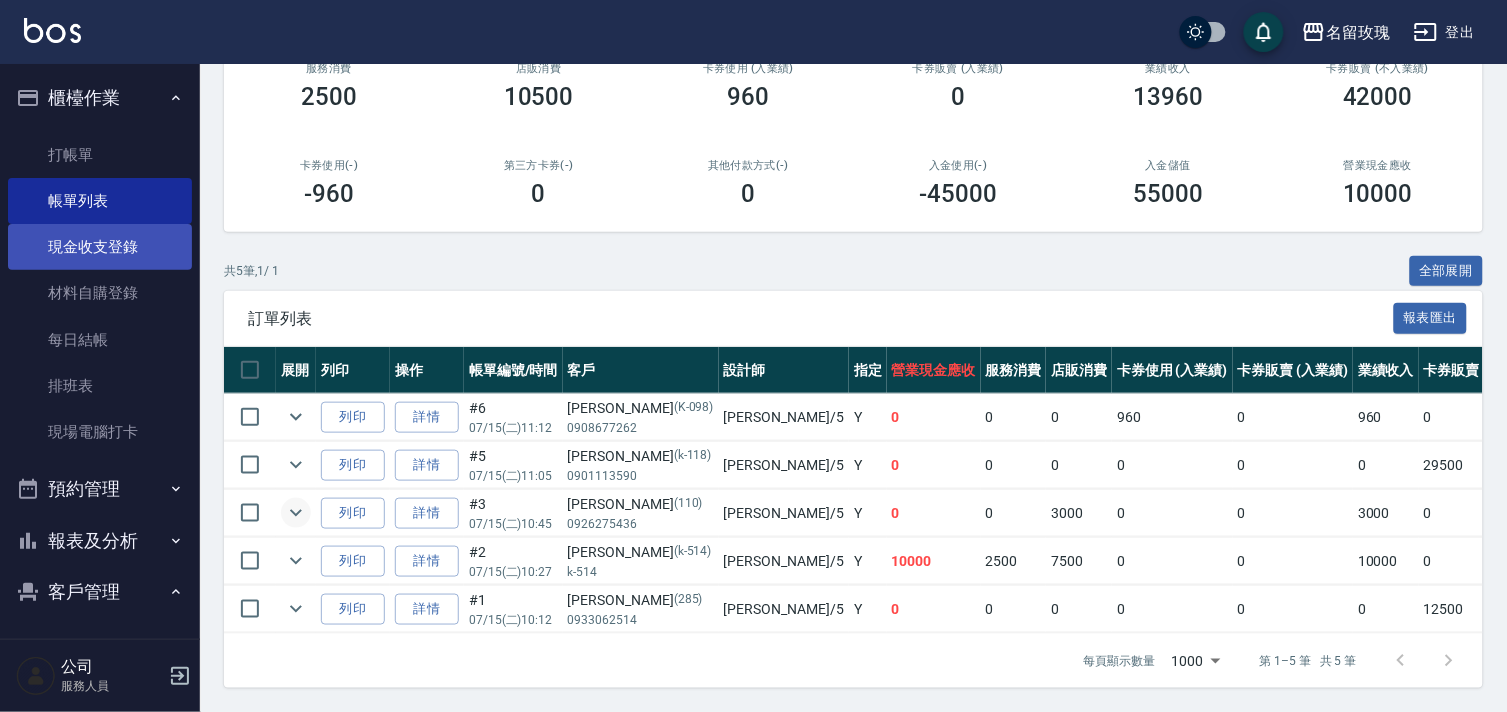 click on "現金收支登錄" at bounding box center (100, 247) 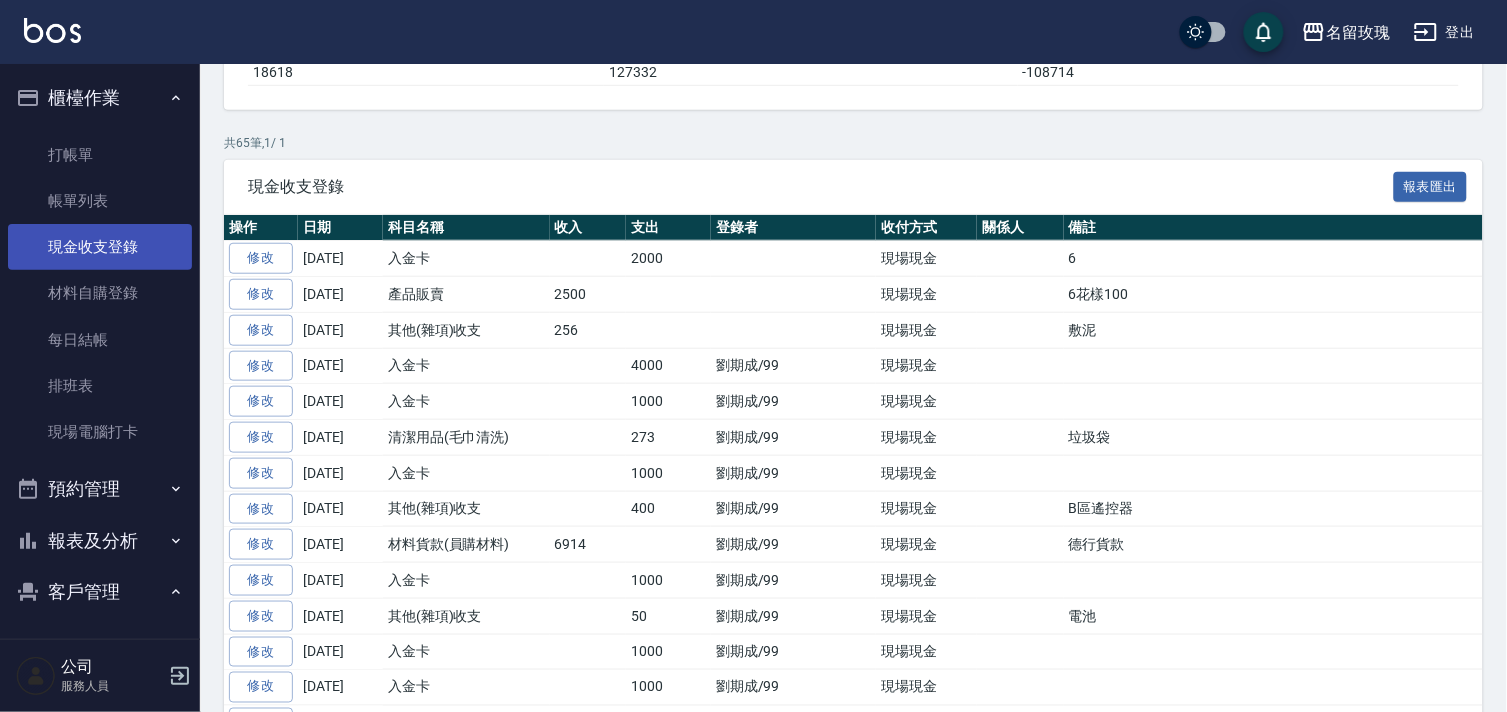 scroll, scrollTop: 0, scrollLeft: 0, axis: both 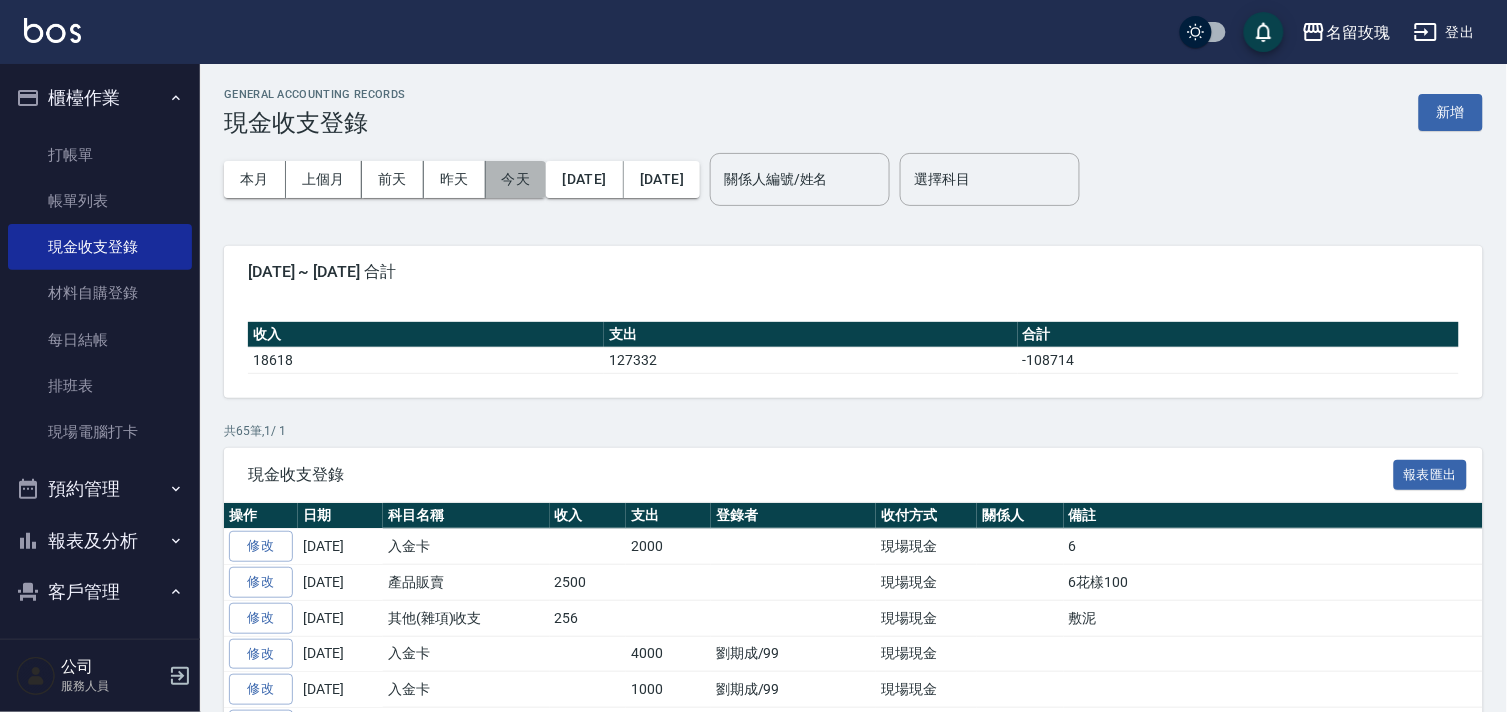 click on "今天" at bounding box center (516, 179) 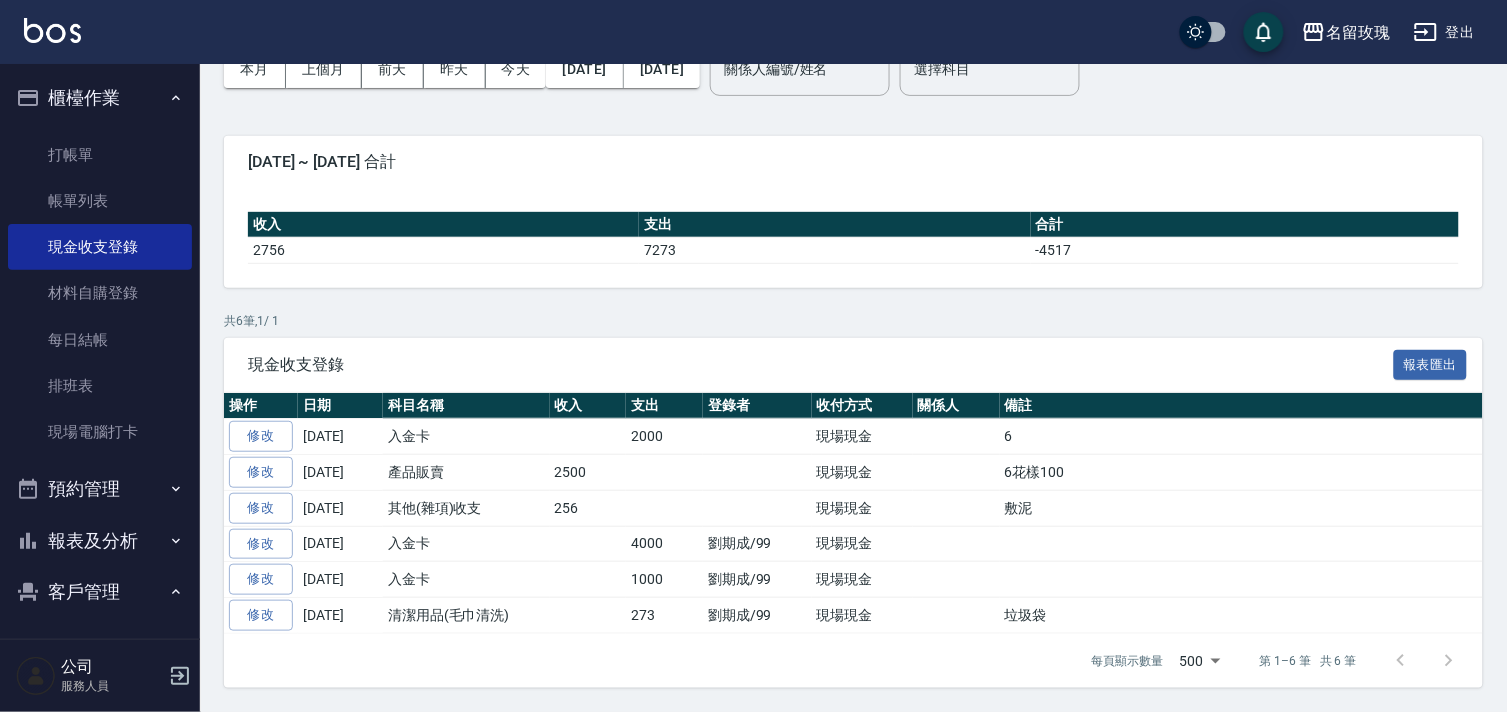 scroll, scrollTop: 112, scrollLeft: 0, axis: vertical 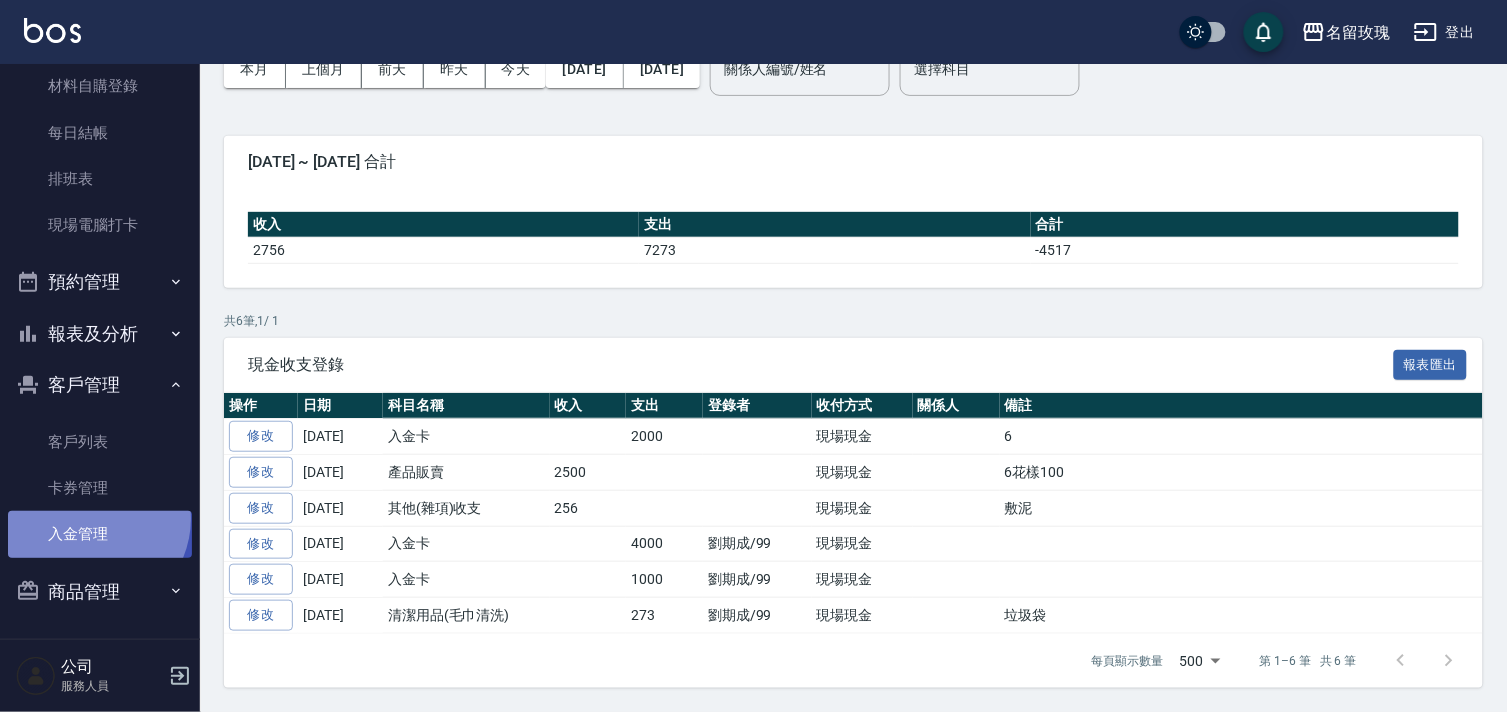 click on "入金管理" at bounding box center (100, 534) 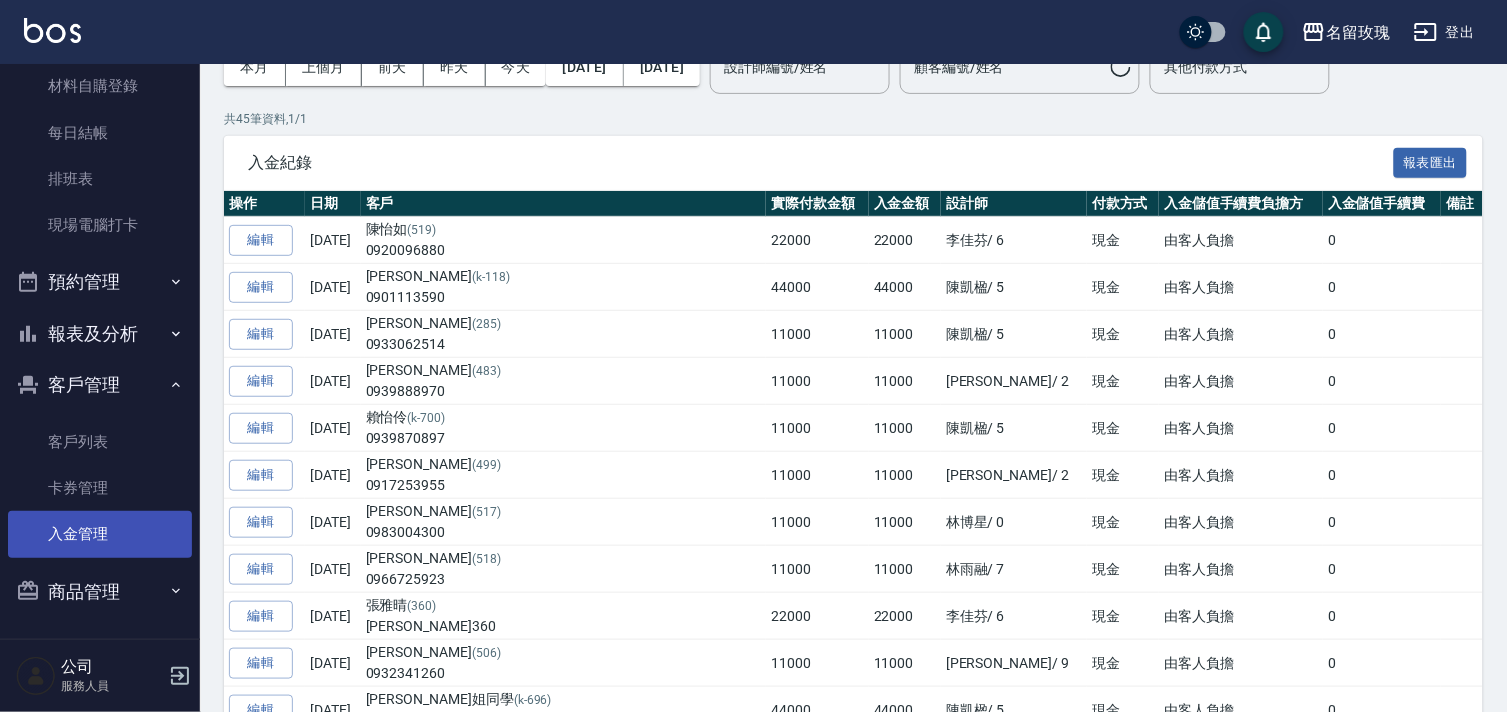 scroll, scrollTop: 0, scrollLeft: 0, axis: both 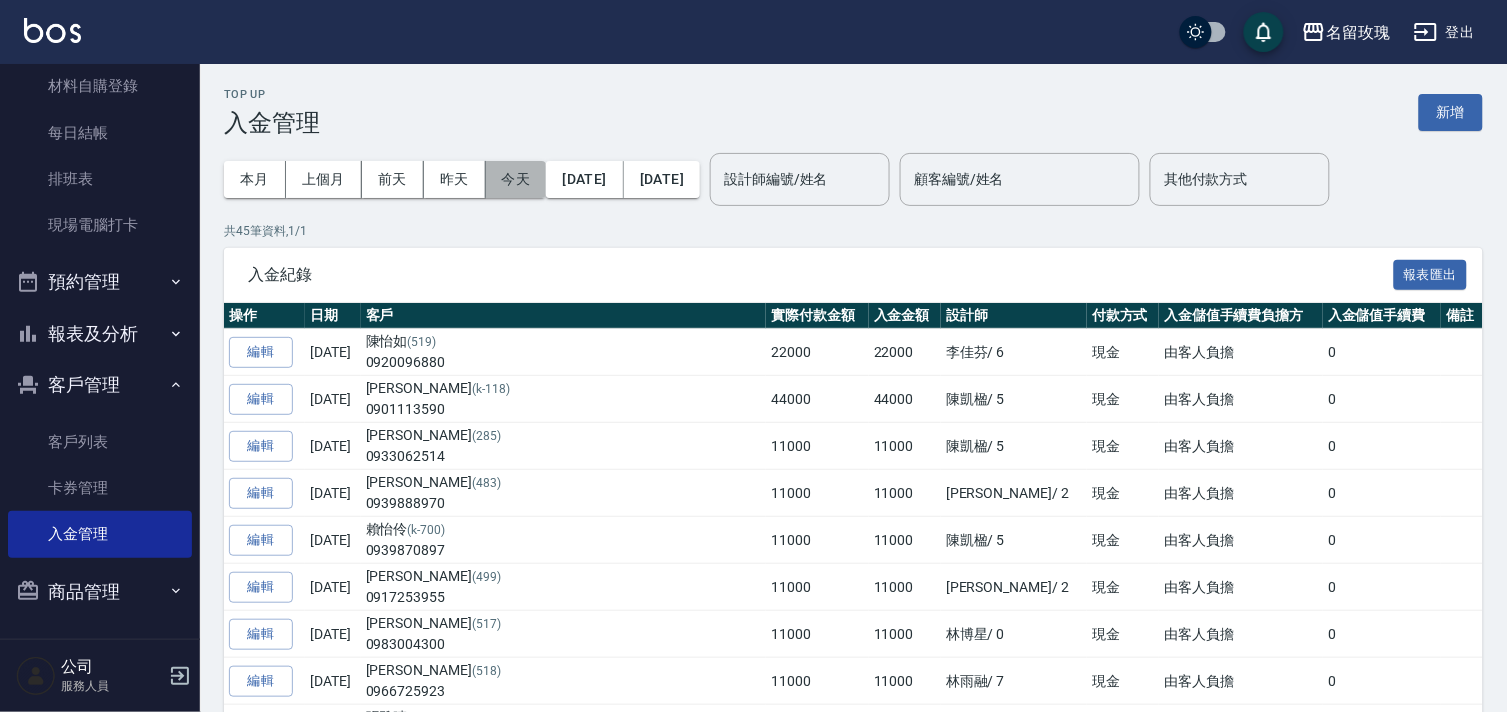 click on "今天" at bounding box center [516, 179] 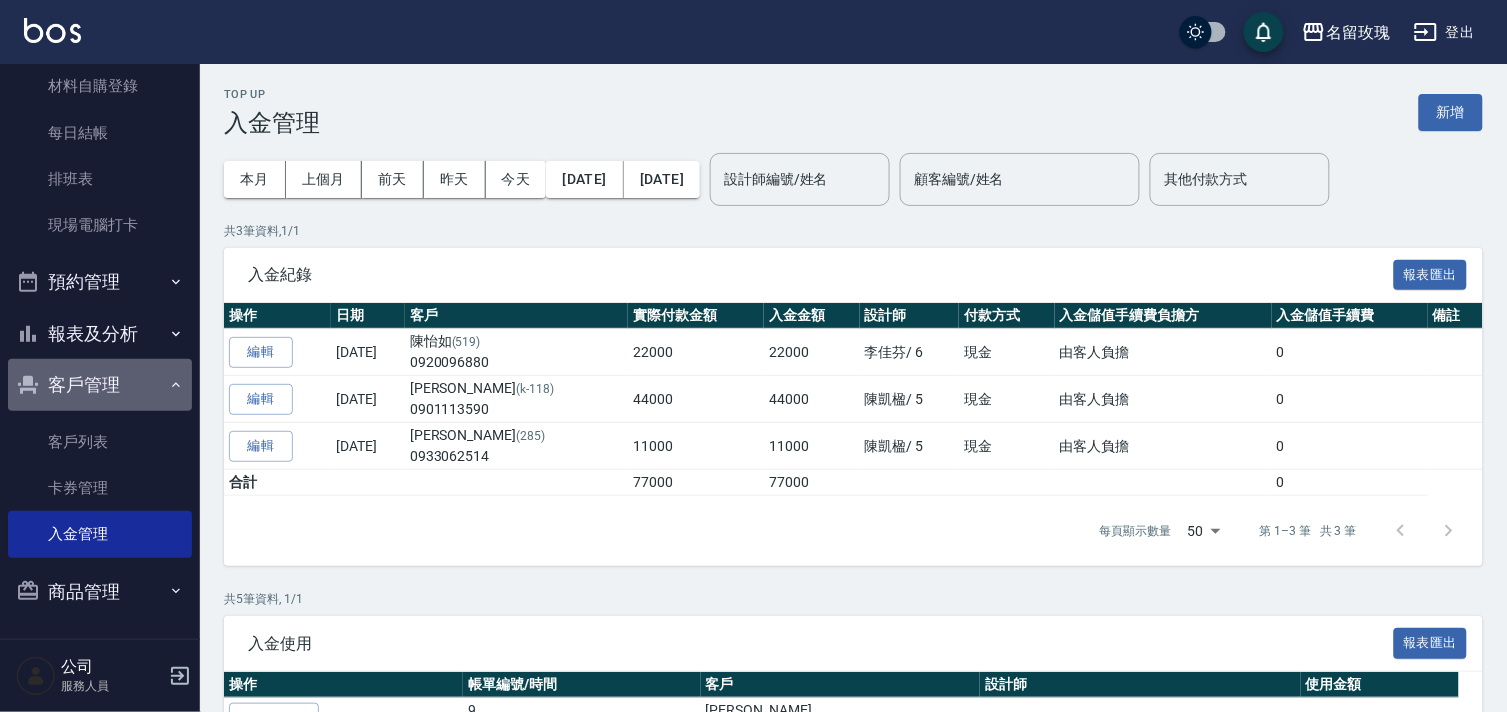 click on "客戶管理" at bounding box center (100, 385) 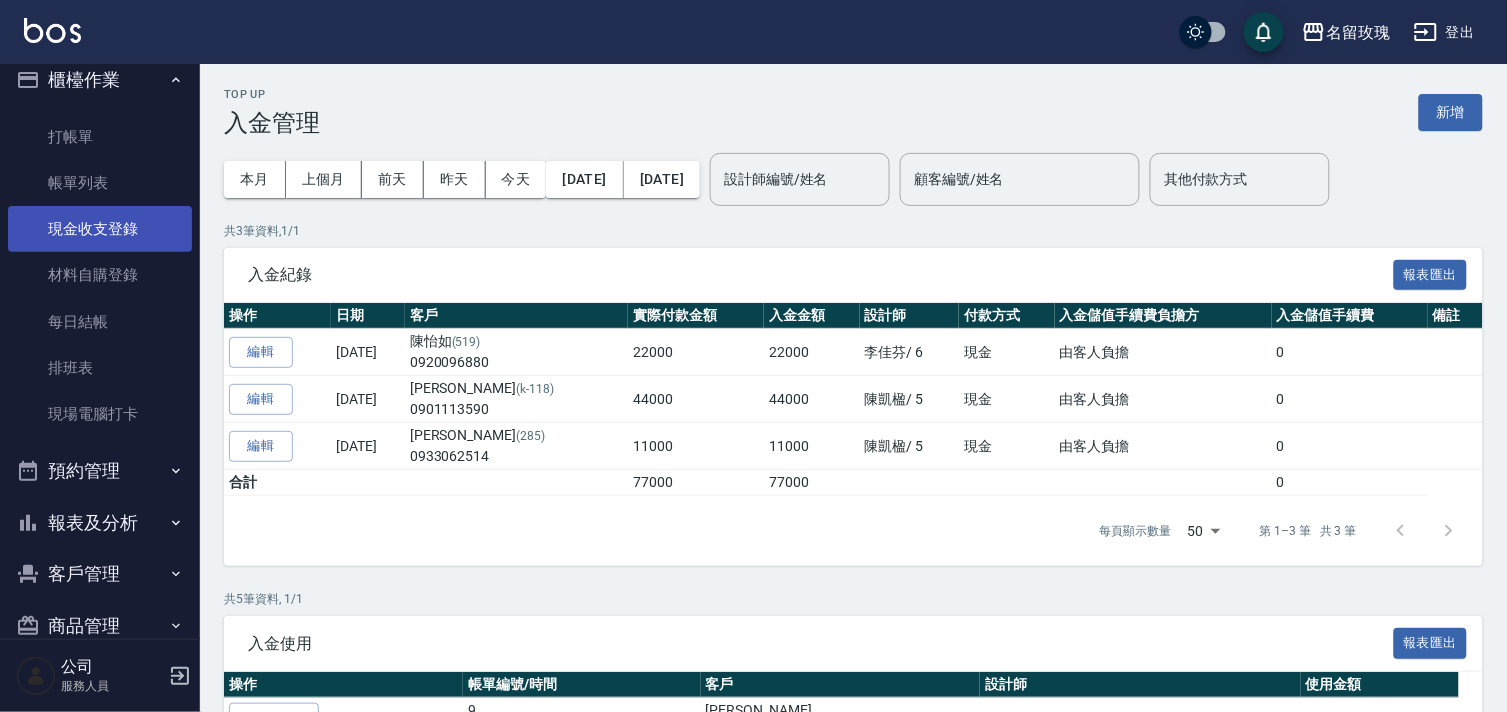 scroll, scrollTop: 0, scrollLeft: 0, axis: both 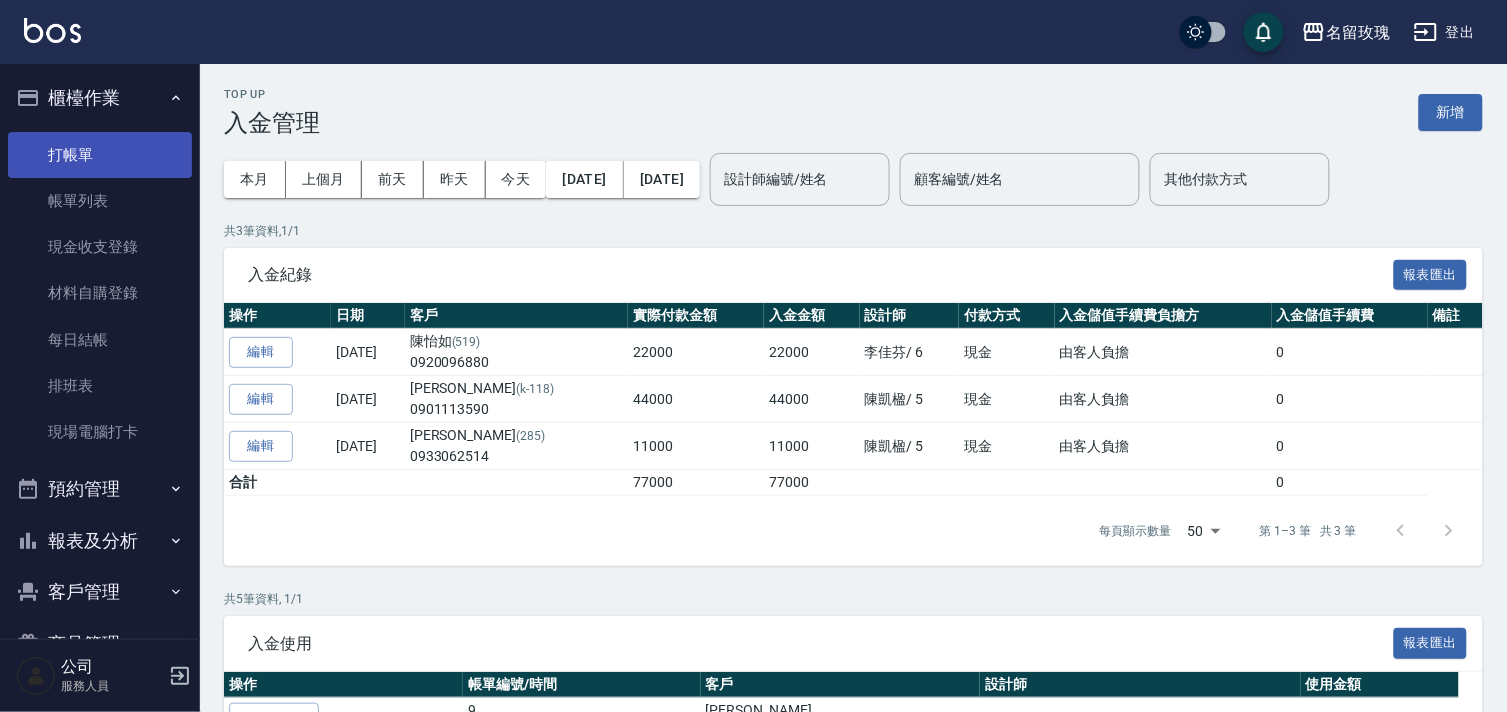 click on "打帳單" at bounding box center [100, 155] 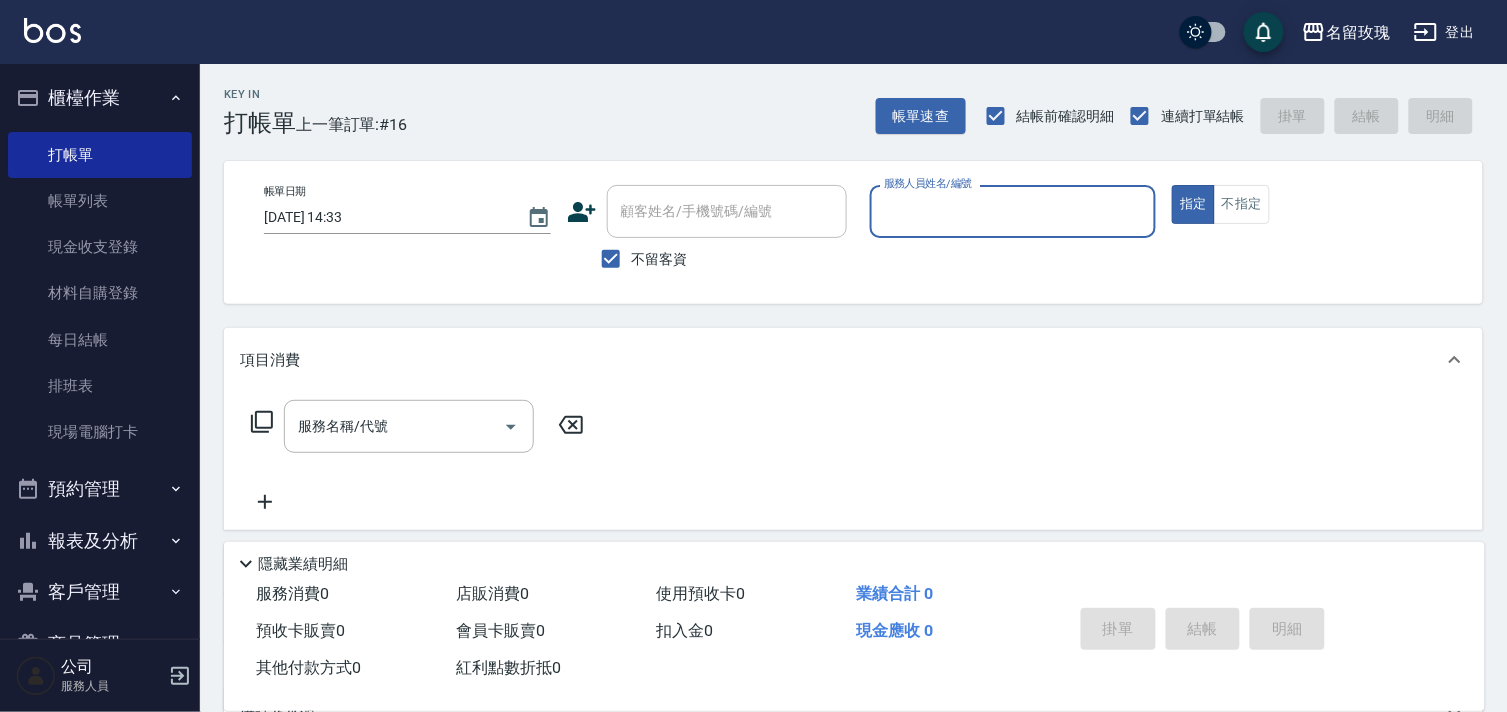 click on "Key In 打帳單 上一筆訂單:#16 帳單速查 結帳前確認明細 連續打單結帳 掛單 結帳 明細" at bounding box center [841, 100] 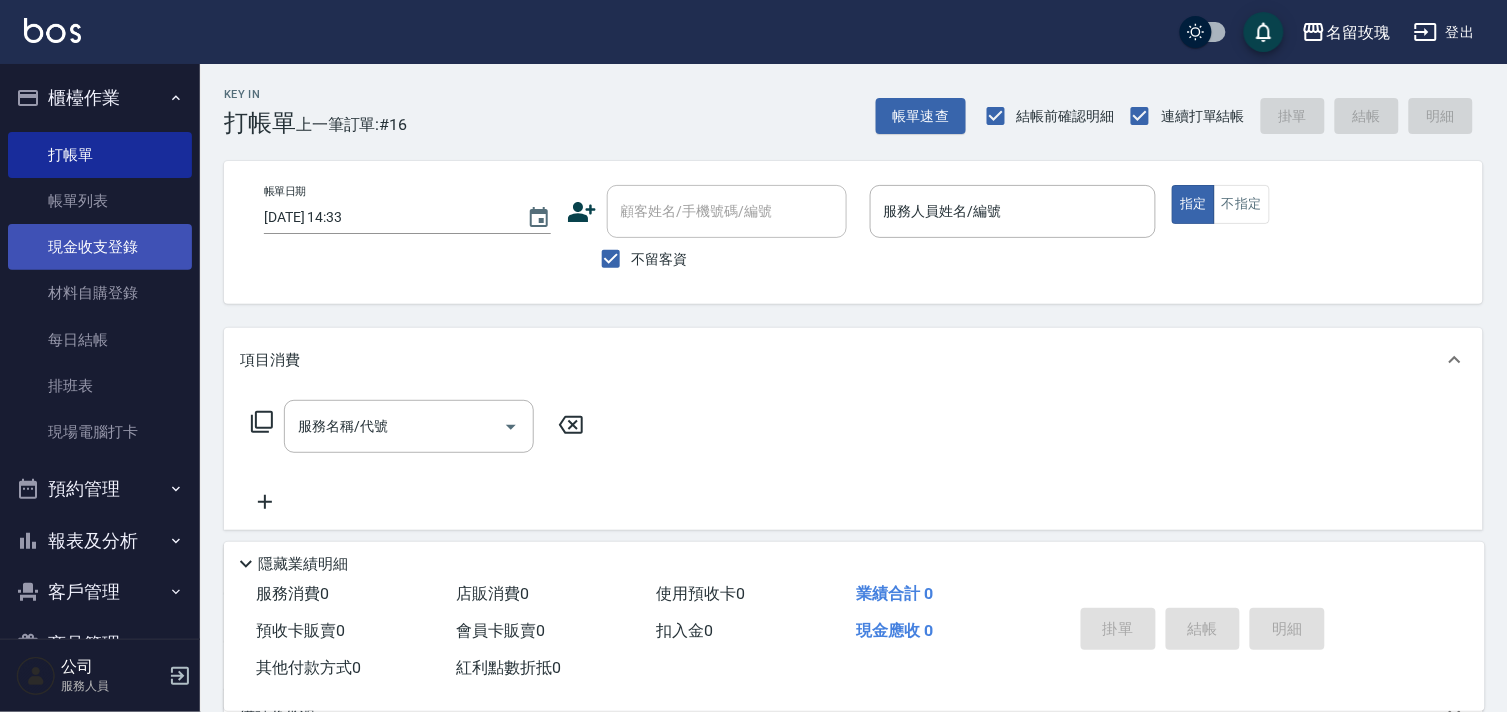 click on "現金收支登錄" at bounding box center (100, 247) 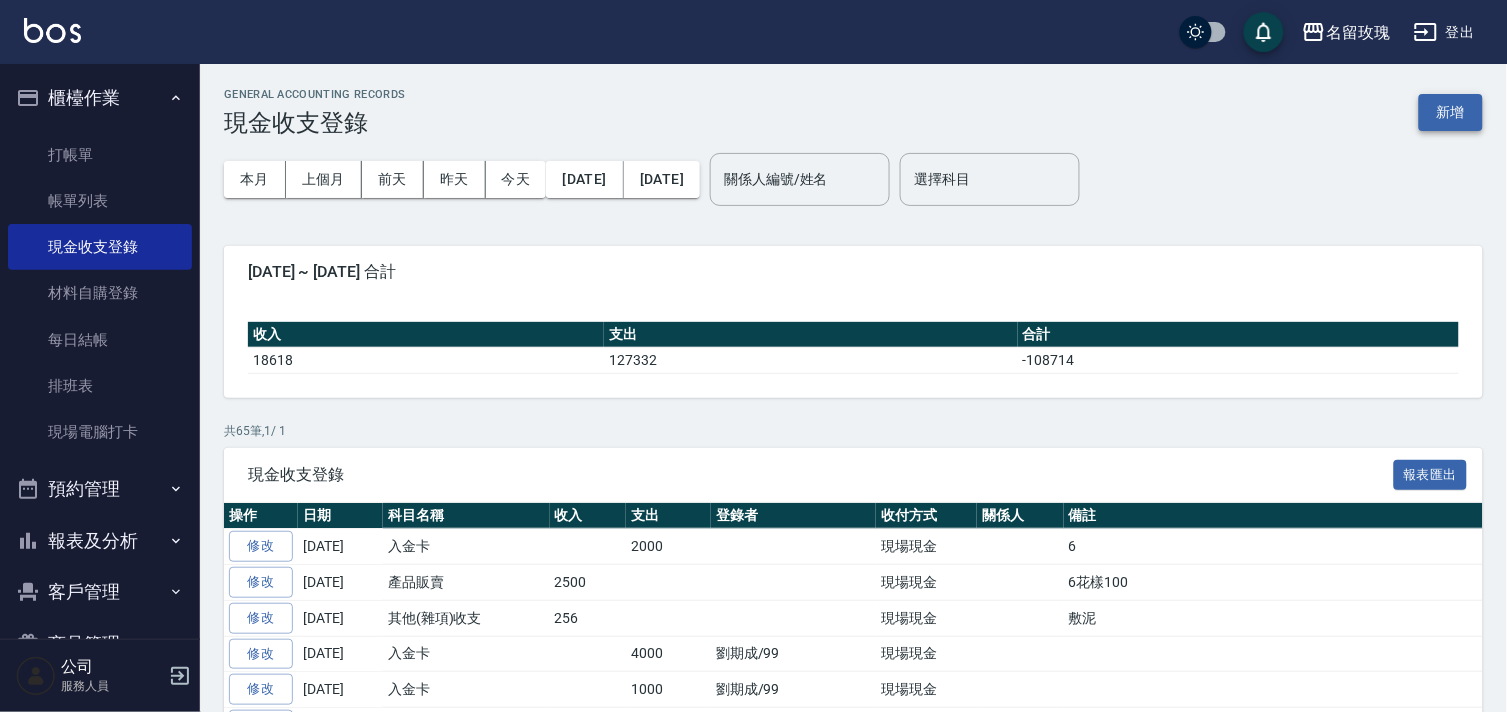 click on "新增" at bounding box center [1451, 112] 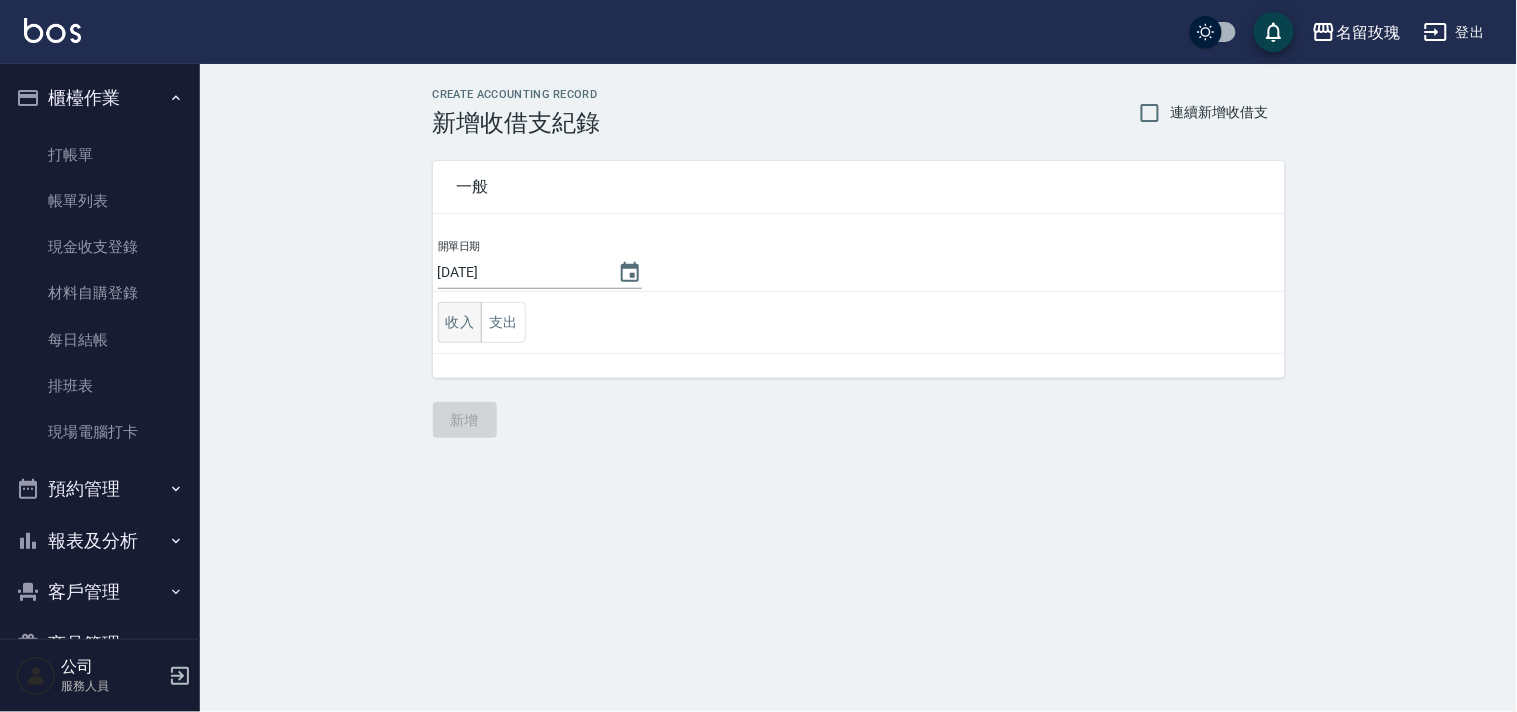click on "收入" at bounding box center [460, 322] 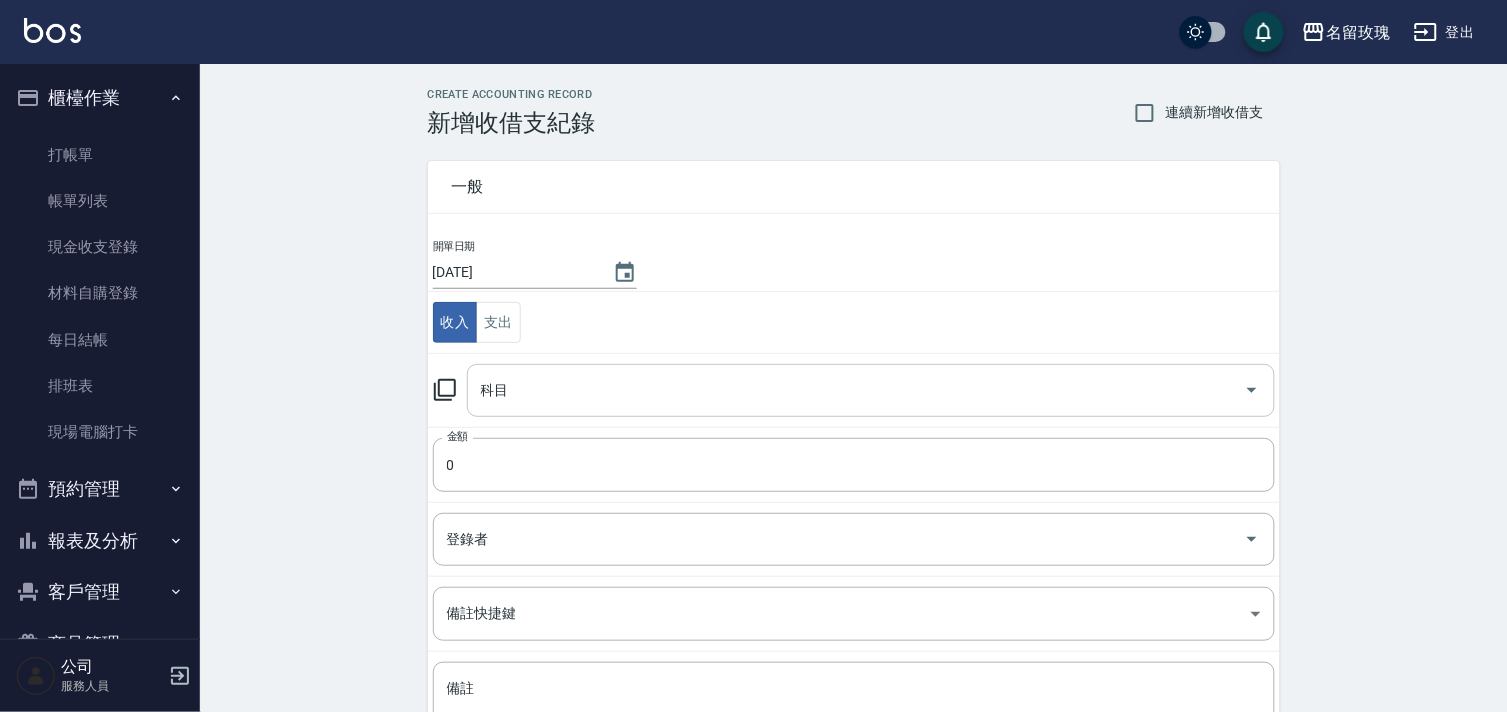 click on "科目" at bounding box center (856, 390) 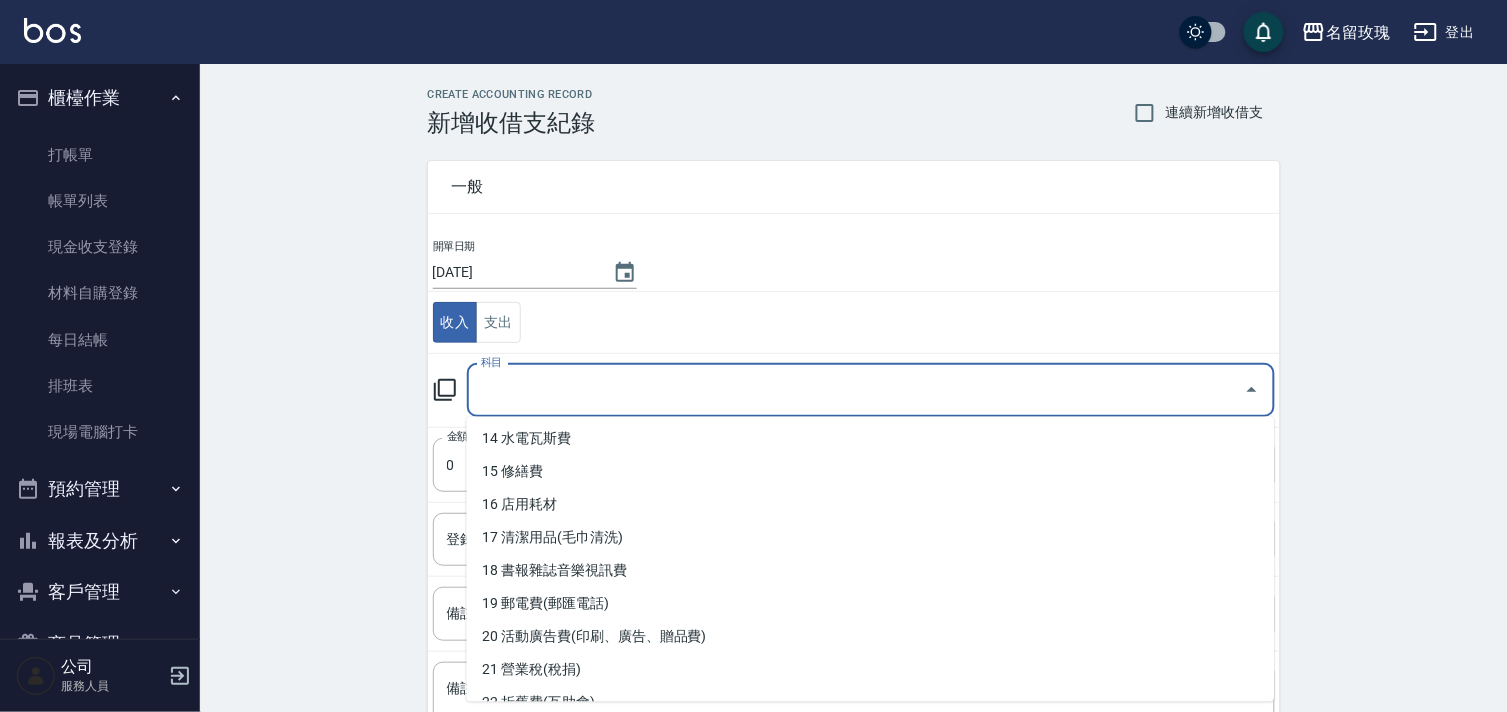 scroll, scrollTop: 666, scrollLeft: 0, axis: vertical 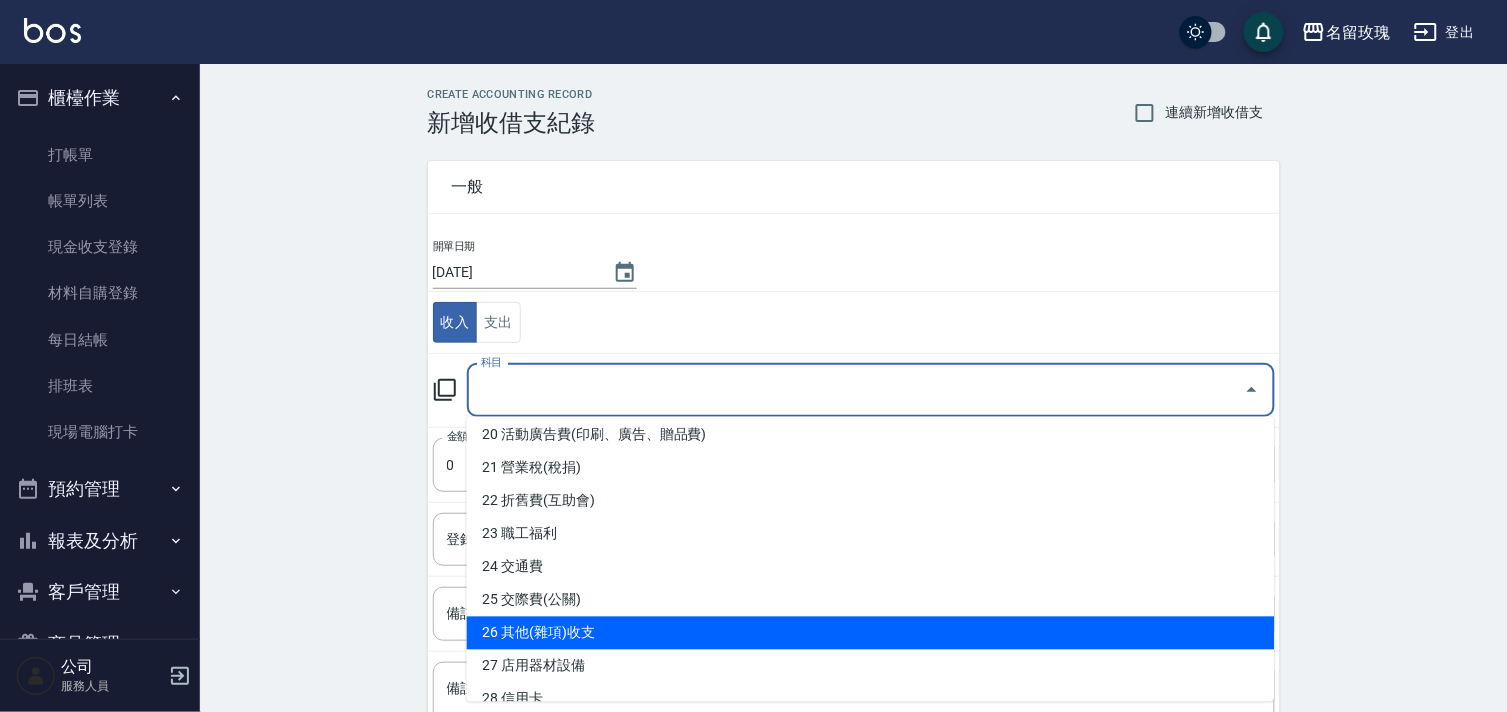 click on "26 其他(雜項)收支" at bounding box center (871, 633) 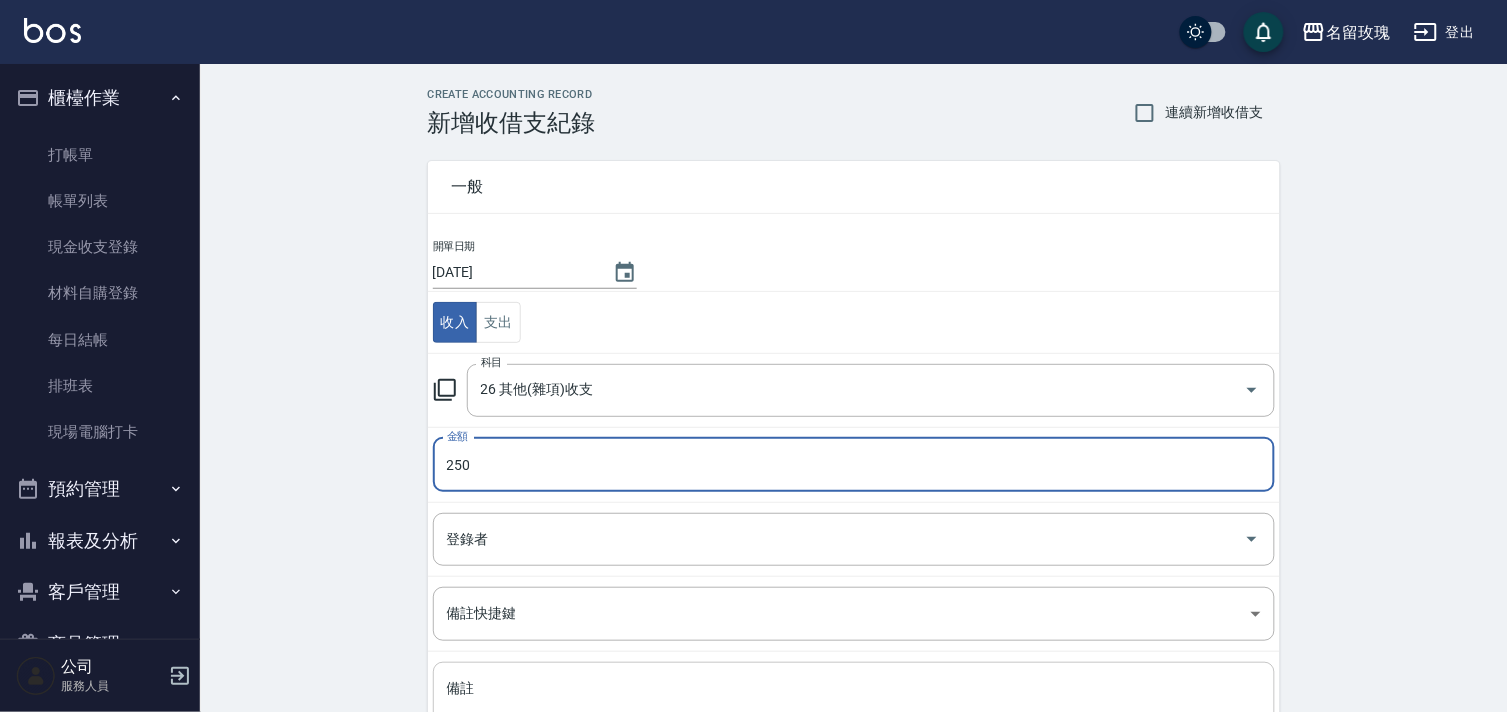 type on "250" 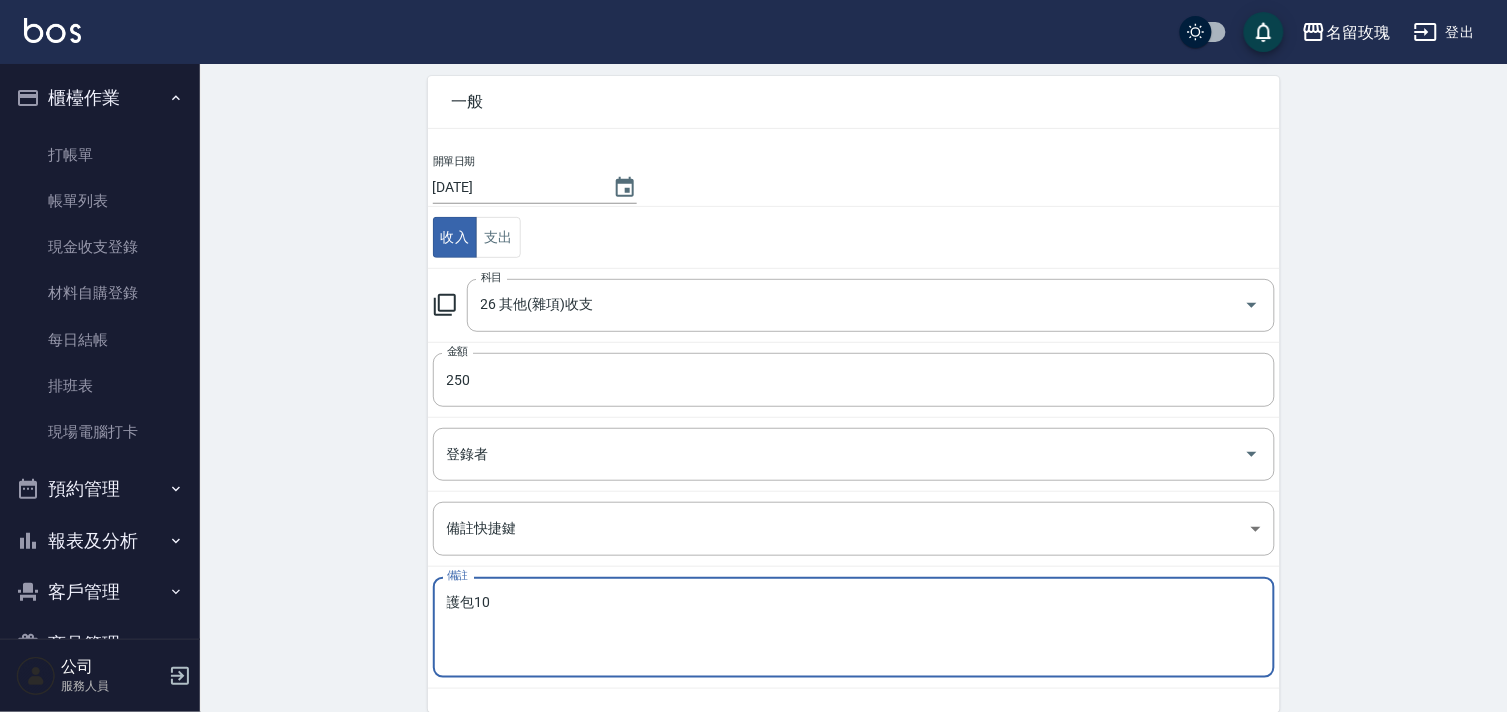 scroll, scrollTop: 171, scrollLeft: 0, axis: vertical 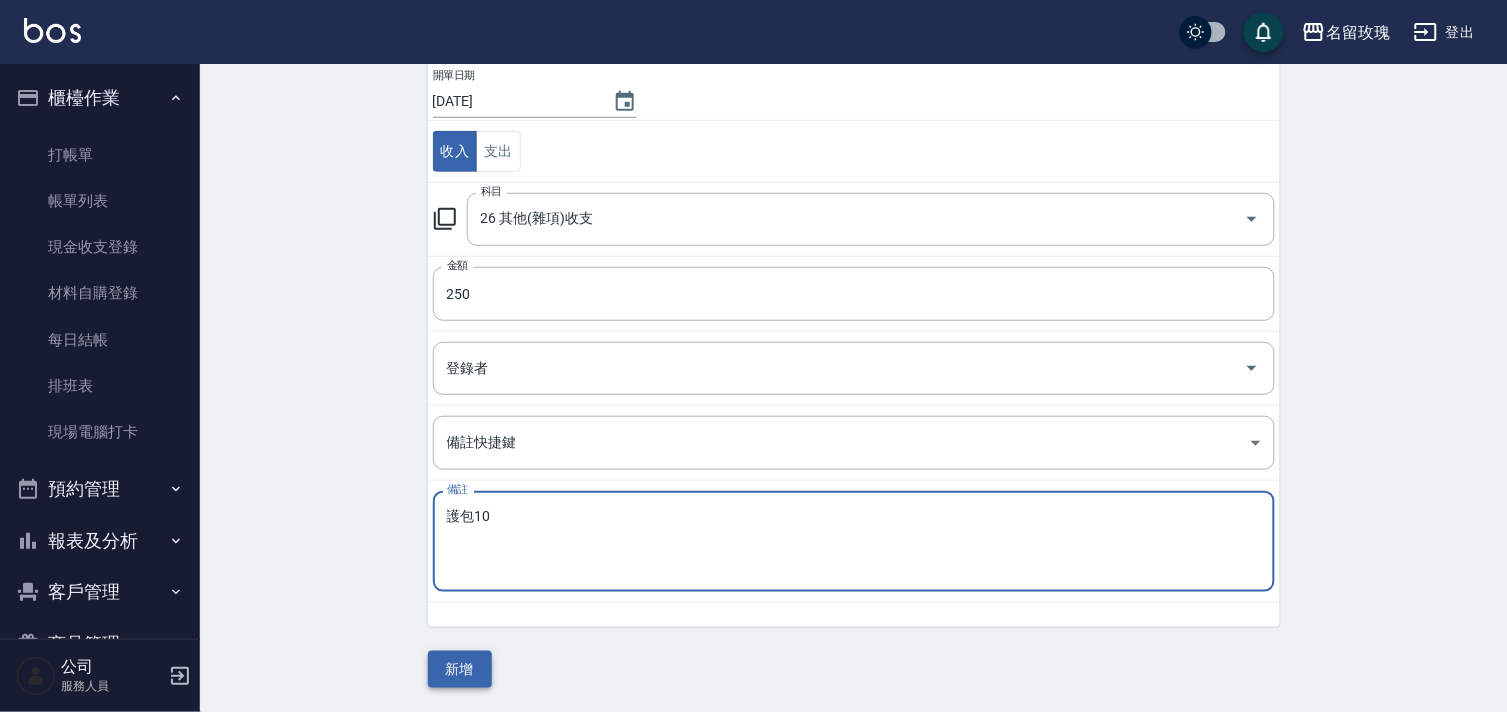 type on "護包10" 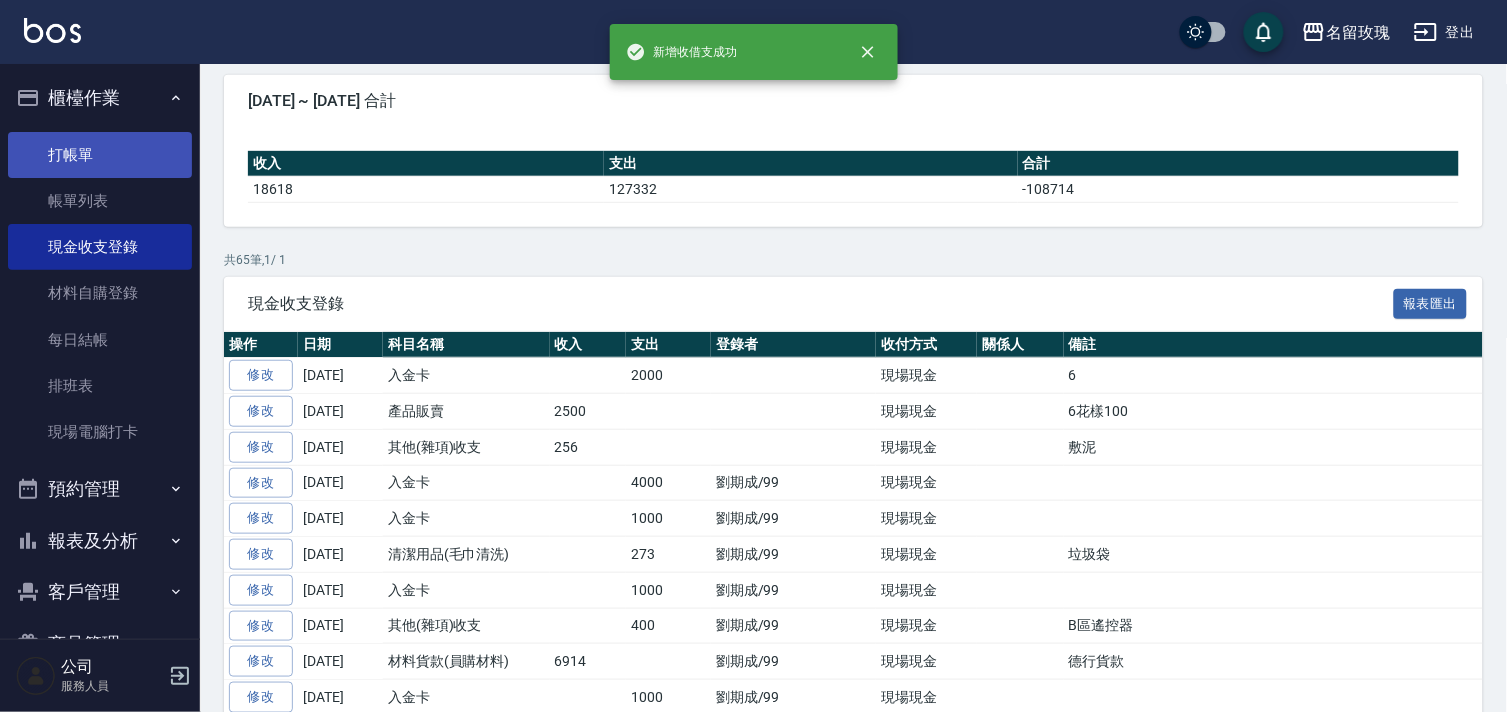 scroll, scrollTop: 0, scrollLeft: 0, axis: both 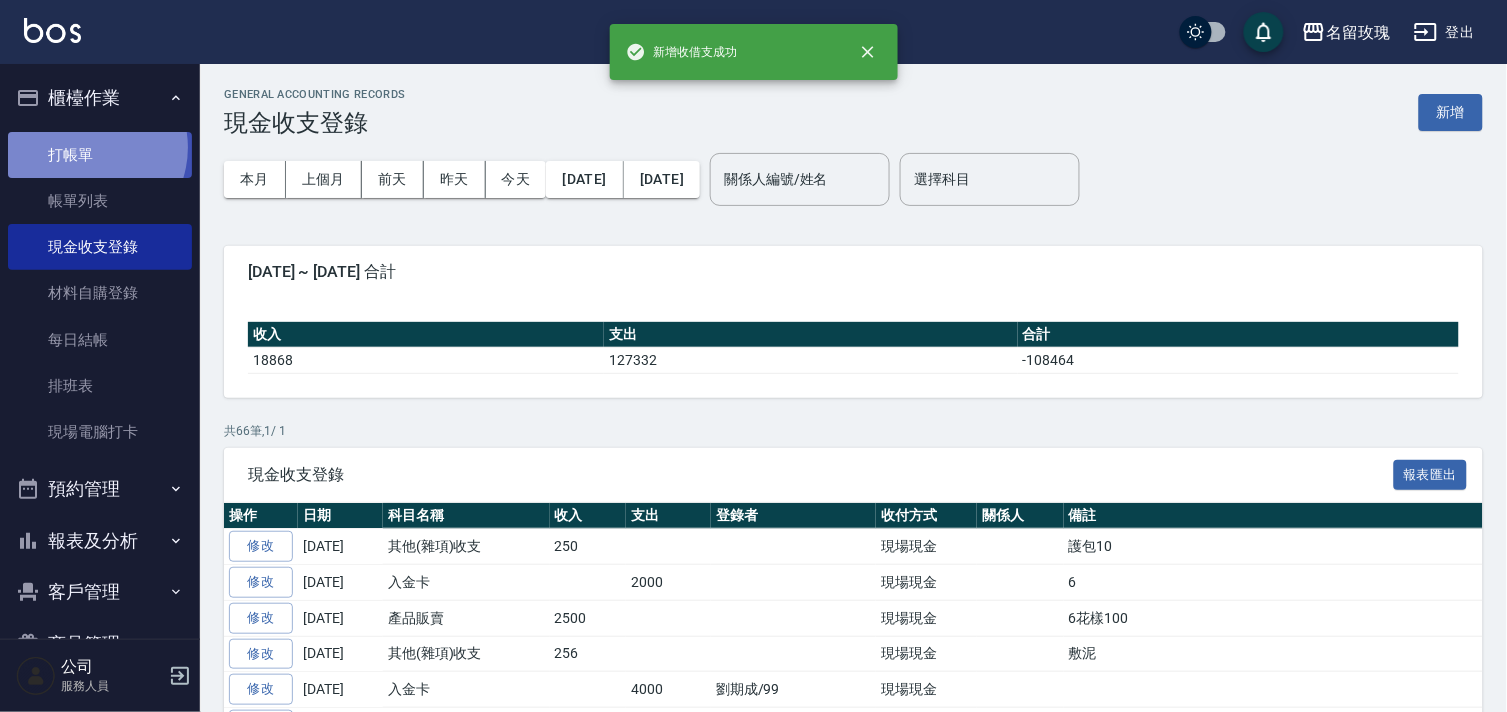click on "打帳單" at bounding box center [100, 155] 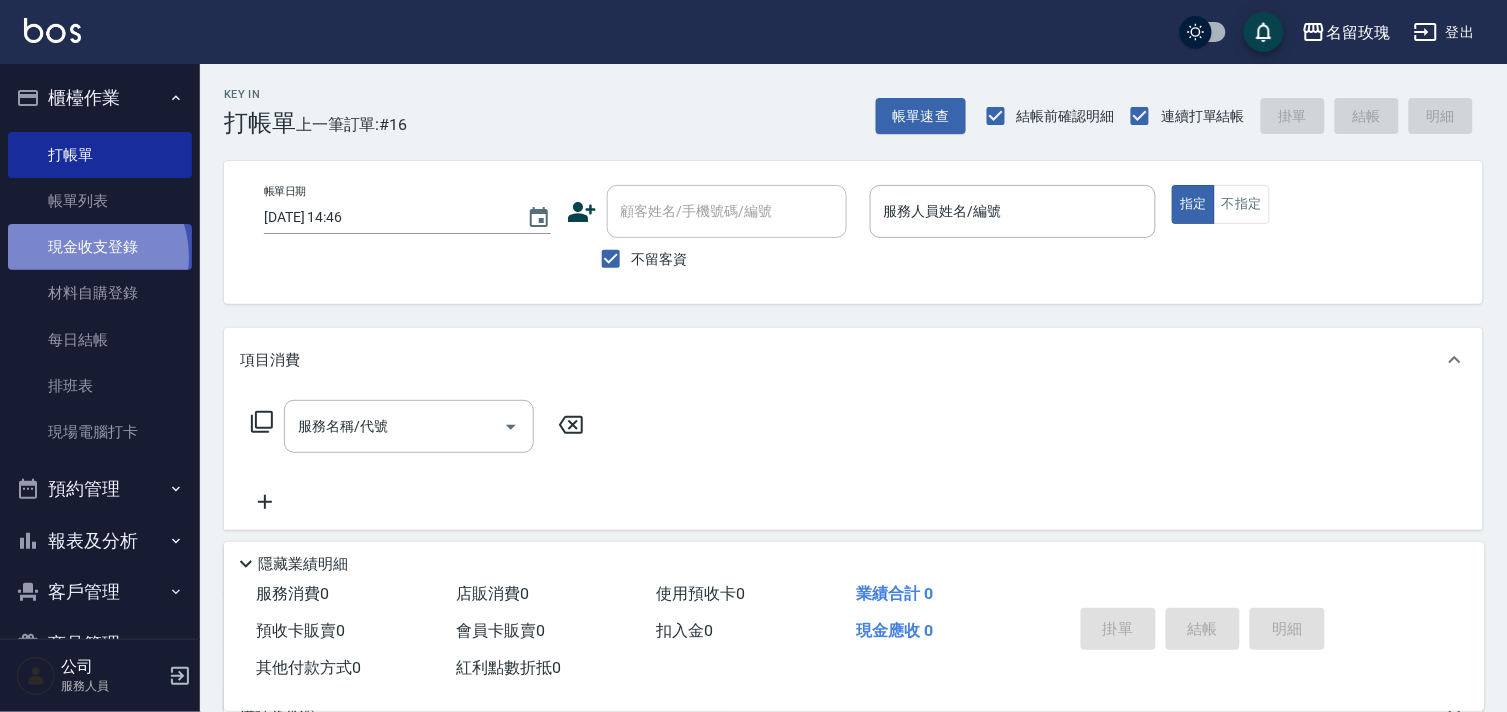 click on "現金收支登錄" at bounding box center (100, 247) 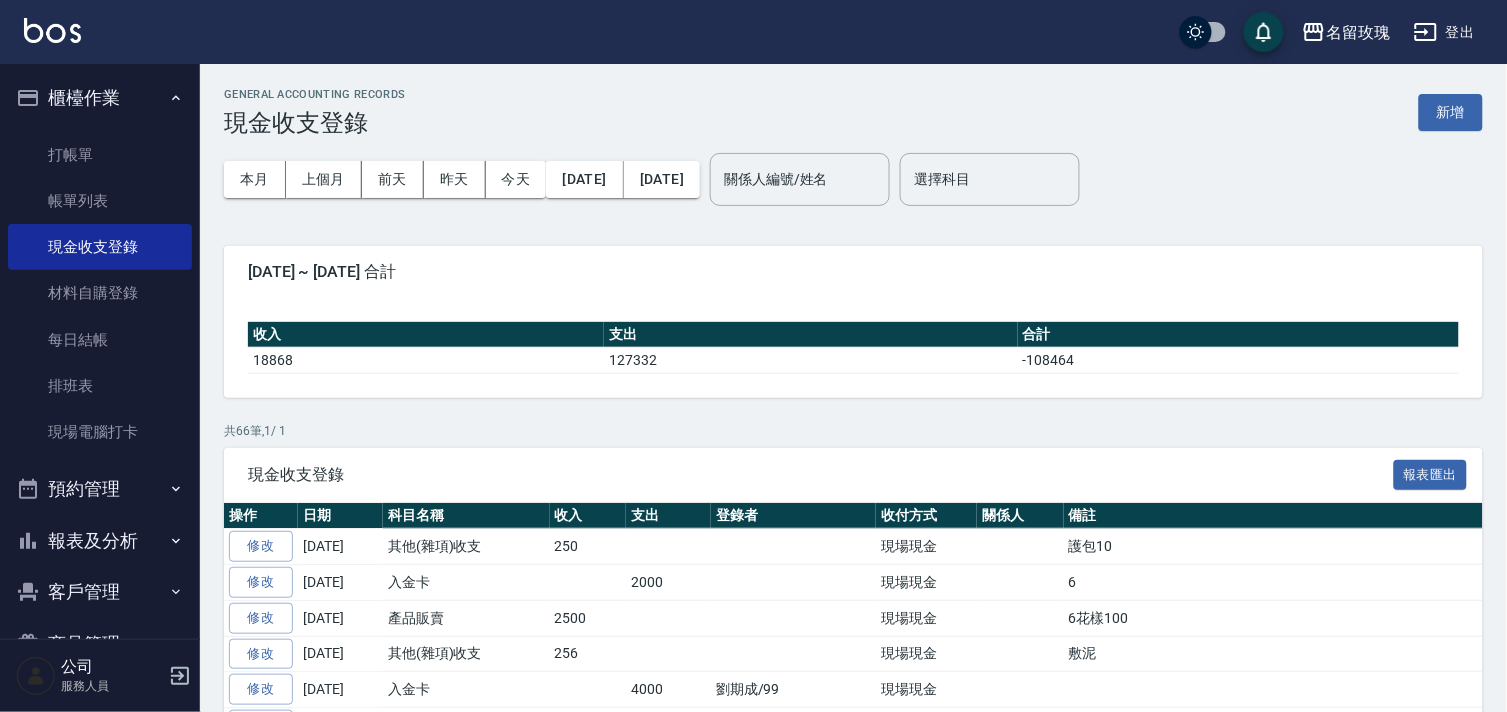 click on "本月 上個月 前天 昨天 今天 2025/07/01 2025/07/15" at bounding box center (462, 179) 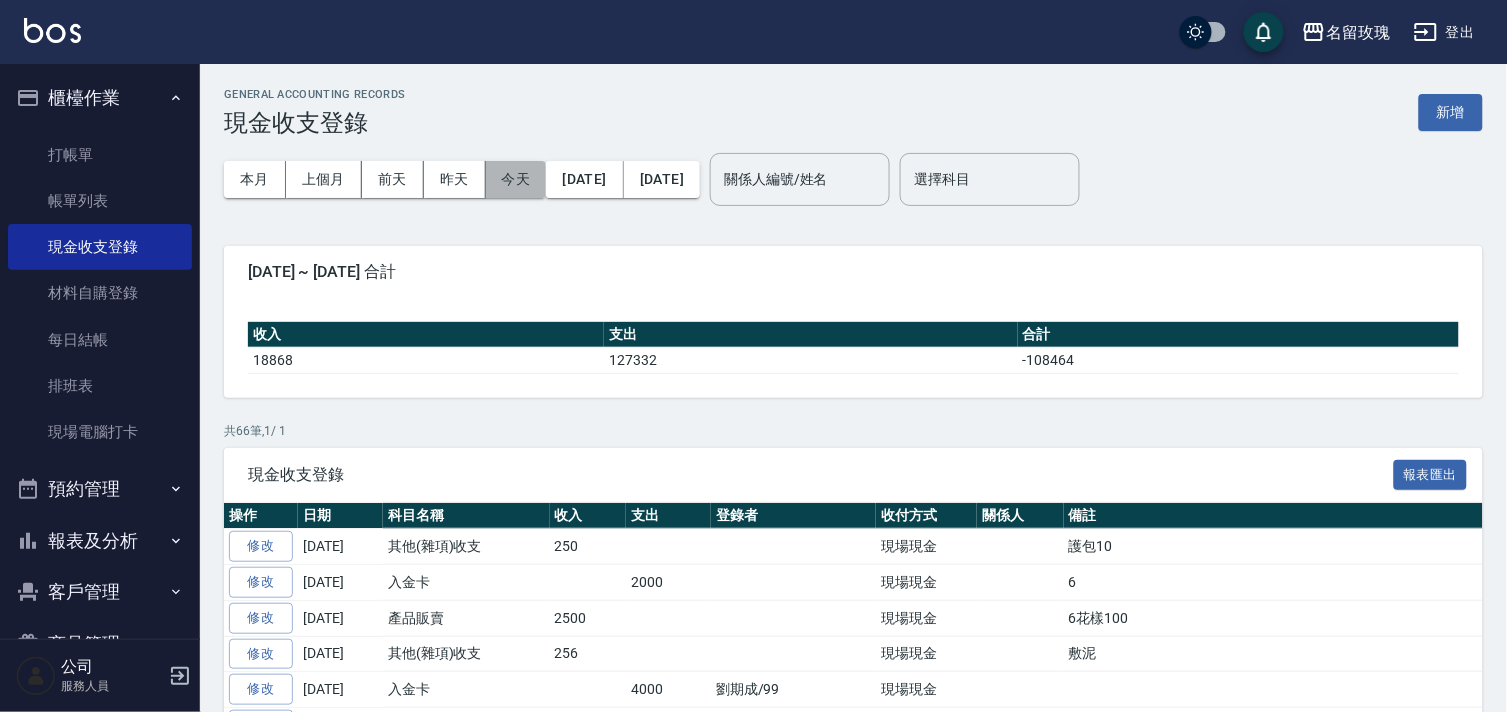 click on "今天" at bounding box center [516, 179] 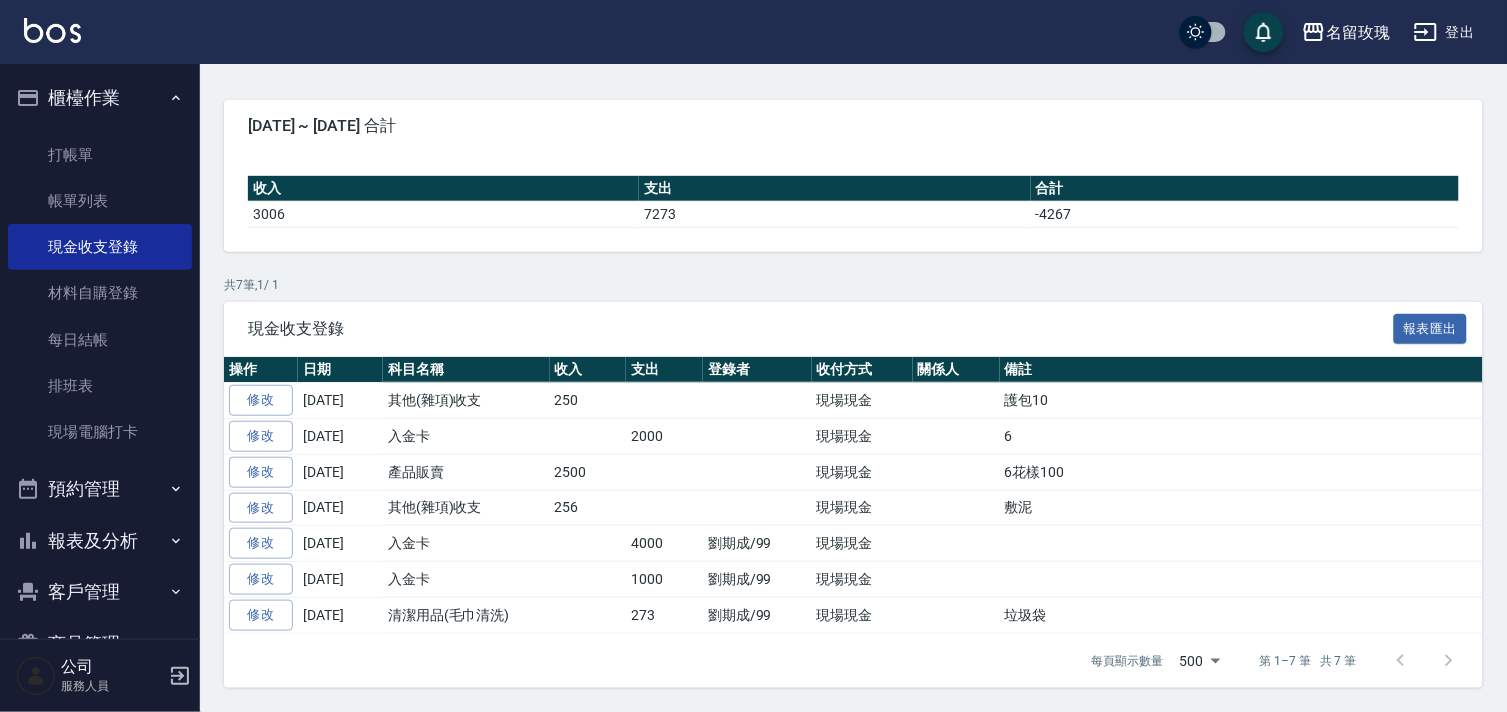 scroll, scrollTop: 147, scrollLeft: 0, axis: vertical 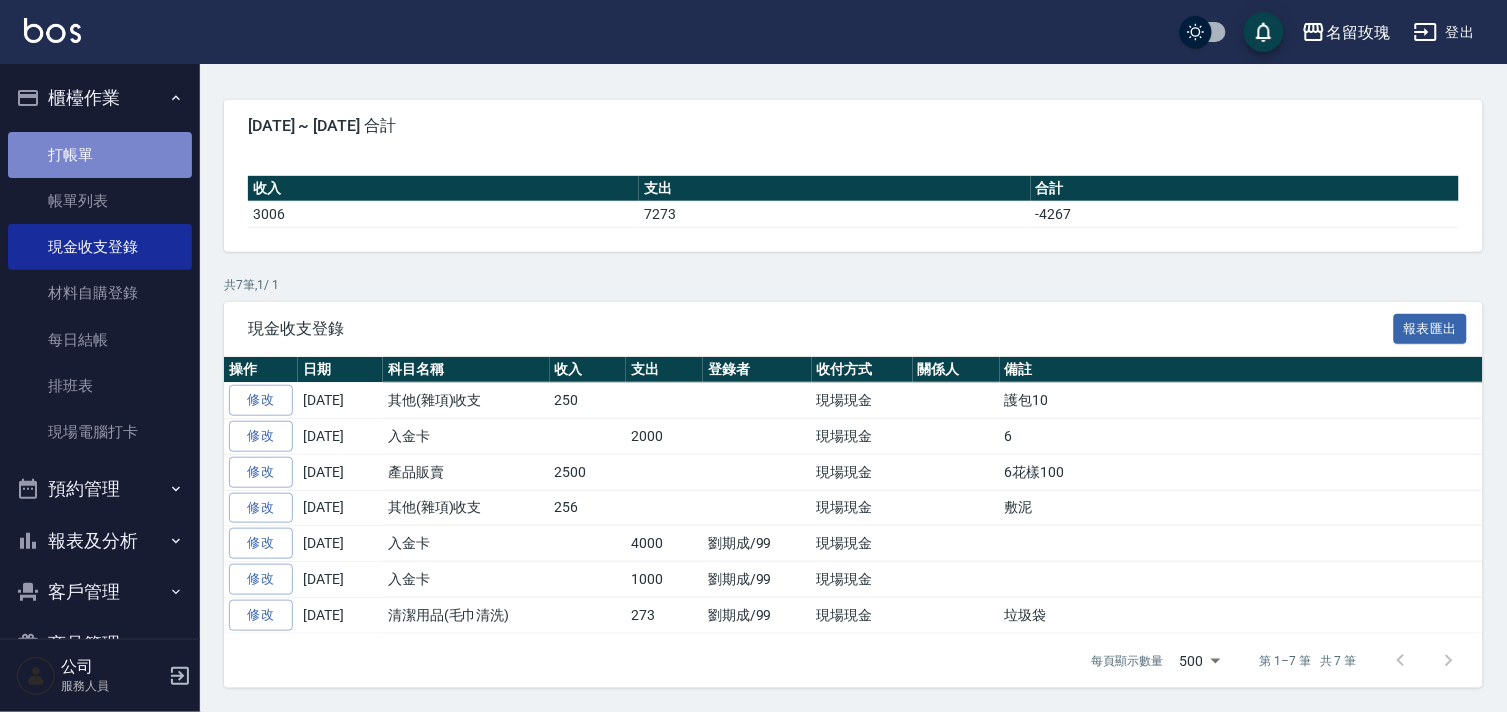 click on "打帳單" at bounding box center [100, 155] 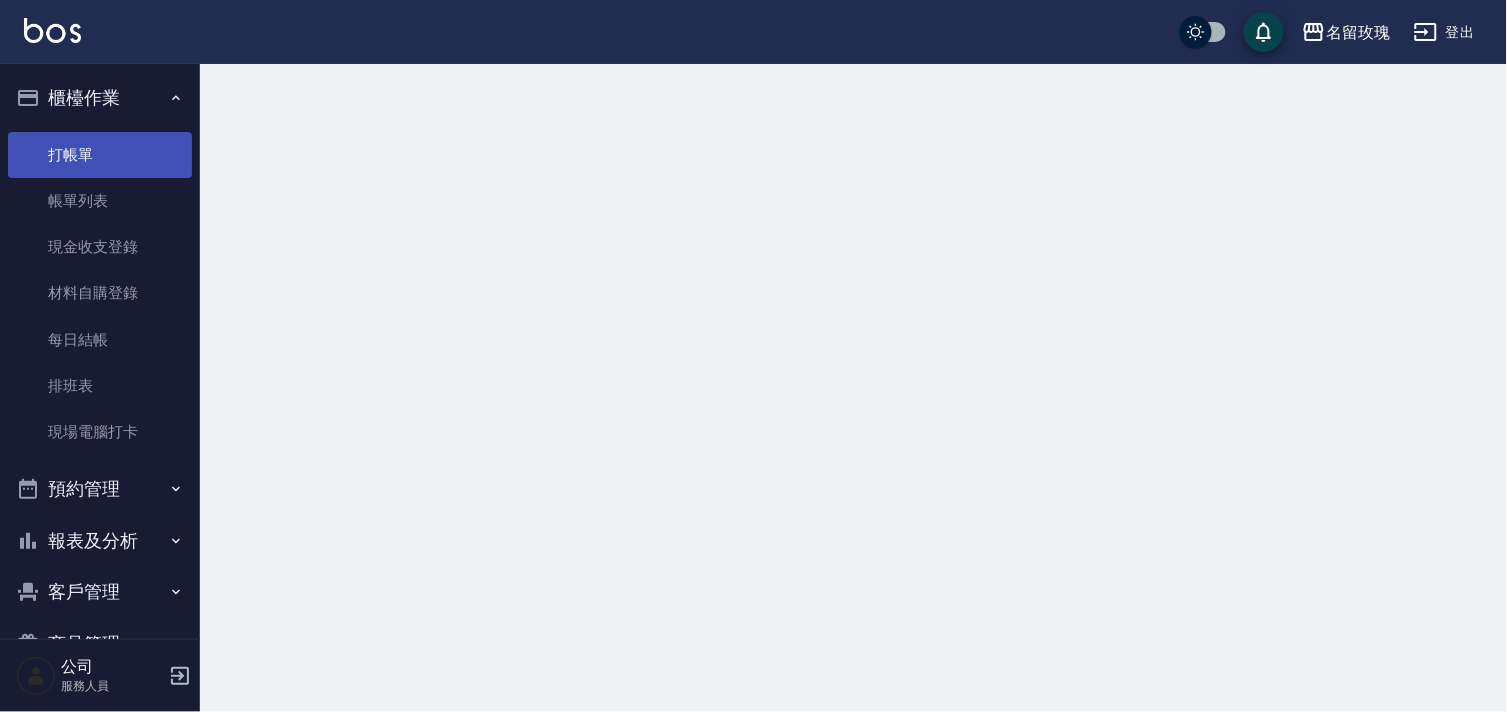 scroll, scrollTop: 0, scrollLeft: 0, axis: both 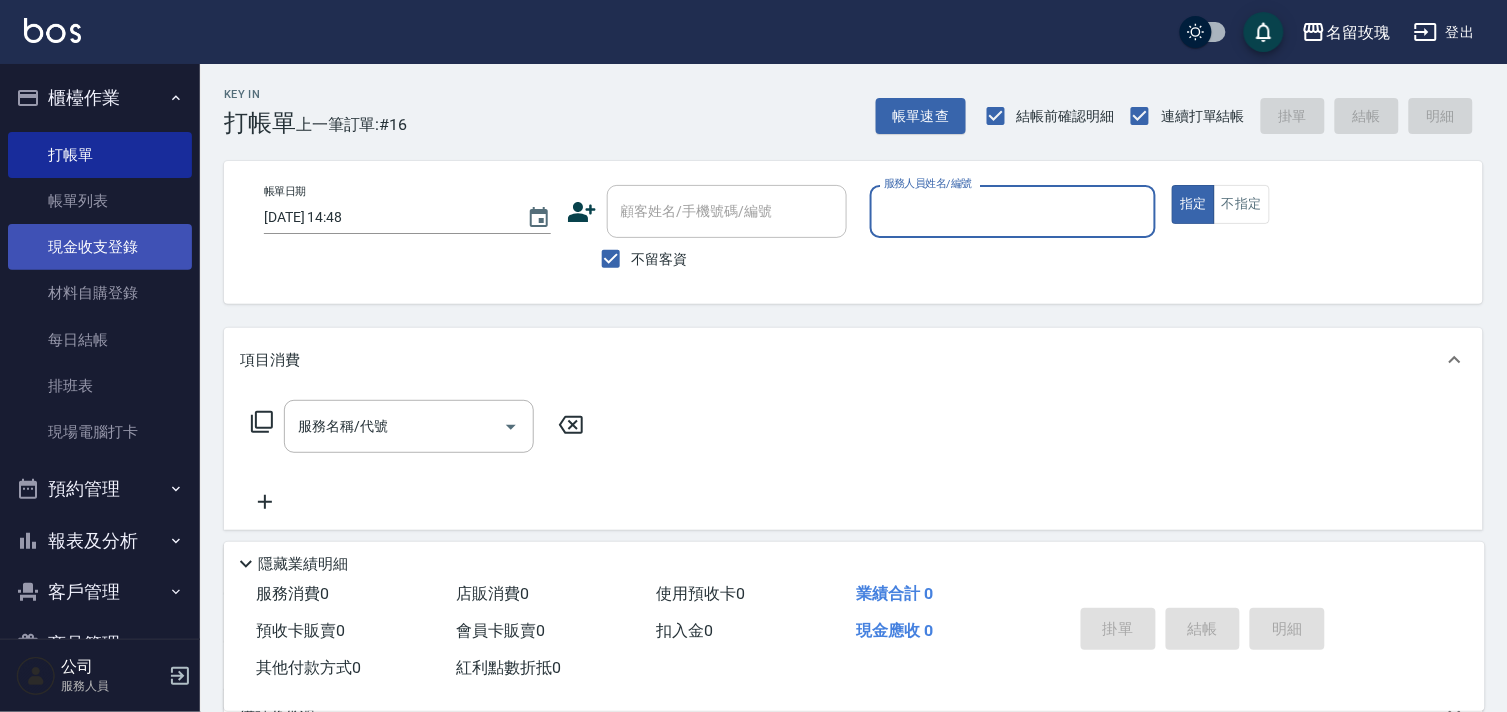 click on "現金收支登錄" at bounding box center (100, 247) 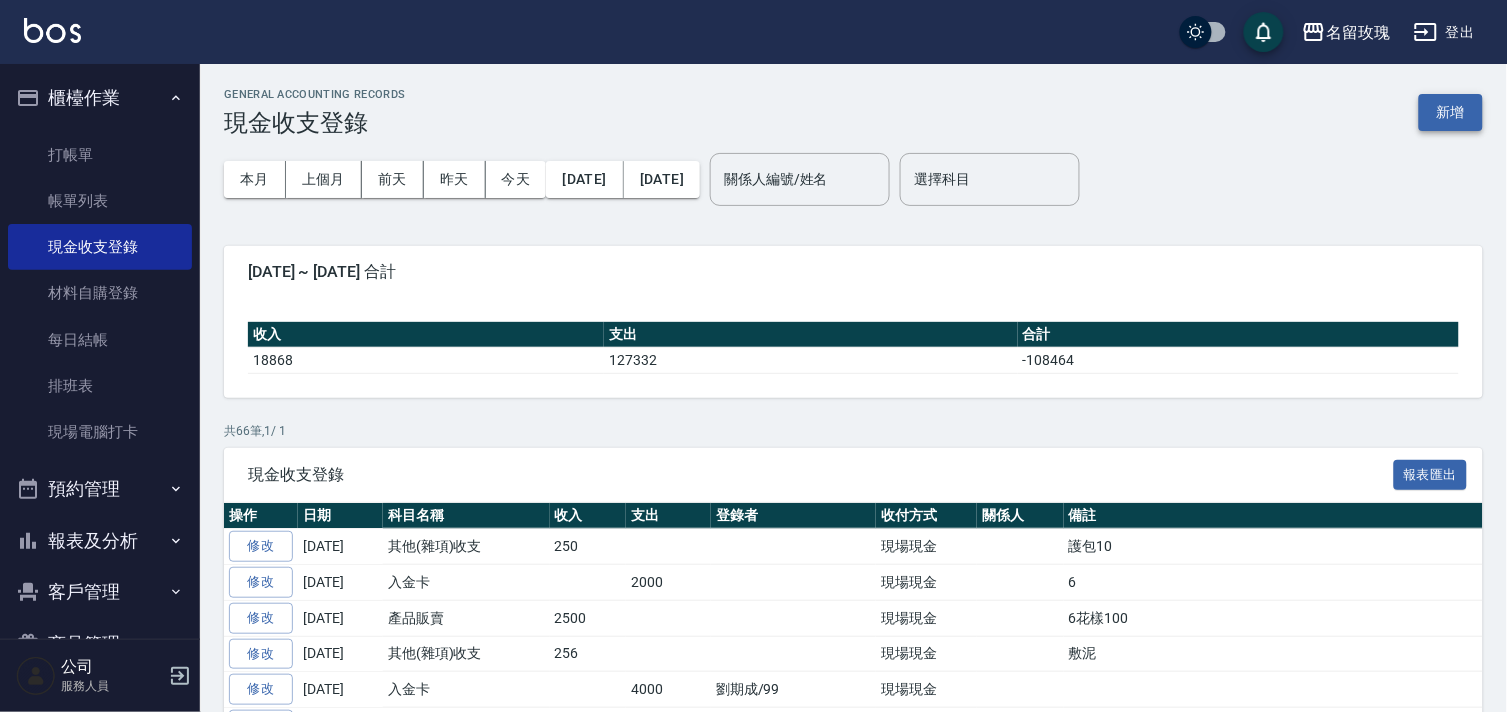 click on "新增" at bounding box center [1451, 112] 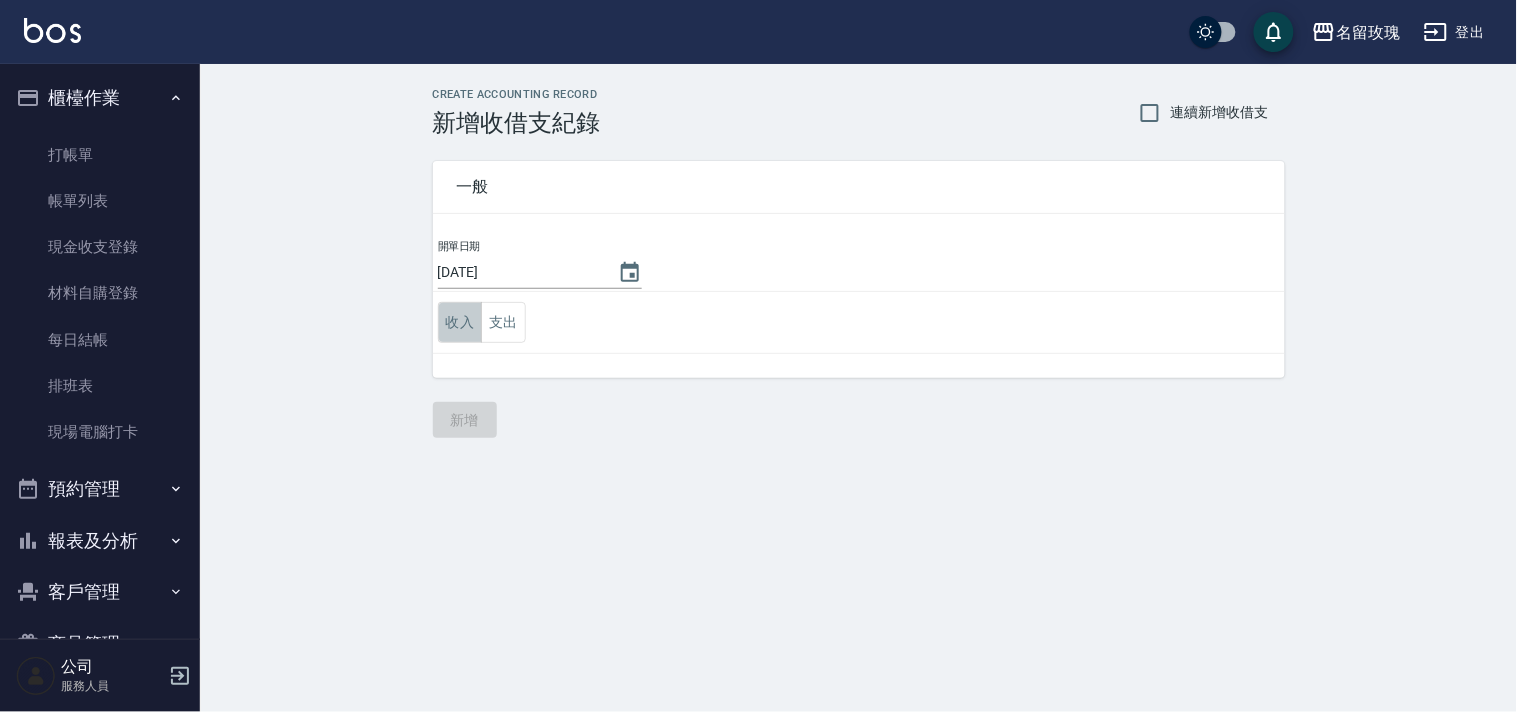 click on "收入" at bounding box center [460, 322] 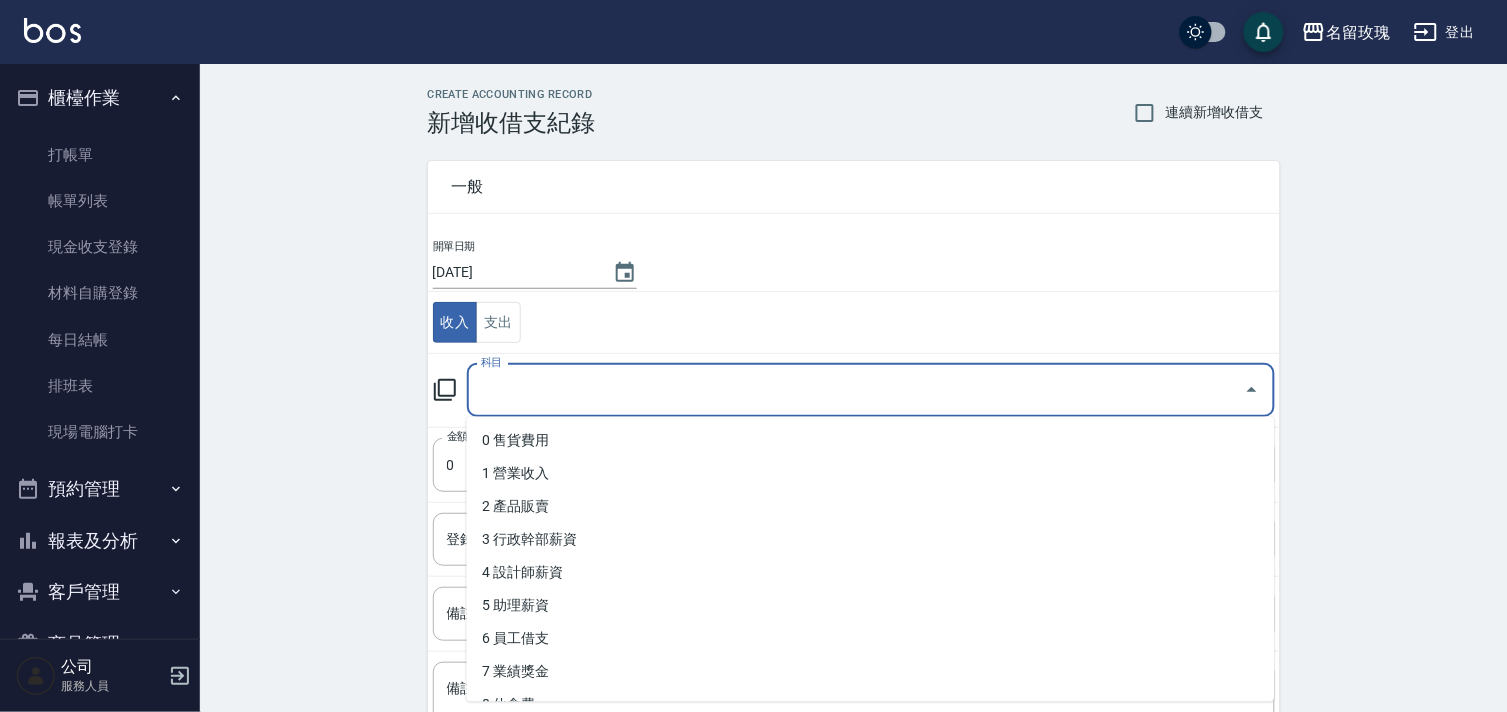 click on "科目" at bounding box center (856, 390) 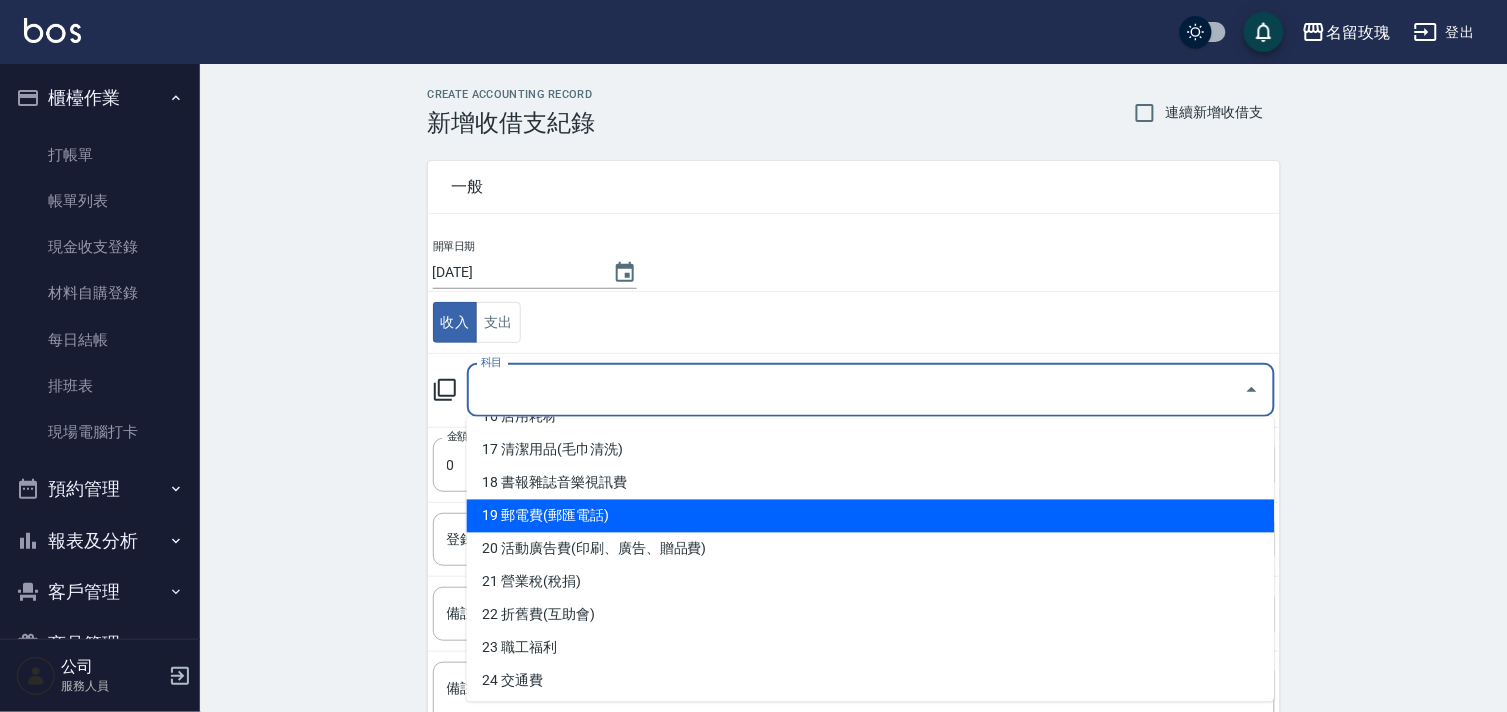 scroll, scrollTop: 666, scrollLeft: 0, axis: vertical 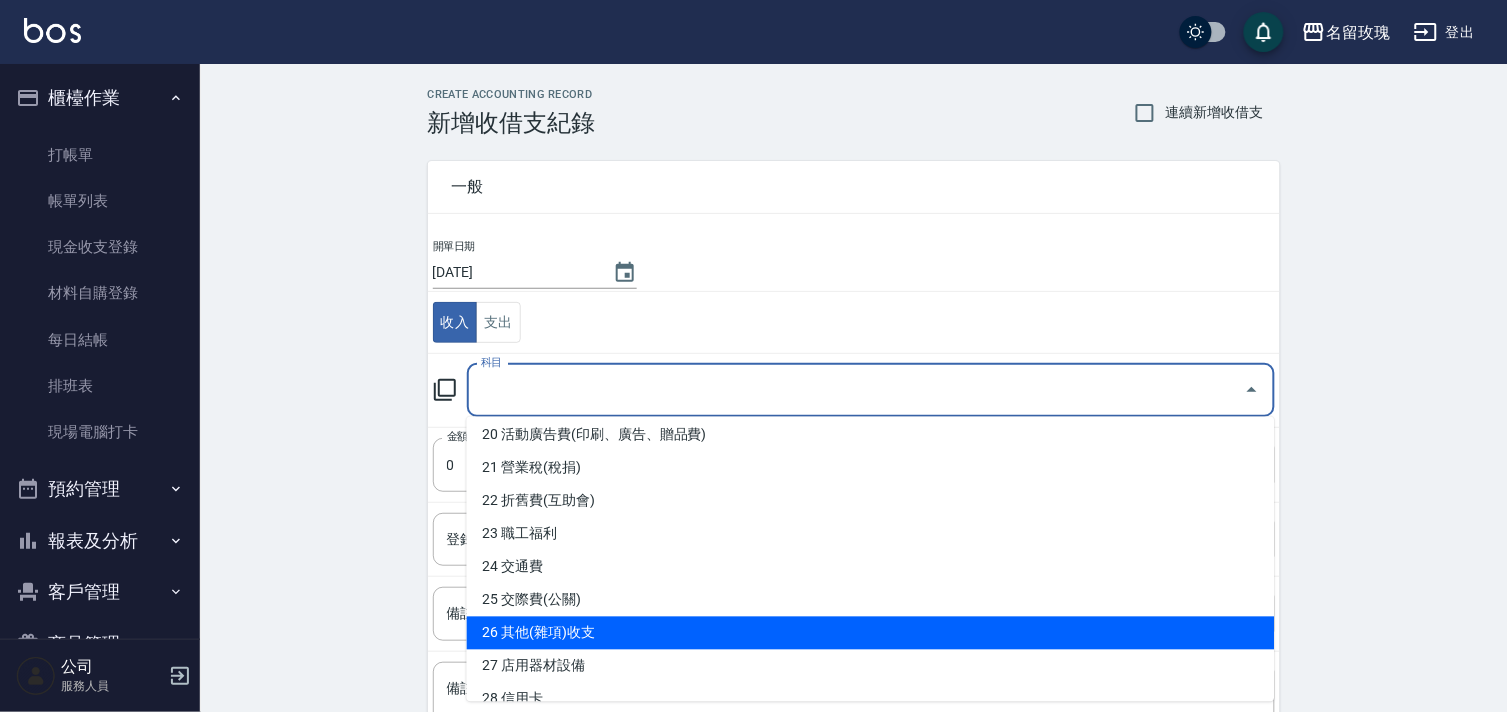 click on "26 其他(雜項)收支" at bounding box center [871, 633] 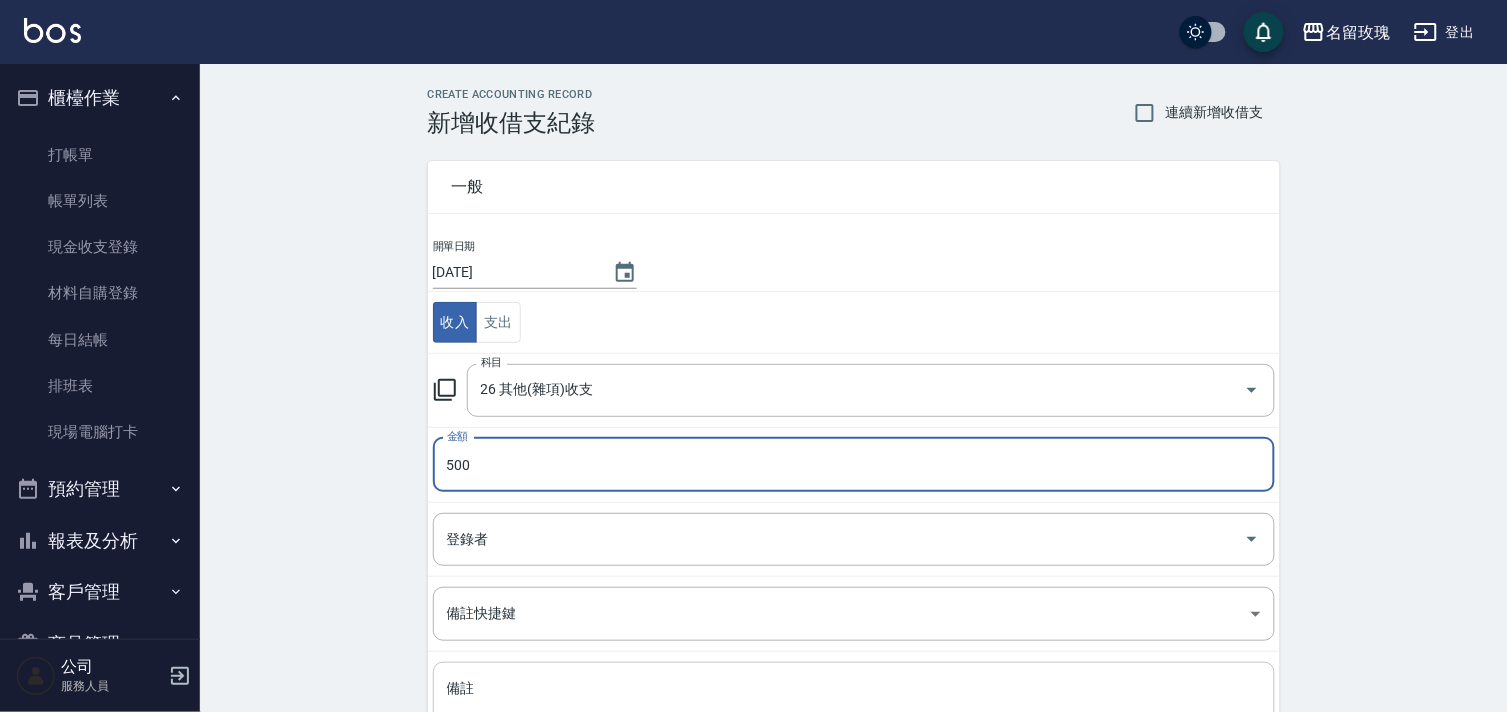 type on "500" 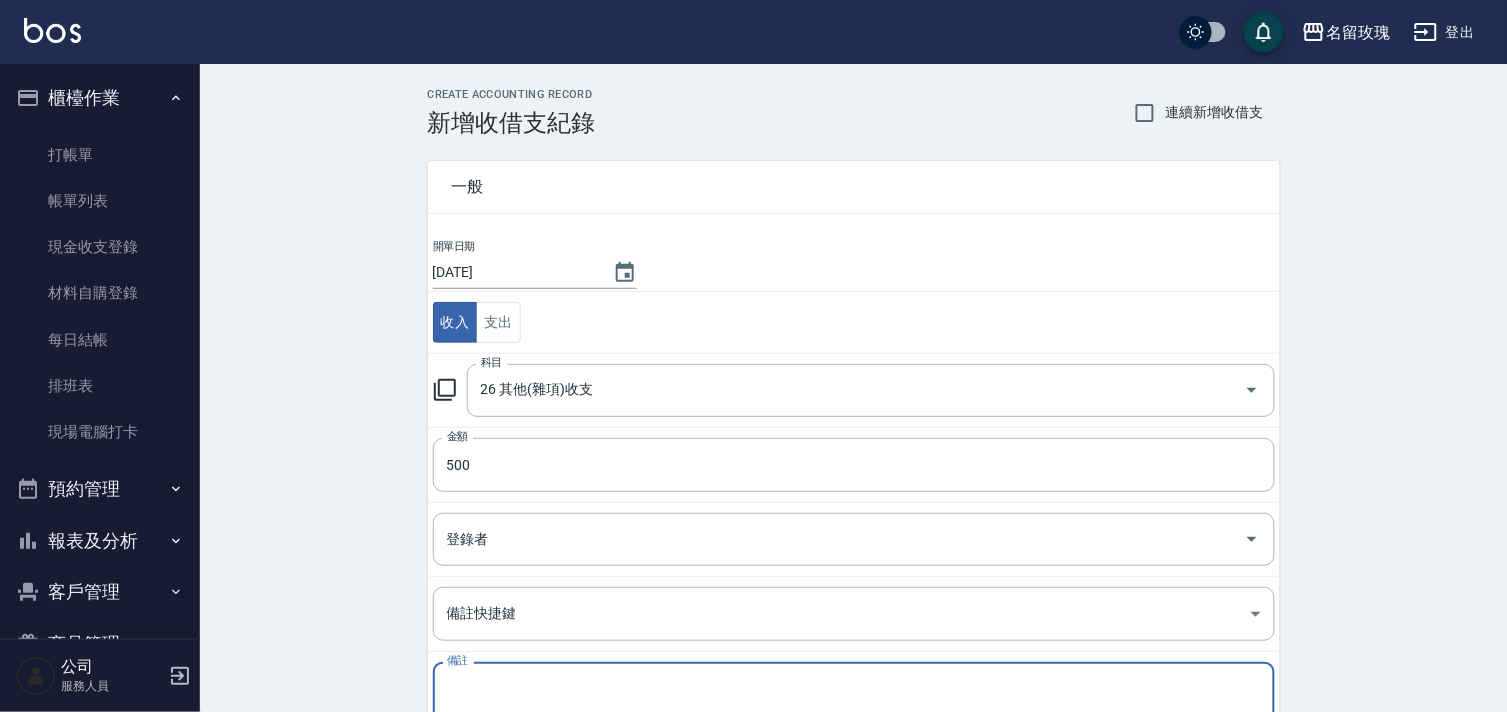 click on "備註" at bounding box center [854, 713] 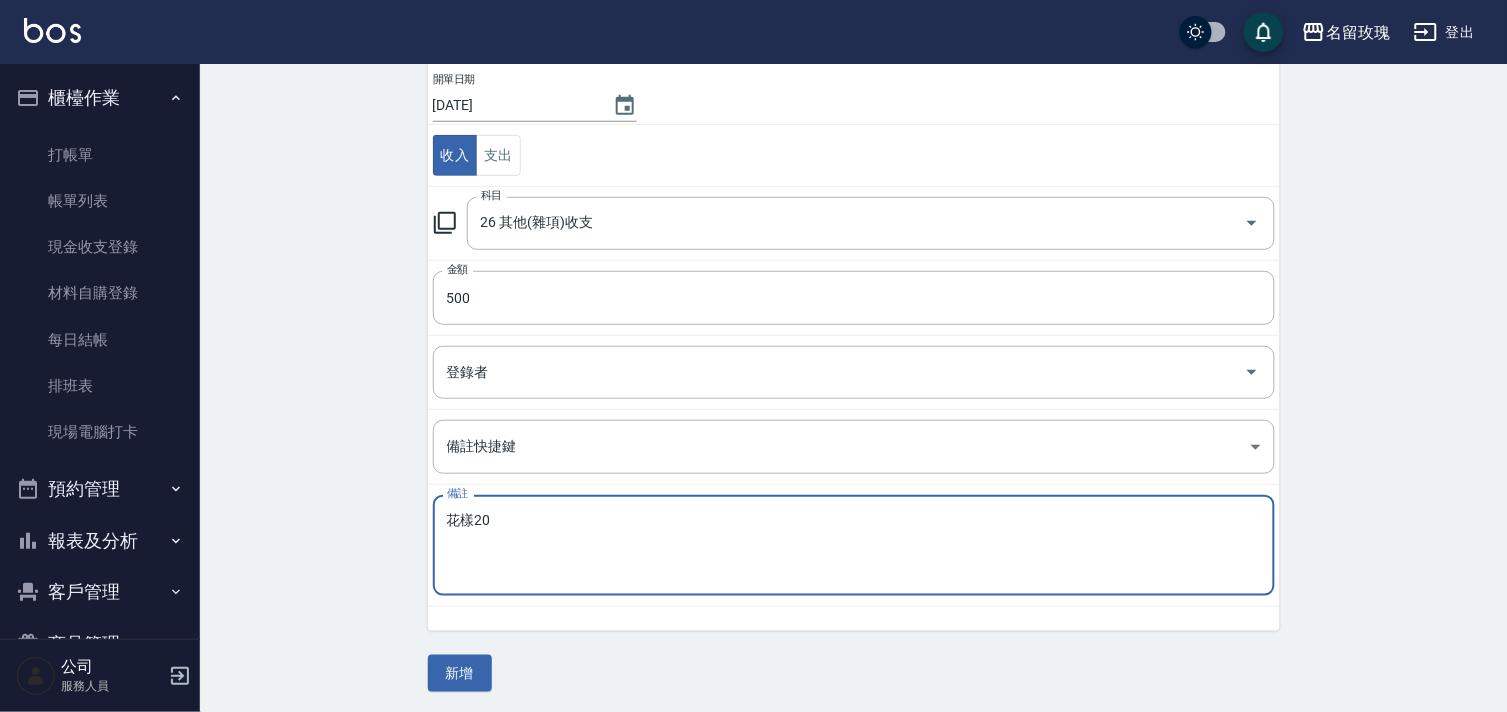 scroll, scrollTop: 171, scrollLeft: 0, axis: vertical 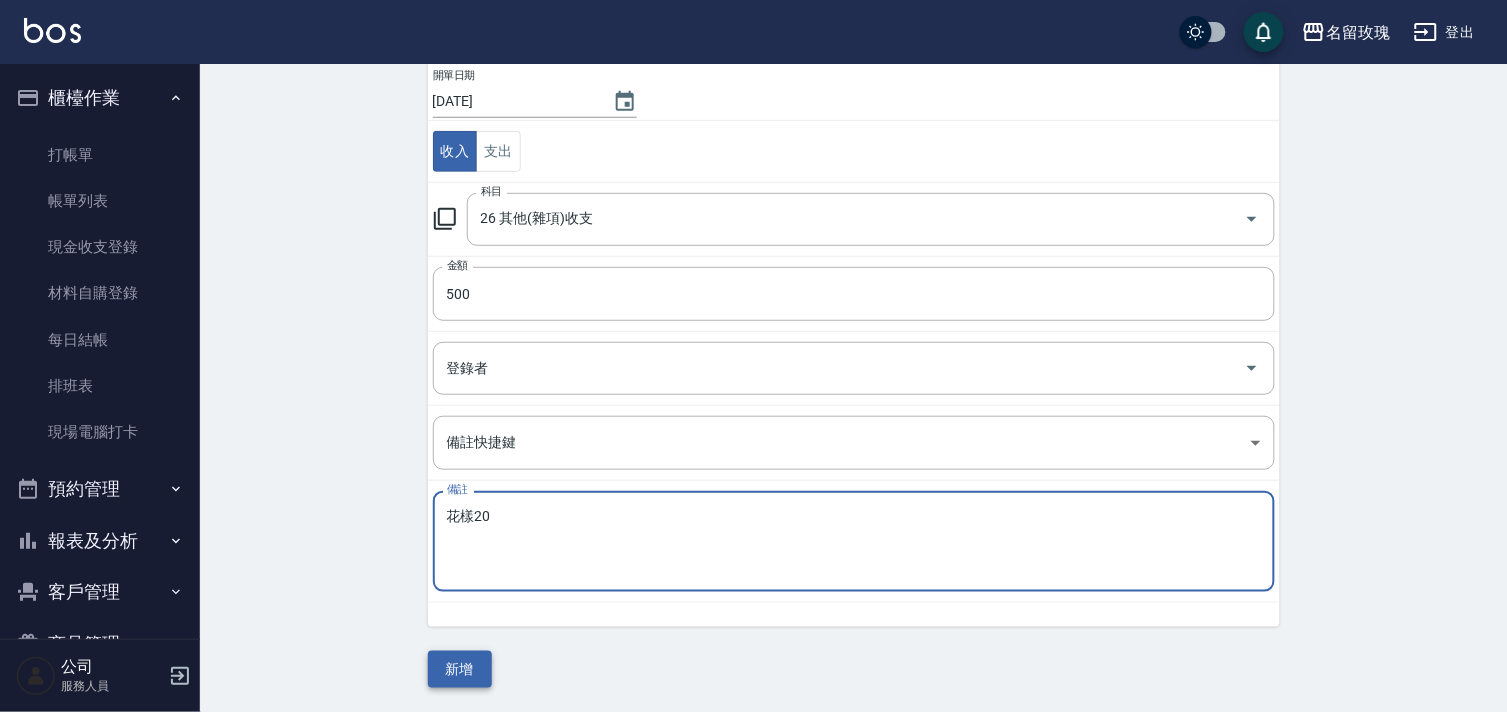 type on "花樣20" 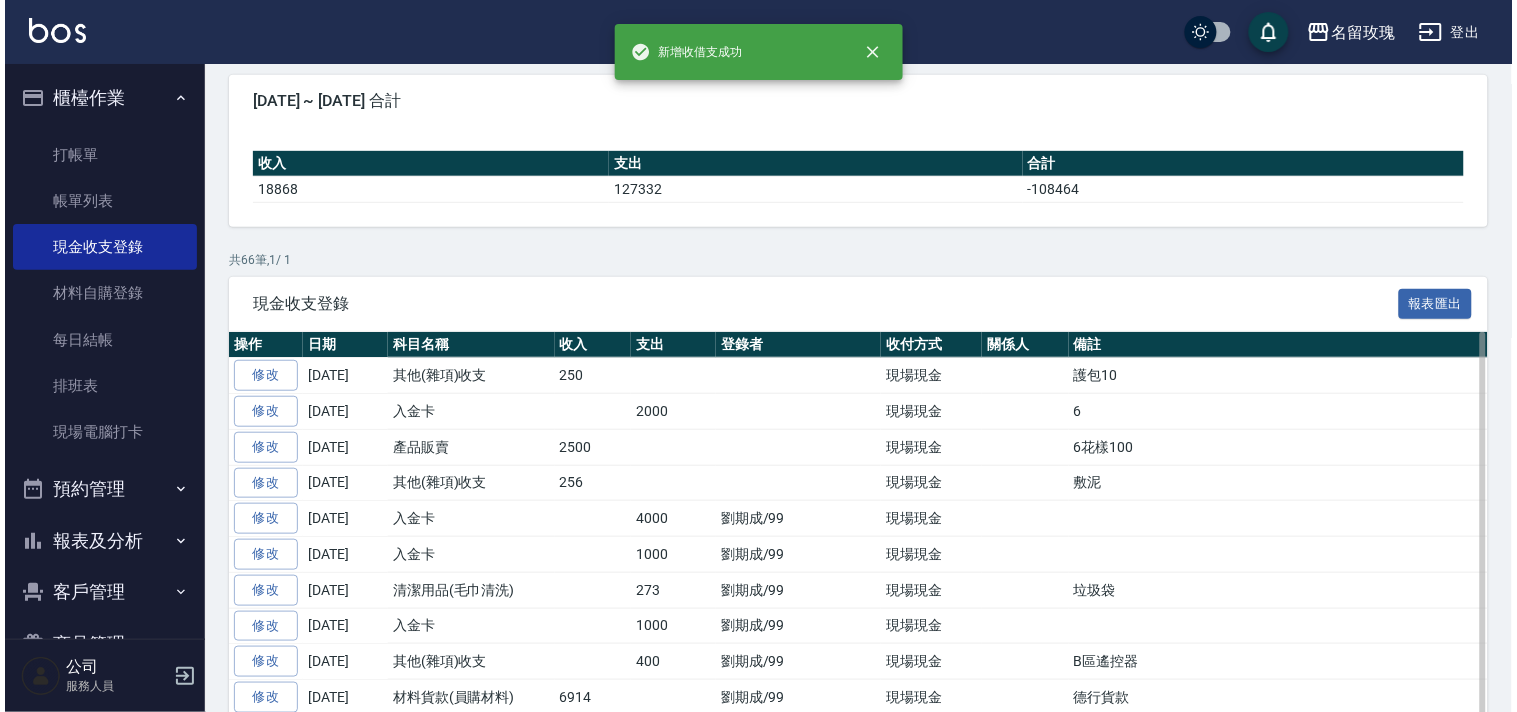 scroll, scrollTop: 0, scrollLeft: 0, axis: both 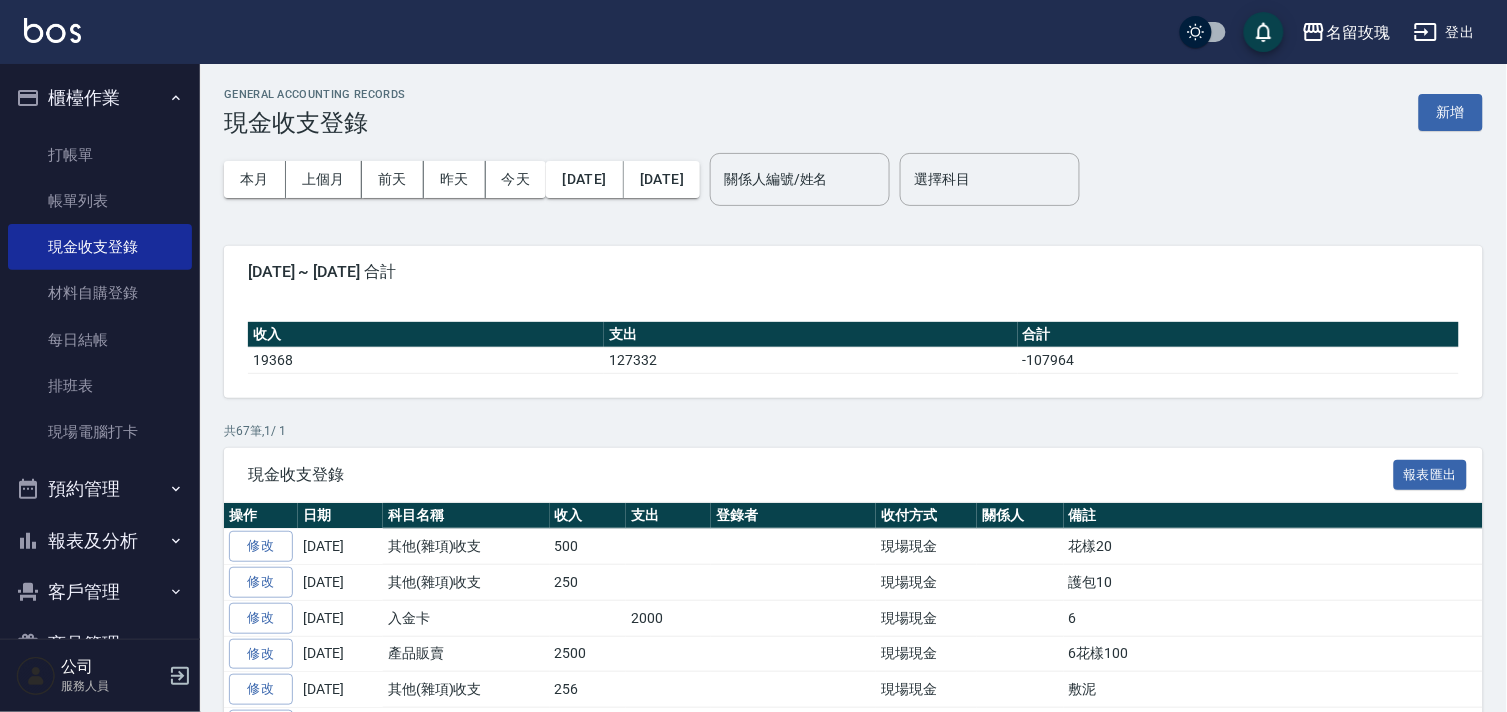 drag, startPoint x: 1433, startPoint y: 53, endPoint x: 1454, endPoint y: 22, distance: 37.44329 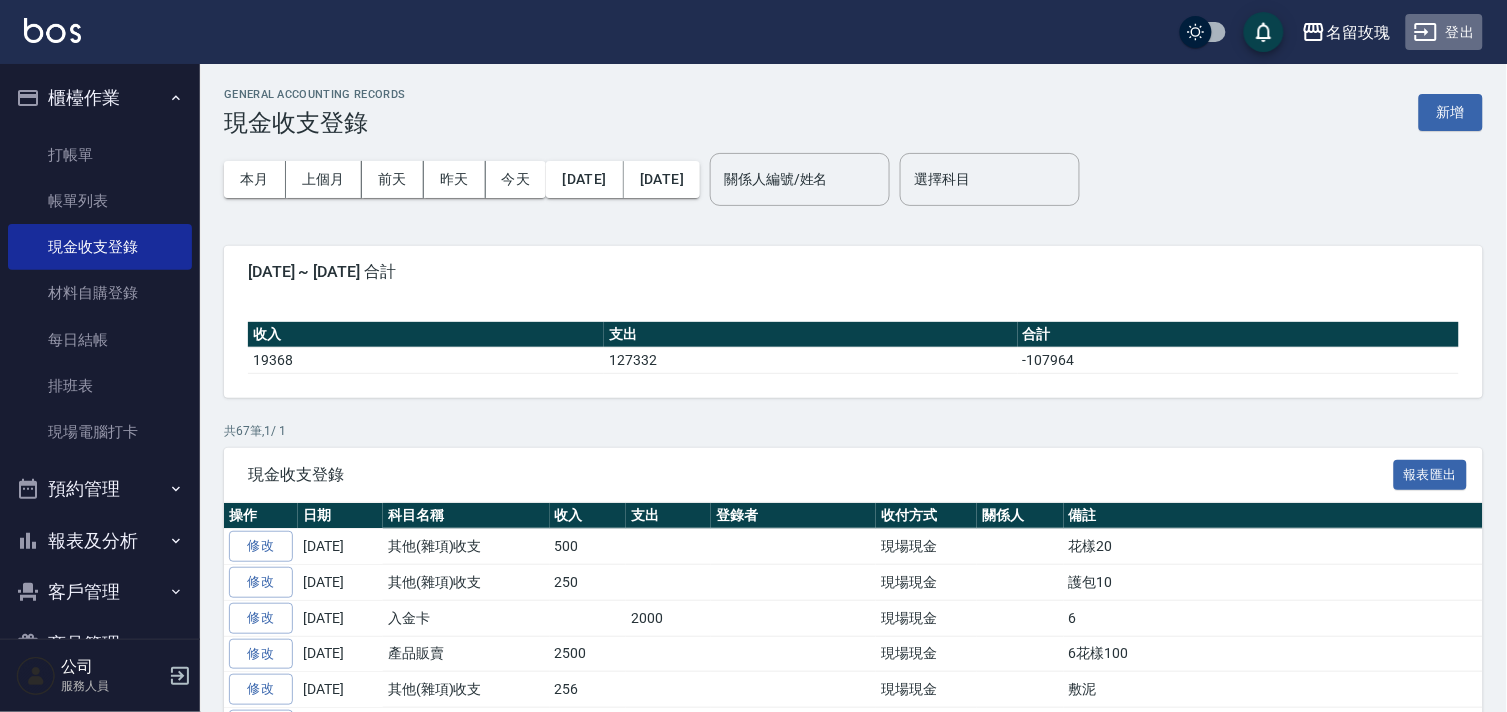 click on "登出" at bounding box center [1444, 32] 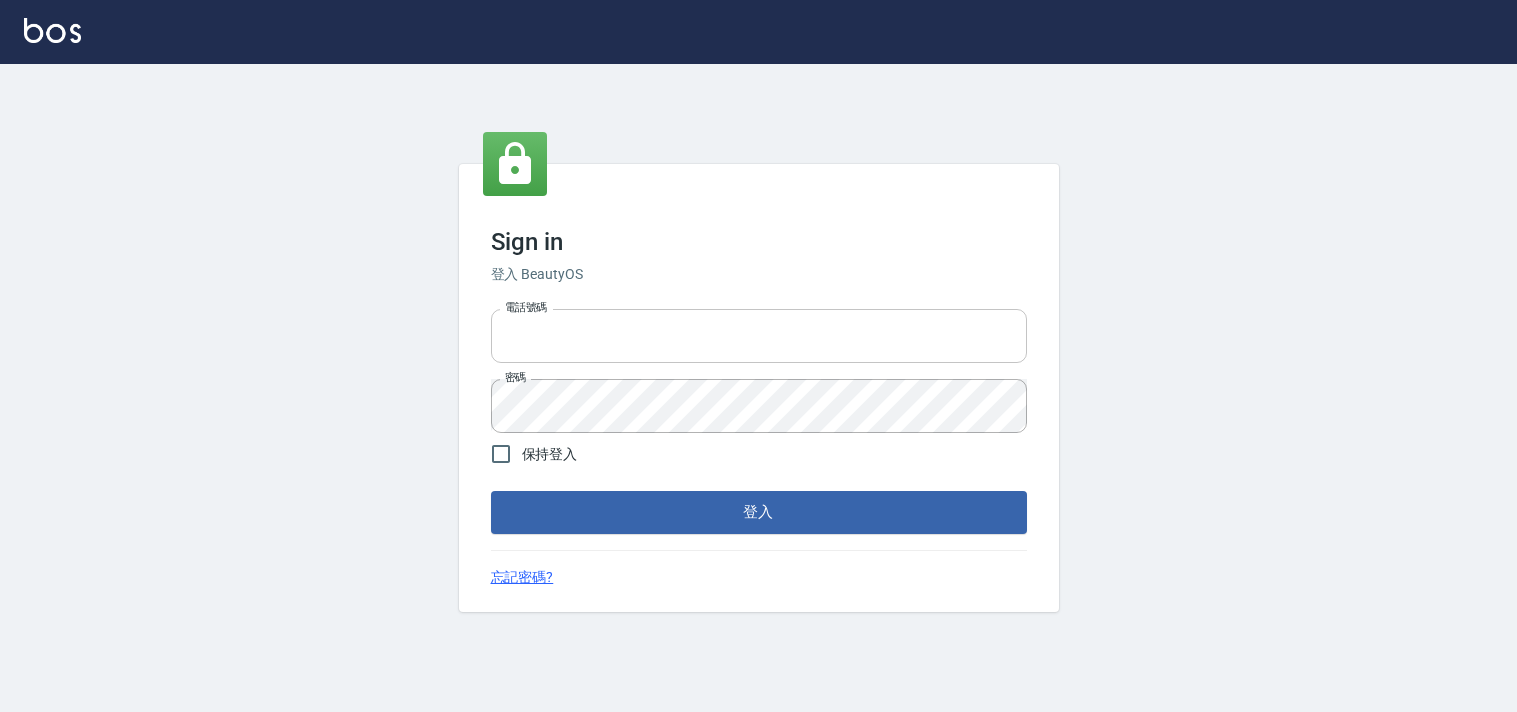 scroll, scrollTop: 0, scrollLeft: 0, axis: both 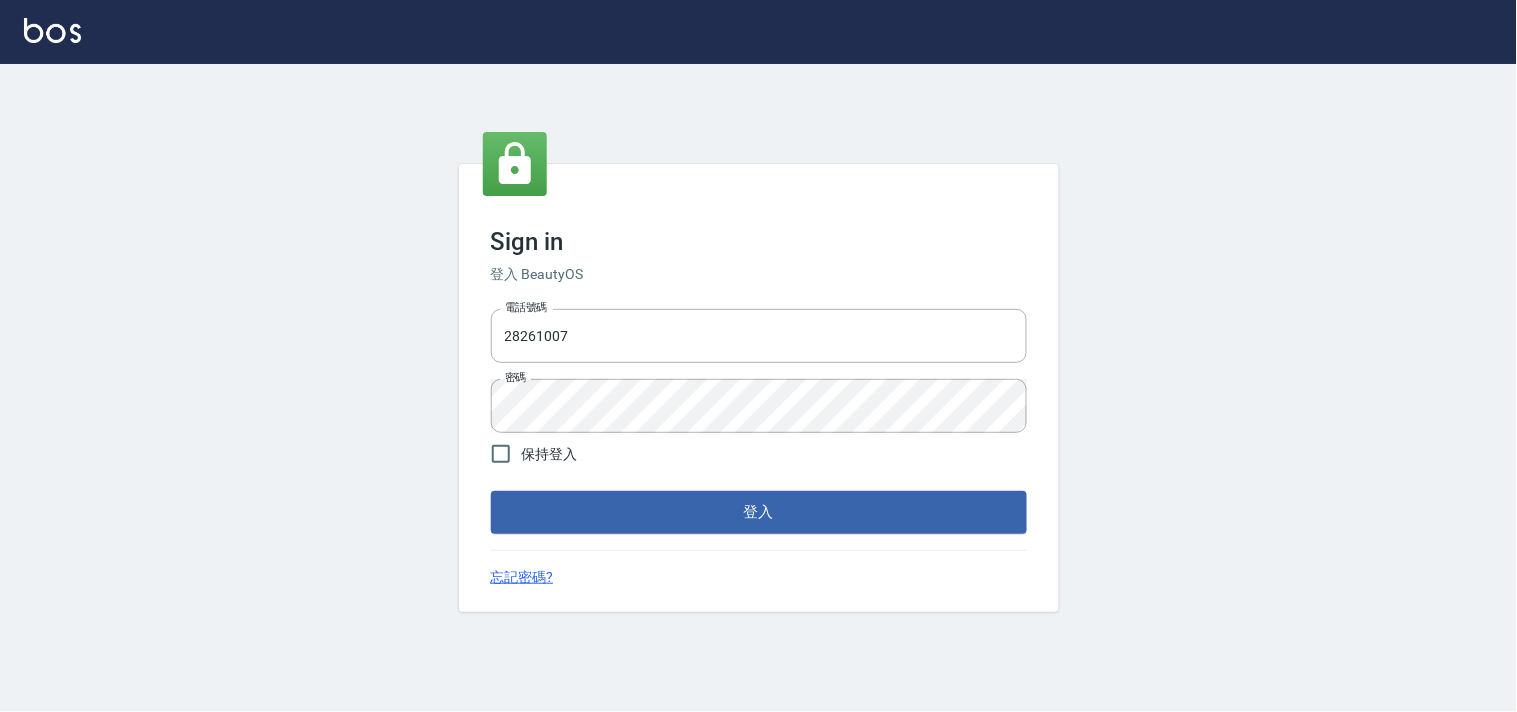 drag, startPoint x: 530, startPoint y: 334, endPoint x: 0, endPoint y: 263, distance: 534.7345 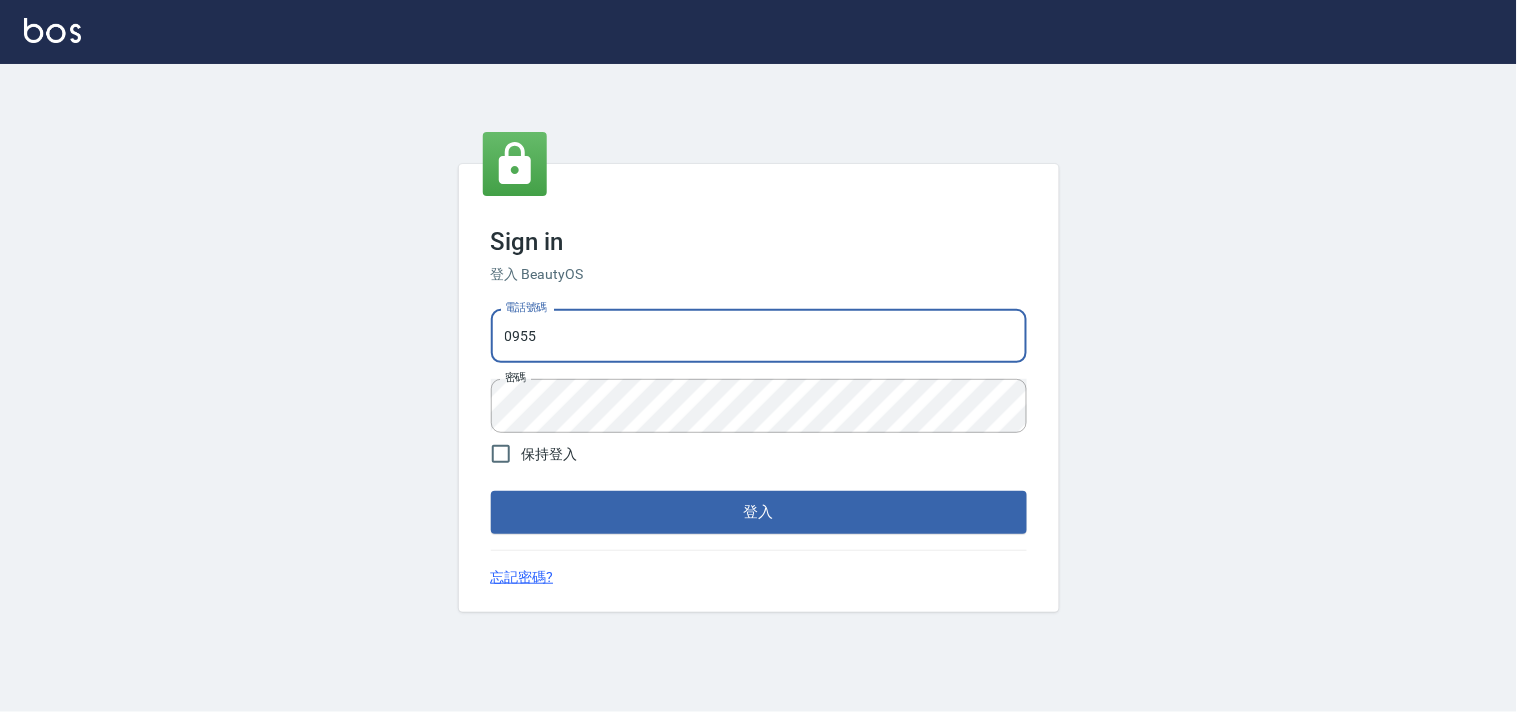 type on "0955582961" 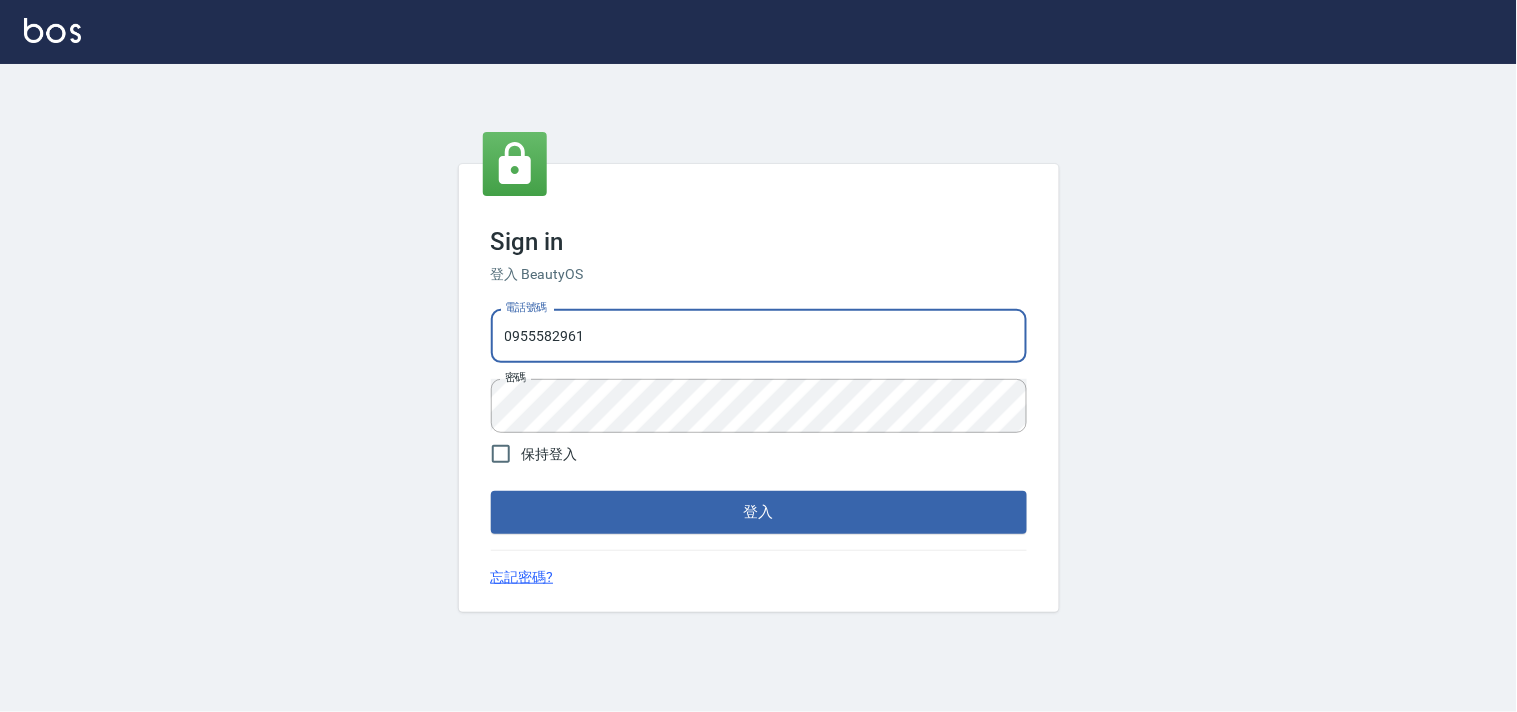 click on "Sign in 登入 BeautyOS 電話號碼 [PHONE_NUMBER] 電話號碼 密碼 密碼 保持登入 登入 忘記密碼?" at bounding box center [758, 388] 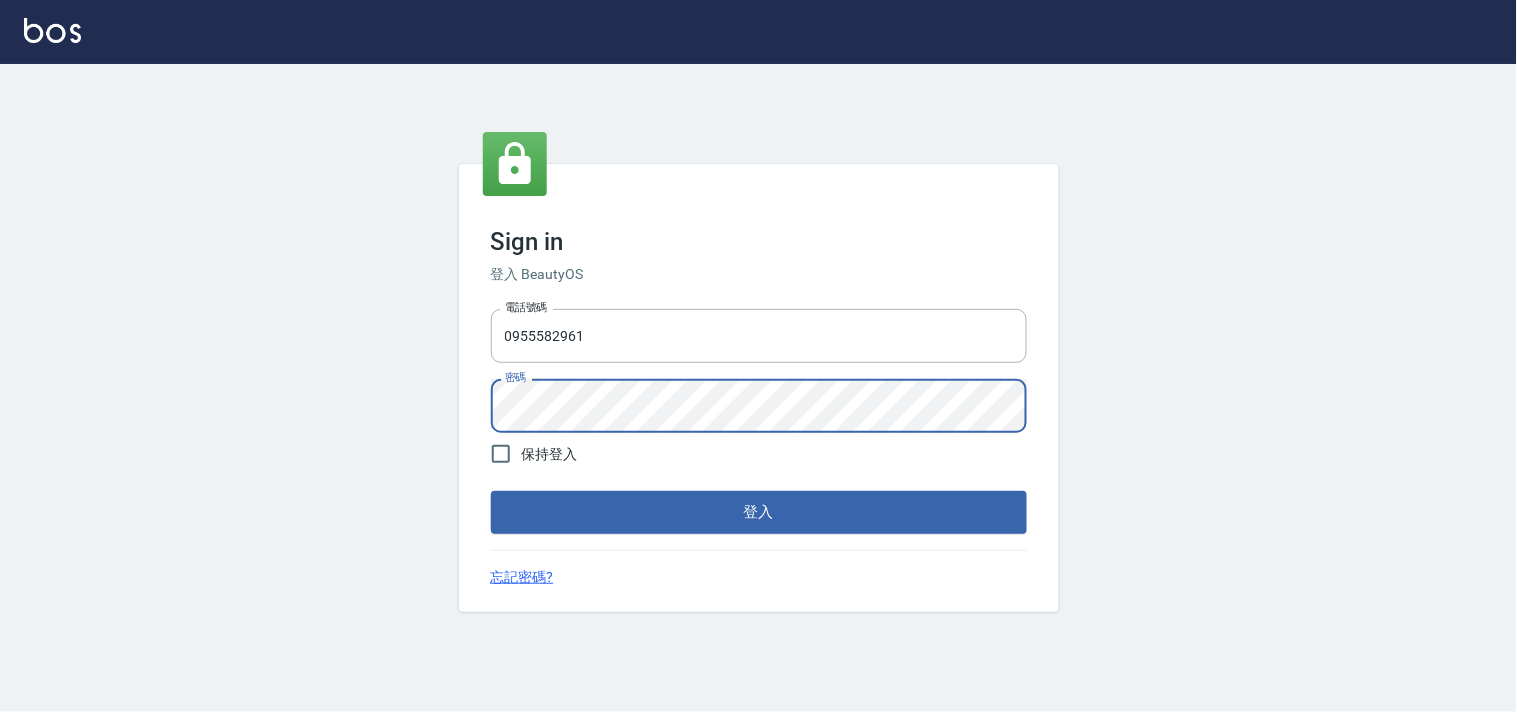 click on "登入" at bounding box center (759, 512) 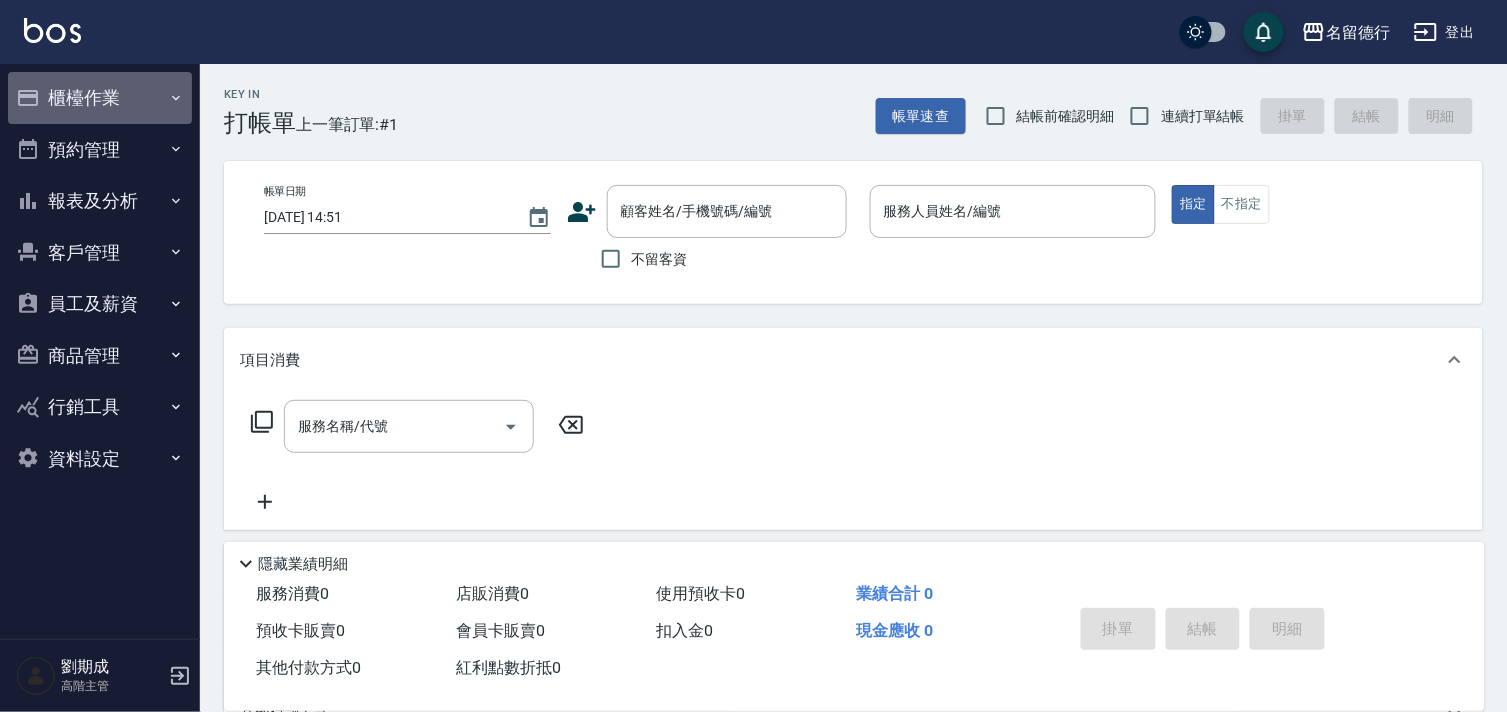 click on "櫃檯作業" at bounding box center (100, 98) 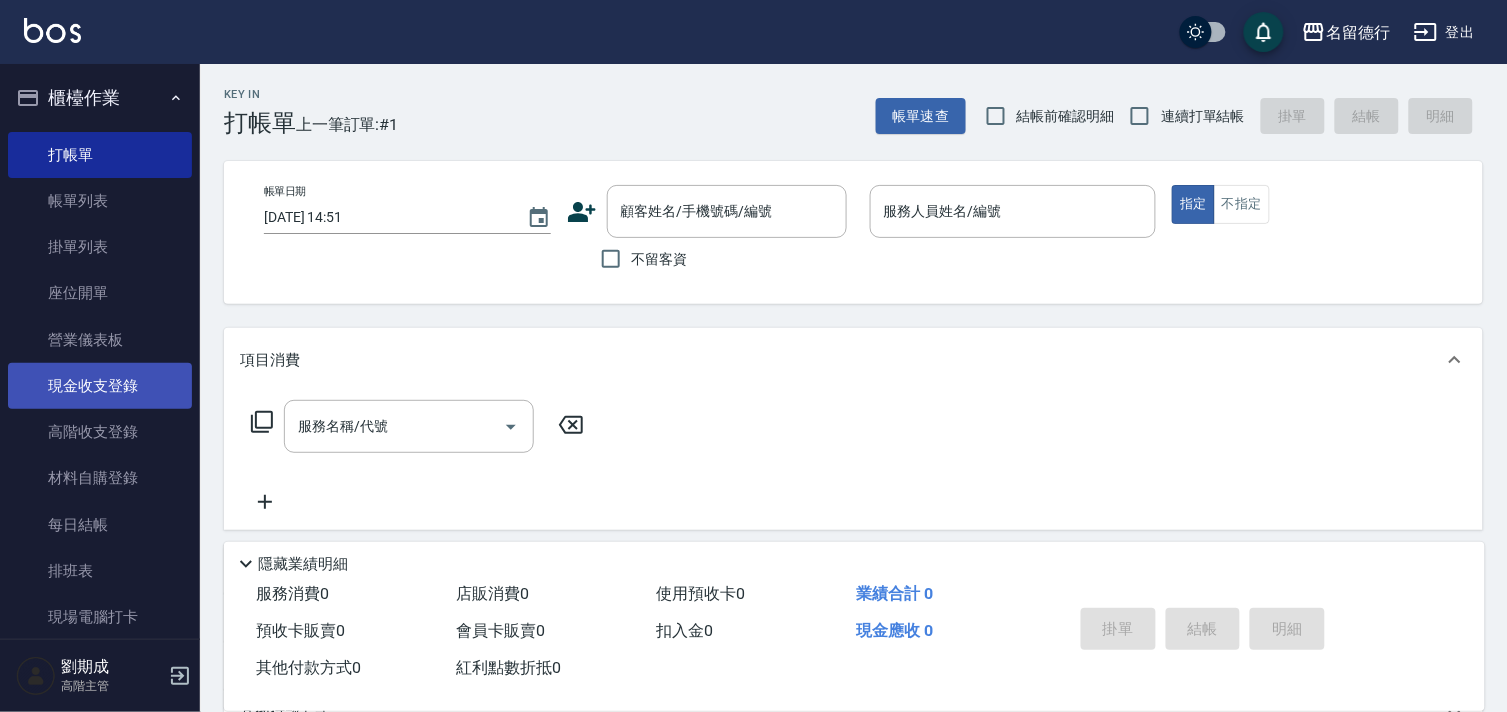 click on "現金收支登錄" at bounding box center (100, 386) 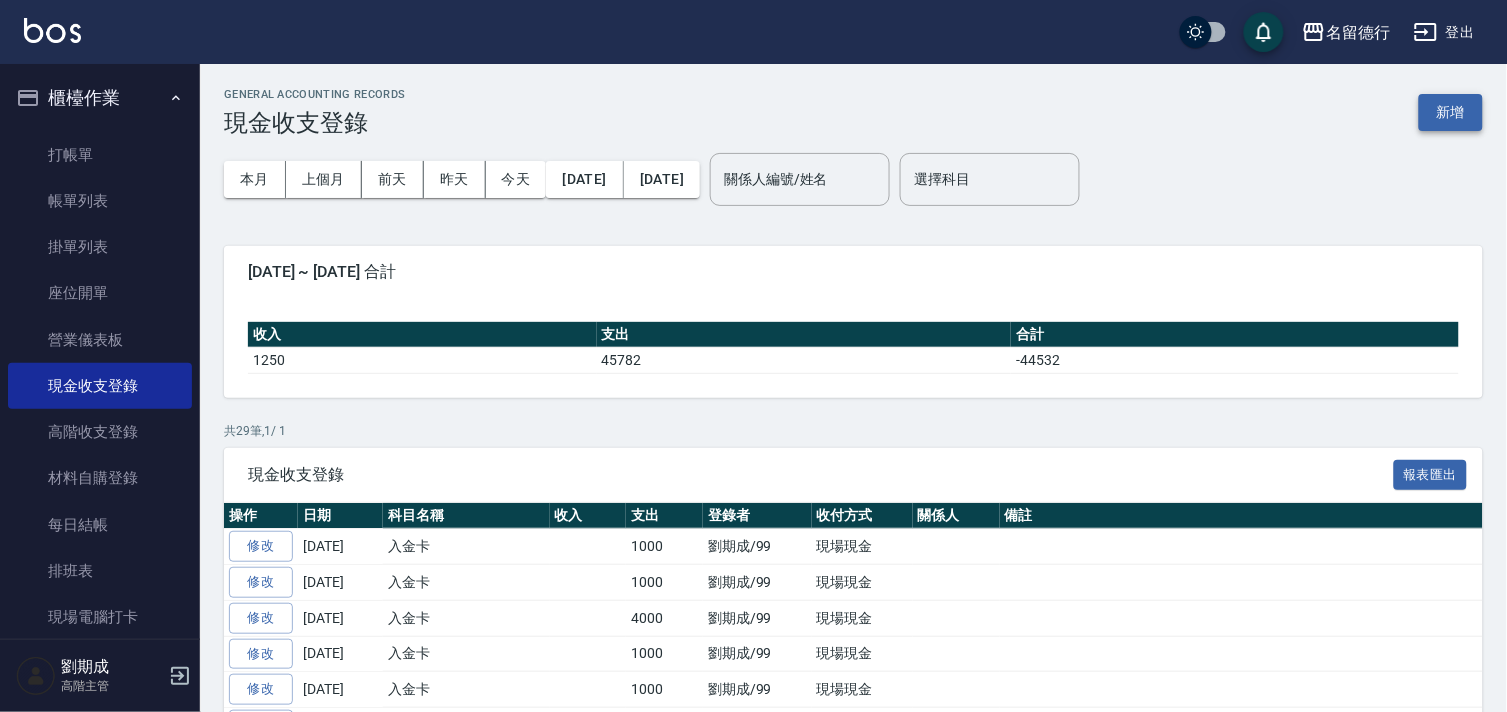 drag, startPoint x: 1445, startPoint y: 112, endPoint x: 1432, endPoint y: 115, distance: 13.341664 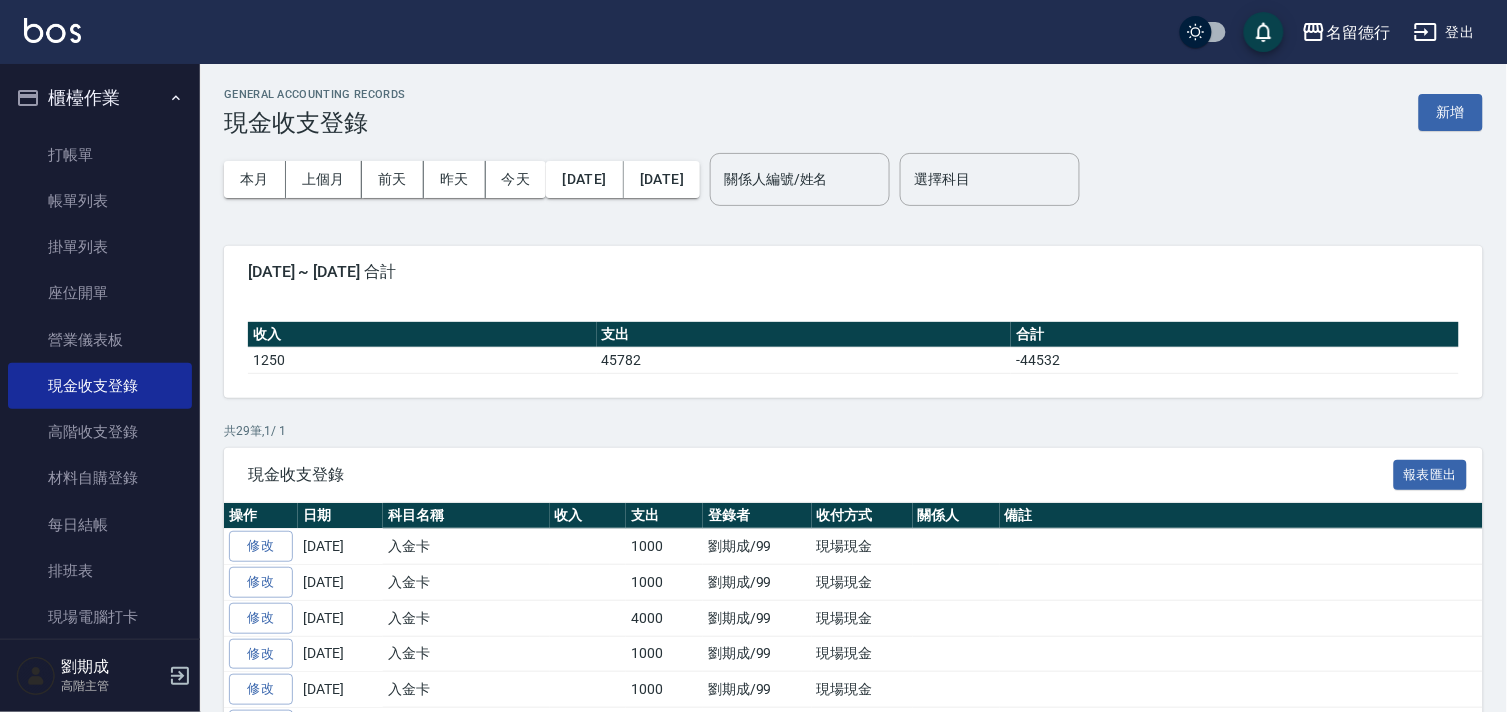 click on "新增" at bounding box center (1451, 112) 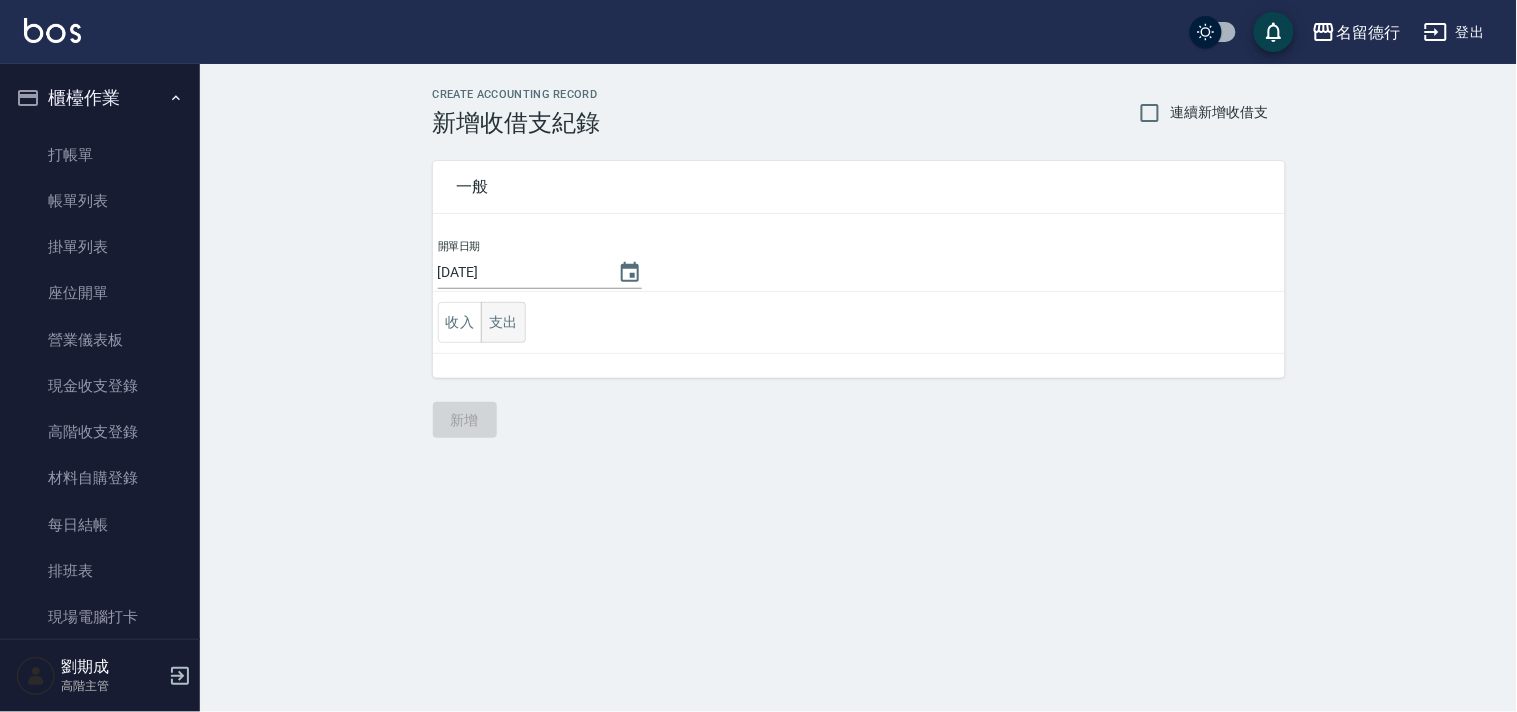 click on "收入 支出" at bounding box center (482, 322) 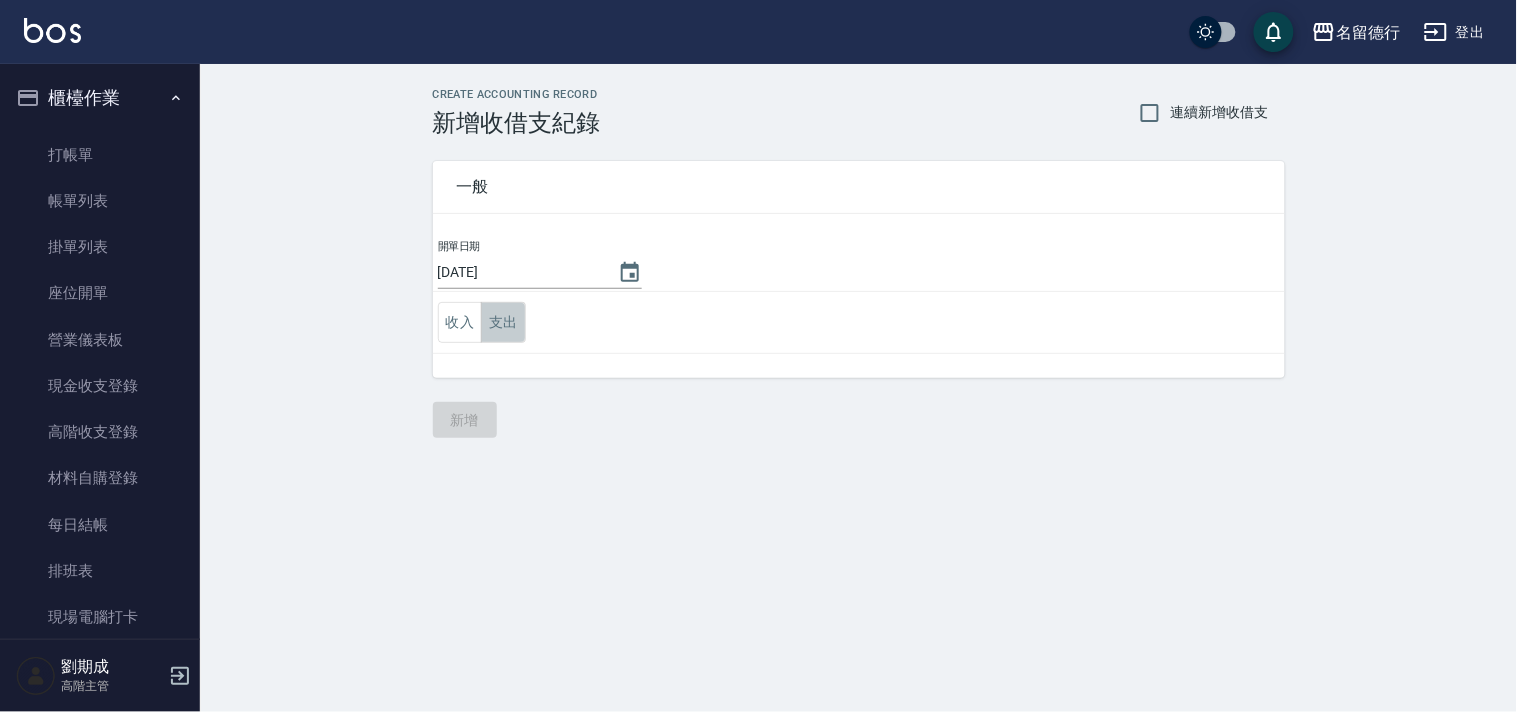click on "支出" at bounding box center (503, 322) 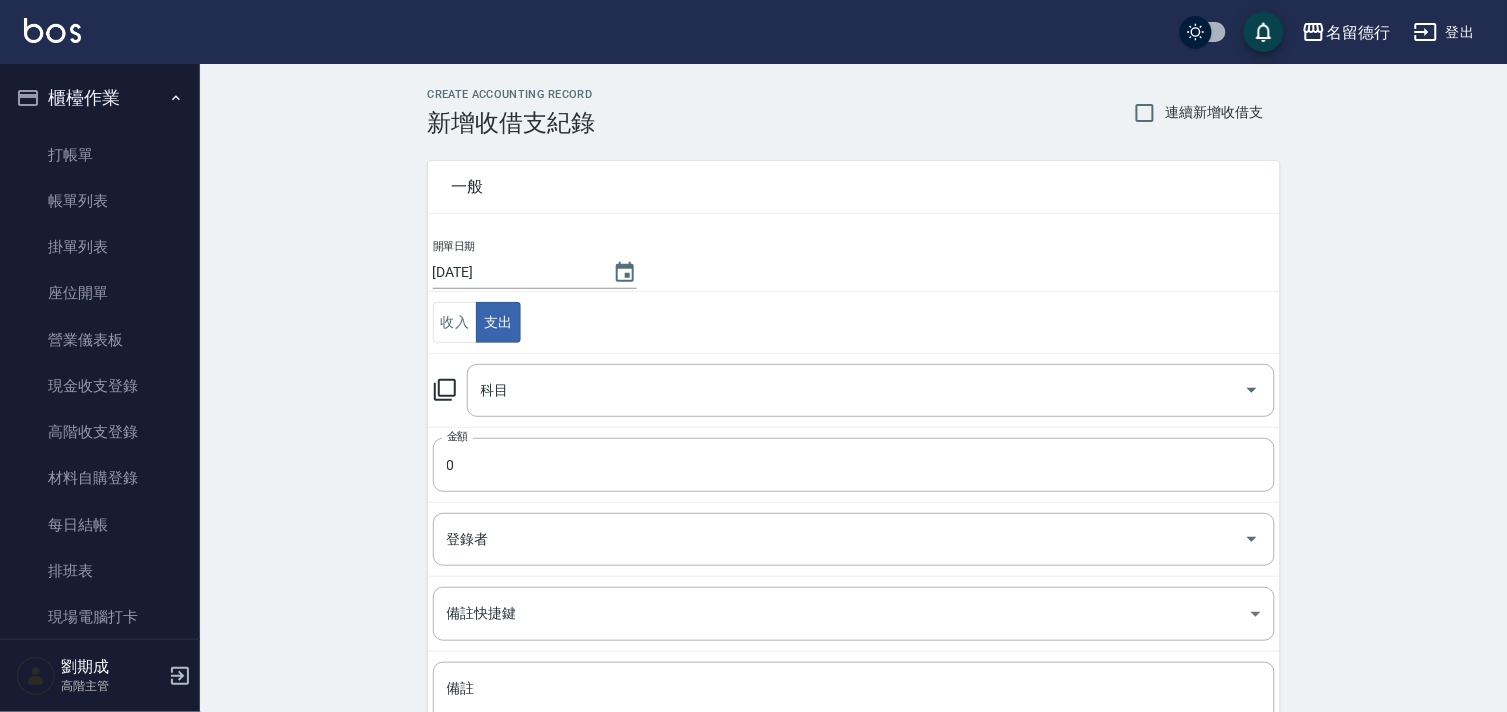 click on "科目 科目" at bounding box center (854, 390) 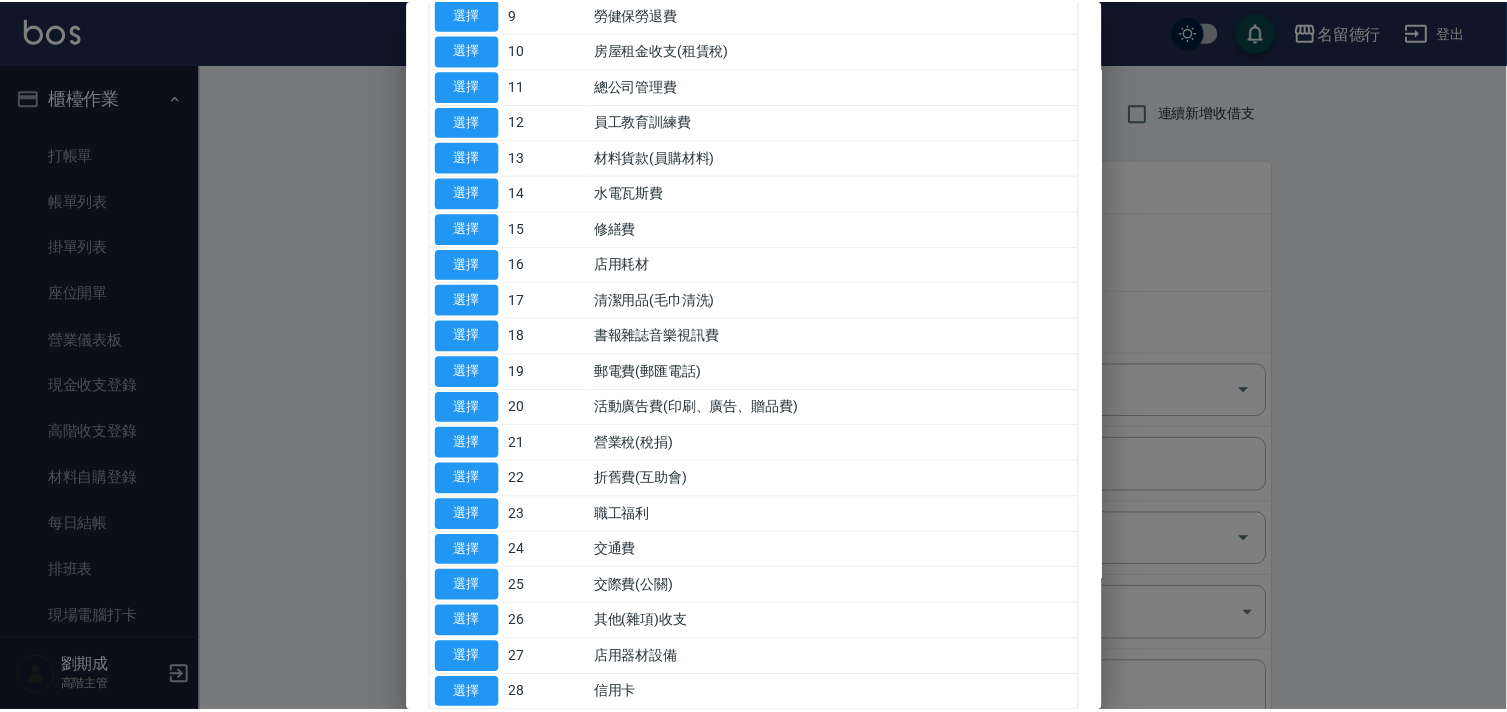 scroll, scrollTop: 777, scrollLeft: 0, axis: vertical 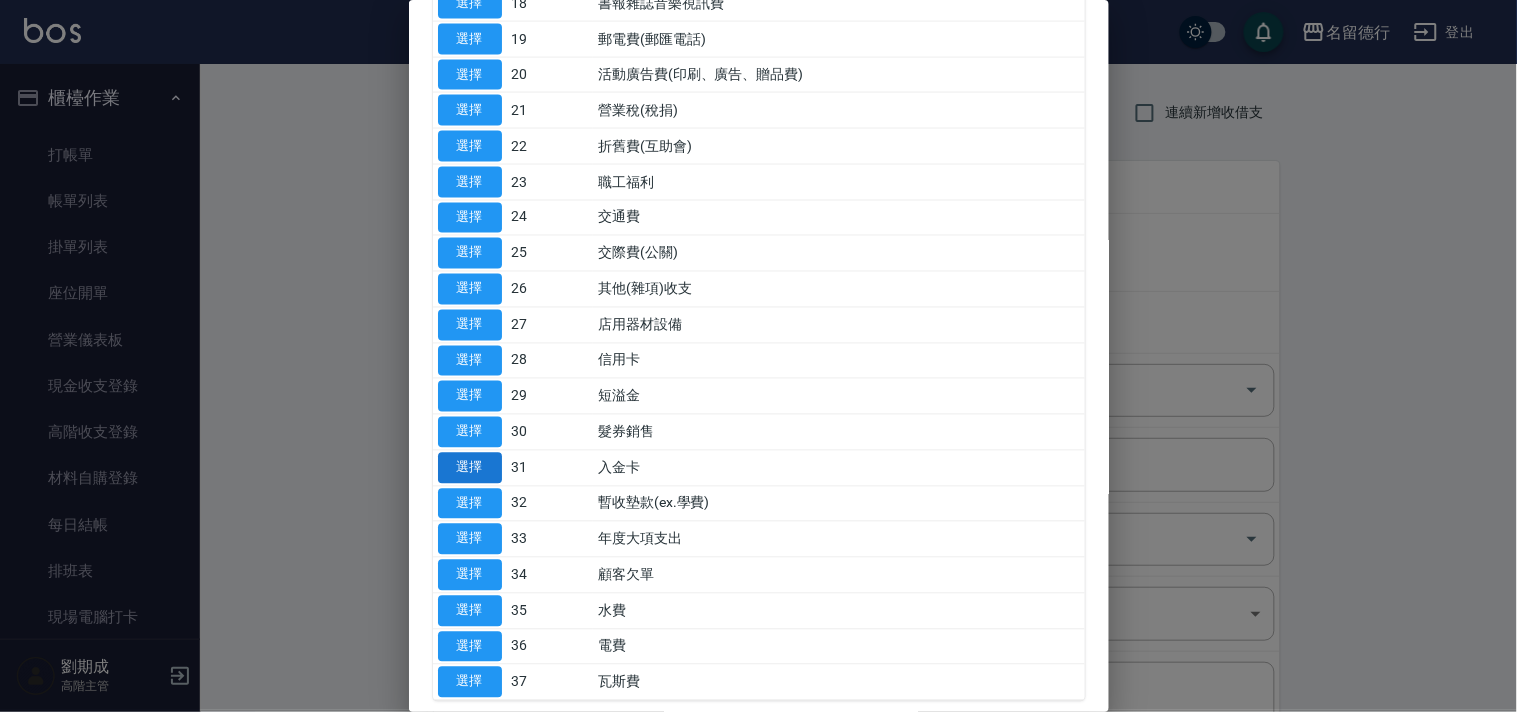 click on "選擇" at bounding box center [470, 468] 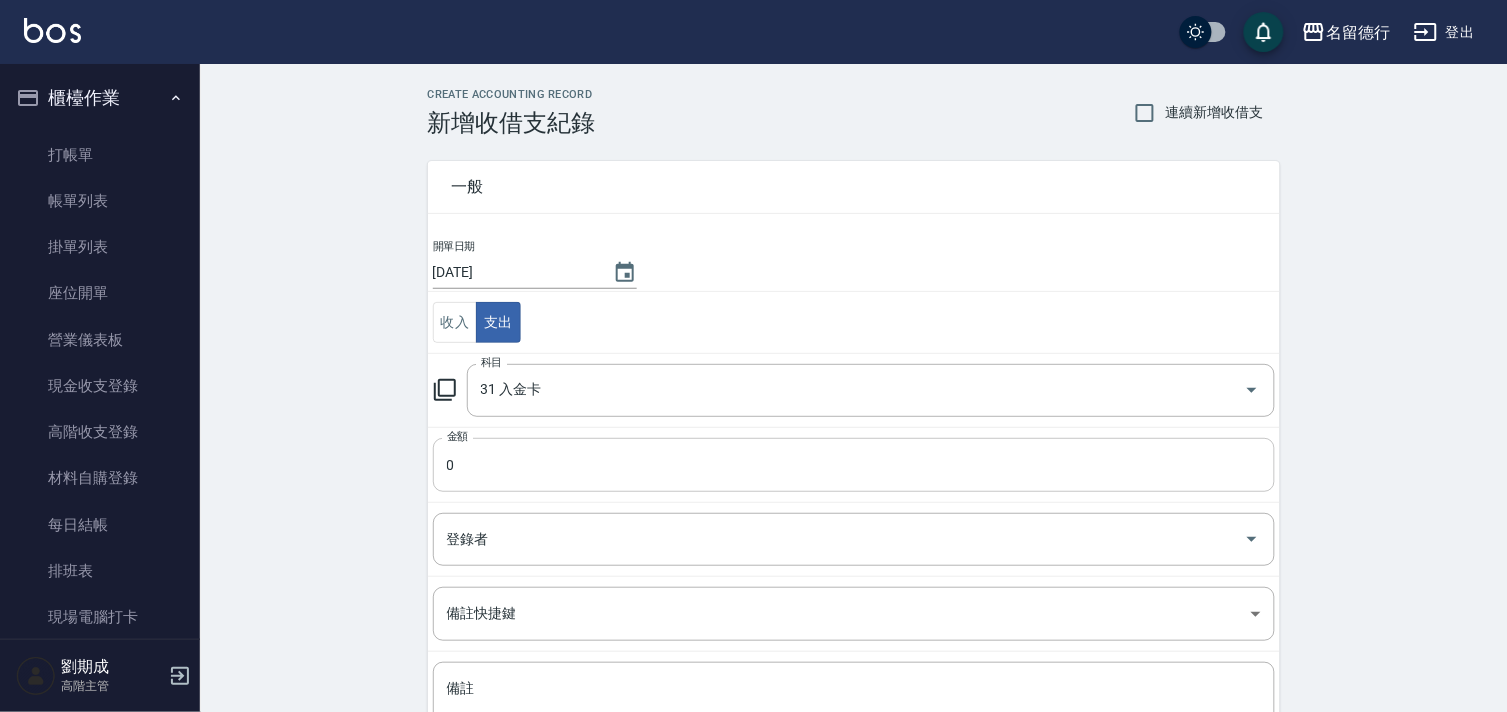 click on "0" at bounding box center (854, 465) 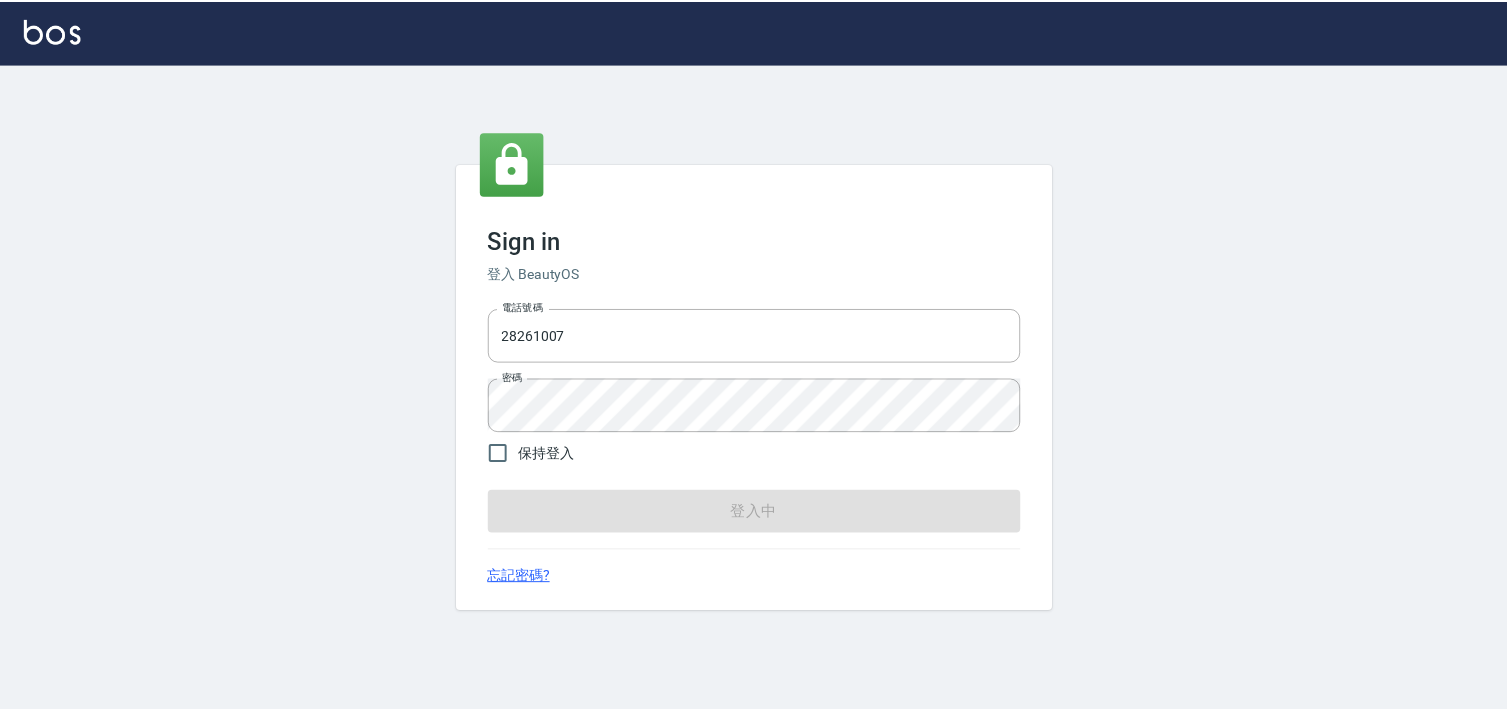 scroll, scrollTop: 0, scrollLeft: 0, axis: both 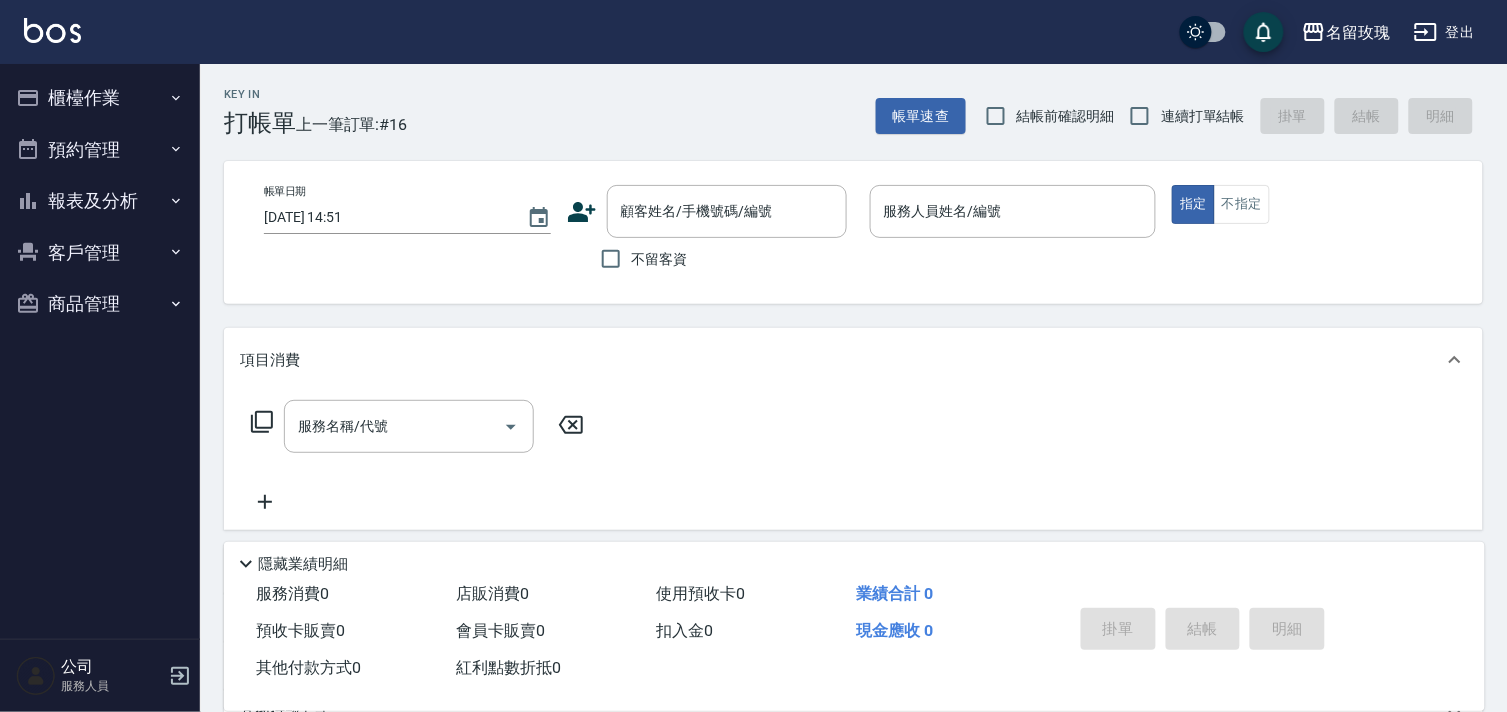 click on "結帳前確認明細" at bounding box center (1066, 116) 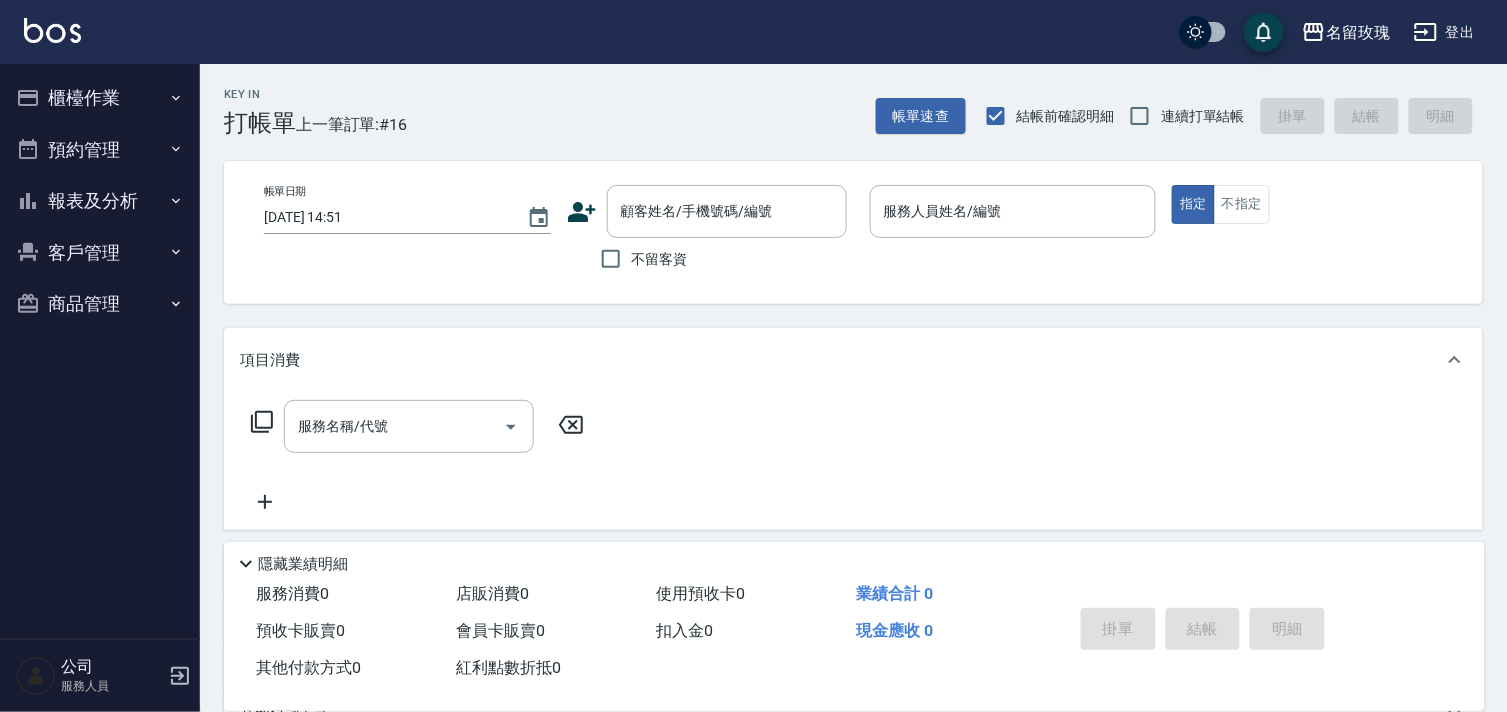 click on "連續打單結帳" at bounding box center (1203, 116) 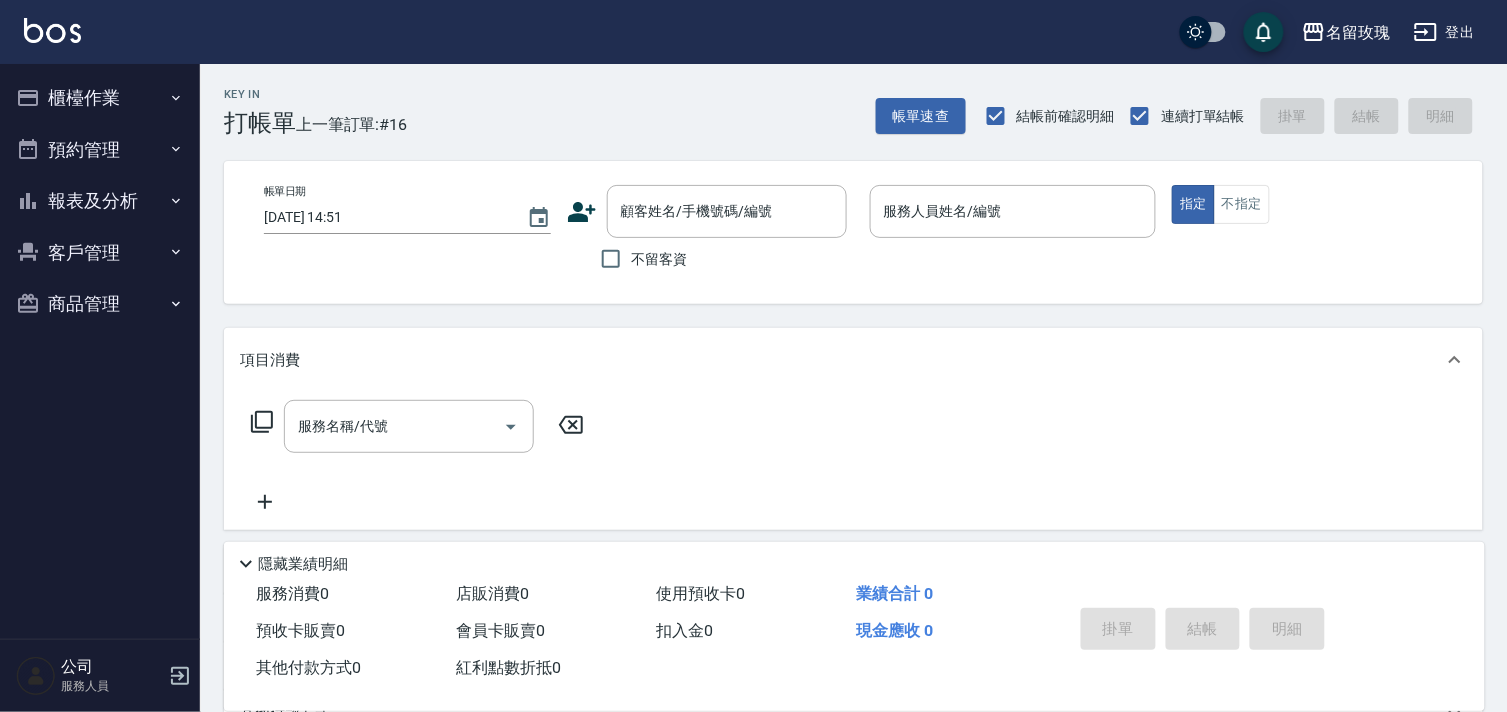 click on "不留客資" at bounding box center [639, 259] 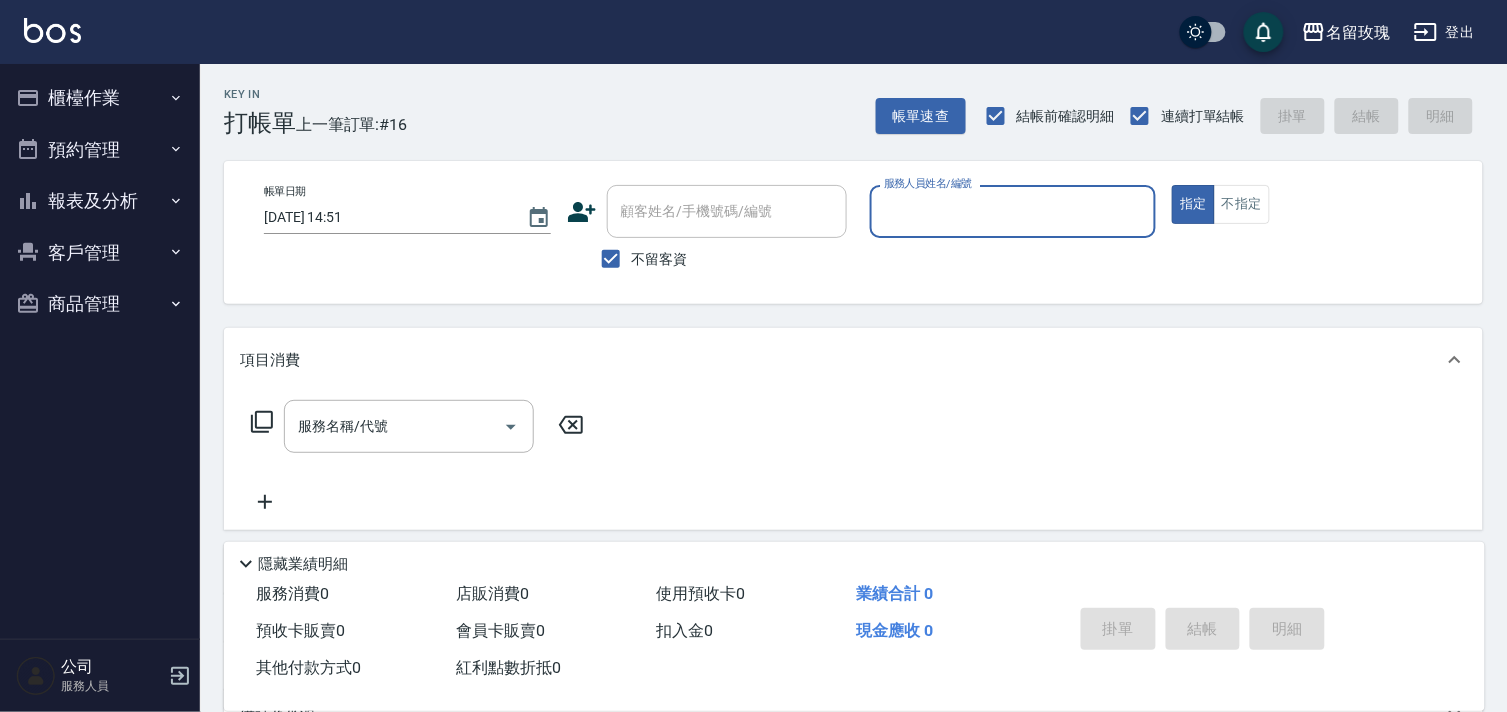 click on "客戶管理" at bounding box center [100, 253] 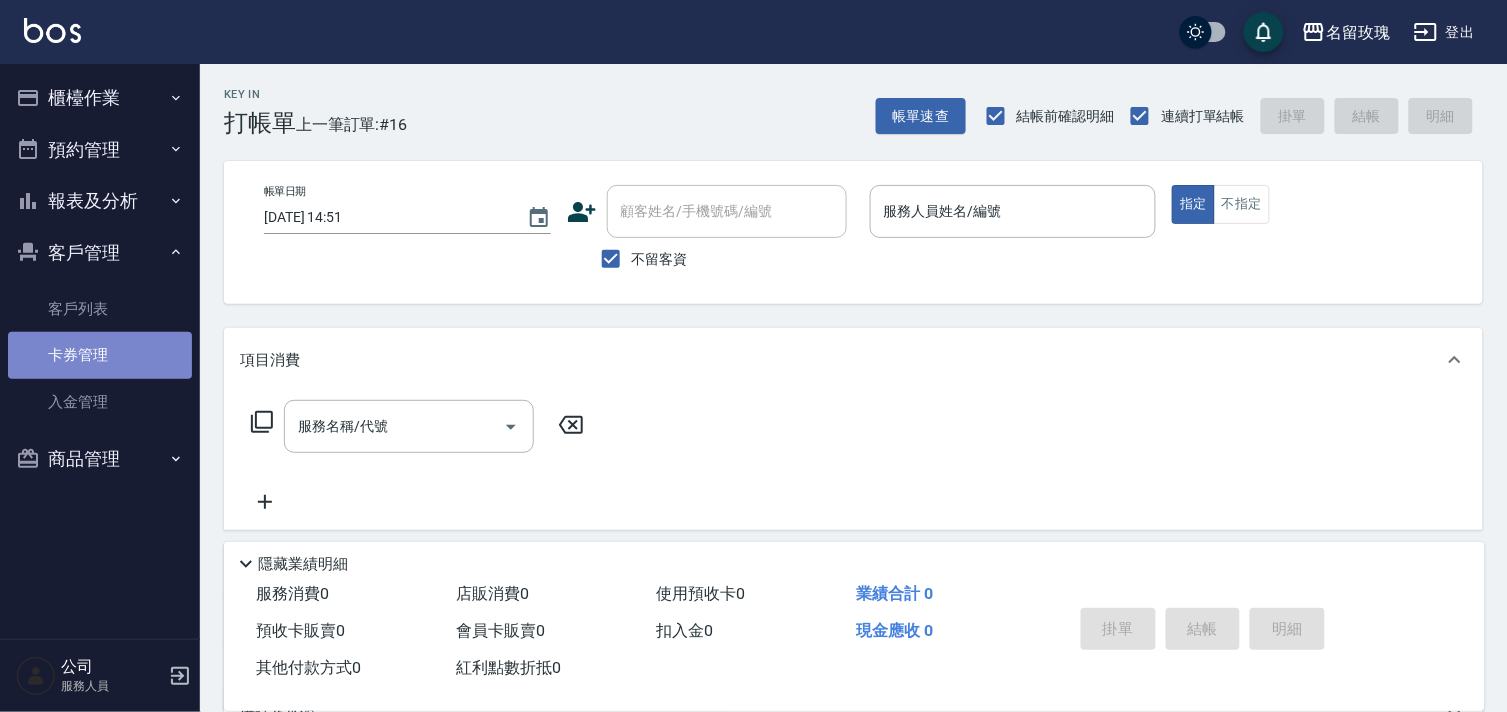 click on "卡券管理" at bounding box center (100, 355) 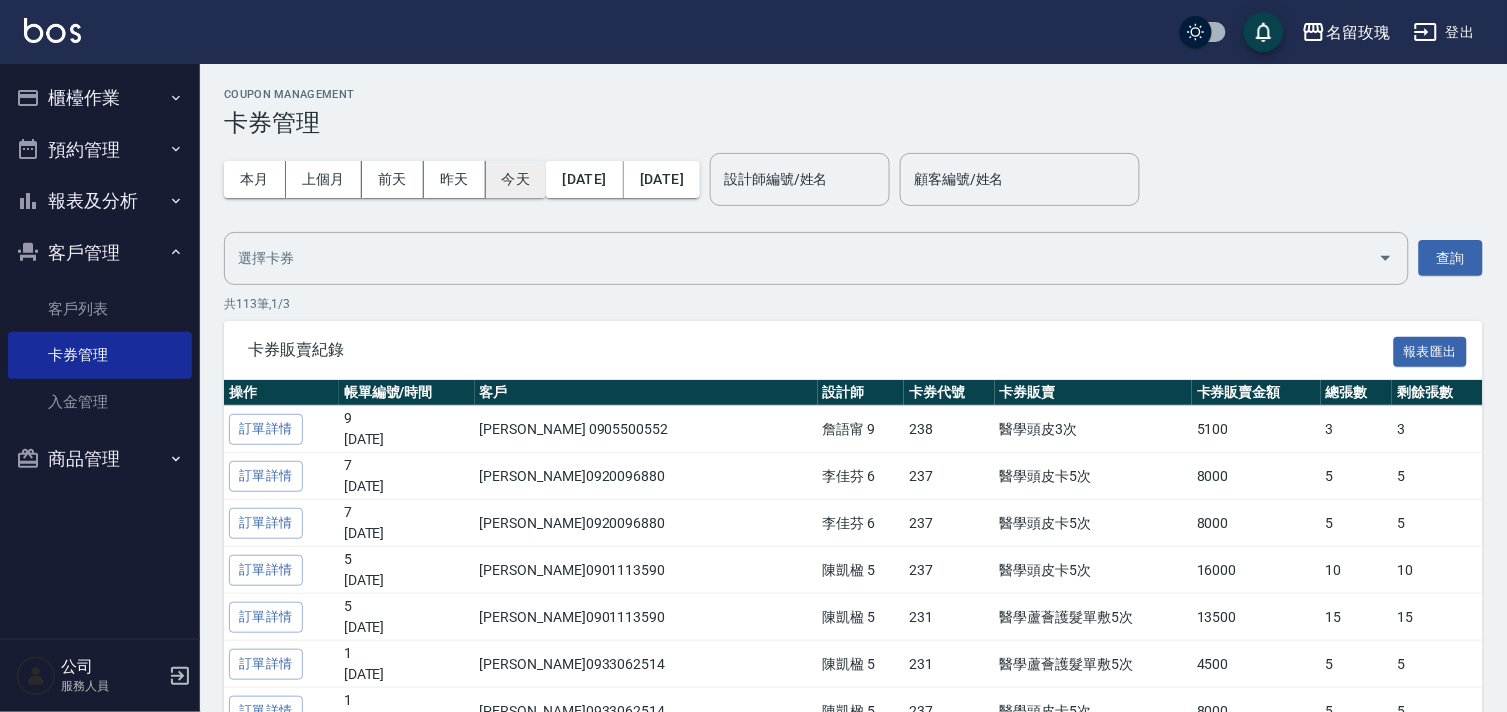 click on "今天" at bounding box center (516, 179) 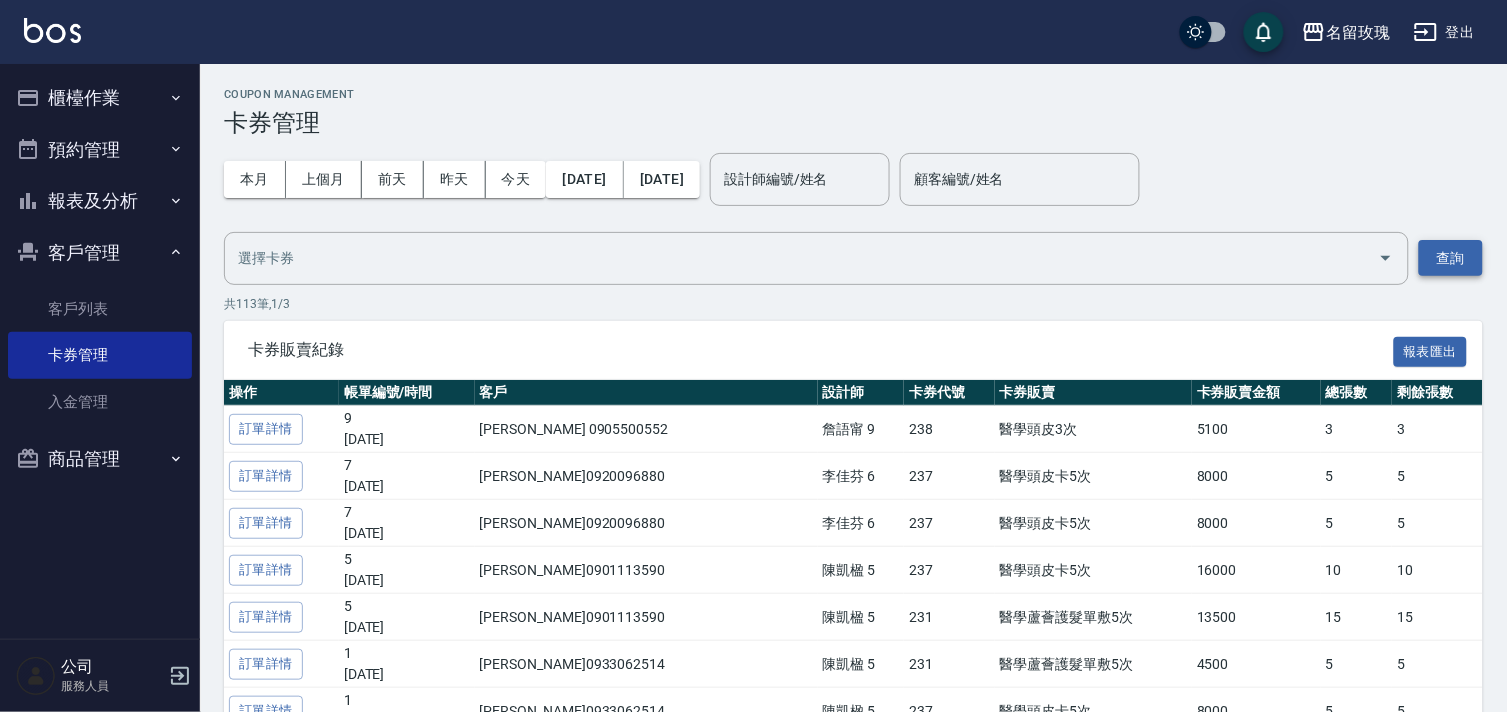 click on "查詢" at bounding box center (1451, 258) 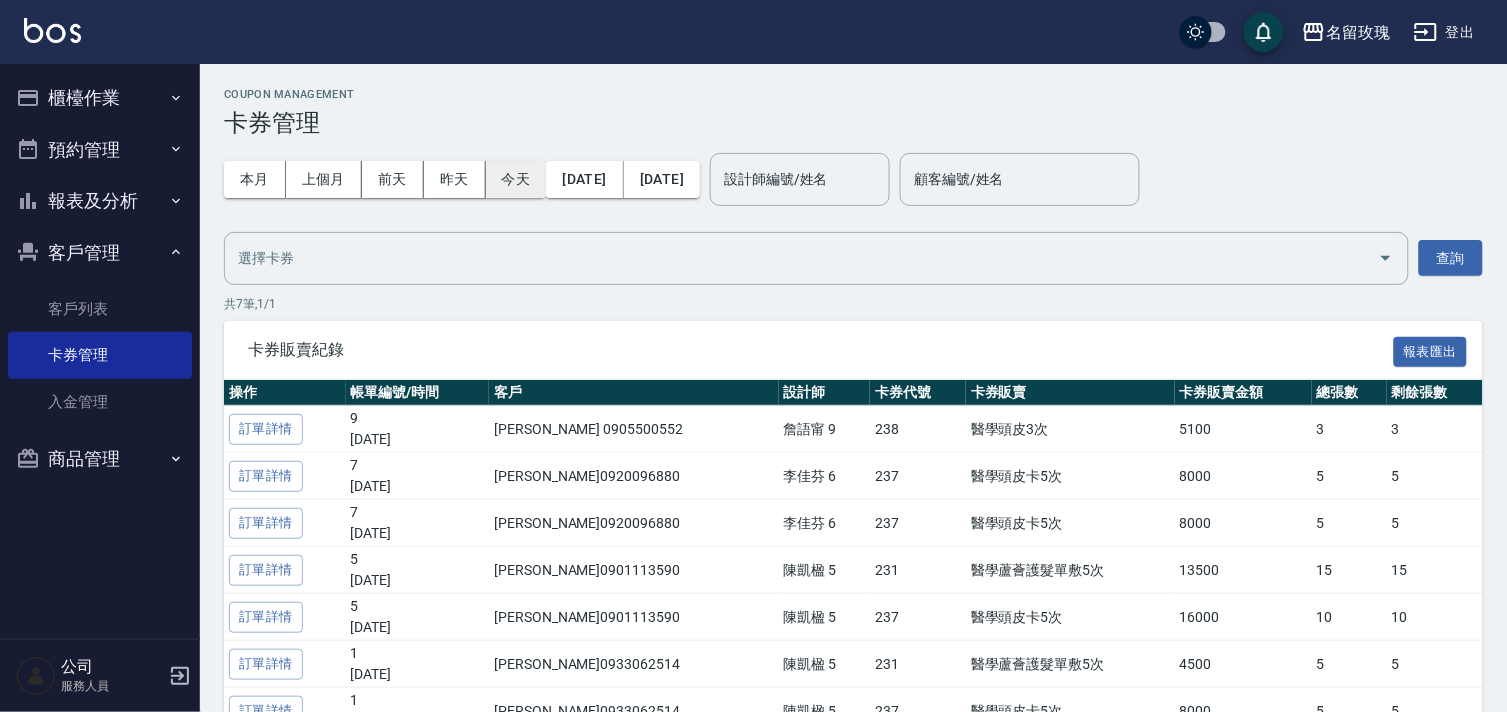 click on "今天" at bounding box center [516, 179] 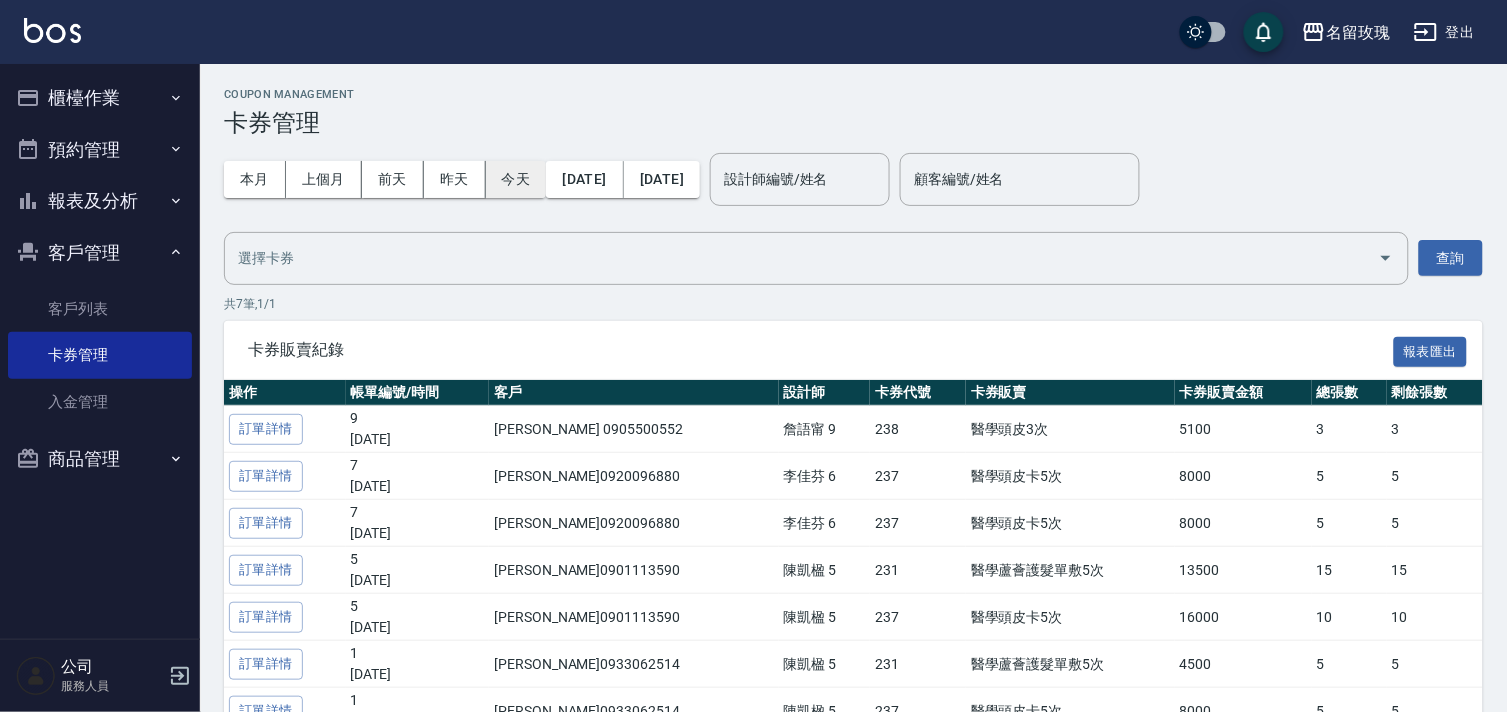 click on "今天" at bounding box center (516, 179) 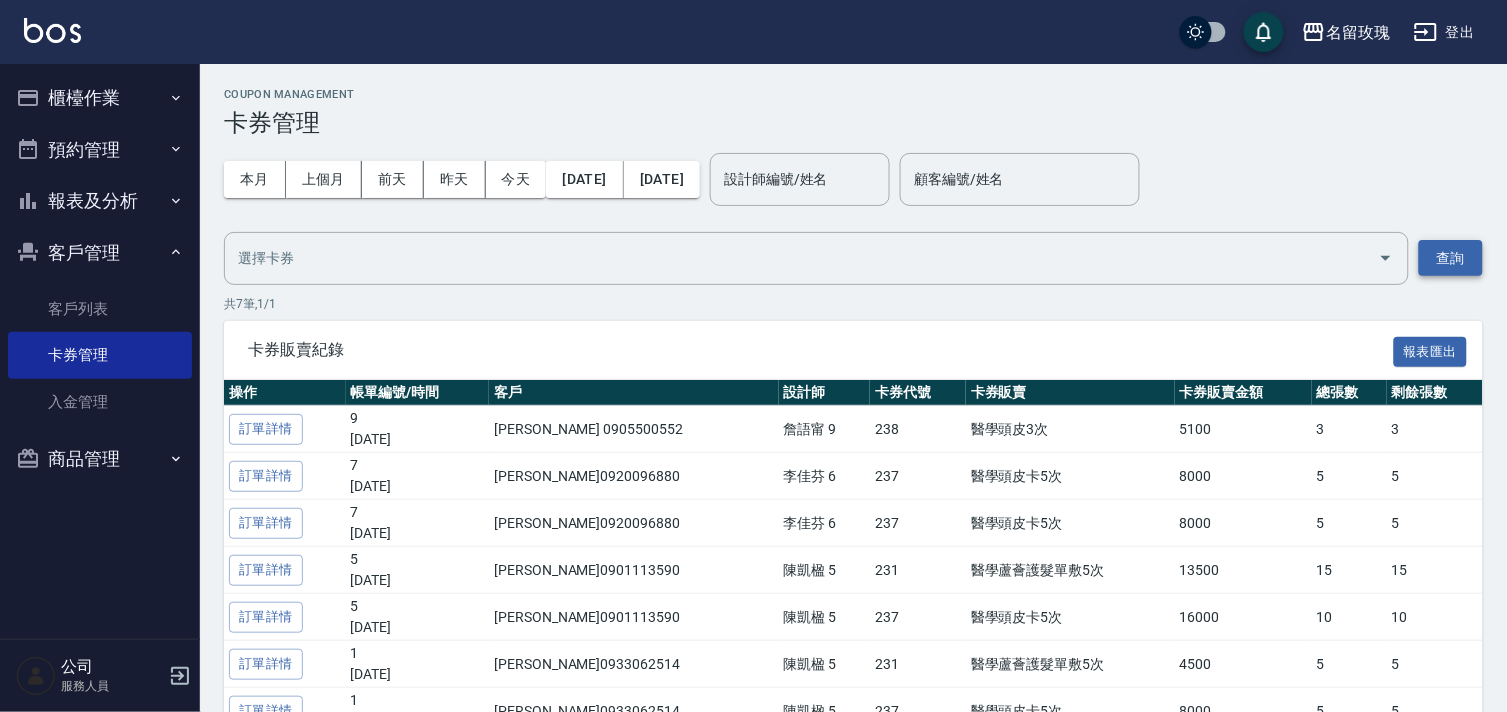 click on "查詢" at bounding box center [1451, 258] 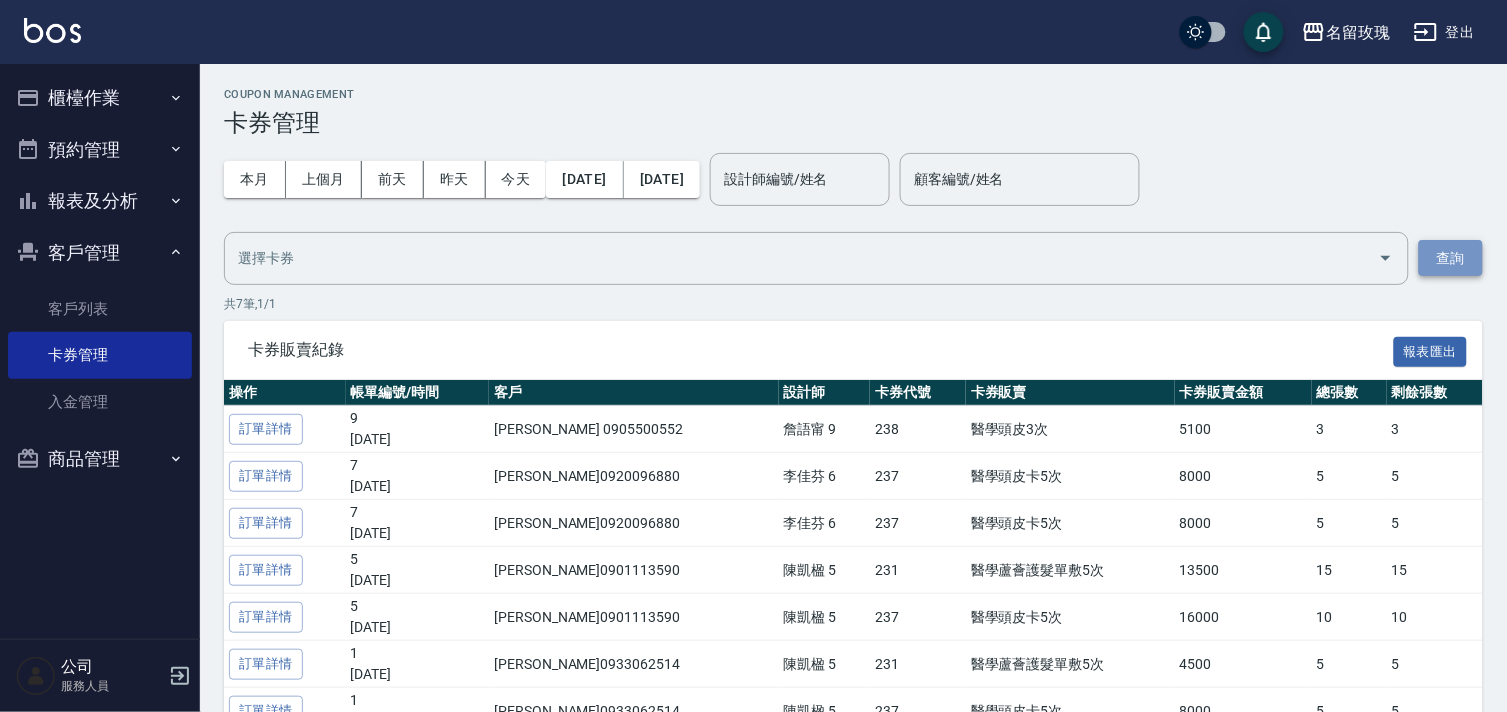click on "查詢" at bounding box center [1451, 258] 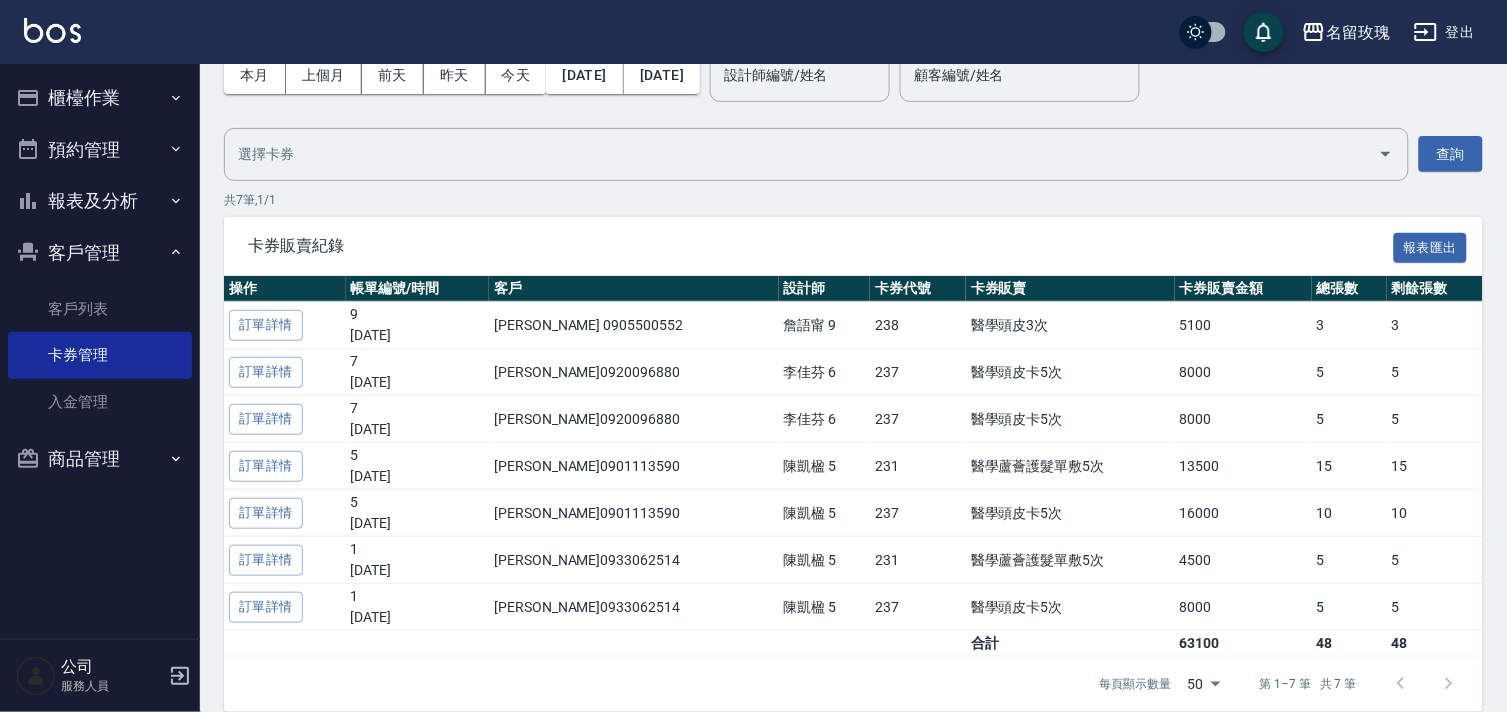 scroll, scrollTop: 222, scrollLeft: 0, axis: vertical 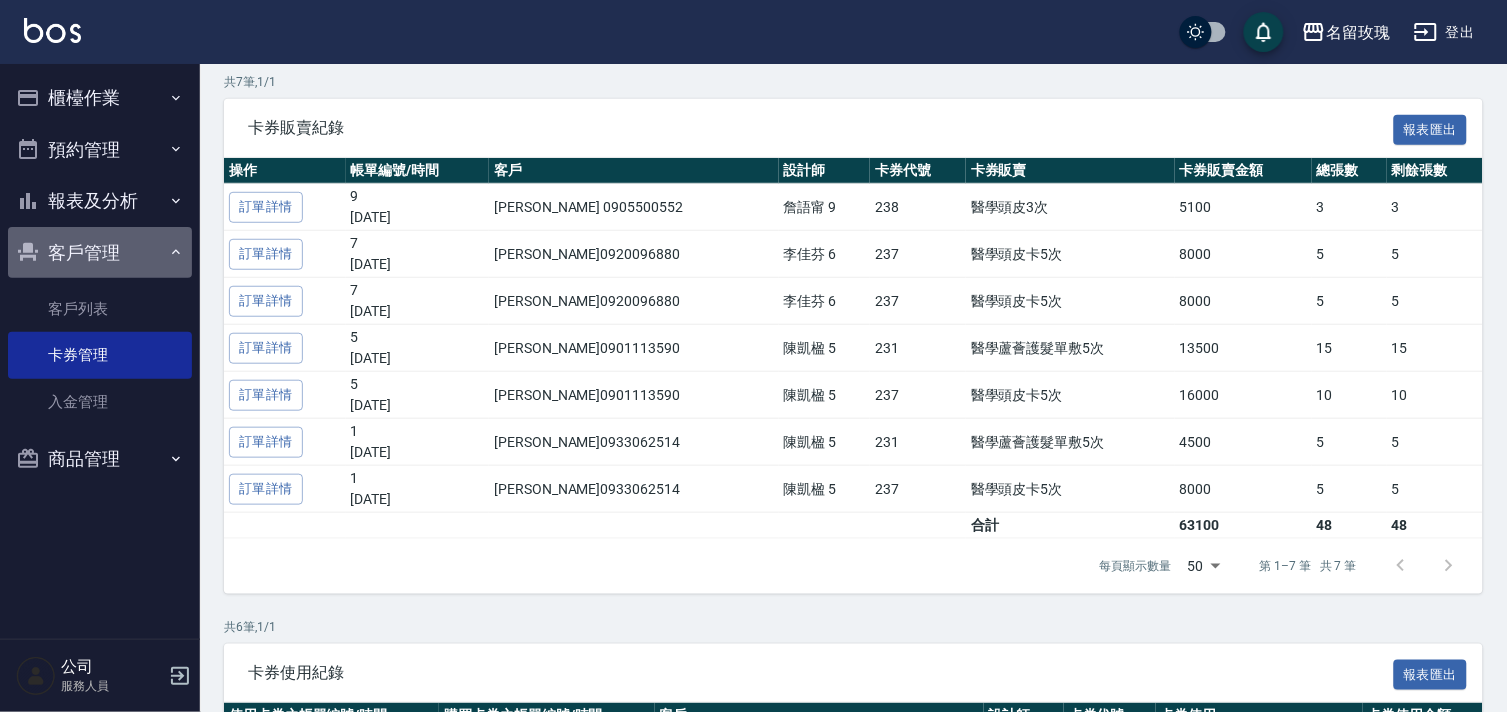 click on "客戶管理" at bounding box center [100, 253] 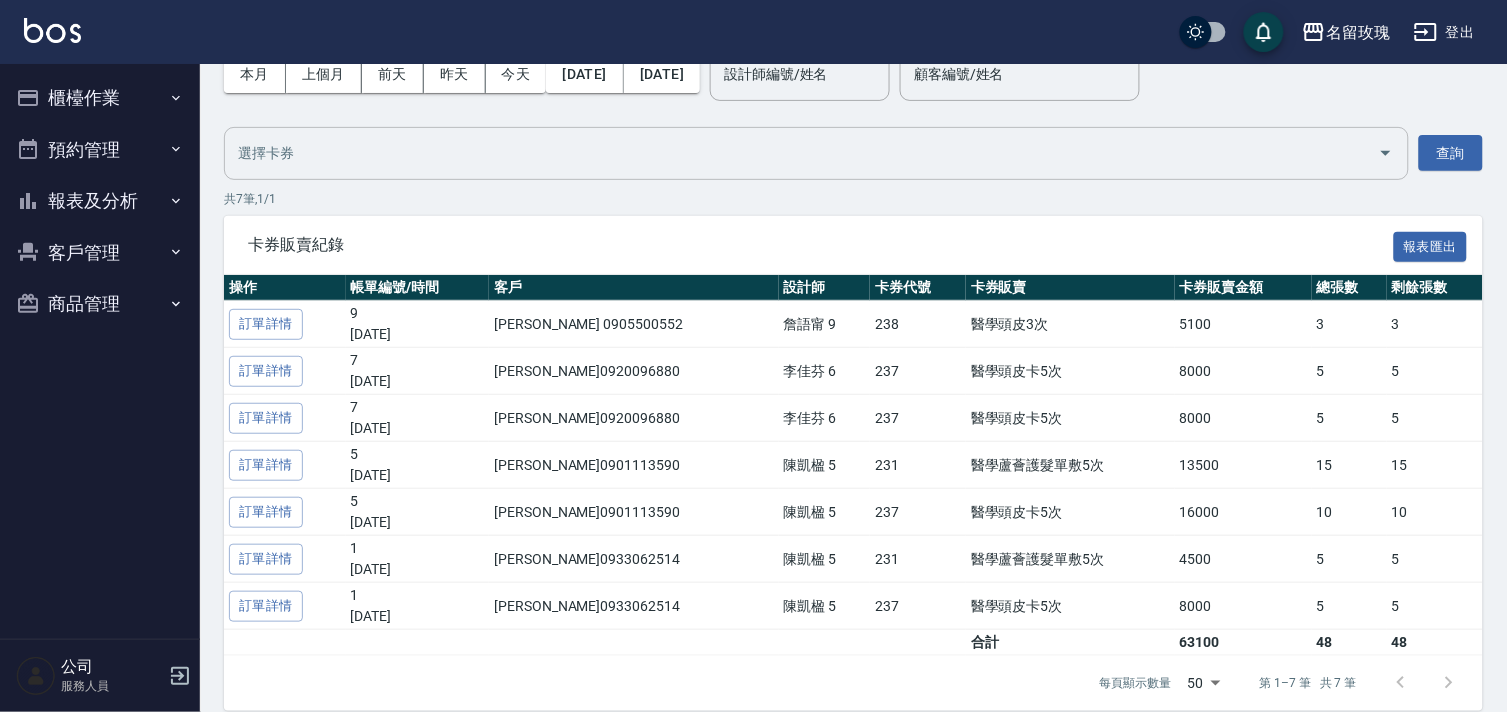 scroll, scrollTop: 222, scrollLeft: 0, axis: vertical 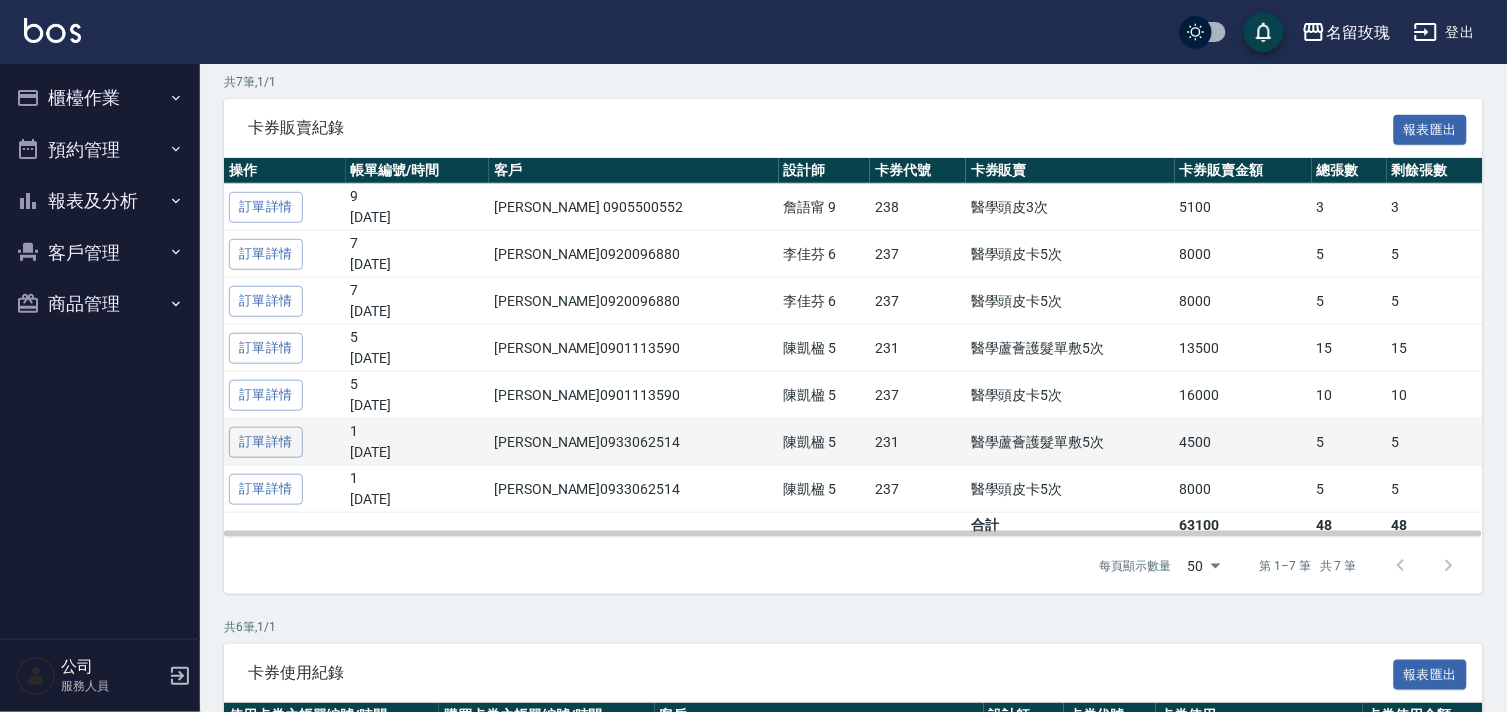 click on "醫學蘆薈護髮單敷5次" at bounding box center [1070, 442] 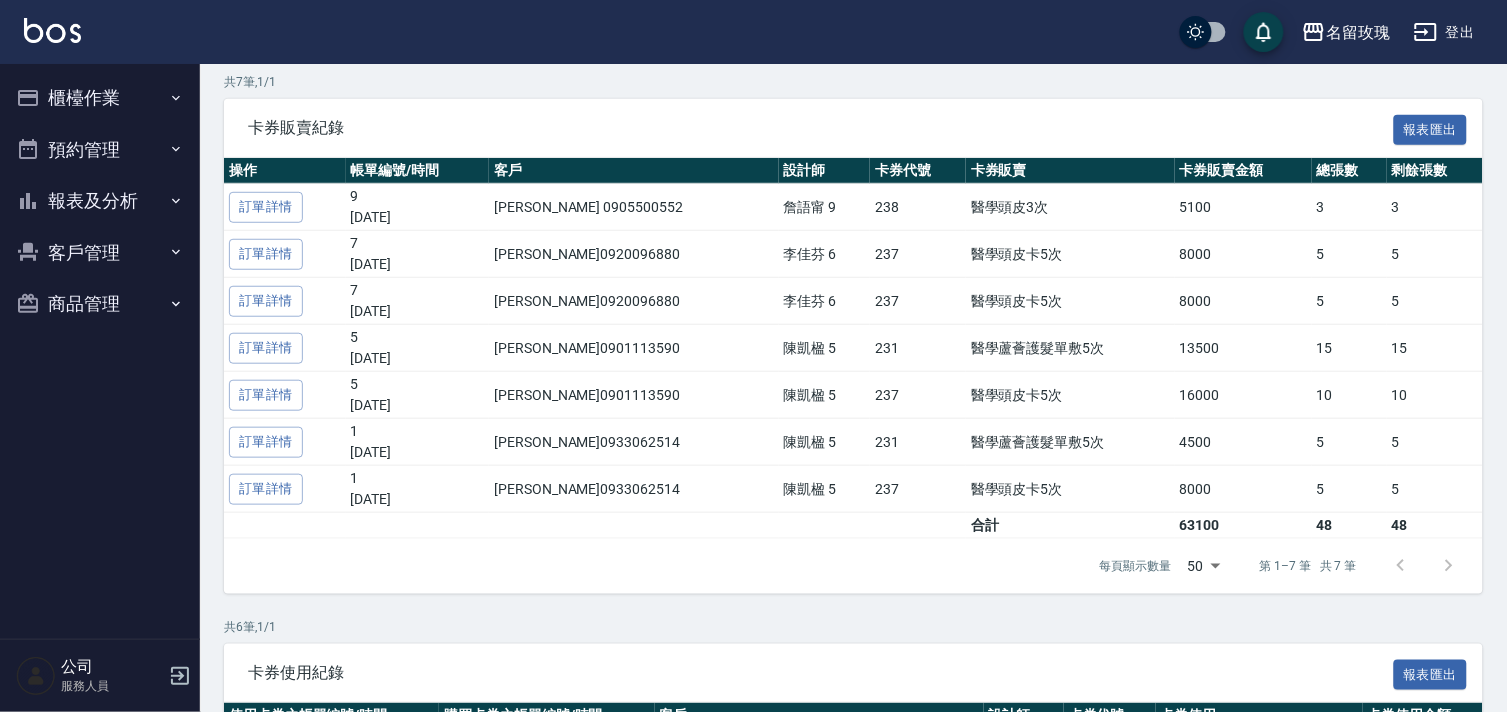 click on "櫃檯作業" at bounding box center [100, 98] 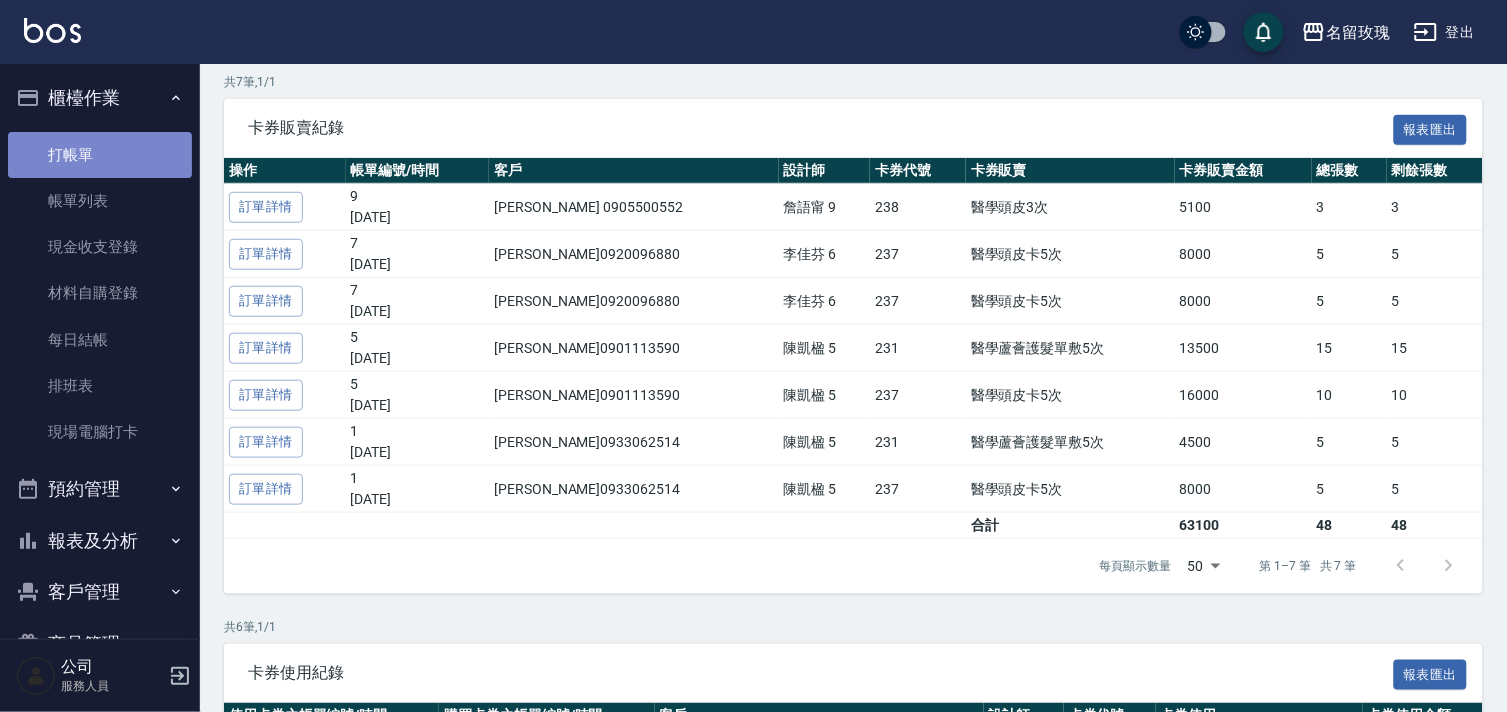 click on "打帳單" at bounding box center [100, 155] 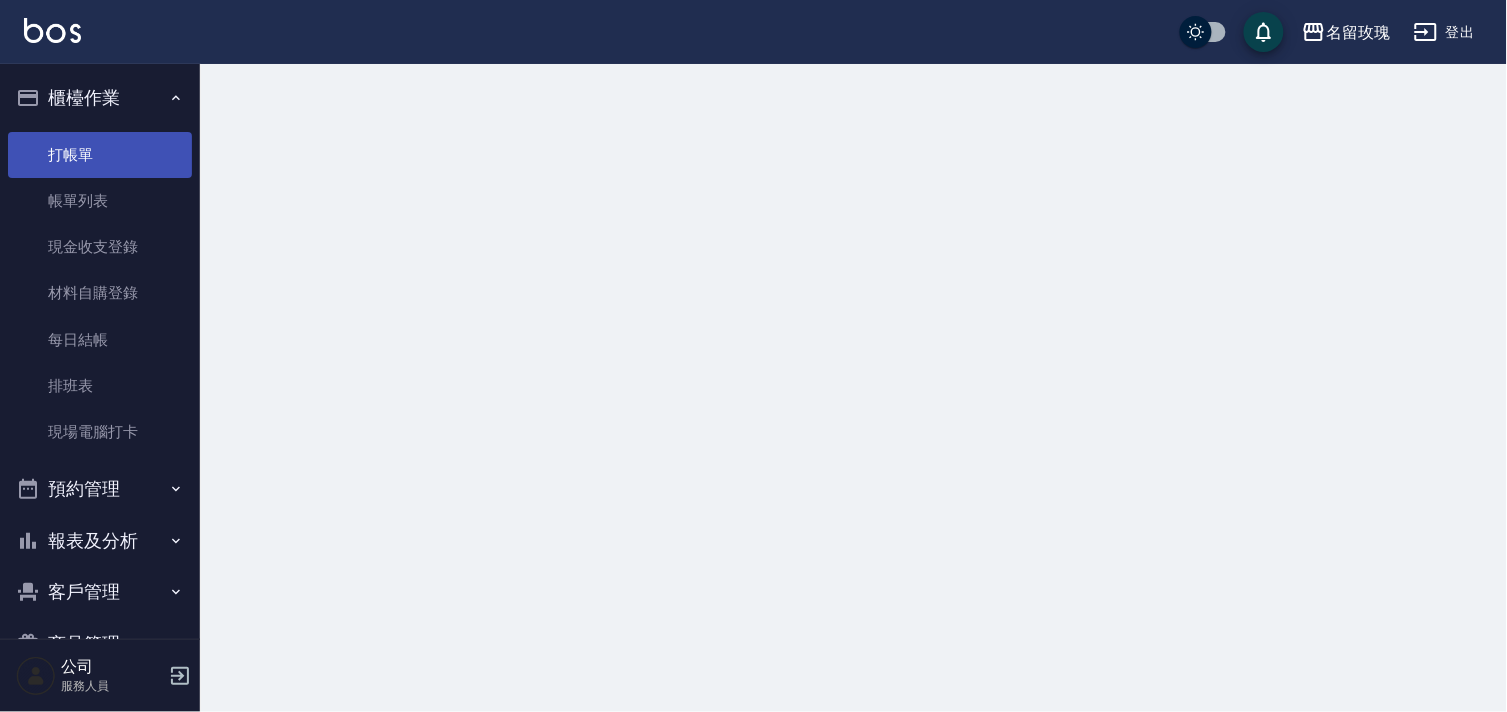 scroll, scrollTop: 0, scrollLeft: 0, axis: both 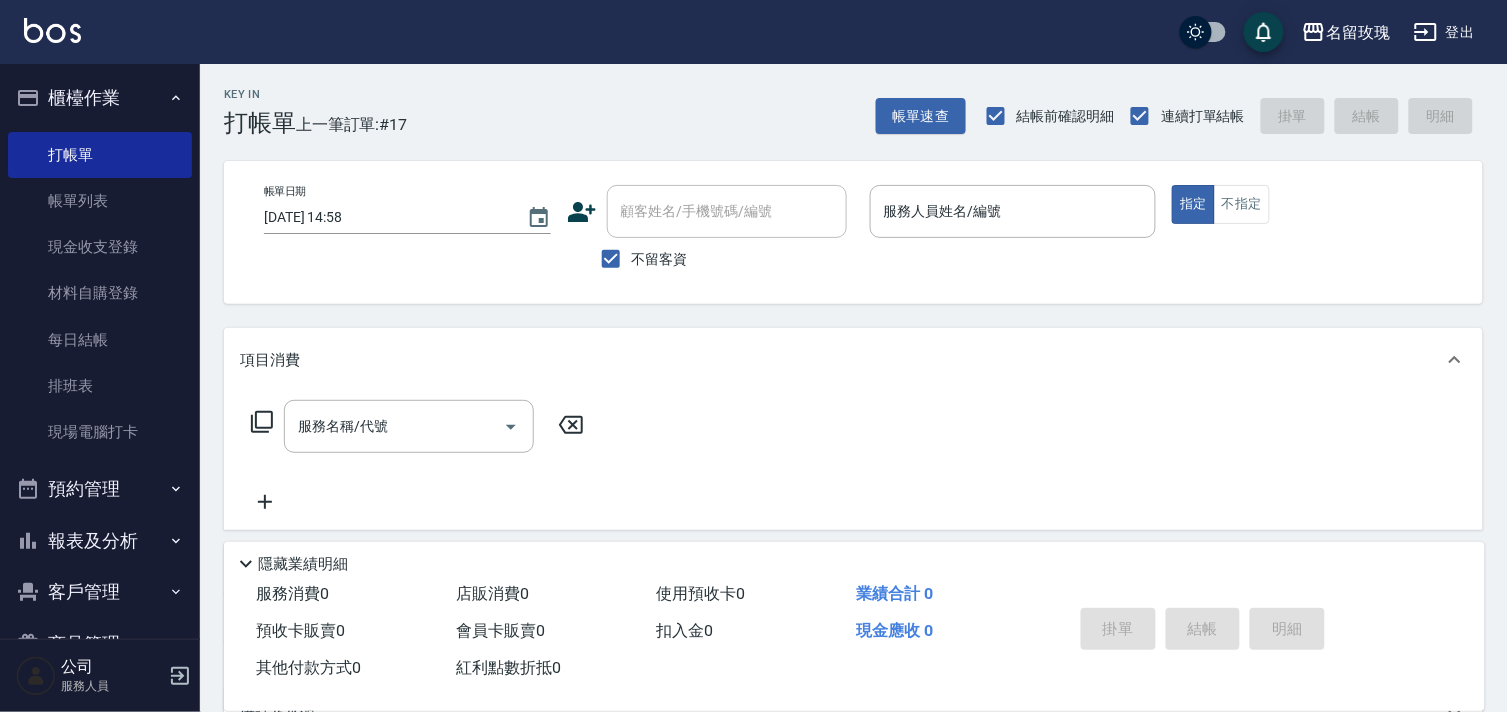 click on "名留玫瑰 登出" at bounding box center (753, 32) 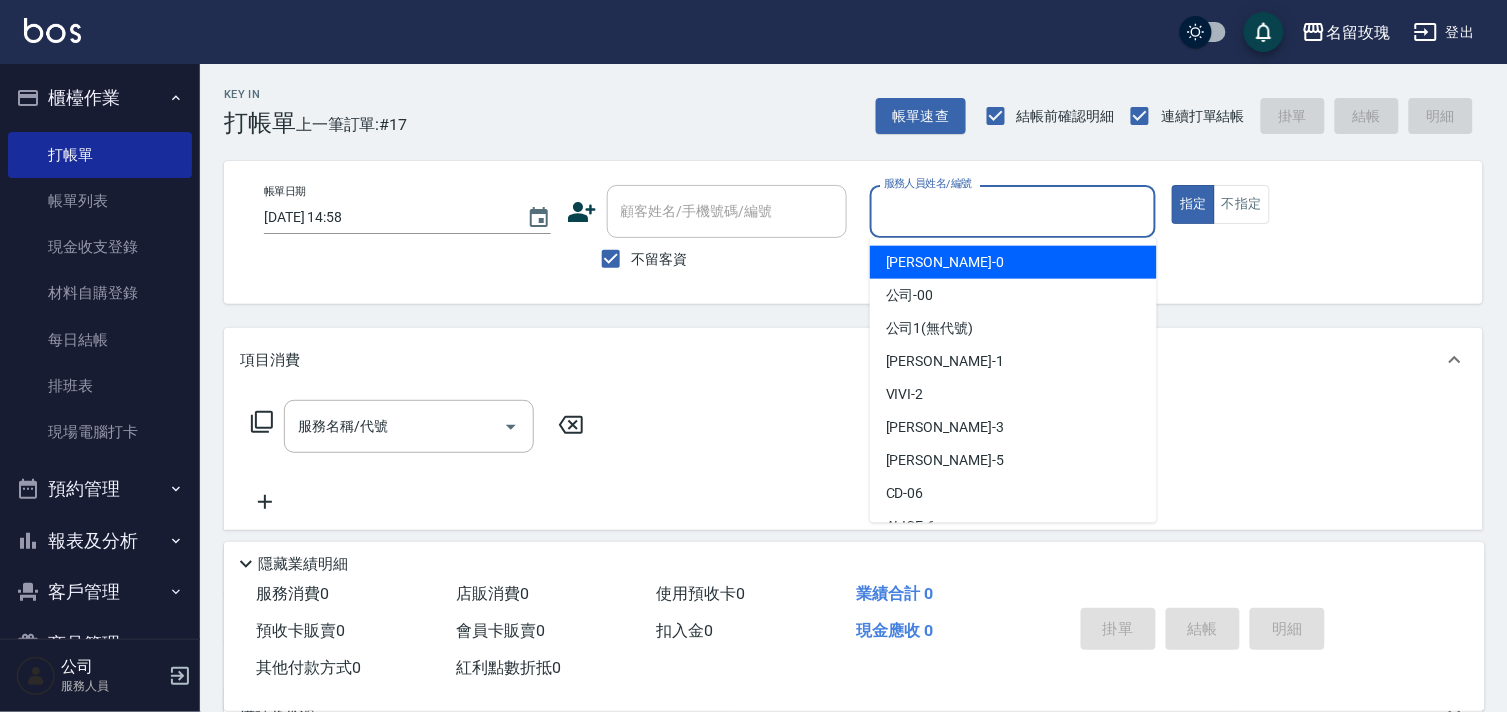 click on "服務人員姓名/編號" at bounding box center [1013, 211] 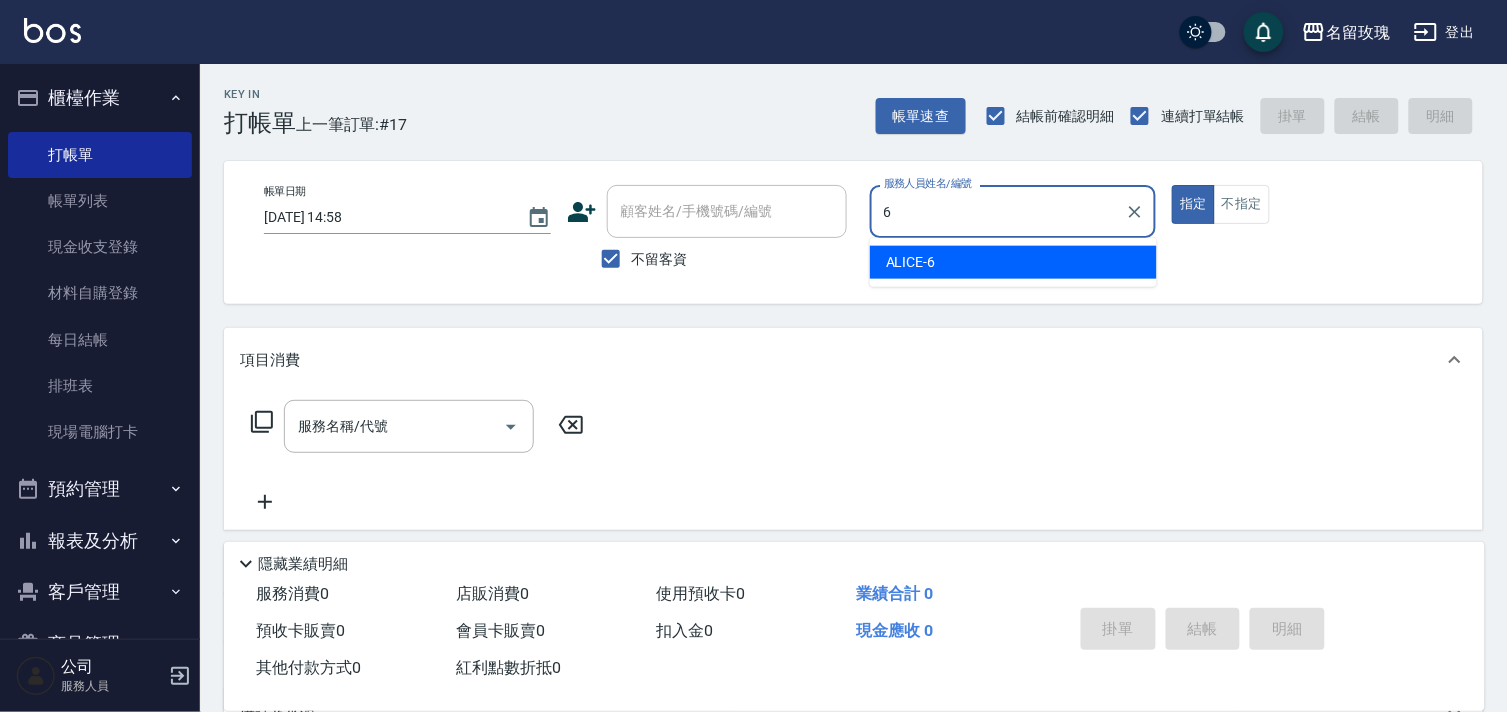 type on "ALICE-6" 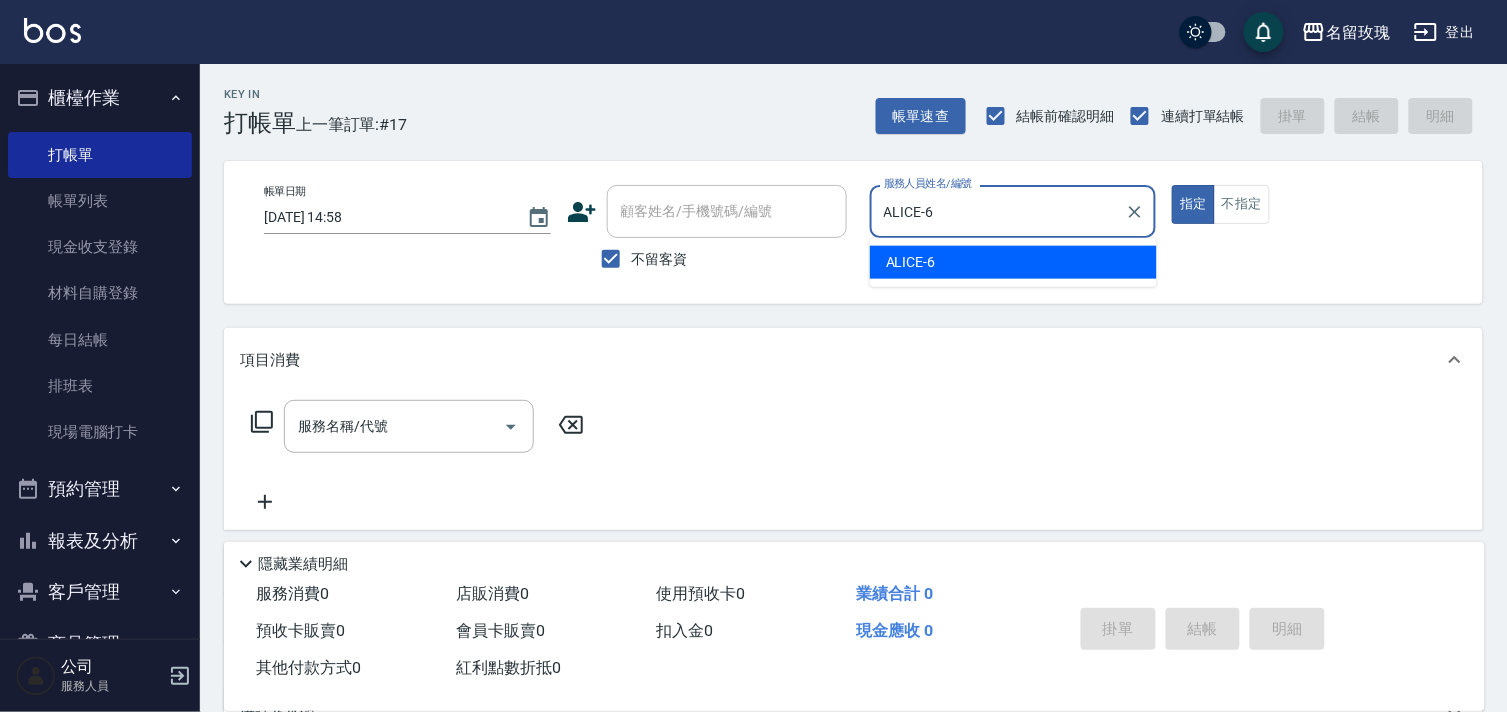 type on "true" 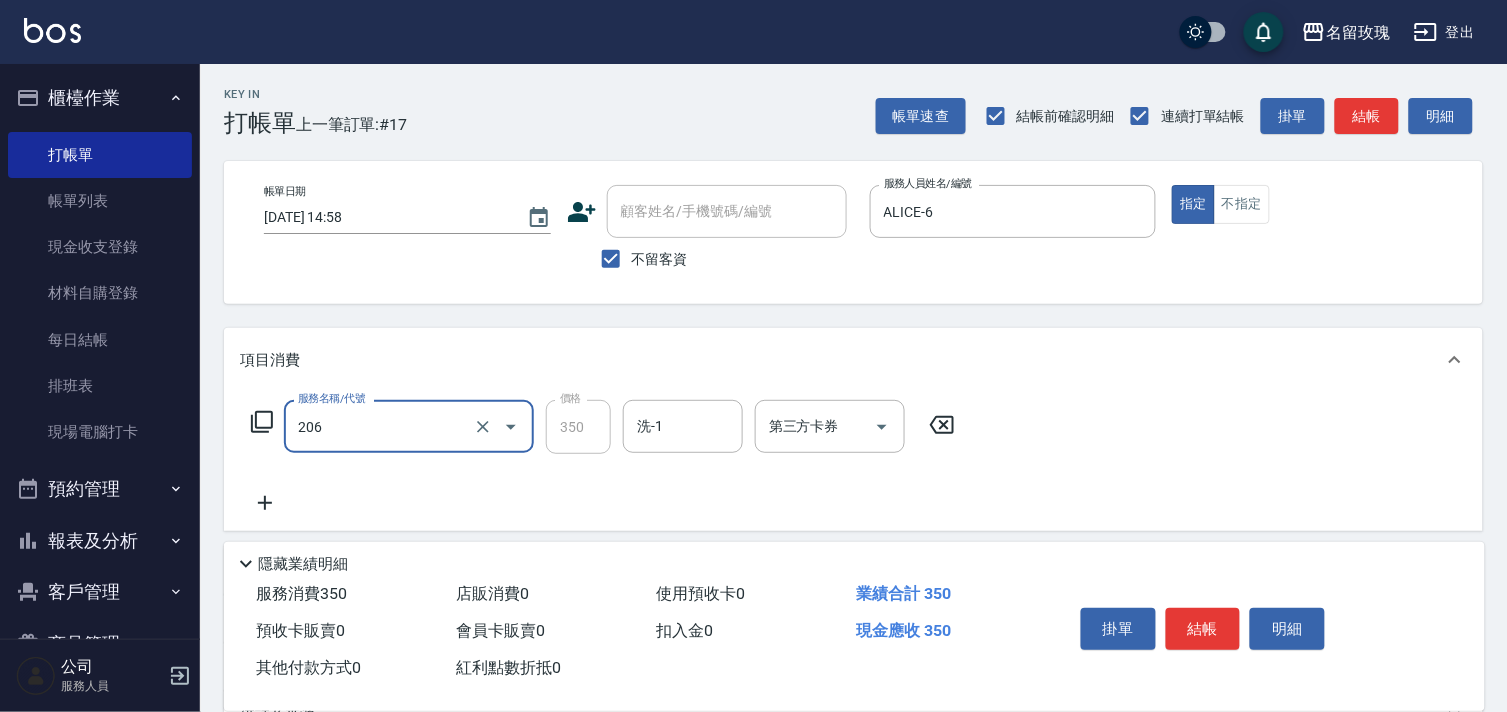 type on "洗髮精油(206)" 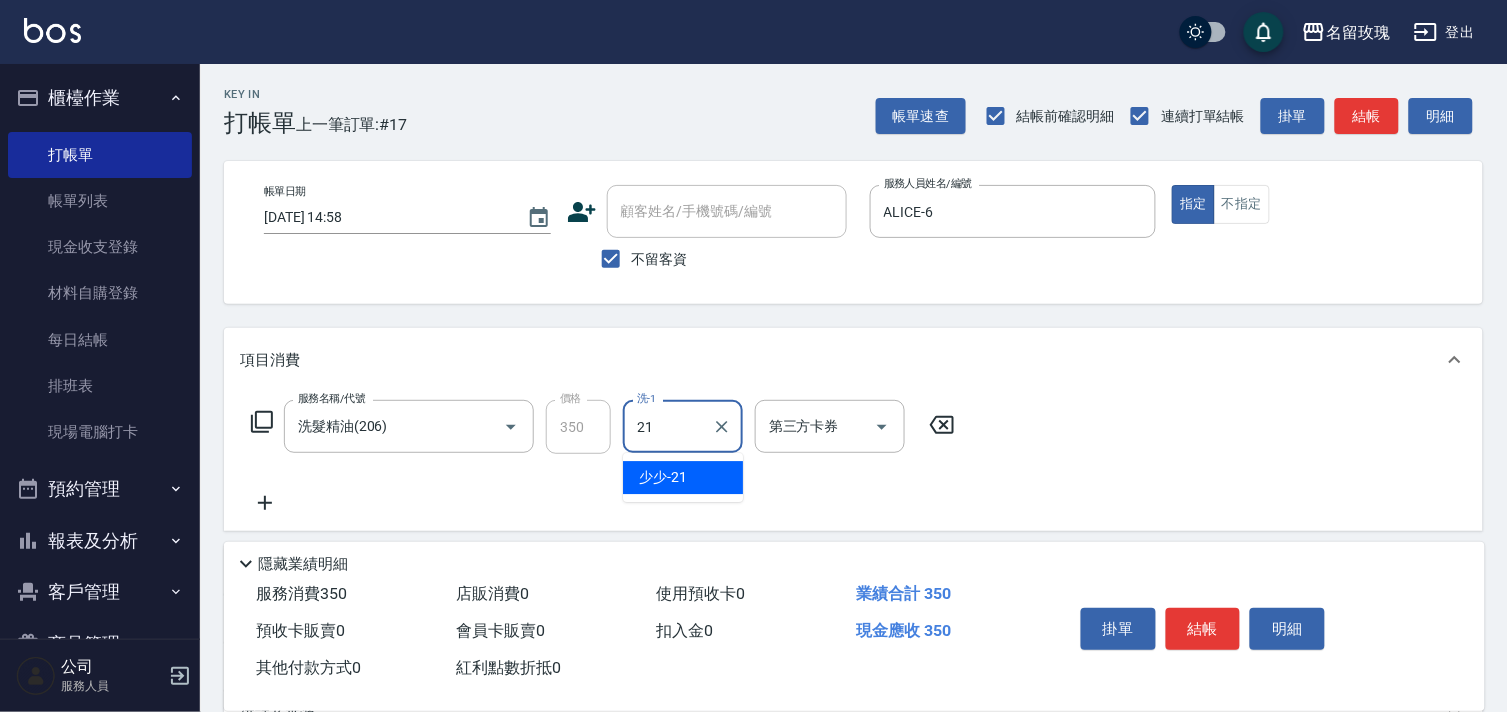 type on "少少-21" 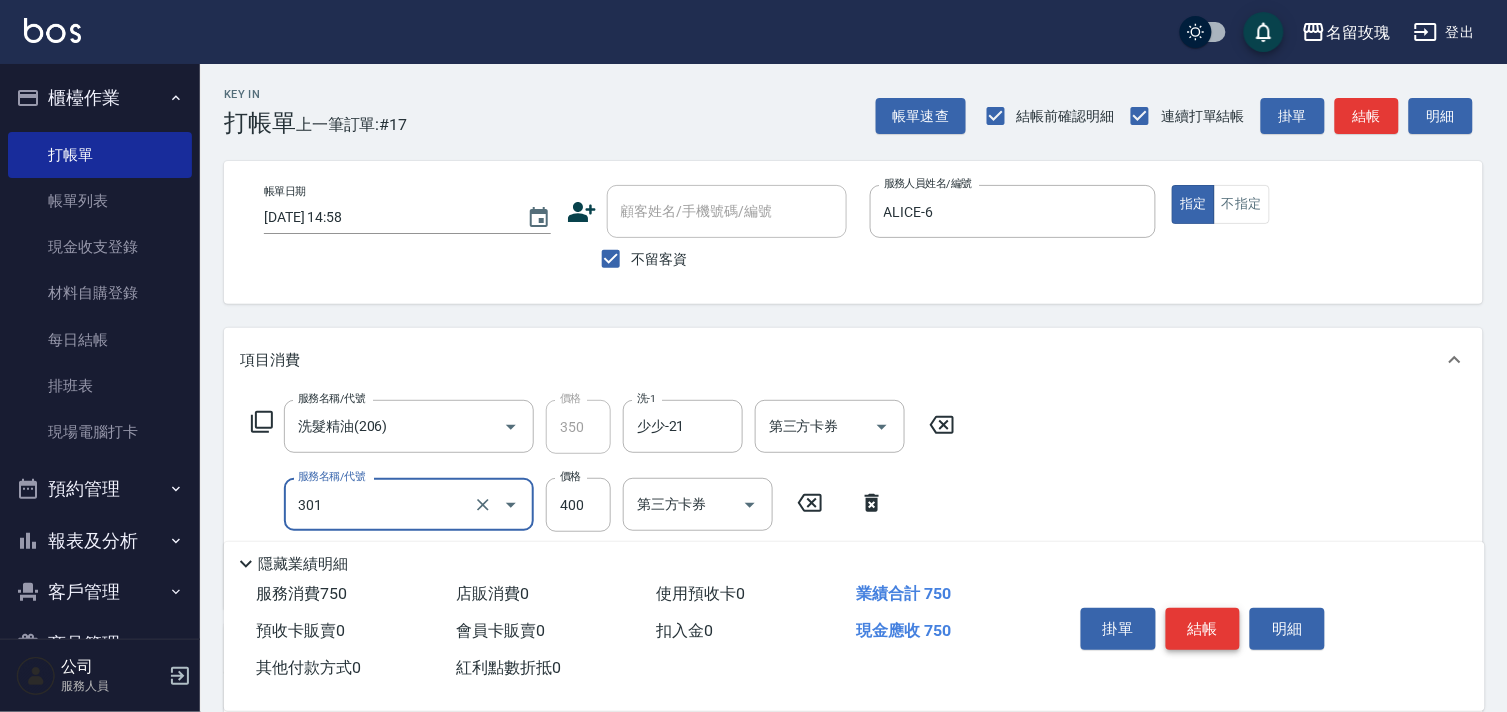 type on "剪髮(301)" 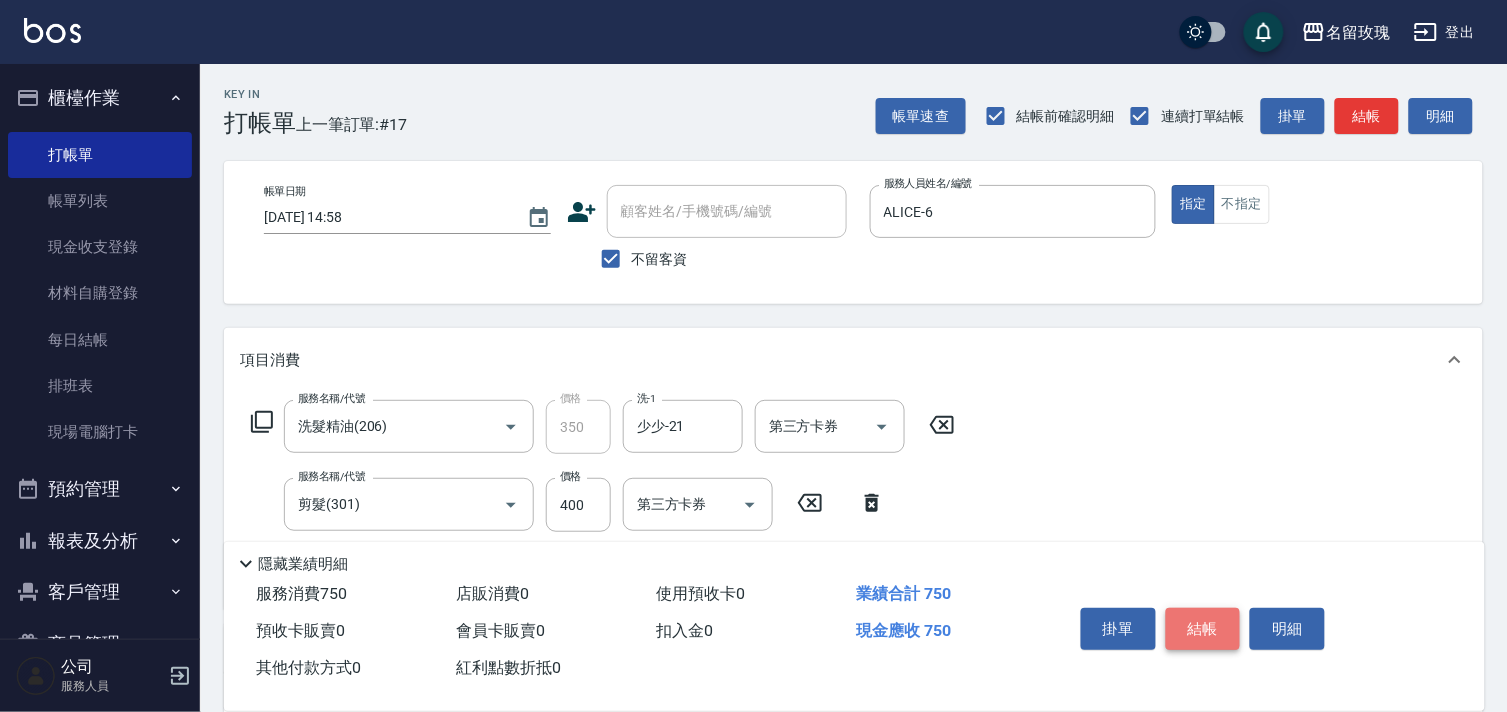 click on "結帳" at bounding box center (1203, 629) 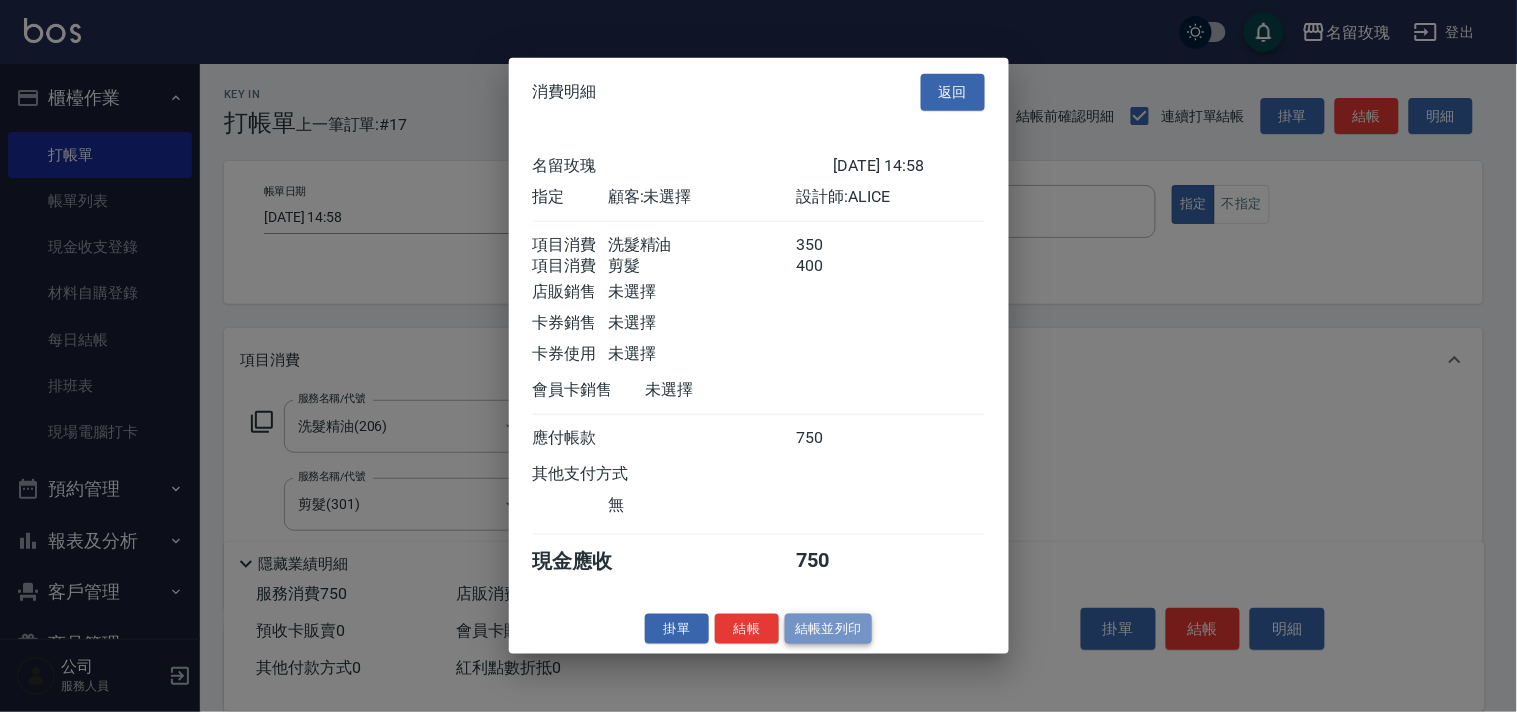 click on "結帳並列印" at bounding box center (828, 628) 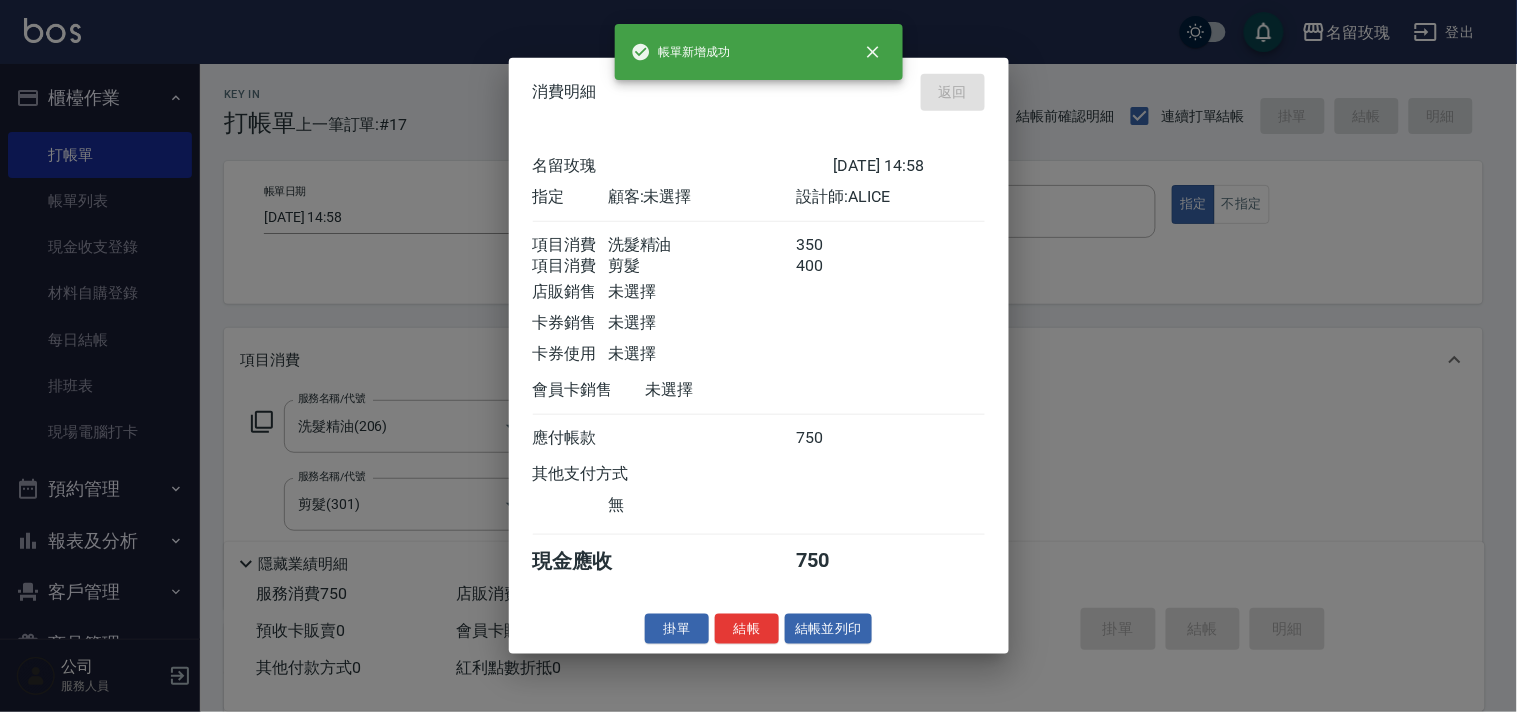 type on "[DATE] 15:03" 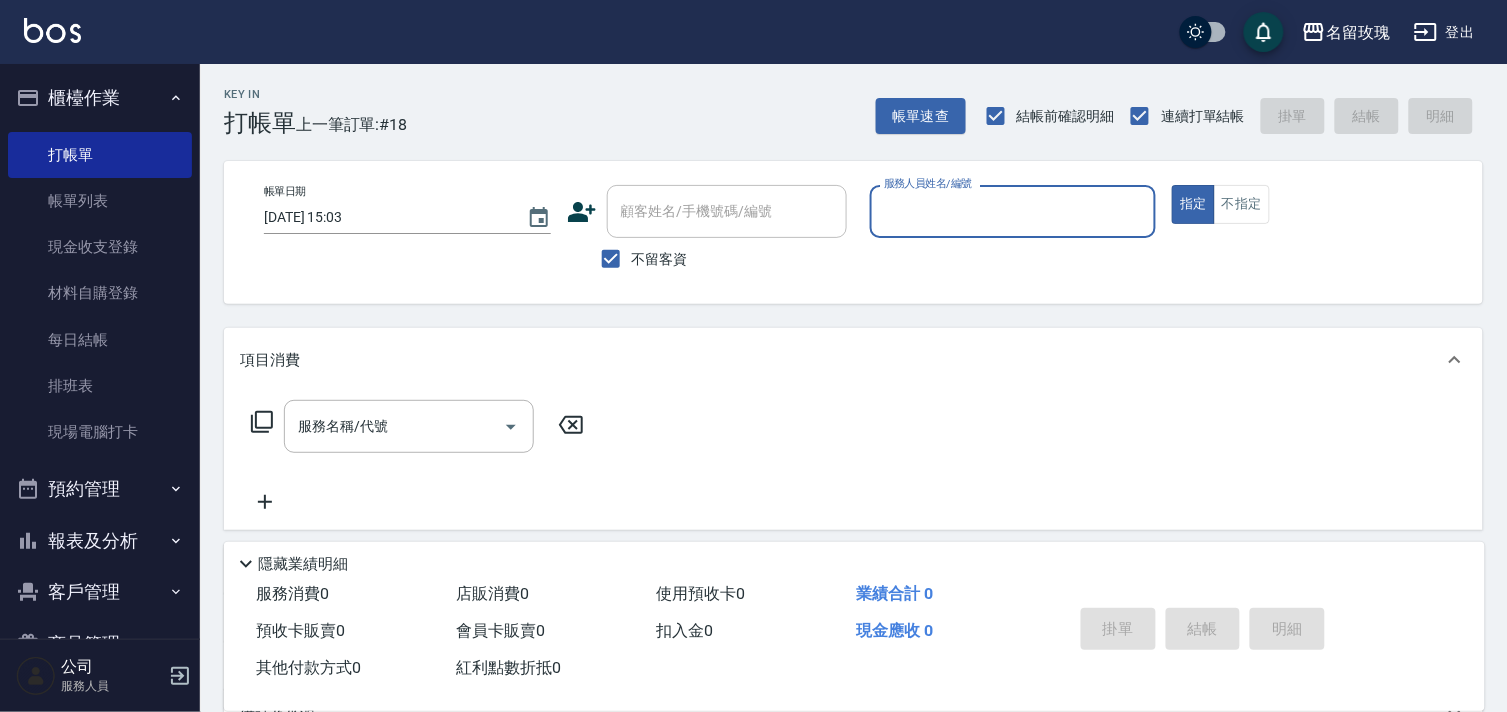 click on "Key In 打帳單 上一筆訂單:#18 帳單速查 結帳前確認明細 連續打單結帳 掛單 結帳 明細" at bounding box center [841, 100] 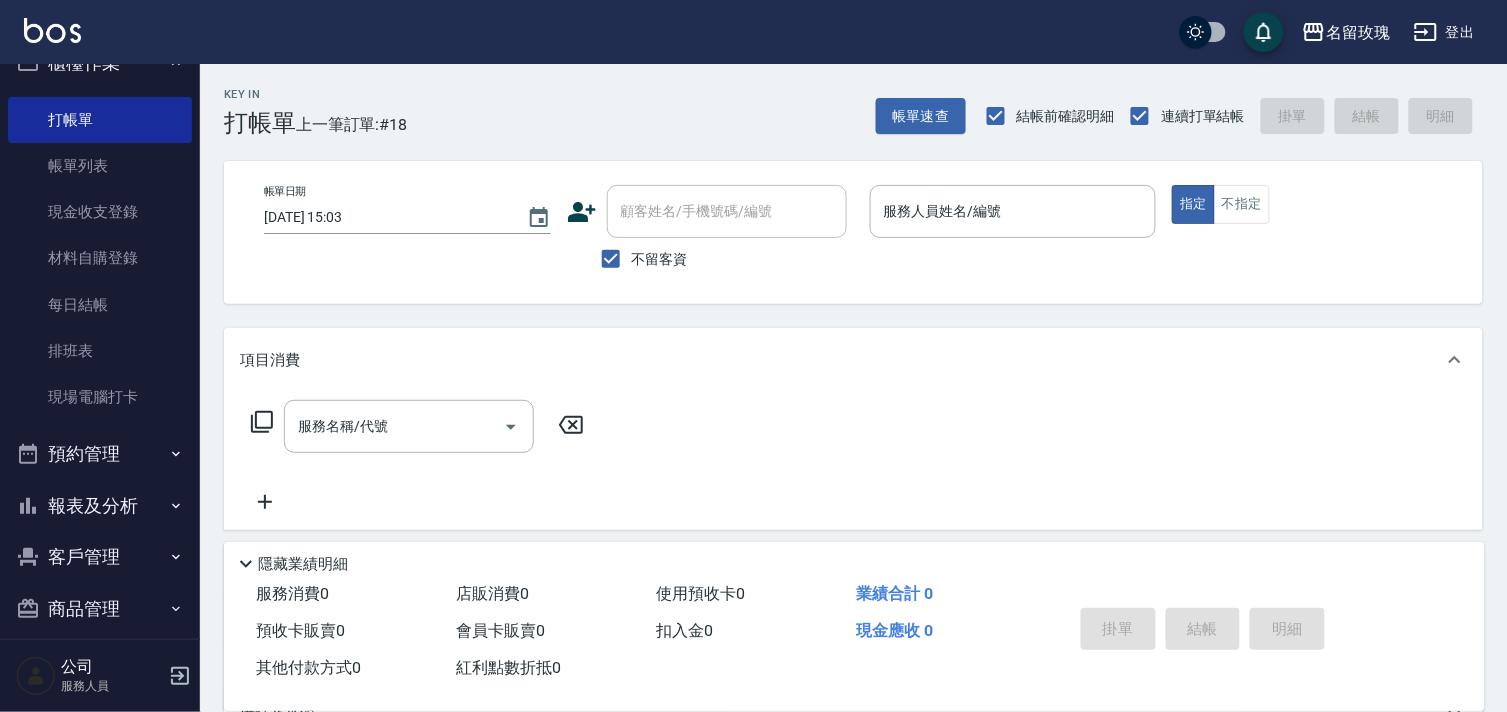 scroll, scrollTop: 53, scrollLeft: 0, axis: vertical 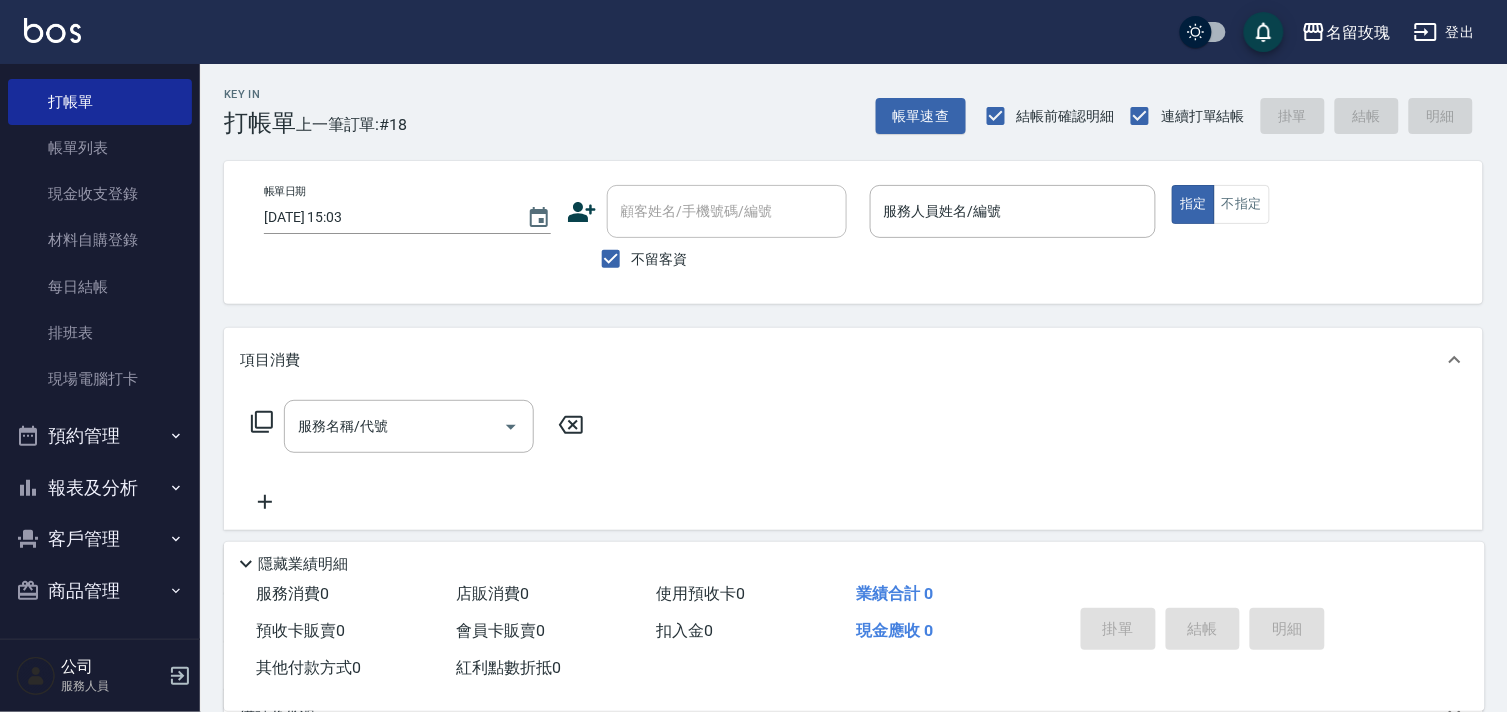 click on "報表及分析" at bounding box center (100, 488) 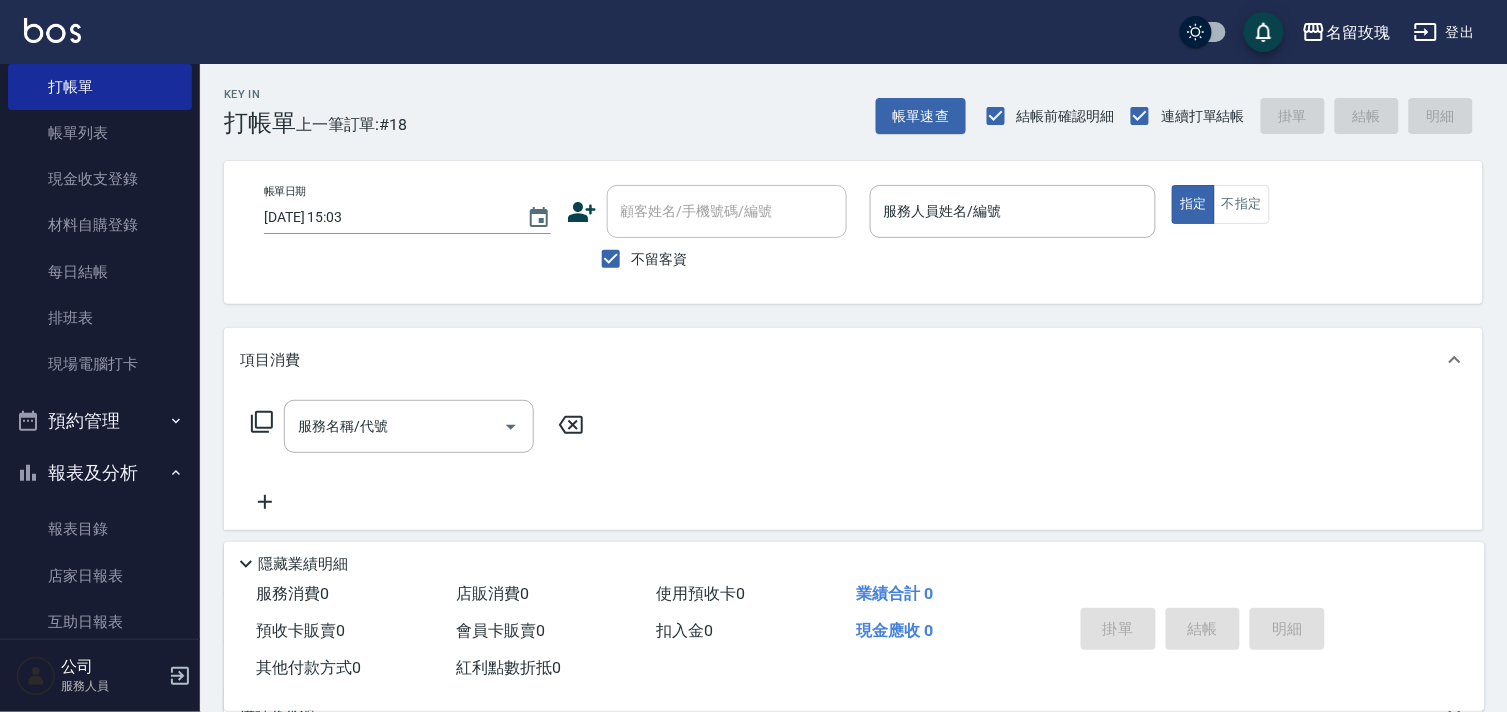 scroll, scrollTop: 222, scrollLeft: 0, axis: vertical 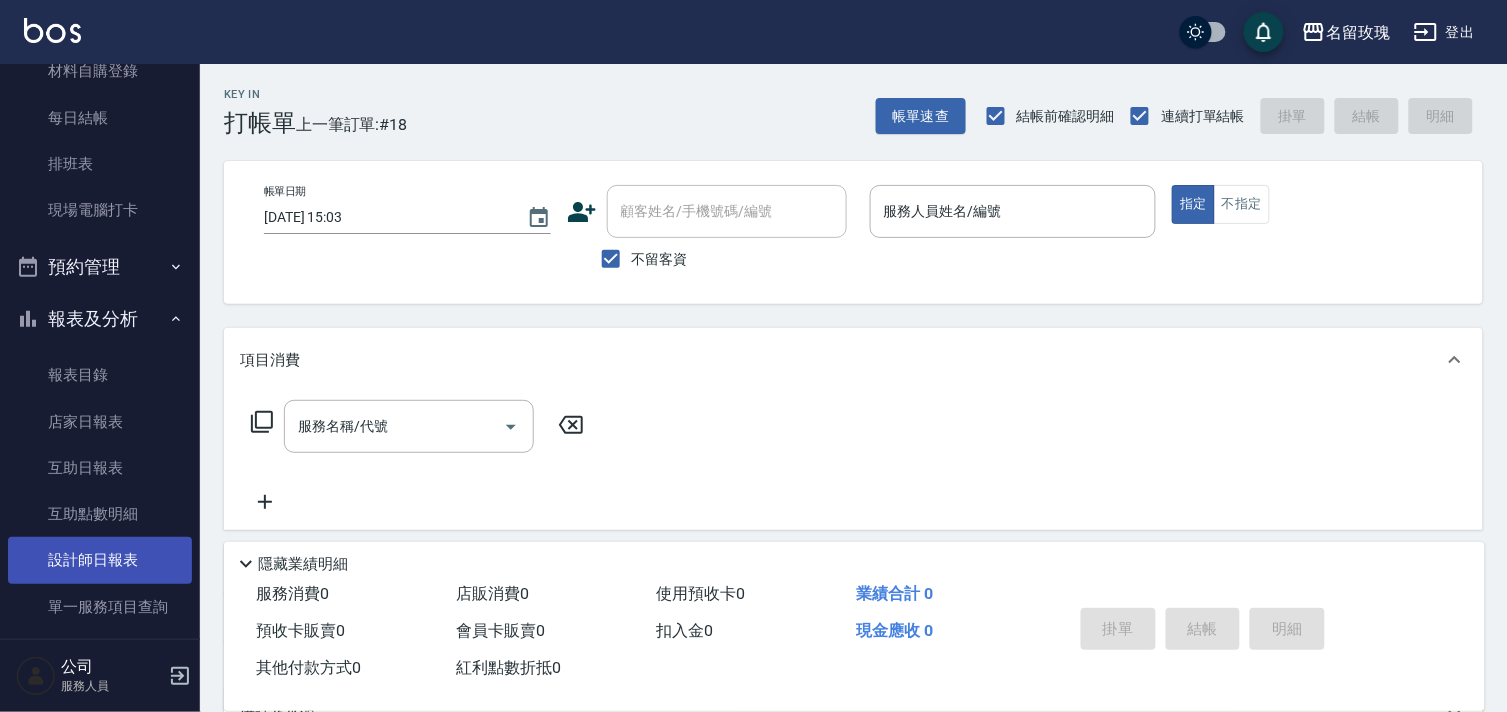 click on "設計師日報表" at bounding box center [100, 560] 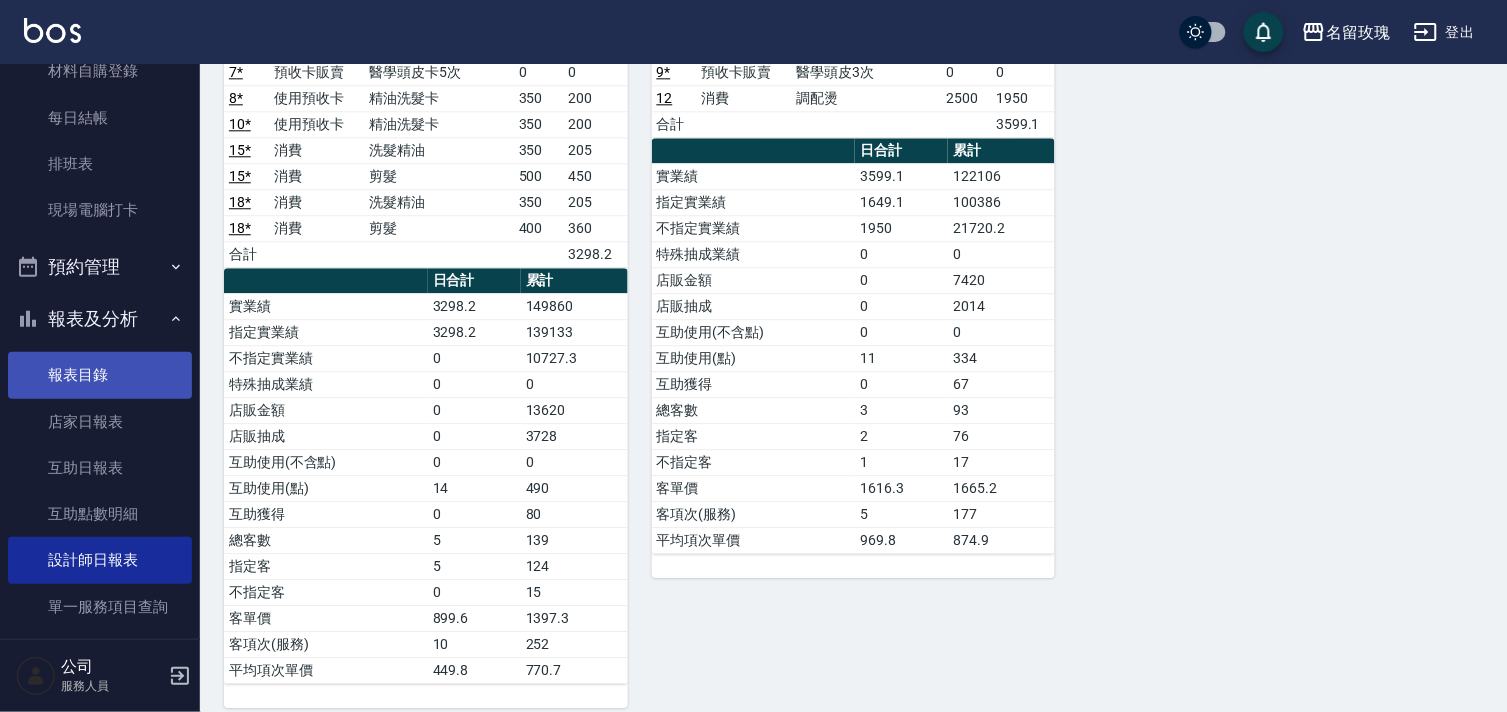 scroll, scrollTop: 1225, scrollLeft: 0, axis: vertical 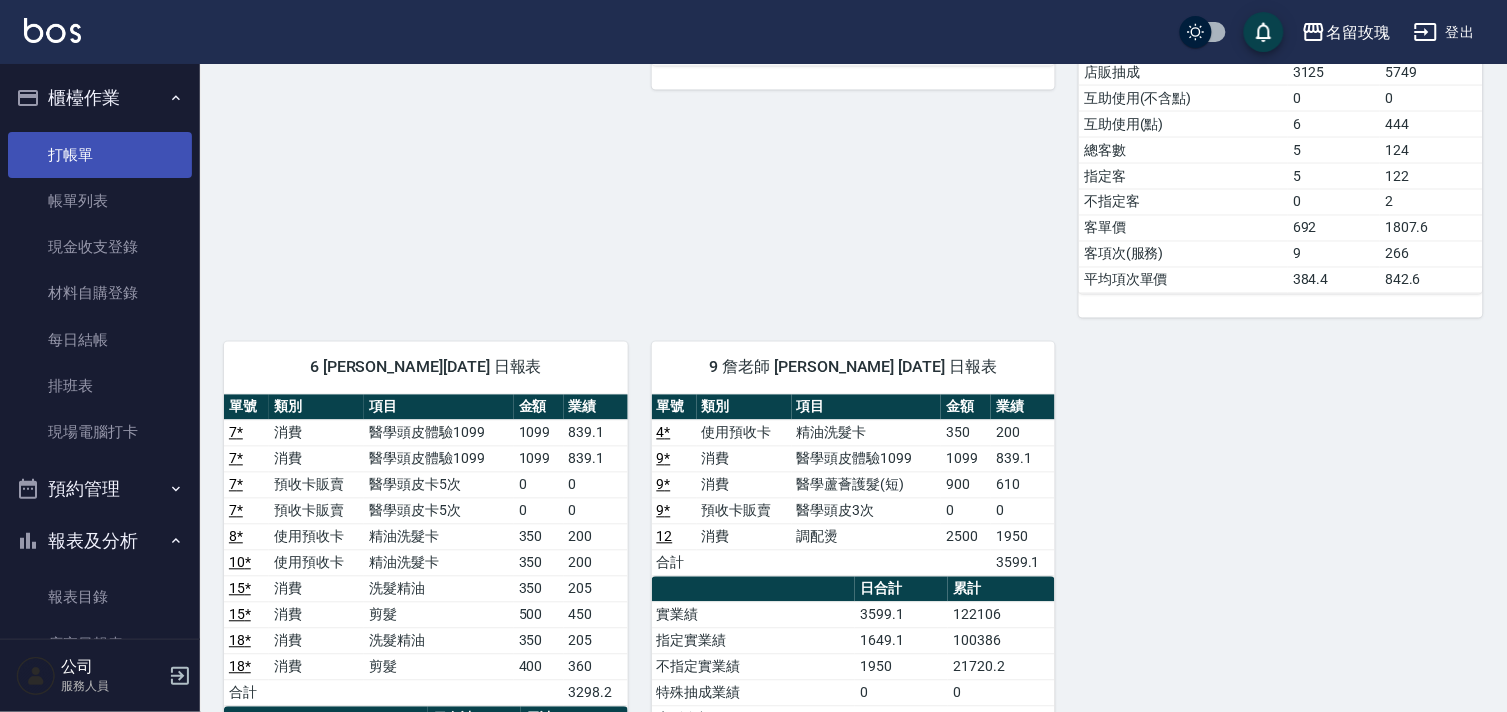click on "打帳單" at bounding box center (100, 155) 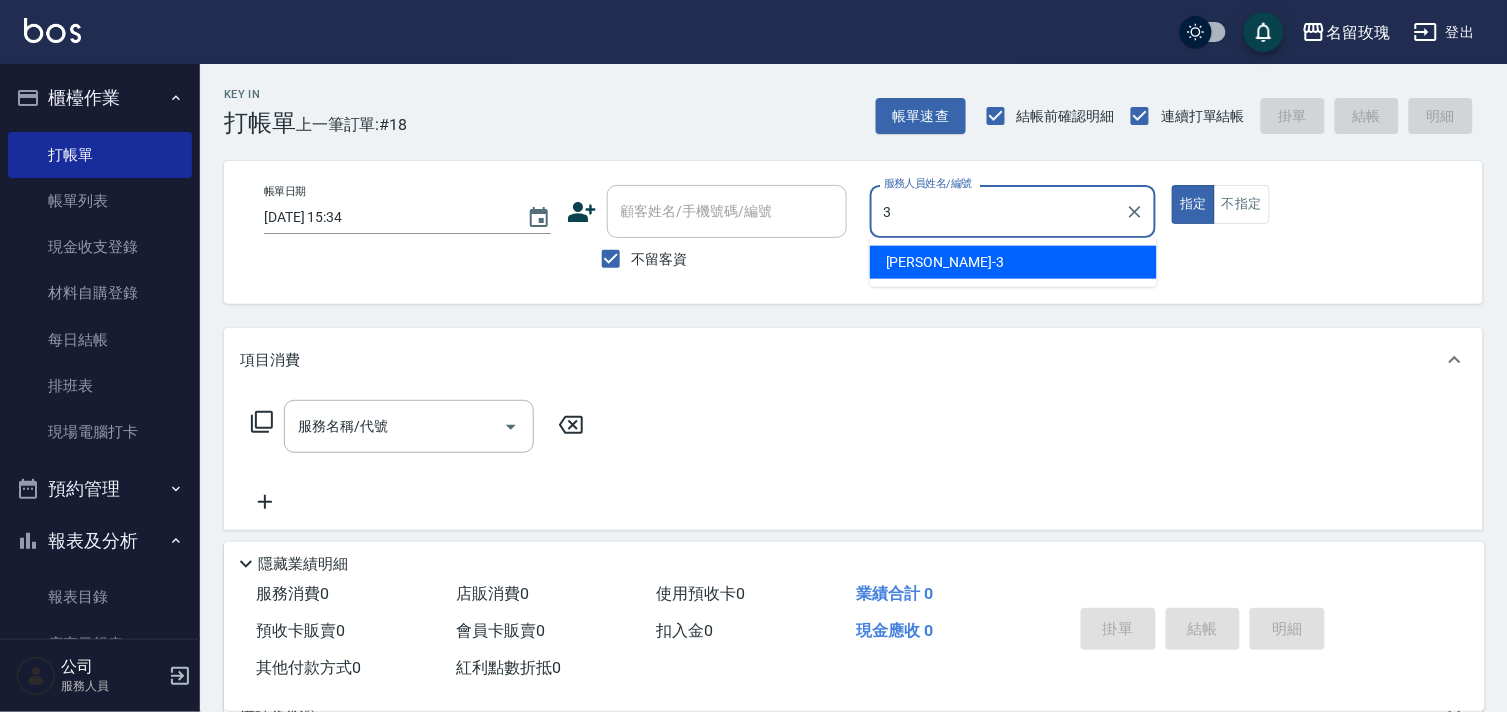 type on "[PERSON_NAME]-3" 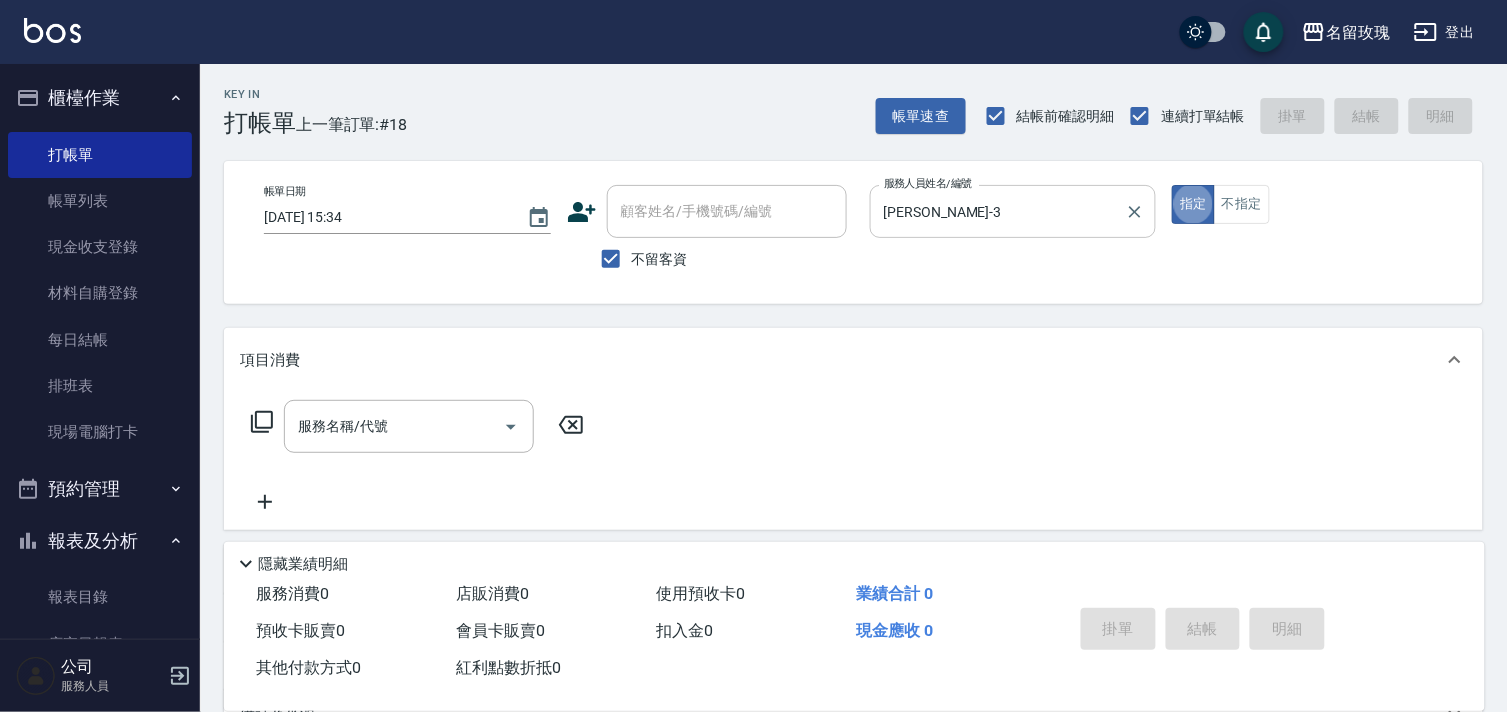 type on "true" 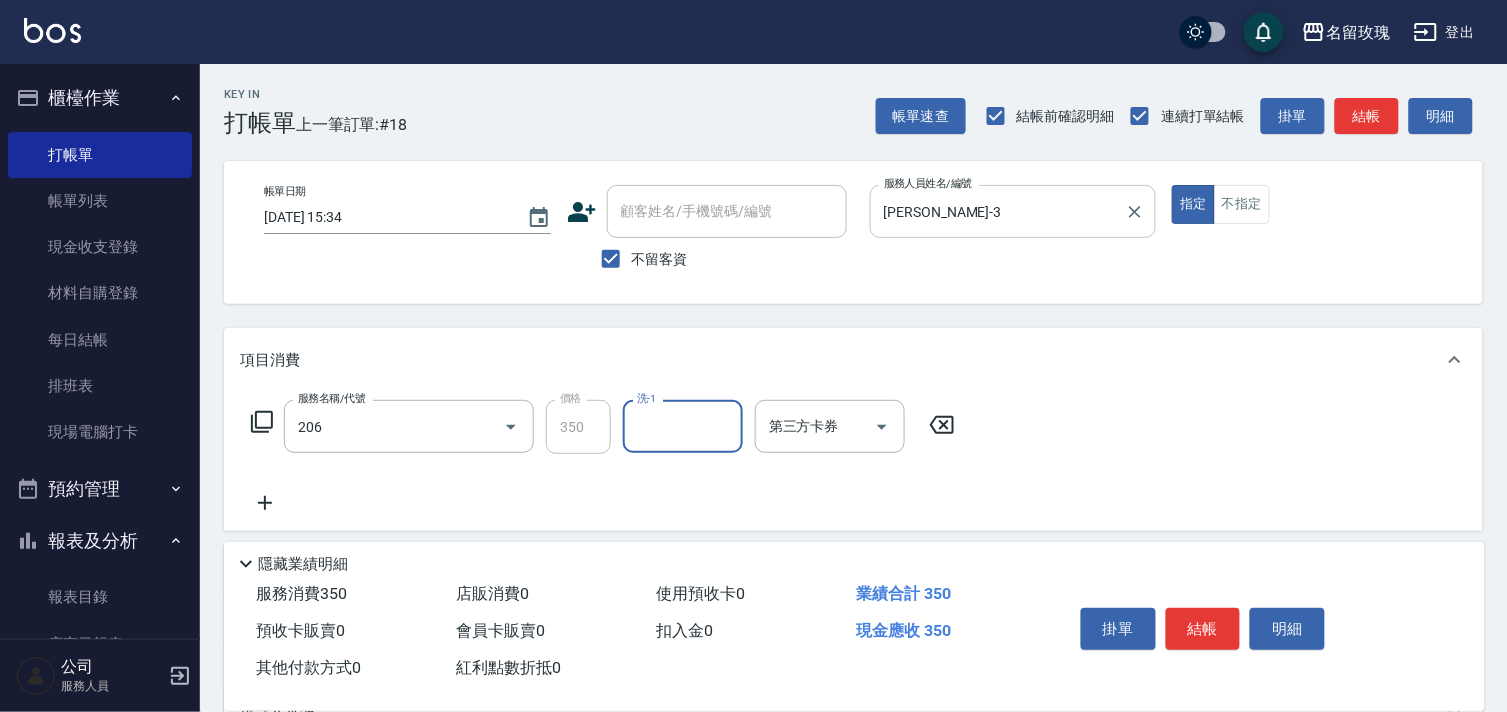 type on "洗髮精油(206)" 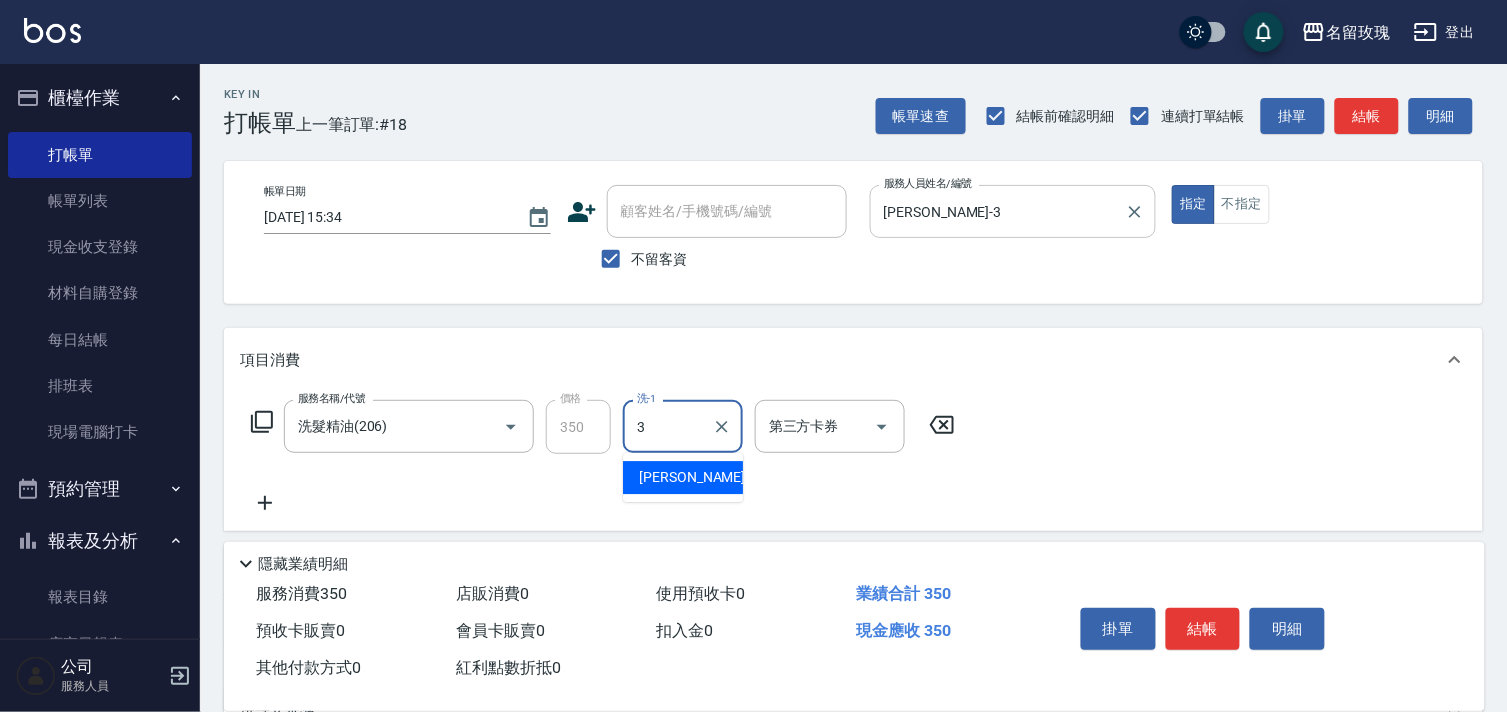 type on "[PERSON_NAME]-3" 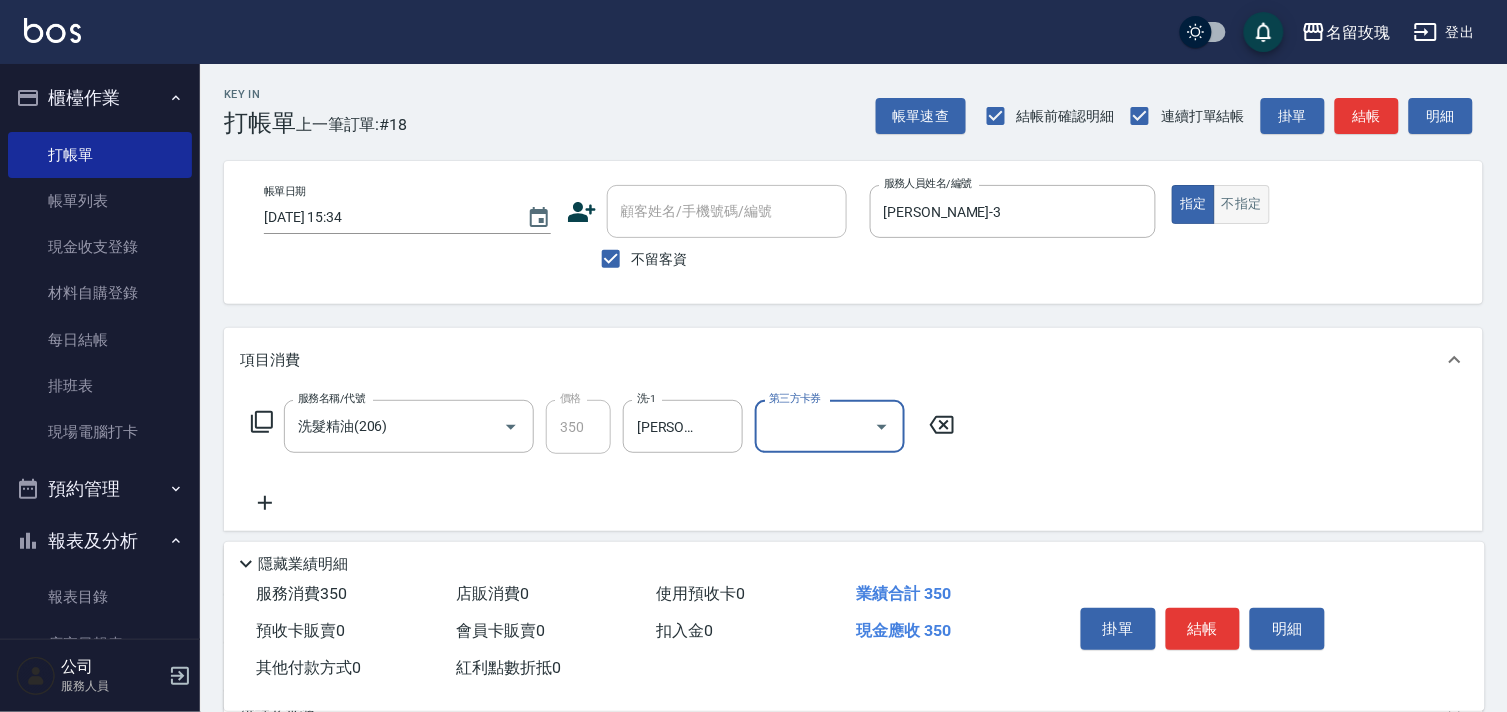 click on "不指定" at bounding box center [1242, 204] 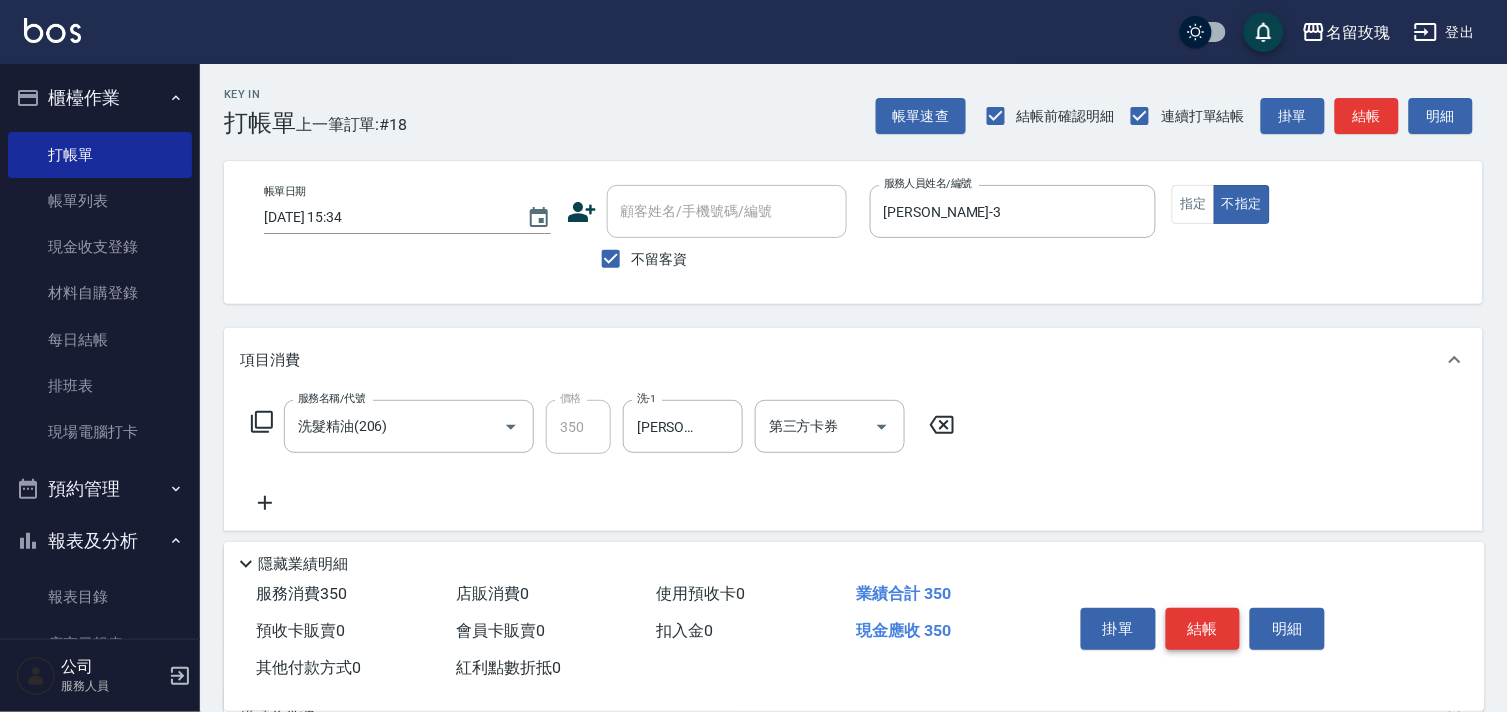 click on "結帳" at bounding box center (1203, 629) 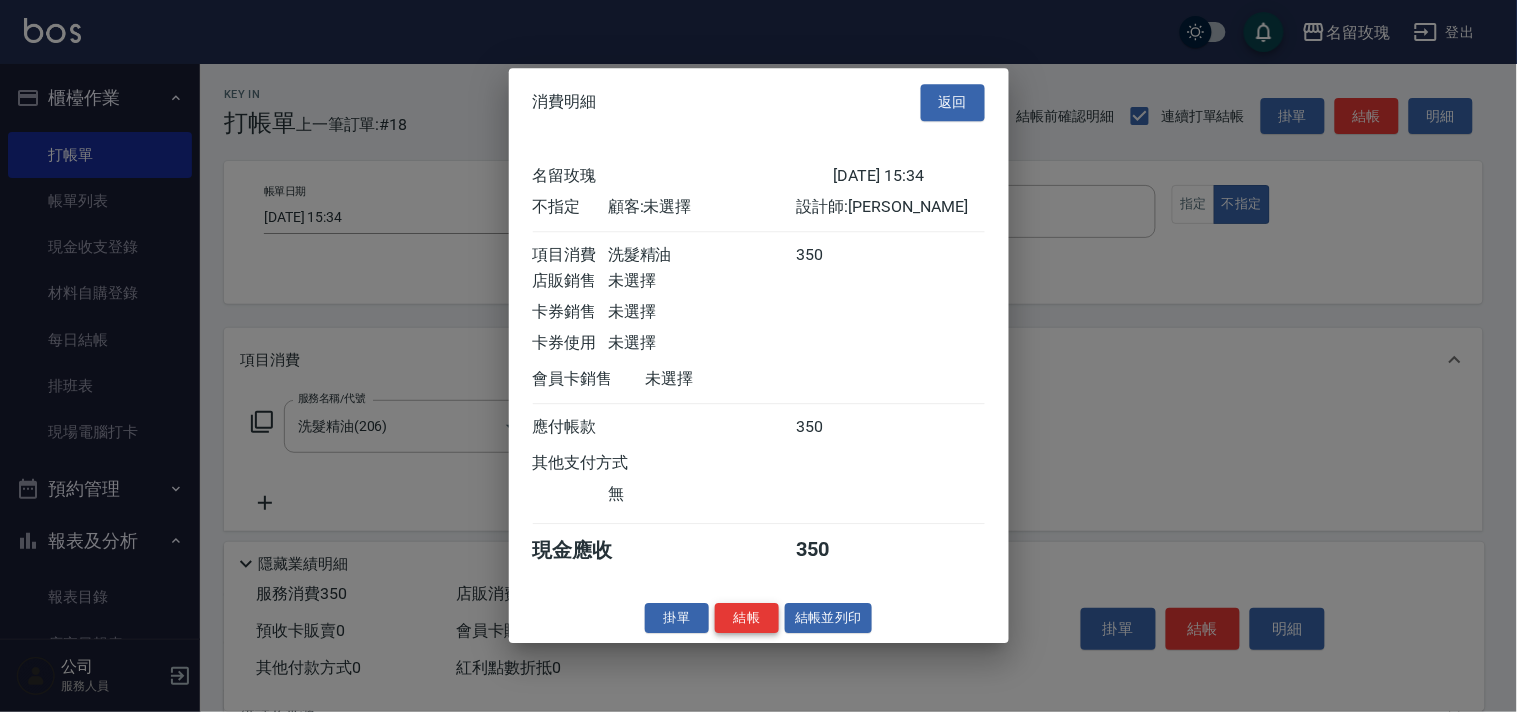 click on "結帳" at bounding box center (747, 618) 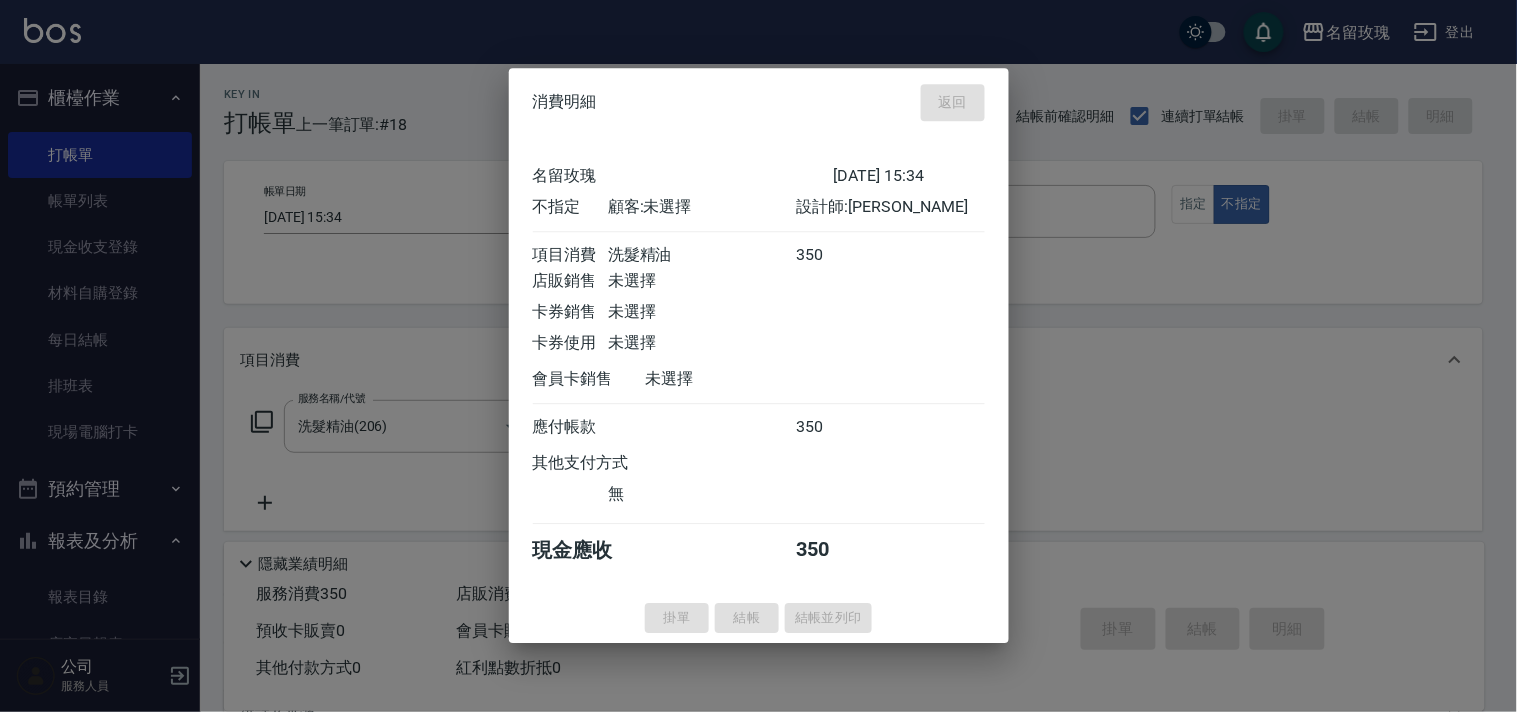 type 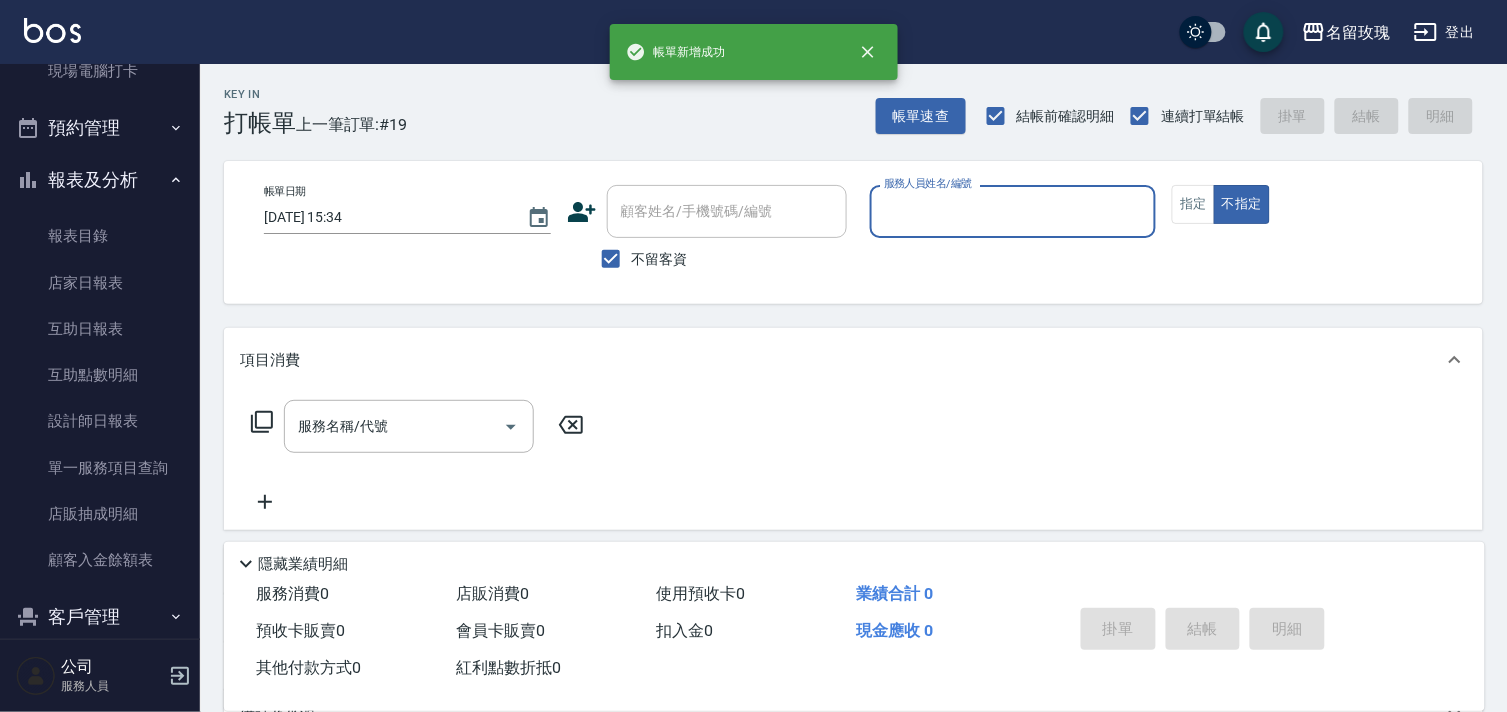 scroll, scrollTop: 440, scrollLeft: 0, axis: vertical 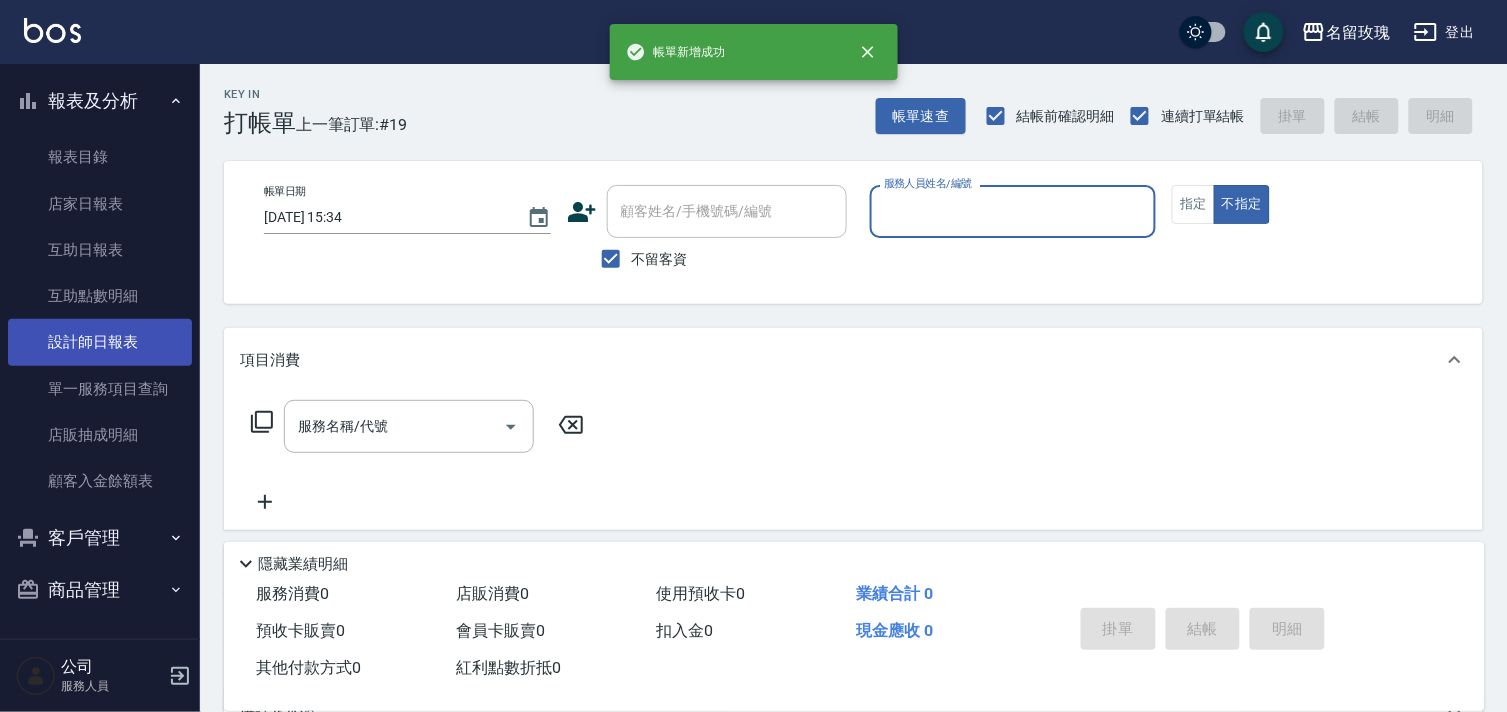 click on "設計師日報表" at bounding box center (100, 342) 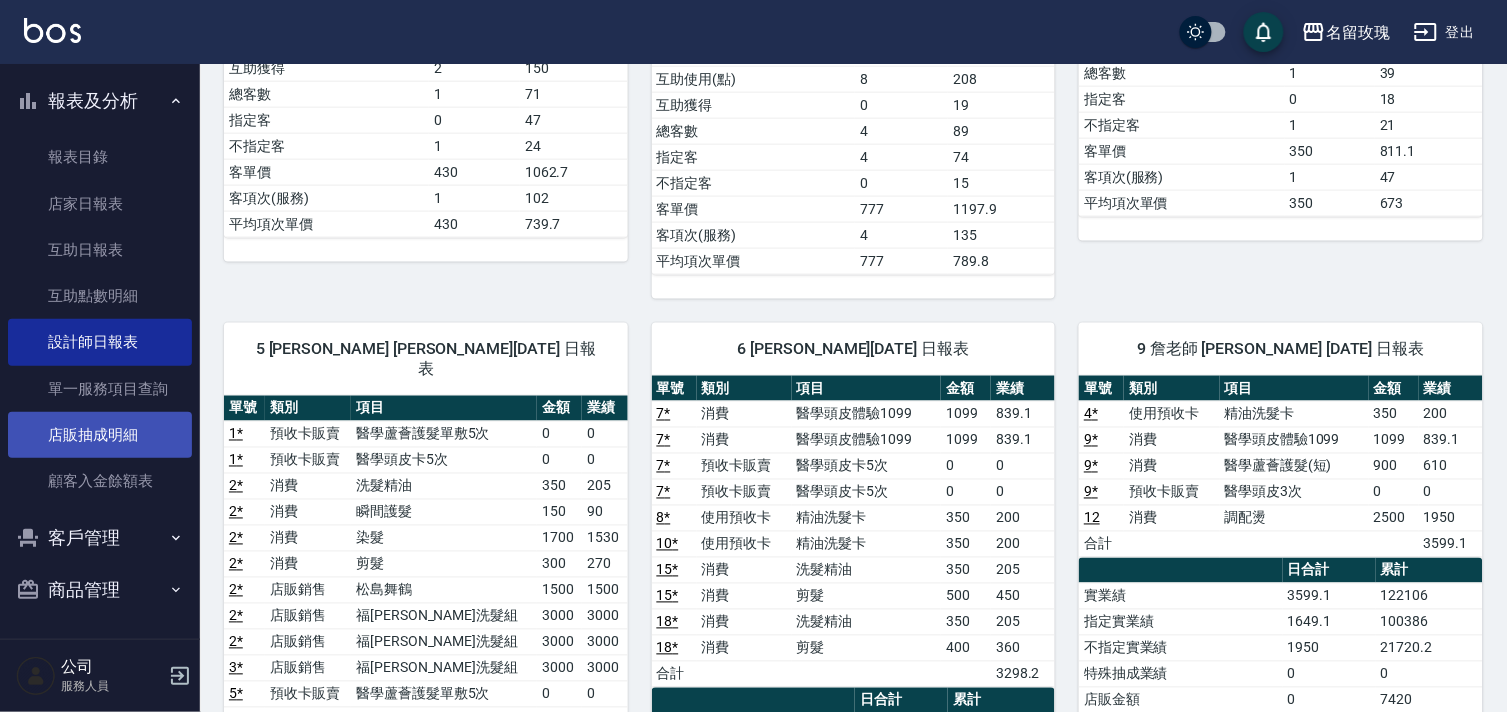 scroll, scrollTop: 402, scrollLeft: 0, axis: vertical 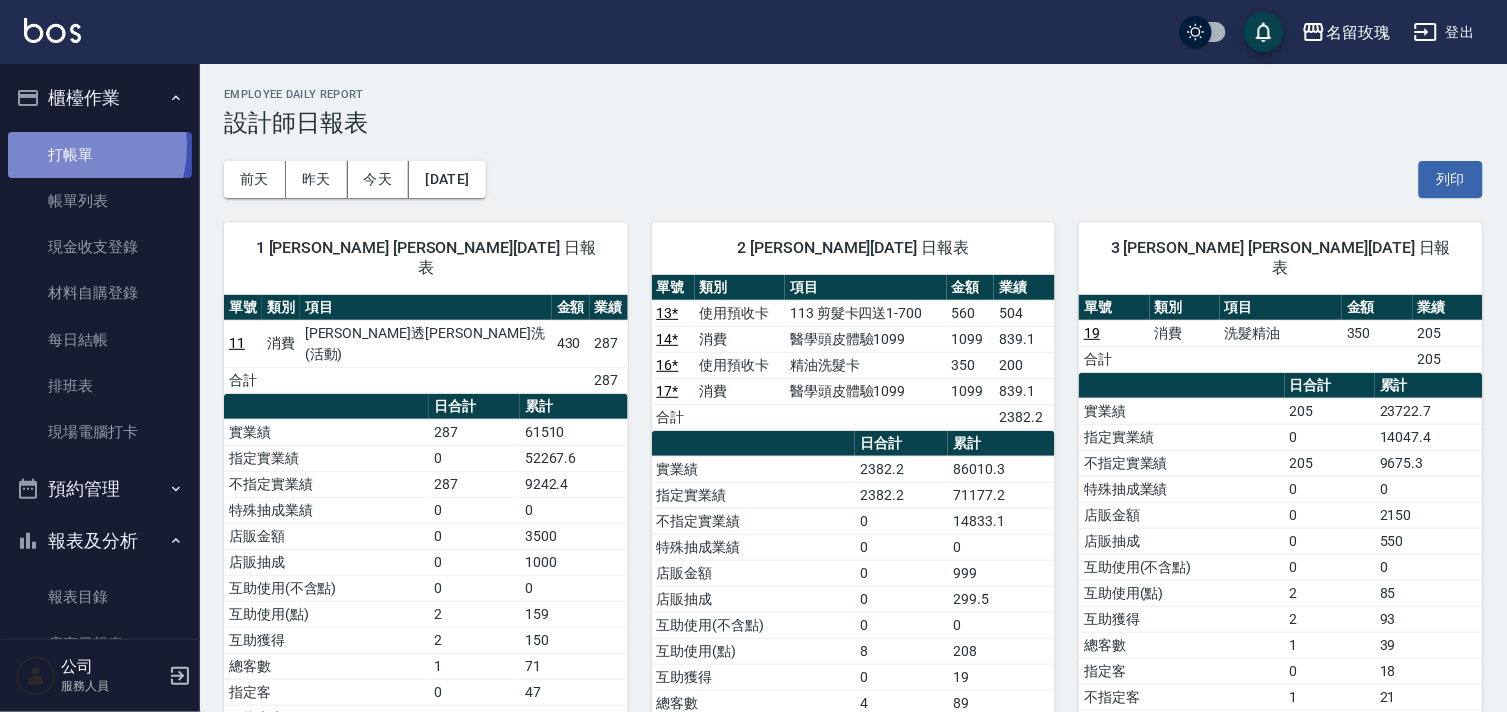 click on "打帳單" at bounding box center (100, 155) 